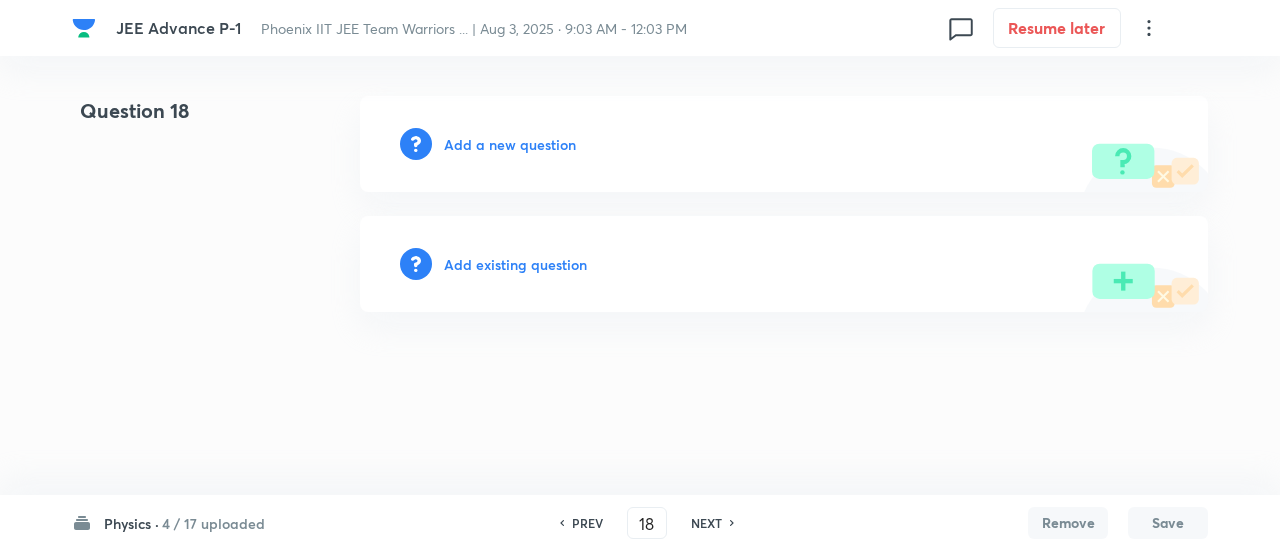 scroll, scrollTop: 0, scrollLeft: 0, axis: both 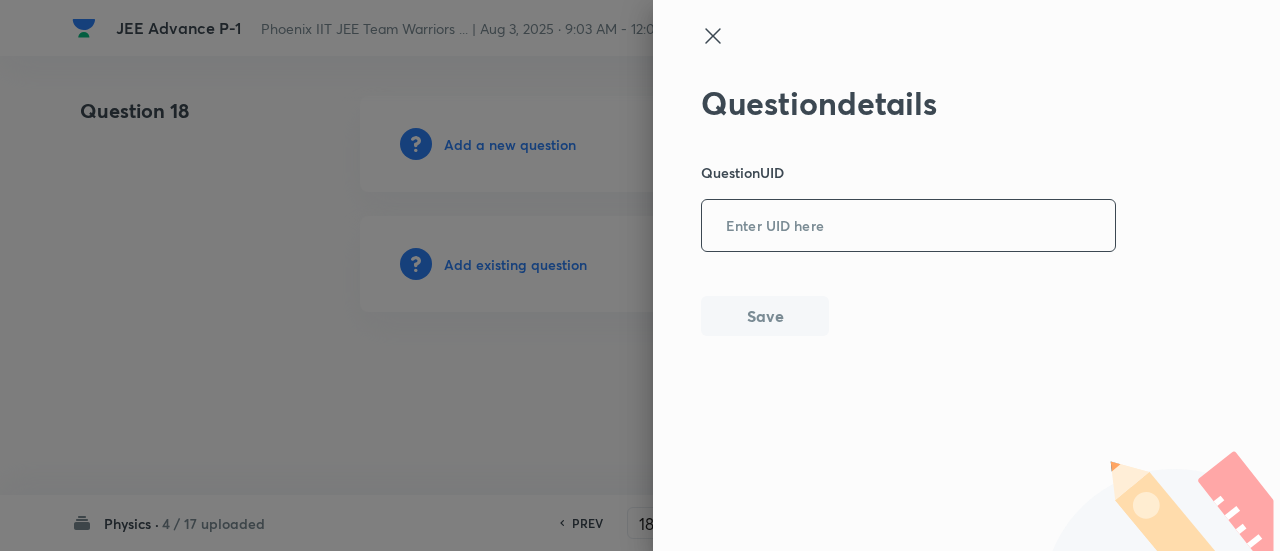 click at bounding box center [908, 226] 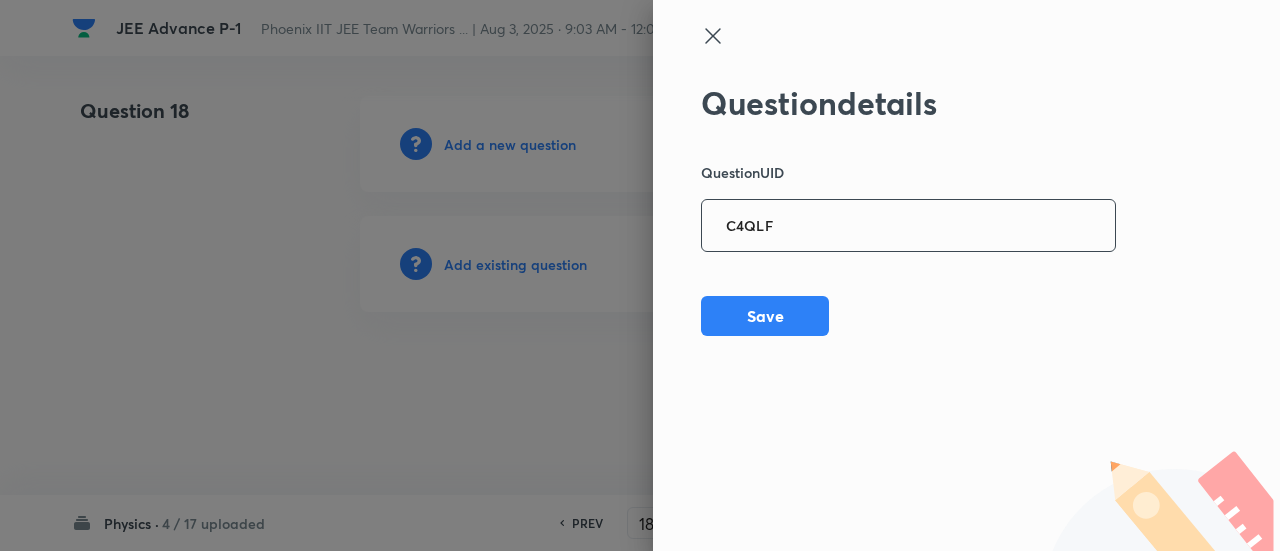 click on "C4QLF" at bounding box center (908, 226) 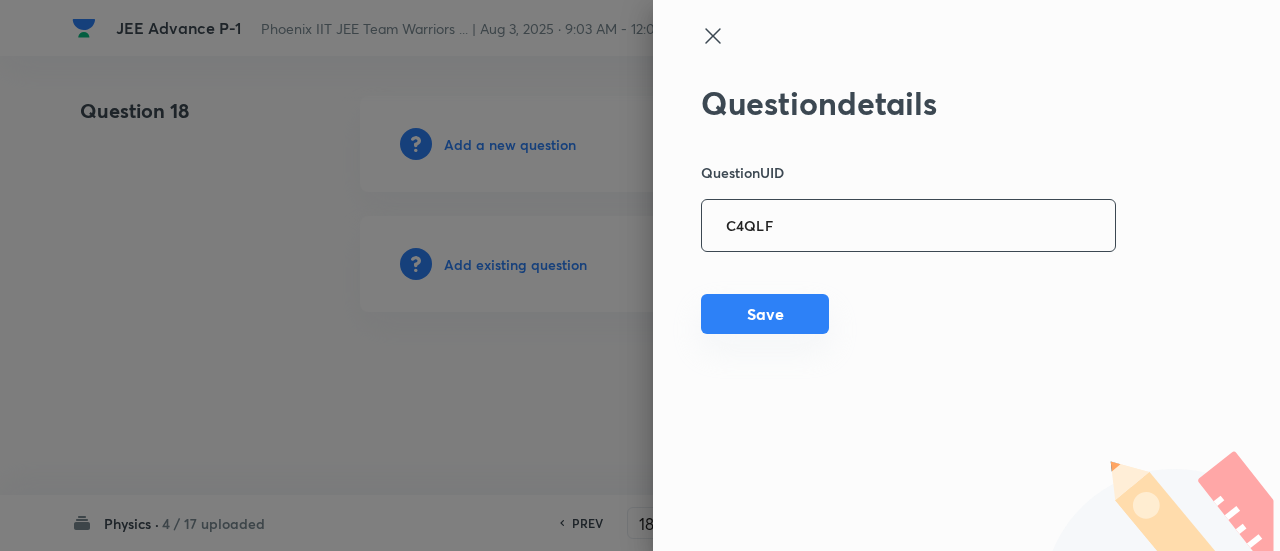 type on "C4QLF" 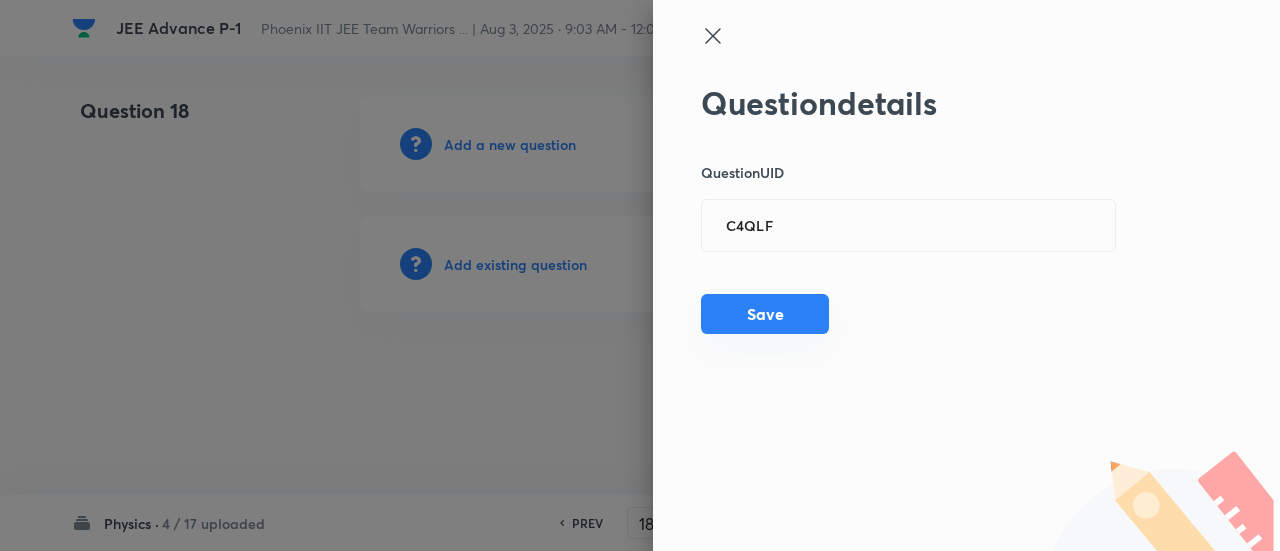 click on "Save" at bounding box center (765, 314) 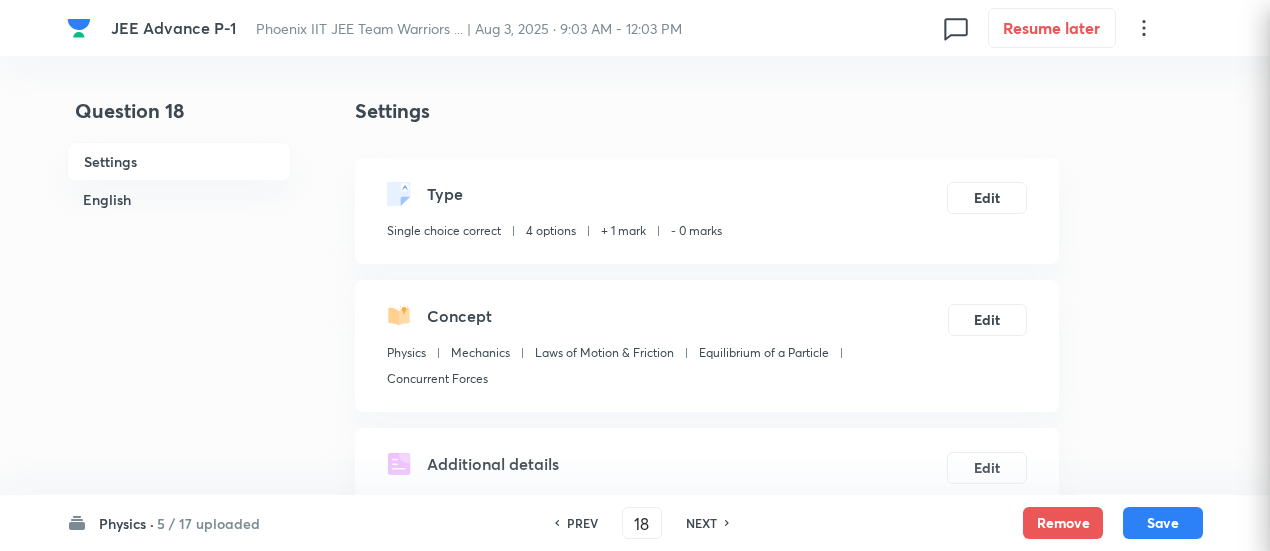 checkbox on "true" 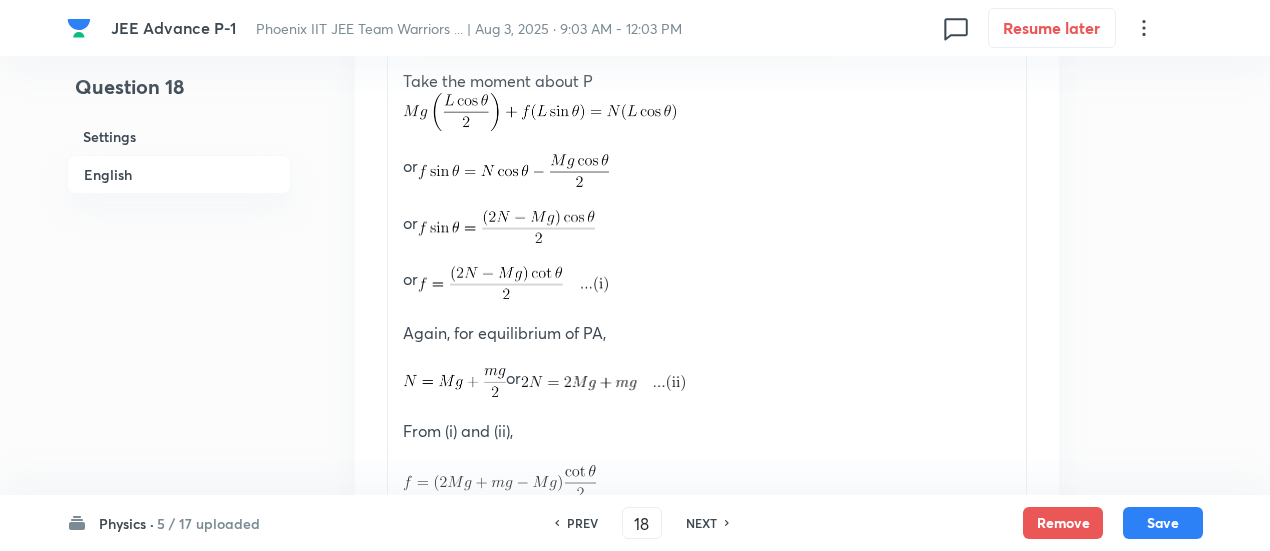 scroll, scrollTop: 3054, scrollLeft: 0, axis: vertical 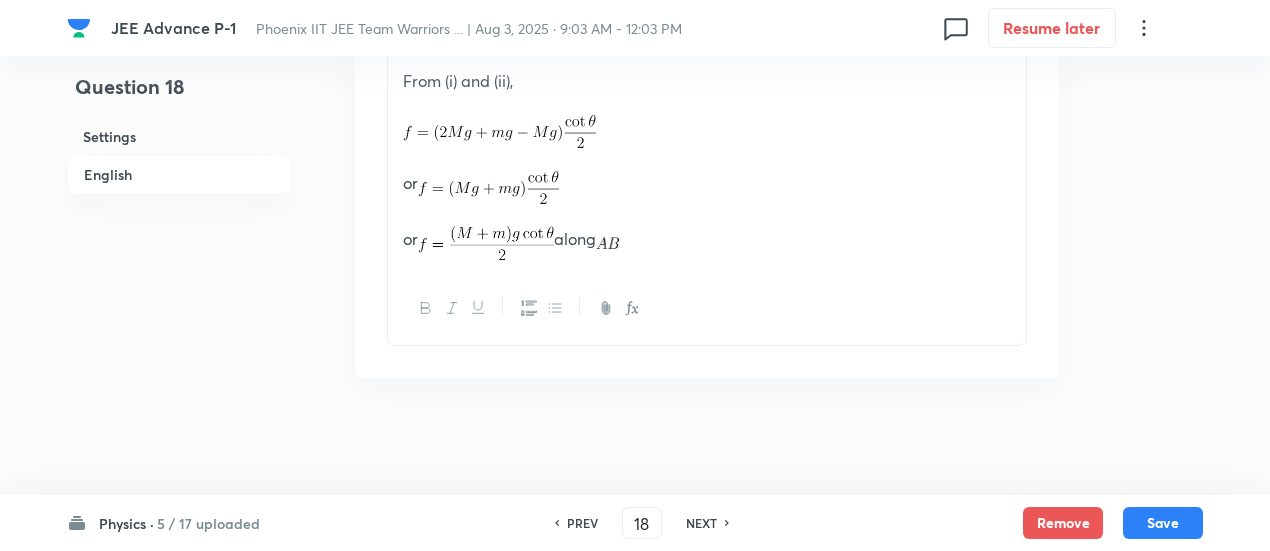 click on "NEXT" at bounding box center [701, 523] 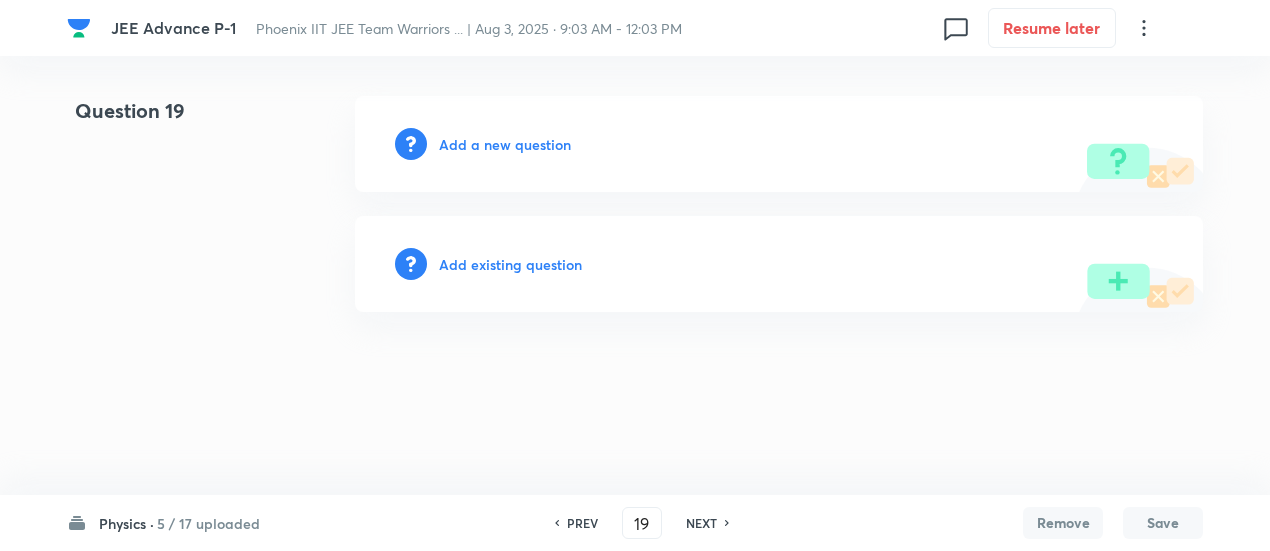 scroll, scrollTop: 0, scrollLeft: 0, axis: both 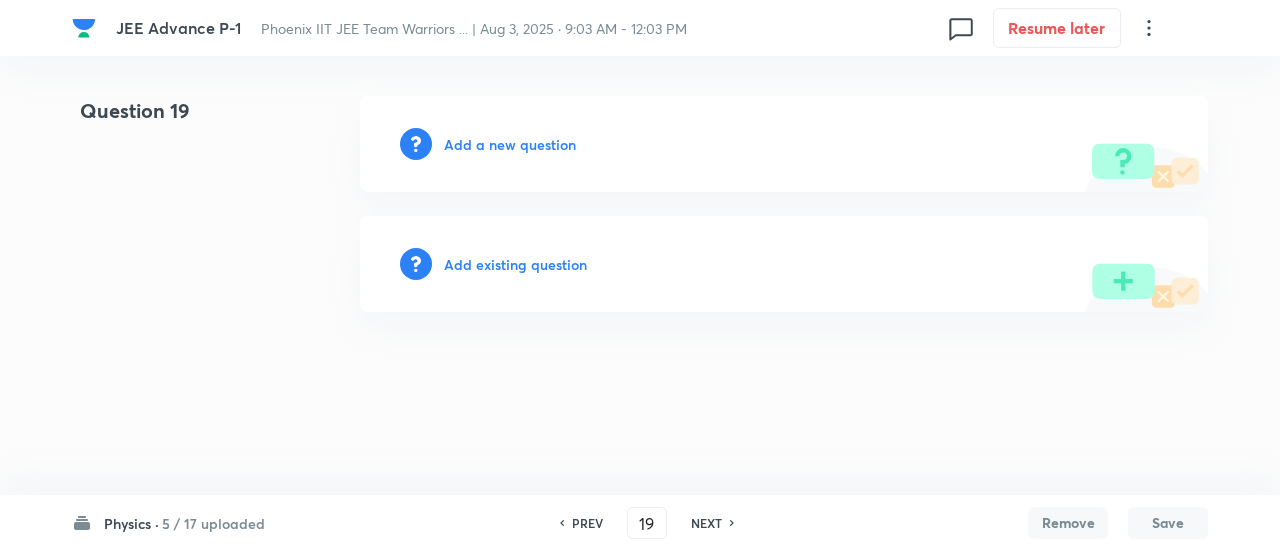 click on "Add existing question" at bounding box center (515, 264) 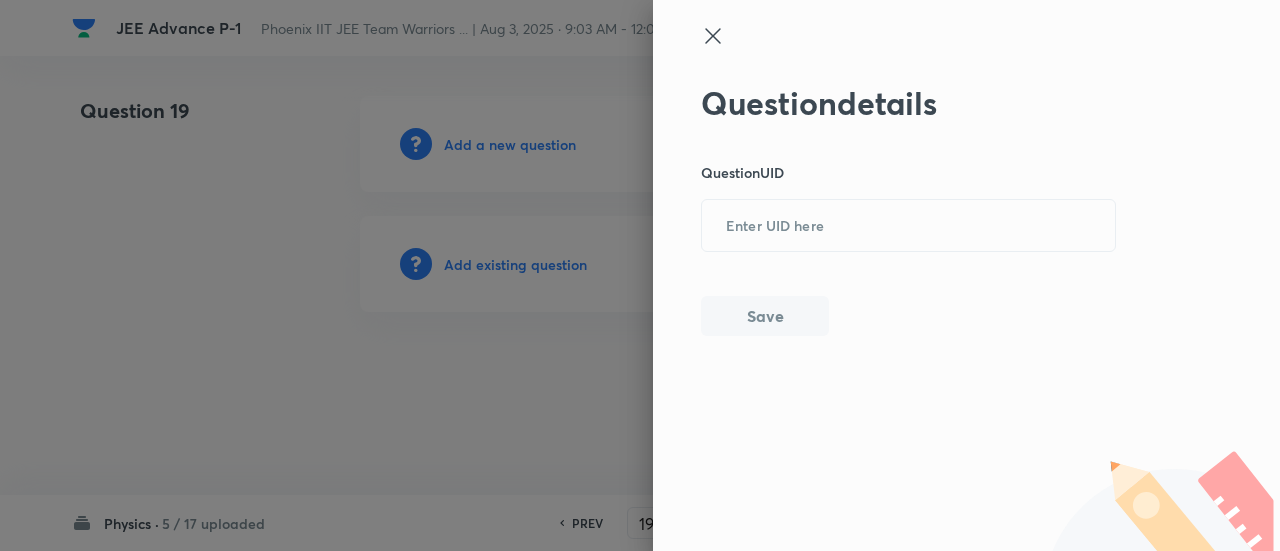 click on "Question  details Question  UID ​ Save" at bounding box center [909, 210] 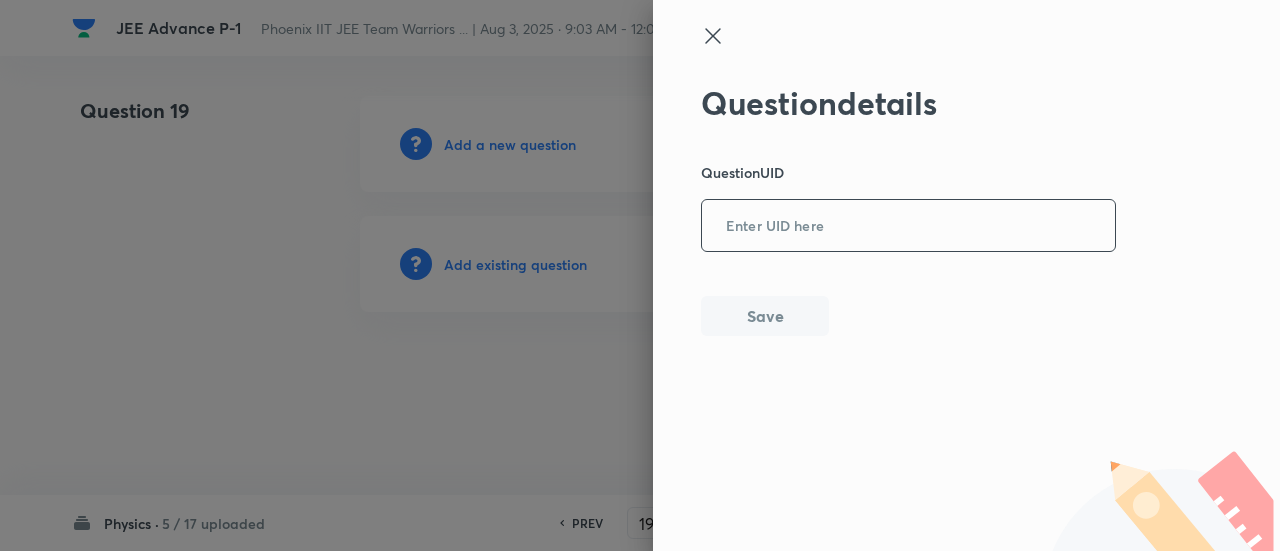 click at bounding box center [908, 226] 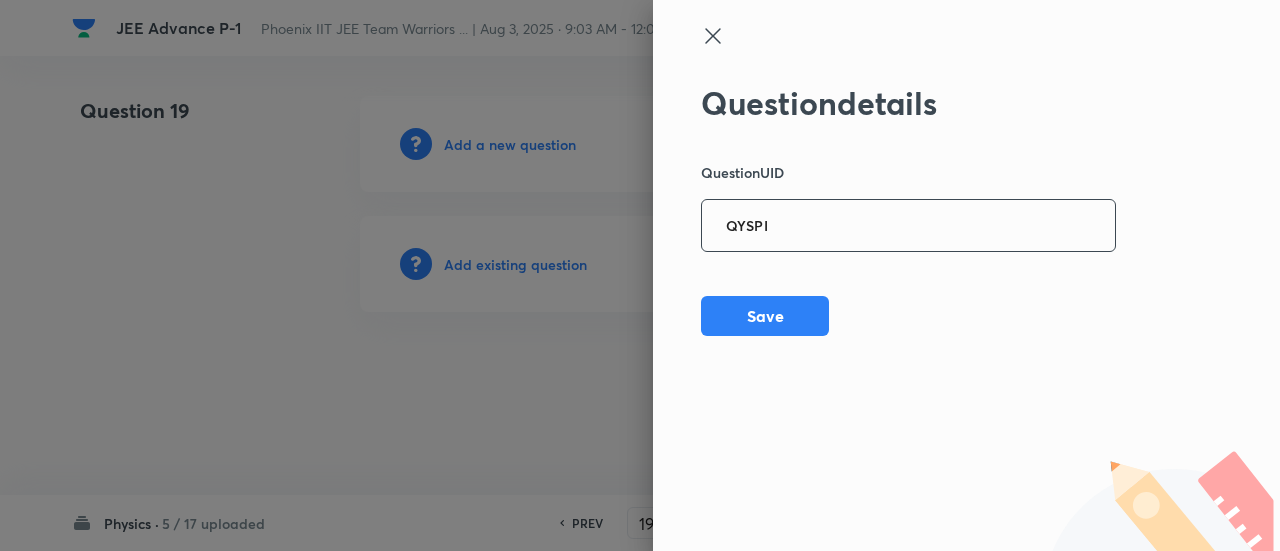 type on "QYSPI" 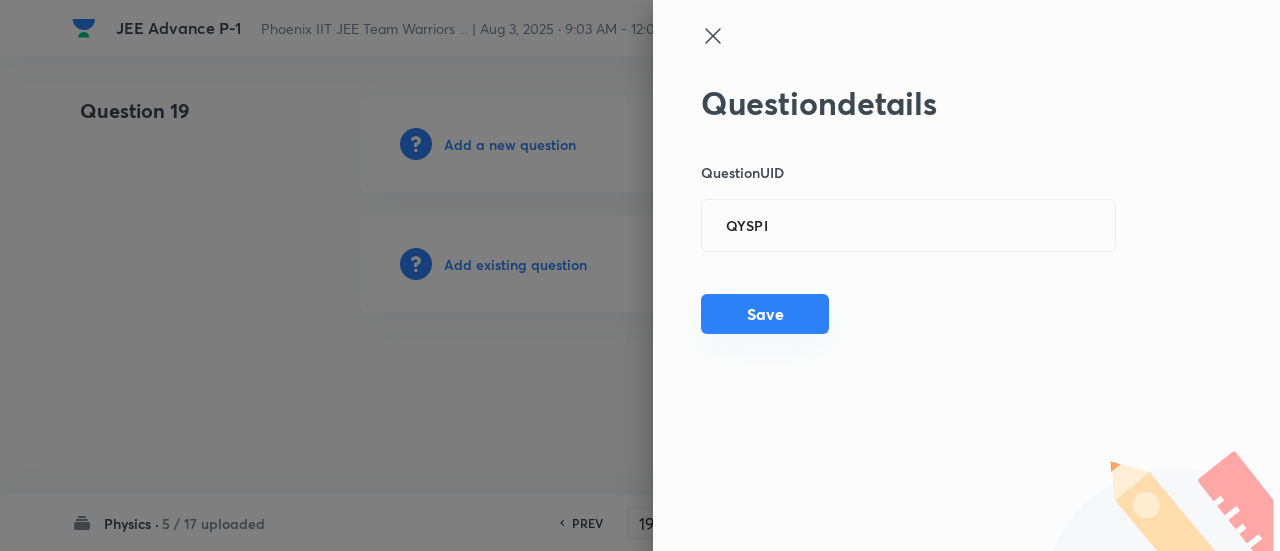click on "Save" at bounding box center (765, 314) 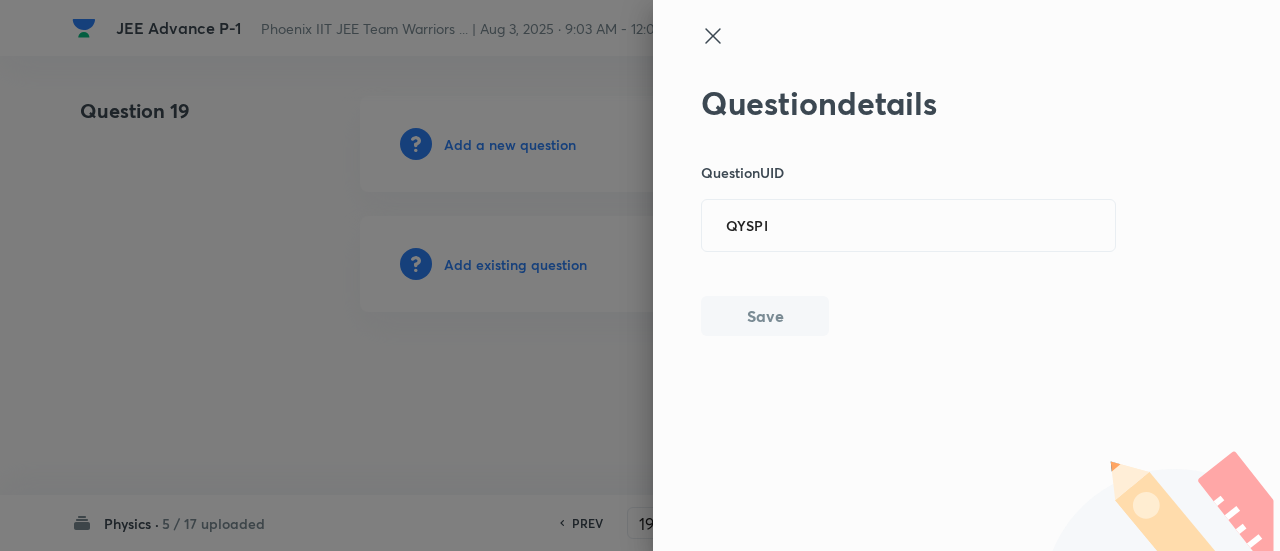 type 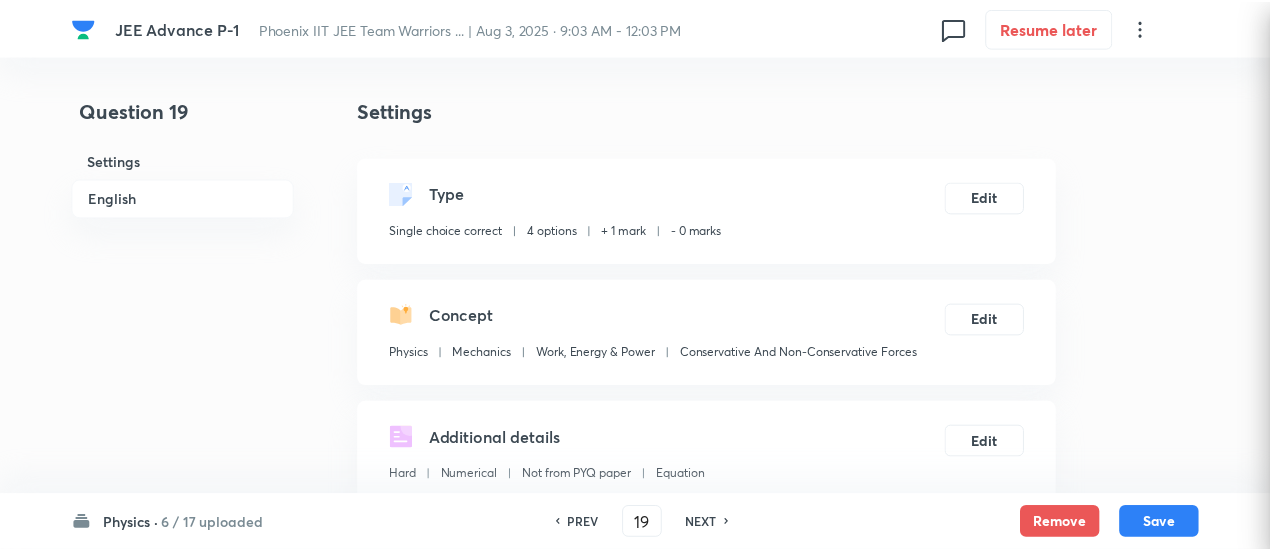 checkbox on "true" 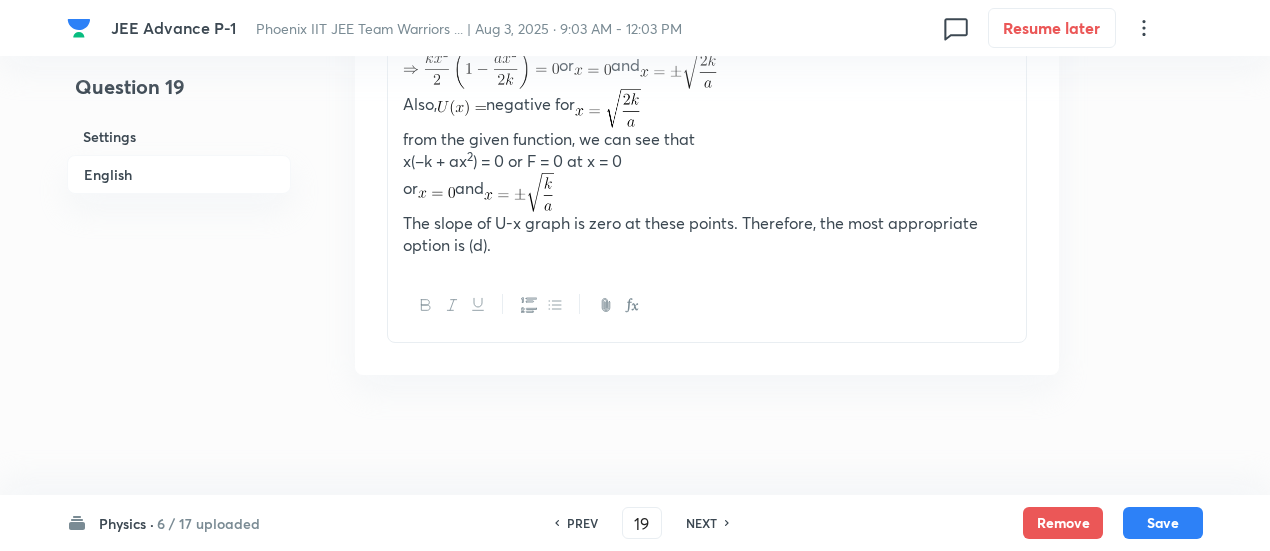 scroll, scrollTop: 2509, scrollLeft: 0, axis: vertical 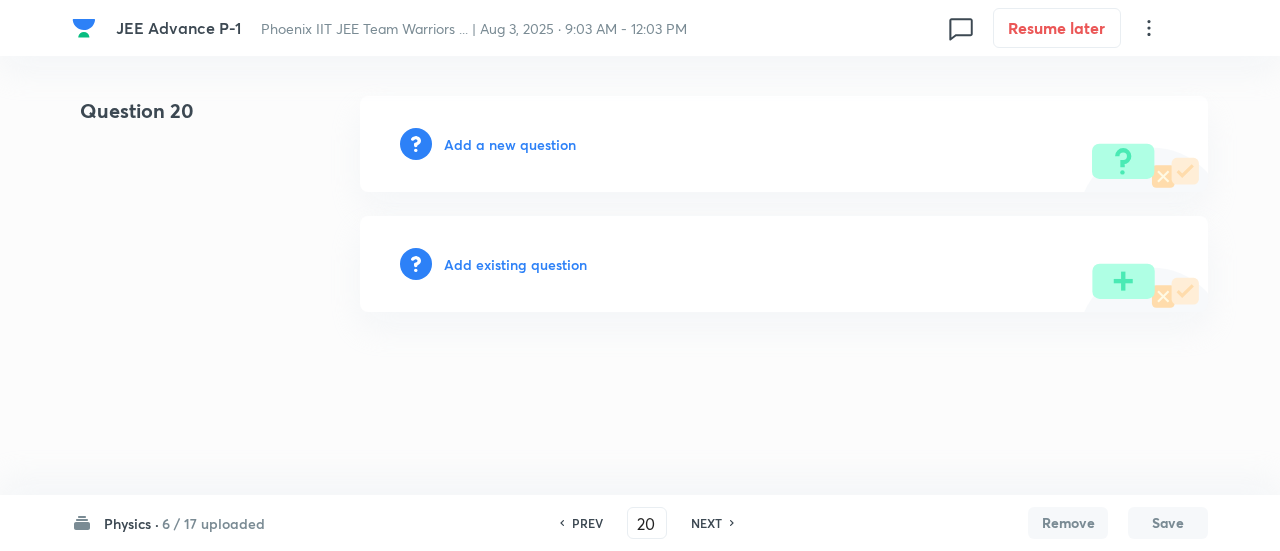 click on "Add existing question" at bounding box center [515, 264] 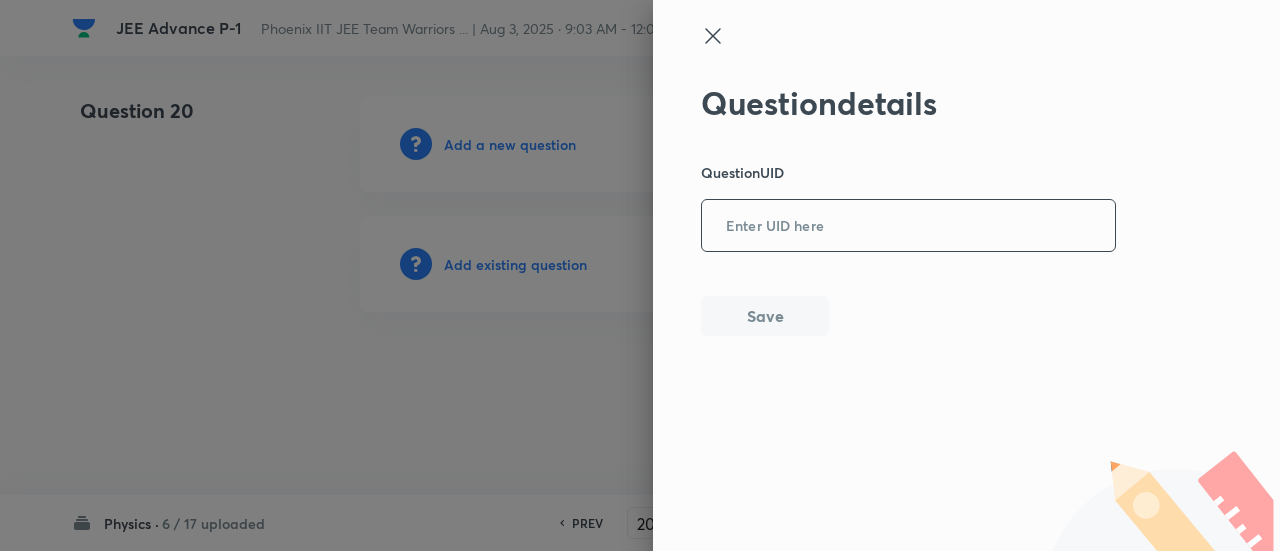 click at bounding box center [908, 226] 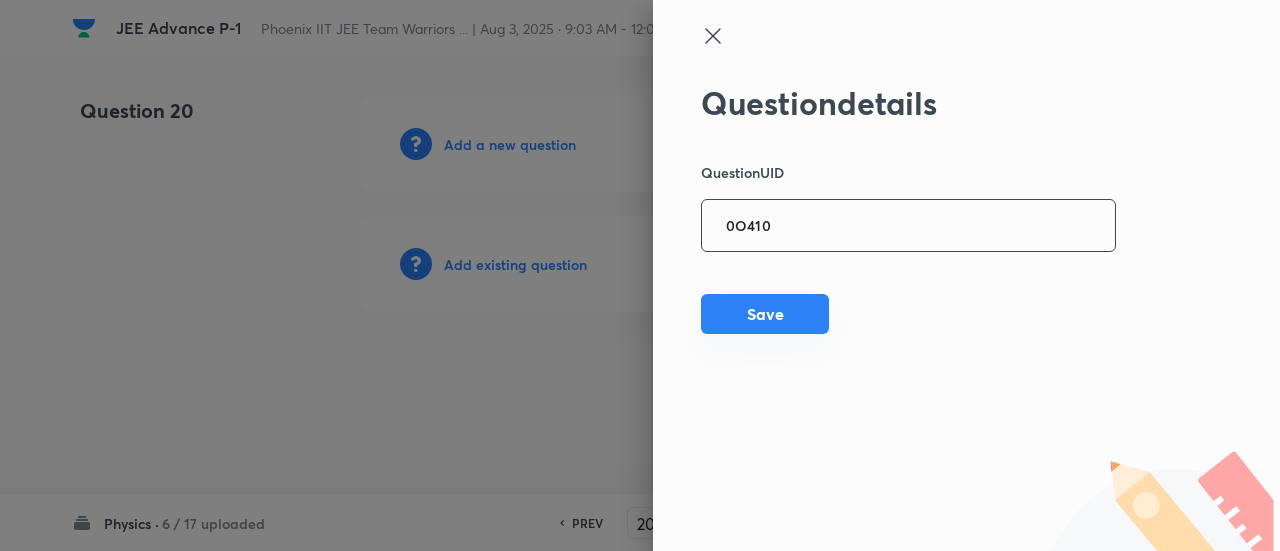 type on "0O410" 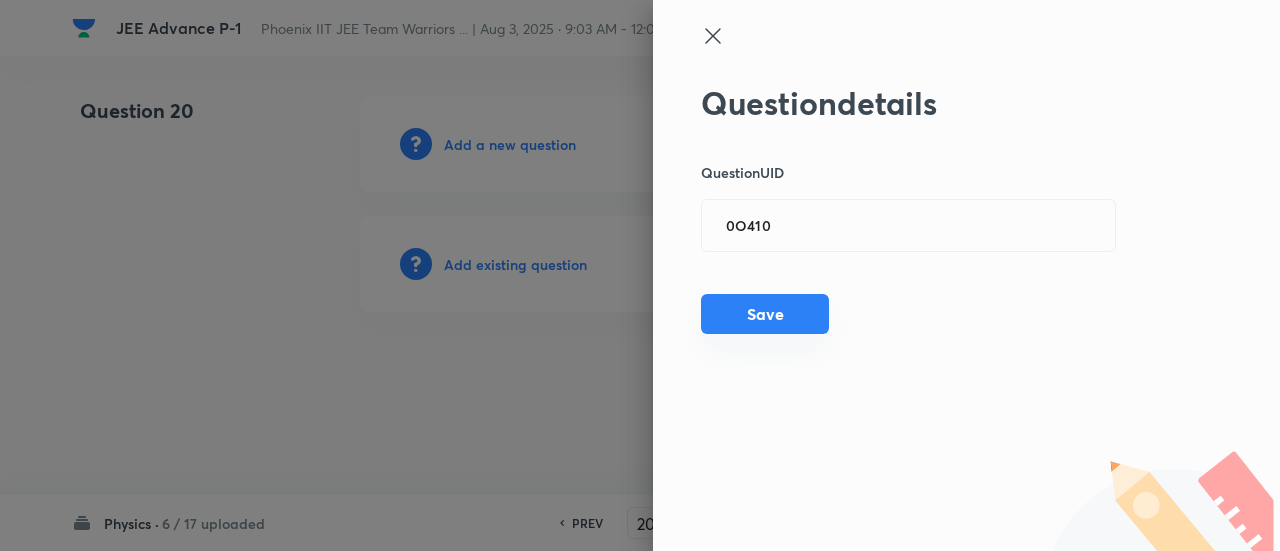 click on "Save" at bounding box center [765, 314] 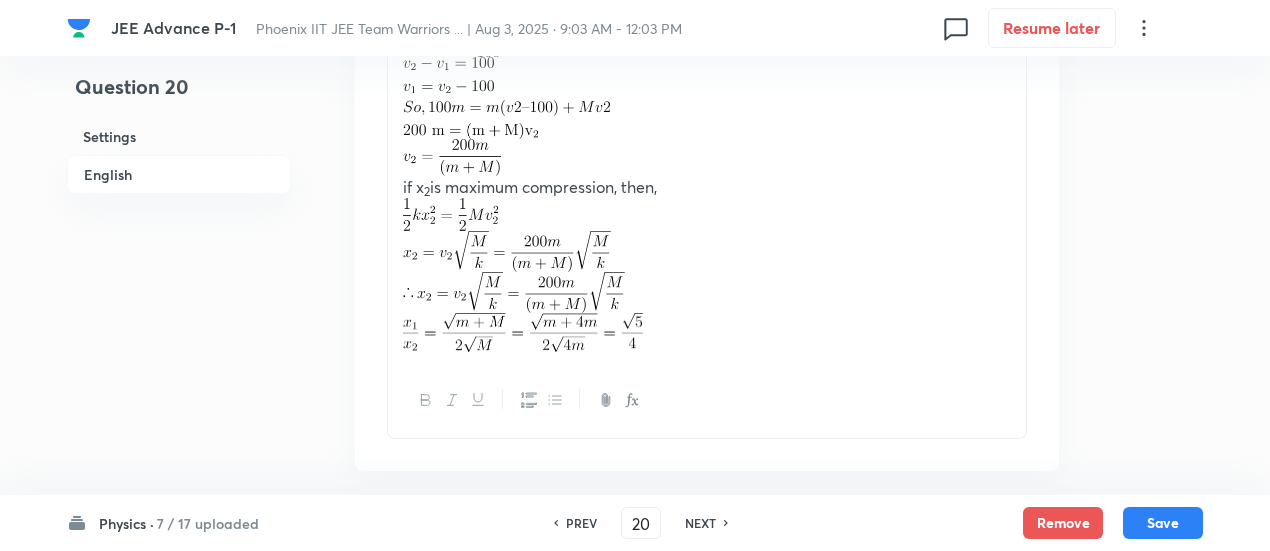 scroll, scrollTop: 3083, scrollLeft: 0, axis: vertical 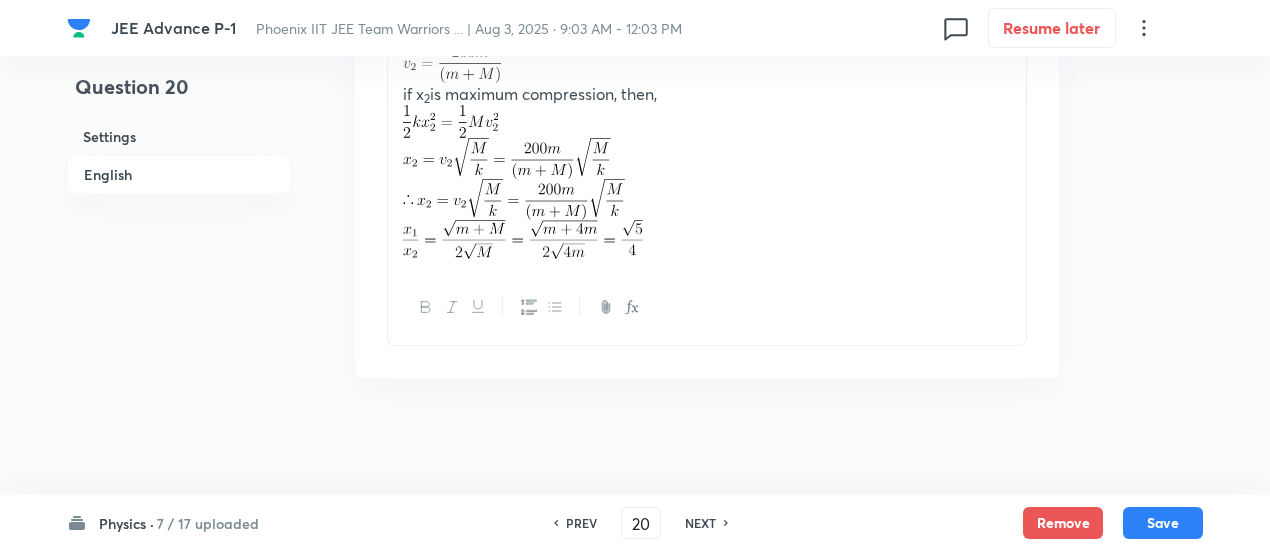 click on "NEXT" at bounding box center [700, 523] 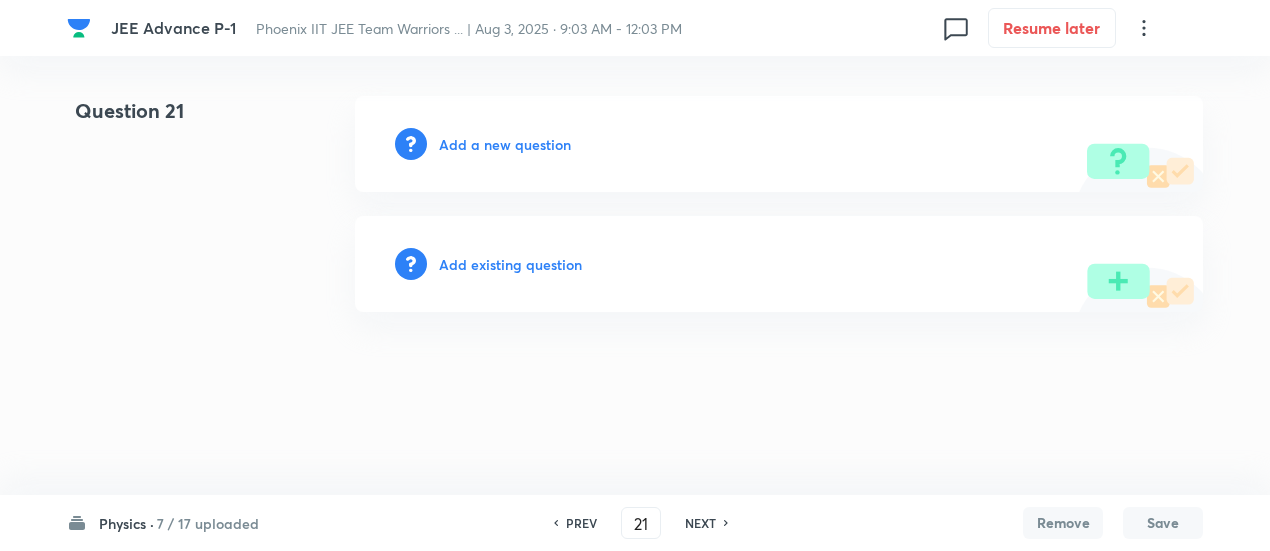 scroll, scrollTop: 0, scrollLeft: 0, axis: both 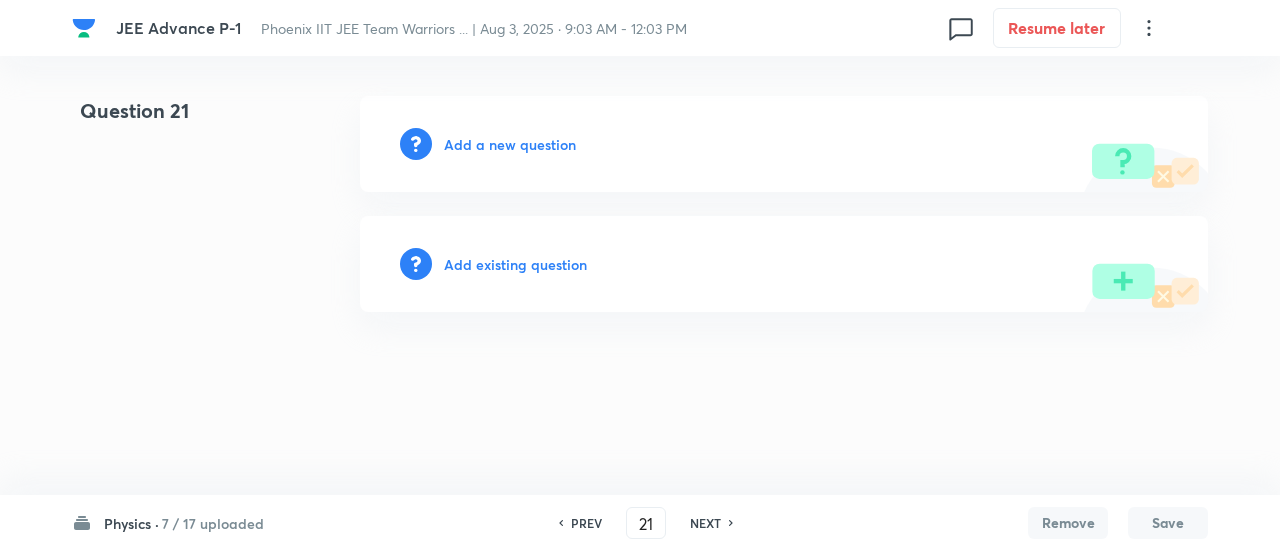 click on "Add existing question" at bounding box center (515, 264) 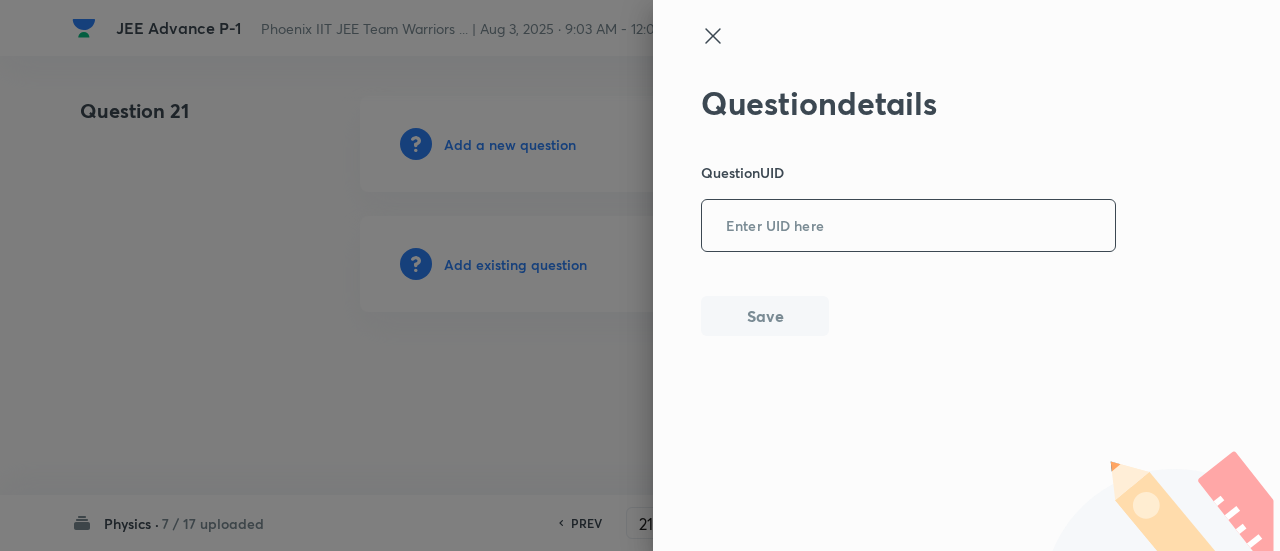 click at bounding box center (908, 226) 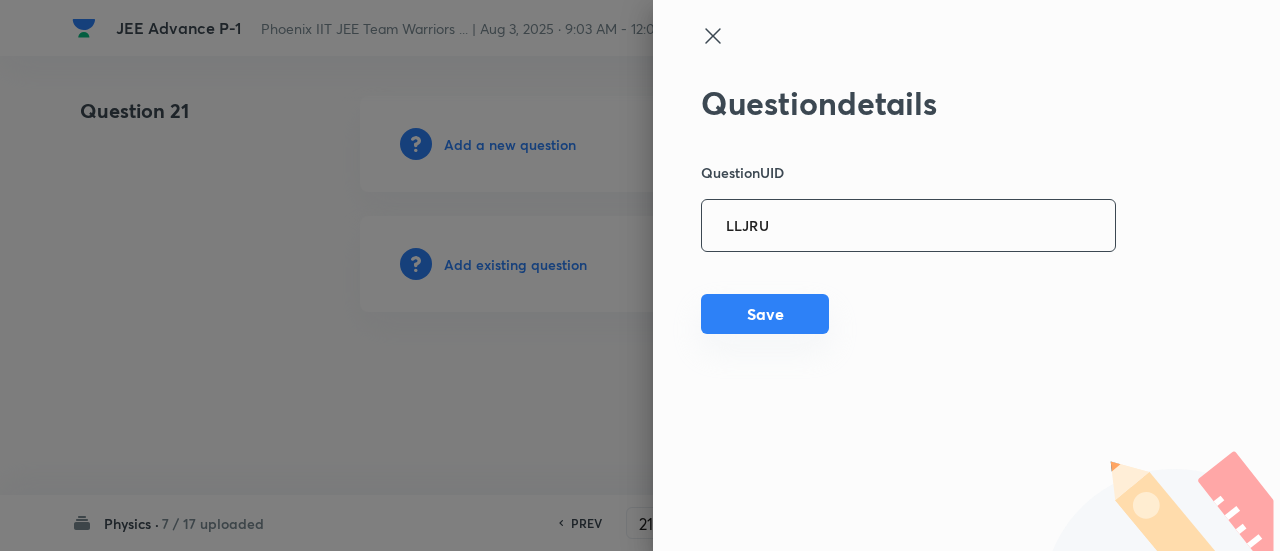 type on "LLJRU" 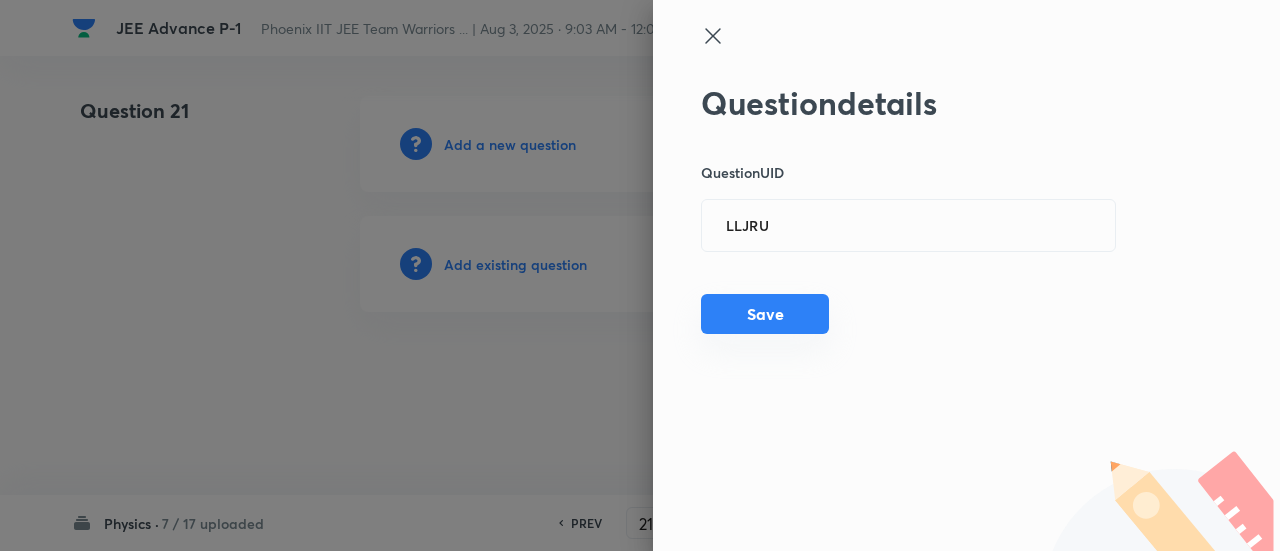 click on "Save" at bounding box center [765, 314] 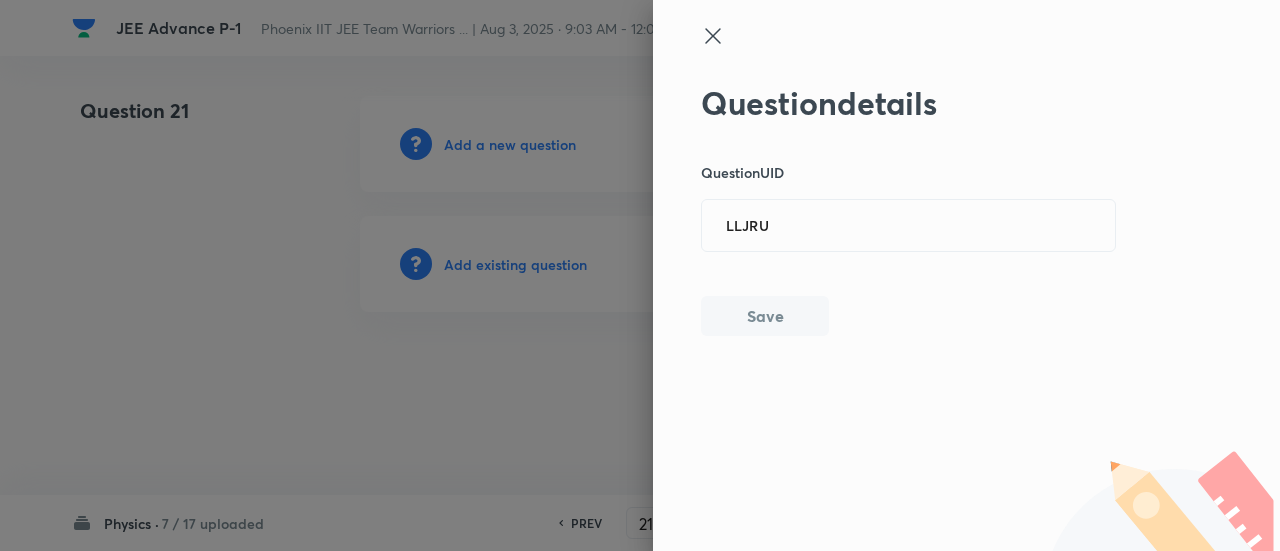 type 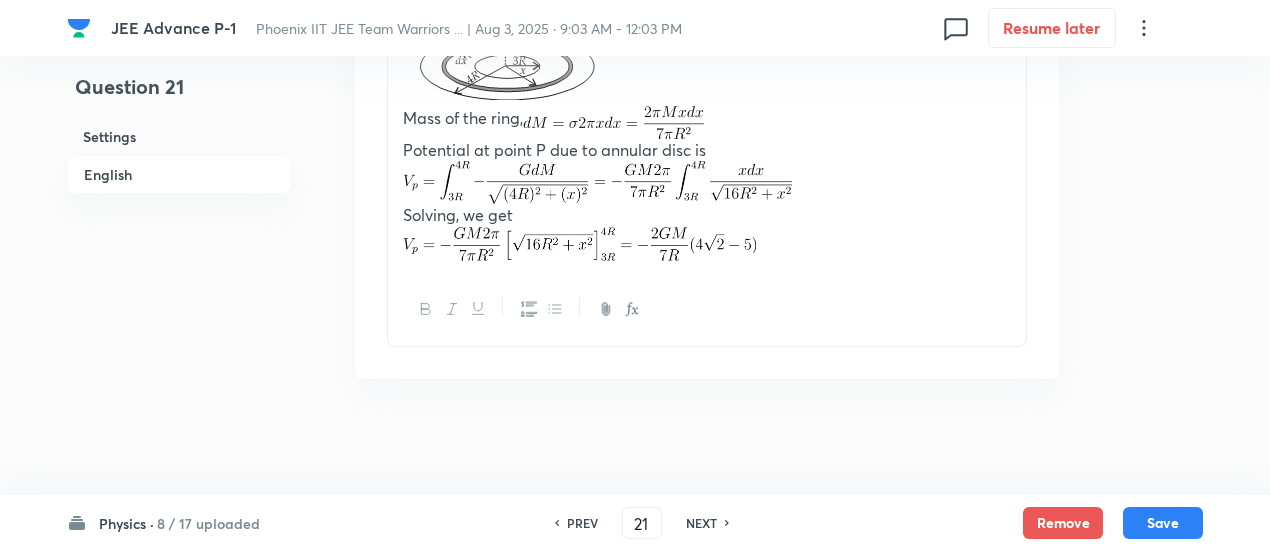 scroll, scrollTop: 2527, scrollLeft: 0, axis: vertical 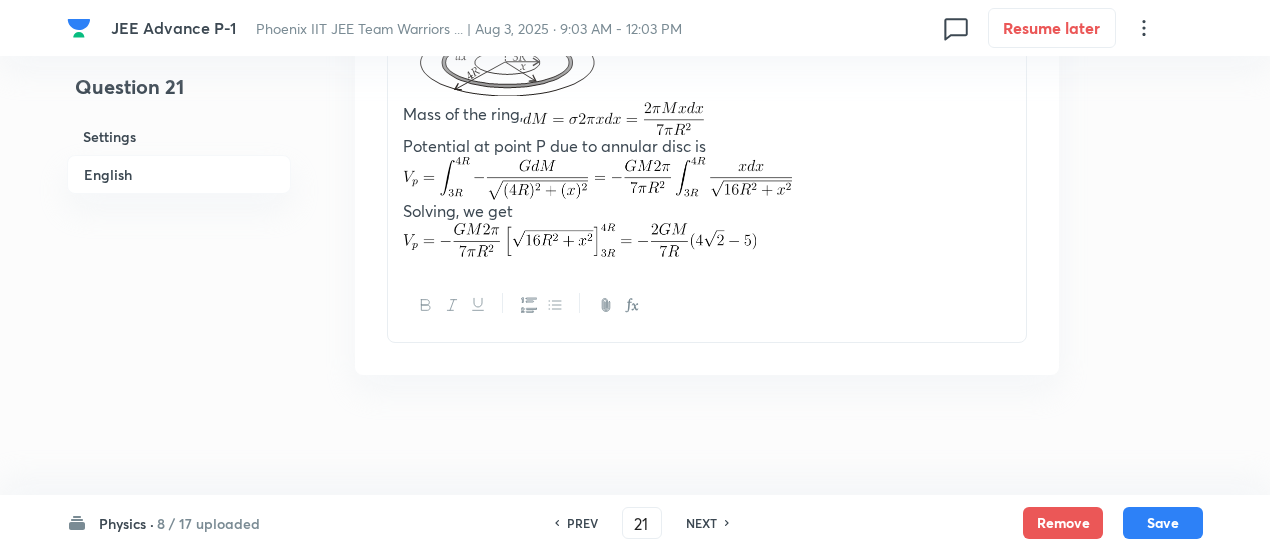 click on "NEXT" at bounding box center (701, 523) 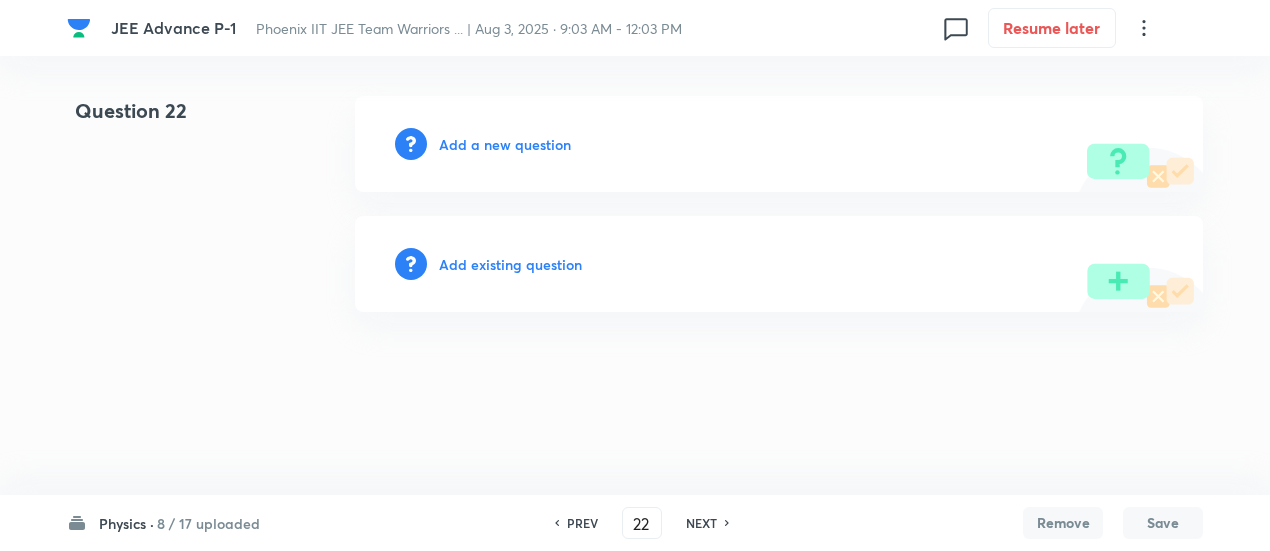 scroll, scrollTop: 0, scrollLeft: 0, axis: both 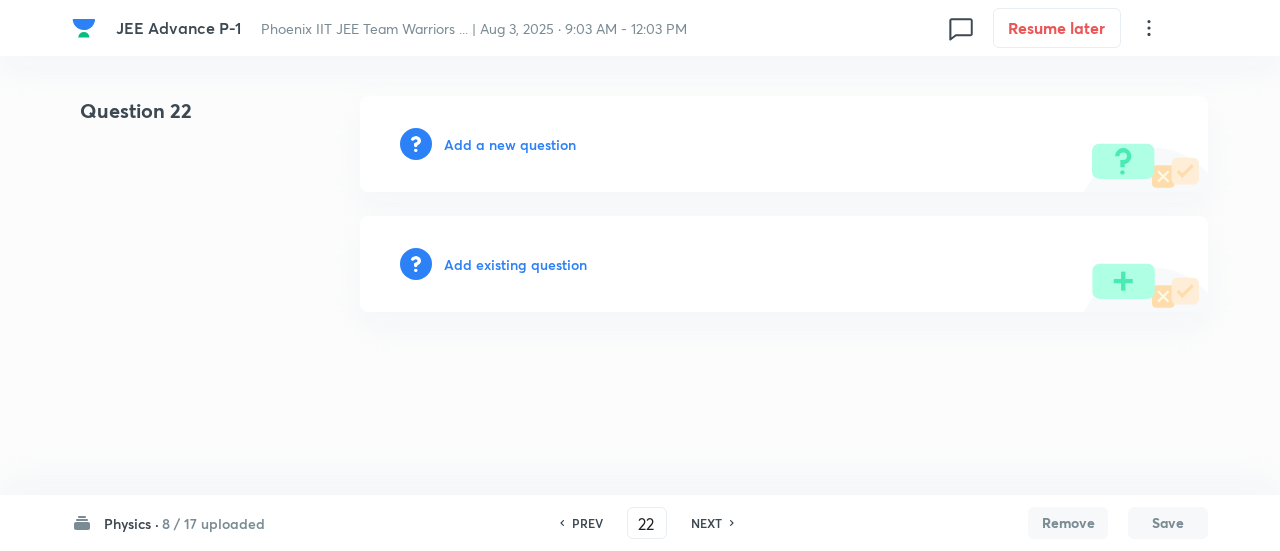click on "Add existing question" at bounding box center (515, 264) 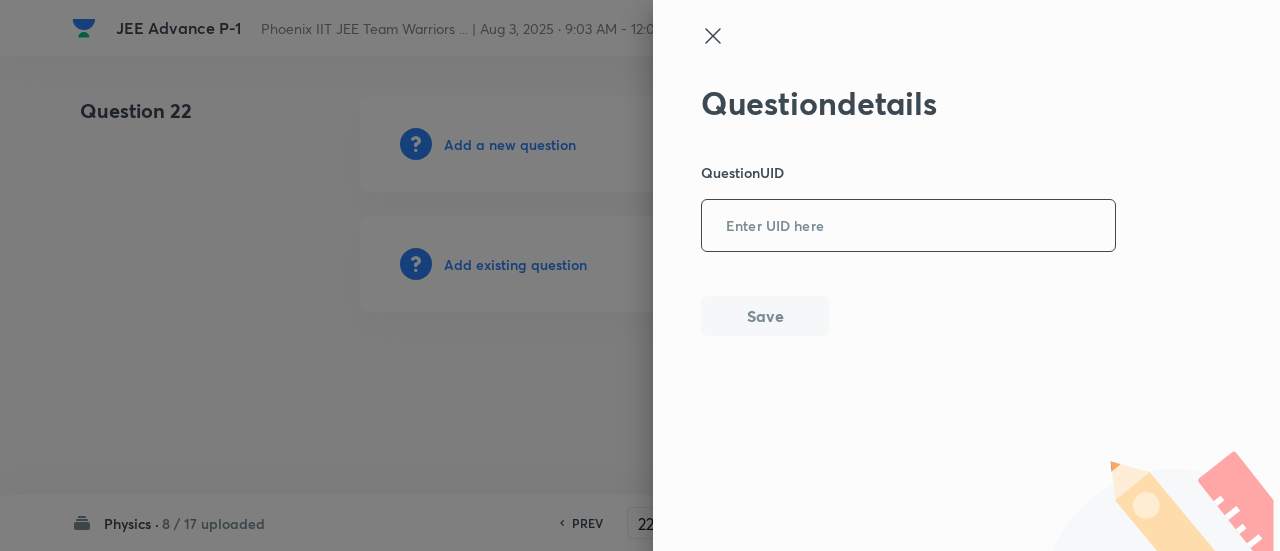 click at bounding box center (908, 226) 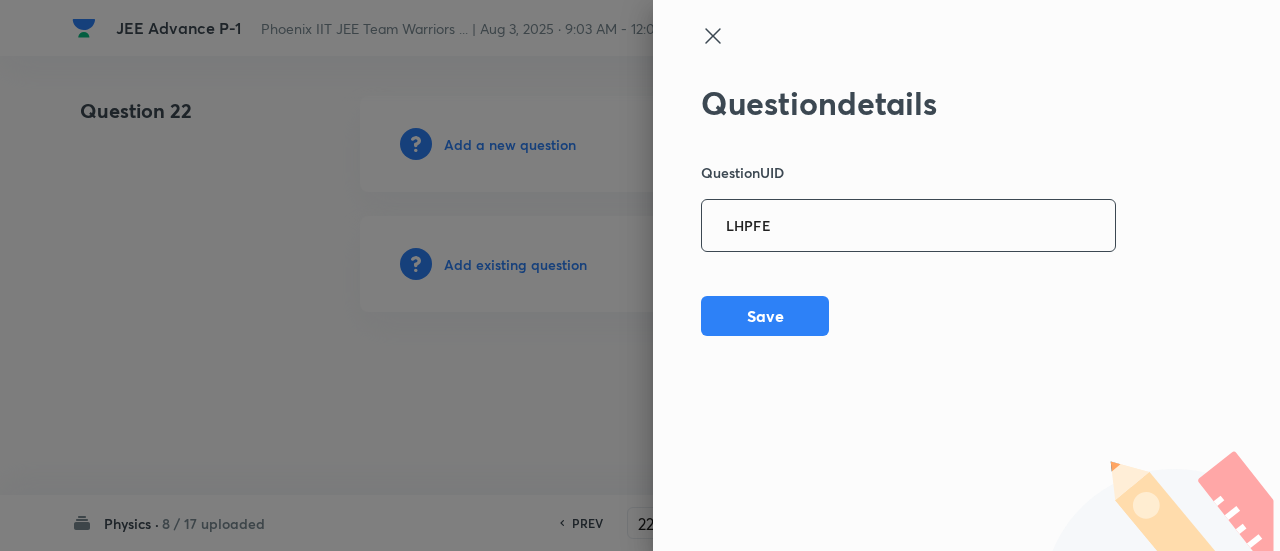 click on "LHPFE" at bounding box center [908, 226] 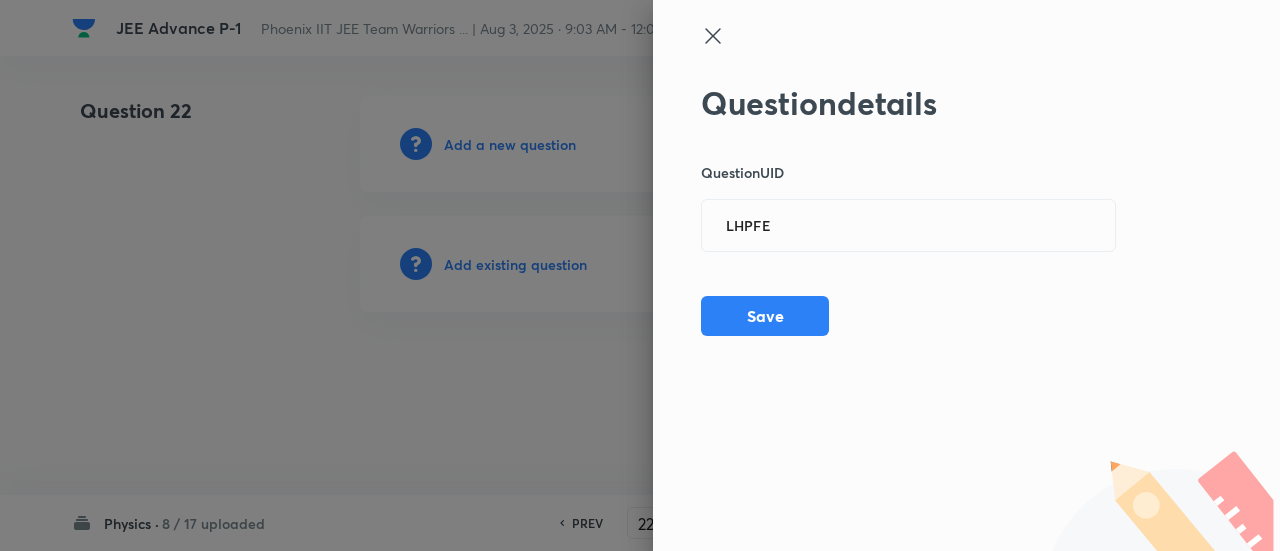 click on "Question  details Question  UID LHPFE ​ Save" at bounding box center [966, 275] 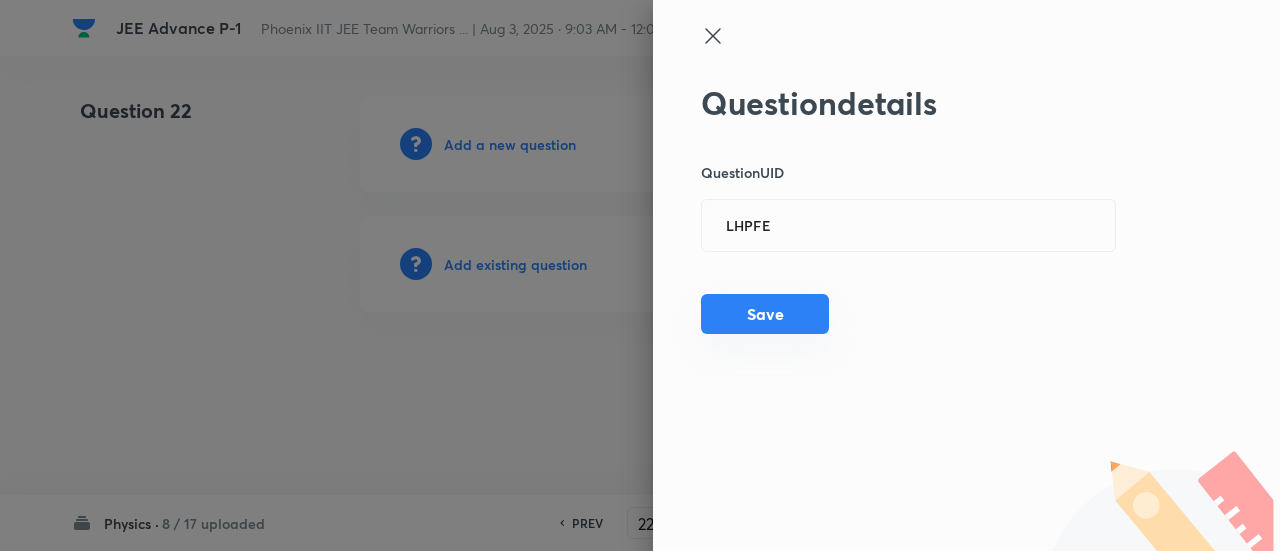 click on "Save" at bounding box center (765, 314) 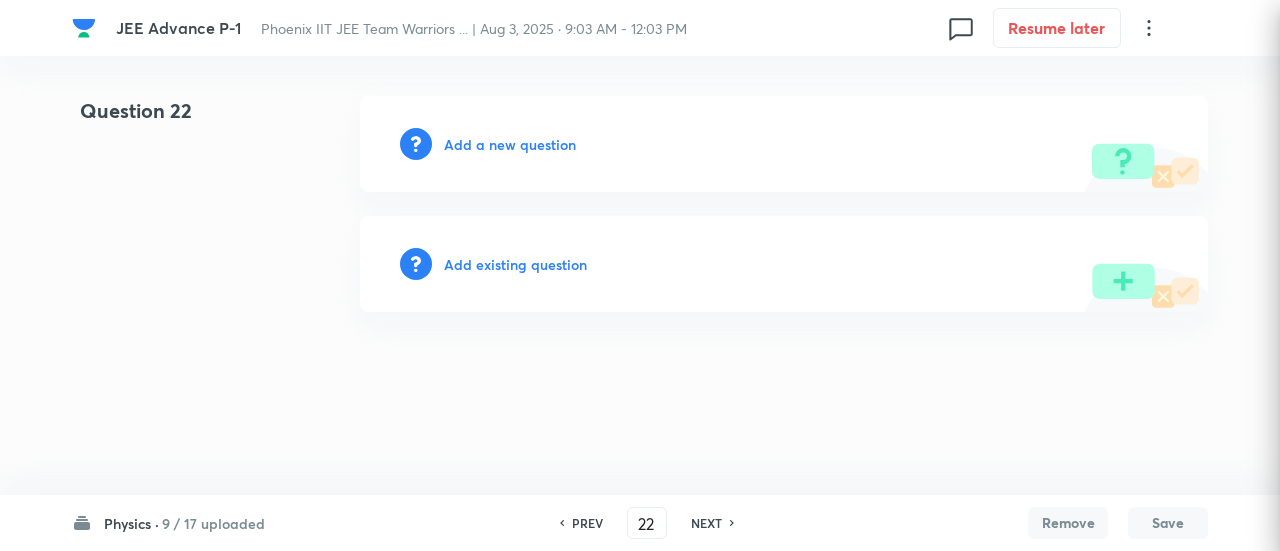 type 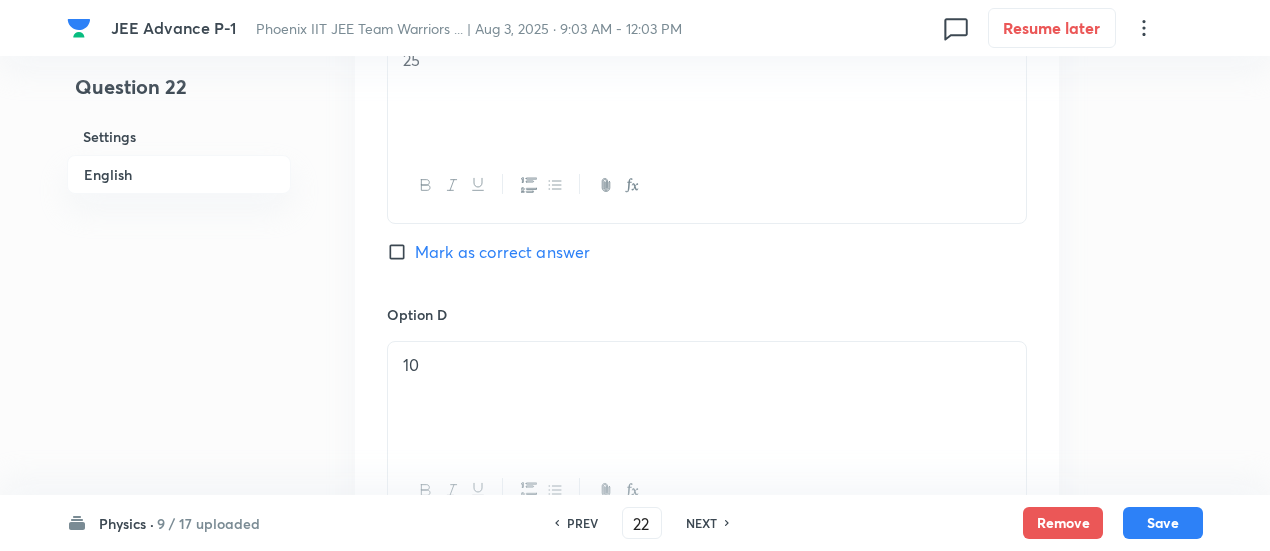 scroll, scrollTop: 2331, scrollLeft: 0, axis: vertical 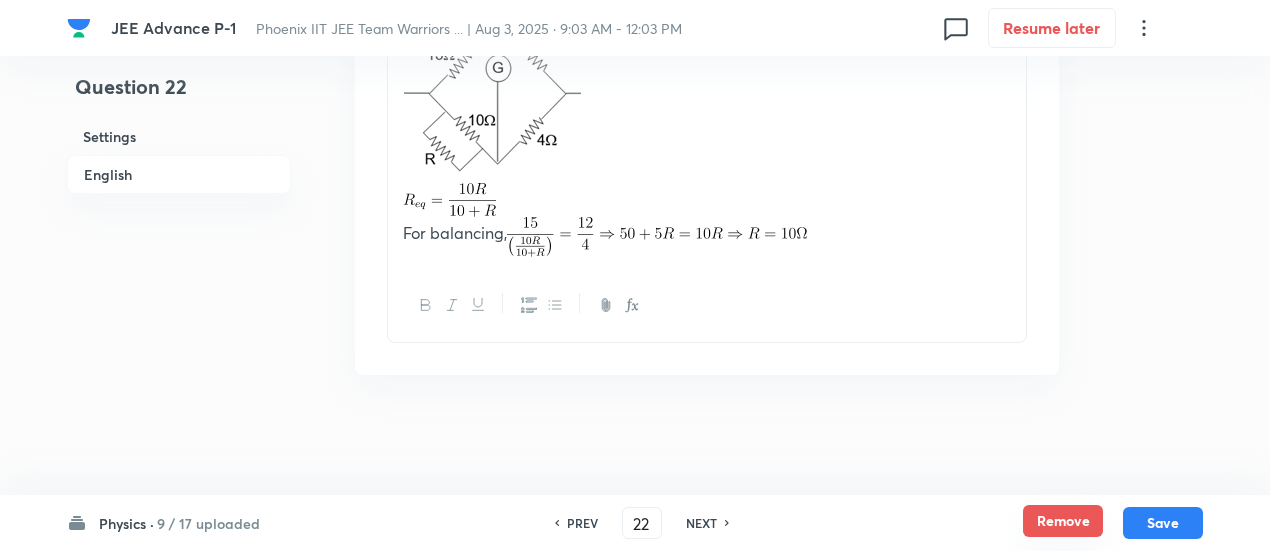 click on "Remove" at bounding box center [1063, 521] 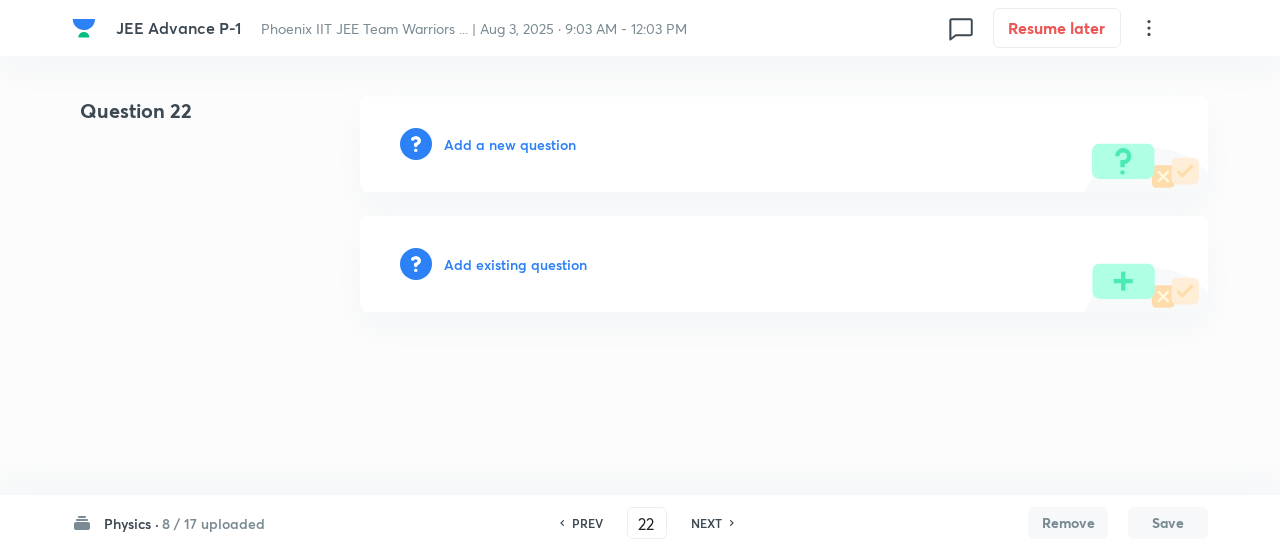 click on "Add existing question" at bounding box center [515, 264] 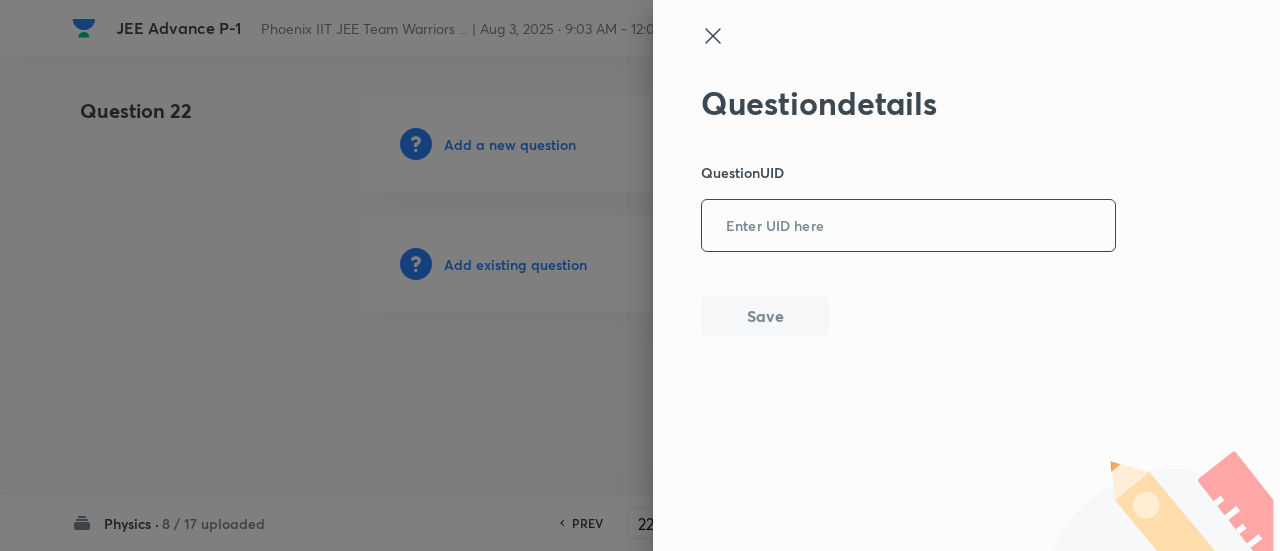 click at bounding box center [908, 226] 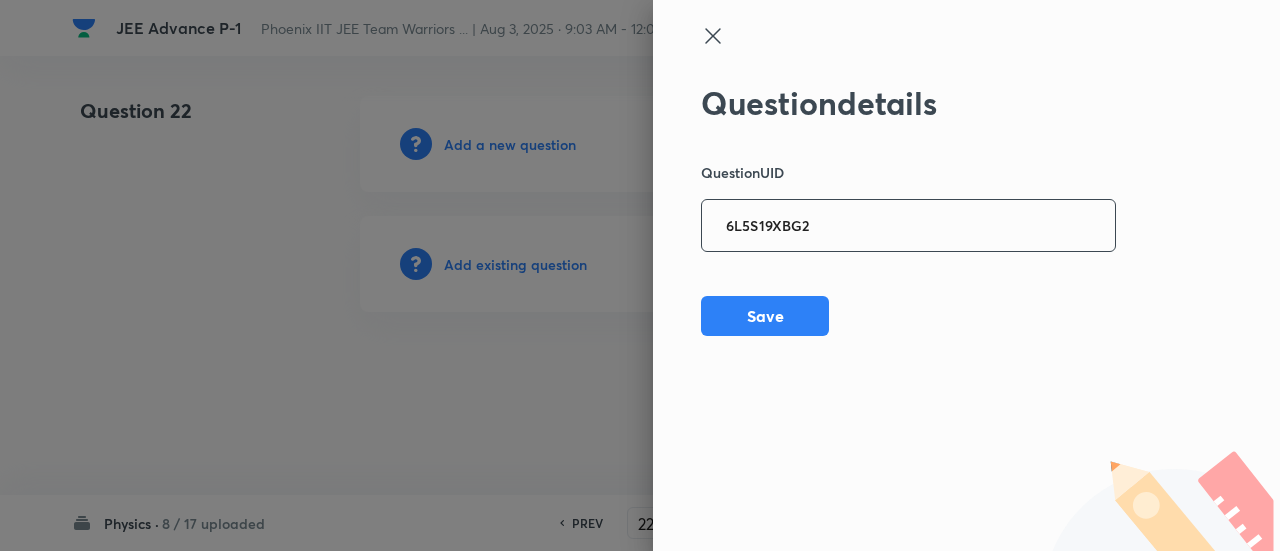 click on "6L5S19XBG2" at bounding box center [908, 226] 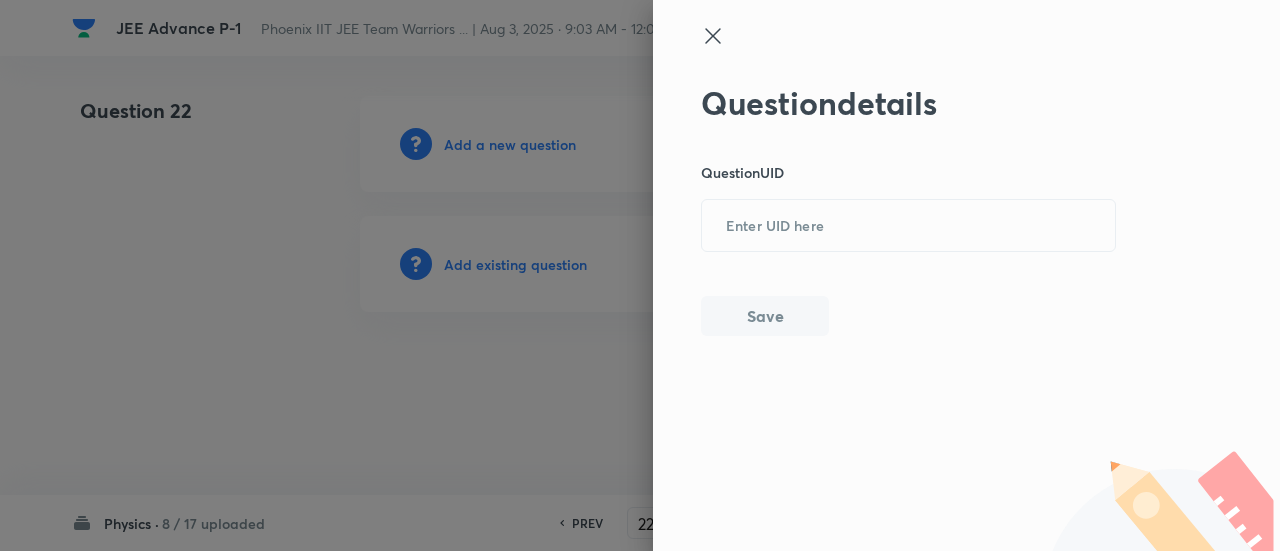 click on "Question  details Question  UID ​ Save" at bounding box center (966, 275) 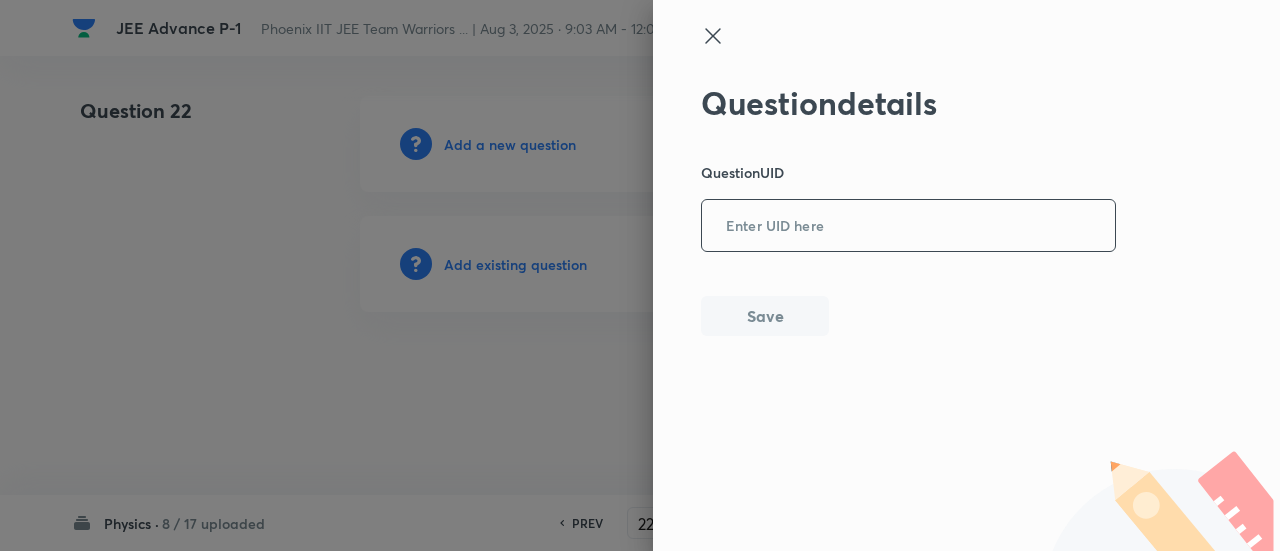 click at bounding box center (908, 226) 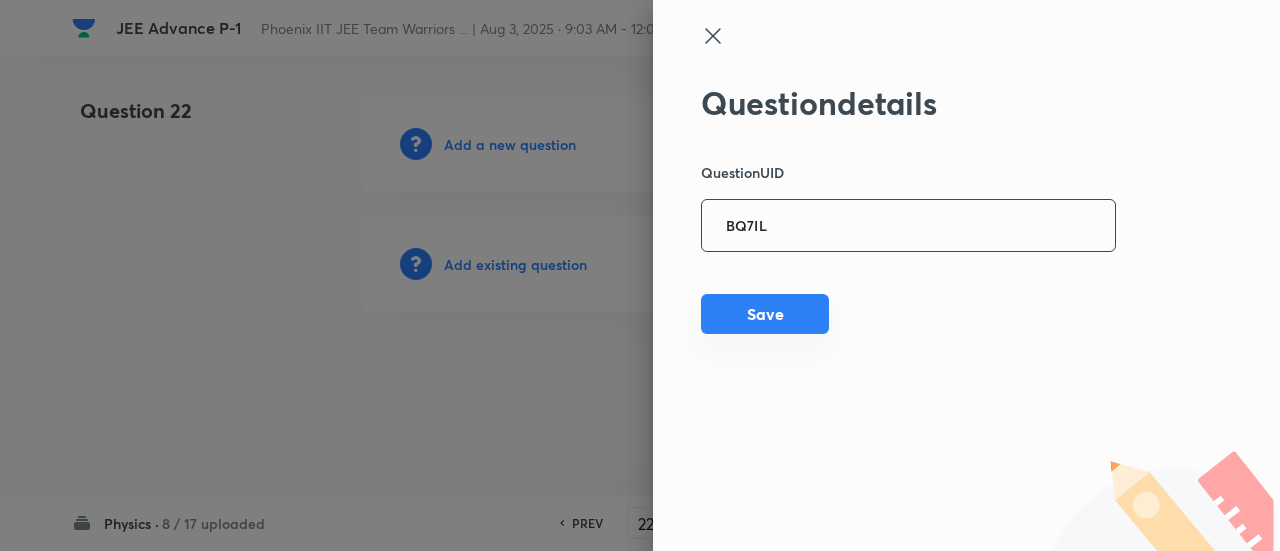 type on "BQ7IL" 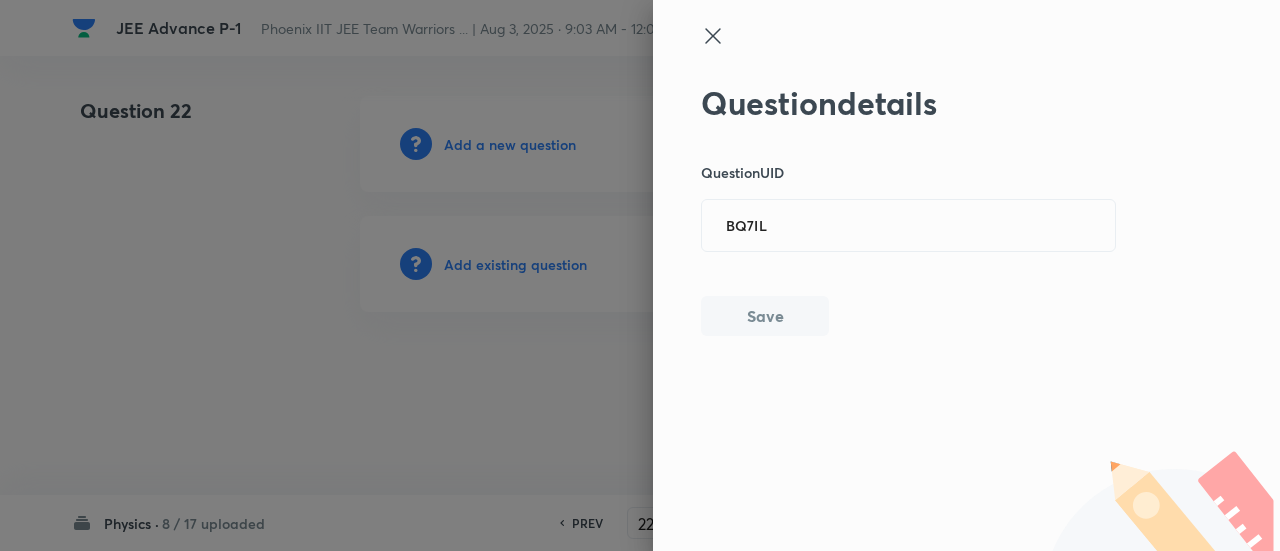 type 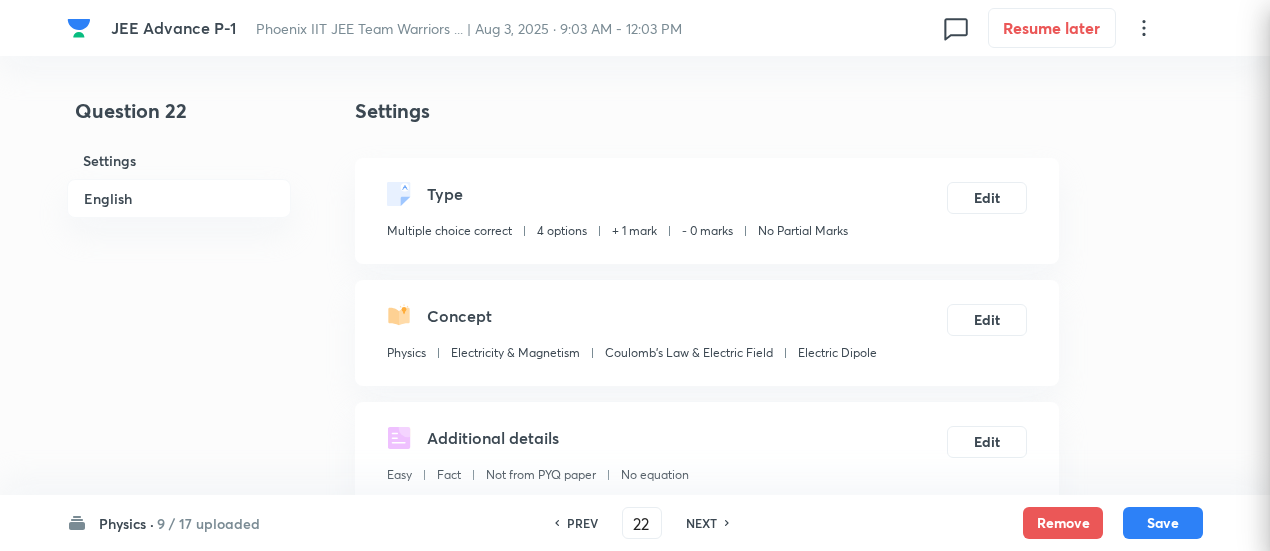 checkbox on "true" 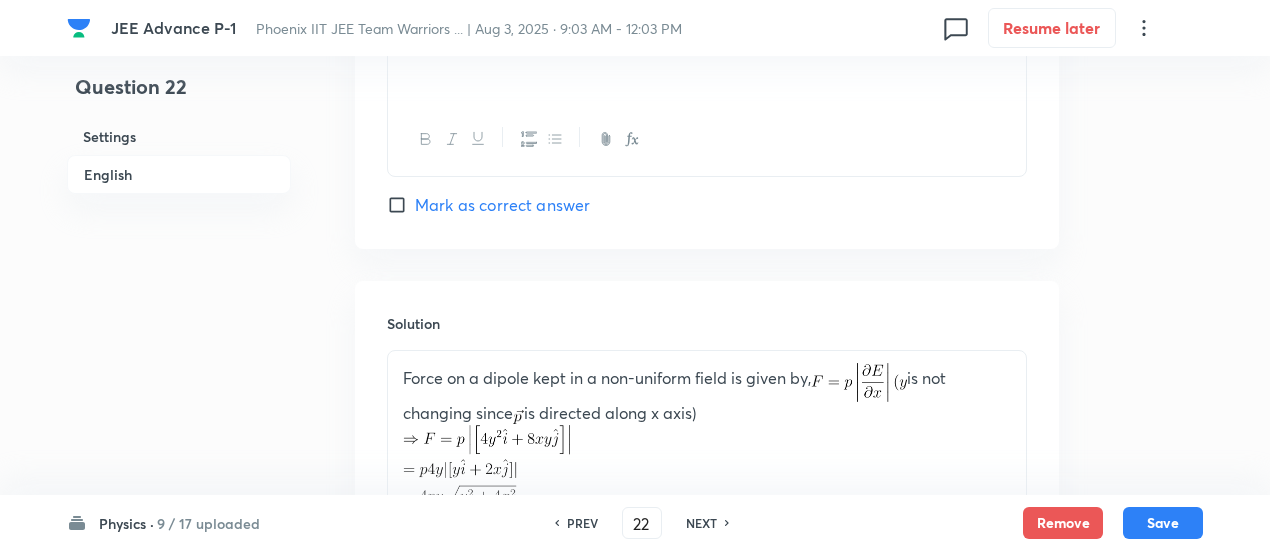 scroll, scrollTop: 2208, scrollLeft: 0, axis: vertical 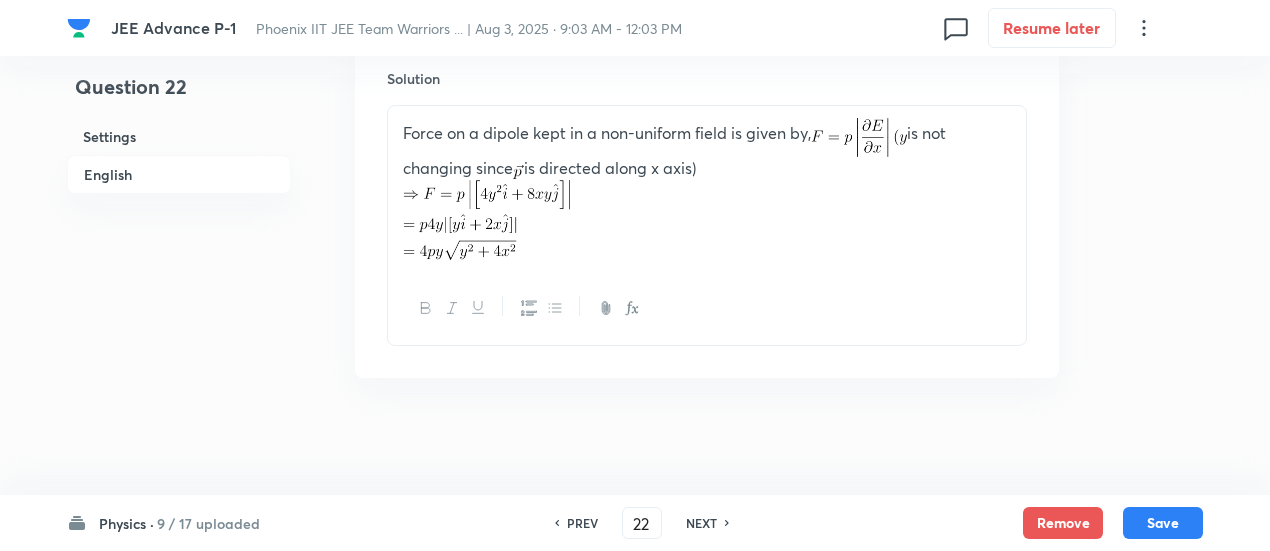 click on "JEE Advance P-1 Phoenix IIT JEE Team Warriors ... | Aug 3, 2025 · 9:03 AM - 12:03 PM 0 Resume later Question 22 Settings English Settings Type Multiple choice correct 4 options + 1 mark - 0 marks No Partial Marks Edit Concept Physics Electricity & Magnetism Coulomb's Law & Electric Field Electric Dipole  Edit Additional details Easy Fact Not from PYQ paper No equation Edit In English Question Electric dipole of moment   is kept at a point   in an electric field  . Find the magnitude of force acting on the dipole. Option A Mark as correct answer Option B Mark as correct answer Option C Marked as correct Option D Mark as correct answer Solution Force on a dipole kept in a non-uniform field is given by,   is not changing since   is directed along x axis) Physics ·
9 / 17 uploaded
PREV 22 ​ NEXT Remove Save No internet connection" at bounding box center [635, -827] 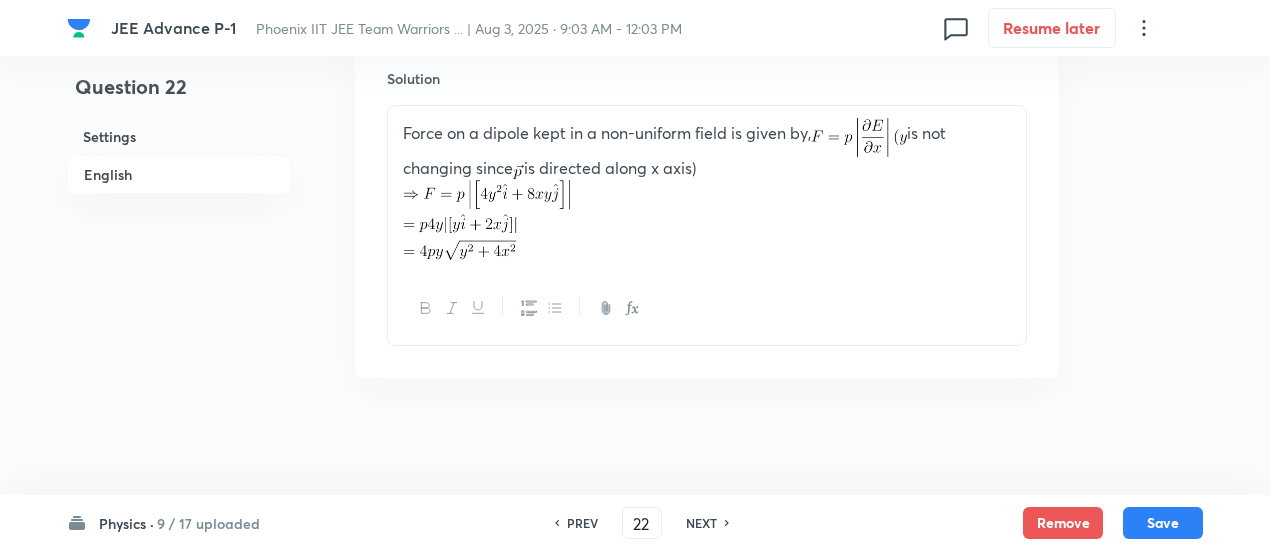 click on "NEXT" at bounding box center (701, 523) 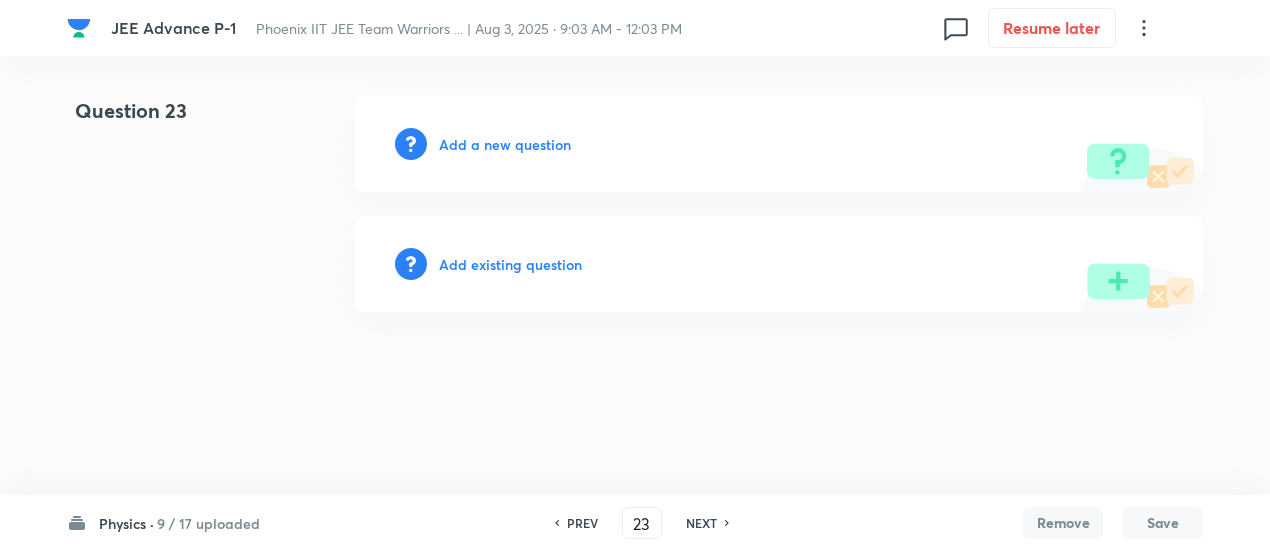 scroll, scrollTop: 0, scrollLeft: 0, axis: both 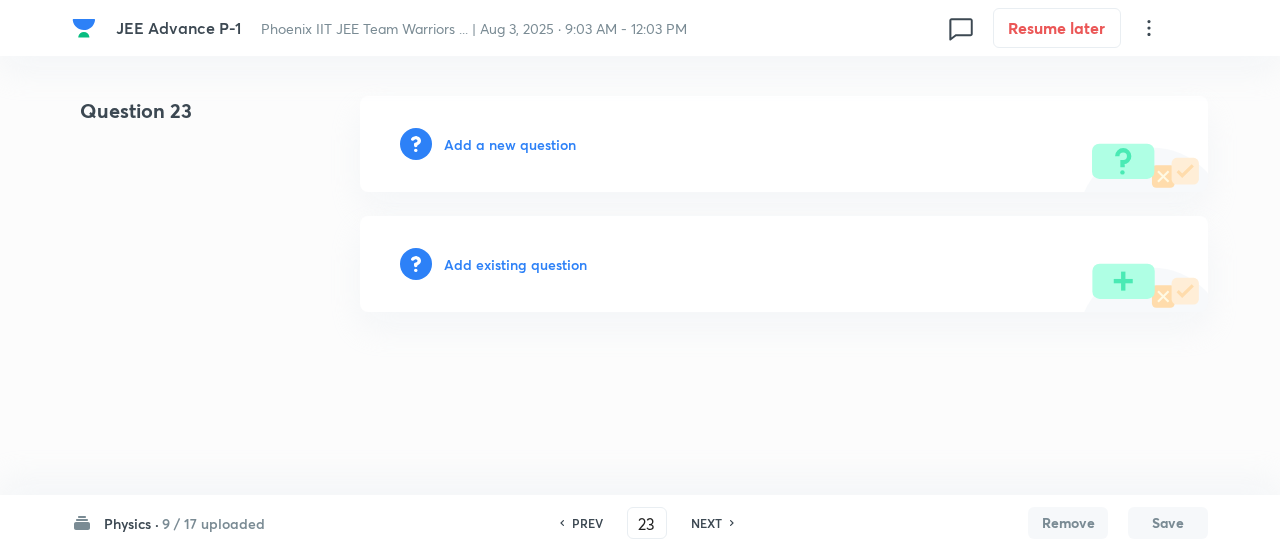 click on "Add existing question" at bounding box center (515, 264) 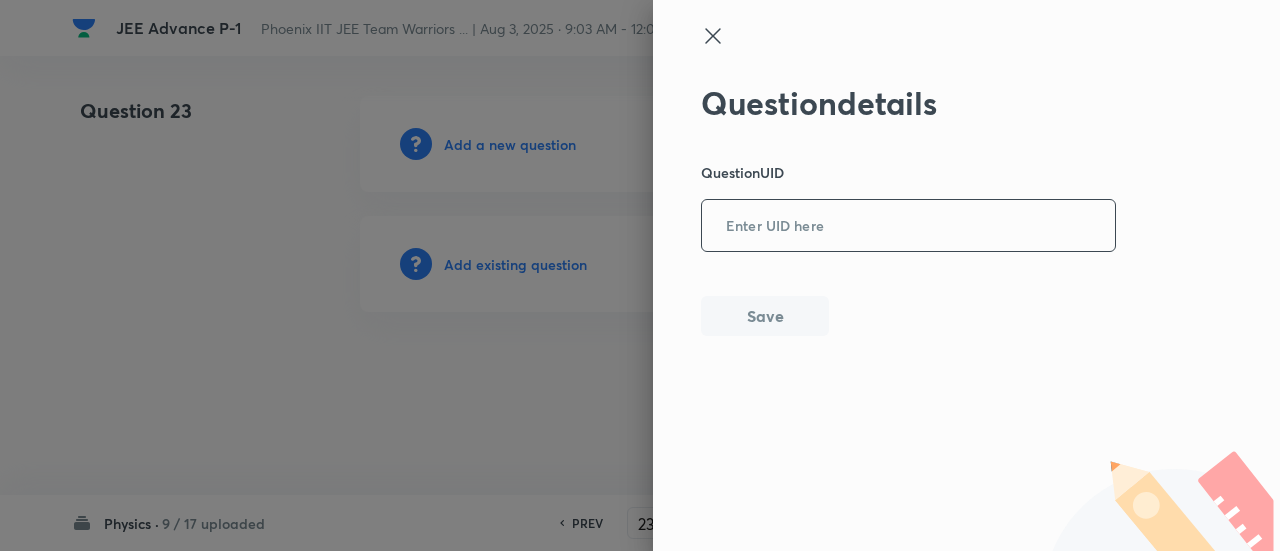click at bounding box center (908, 226) 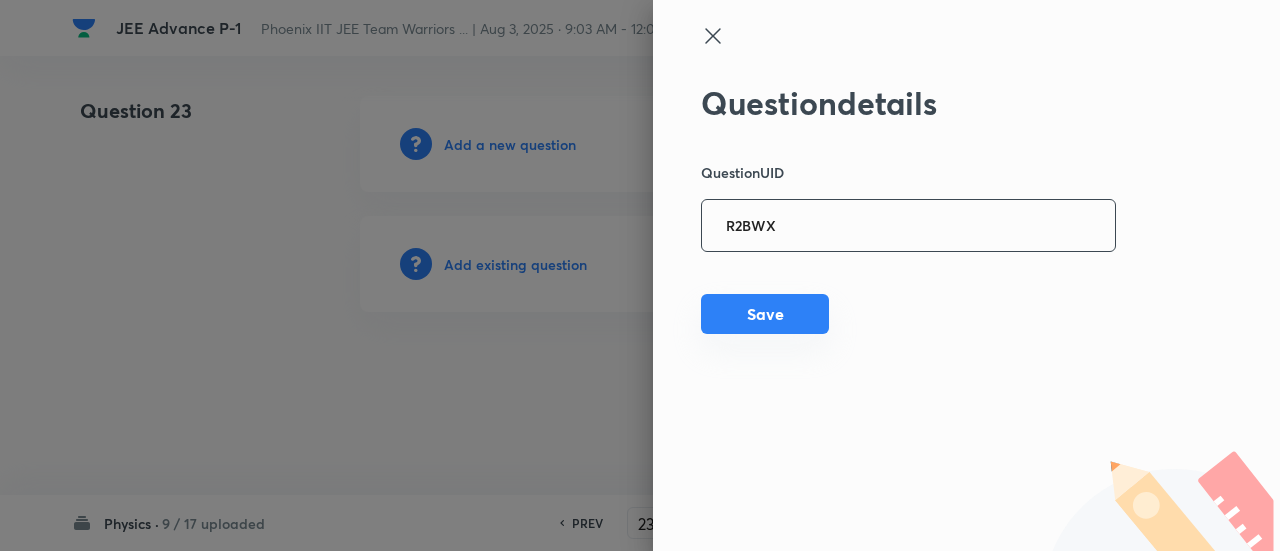 type on "R2BWX" 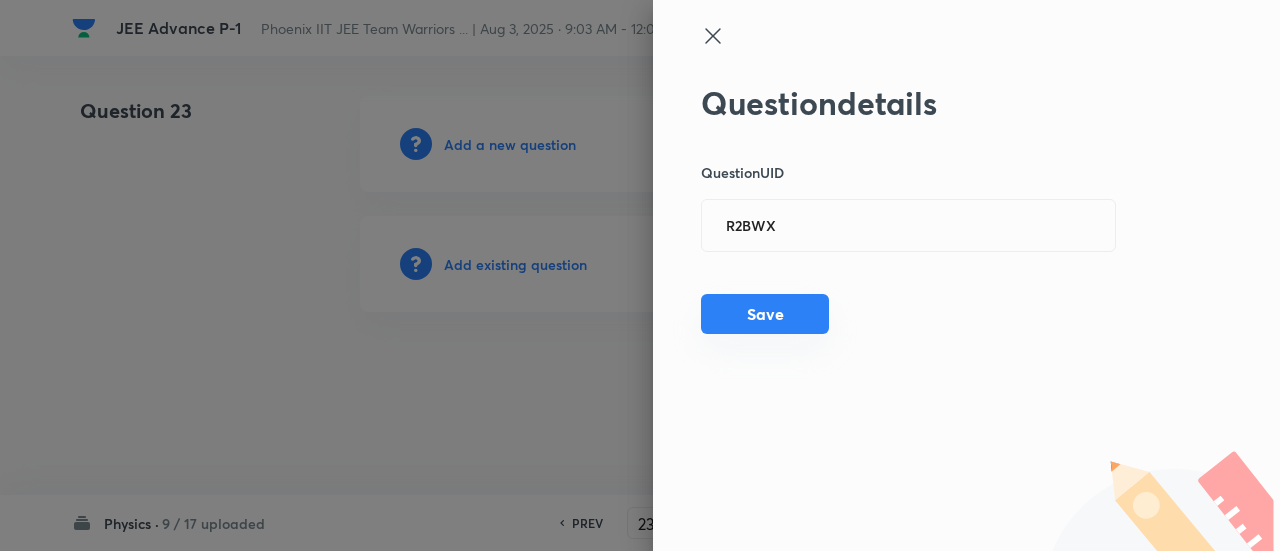 click on "Save" at bounding box center (765, 314) 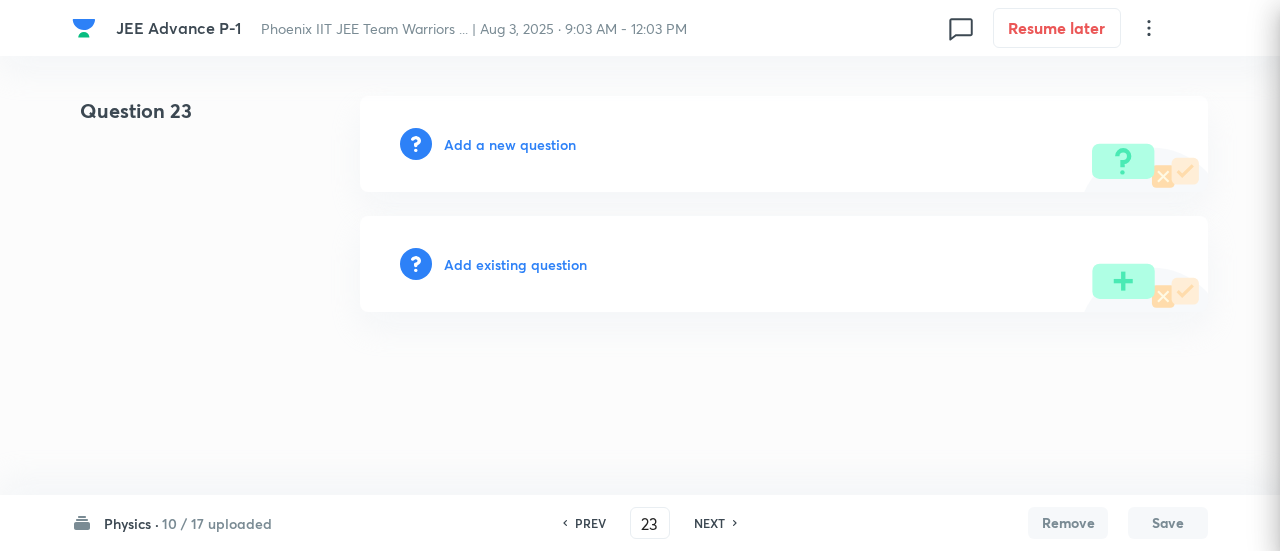 type 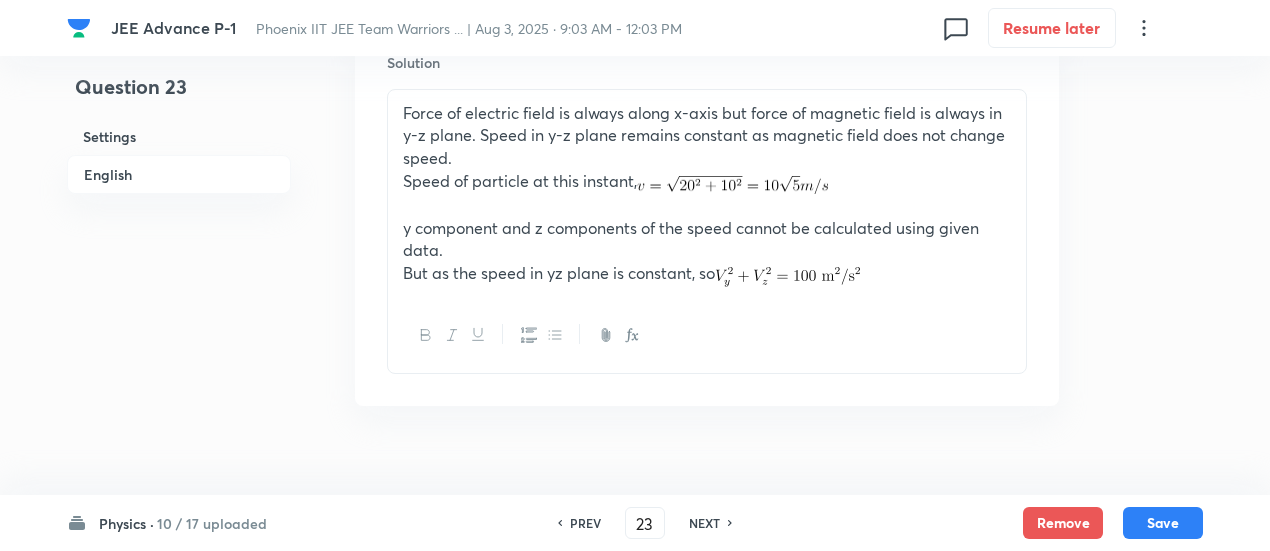 scroll, scrollTop: 2248, scrollLeft: 0, axis: vertical 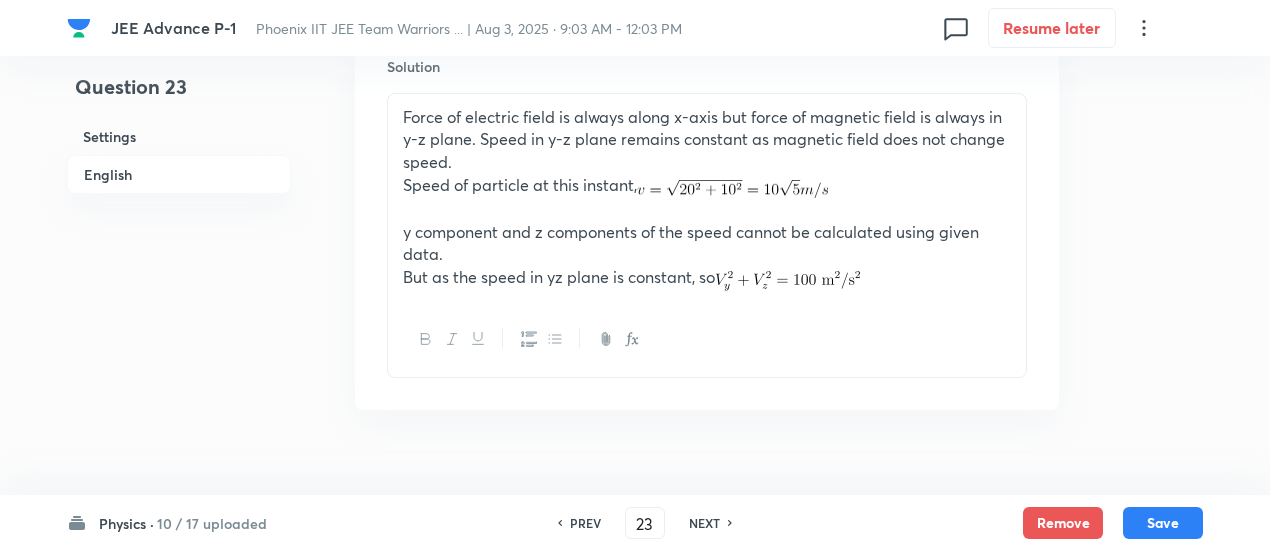 click on "JEE Advance P-1 Phoenix IIT JEE Team Warriors ... | Aug 3, 2025 · 9:03 AM - 12:03 PM 0 Resume later Question 23 Settings English Settings Type Multiple choice correct 4 options + 1 mark - 0 marks No Partial Marks Edit Concept Physics Electricity & Magnetism Coulomb's Law & Electric Field Coulomb's Law Edit Additional details Easy Fact Not from PYQ paper No equation Edit In English Question (One or more correct answers to this question) A charged particle is projected in combined electric and magnetic field. Electric field is uniform along x-axis and magnetic field which is non-uniform but not time varying also along x-axis. Initial velocity of particle is  . After certain time,   component of velocity is  . Which of the following is correct at that time? Option A Velocity of particle is  Mark as correct answer Option B Speed of particle is  Marked as correct Option C With given information we cannot calculate y component and z component of velocities. Marked as correct Option D Marked as correct Solution" at bounding box center [635, -831] 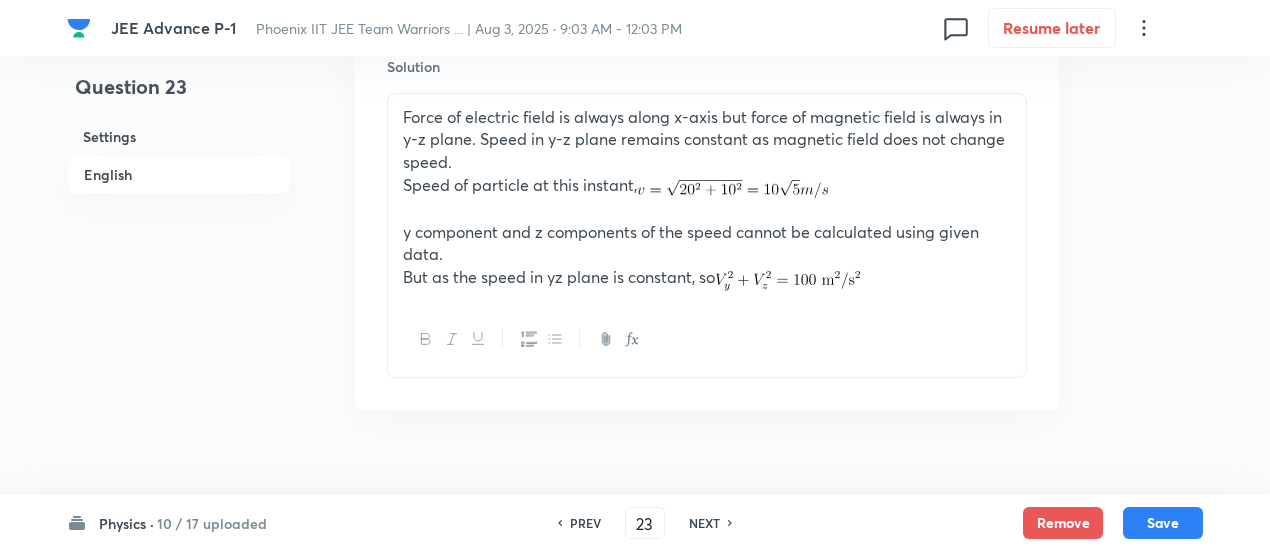 click on "NEXT" at bounding box center [704, 523] 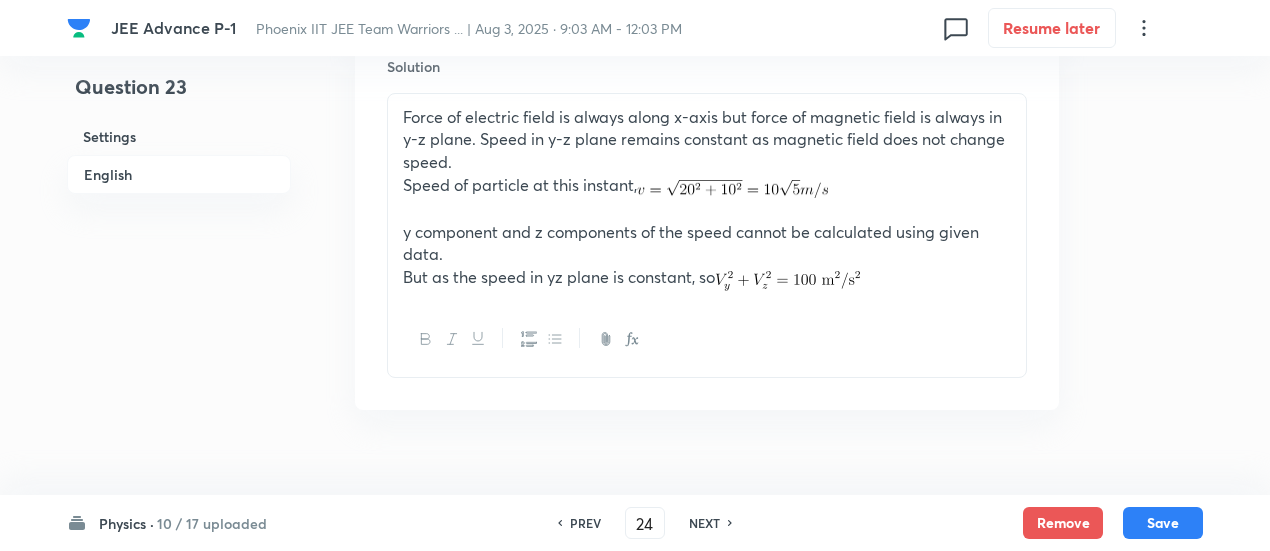 scroll, scrollTop: 0, scrollLeft: 0, axis: both 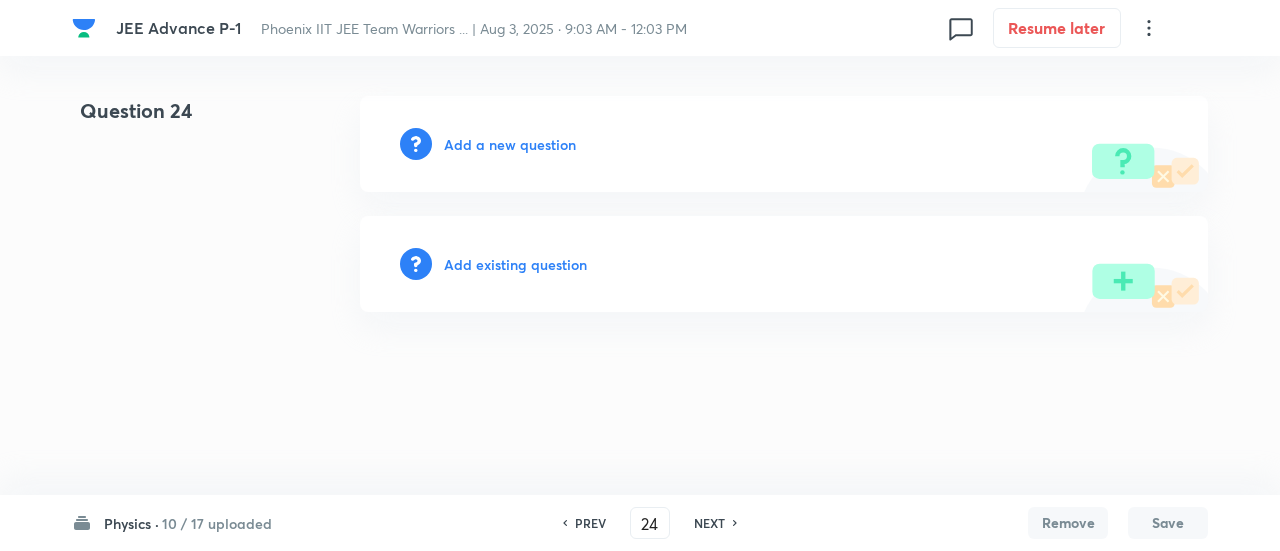 click on "Add existing question" at bounding box center [515, 264] 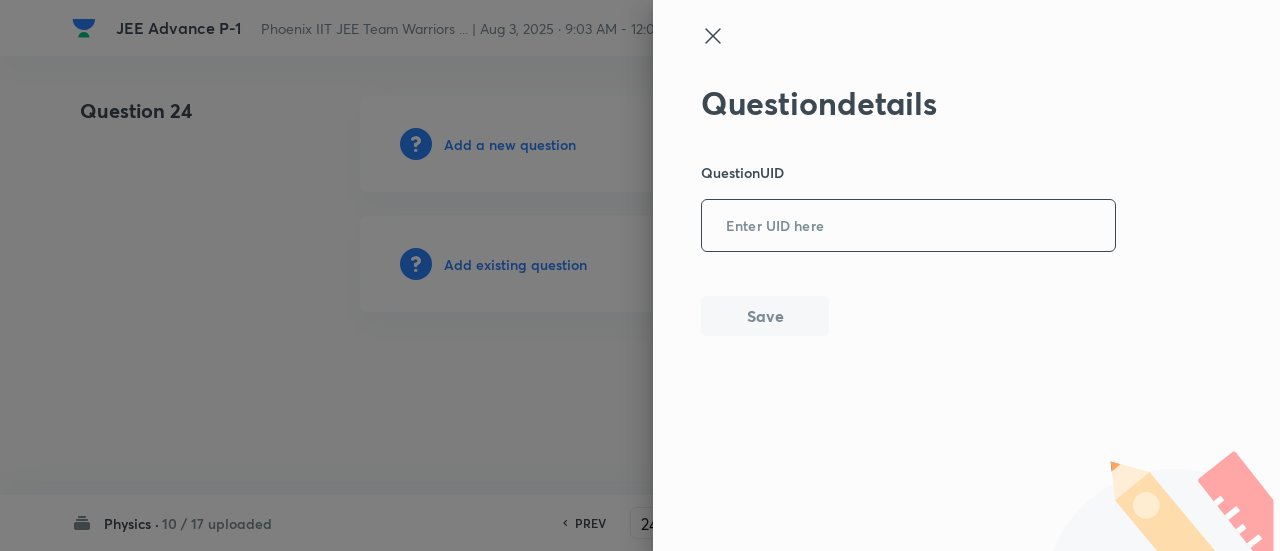 click at bounding box center (908, 226) 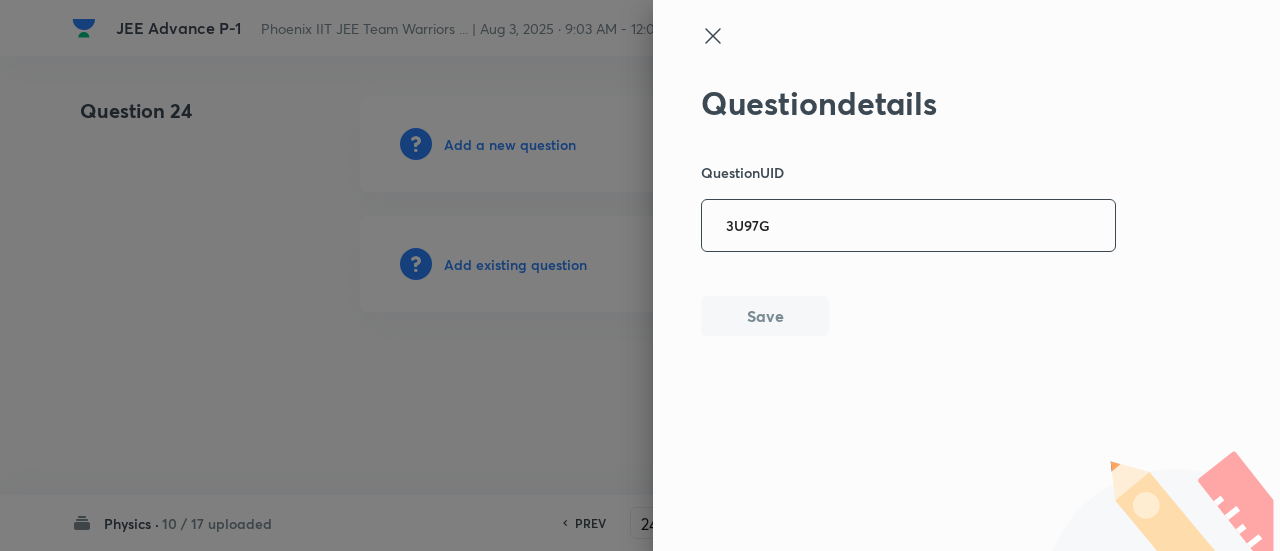 click on "3U97G" at bounding box center (908, 226) 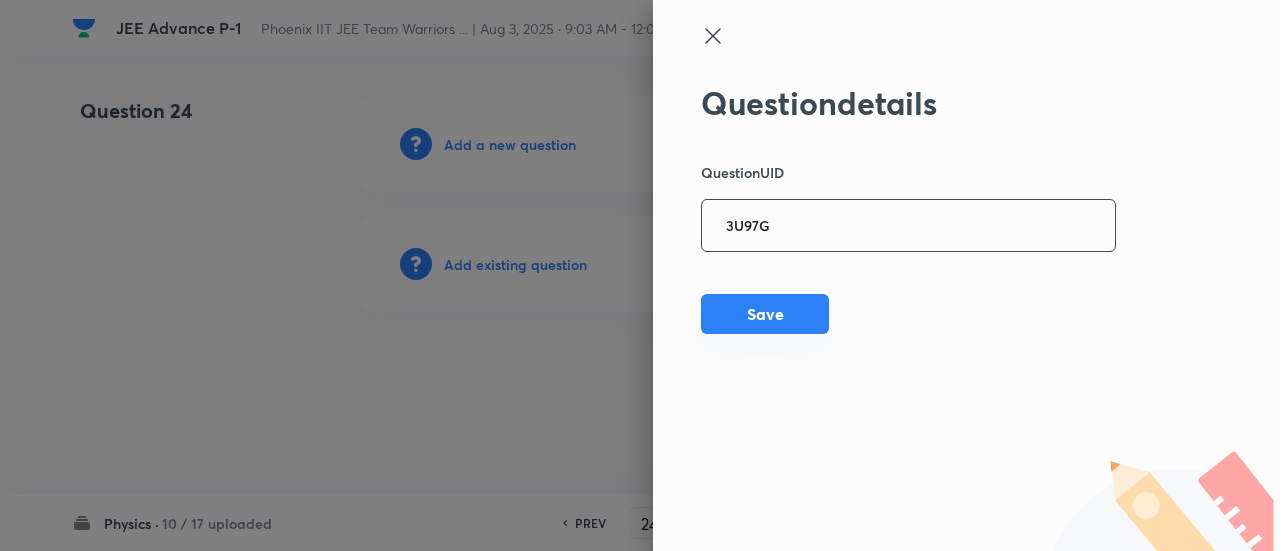 type on "3U97G" 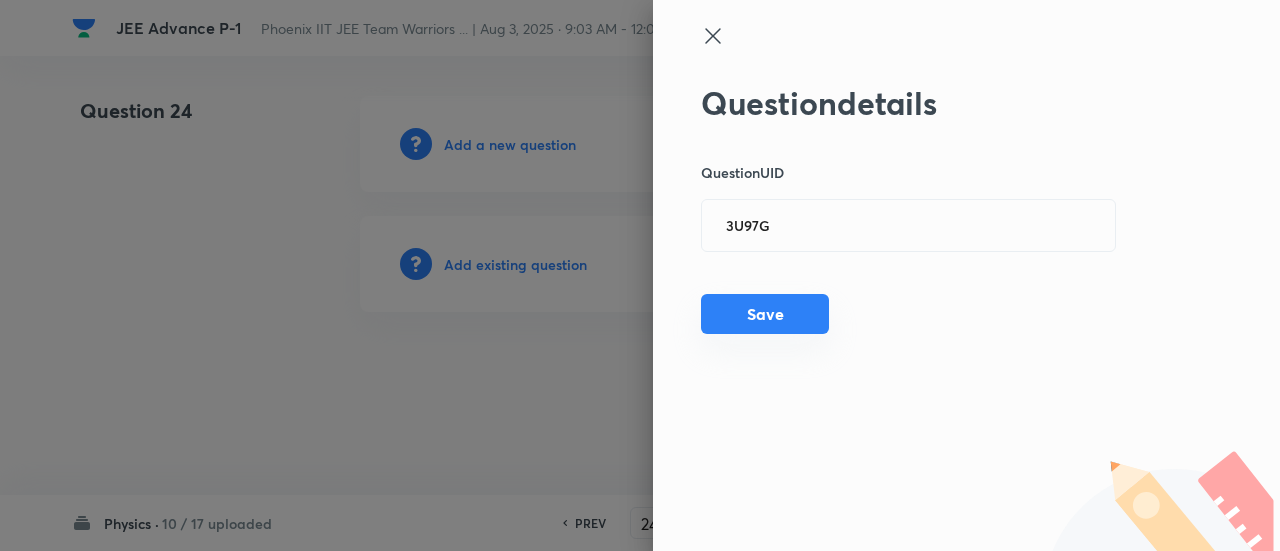 click on "Save" at bounding box center (765, 314) 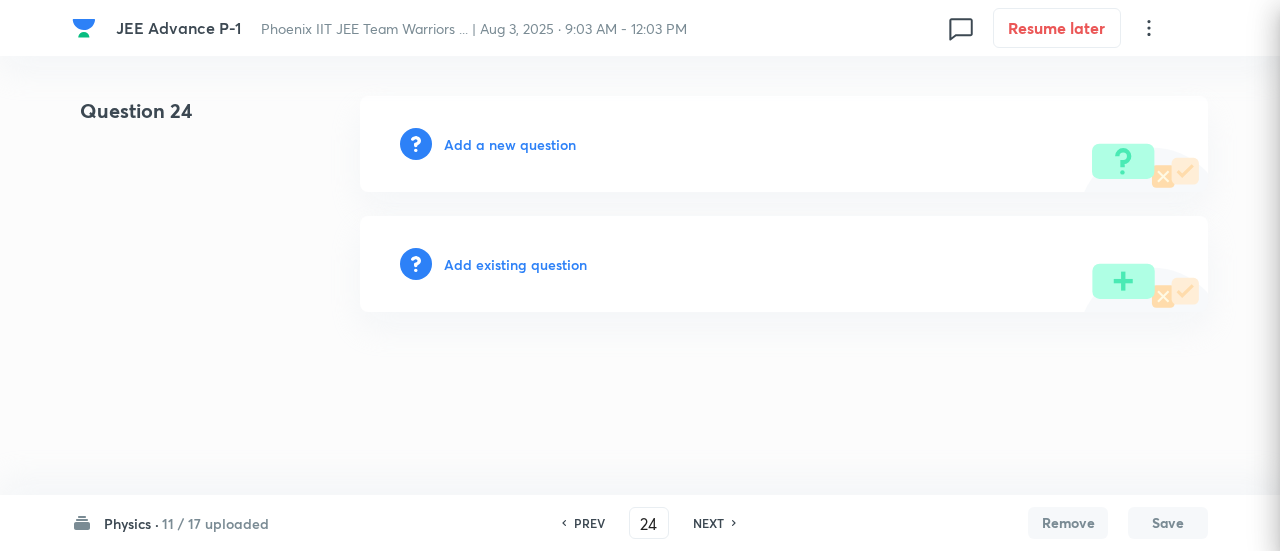 type 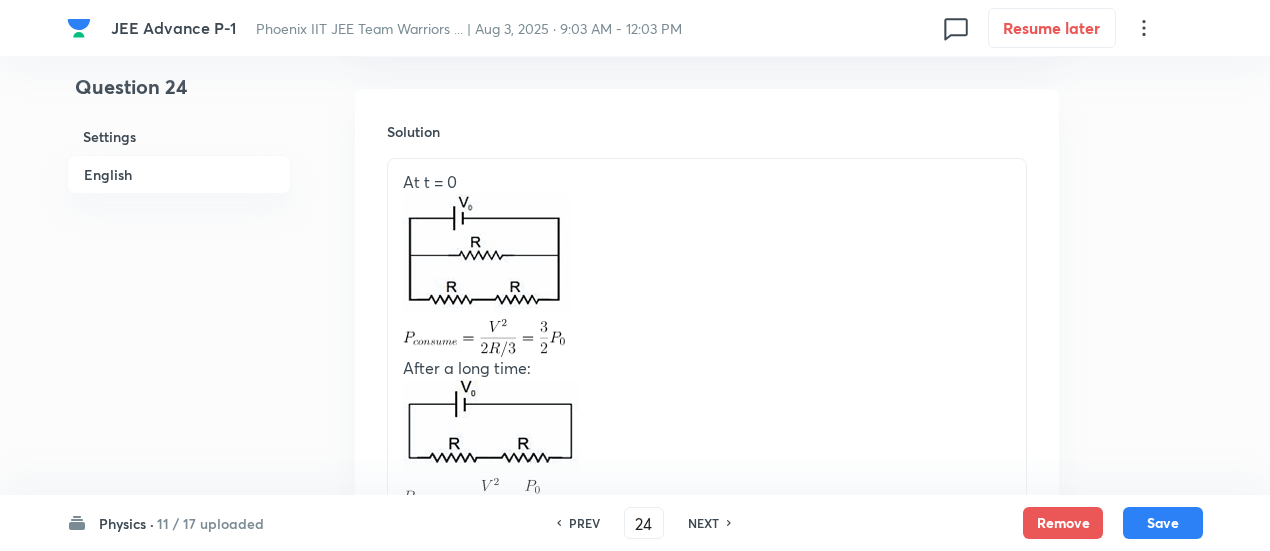 scroll, scrollTop: 2643, scrollLeft: 0, axis: vertical 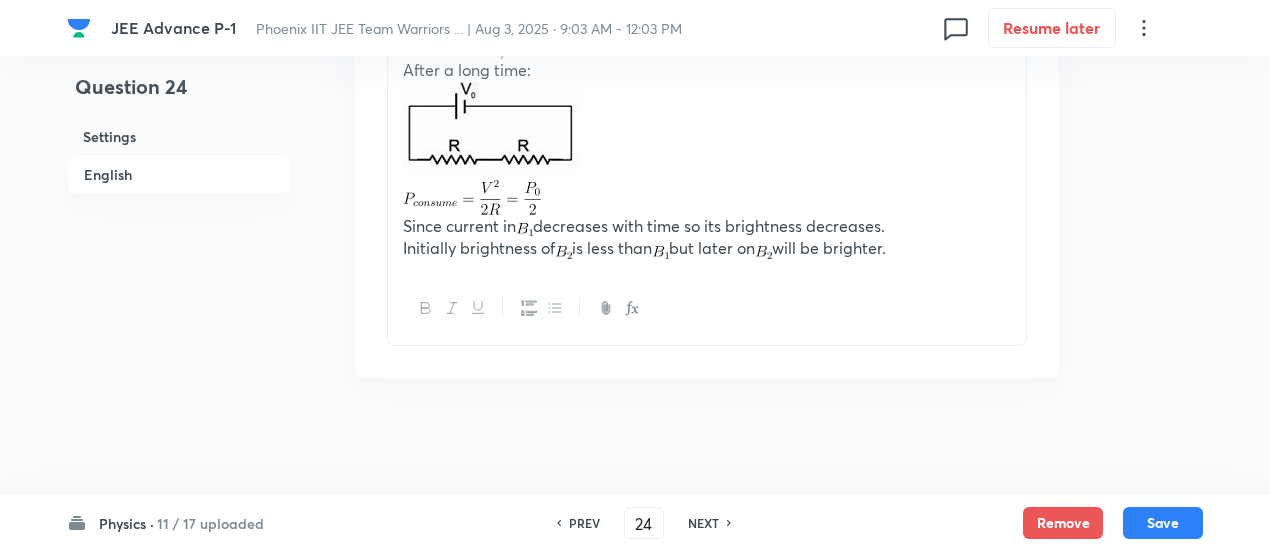 click on "NEXT" at bounding box center [703, 523] 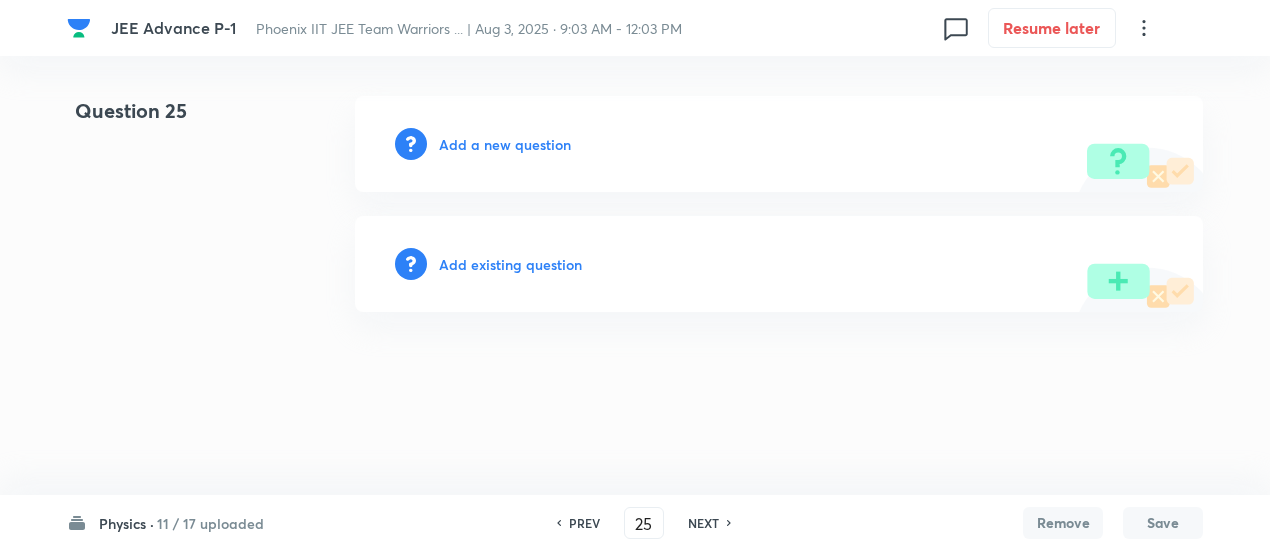scroll, scrollTop: 0, scrollLeft: 0, axis: both 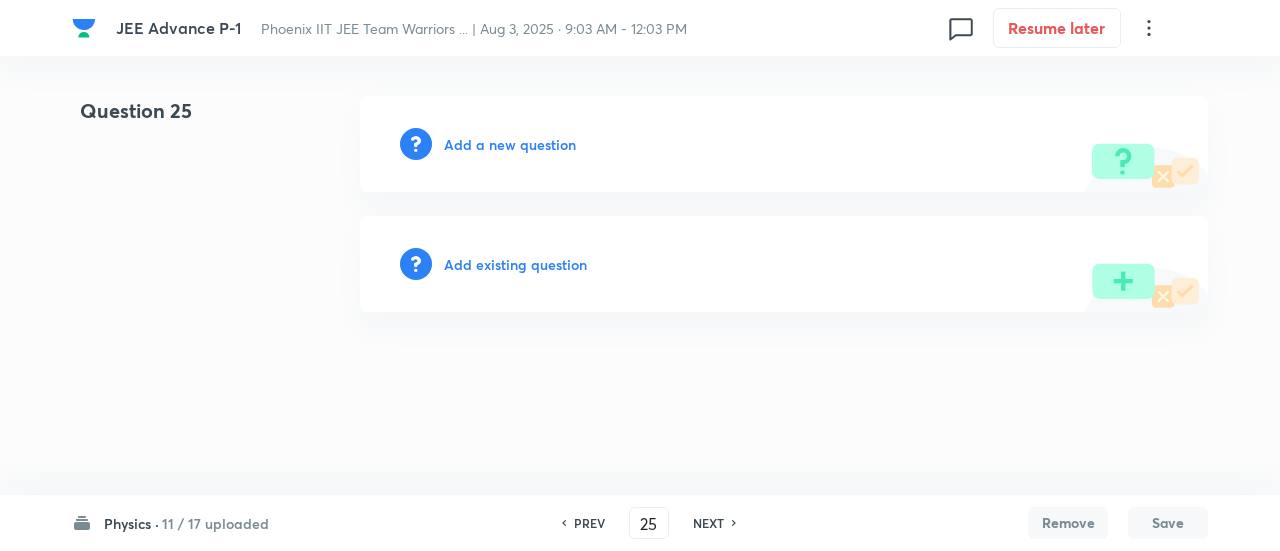 click on "Add existing question" at bounding box center [515, 264] 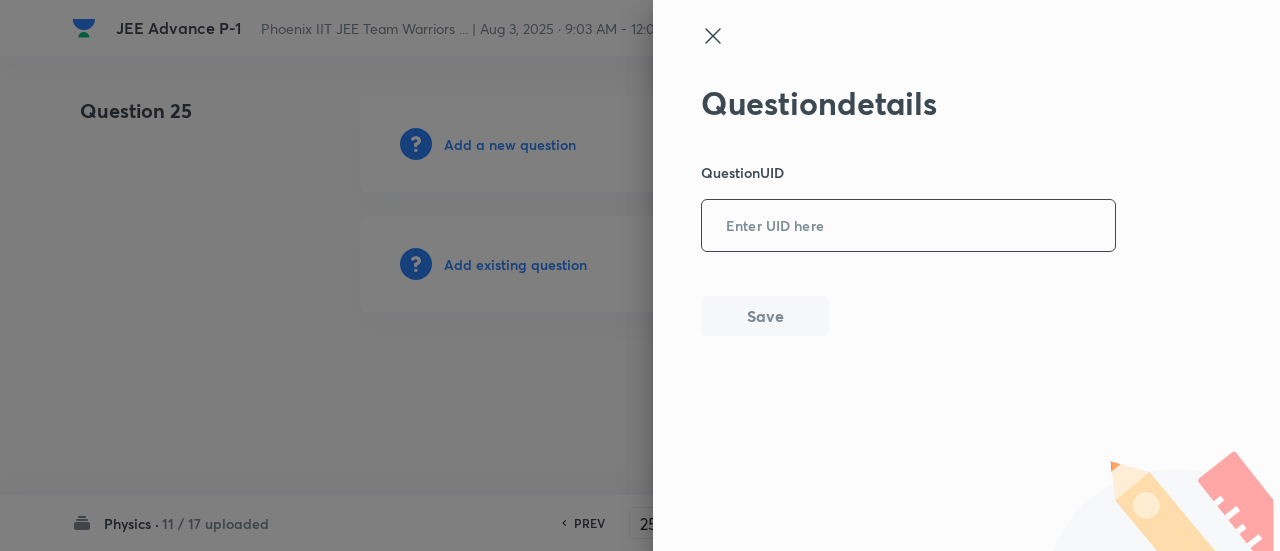 click at bounding box center [908, 226] 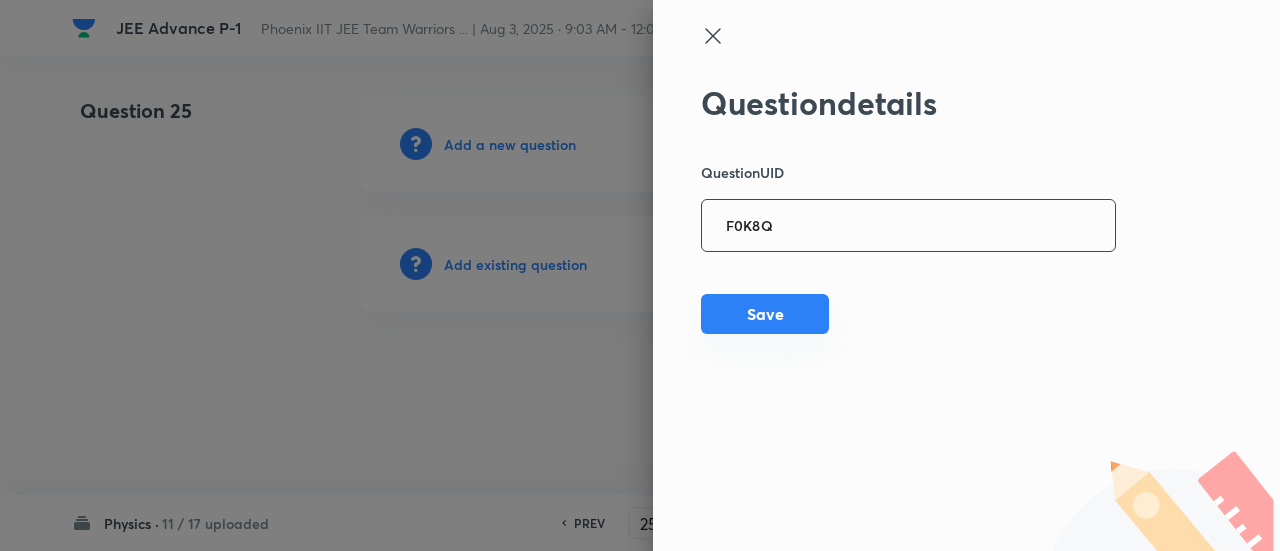 type on "F0K8Q" 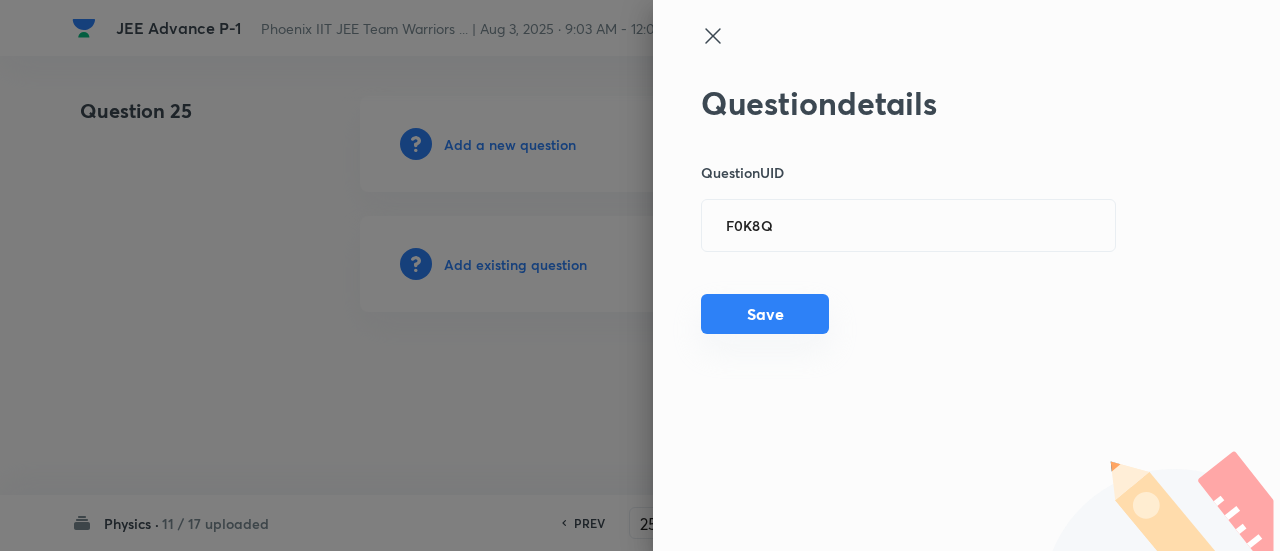 click on "Save" at bounding box center [765, 314] 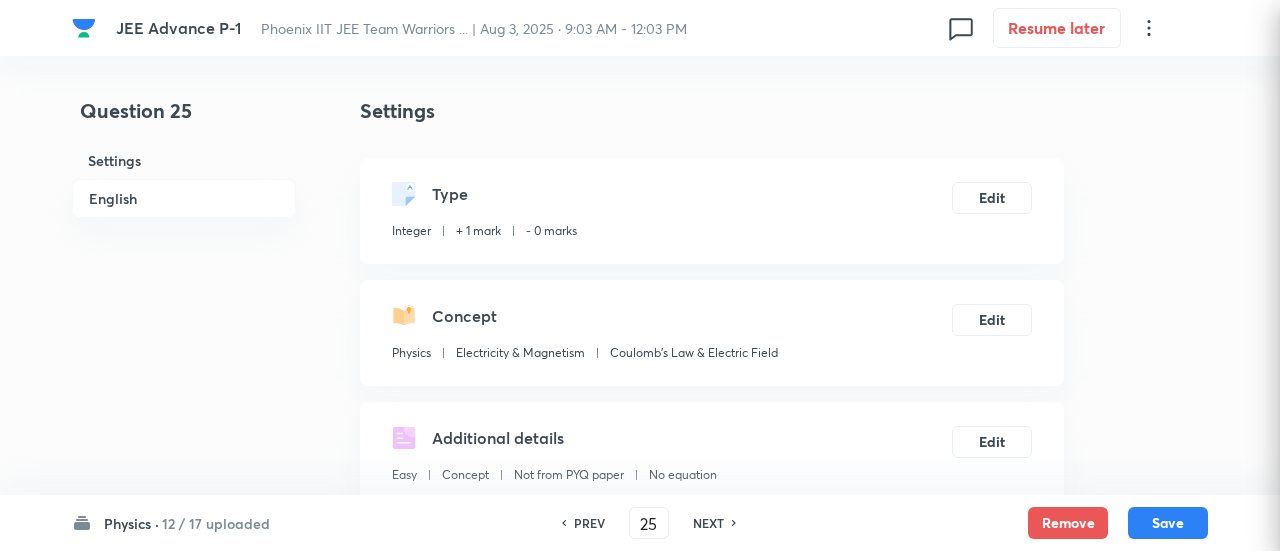 type 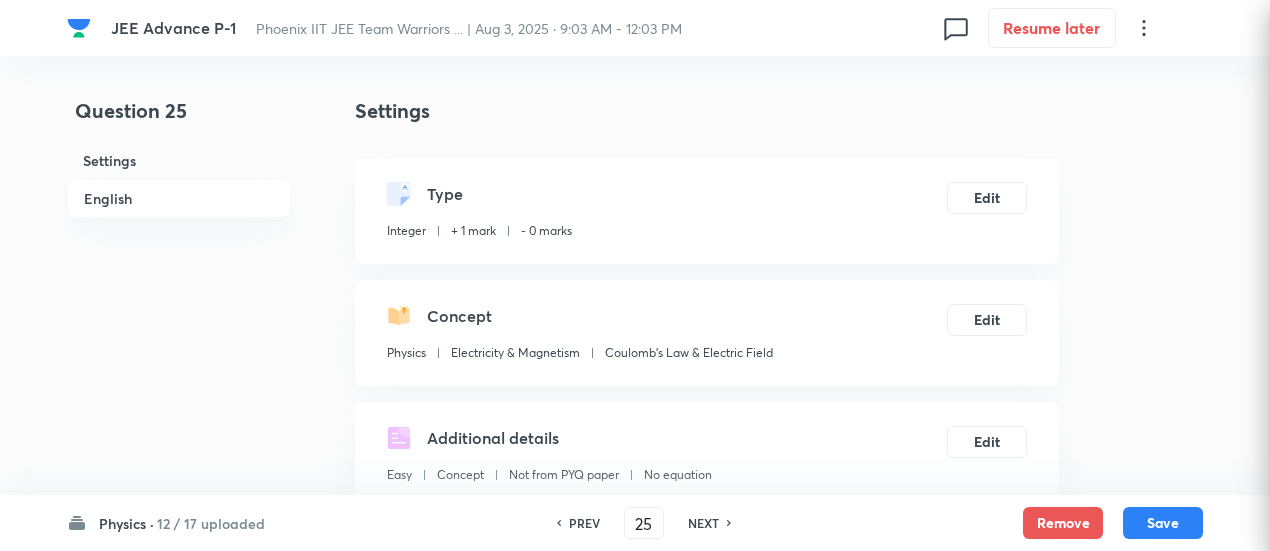 type on "2.25" 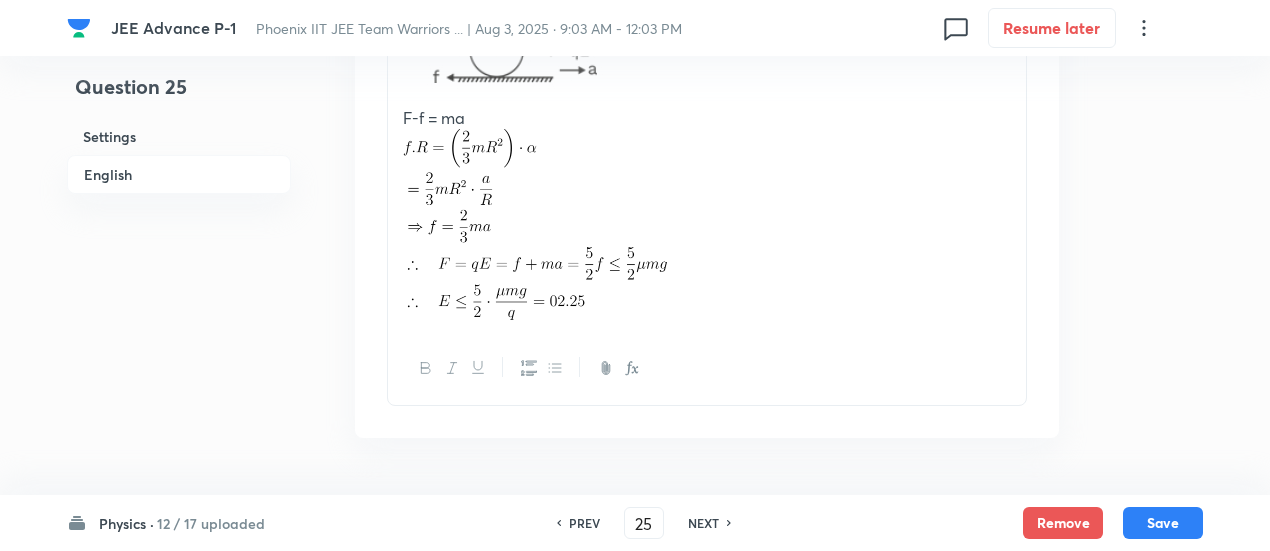 scroll, scrollTop: 1364, scrollLeft: 0, axis: vertical 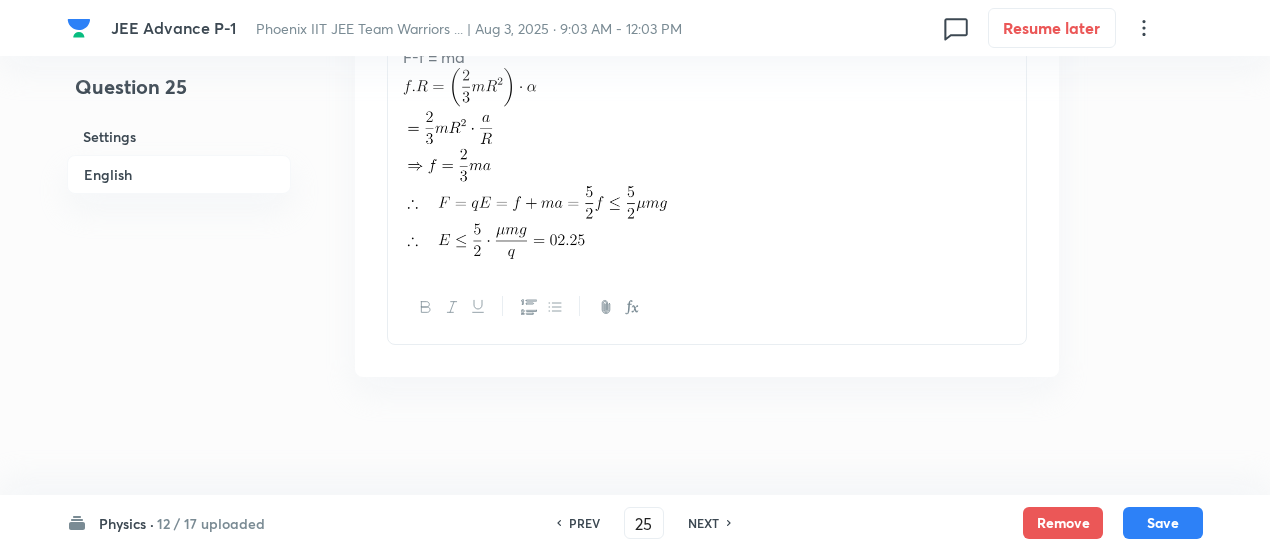 click on "NEXT" at bounding box center (703, 523) 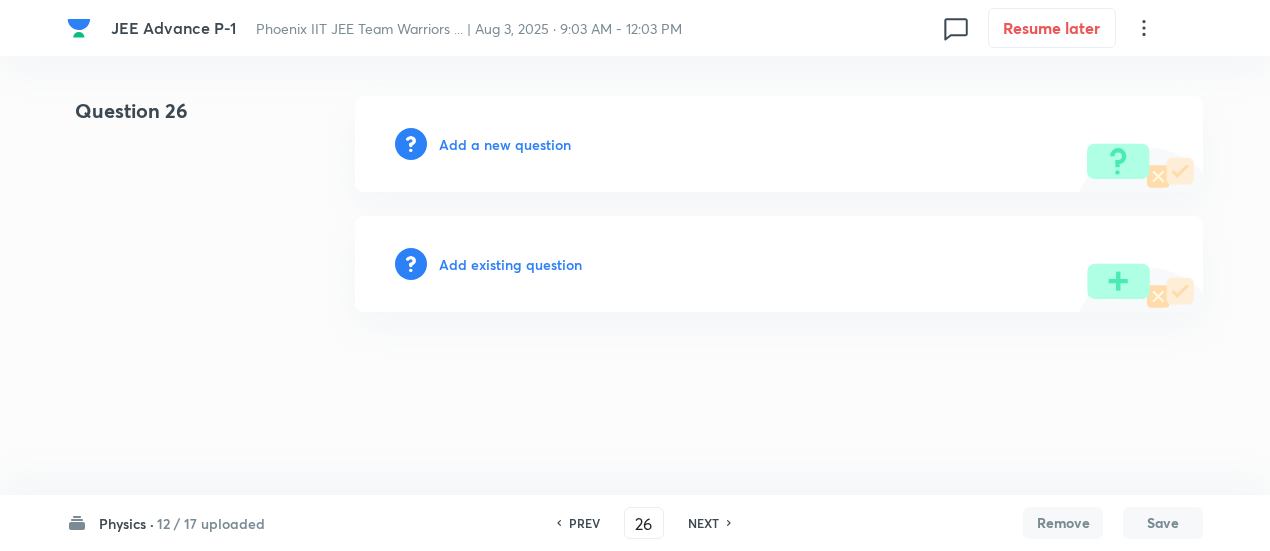 scroll, scrollTop: 0, scrollLeft: 0, axis: both 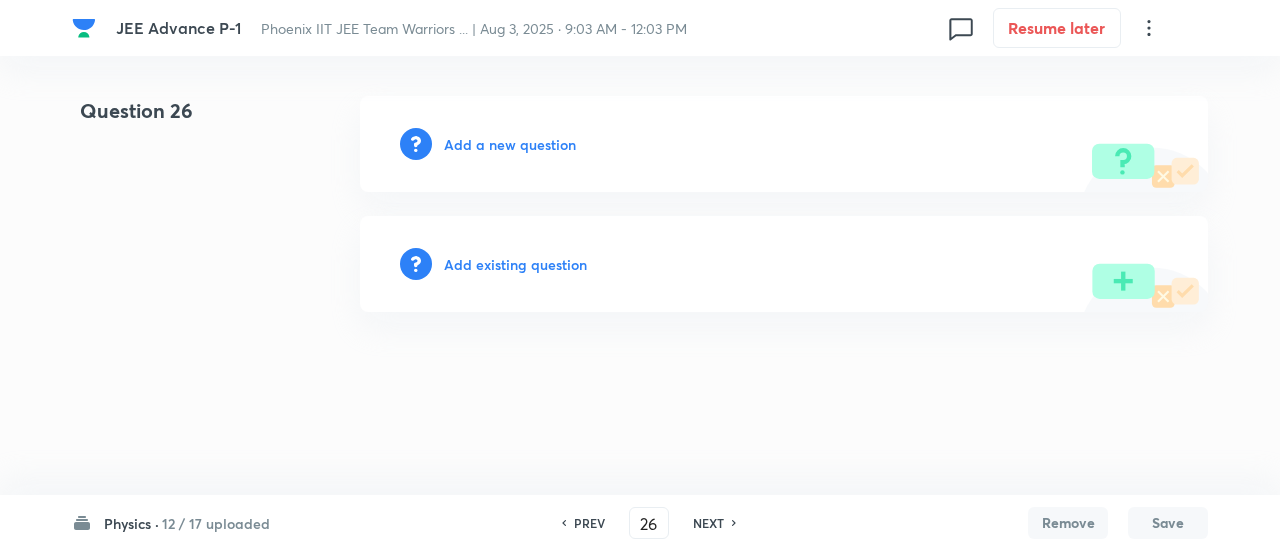 click on "Add existing question" at bounding box center [515, 264] 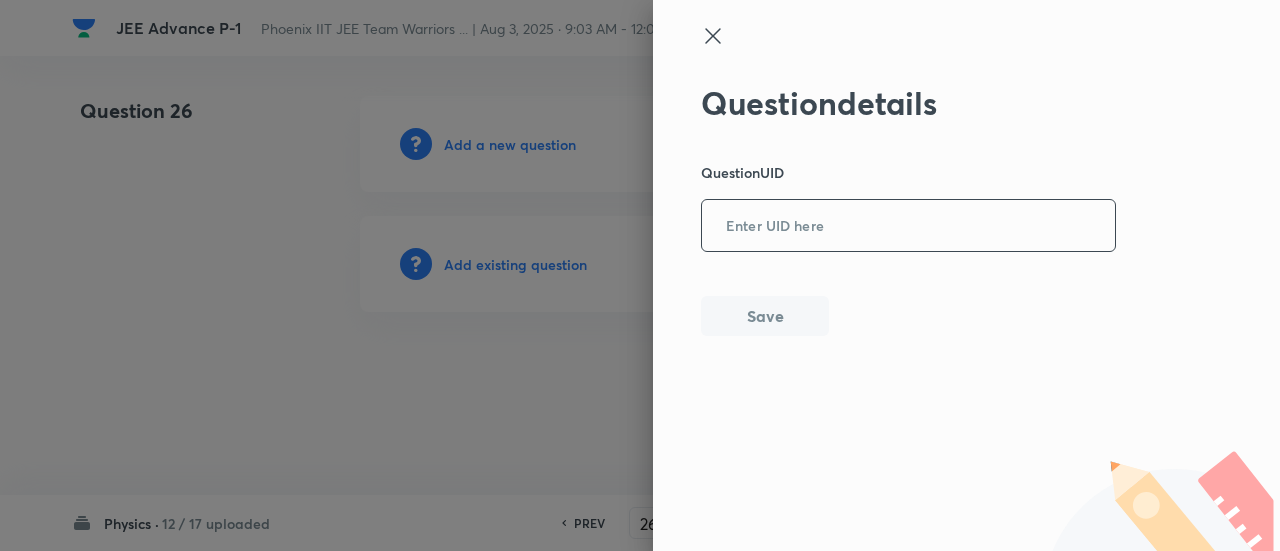 click at bounding box center (908, 226) 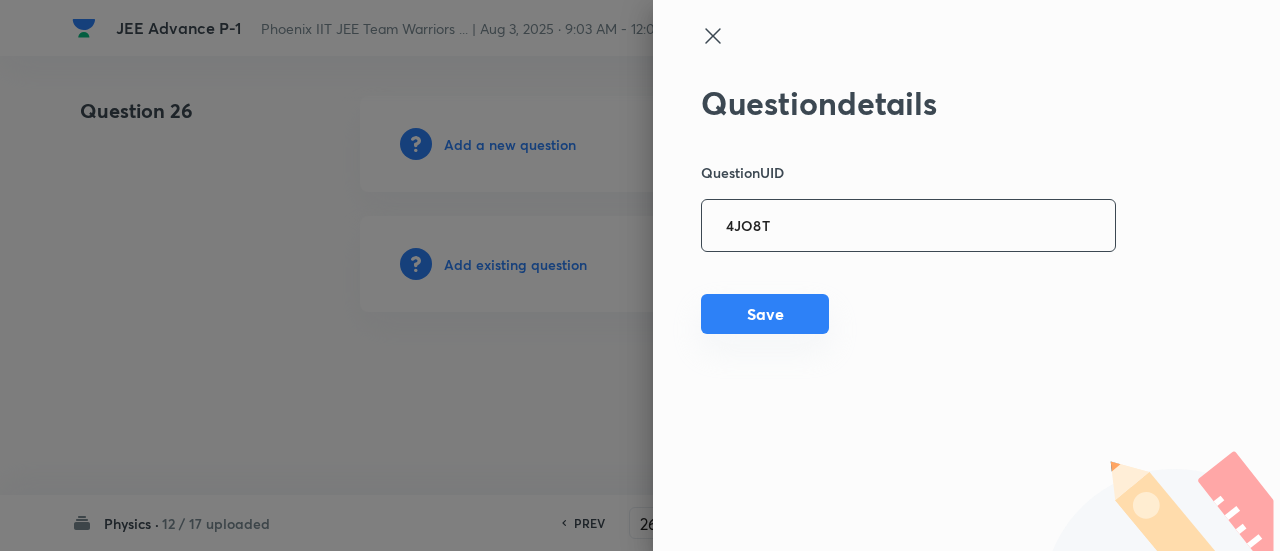 type on "4JO8T" 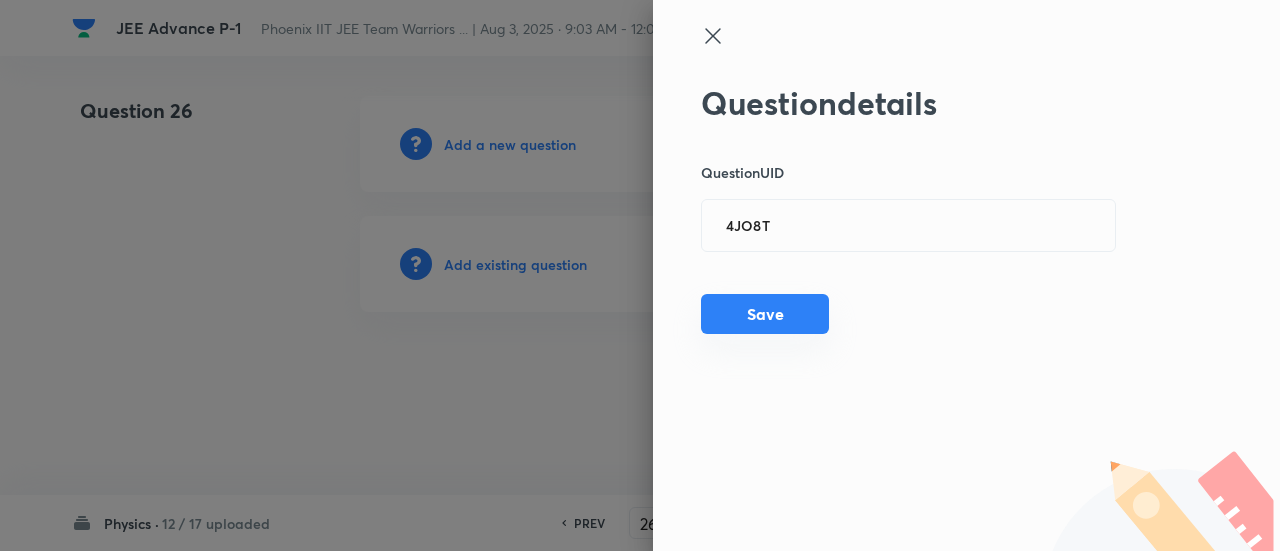 click on "Save" at bounding box center (765, 314) 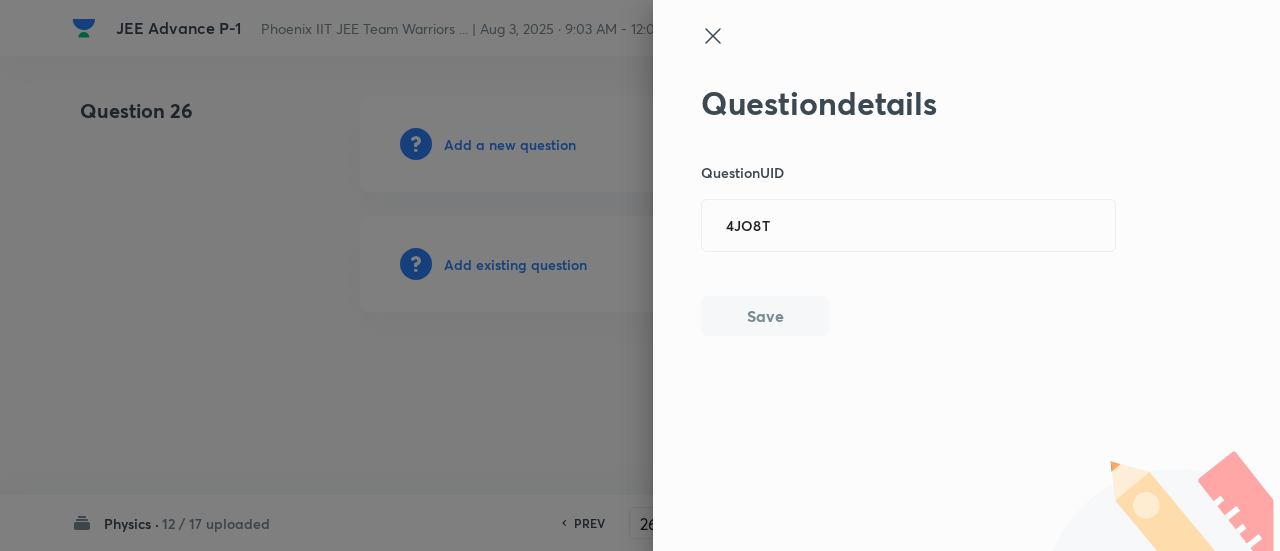 type 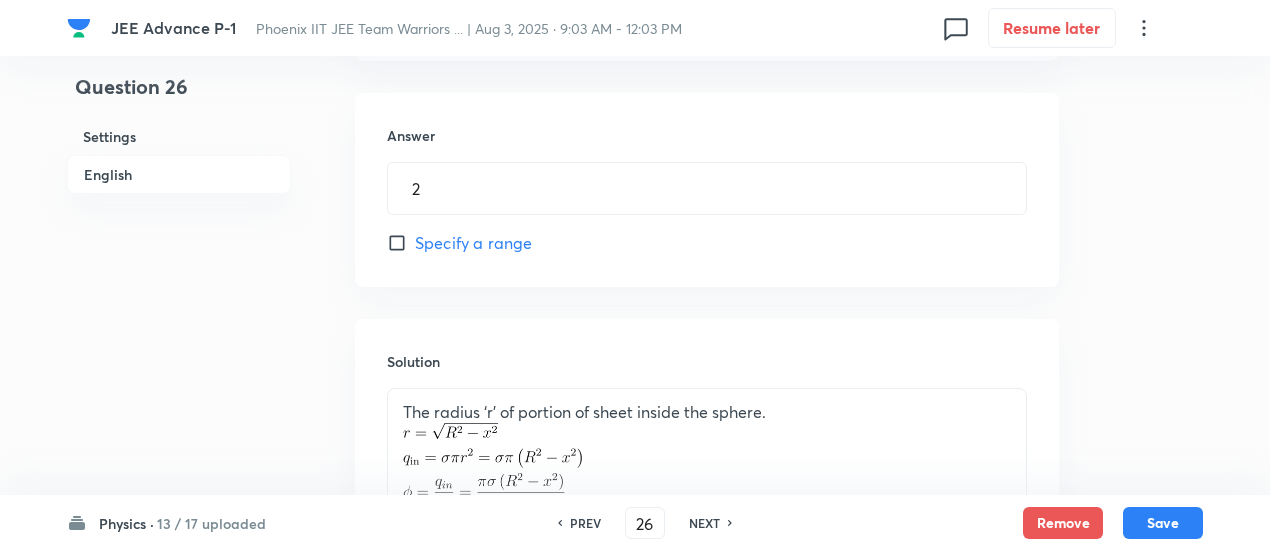 scroll, scrollTop: 1426, scrollLeft: 0, axis: vertical 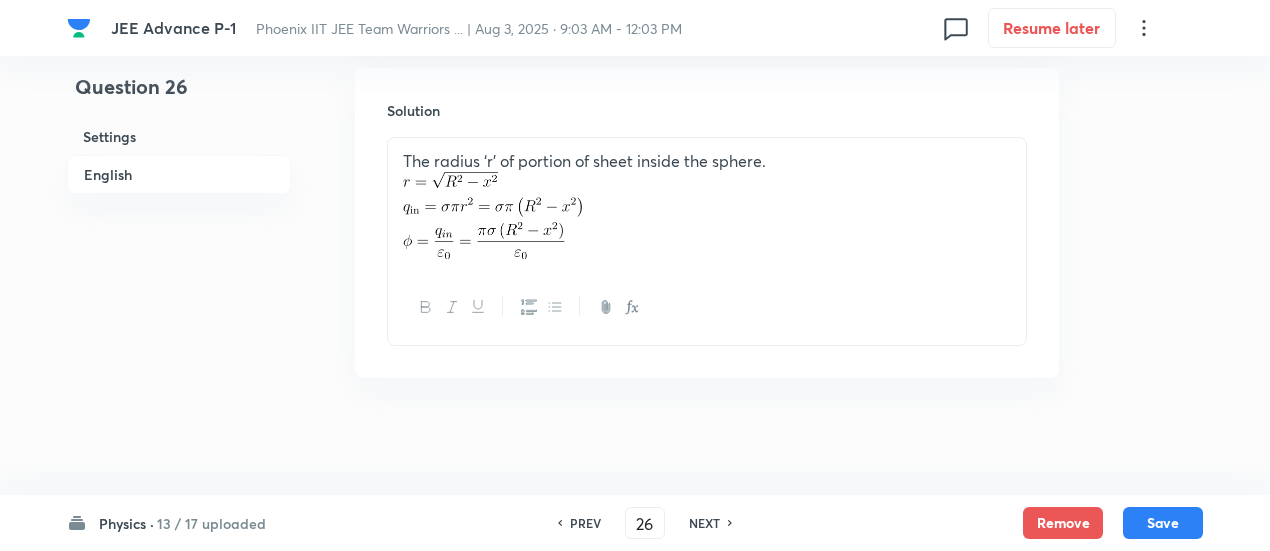click on "NEXT" at bounding box center [704, 523] 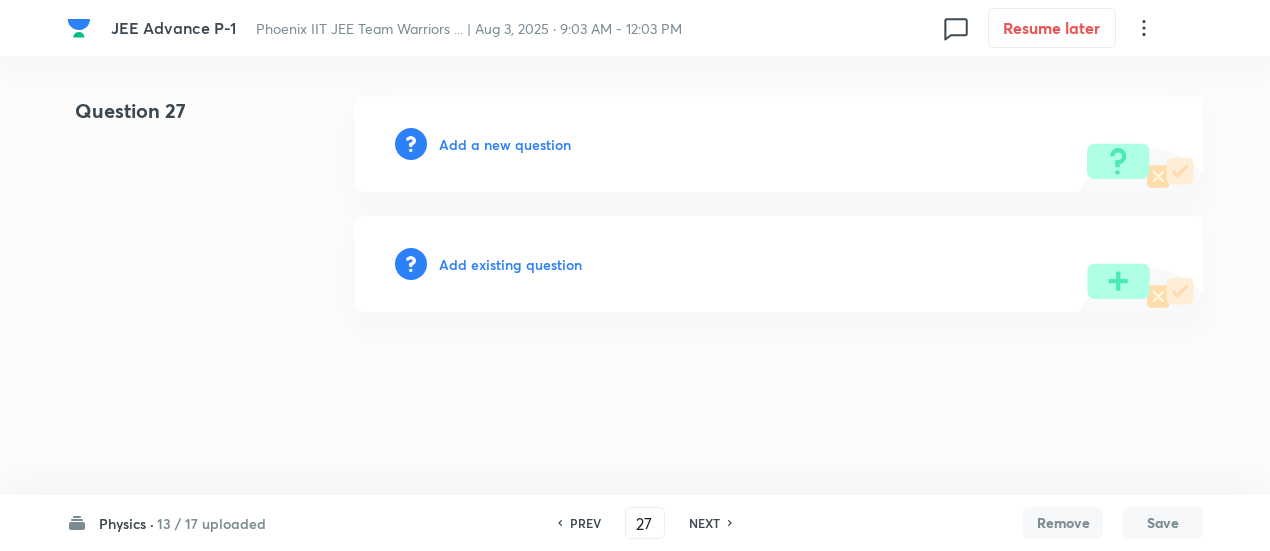 scroll, scrollTop: 0, scrollLeft: 0, axis: both 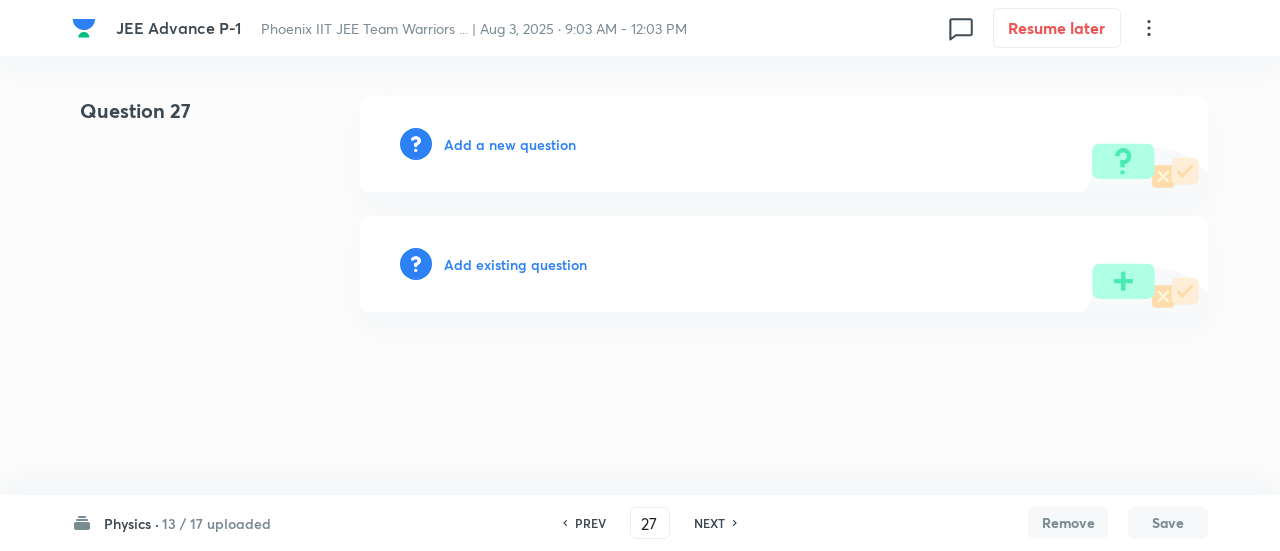 click on "Add existing question" at bounding box center (784, 264) 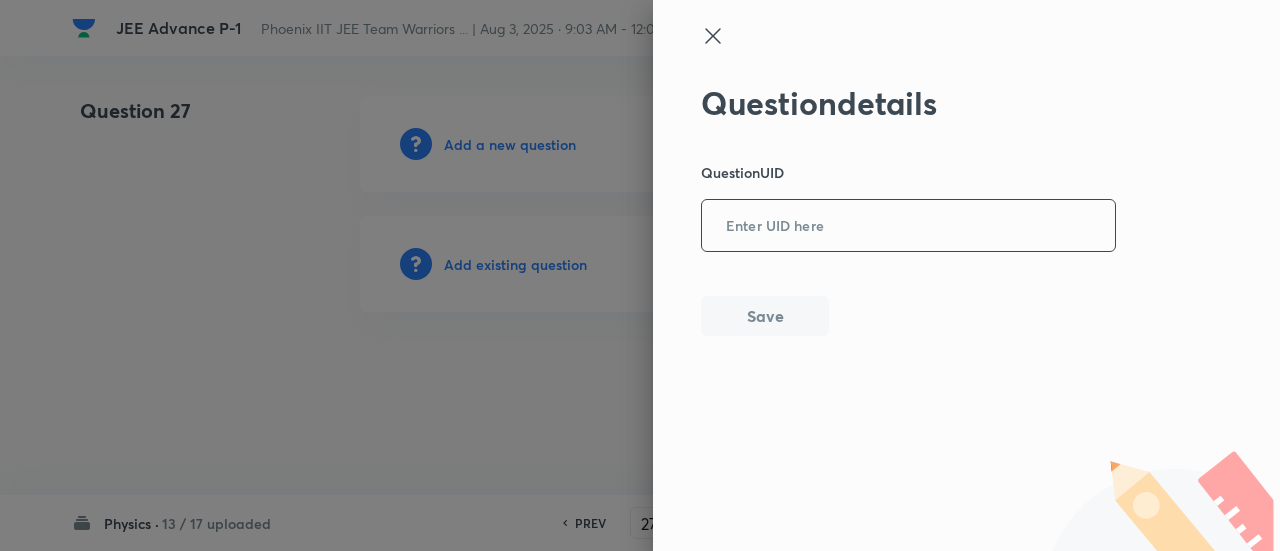 click at bounding box center (908, 226) 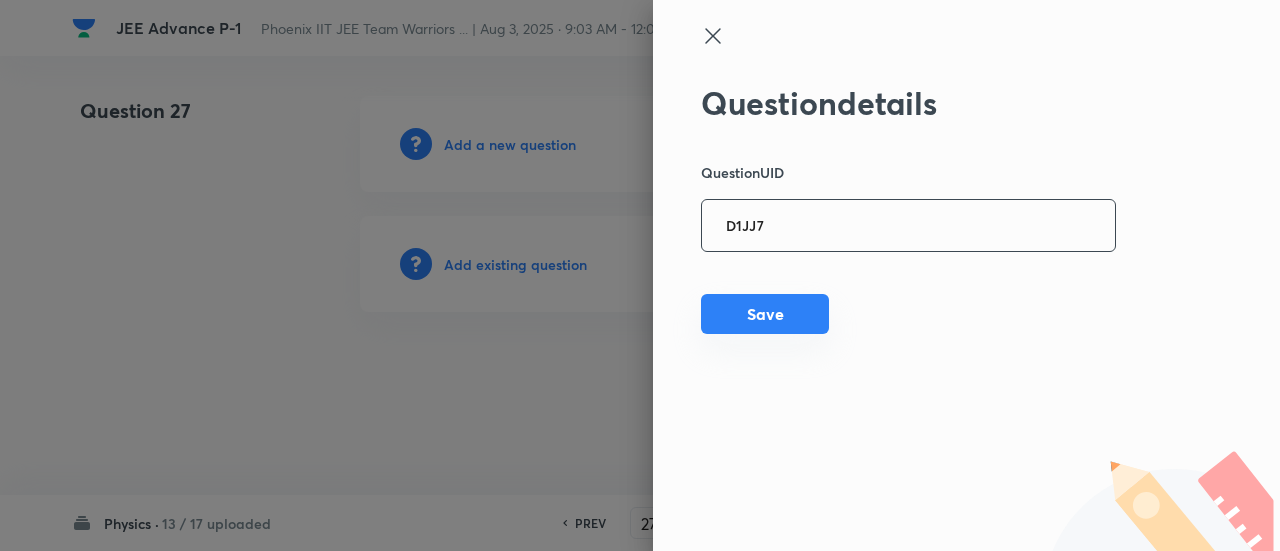 type on "D1JJ7" 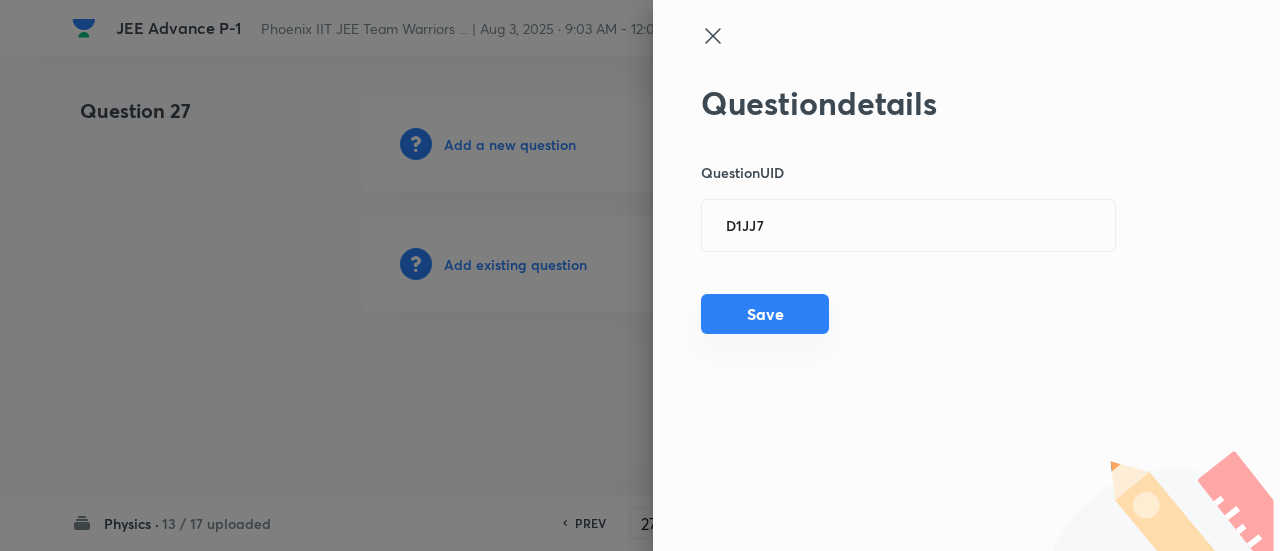 click on "Save" at bounding box center [765, 314] 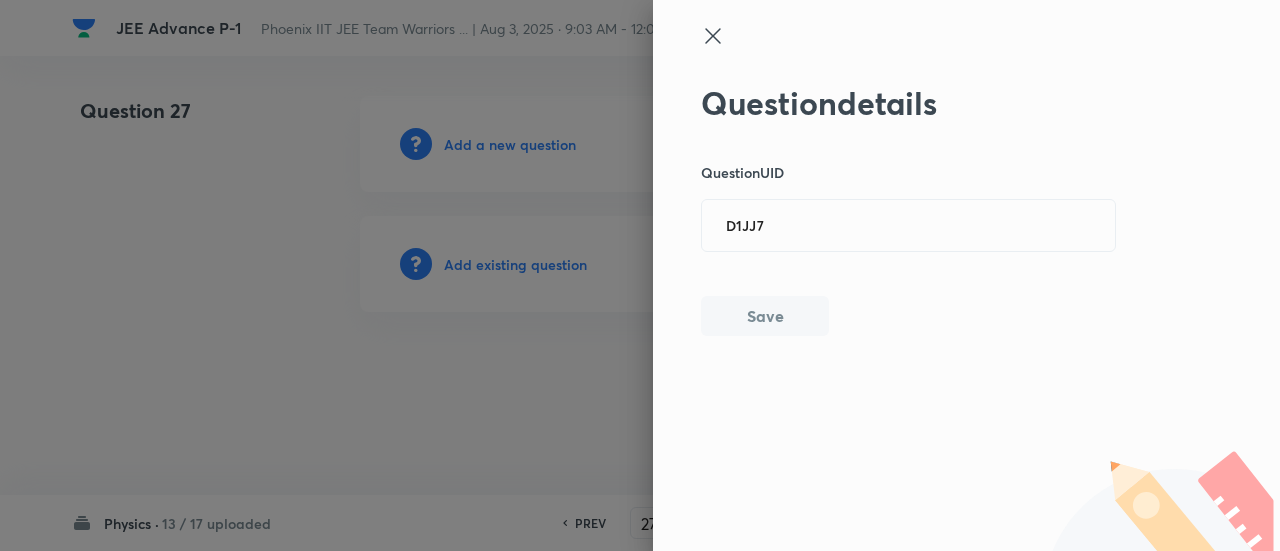 type 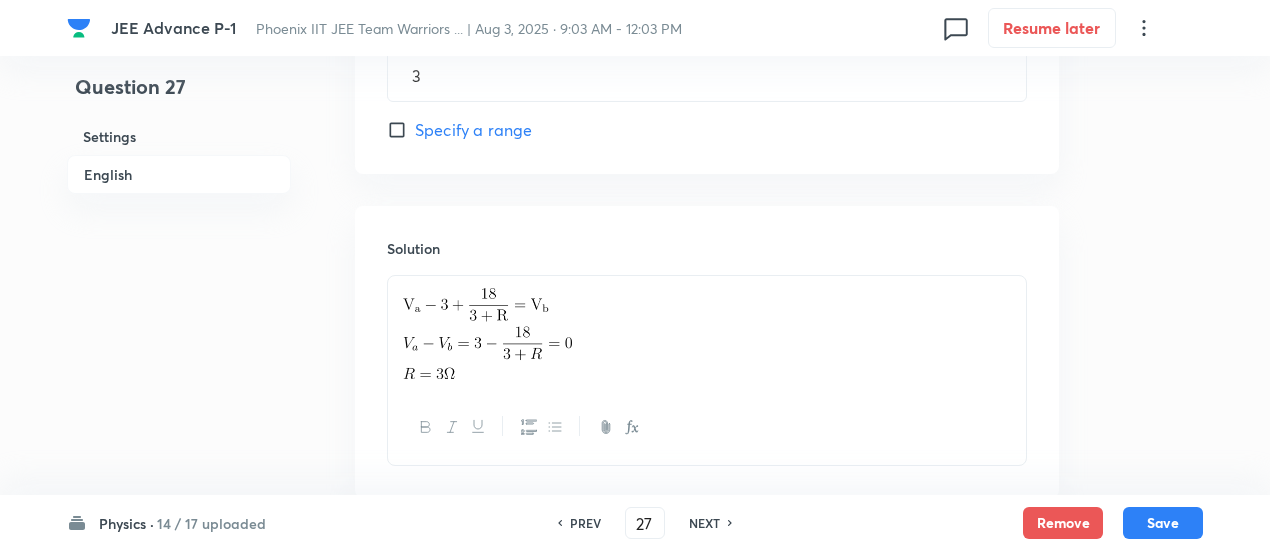 scroll, scrollTop: 1242, scrollLeft: 0, axis: vertical 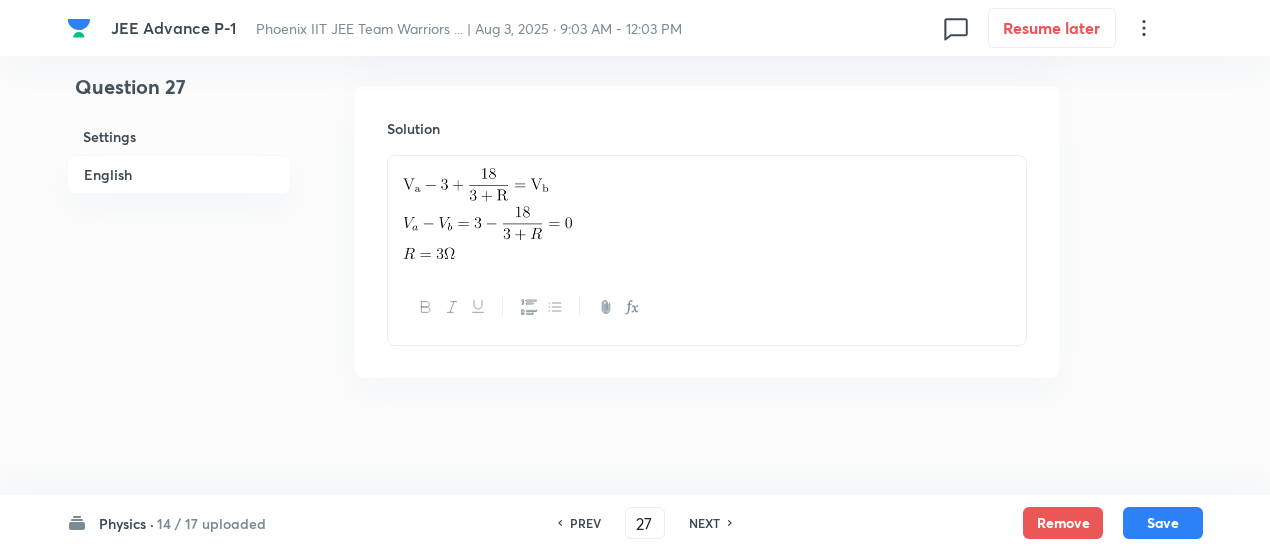 click on "NEXT" at bounding box center [704, 523] 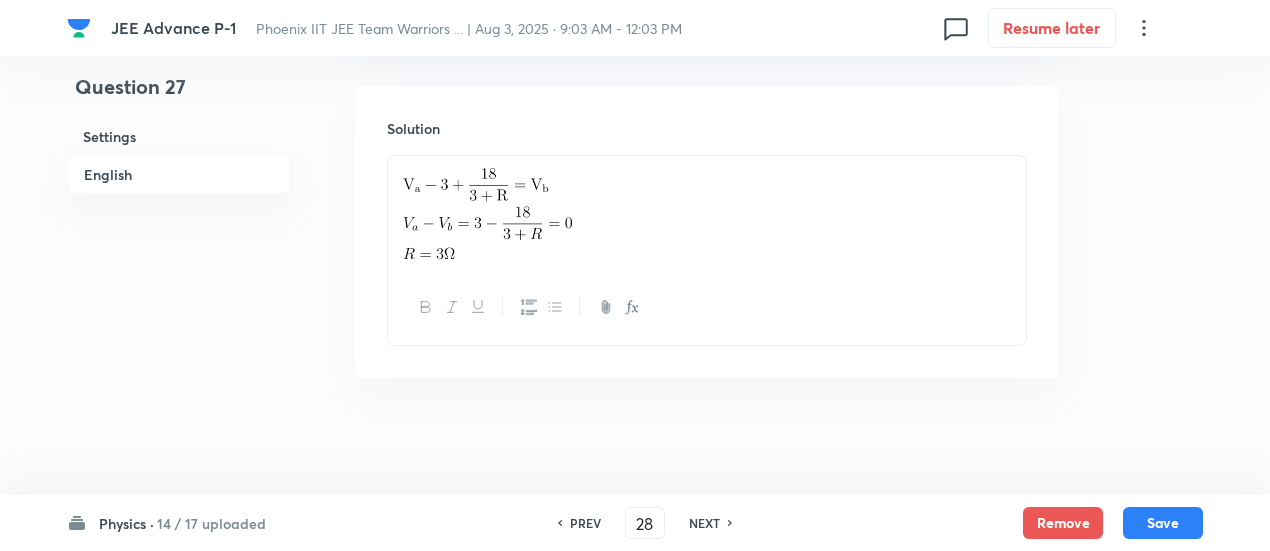 scroll, scrollTop: 0, scrollLeft: 0, axis: both 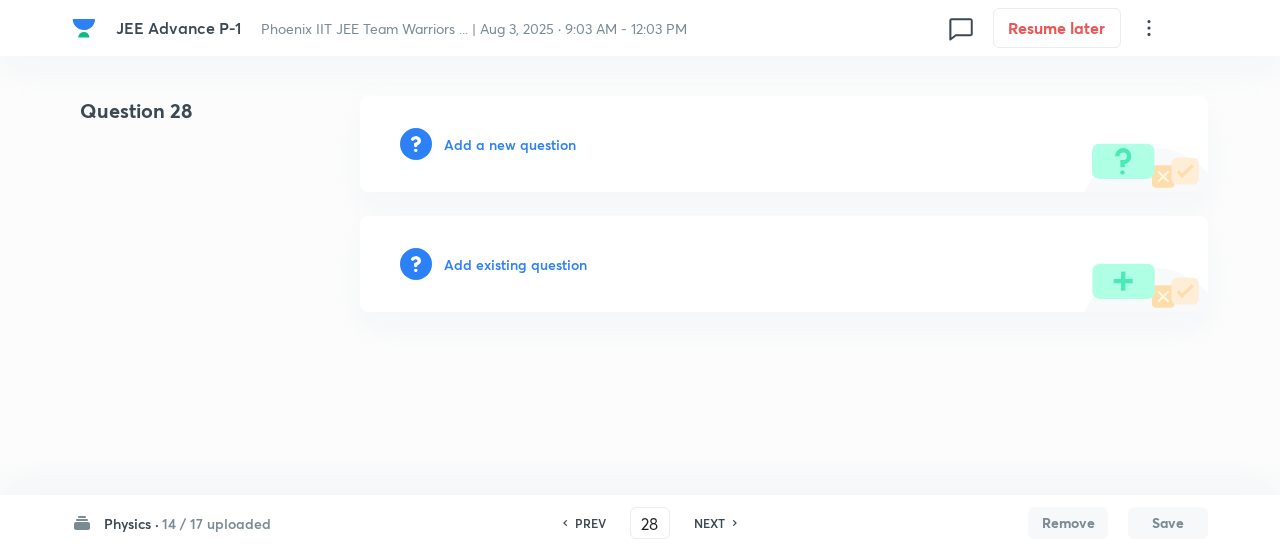 click on "Add existing question" at bounding box center [515, 264] 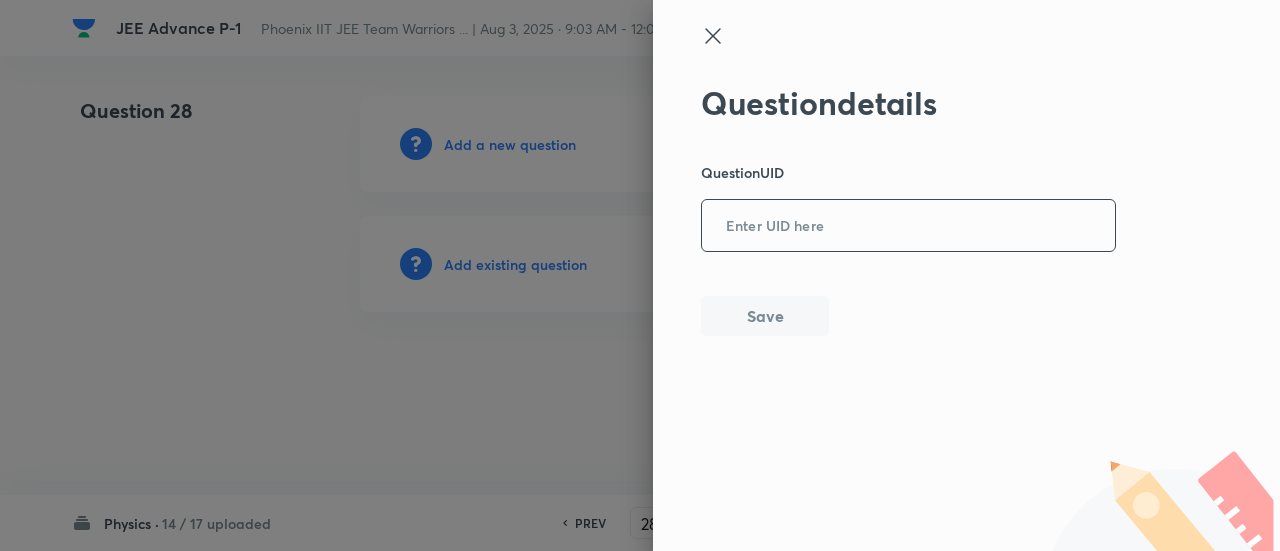 click at bounding box center (908, 226) 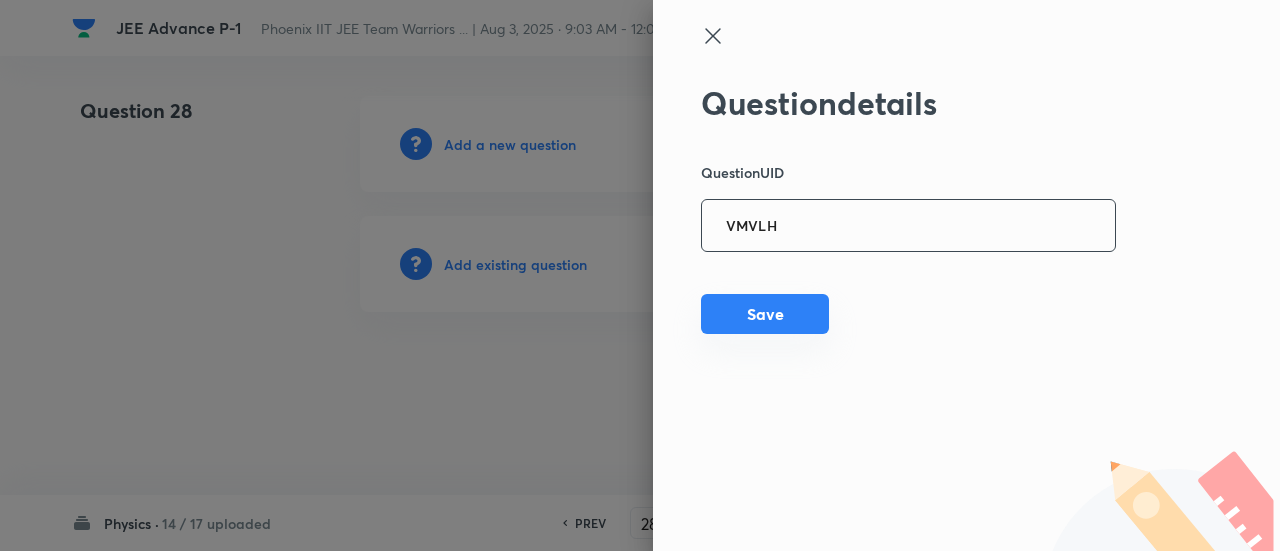 type on "VMVLH" 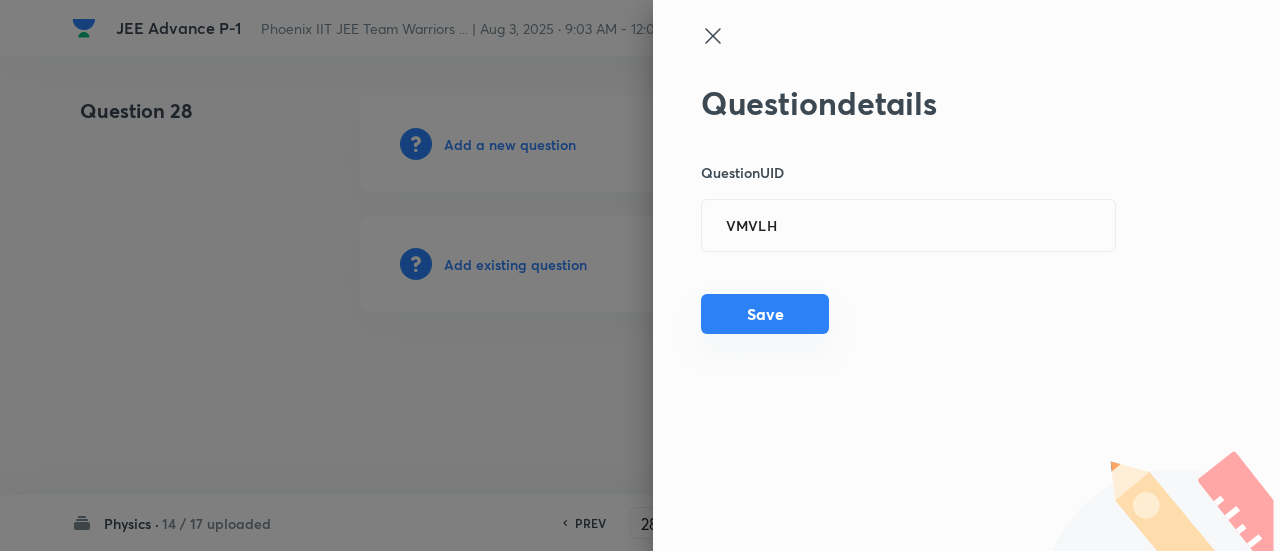 click on "Save" at bounding box center (765, 314) 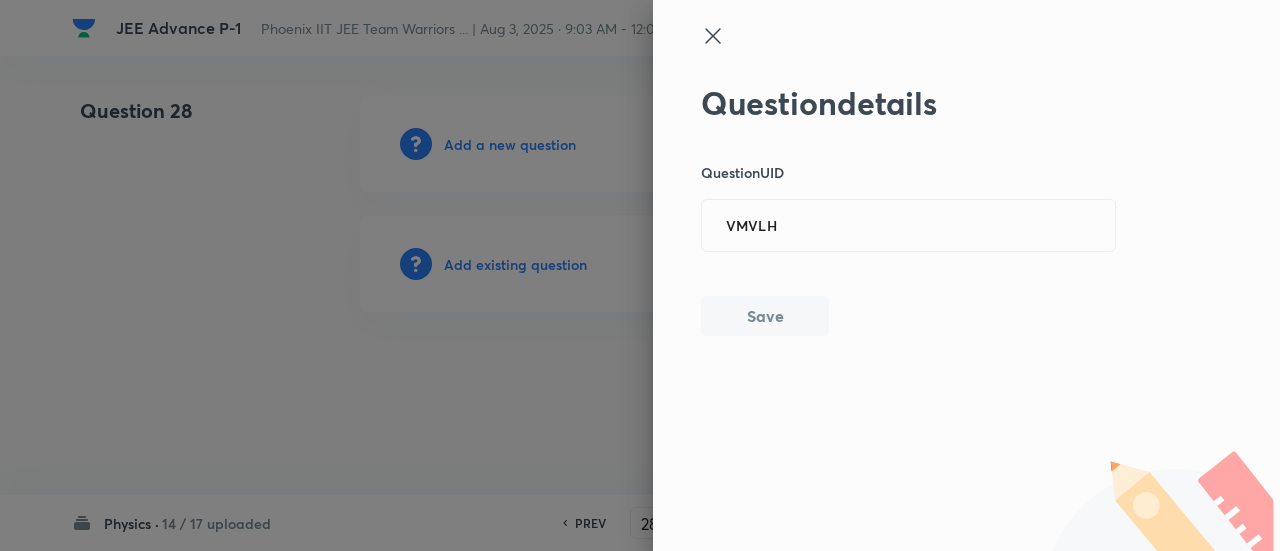 type 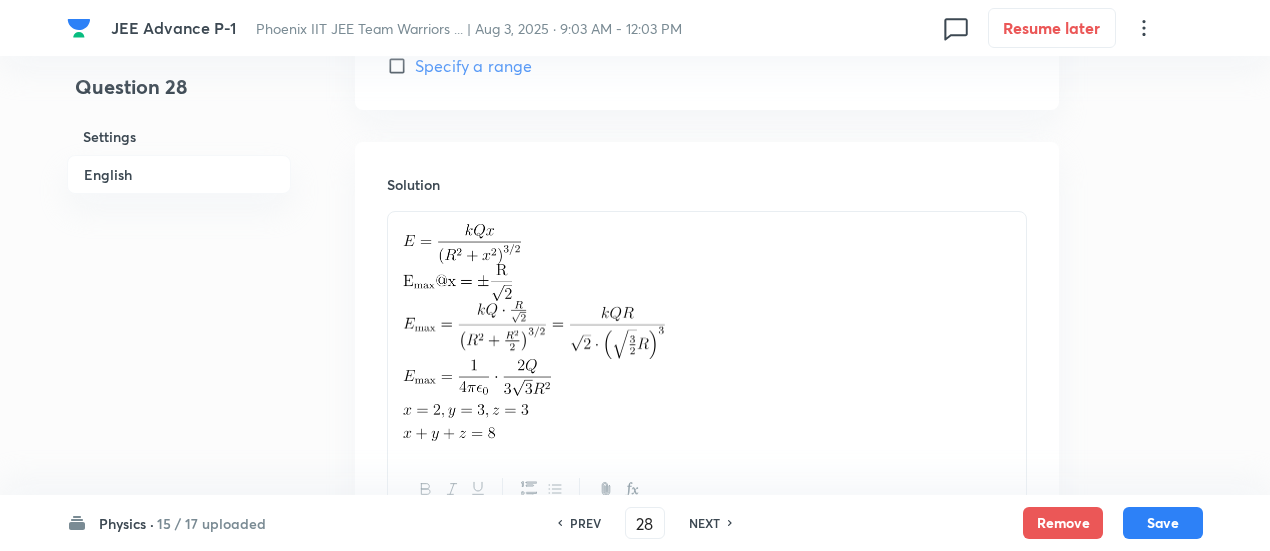 scroll, scrollTop: 1237, scrollLeft: 0, axis: vertical 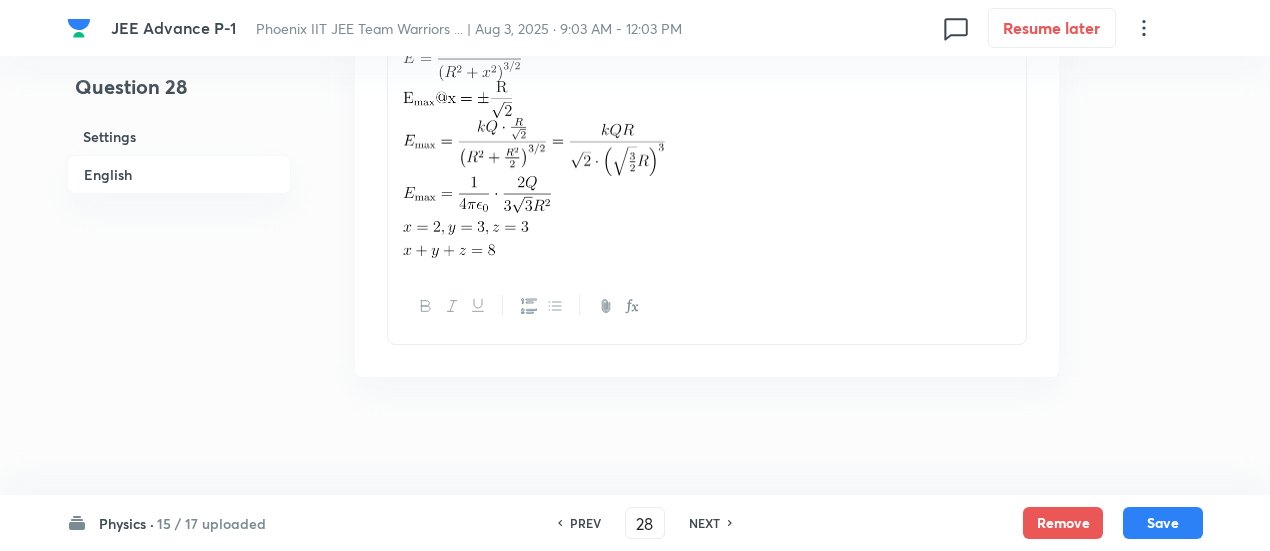 click on "NEXT" at bounding box center (704, 523) 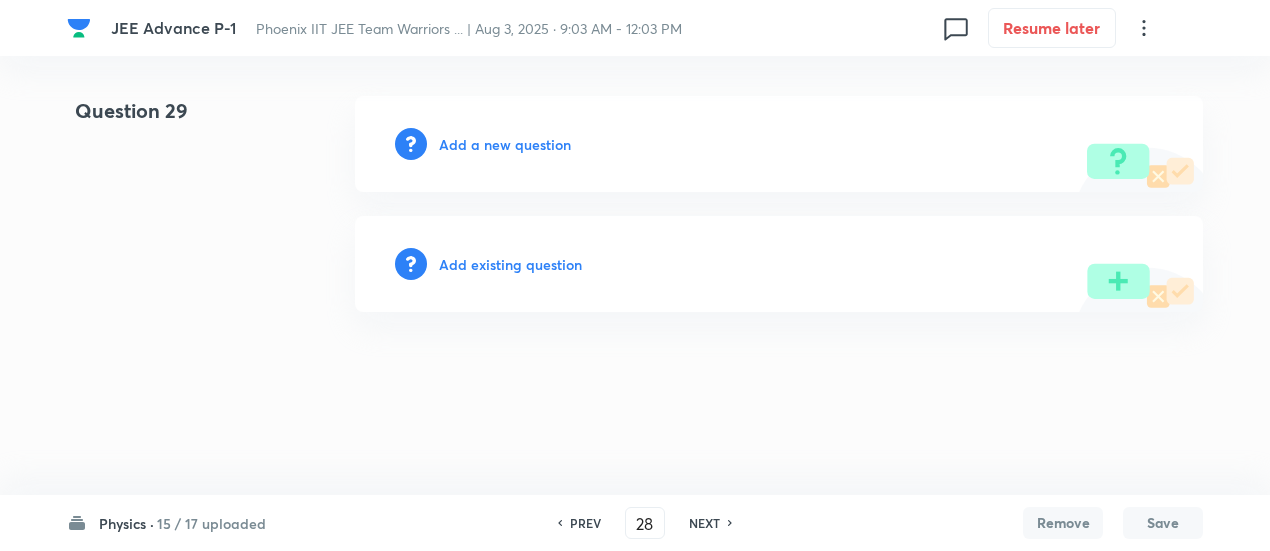 type on "29" 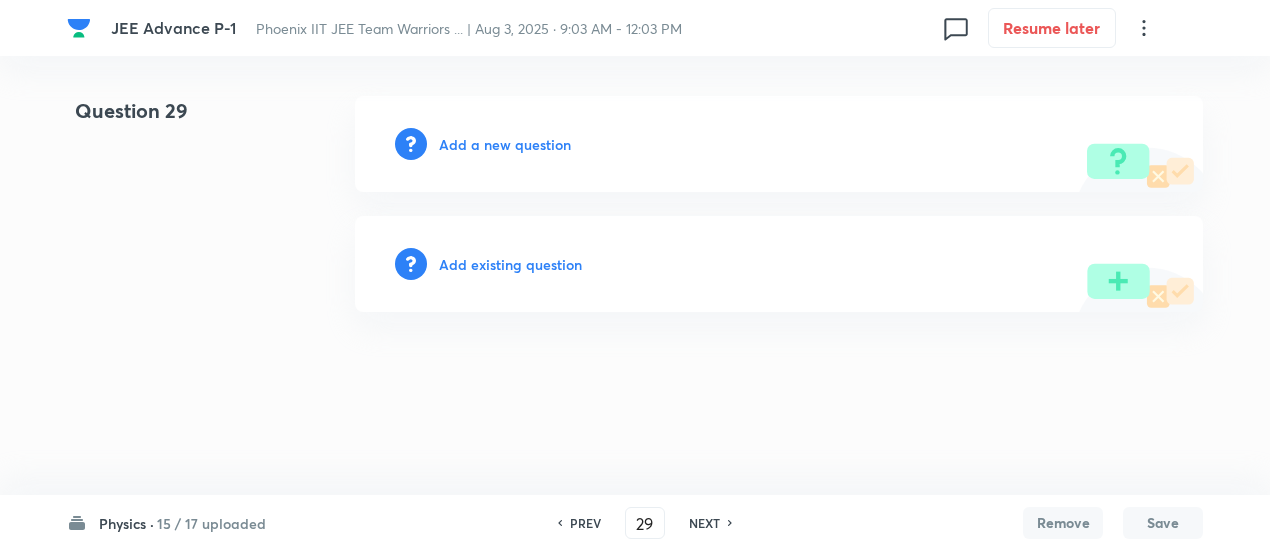 scroll, scrollTop: 0, scrollLeft: 0, axis: both 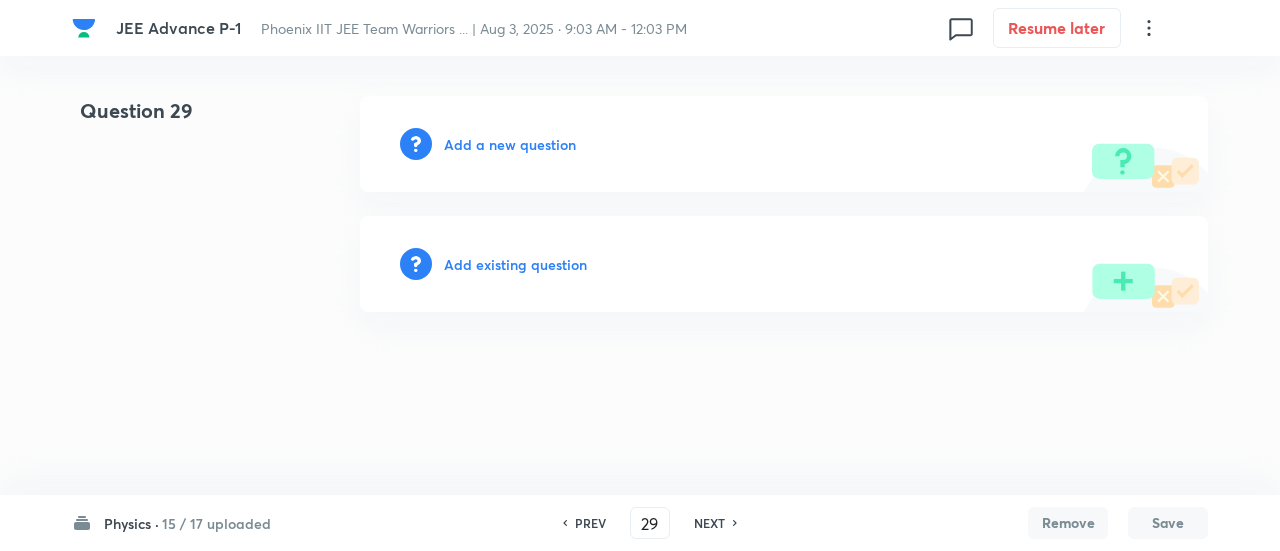 click on "Add existing question" at bounding box center [784, 264] 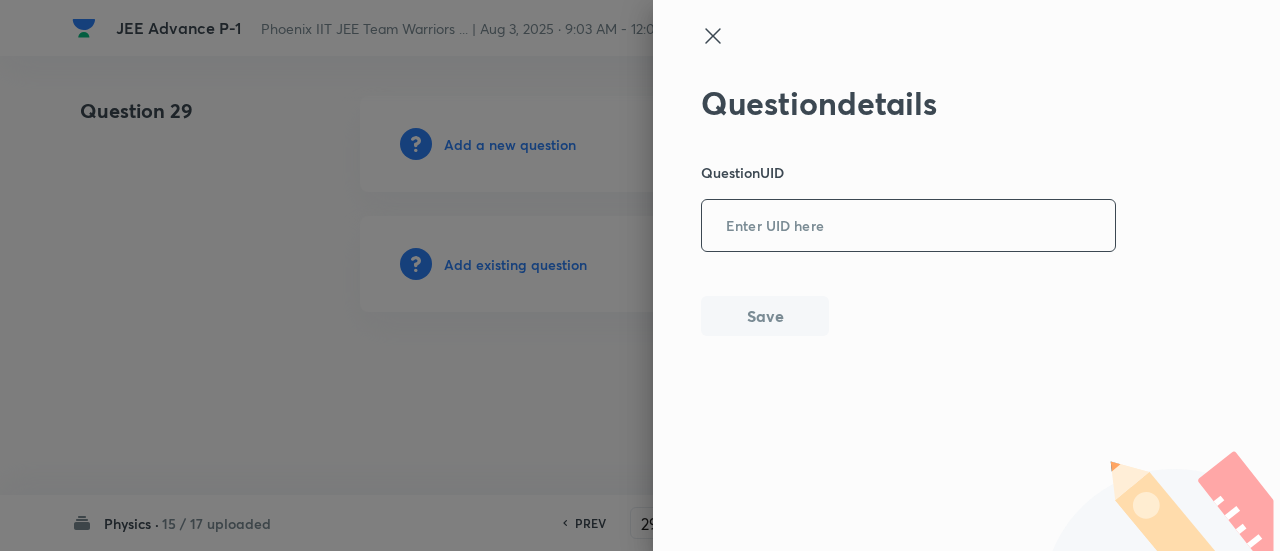 click at bounding box center [908, 226] 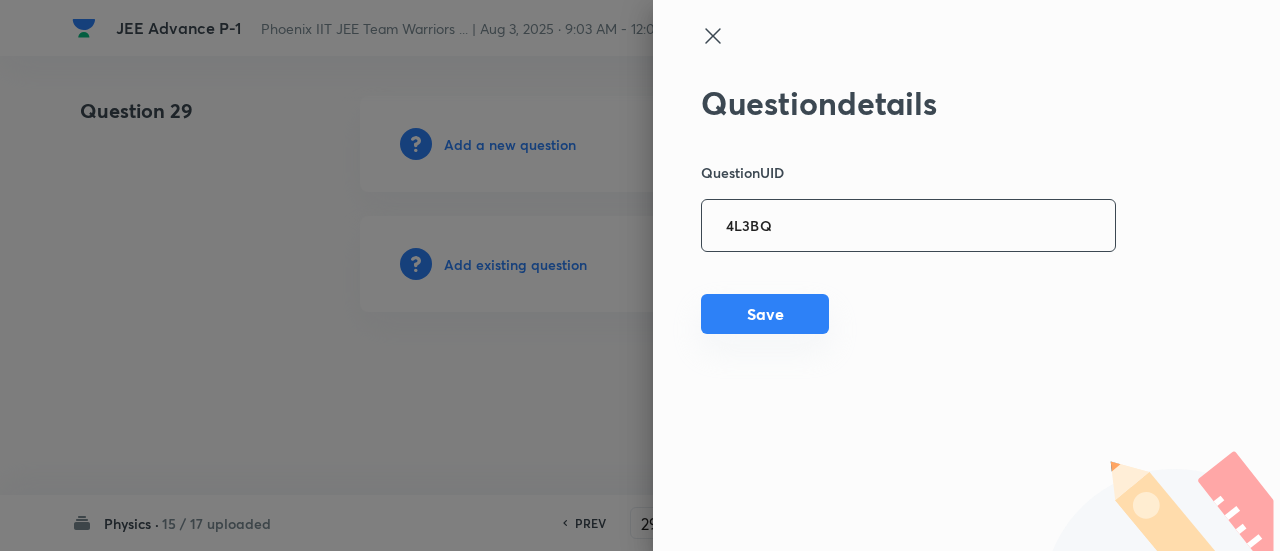 type on "4L3BQ" 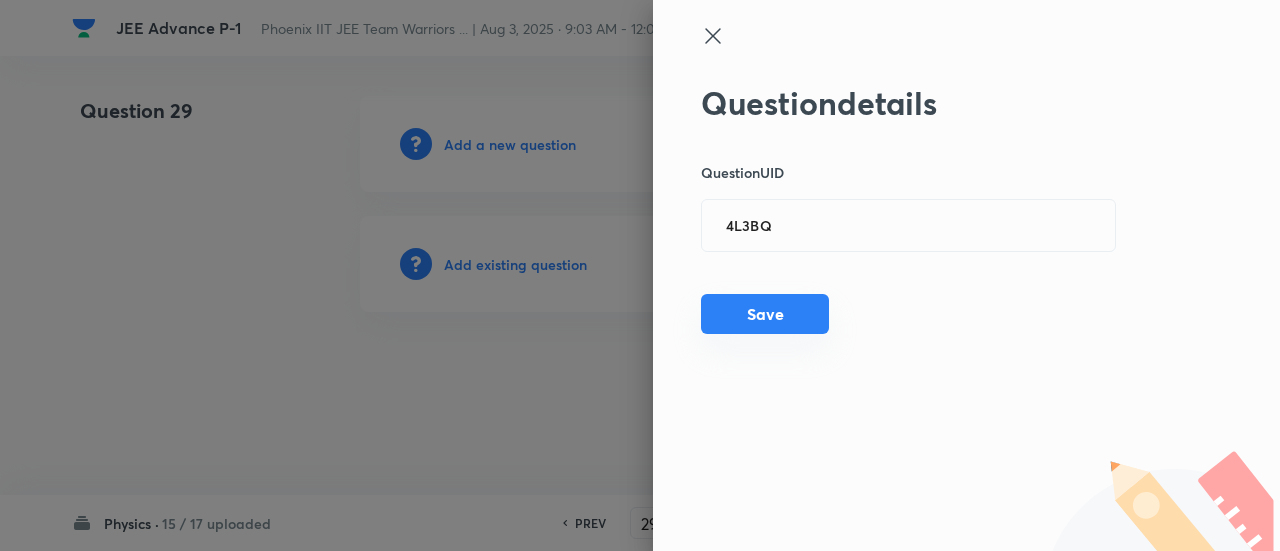 click on "Save" at bounding box center (765, 314) 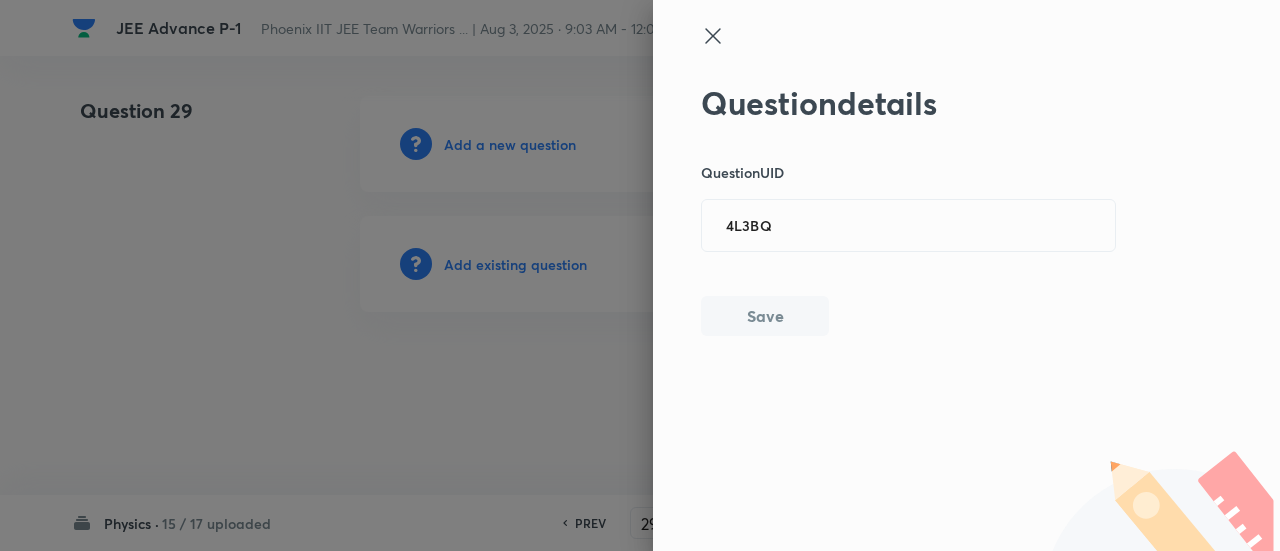 type 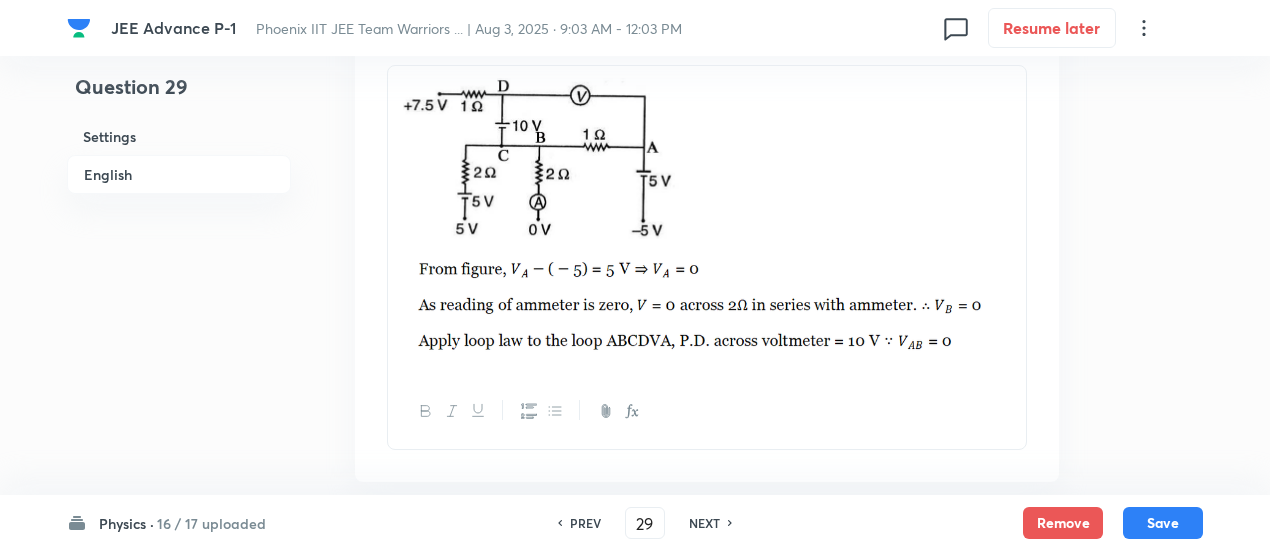 scroll, scrollTop: 1381, scrollLeft: 0, axis: vertical 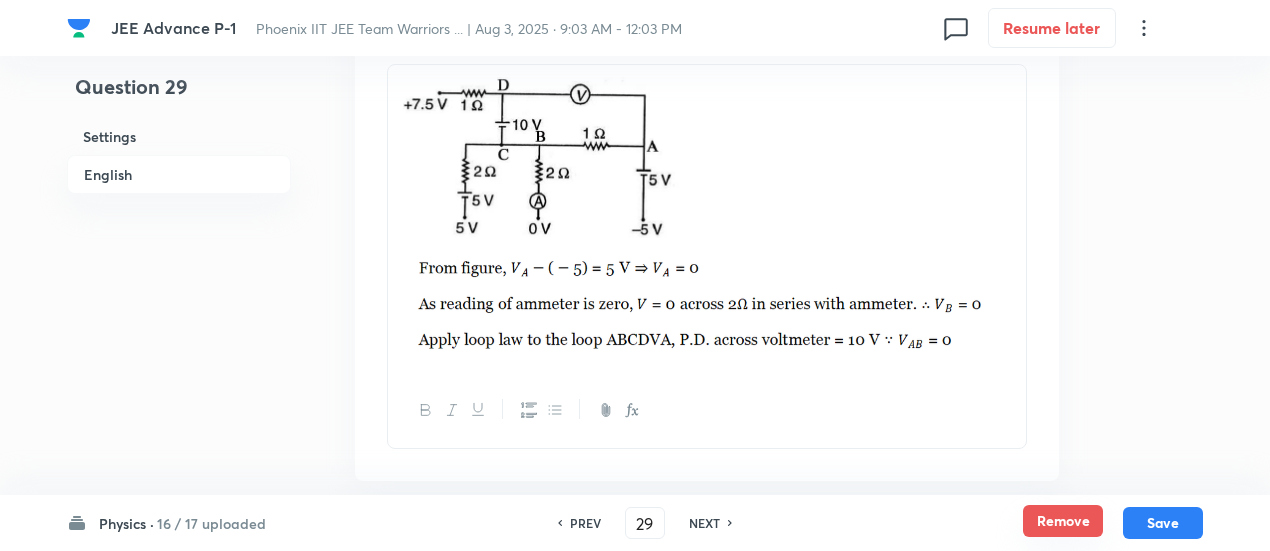 click on "Remove" at bounding box center [1063, 521] 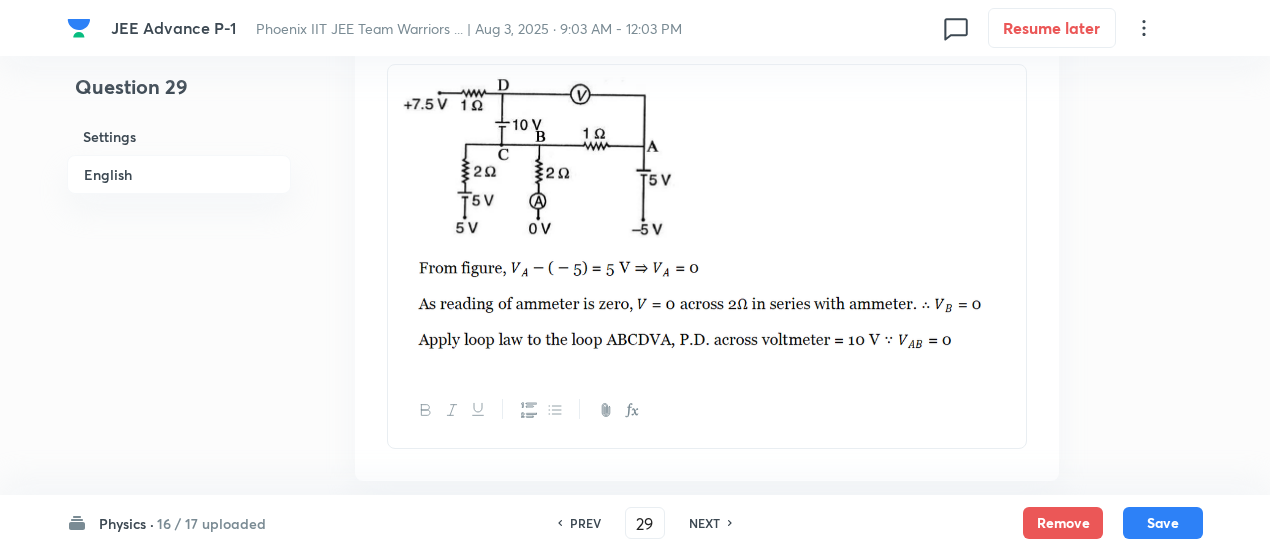 scroll, scrollTop: 0, scrollLeft: 0, axis: both 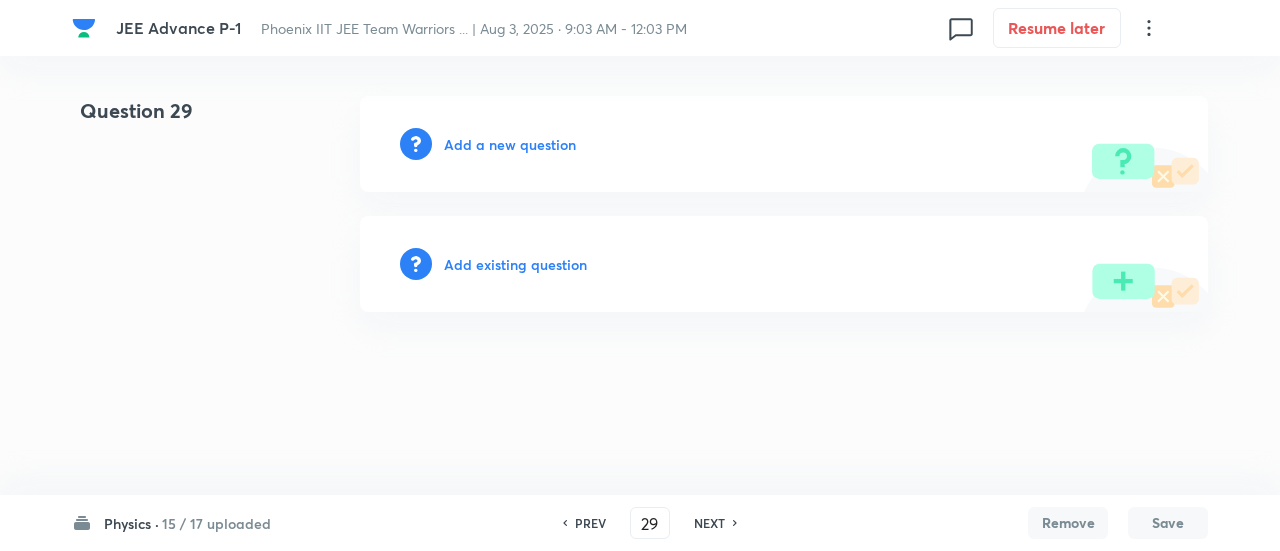 click on "Add existing question" at bounding box center [515, 264] 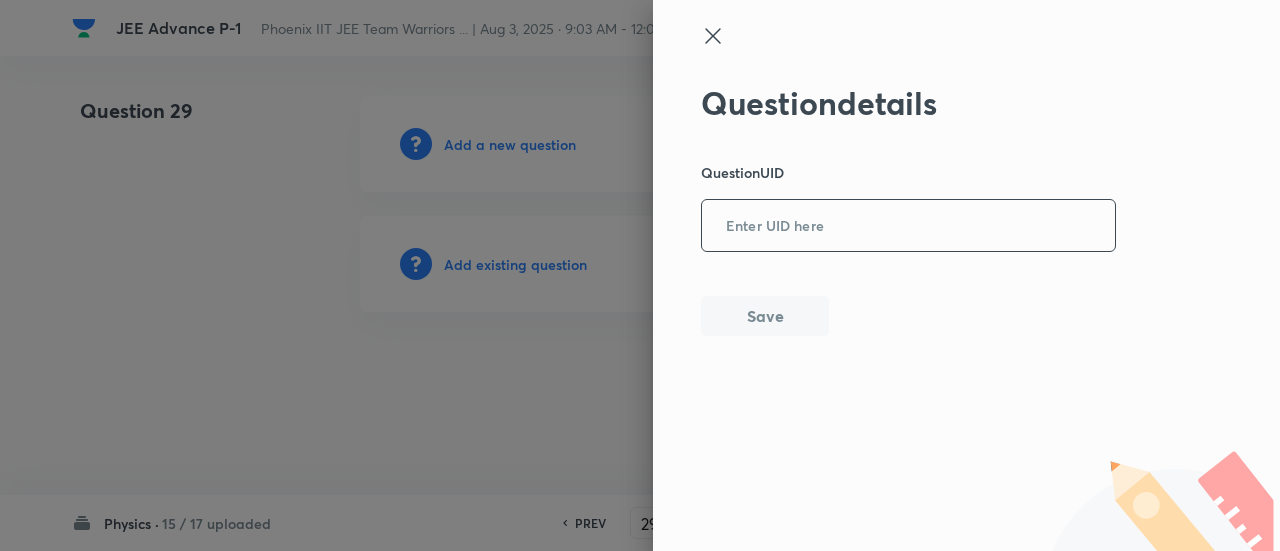 click at bounding box center (908, 226) 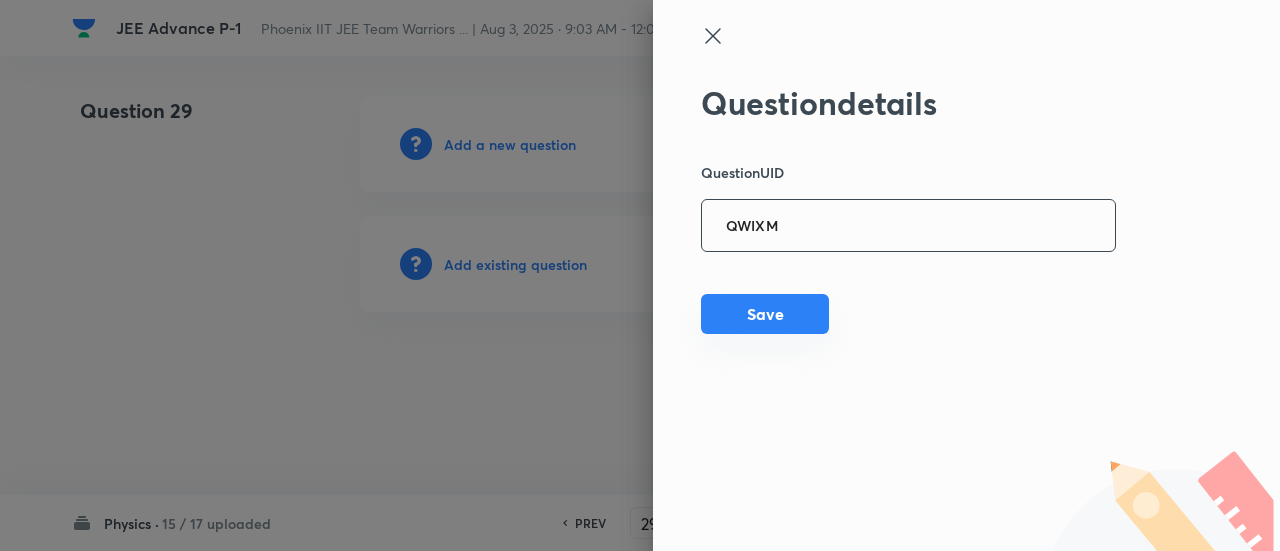 type on "QWIXM" 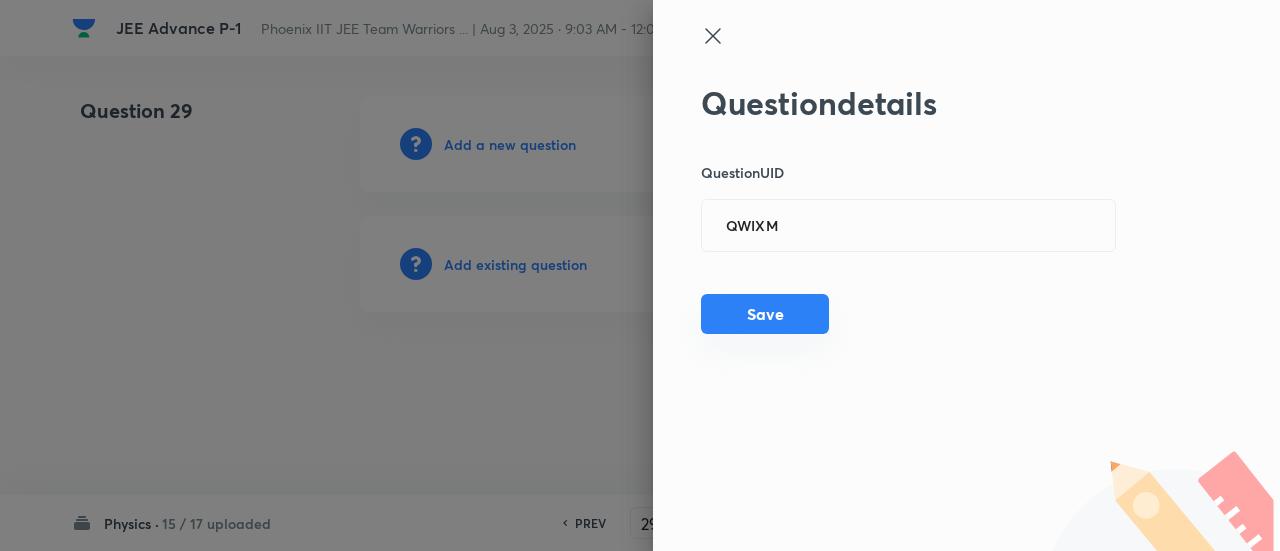 click on "Save" at bounding box center (765, 314) 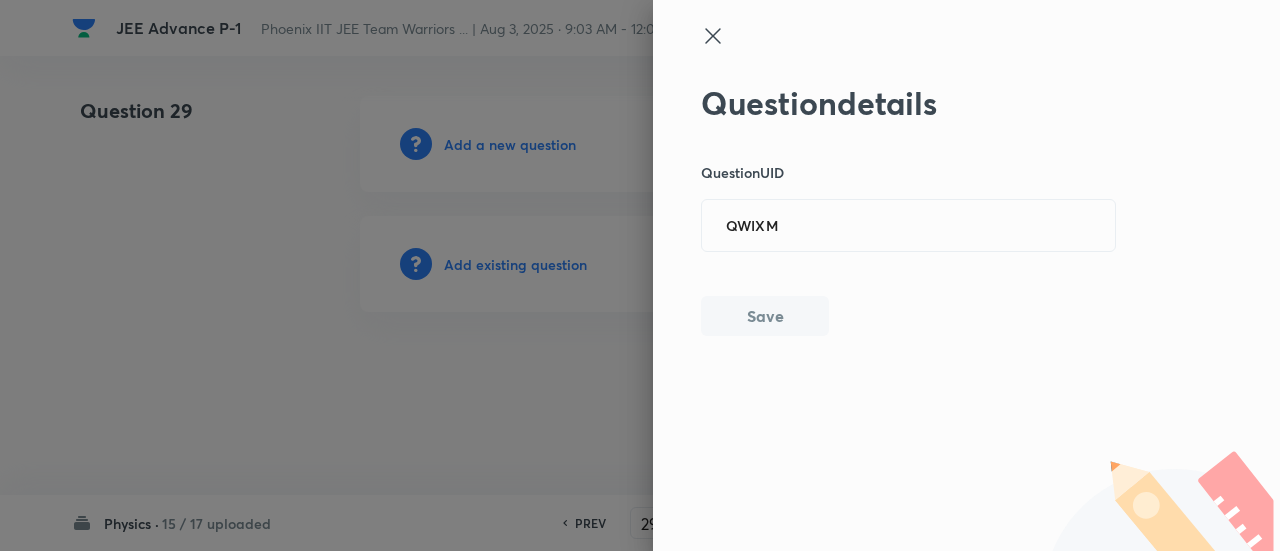 type 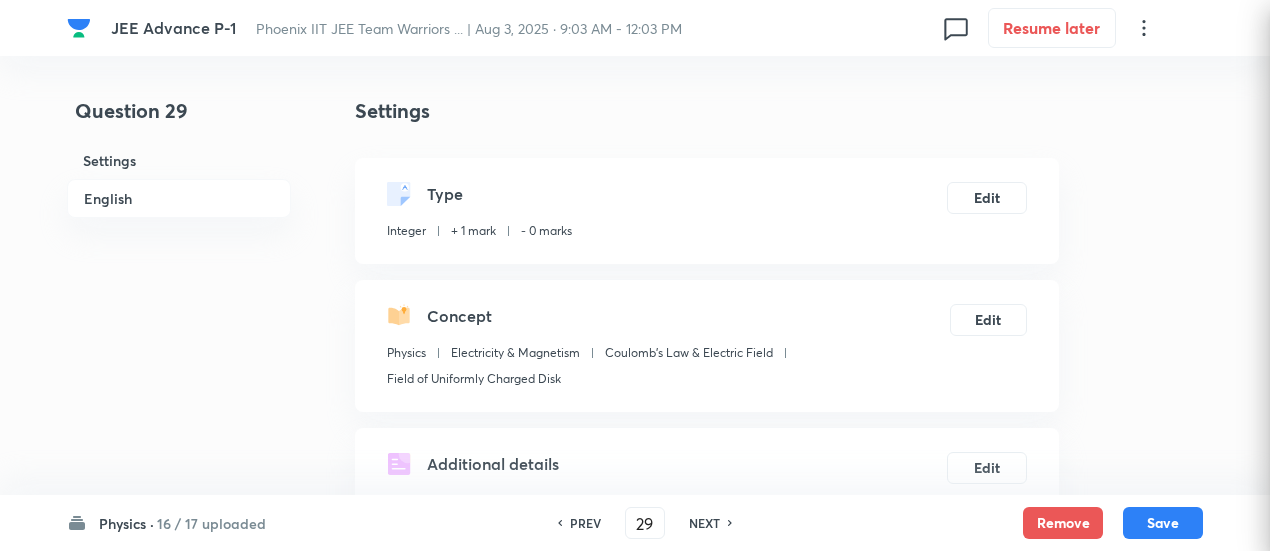 type on "7" 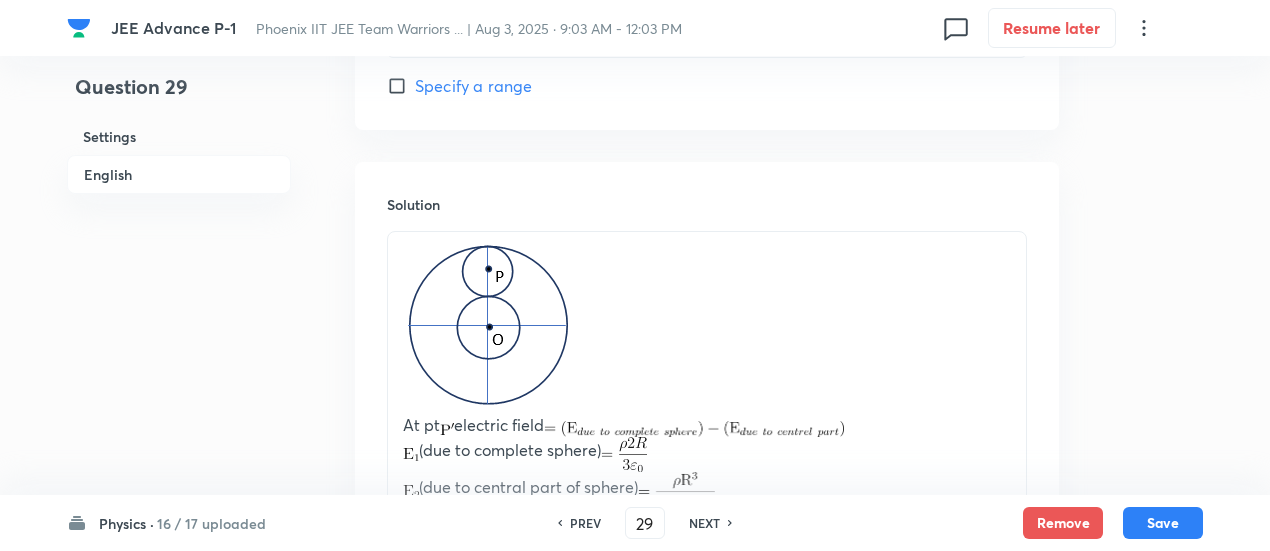 scroll, scrollTop: 1594, scrollLeft: 0, axis: vertical 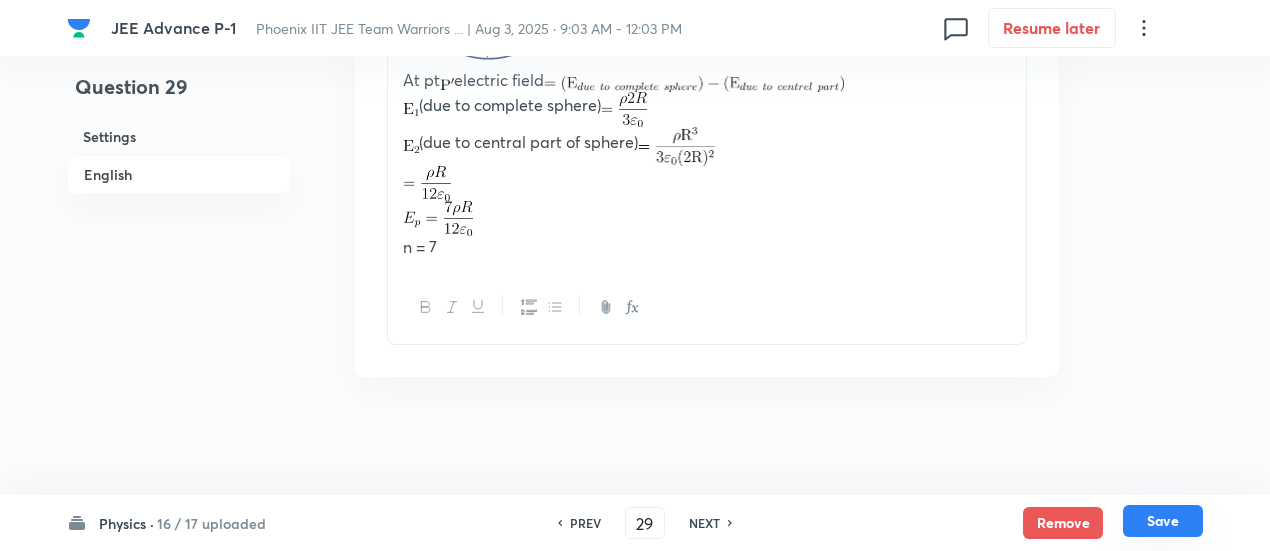 click on "Save" at bounding box center (1163, 521) 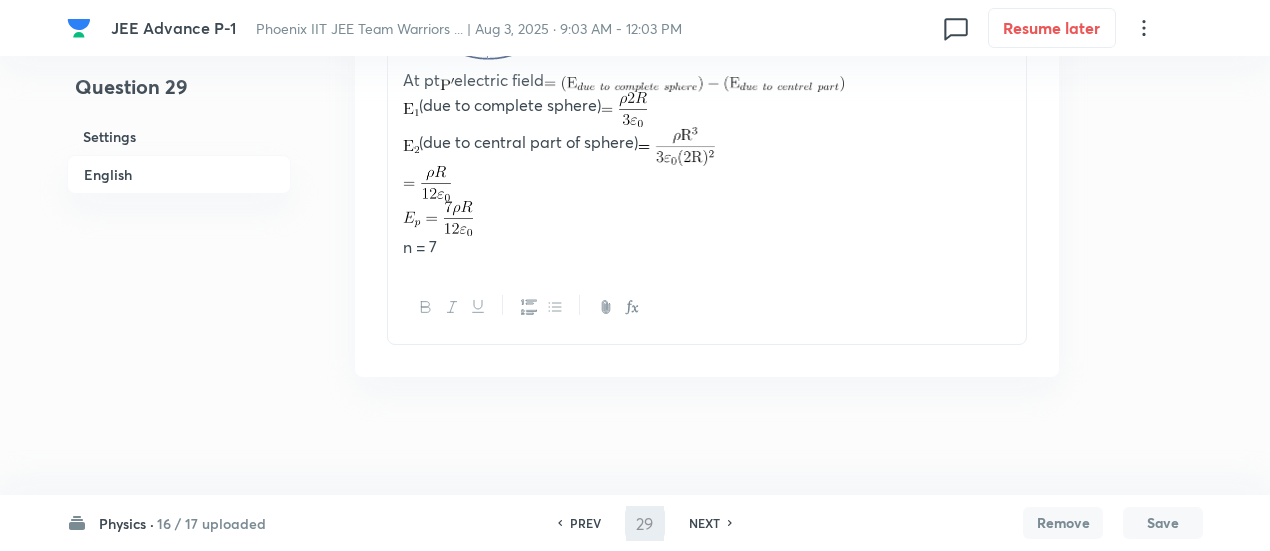 type on "30" 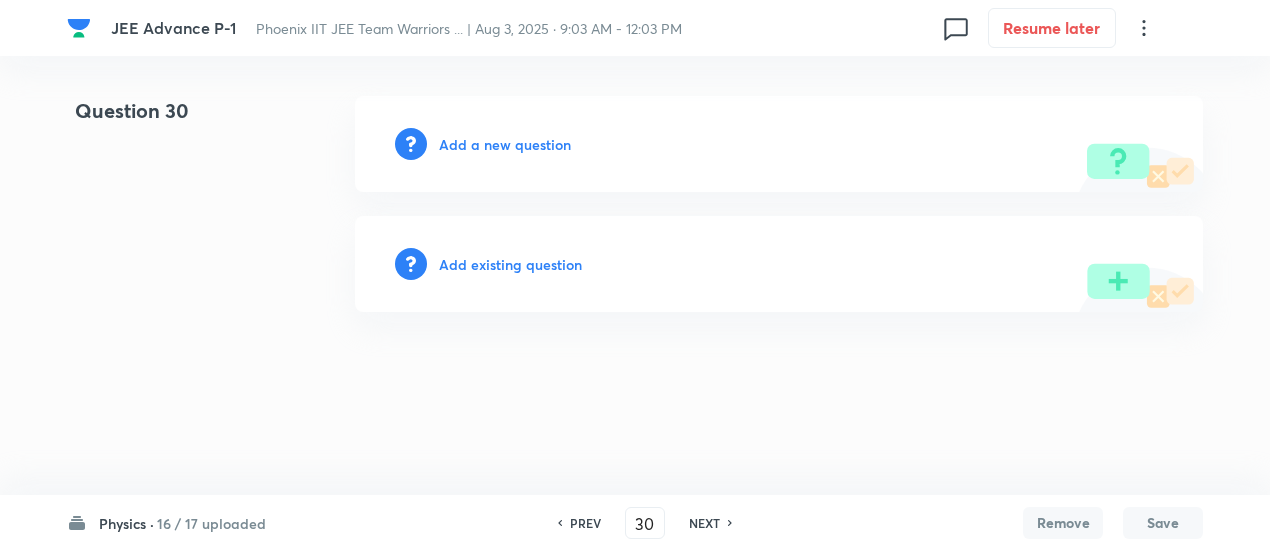 scroll, scrollTop: 0, scrollLeft: 0, axis: both 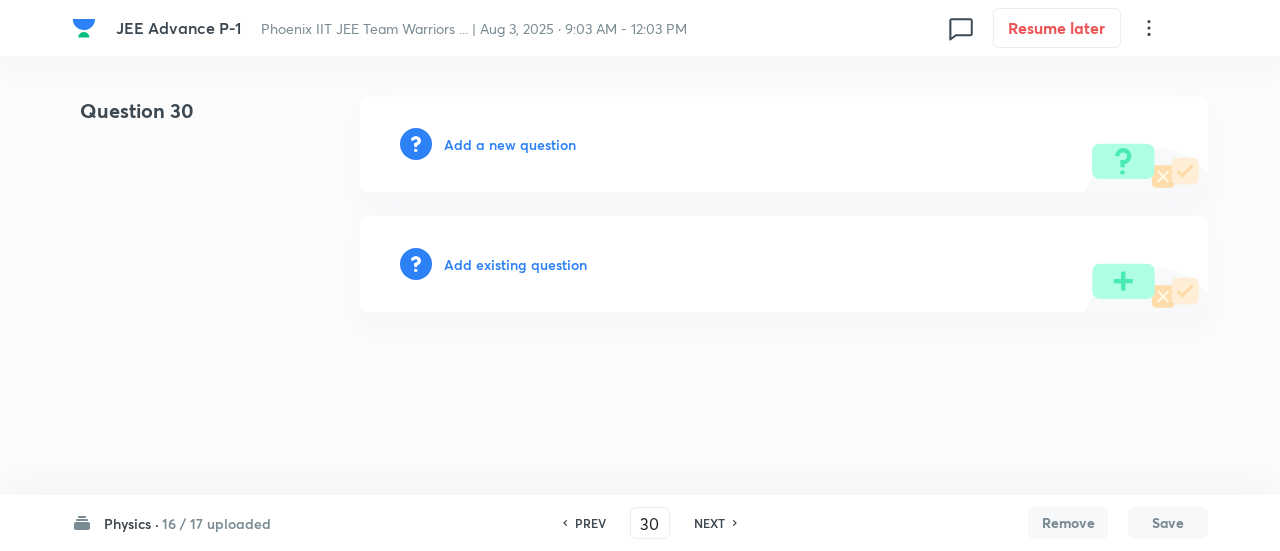 click on "Add existing question" at bounding box center (515, 264) 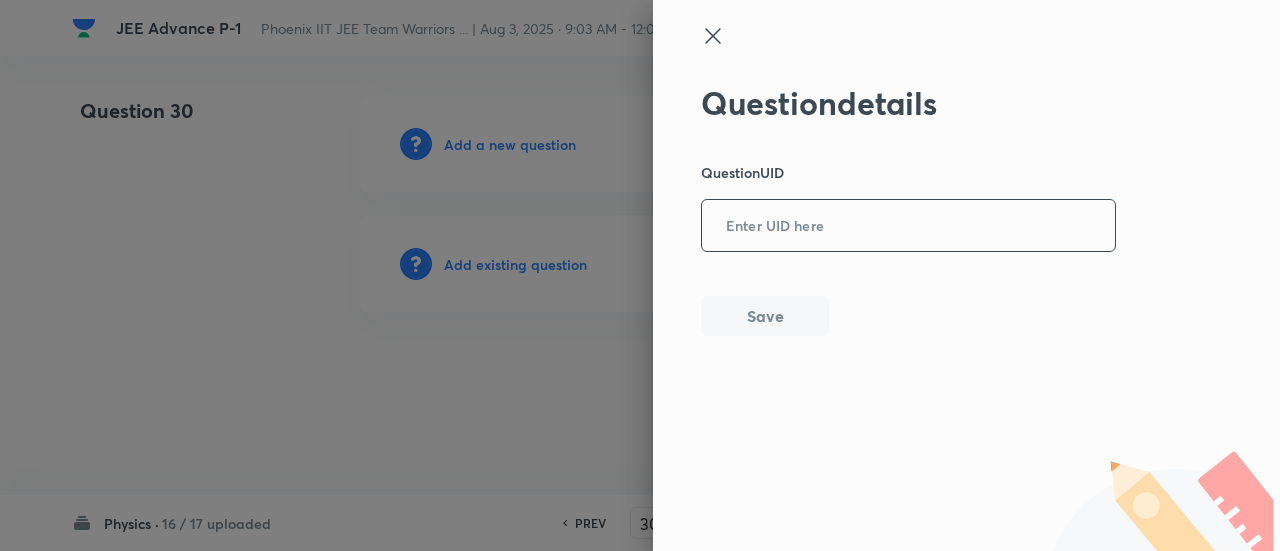 click at bounding box center [908, 226] 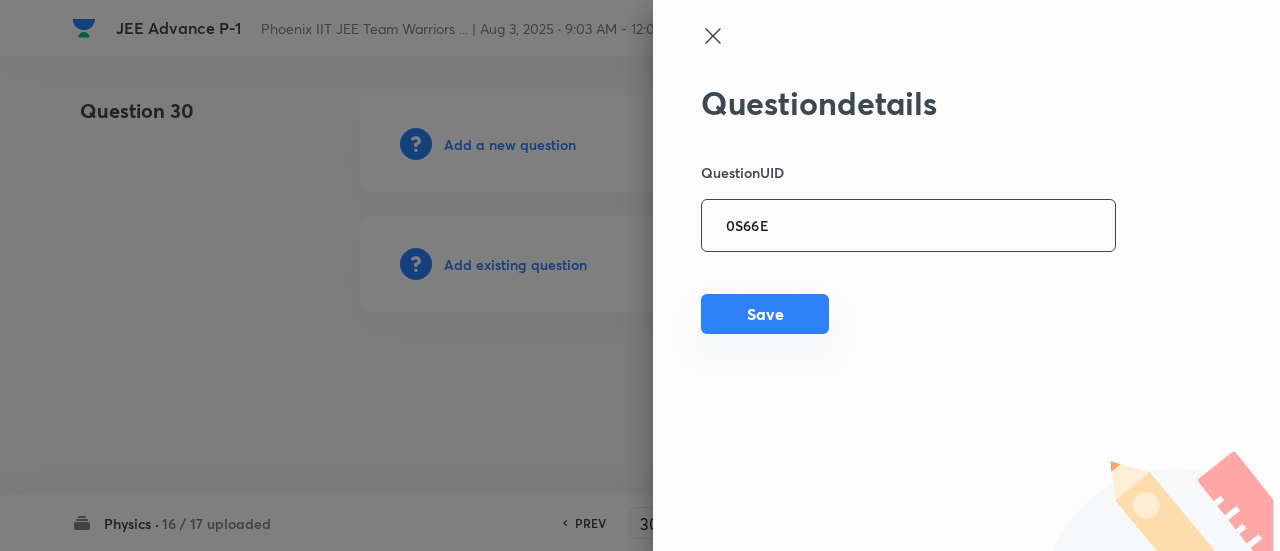 type on "0S66E" 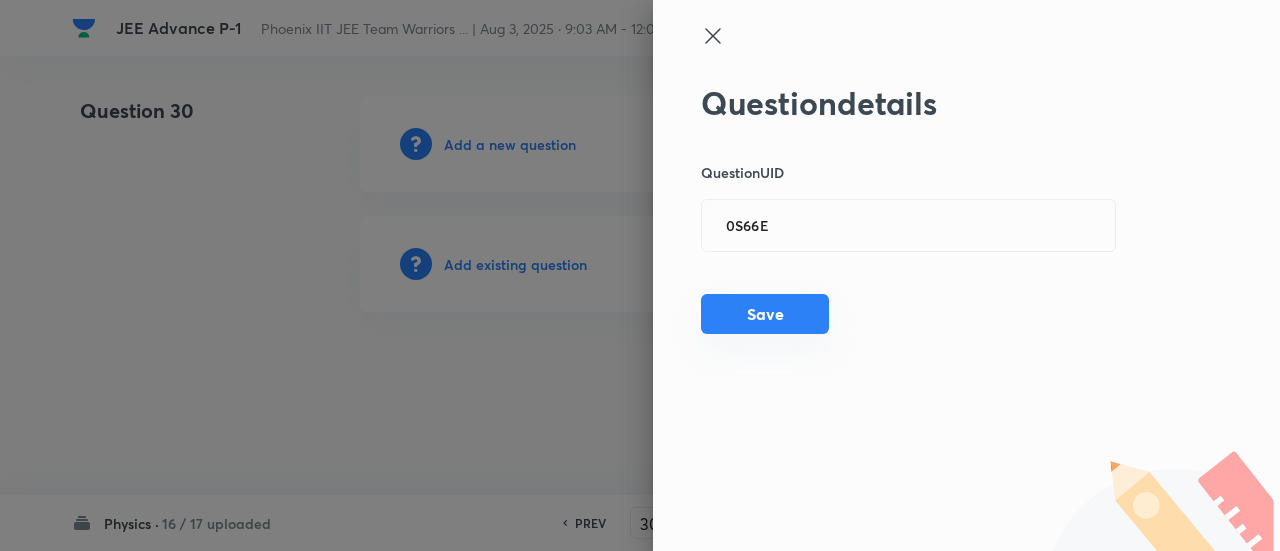 click on "Save" at bounding box center [765, 314] 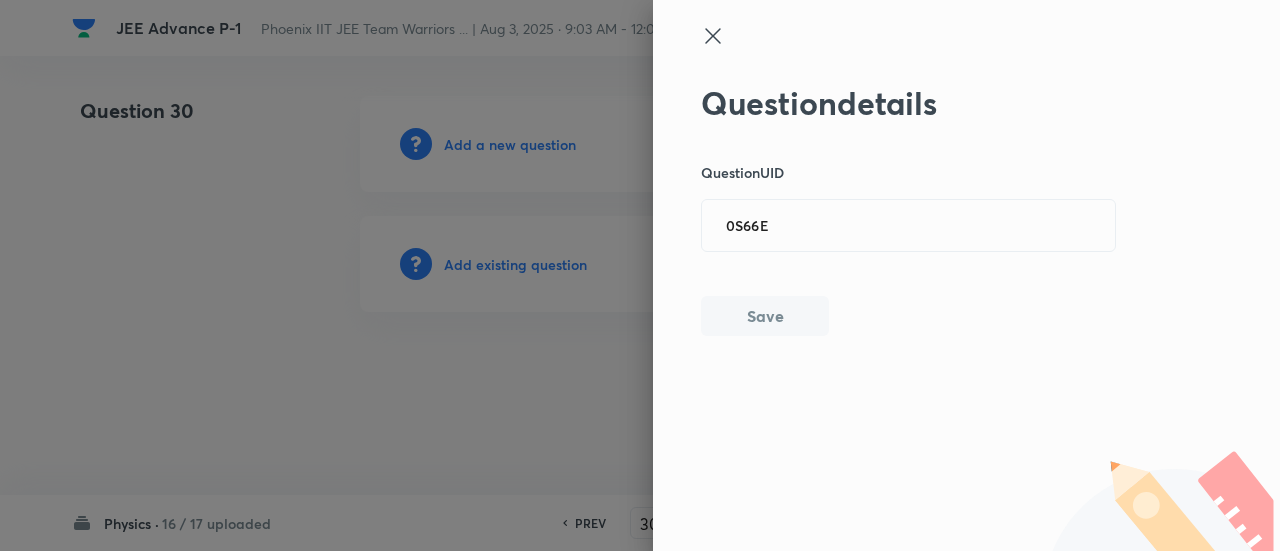 type 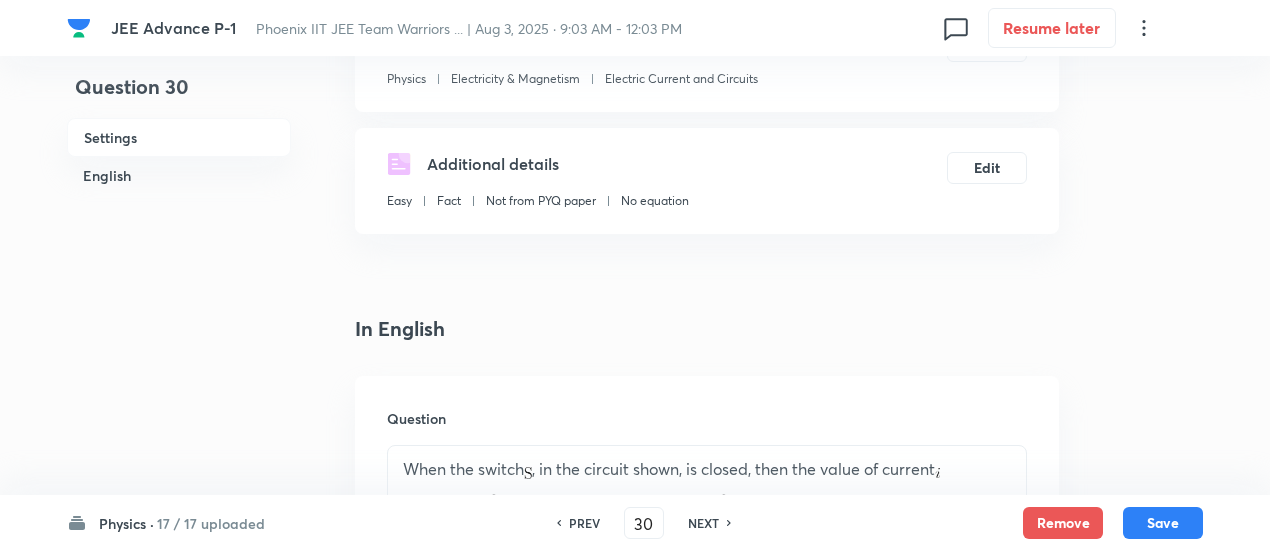 scroll, scrollTop: 274, scrollLeft: 0, axis: vertical 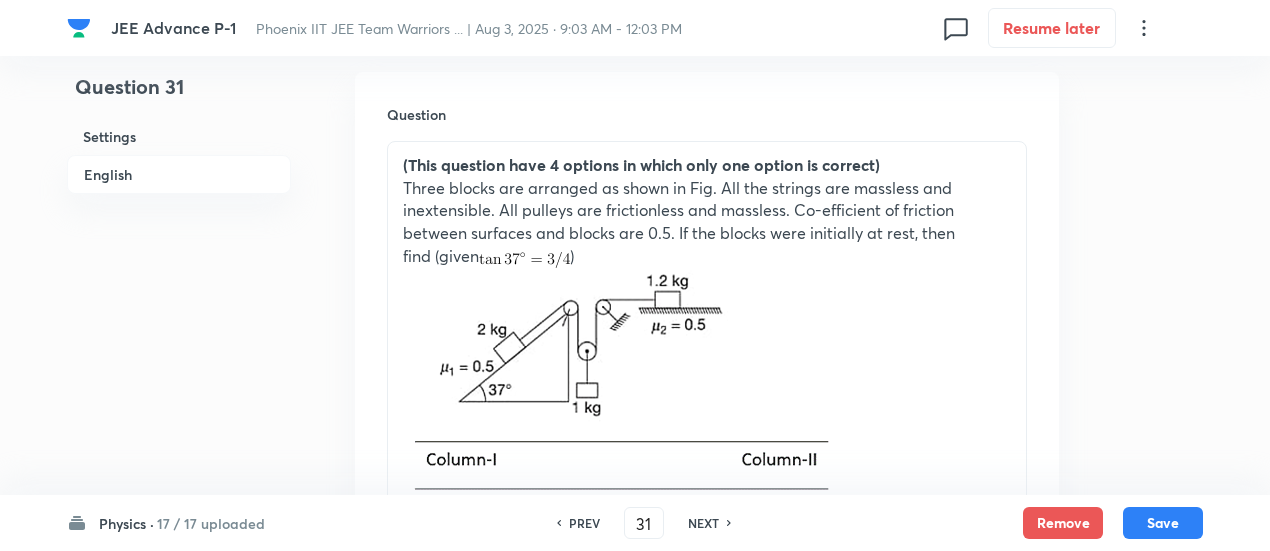 click on "PREV" at bounding box center [584, 523] 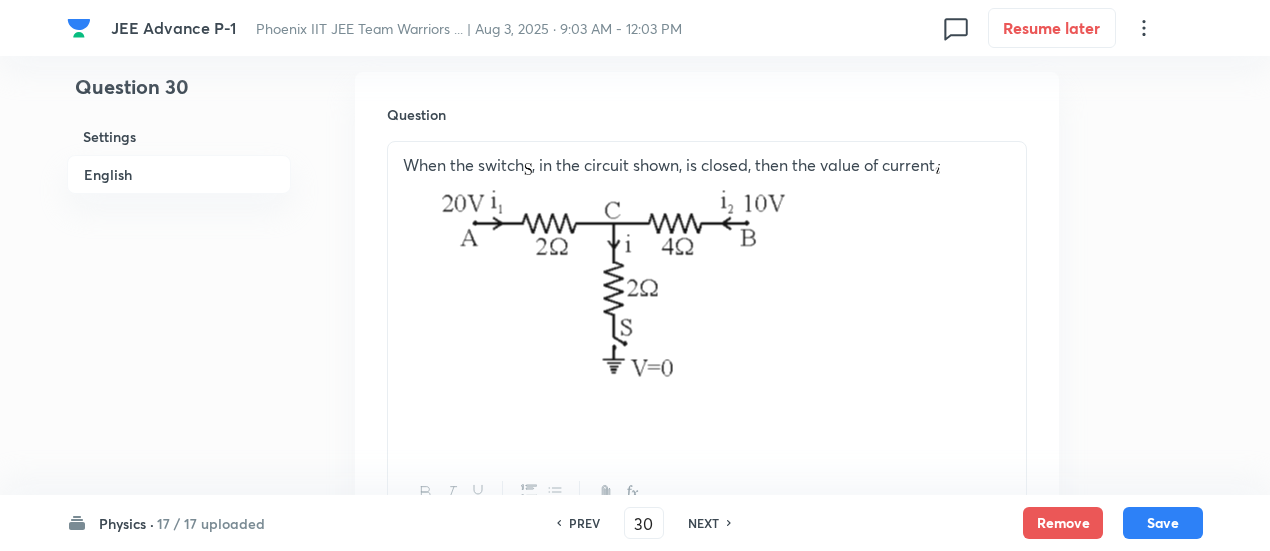 click on "PREV" at bounding box center [584, 523] 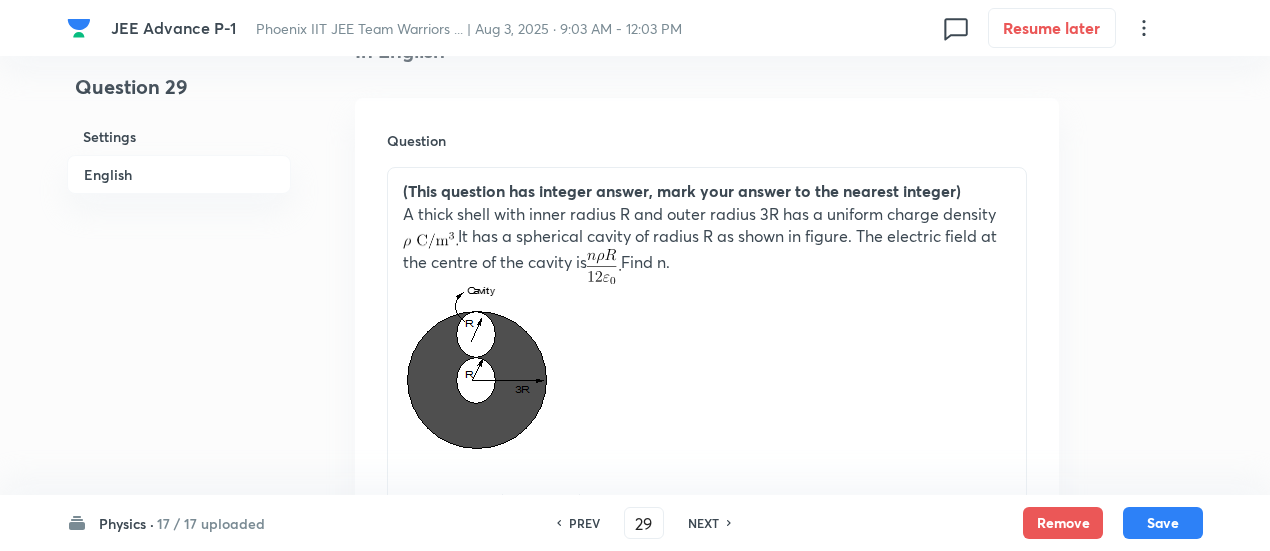 type on "7" 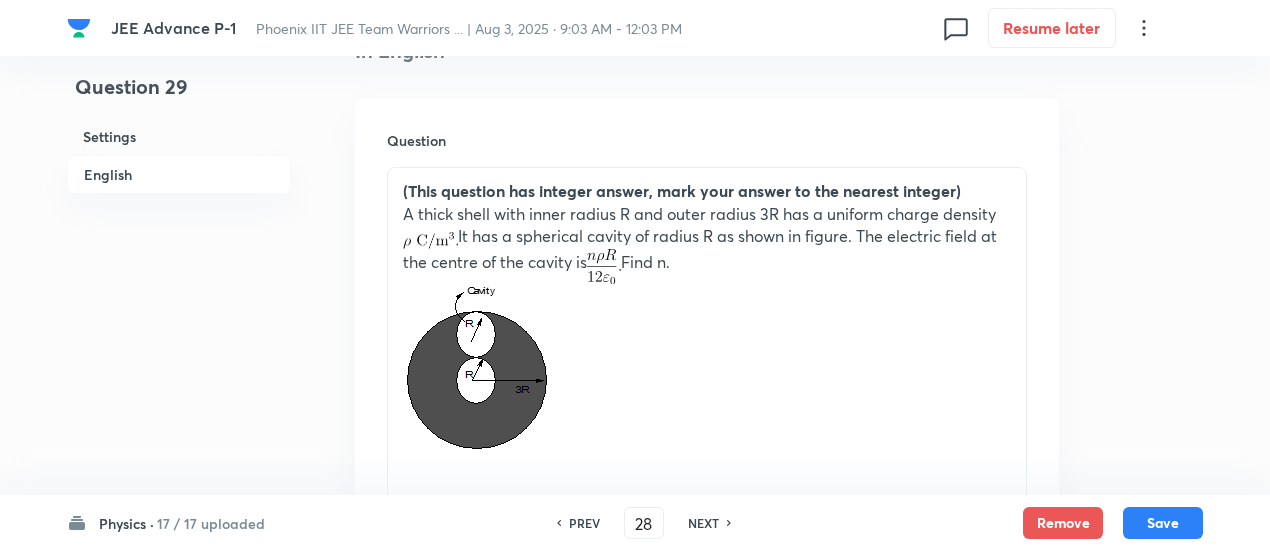 type on "8" 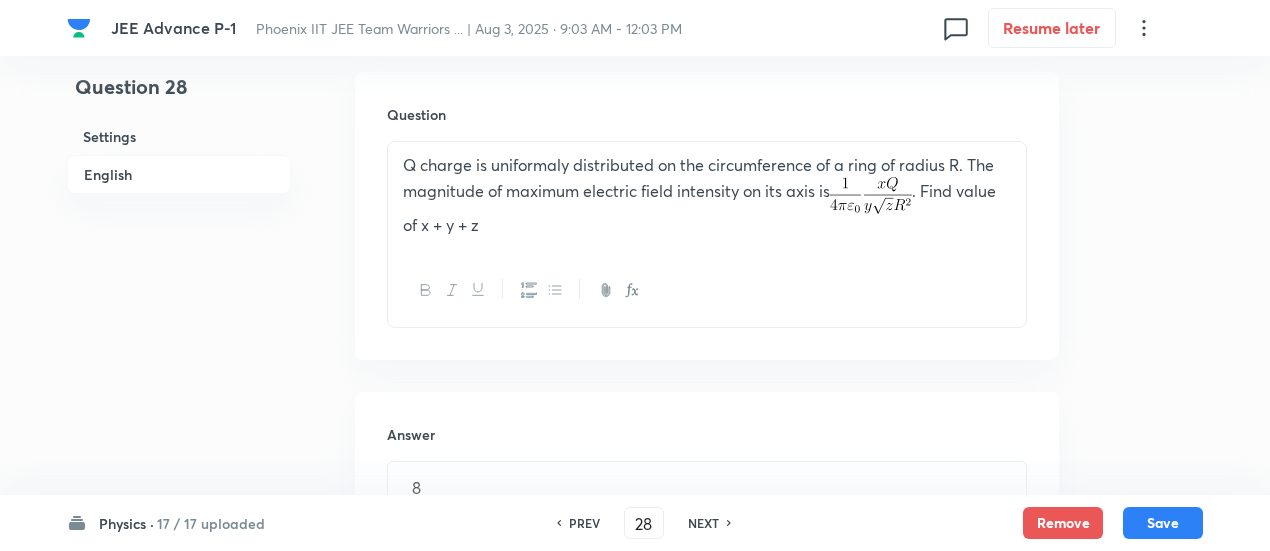 click on "PREV" at bounding box center (584, 523) 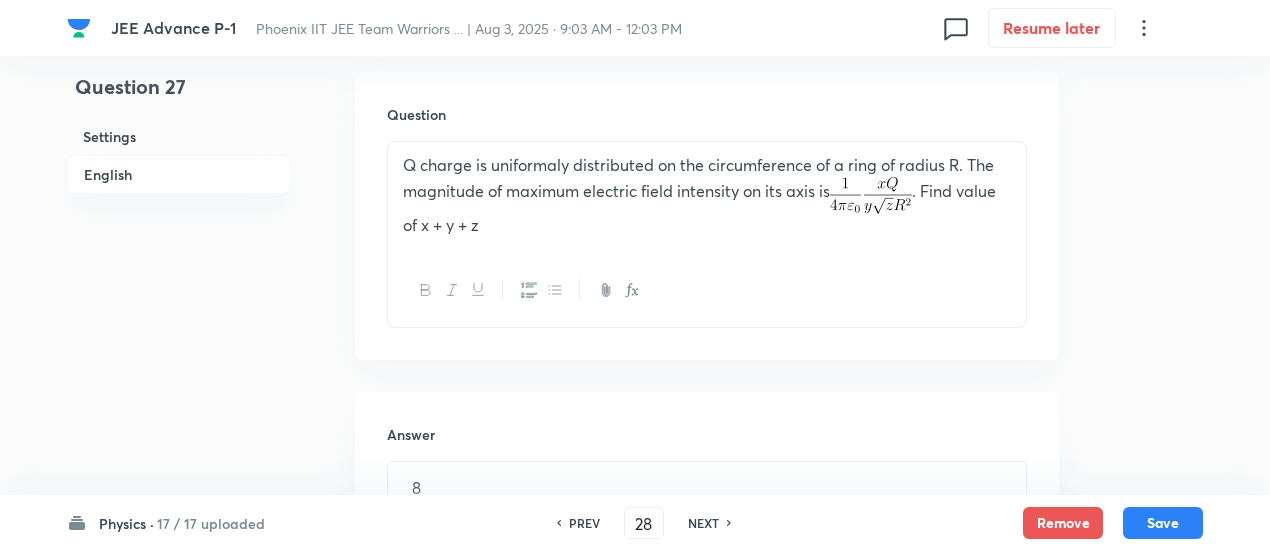 type on "27" 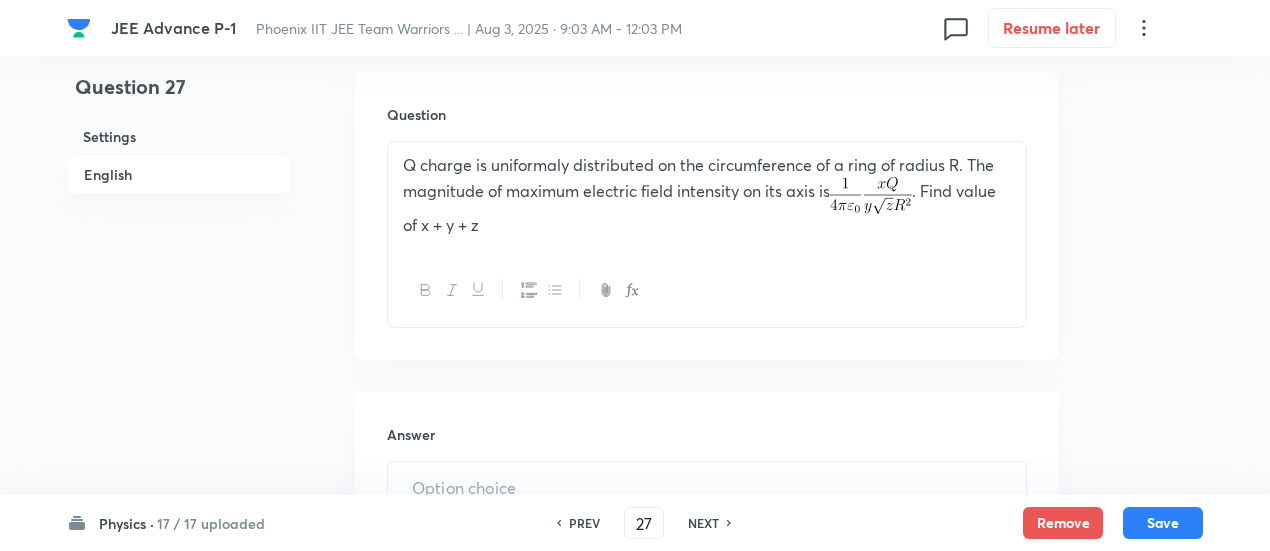 type on "3" 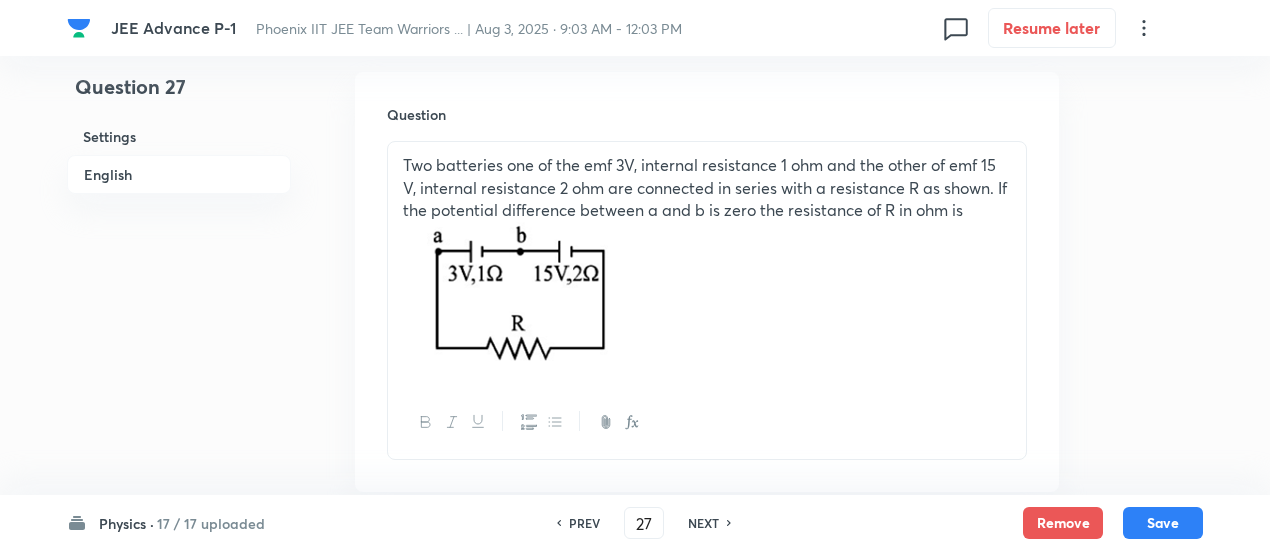 click on "PREV" at bounding box center [584, 523] 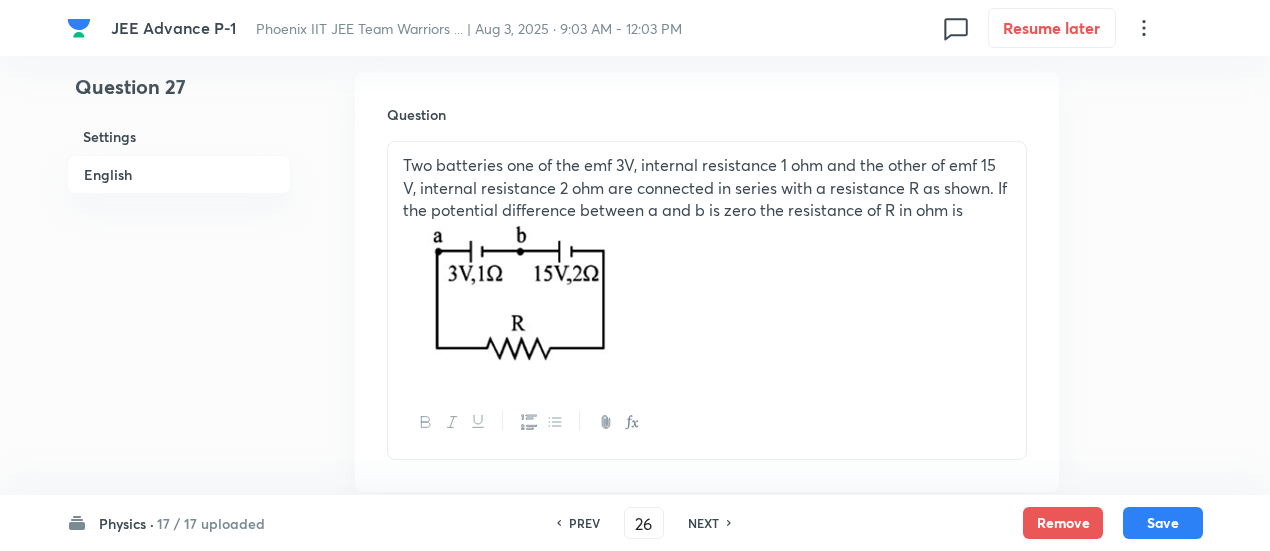 type on "2" 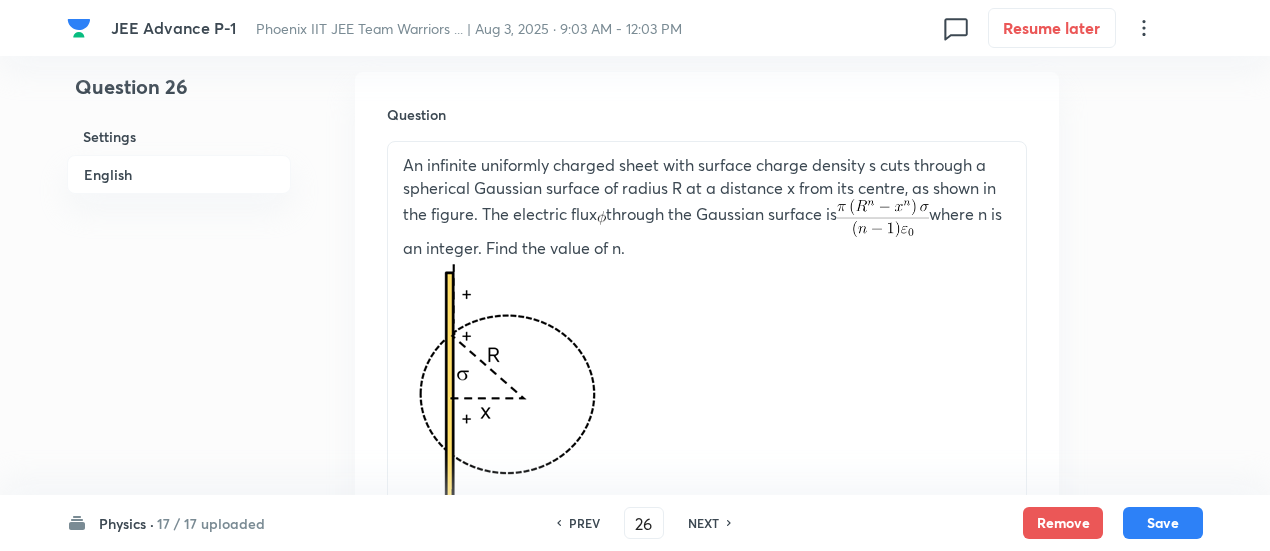 click on "PREV" at bounding box center (584, 523) 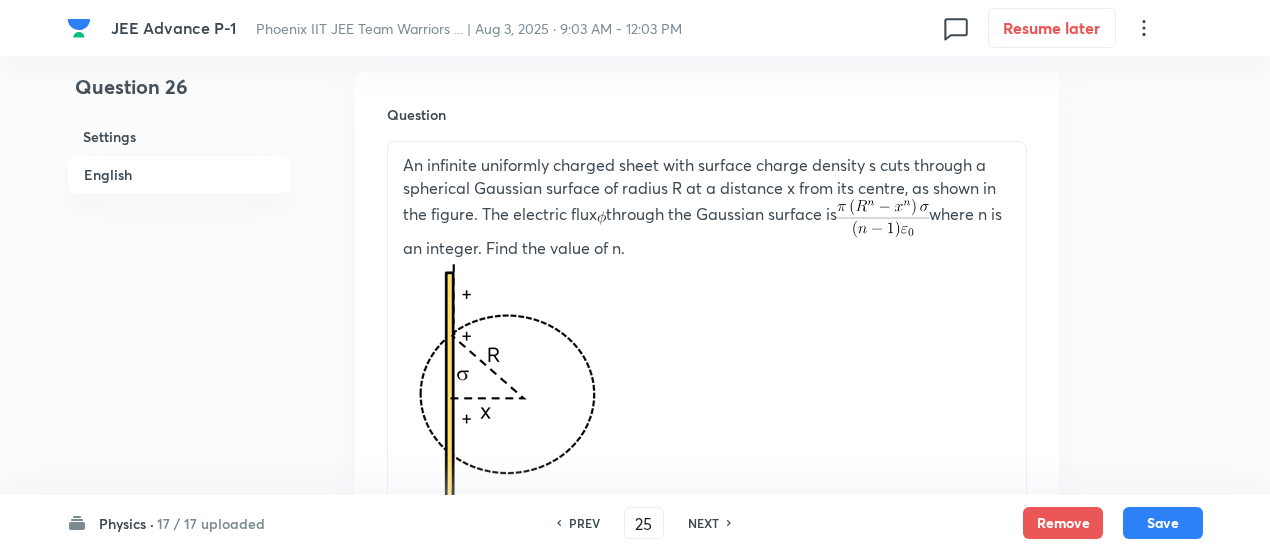 type on "2.25" 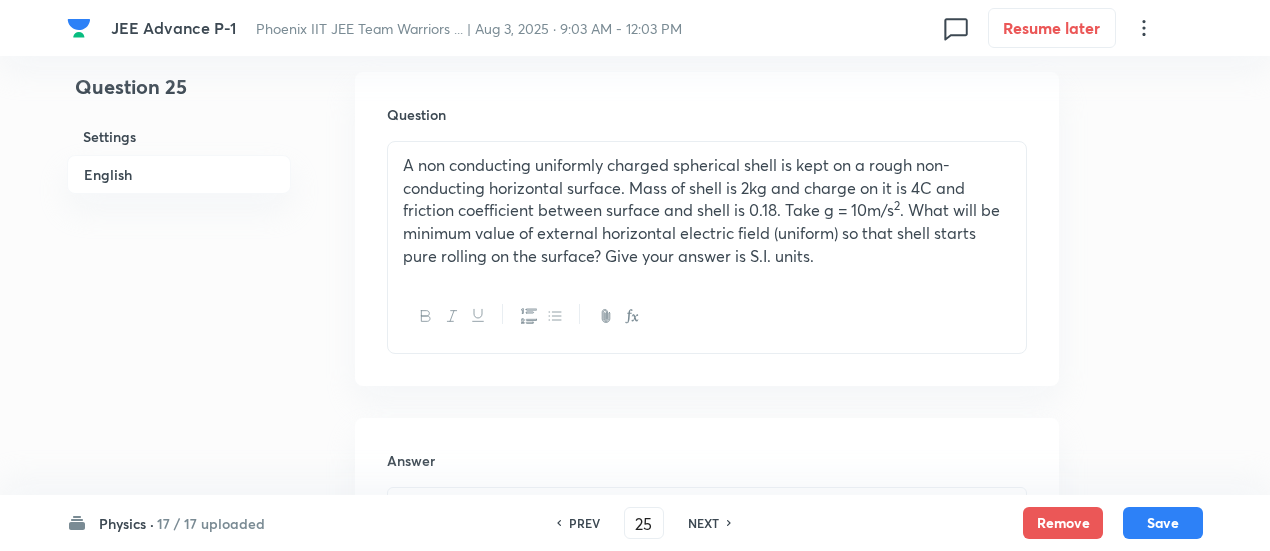 click on "PREV" at bounding box center [584, 523] 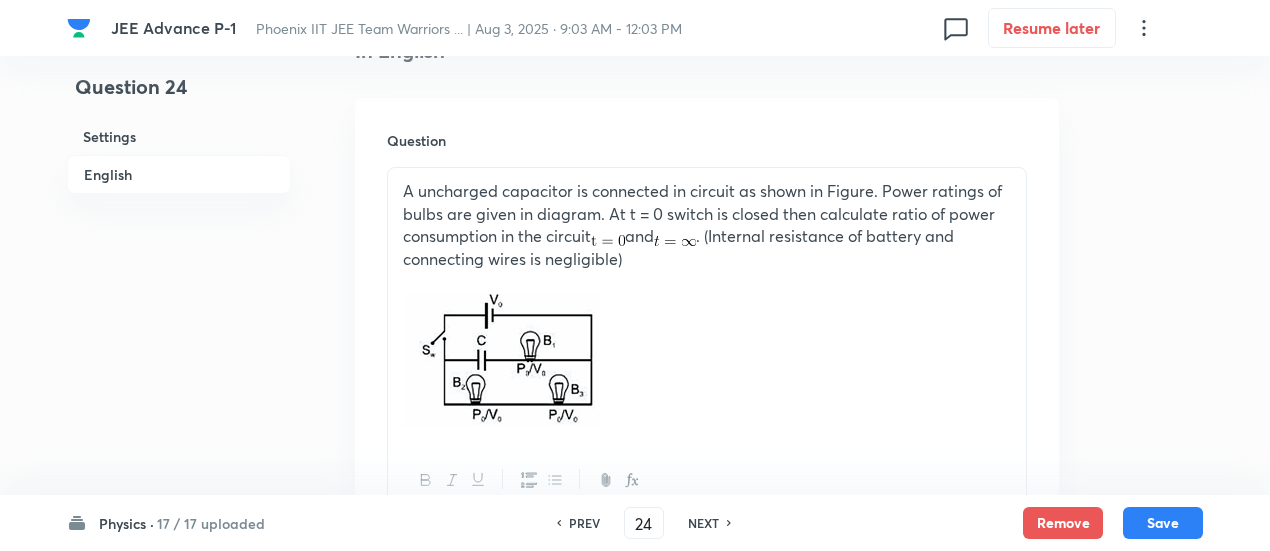 click on "PREV" at bounding box center (584, 523) 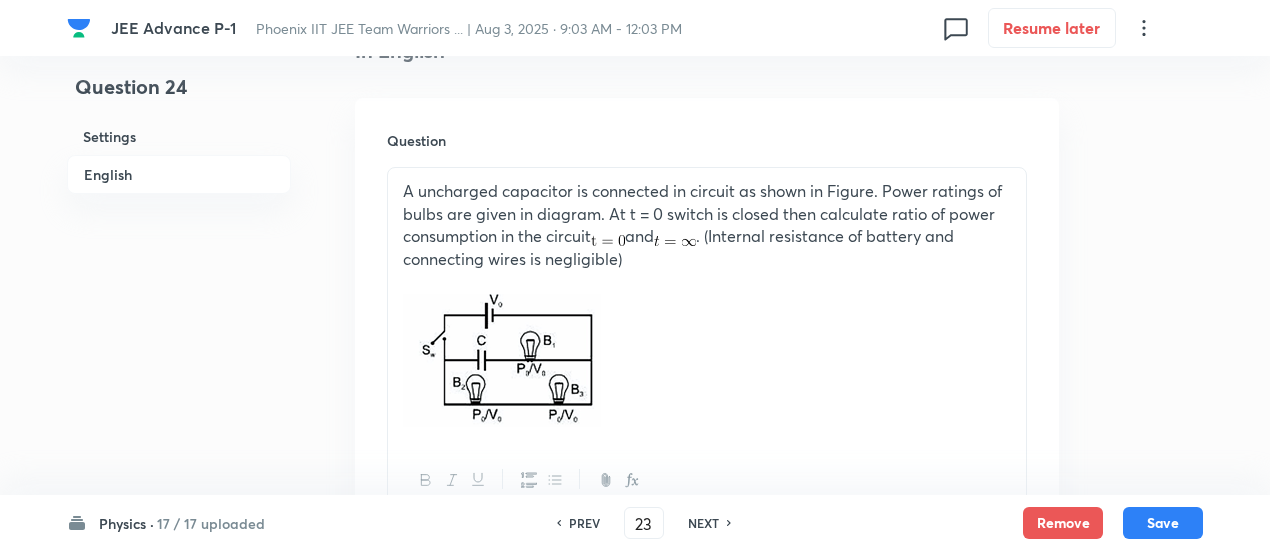 checkbox on "false" 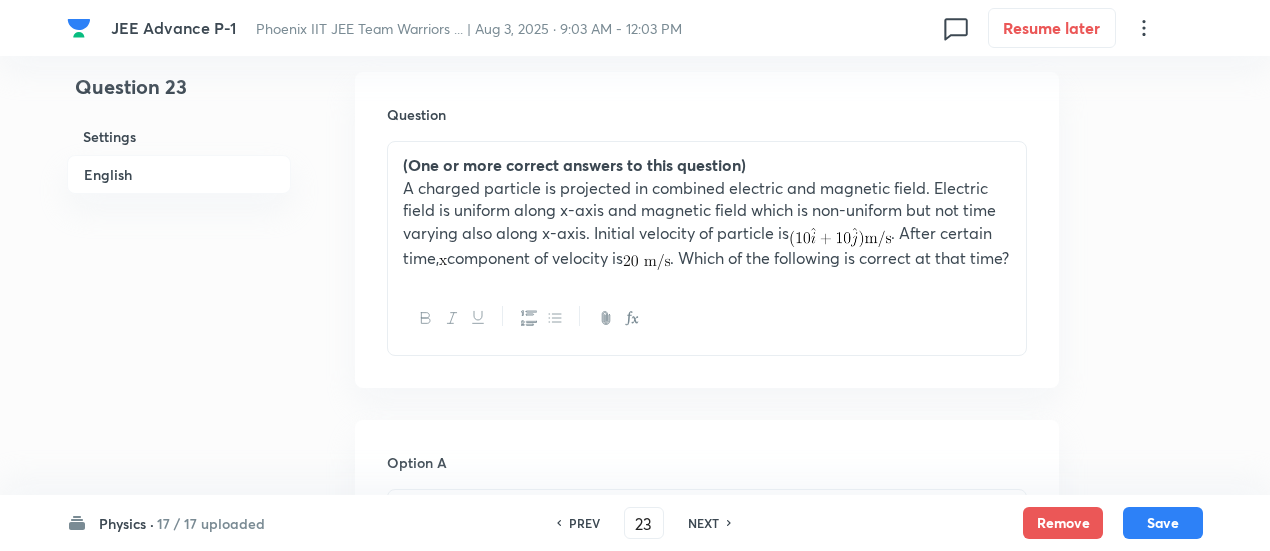 click on "PREV" at bounding box center [584, 523] 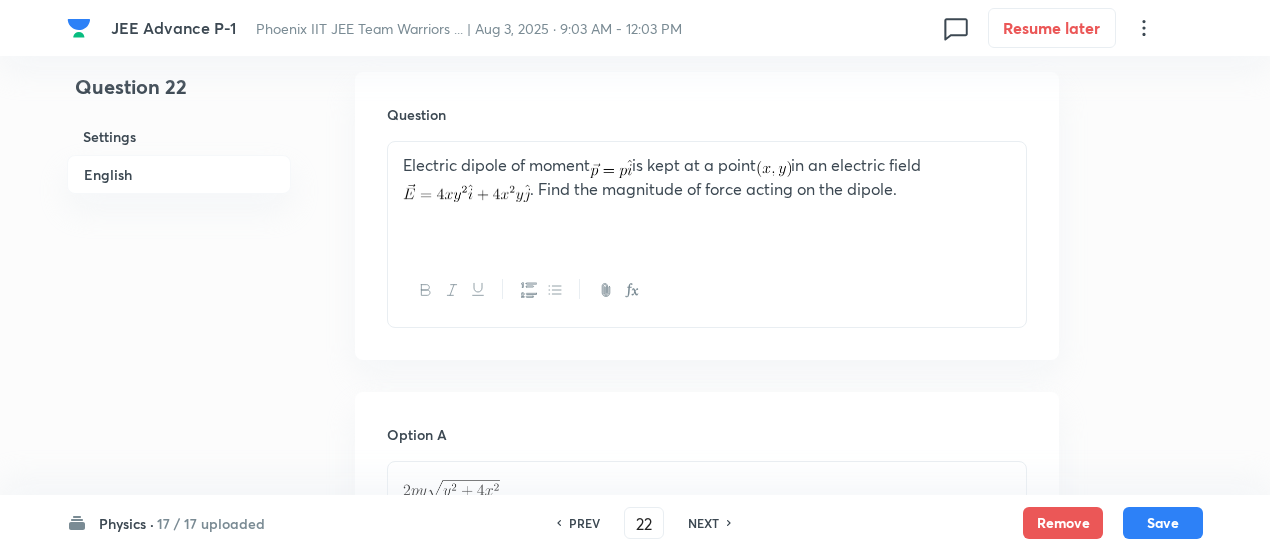 checkbox on "false" 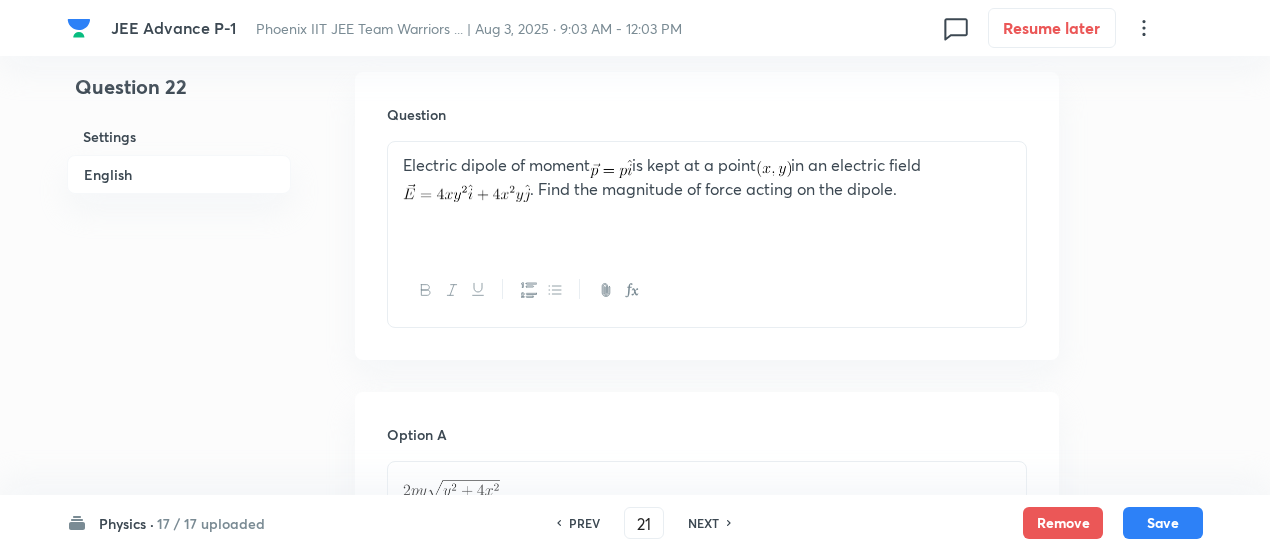 checkbox on "true" 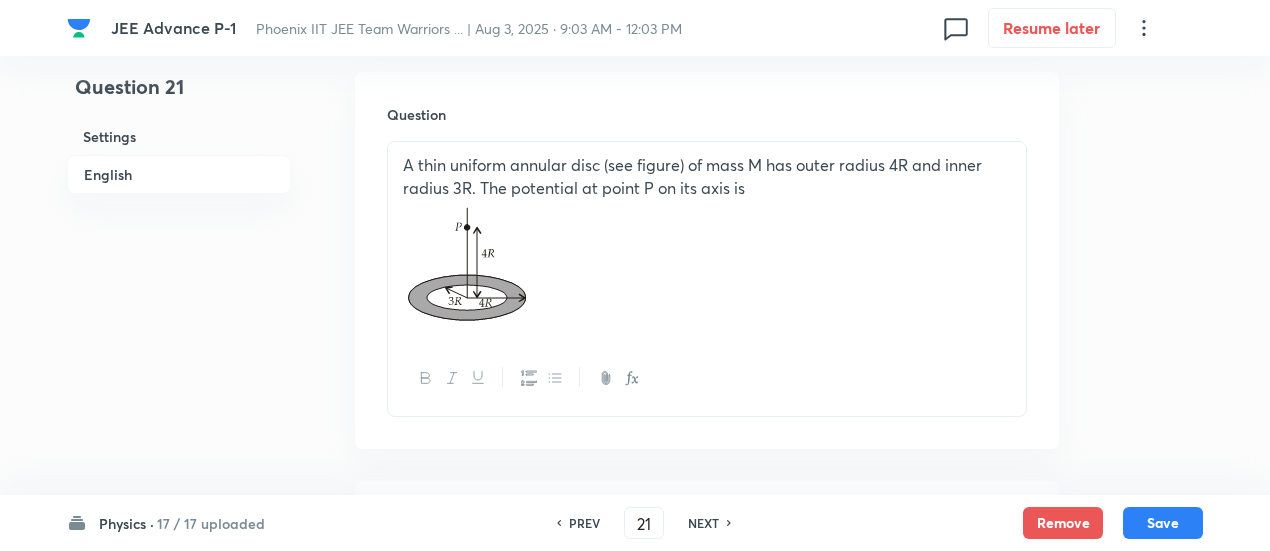 click on "PREV" at bounding box center (584, 523) 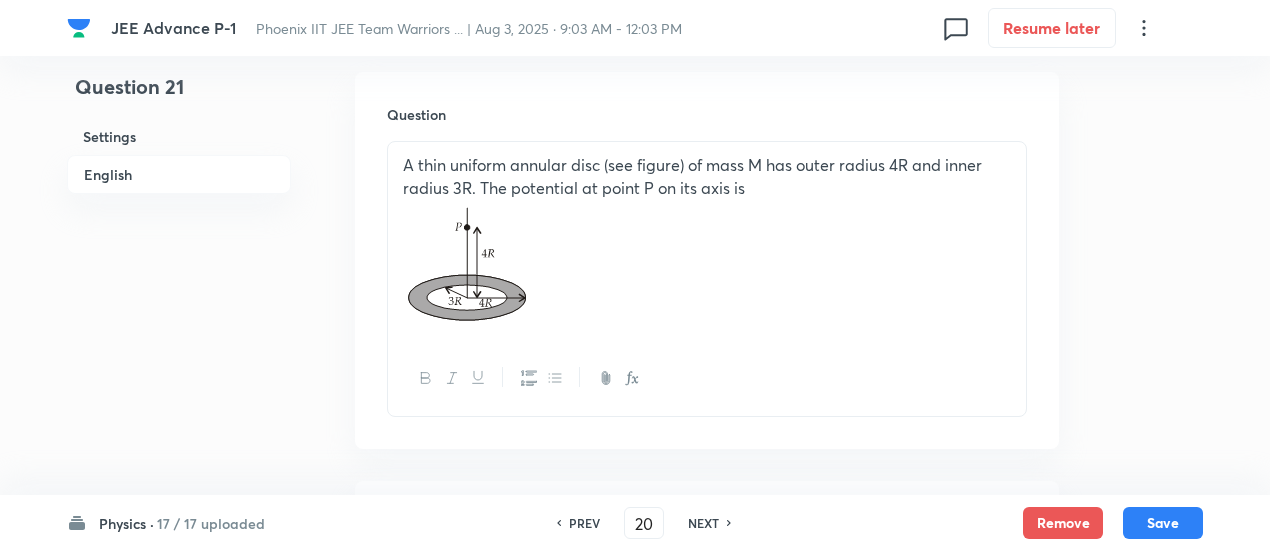 checkbox on "true" 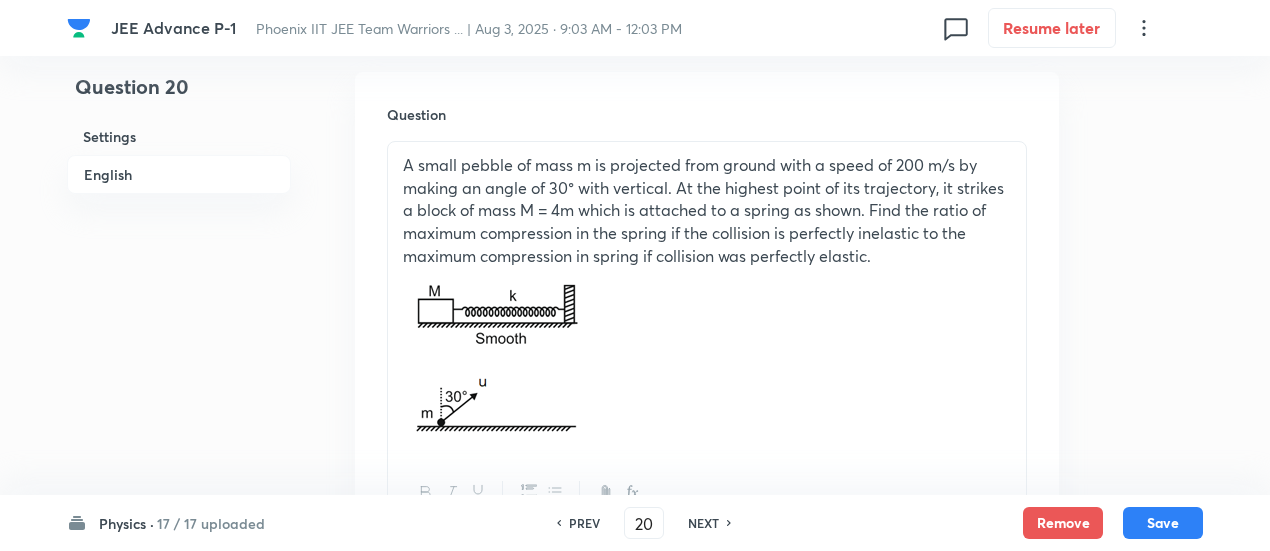 click on "PREV" at bounding box center [584, 523] 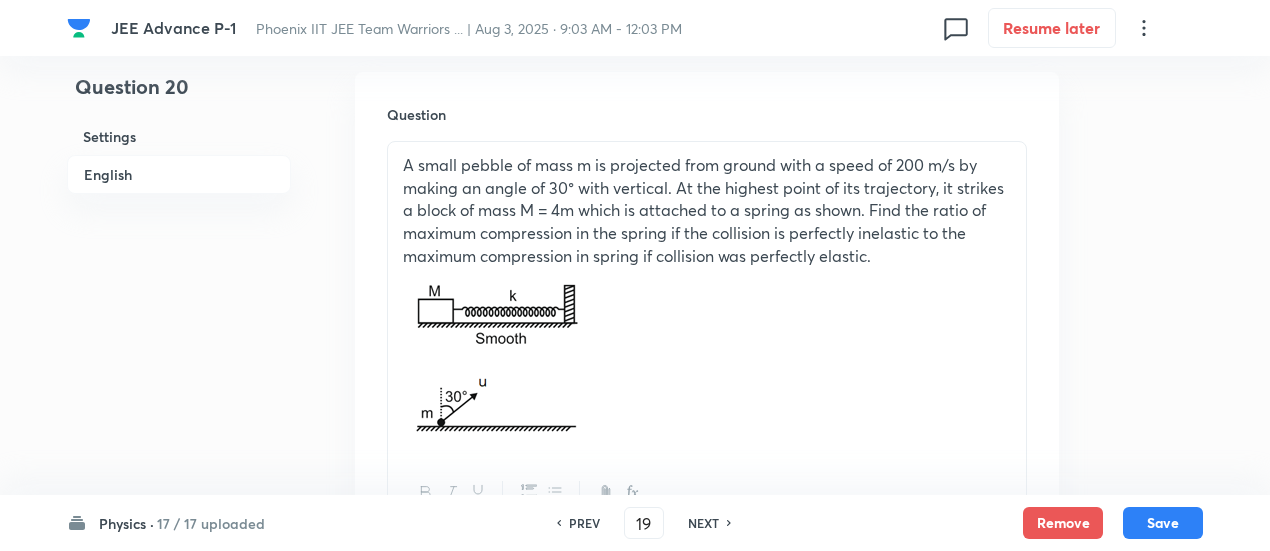 checkbox on "false" 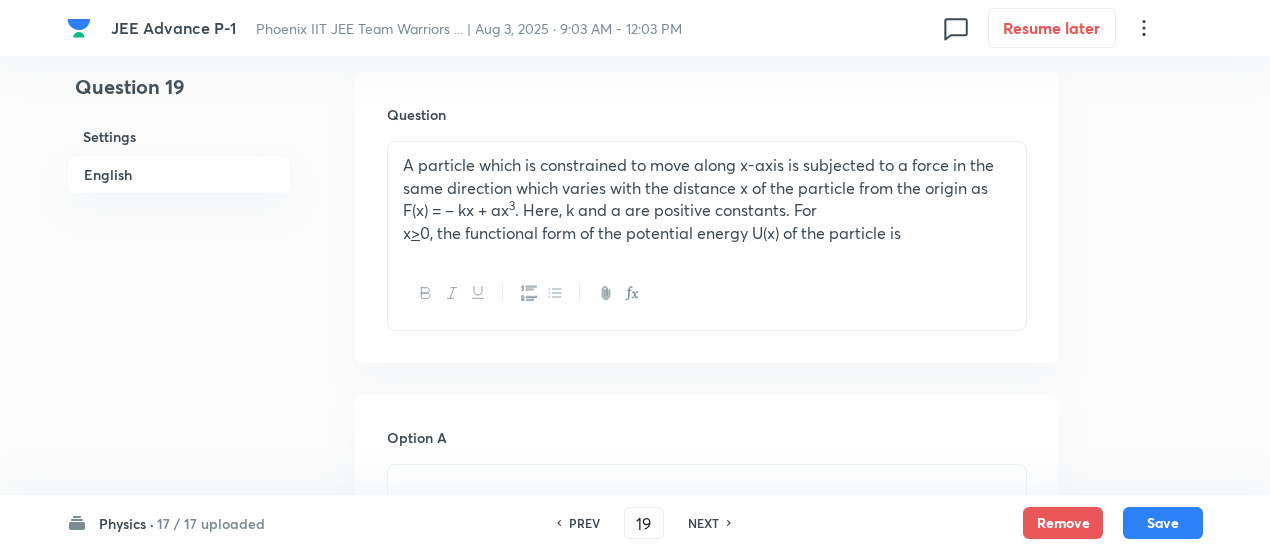 click on "PREV" at bounding box center [584, 523] 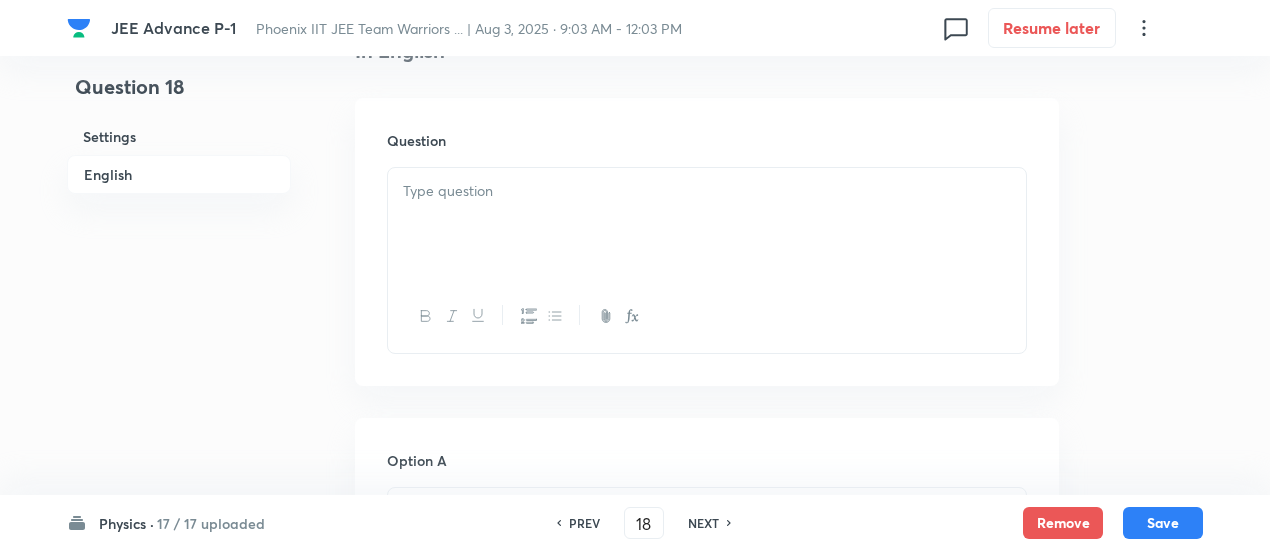 checkbox on "false" 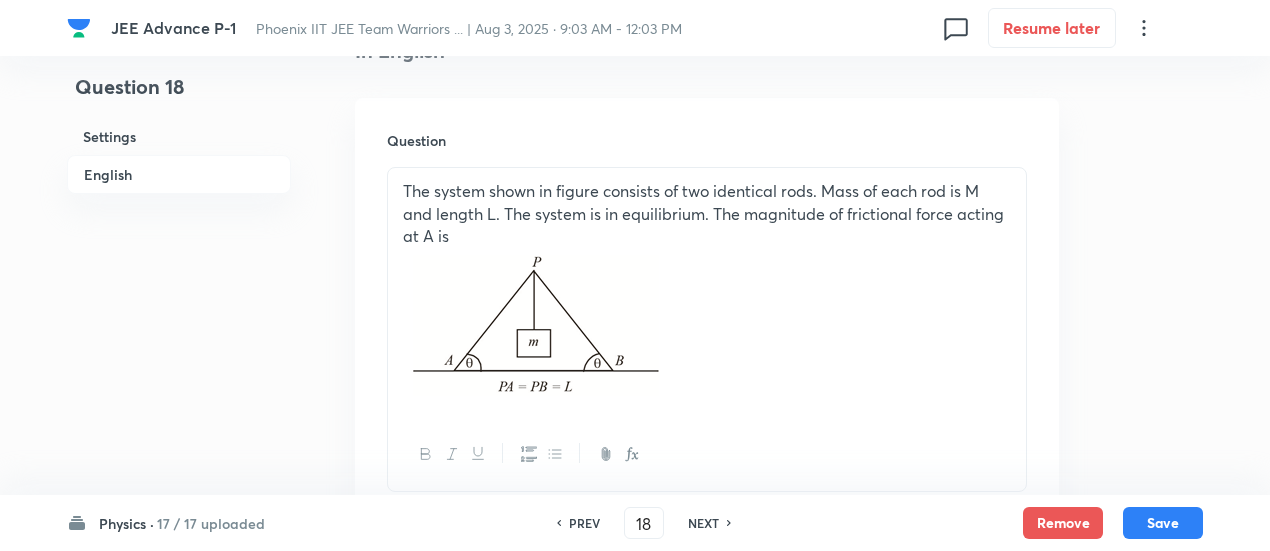 click on "PREV" at bounding box center [584, 523] 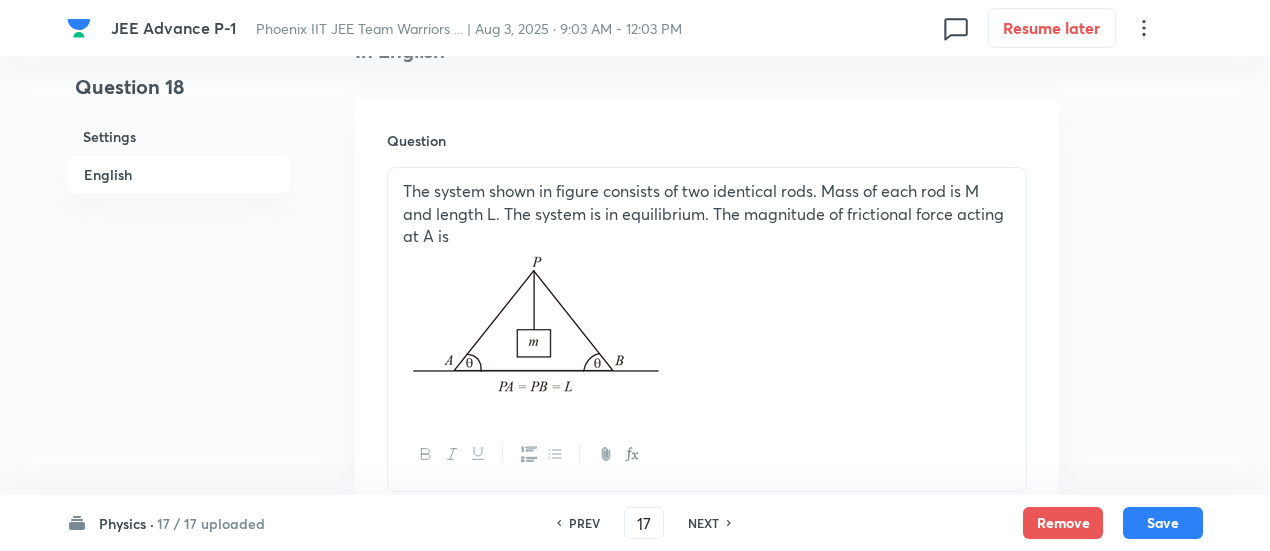 checkbox on "false" 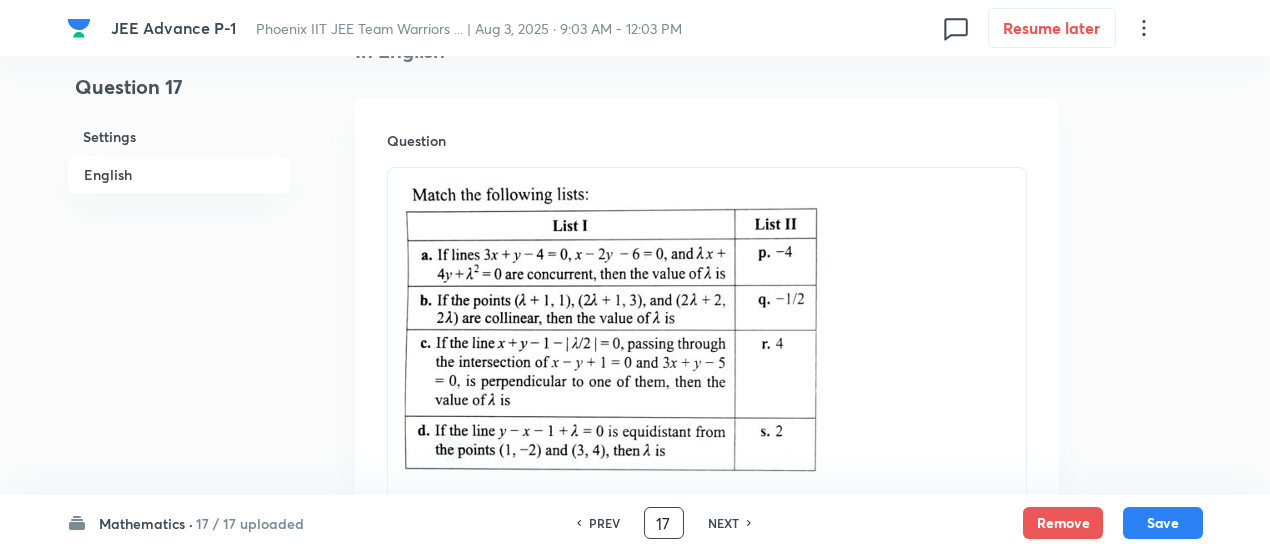 click on "17" at bounding box center (664, 523) 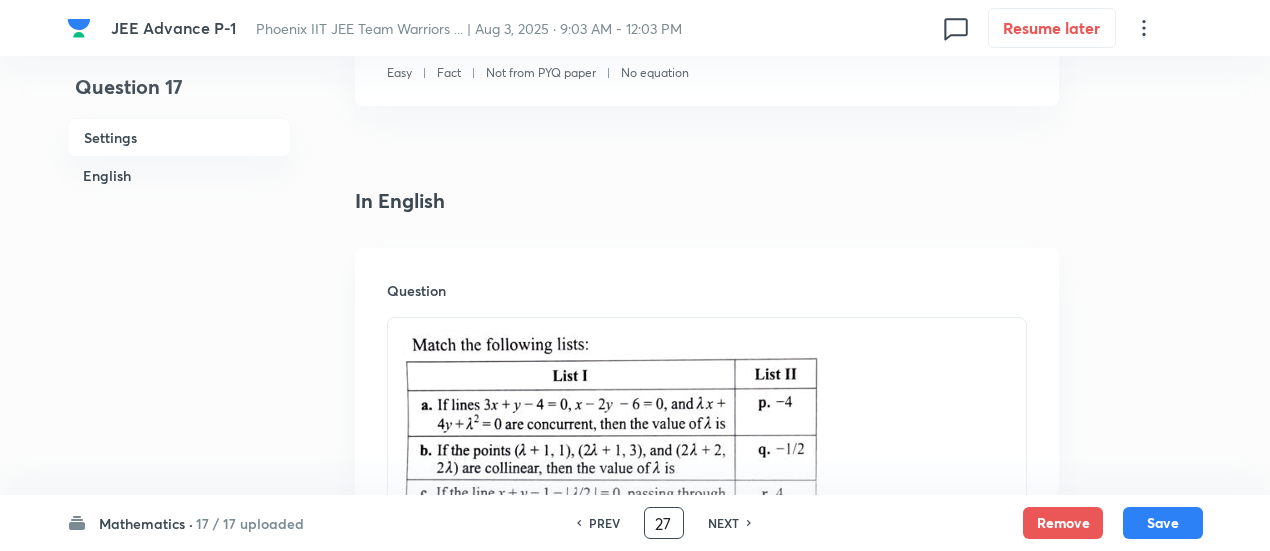 scroll, scrollTop: 430, scrollLeft: 0, axis: vertical 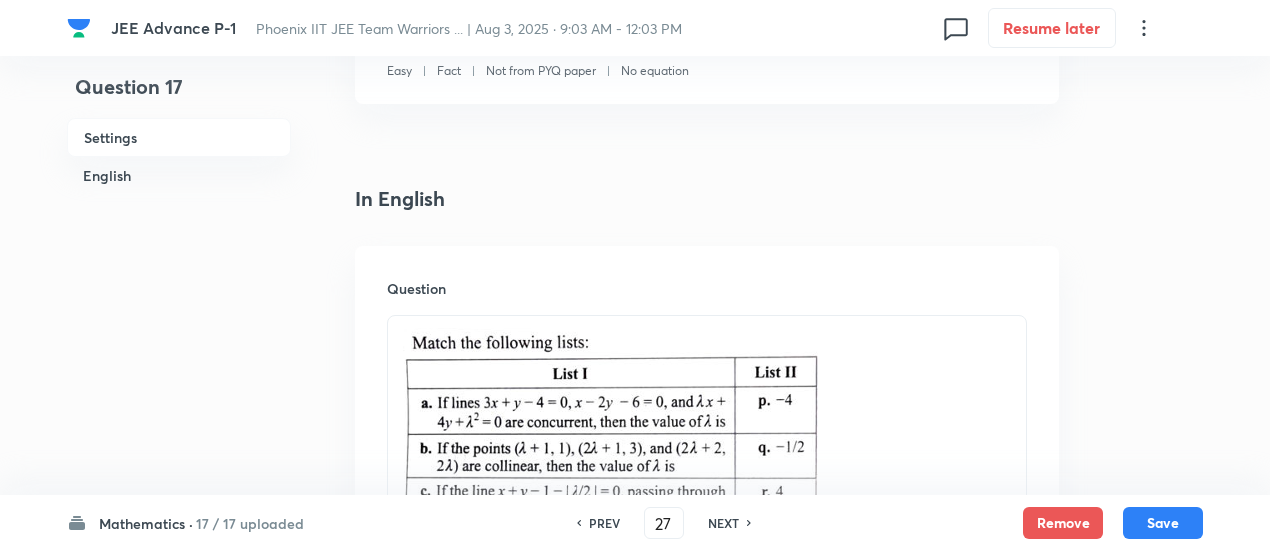 click on "17 / 17 uploaded" at bounding box center [250, 523] 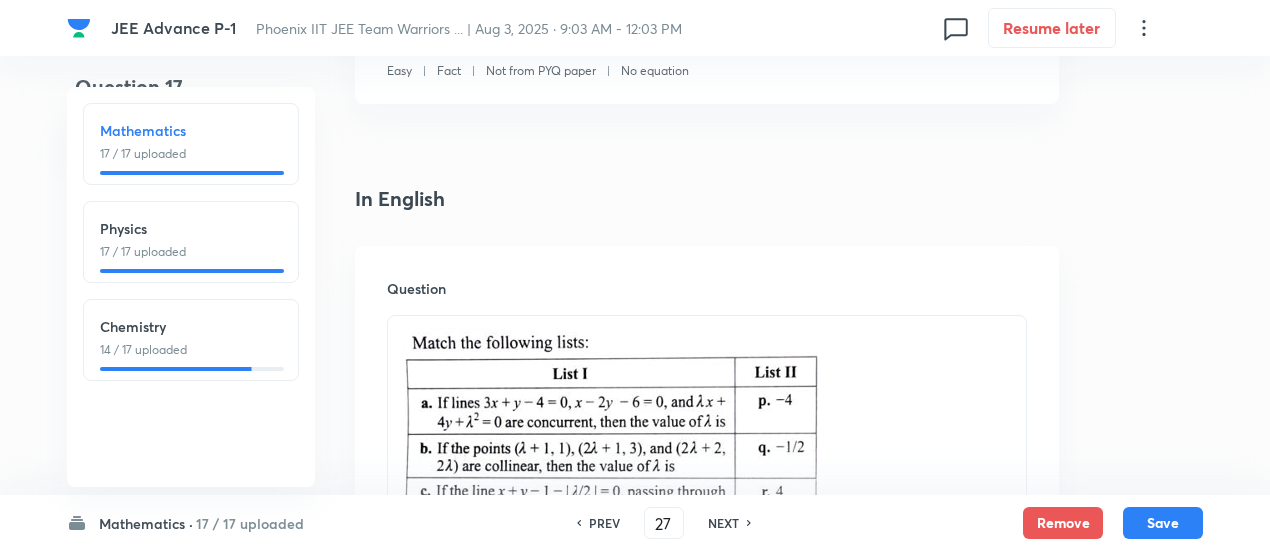 click on "17 / 17 uploaded" at bounding box center (191, 252) 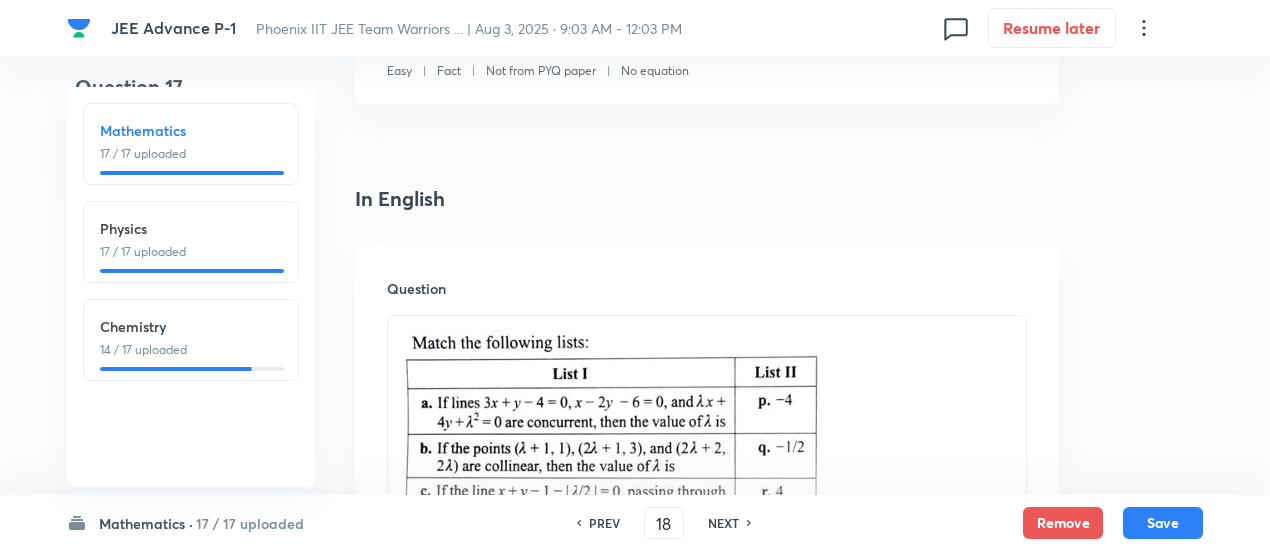checkbox on "false" 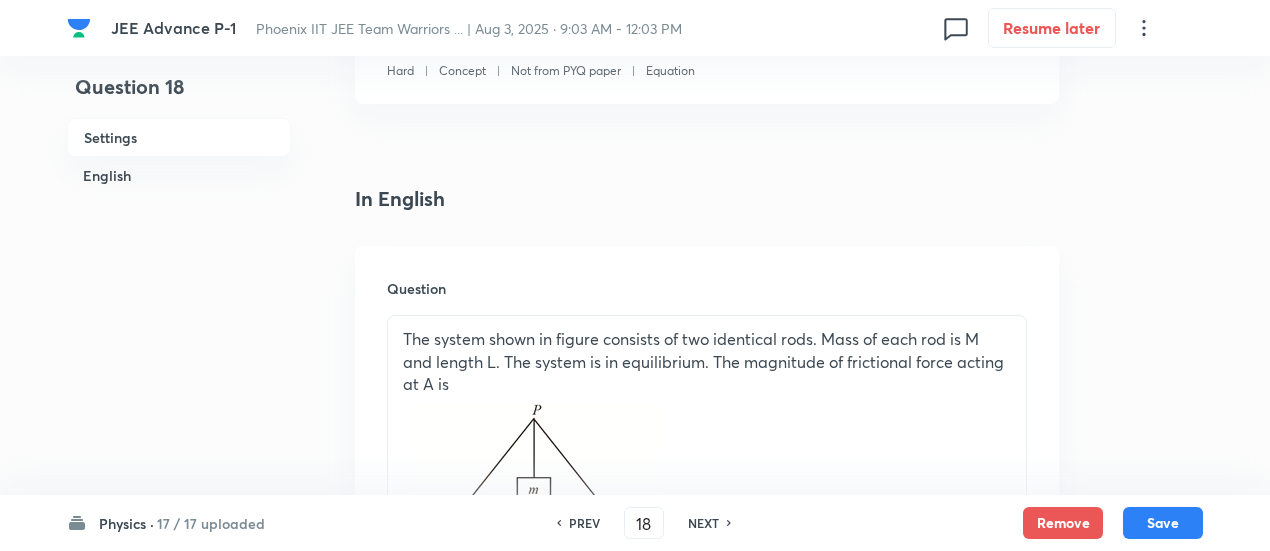 checkbox on "true" 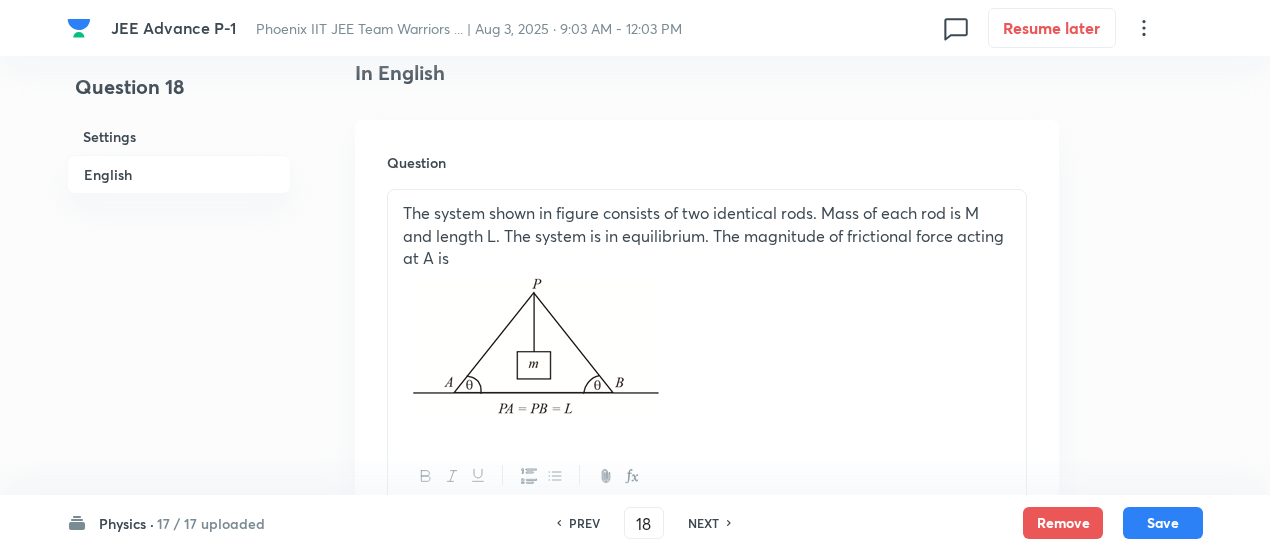 scroll, scrollTop: 558, scrollLeft: 0, axis: vertical 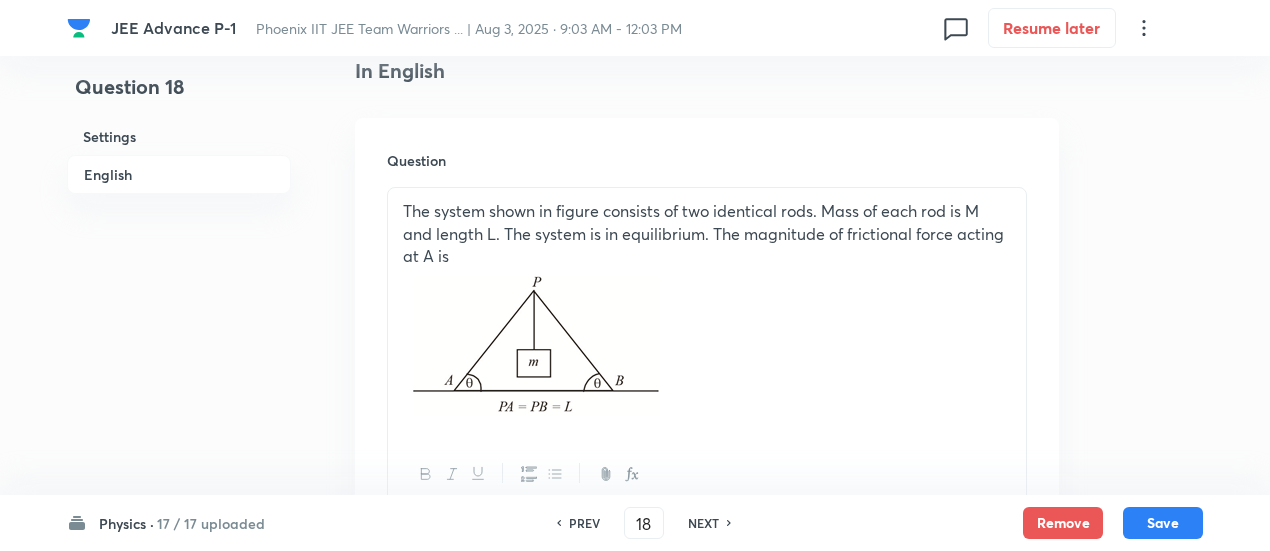 click on "NEXT" at bounding box center [703, 523] 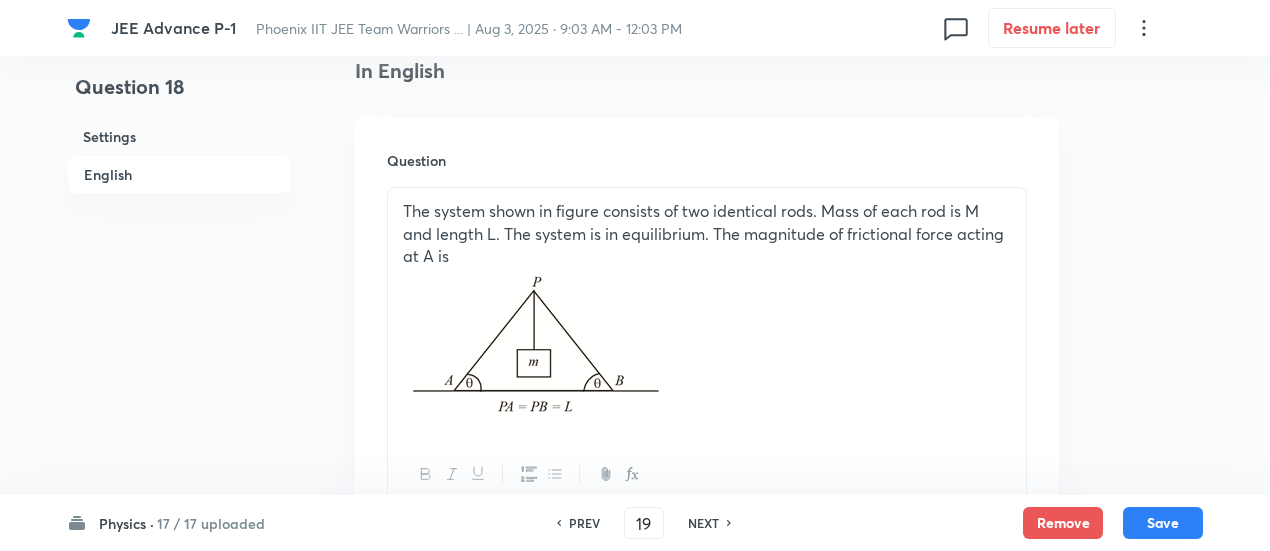 checkbox on "false" 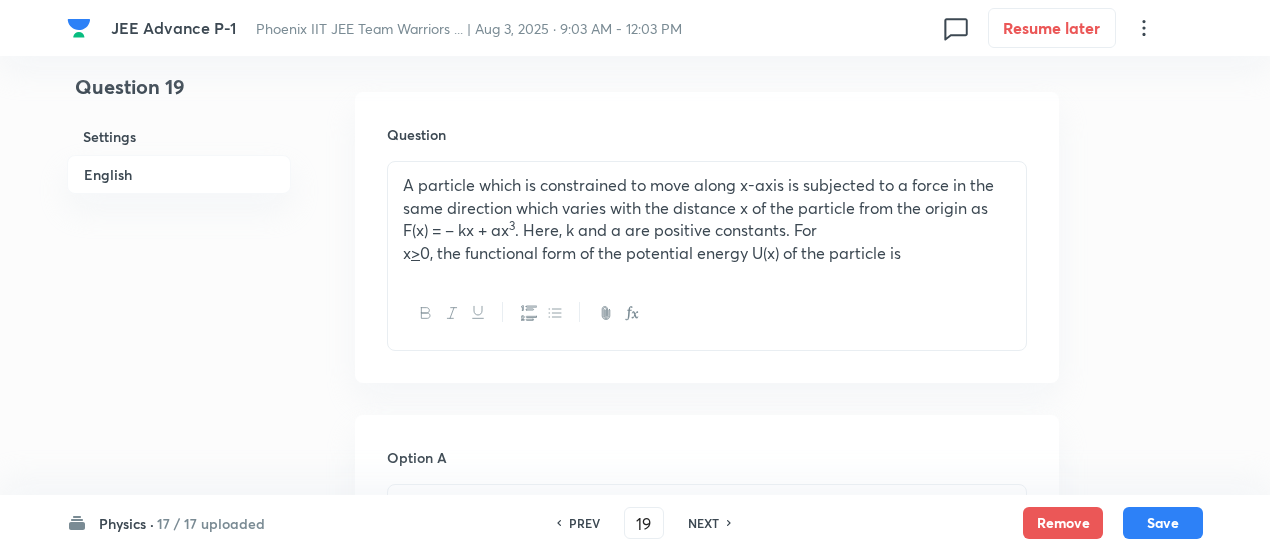 click on "NEXT" at bounding box center (703, 523) 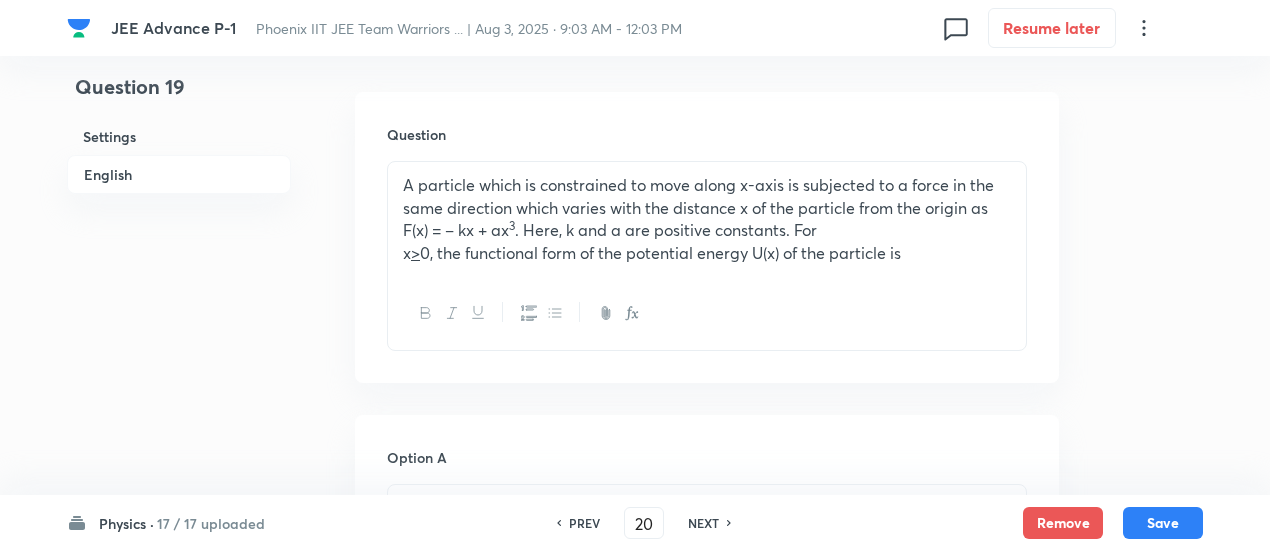 checkbox on "false" 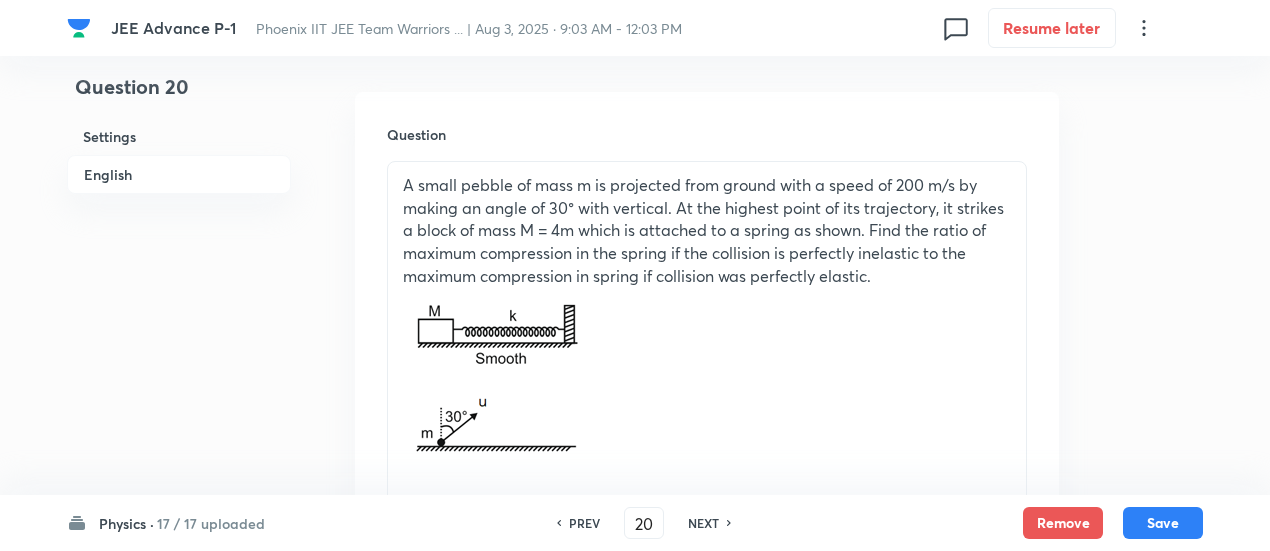 click on "NEXT" at bounding box center [703, 523] 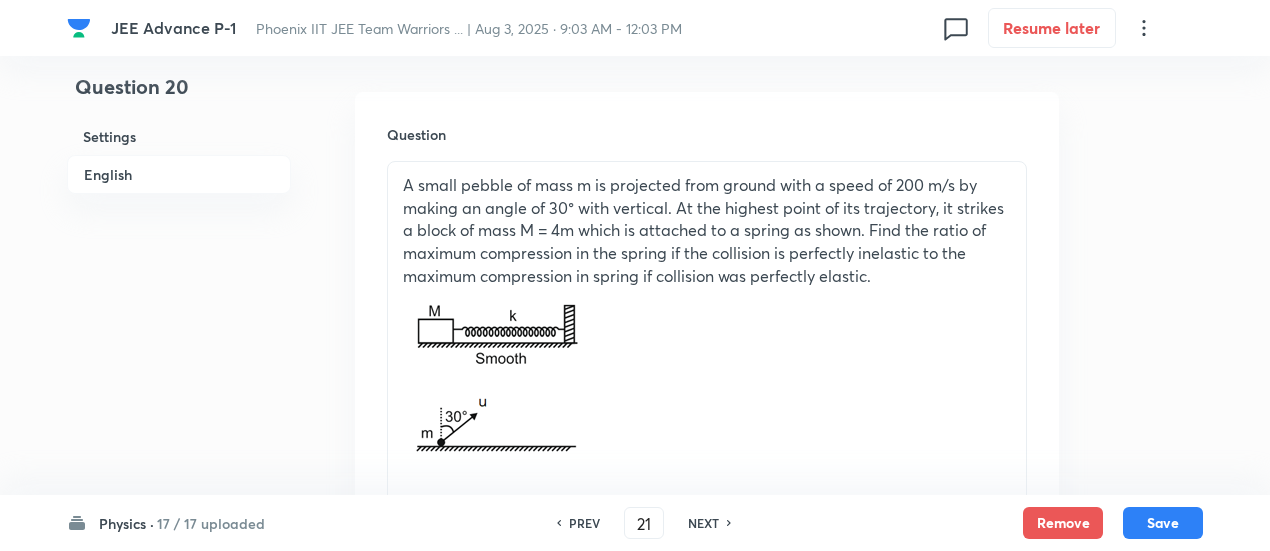 checkbox on "false" 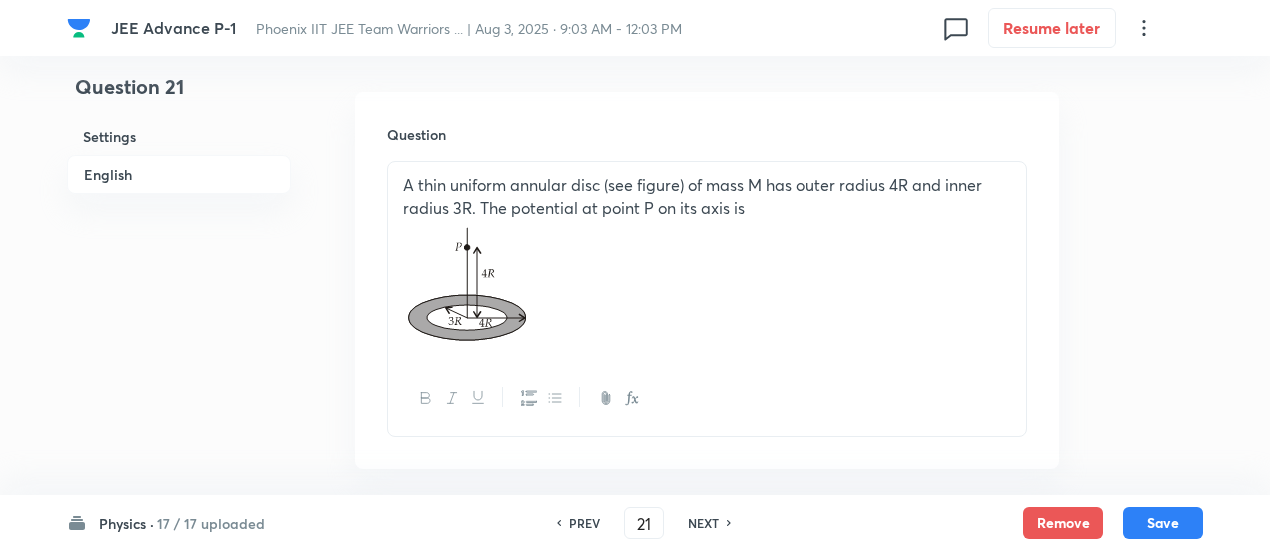 click on "NEXT" at bounding box center [703, 523] 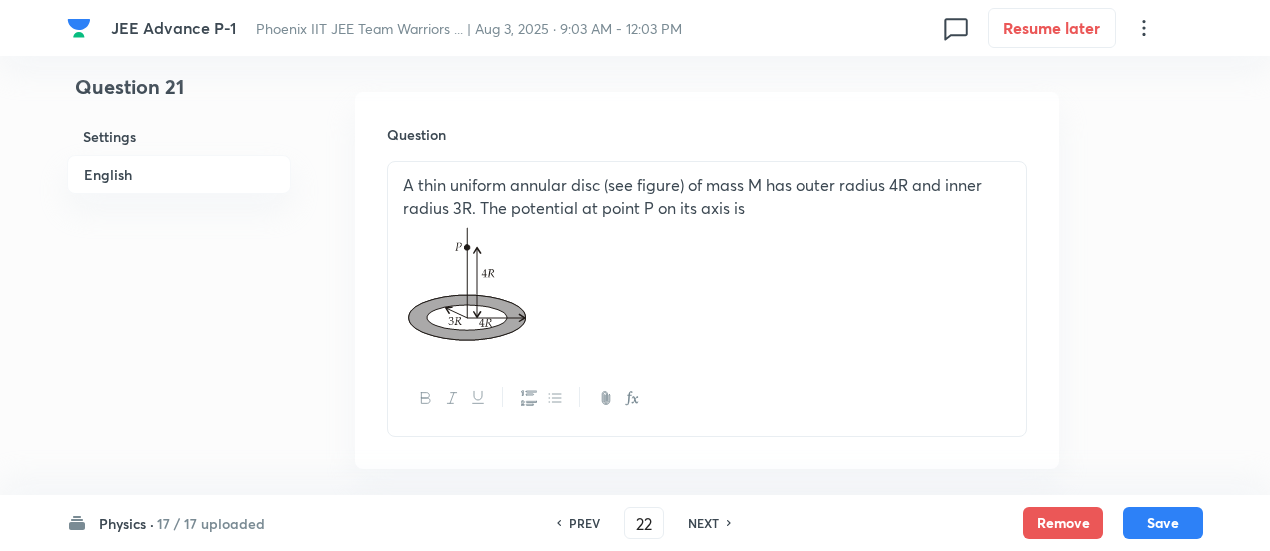 checkbox on "false" 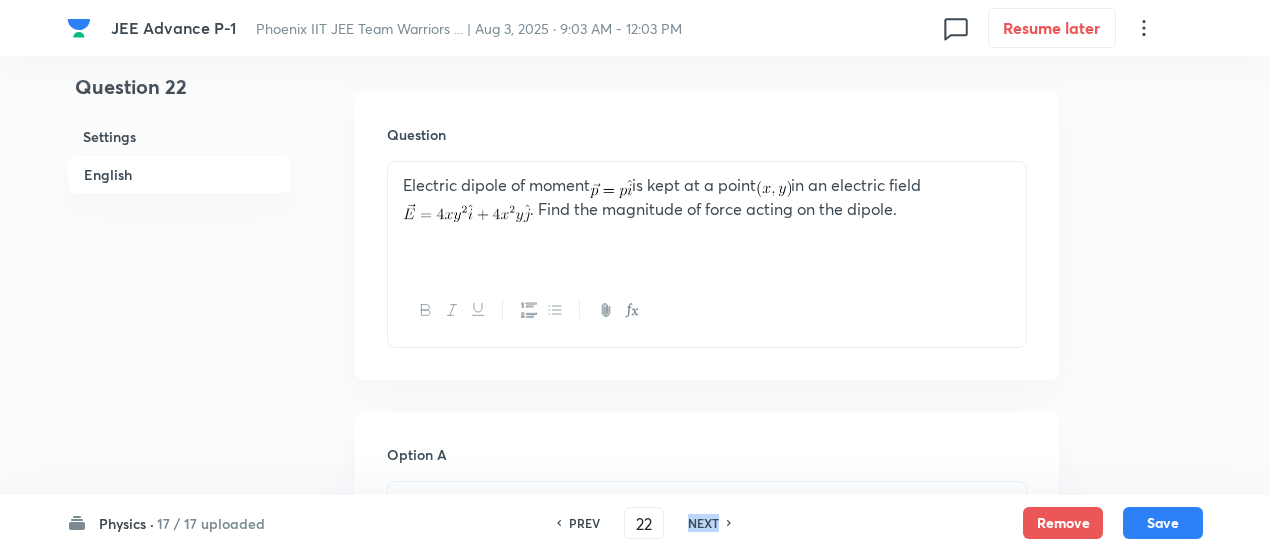 click on "NEXT" at bounding box center (703, 523) 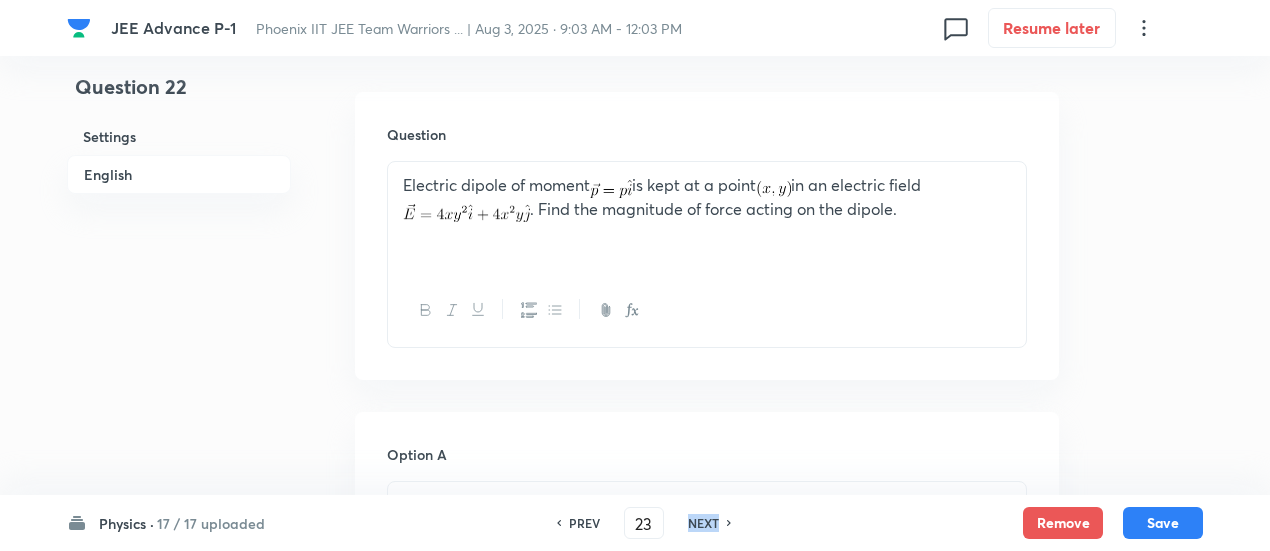 checkbox on "true" 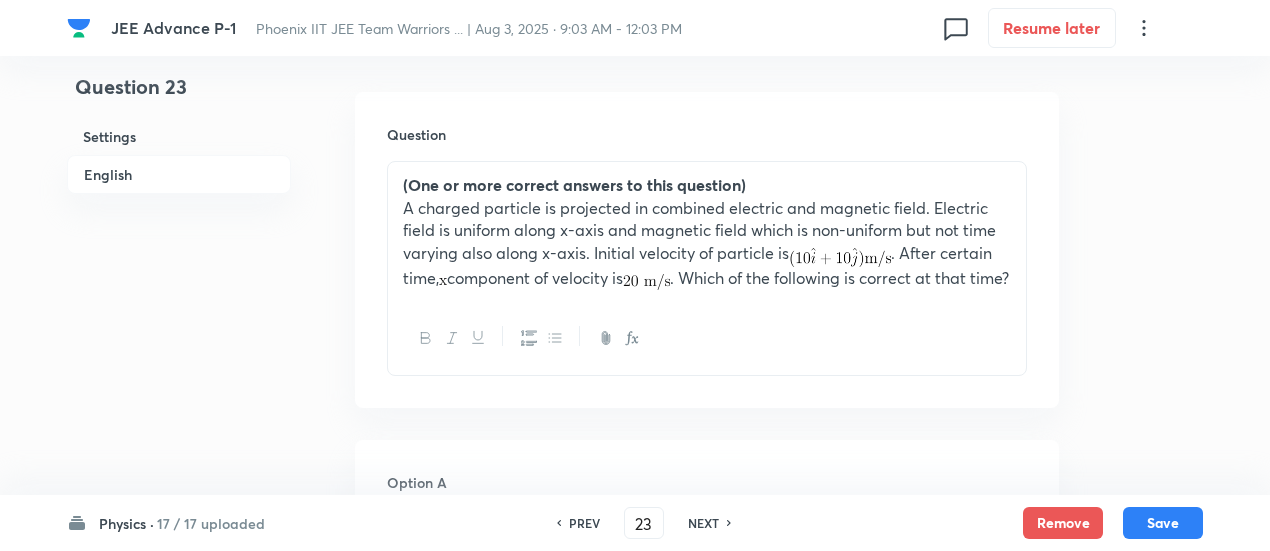 click on "NEXT" at bounding box center (703, 523) 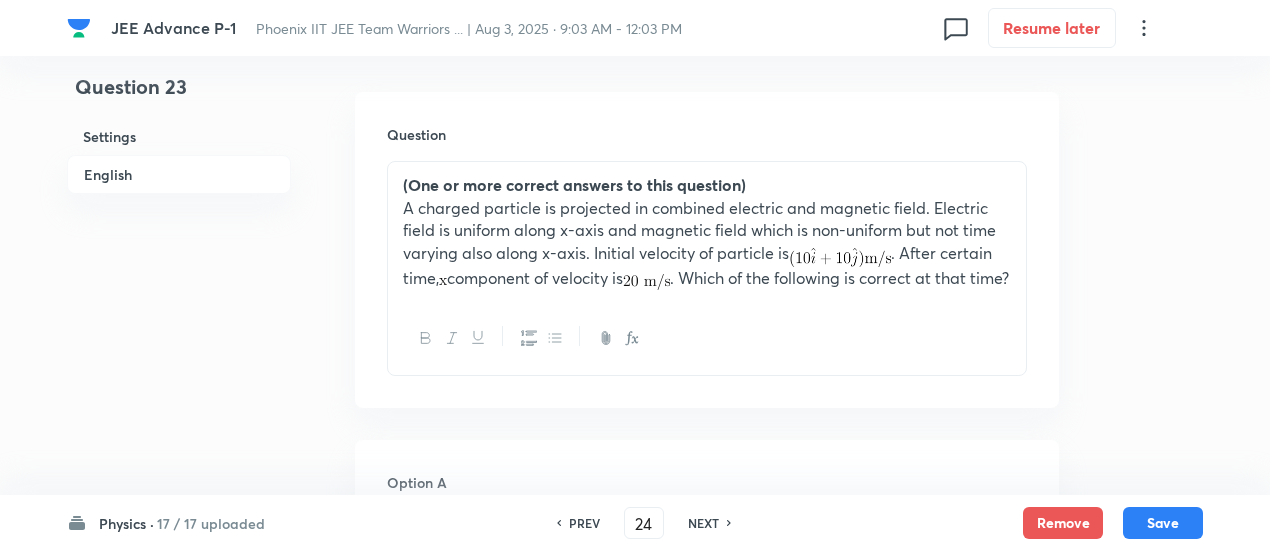 checkbox on "false" 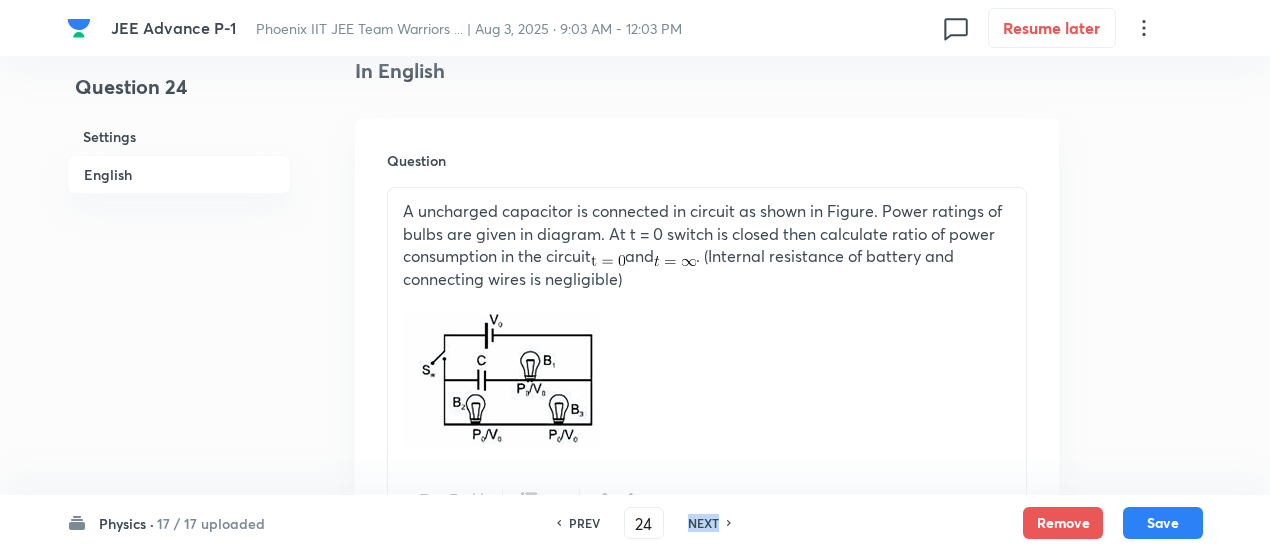 click on "NEXT" at bounding box center (703, 523) 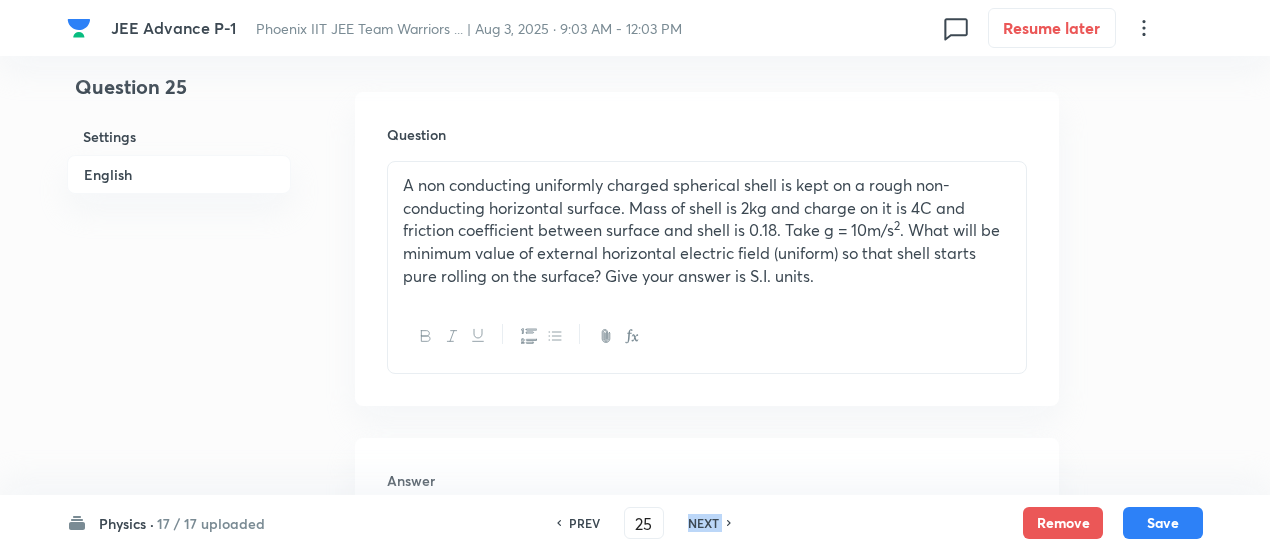 click on "NEXT" at bounding box center (703, 523) 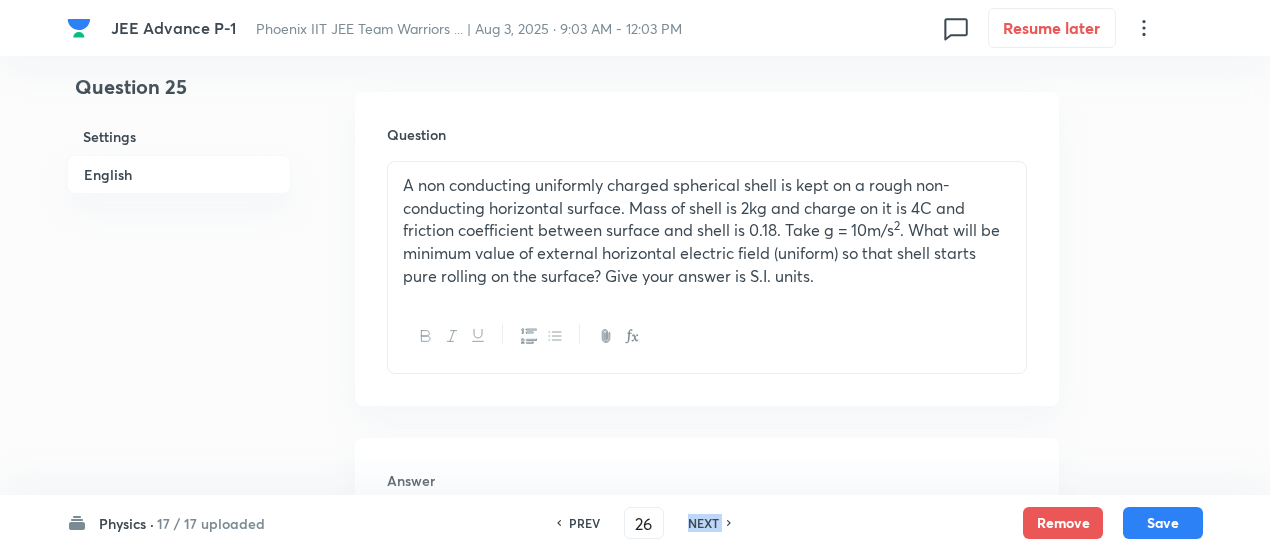 type on "2" 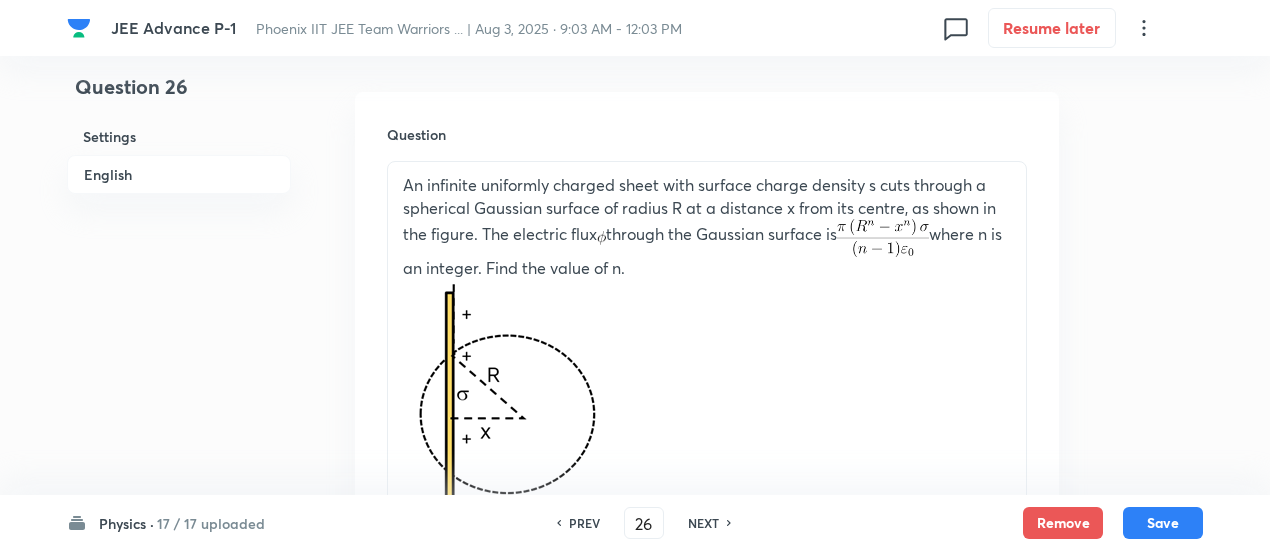 click on "NEXT" at bounding box center [703, 523] 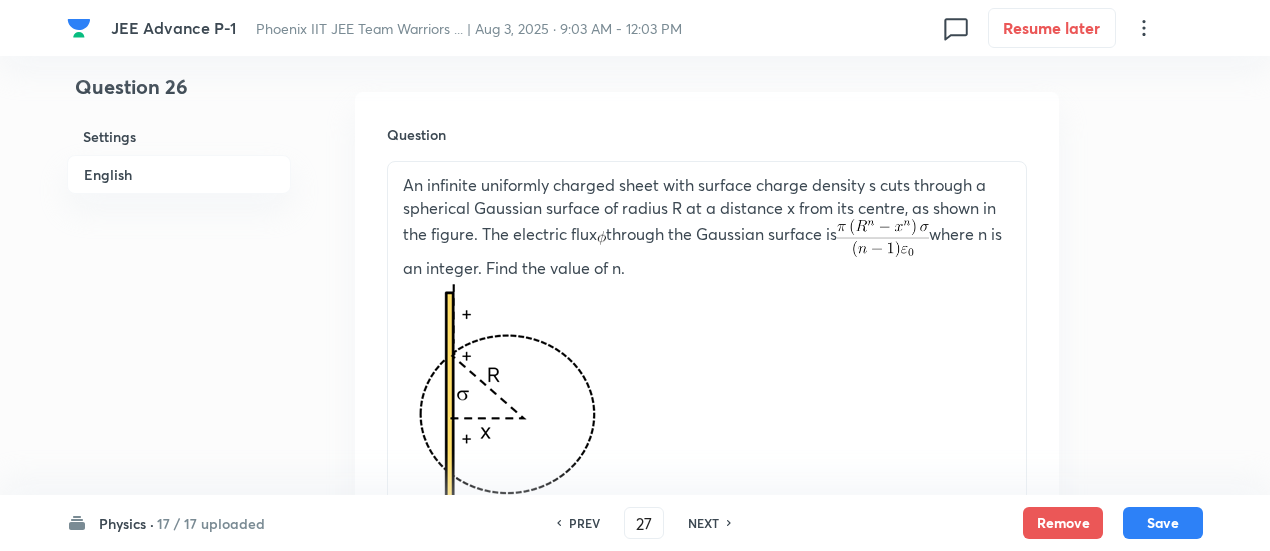 type on "3" 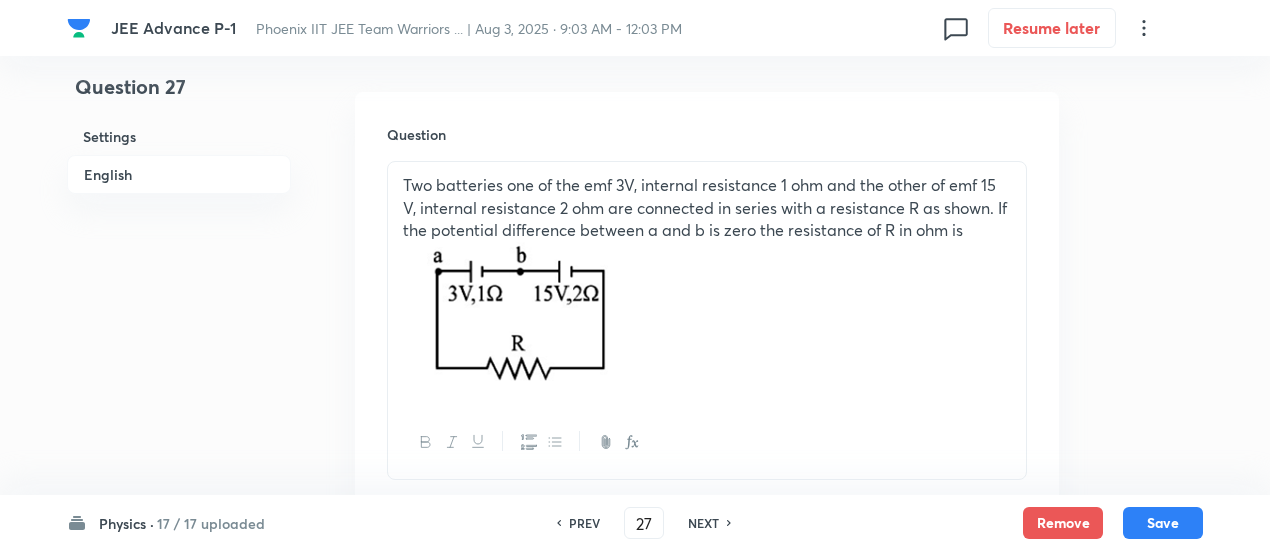 click on "NEXT" at bounding box center (703, 523) 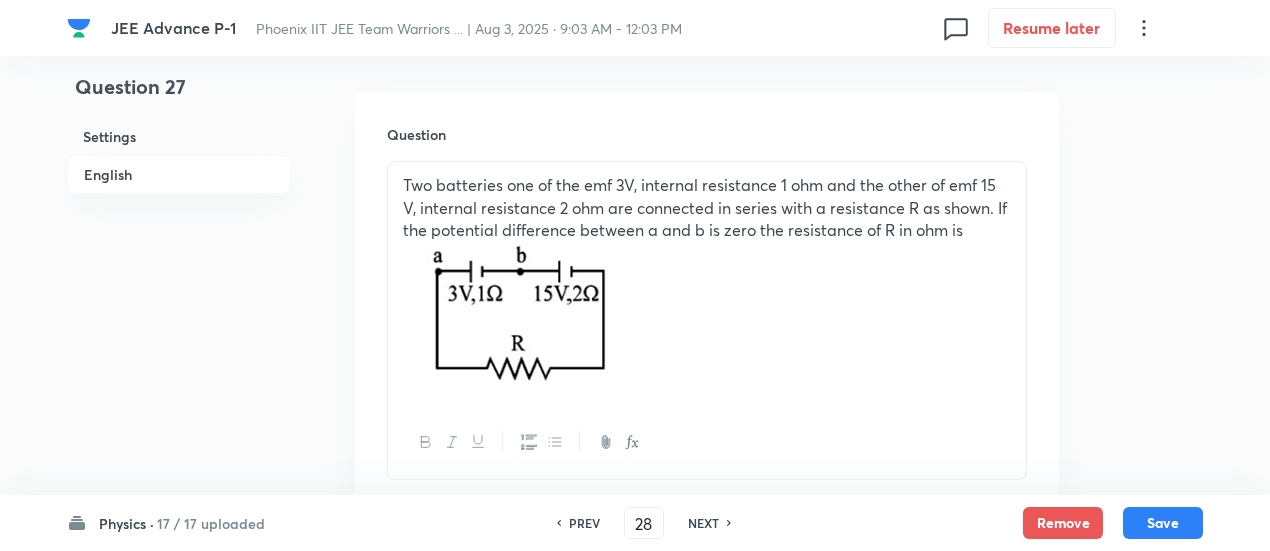 type on "8" 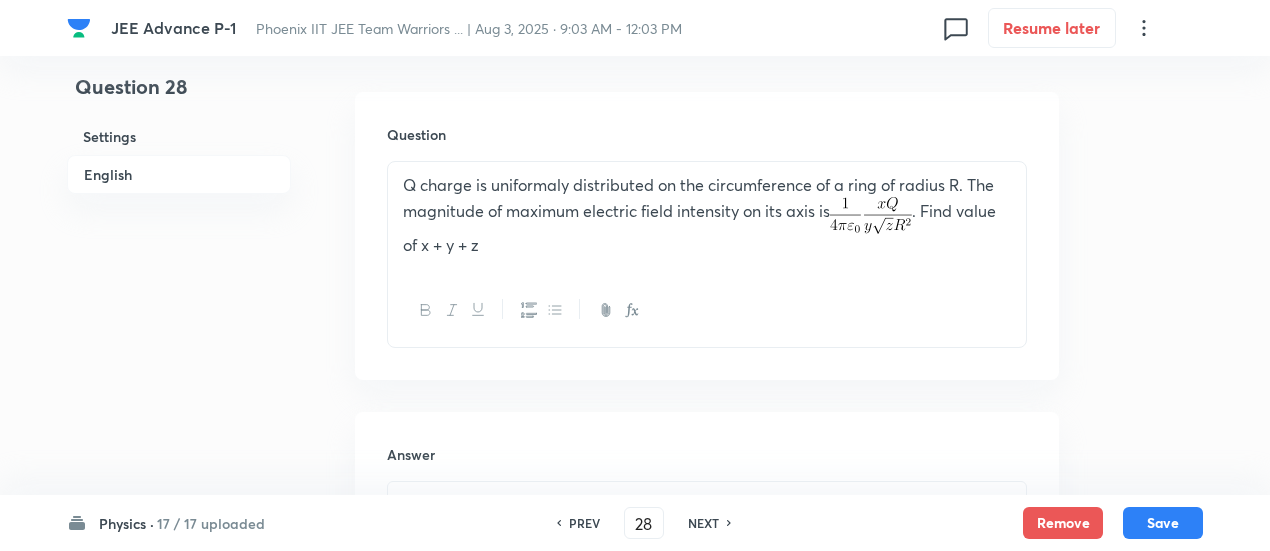 click on "NEXT" at bounding box center (703, 523) 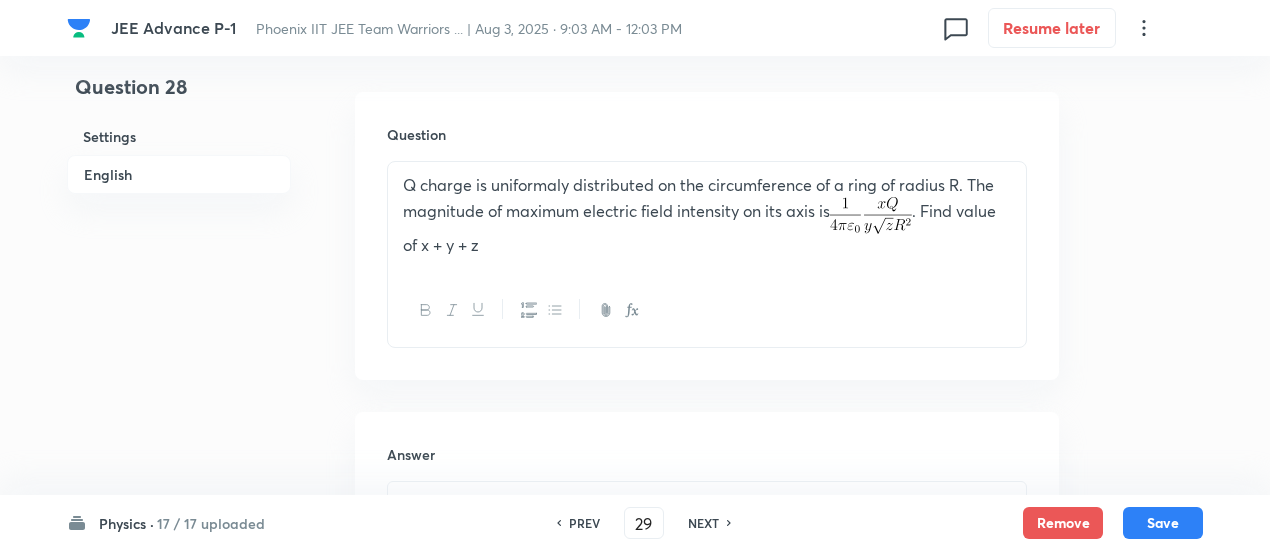 type on "7" 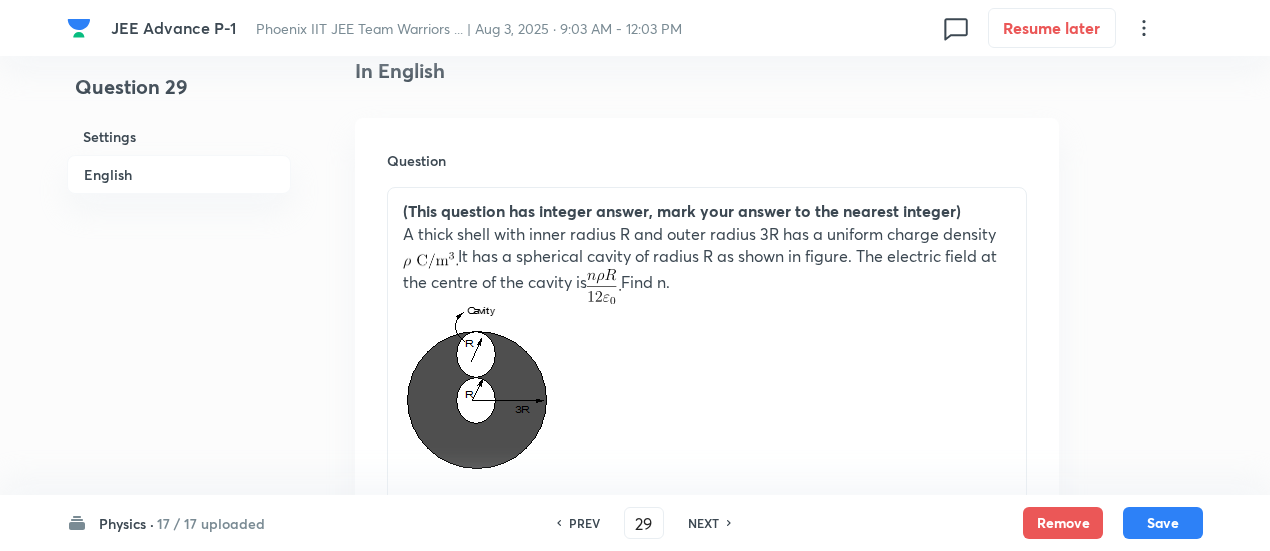 click on "NEXT" at bounding box center (703, 523) 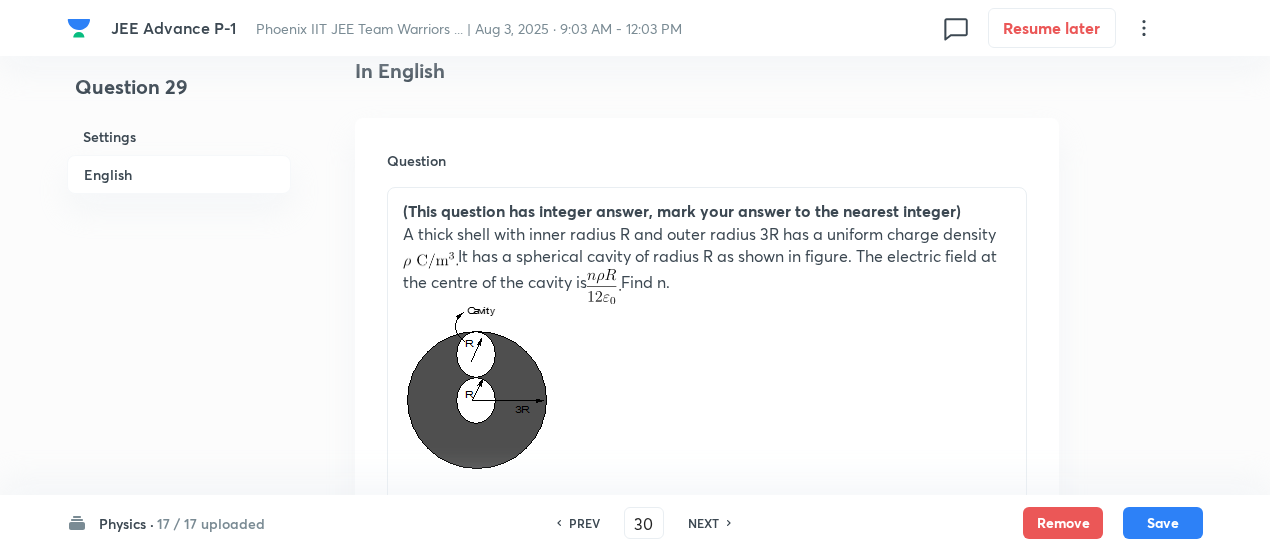 type on "5" 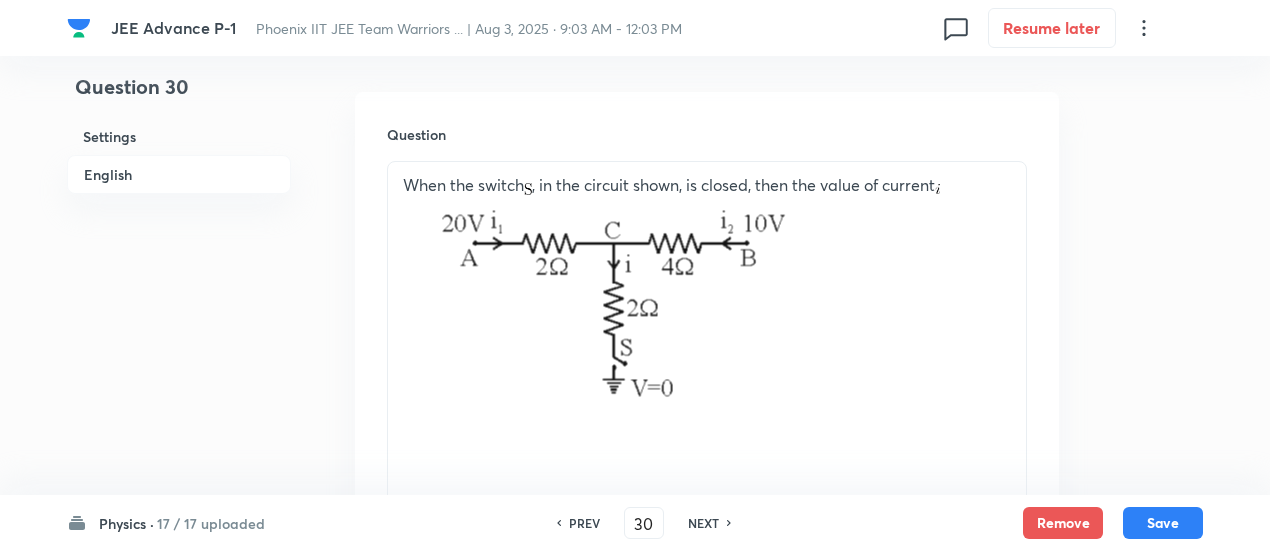 click on "NEXT" at bounding box center [703, 523] 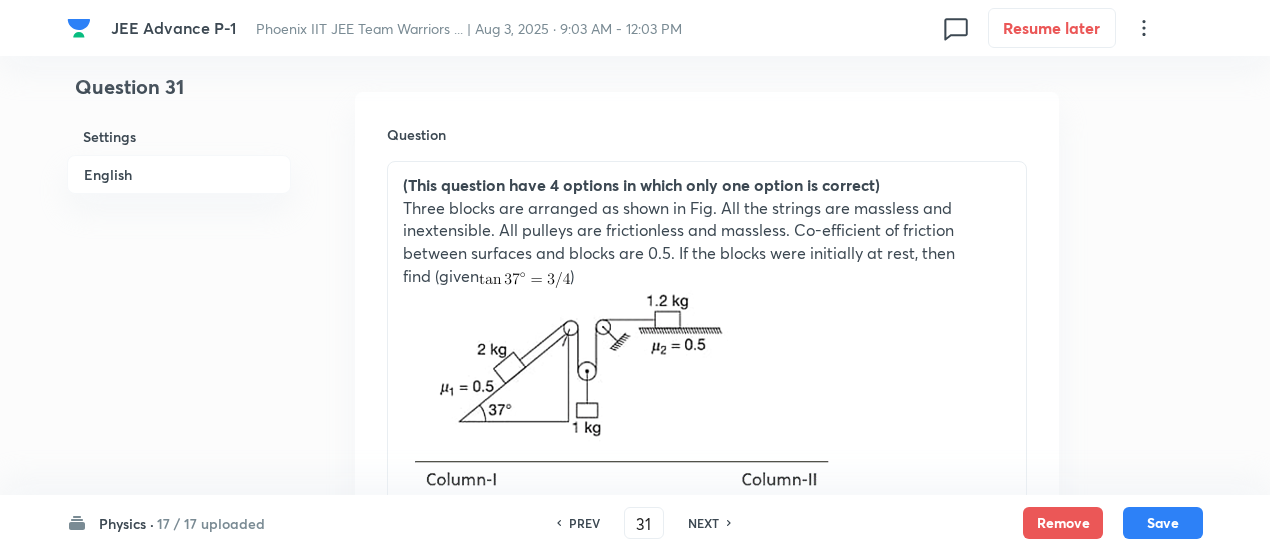 click on "NEXT" at bounding box center (703, 523) 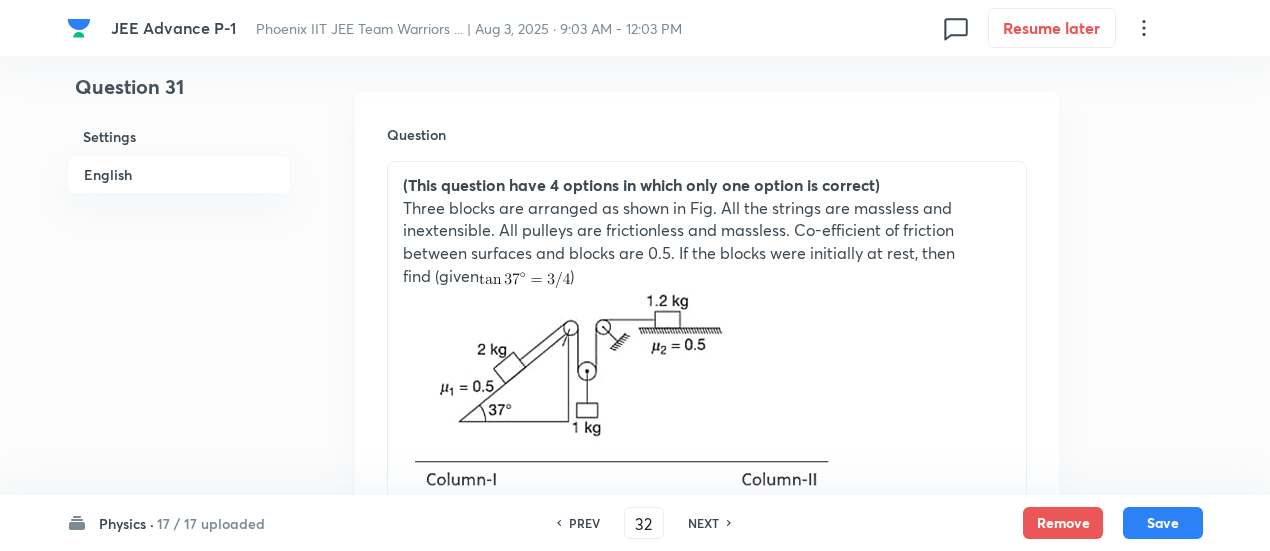 checkbox on "true" 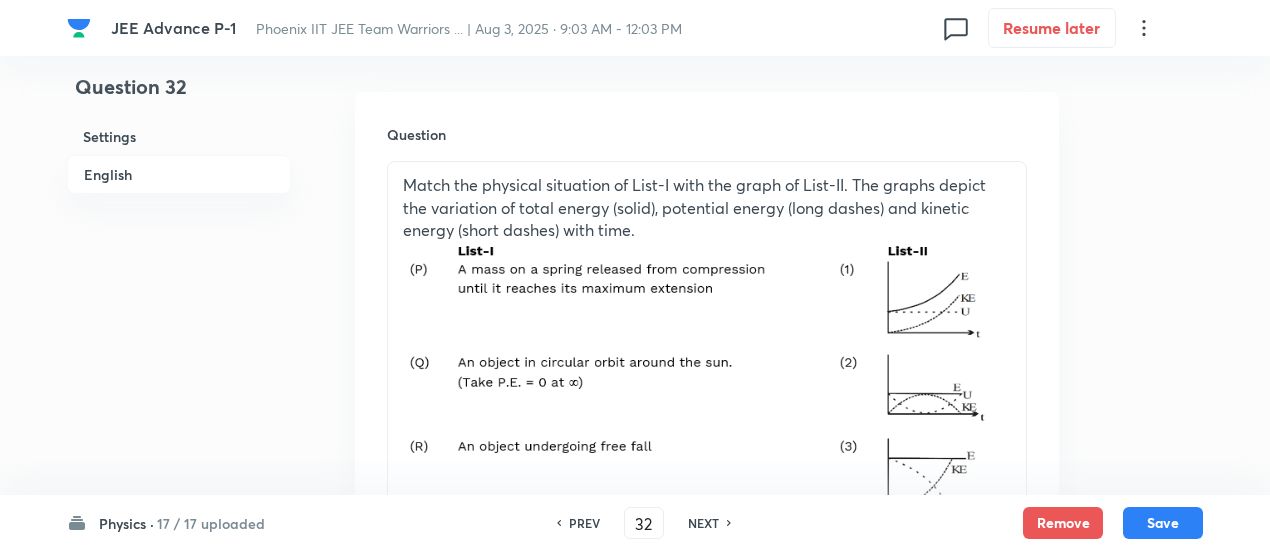 click on "NEXT" at bounding box center (703, 523) 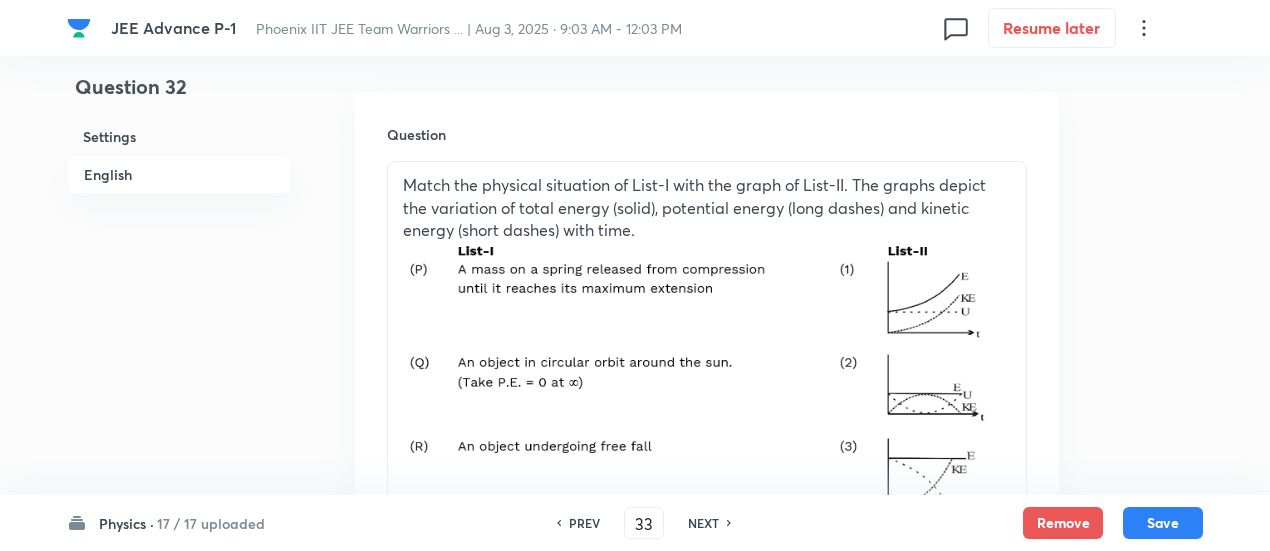 checkbox on "false" 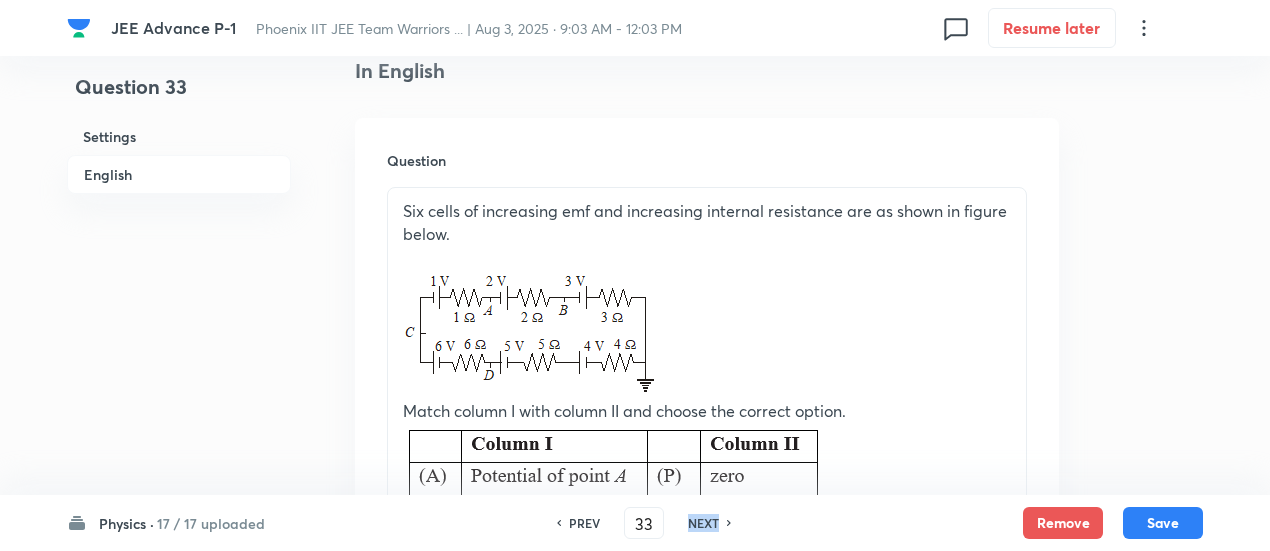 click on "NEXT" at bounding box center (703, 523) 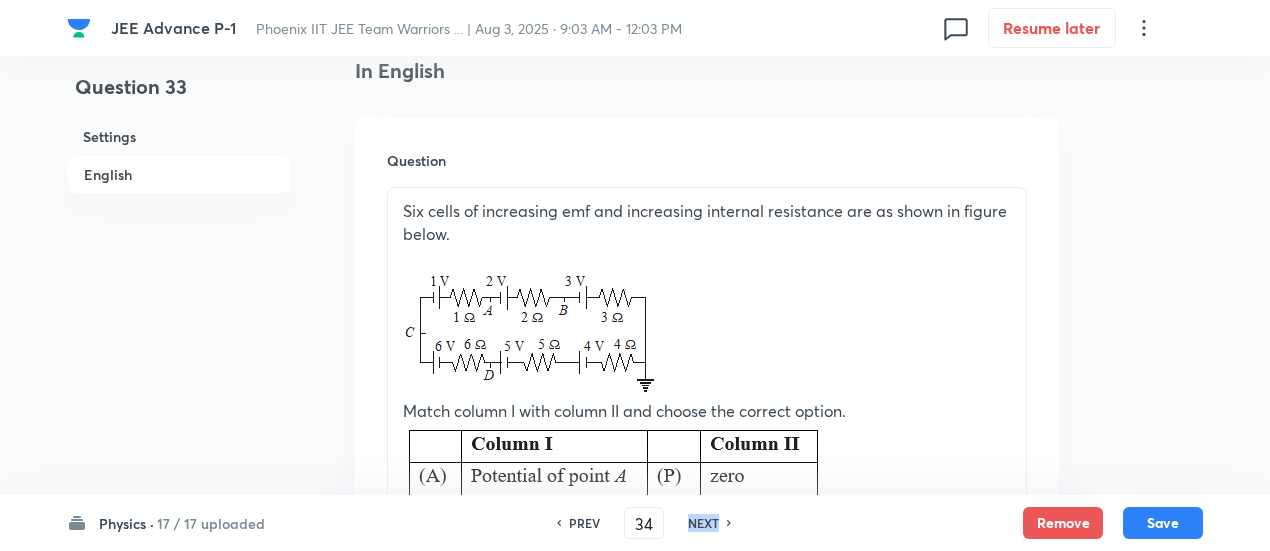 checkbox on "true" 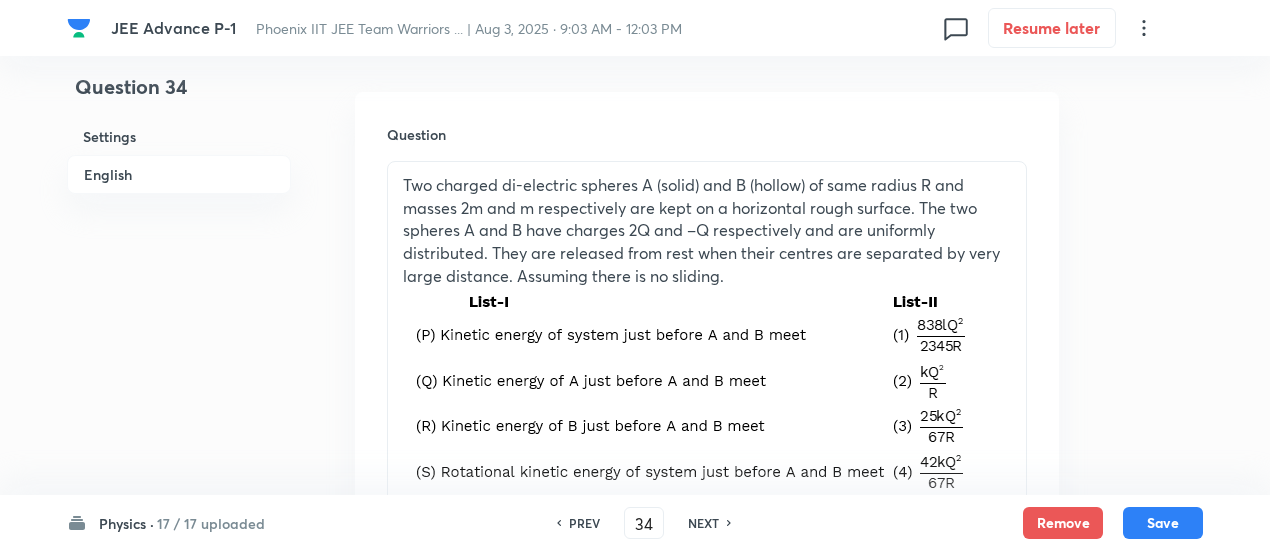 click on "NEXT" at bounding box center [703, 523] 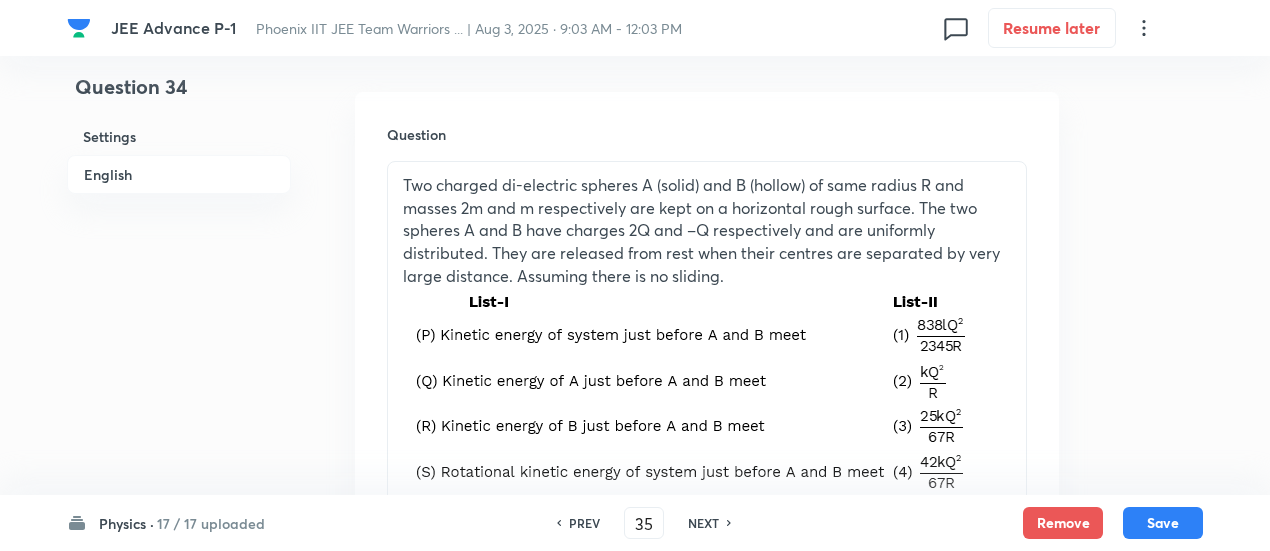 checkbox on "true" 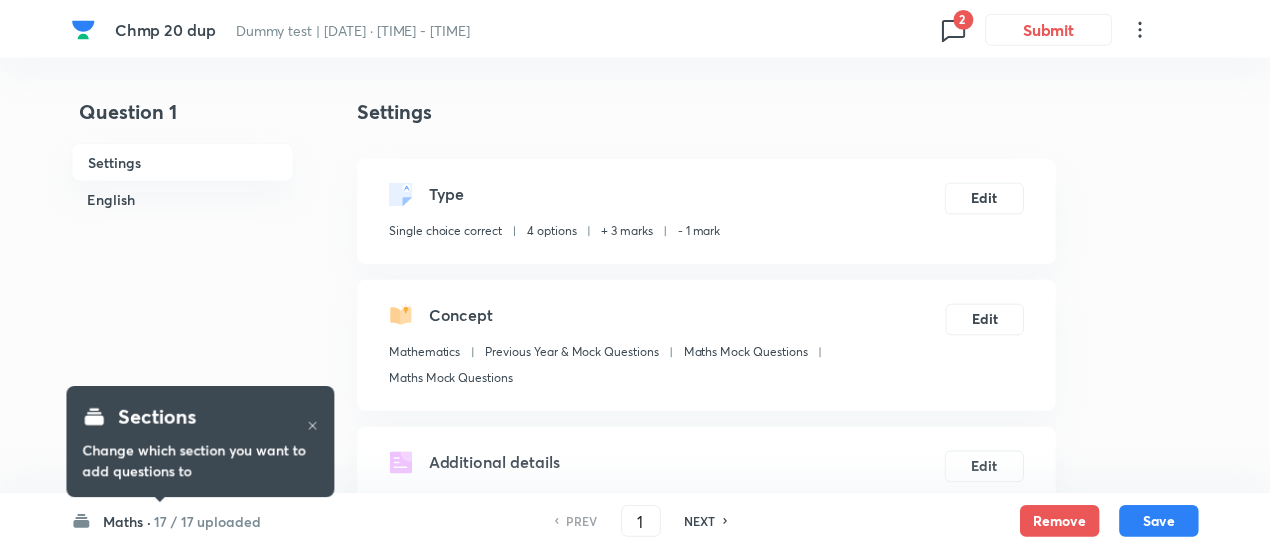 scroll, scrollTop: 0, scrollLeft: 0, axis: both 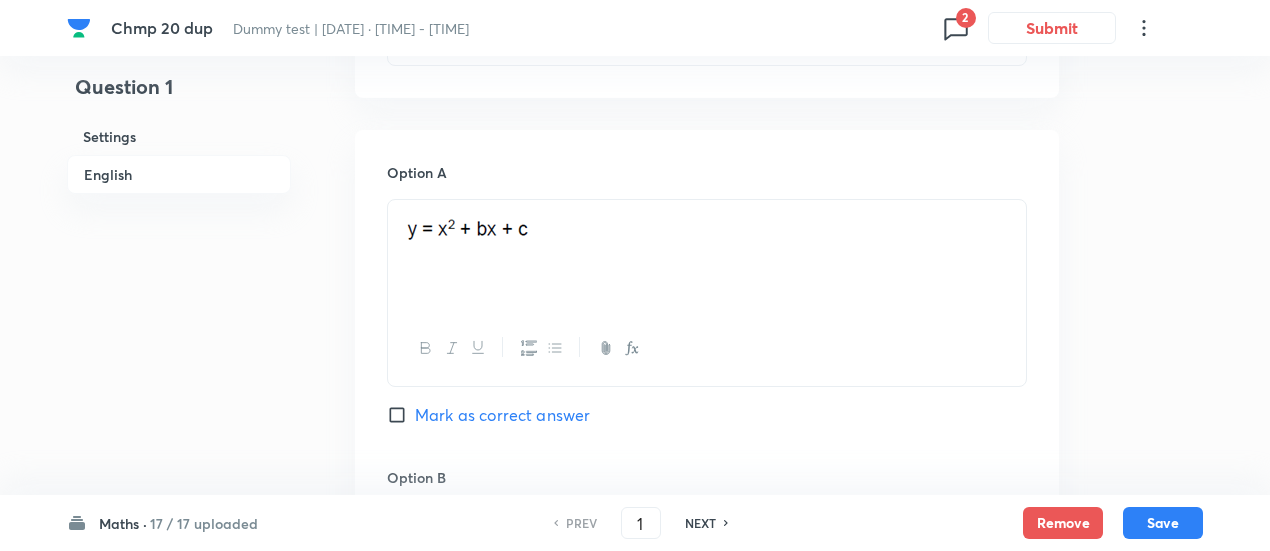 click on "17 / 17 uploaded" at bounding box center (204, 523) 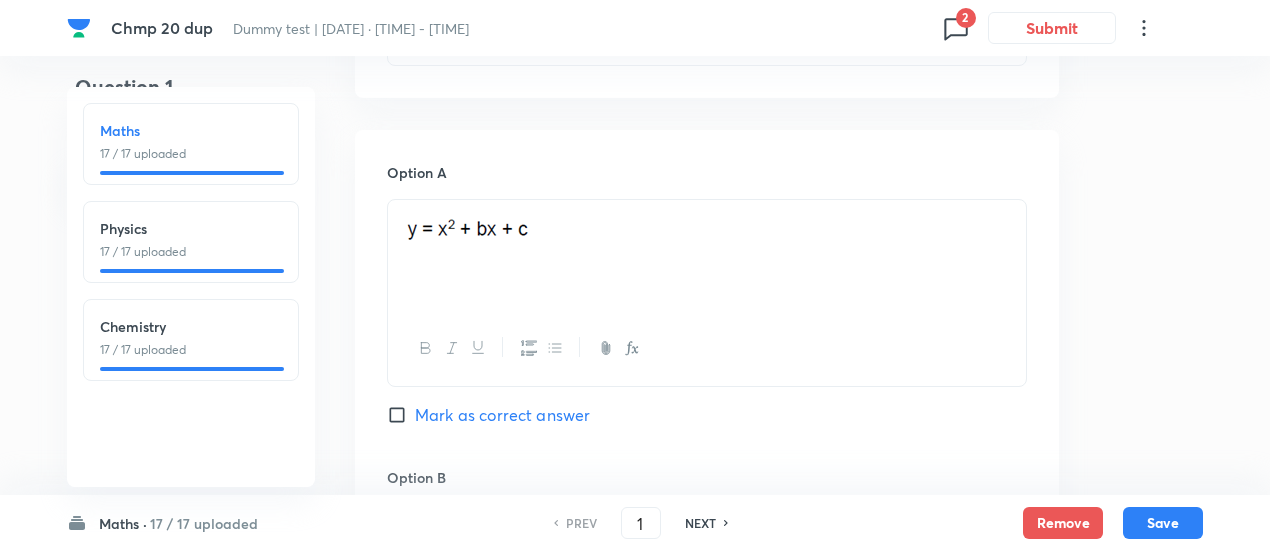 click at bounding box center [192, 271] 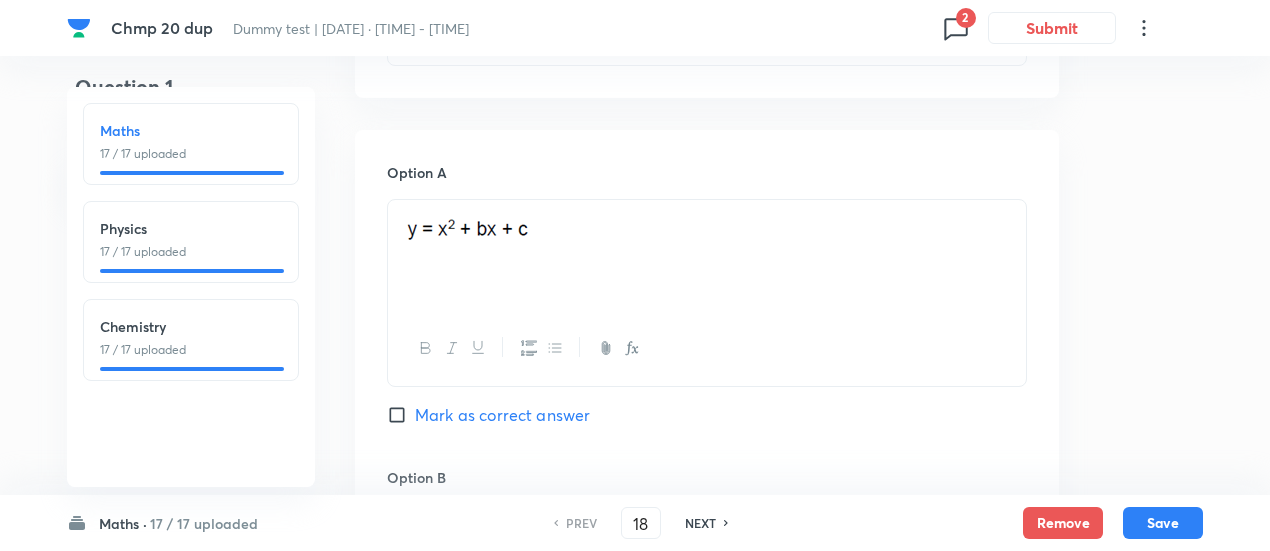 checkbox on "false" 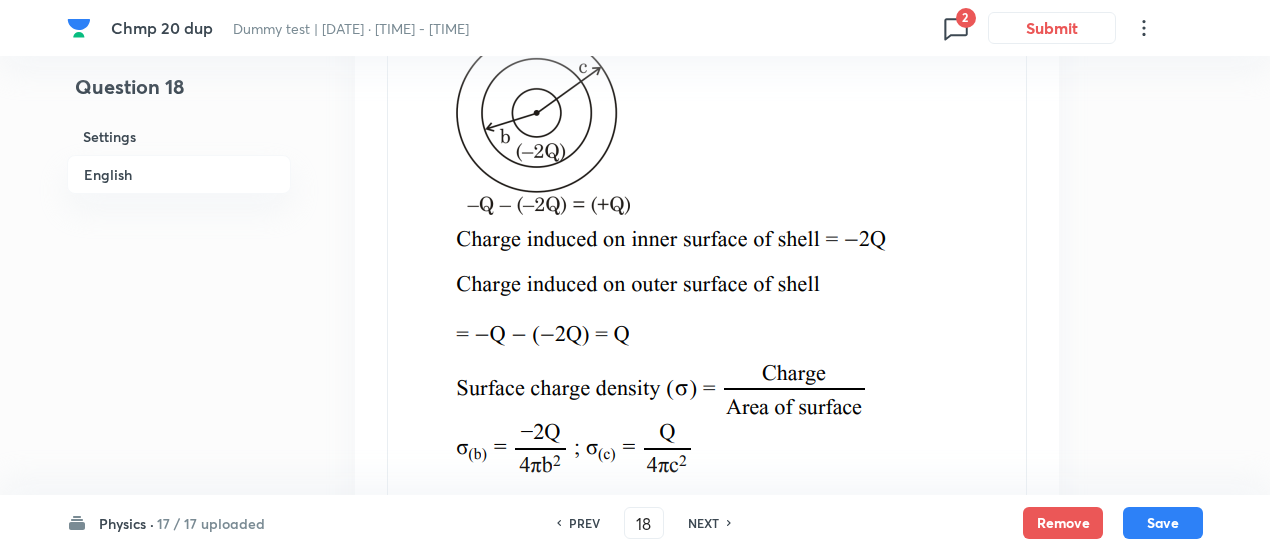 scroll, scrollTop: 2762, scrollLeft: 0, axis: vertical 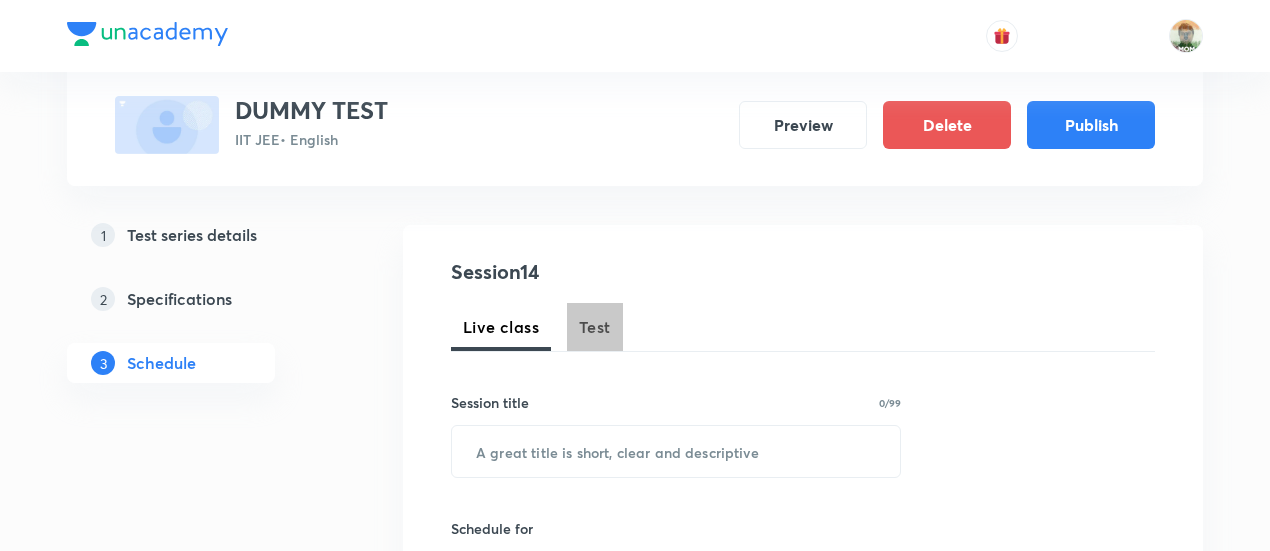 click on "Test" at bounding box center (595, 327) 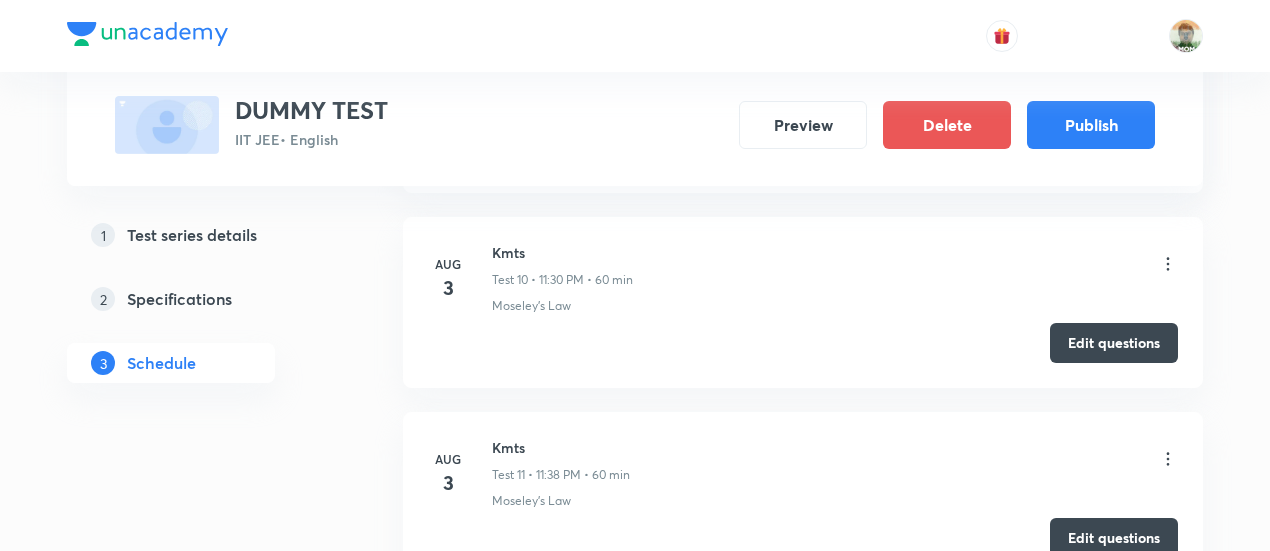 scroll, scrollTop: 2846, scrollLeft: 0, axis: vertical 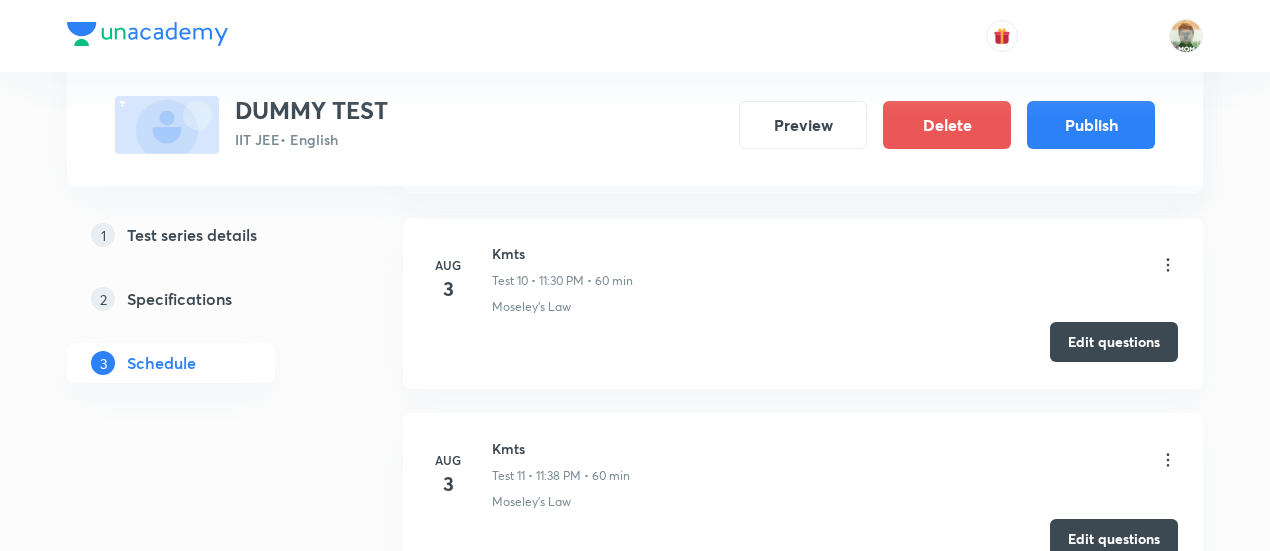 click on "Edit questions" at bounding box center [1114, 342] 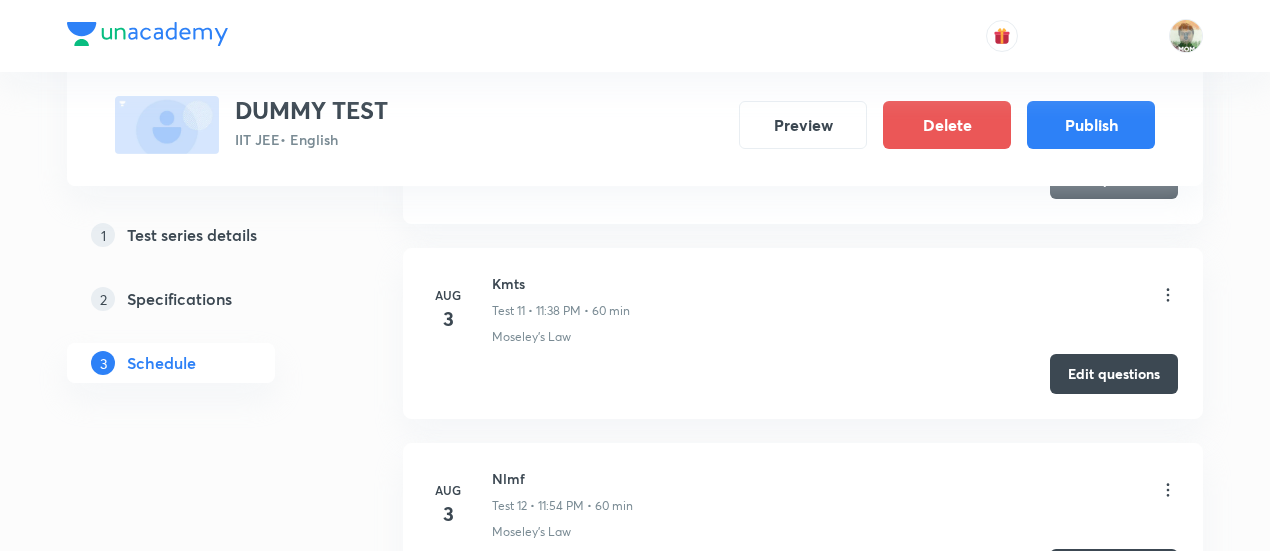 scroll, scrollTop: 3016, scrollLeft: 0, axis: vertical 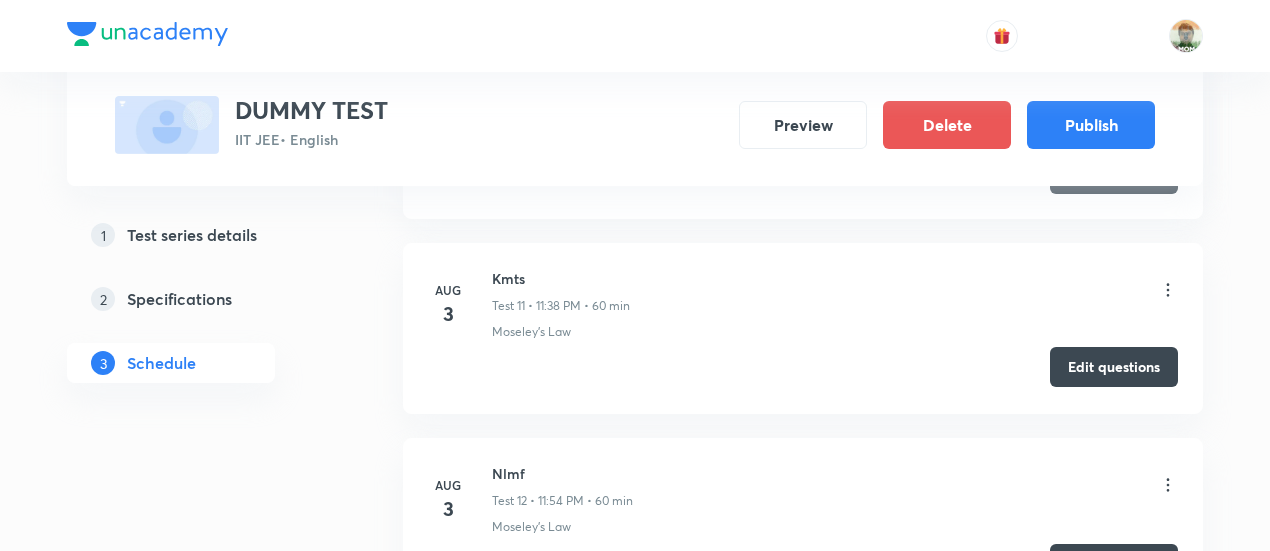 click on "Edit questions" at bounding box center [1114, 367] 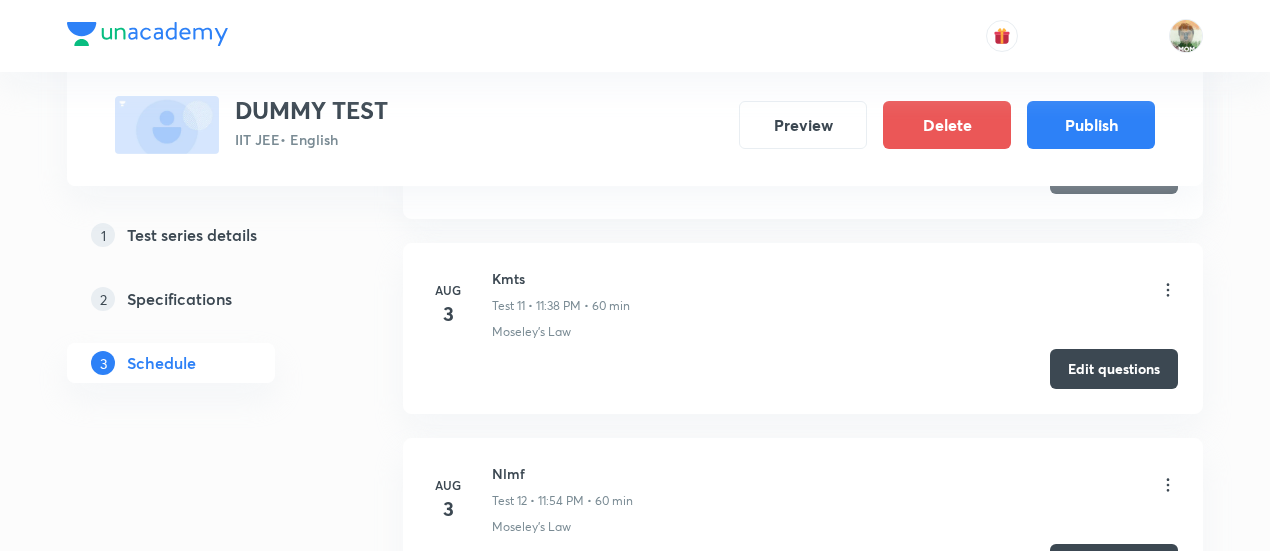 click on "Aug 3 Kmts nlmf wpe wet gvn ess ce Test 1 • 9:21 PM • 60 min Moseley's Law Edit questions Aug 3 Ess cap Test 2 • 11:00 PM • 60 min Moseley's Law Edit questions Aug 3 NLMF Test 3 • 11:08 PM • 60 min Moseley's Law Edit questions Aug 3 P 1 with matching kmts UD Test 4 • 11:14 PM • 100 min Moseley's Law Edit questions Aug 3 Ess ce Test 5 • 11:16 PM • 60 min Moseley's Law Edit questions Aug 3 Nlm Test 6 • 11:23 PM • 60 min Moseley's Law Edit questions Aug 3 Wpe cm com collns rm Test 7 • 11:25 PM • 60 min Thermal Properties of Matter Edit questions Aug 3 Kmts mcq psg Test 8 • 11:28 PM • 60 min Moseley's Law Edit questions Aug 3 Kmts nlm wpe gvn ess ce Test 9 • 11:28 PM • 60 min Moseley's Law Edit questions Aug 3 Kmts Test 10 • 11:30 PM • 60 min Moseley's Law Edit questions Aug 3 Kmts Test 11 • 11:38 PM • 60 min Moseley's Law Edit questions Aug 3 Nlmf Test 12 • 11:54 PM • 60 min Moseley's Law Edit questions Aug 3 Kmts nlm wpe gvn ess ce Test 13 • 11:59 PM • 60 min" at bounding box center [803, -452] 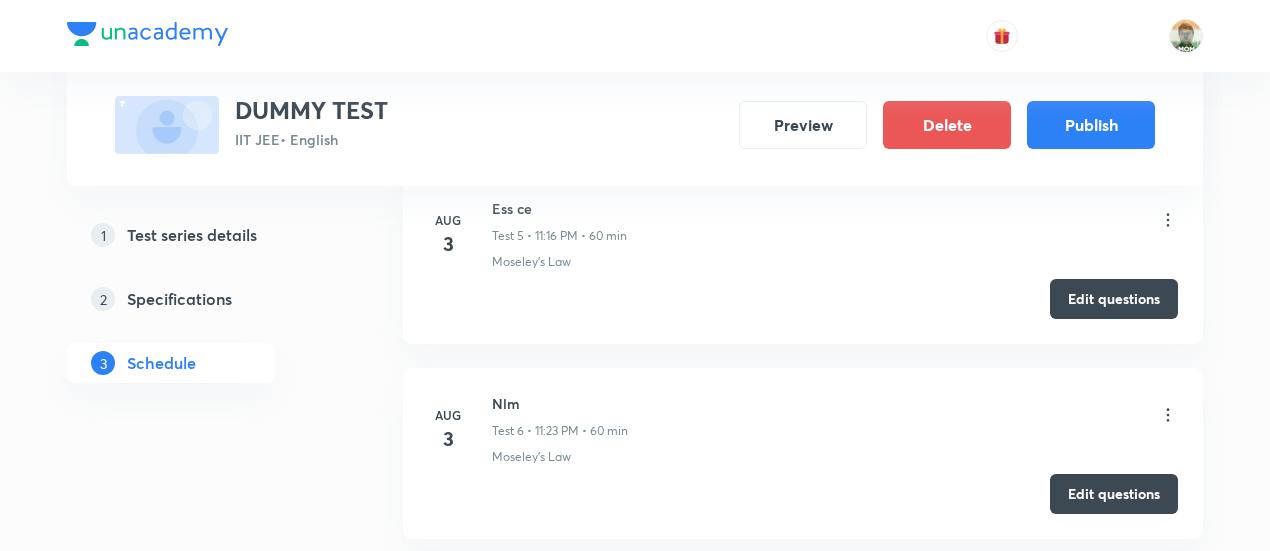 scroll, scrollTop: 1909, scrollLeft: 0, axis: vertical 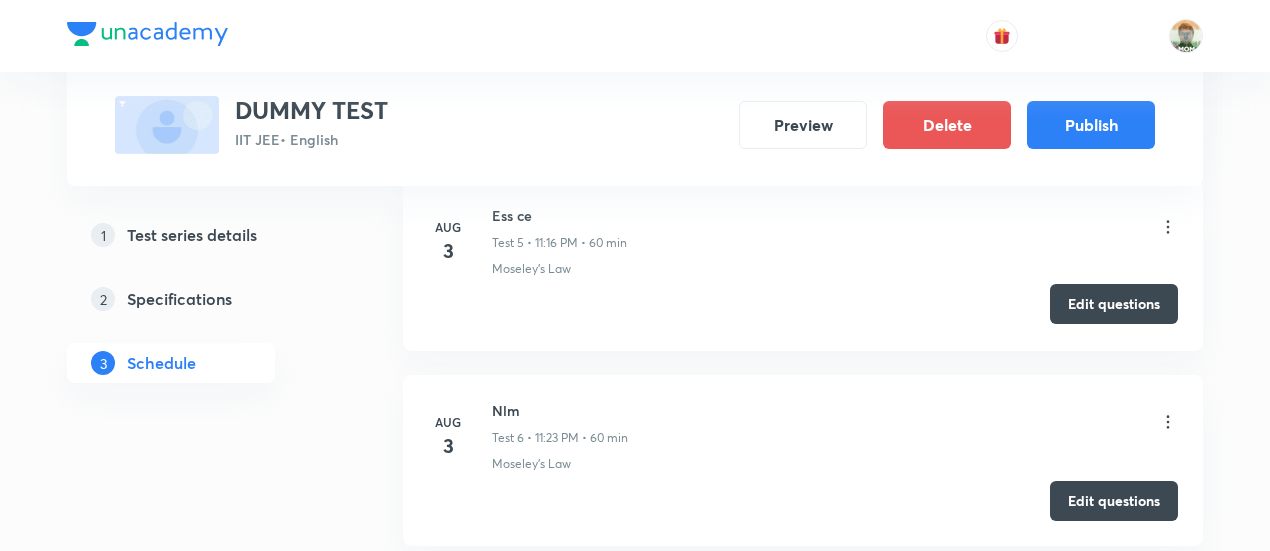 click on "Edit questions" at bounding box center (1114, 304) 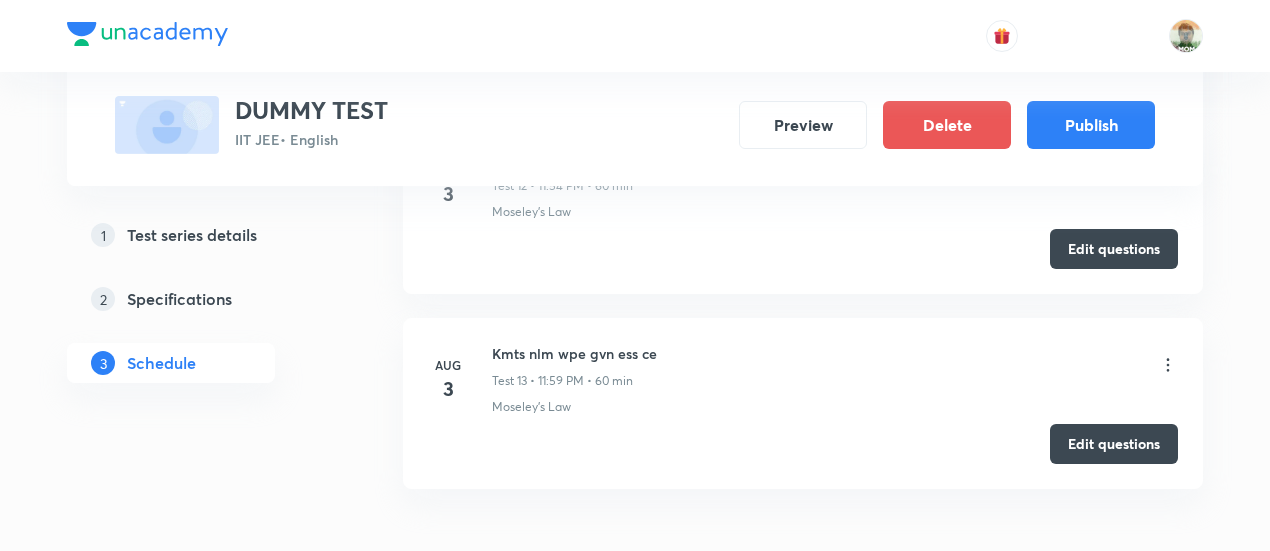 scroll, scrollTop: 3444, scrollLeft: 0, axis: vertical 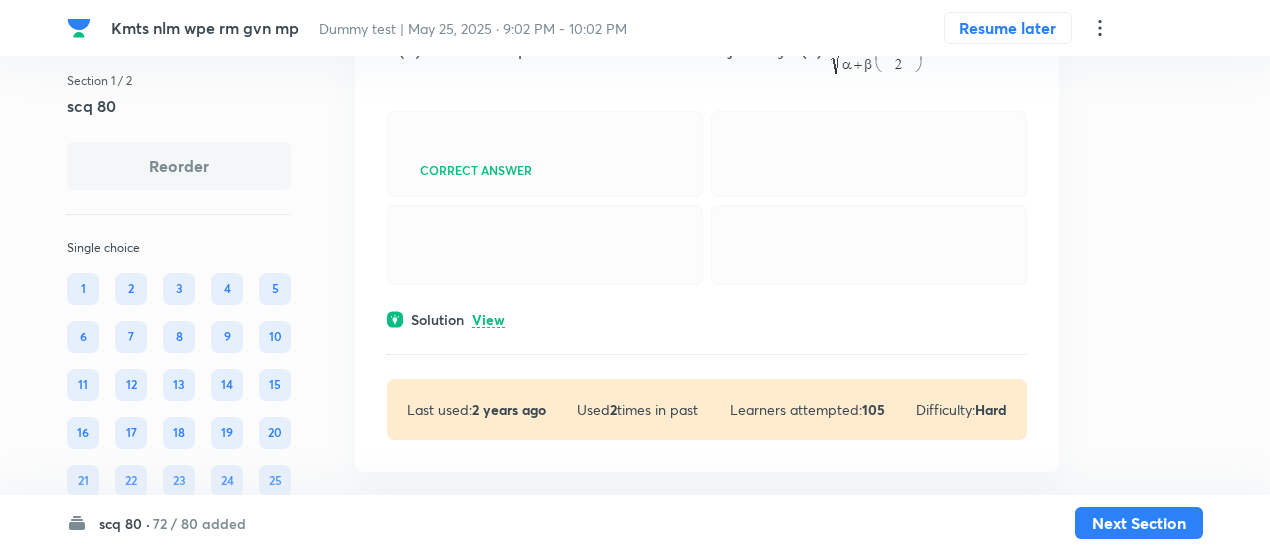 click on "View" at bounding box center [488, 320] 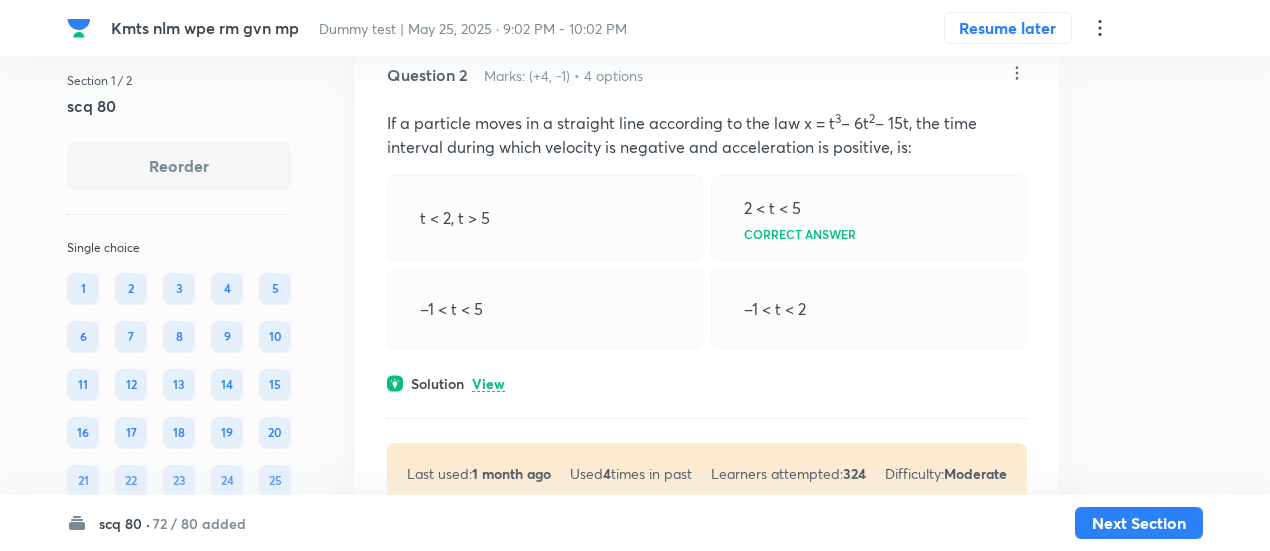 scroll, scrollTop: 904, scrollLeft: 0, axis: vertical 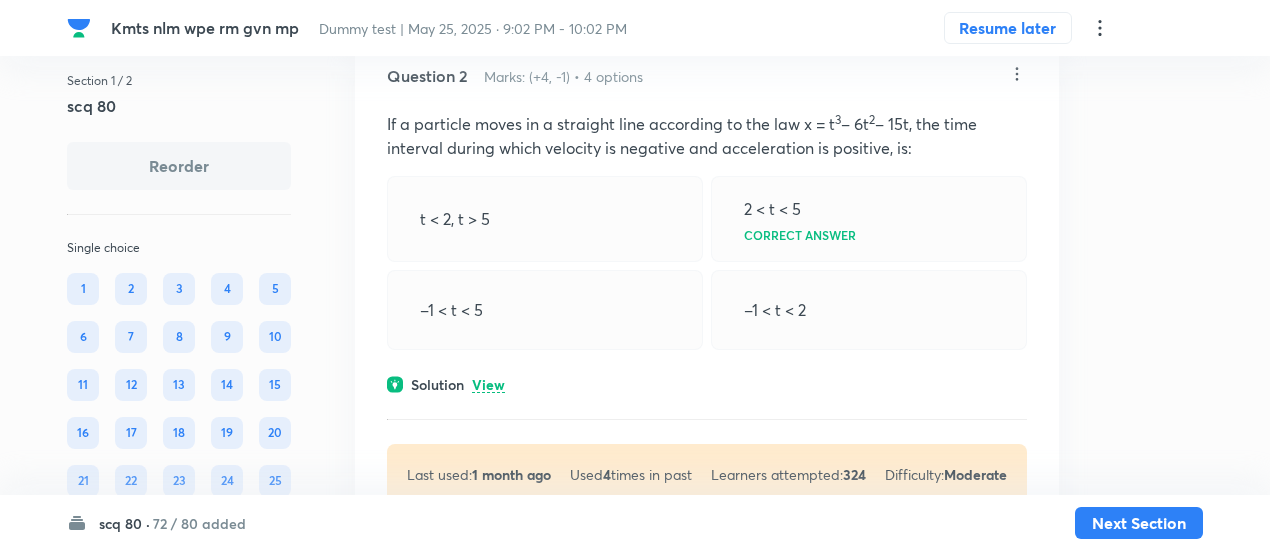 click on "View" at bounding box center [488, 385] 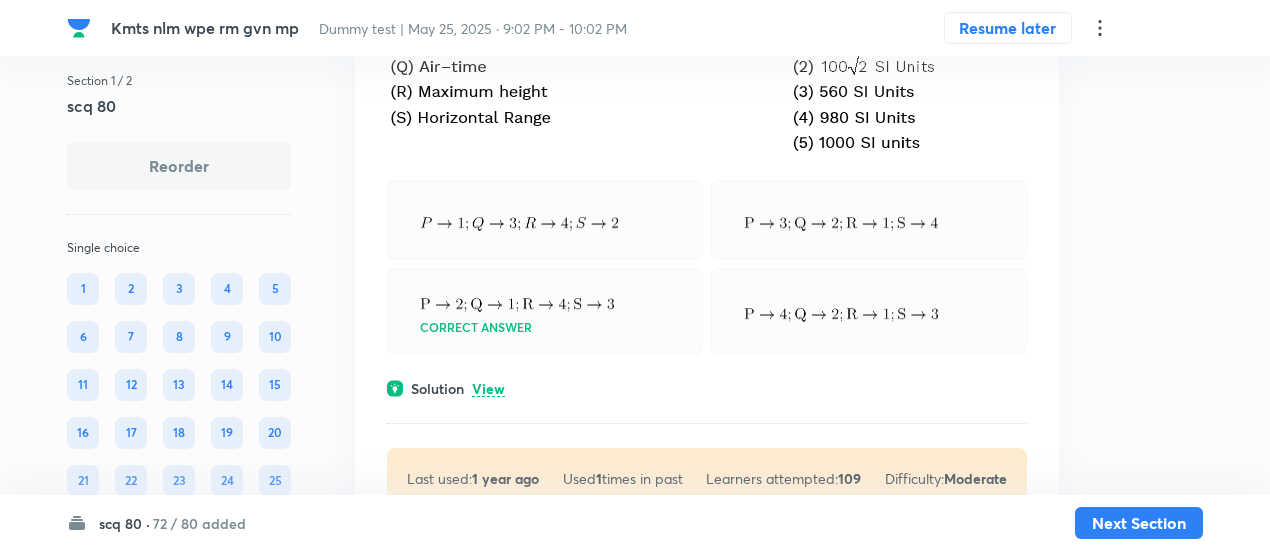 scroll, scrollTop: 368, scrollLeft: 0, axis: vertical 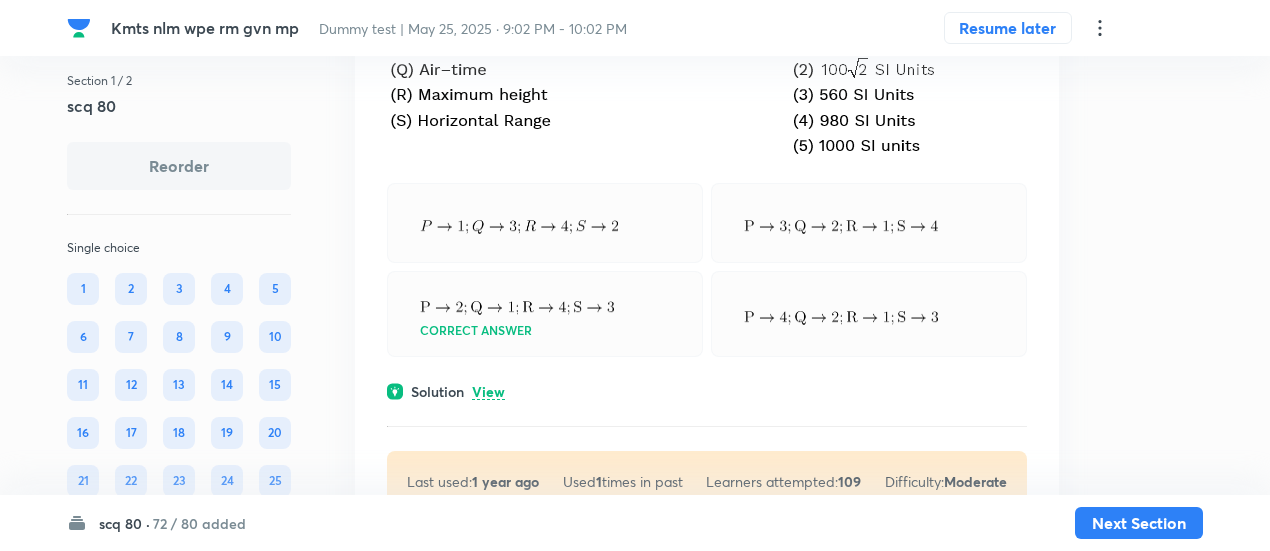 click on "View" at bounding box center (488, 392) 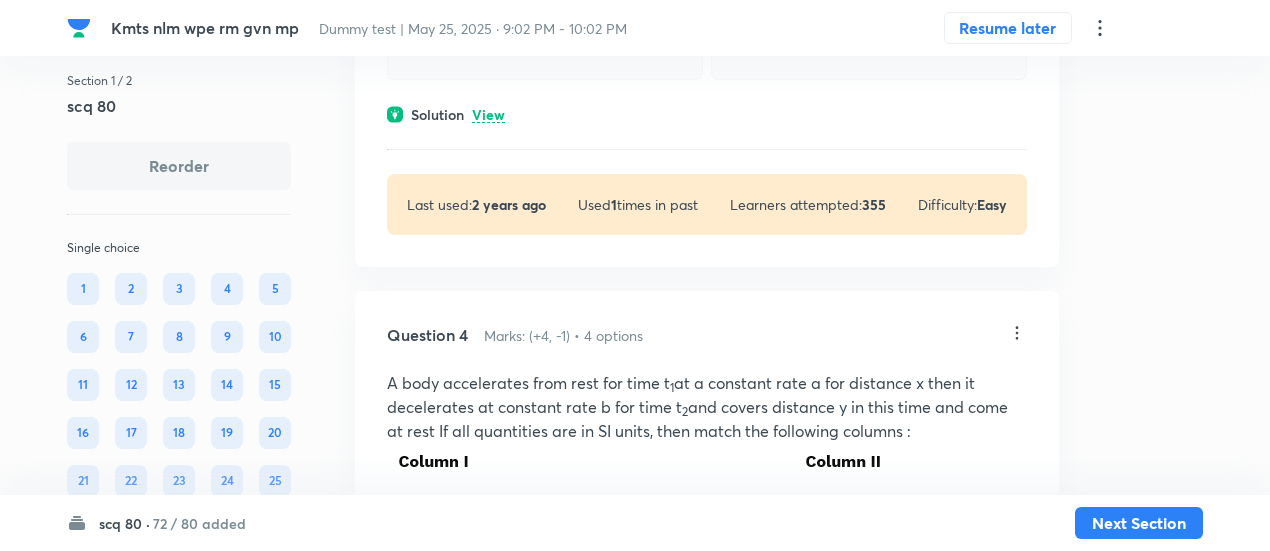 scroll, scrollTop: 2317, scrollLeft: 0, axis: vertical 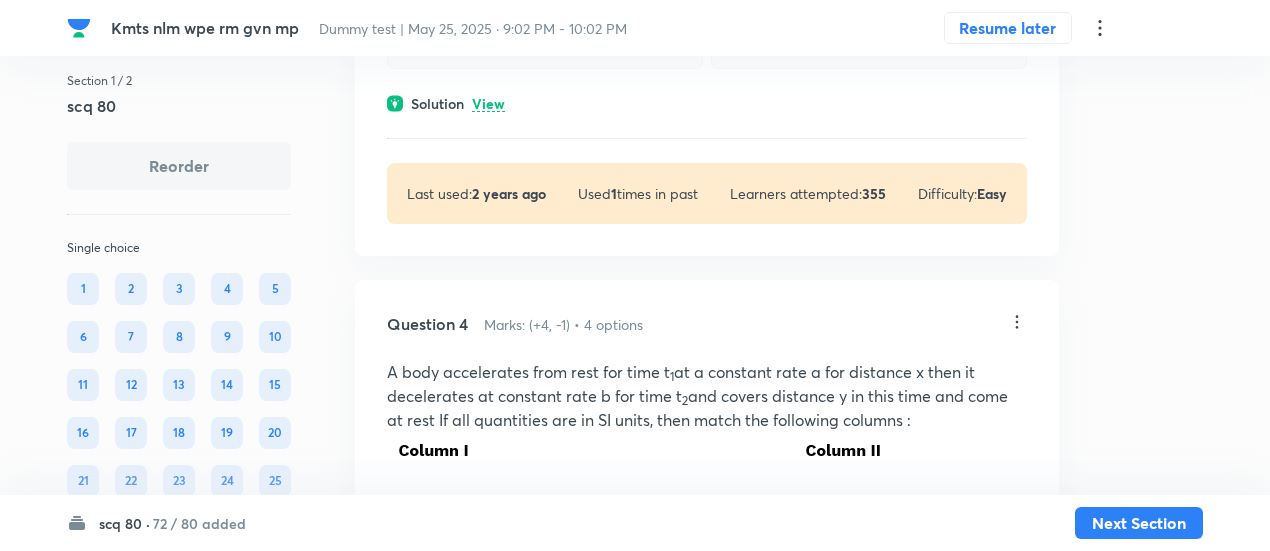 click on "View" at bounding box center [488, 104] 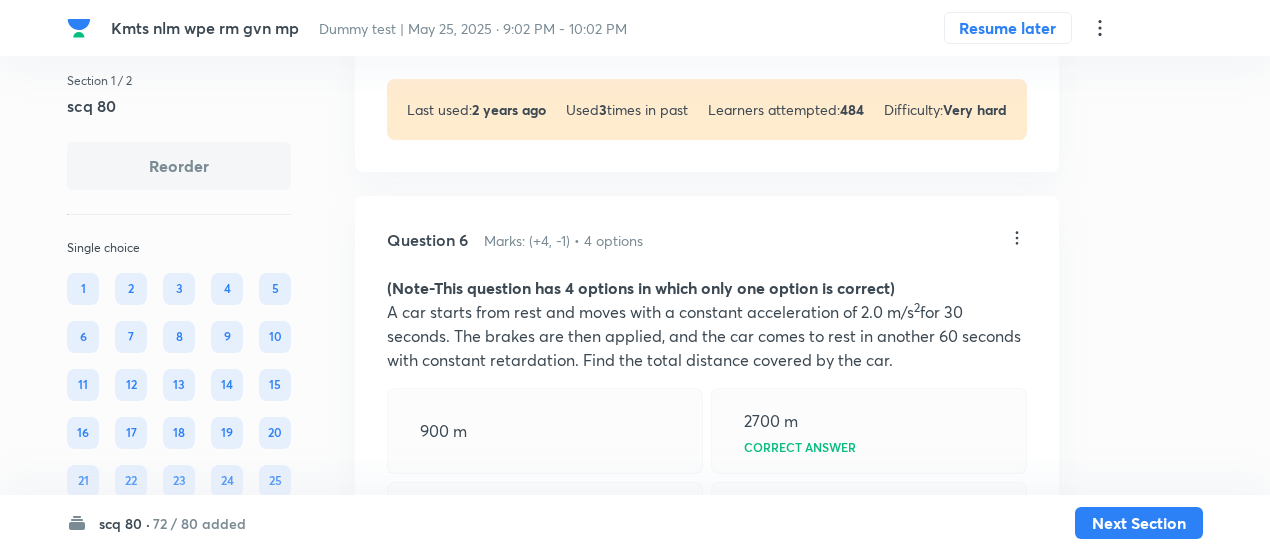 scroll, scrollTop: 4724, scrollLeft: 0, axis: vertical 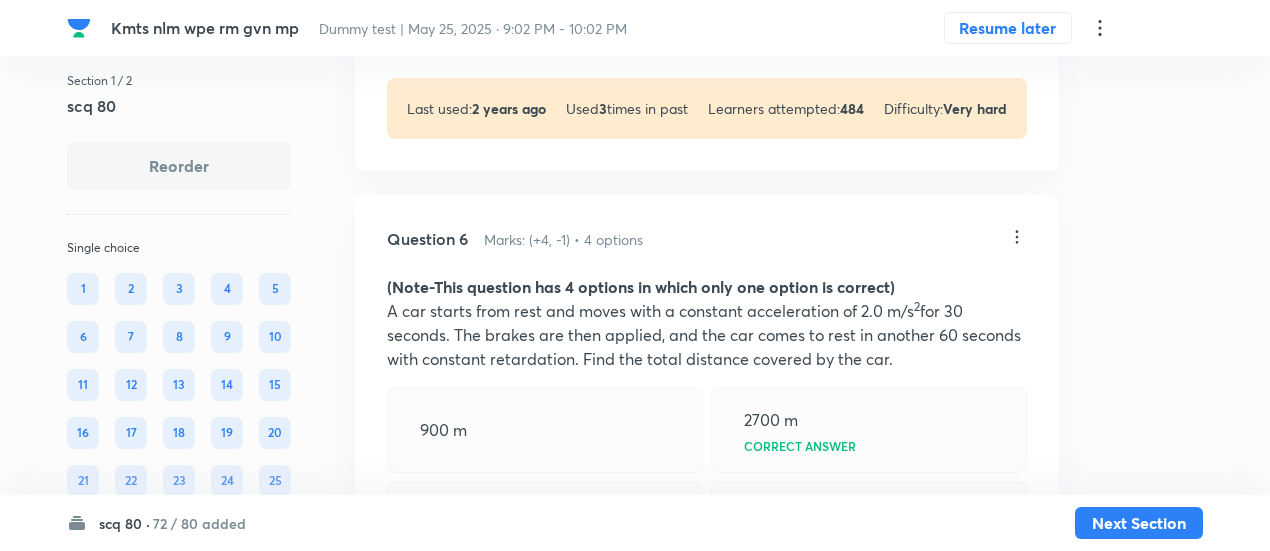 click on "View" at bounding box center [488, 19] 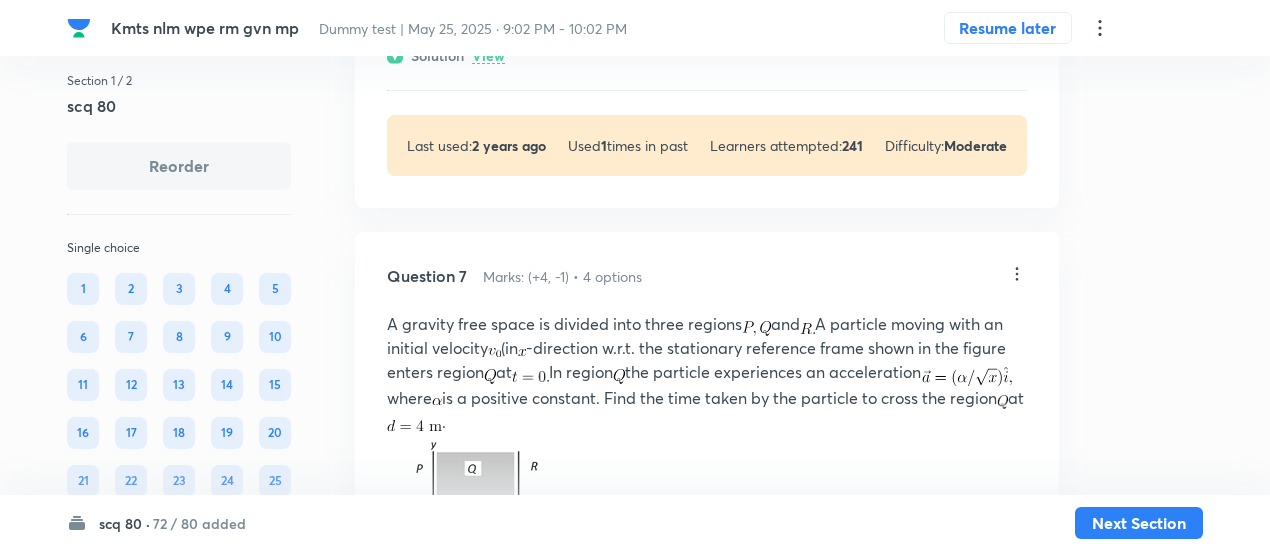 scroll, scrollTop: 6018, scrollLeft: 0, axis: vertical 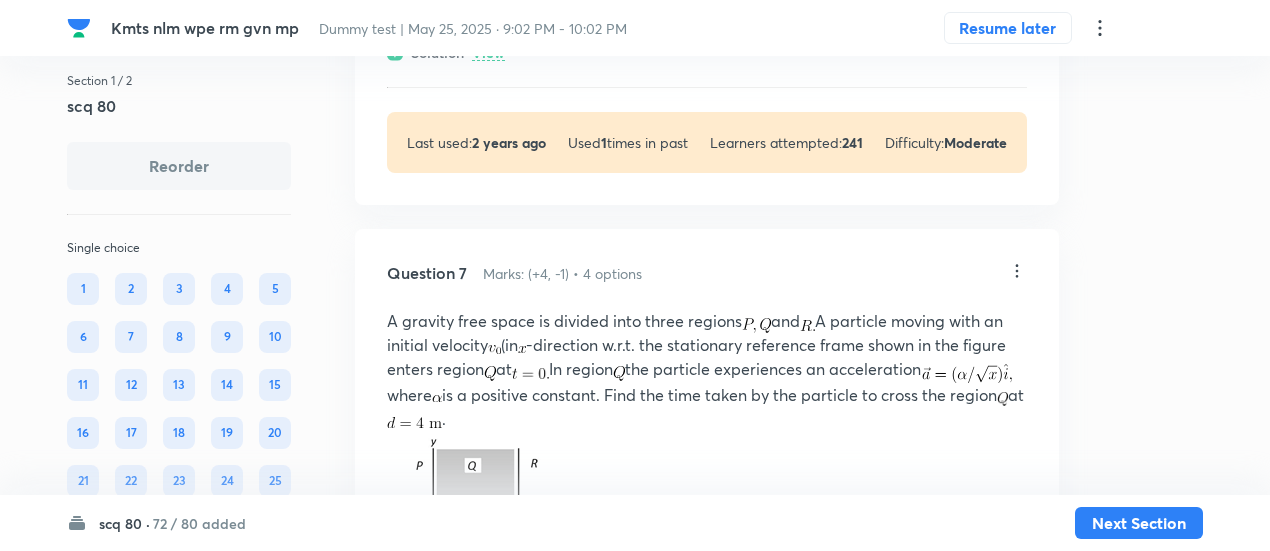 click on "View" at bounding box center [488, 53] 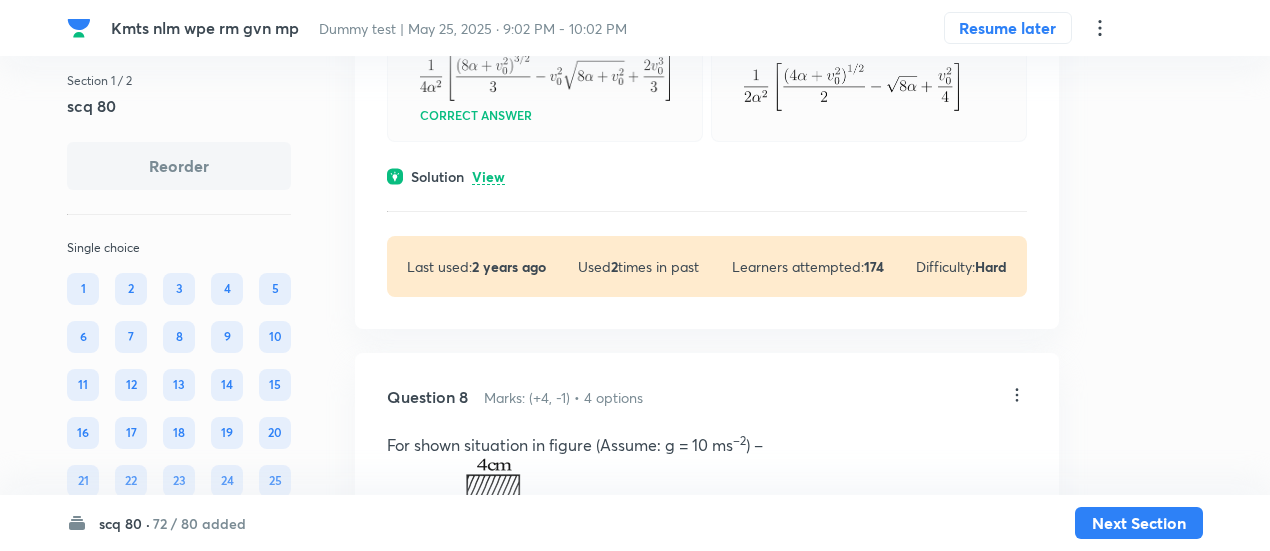scroll, scrollTop: 7157, scrollLeft: 0, axis: vertical 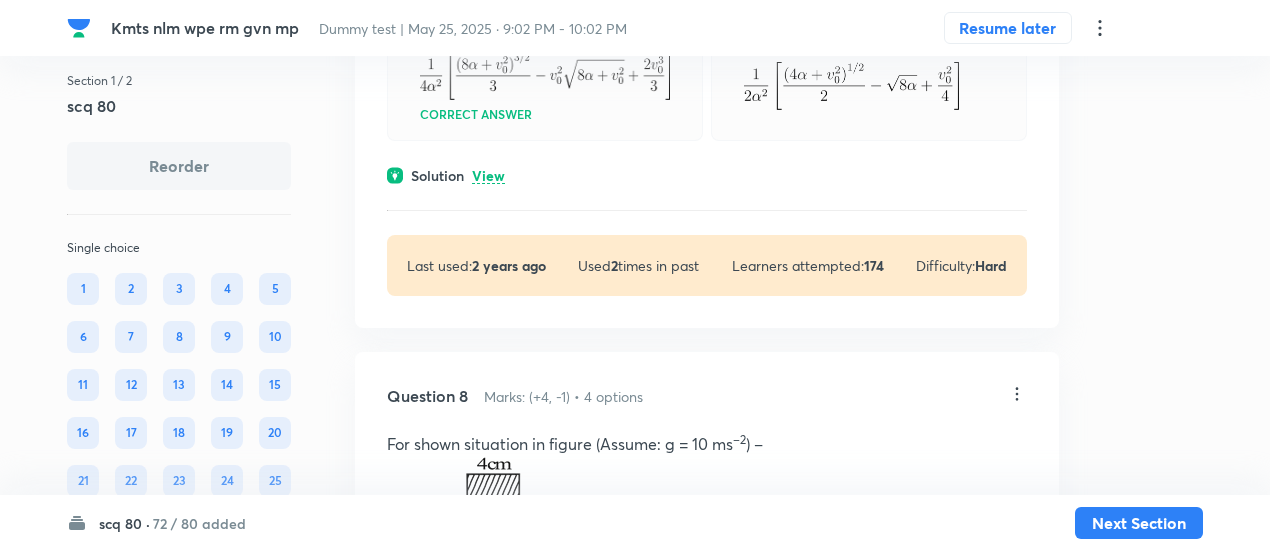 click on "View" at bounding box center (488, 176) 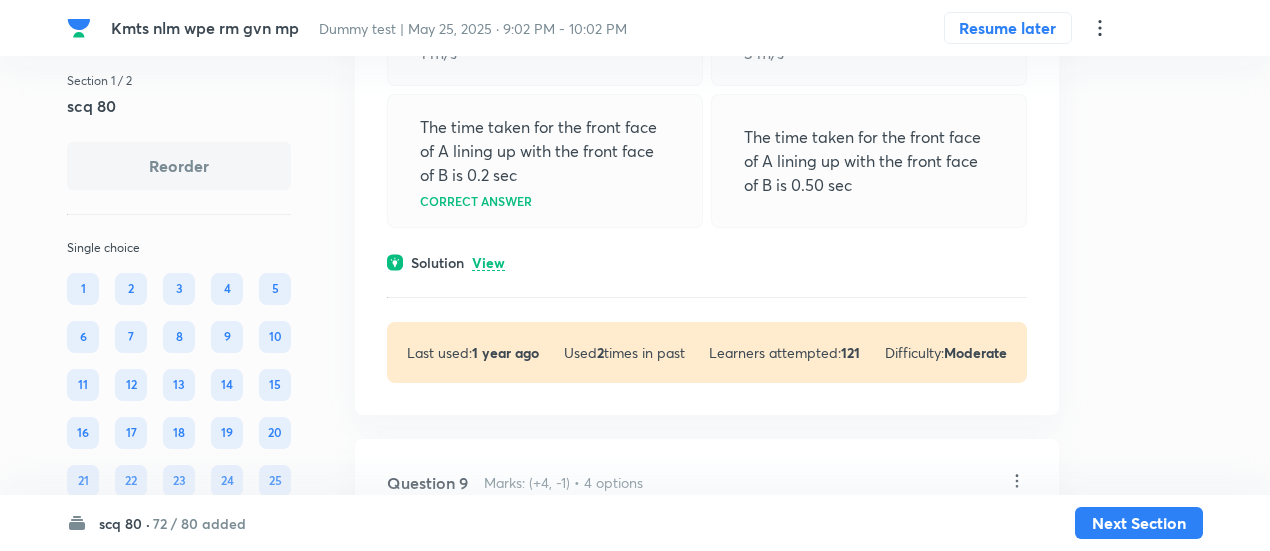 scroll, scrollTop: 8843, scrollLeft: 0, axis: vertical 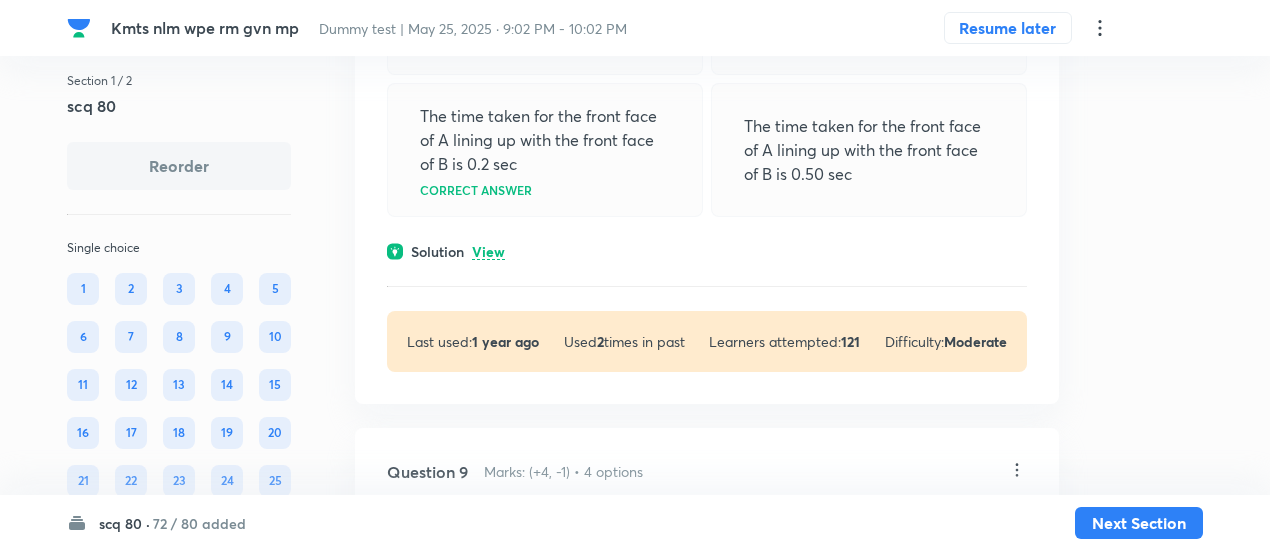 click on "View" at bounding box center (488, 252) 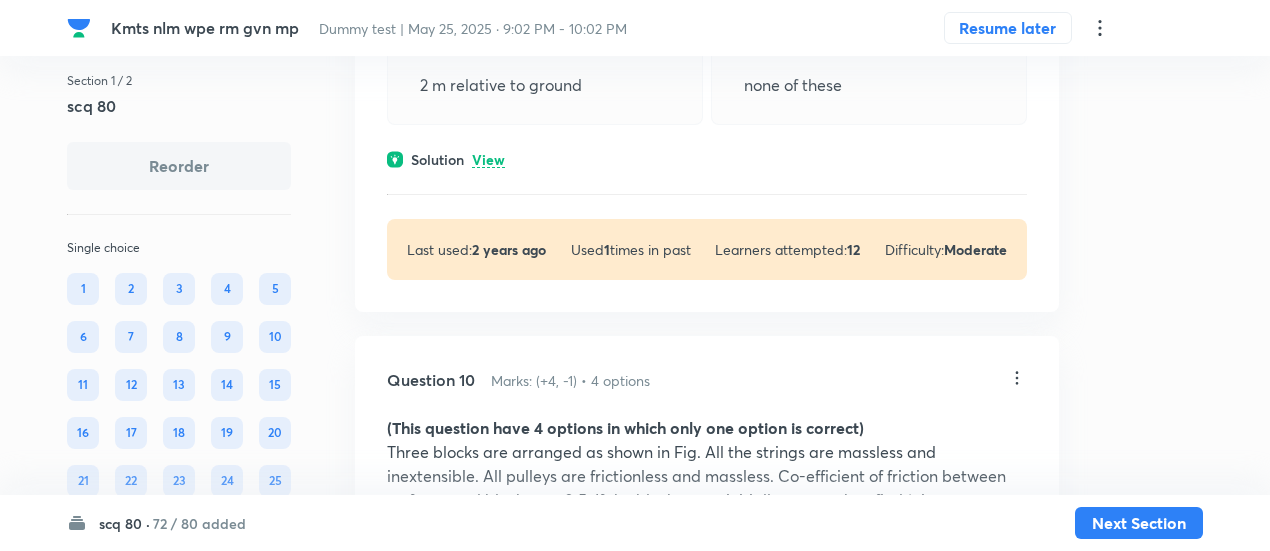 scroll, scrollTop: 9855, scrollLeft: 0, axis: vertical 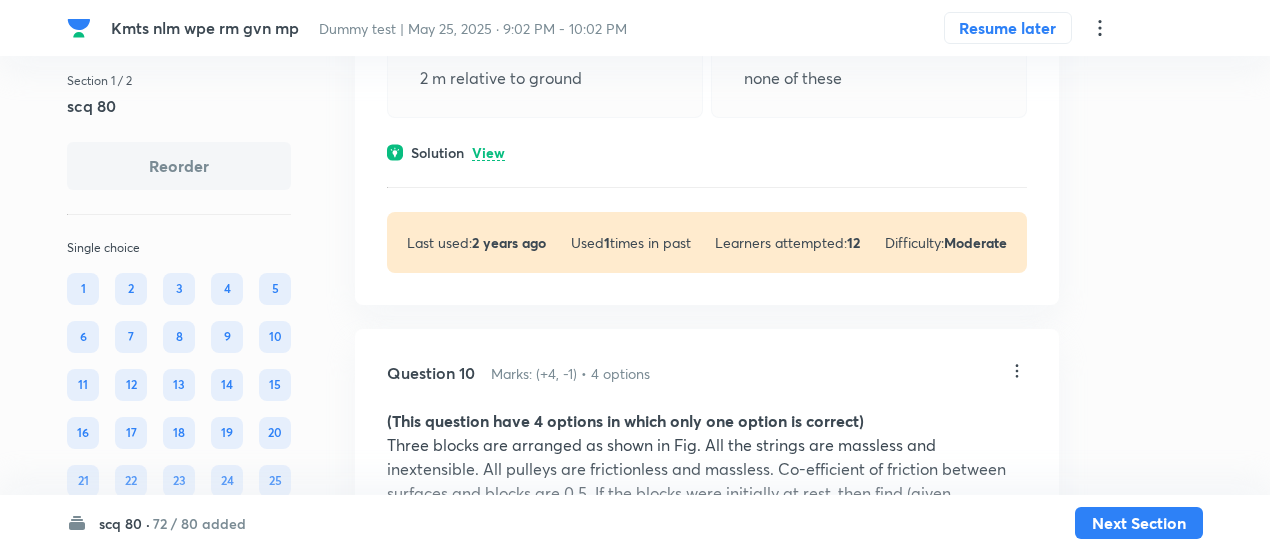 click on "Solution View" at bounding box center (707, 152) 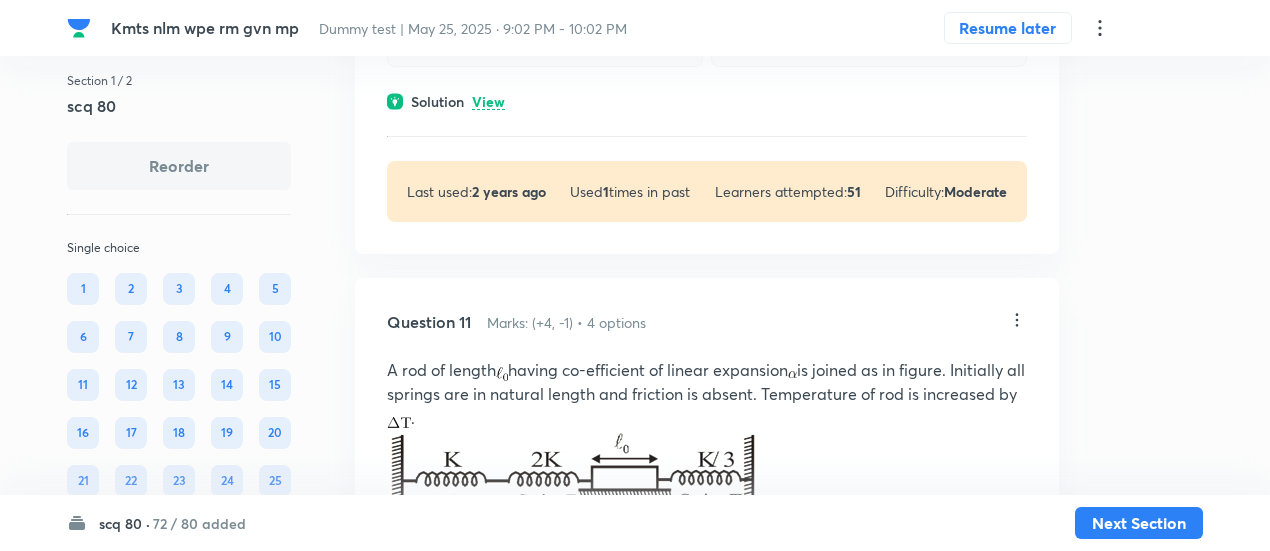 scroll, scrollTop: 11595, scrollLeft: 0, axis: vertical 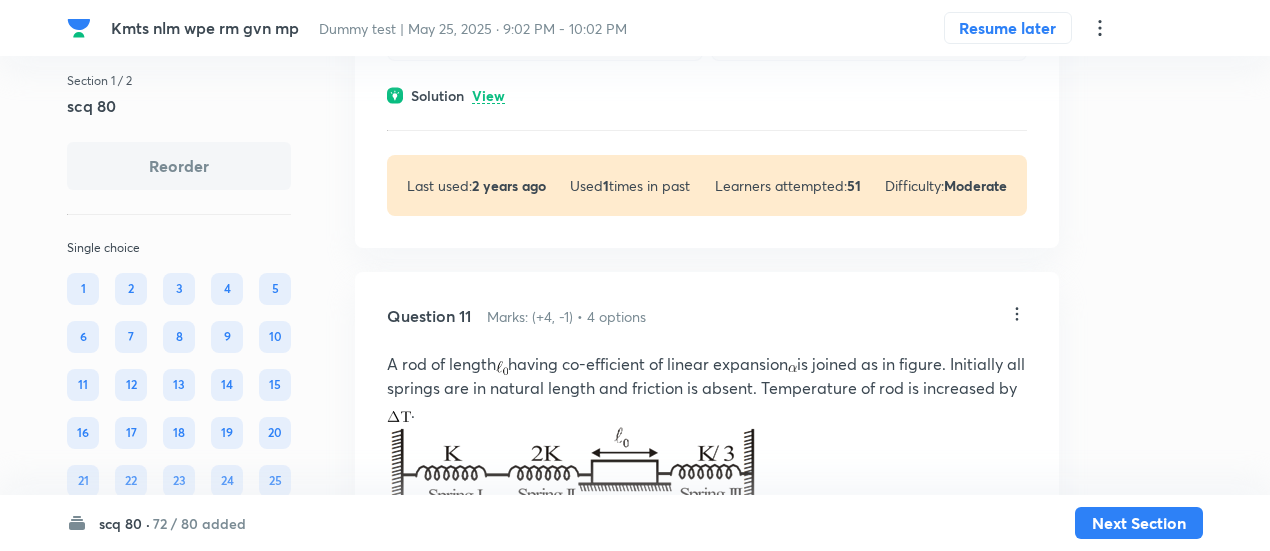 click on "View" at bounding box center (488, 96) 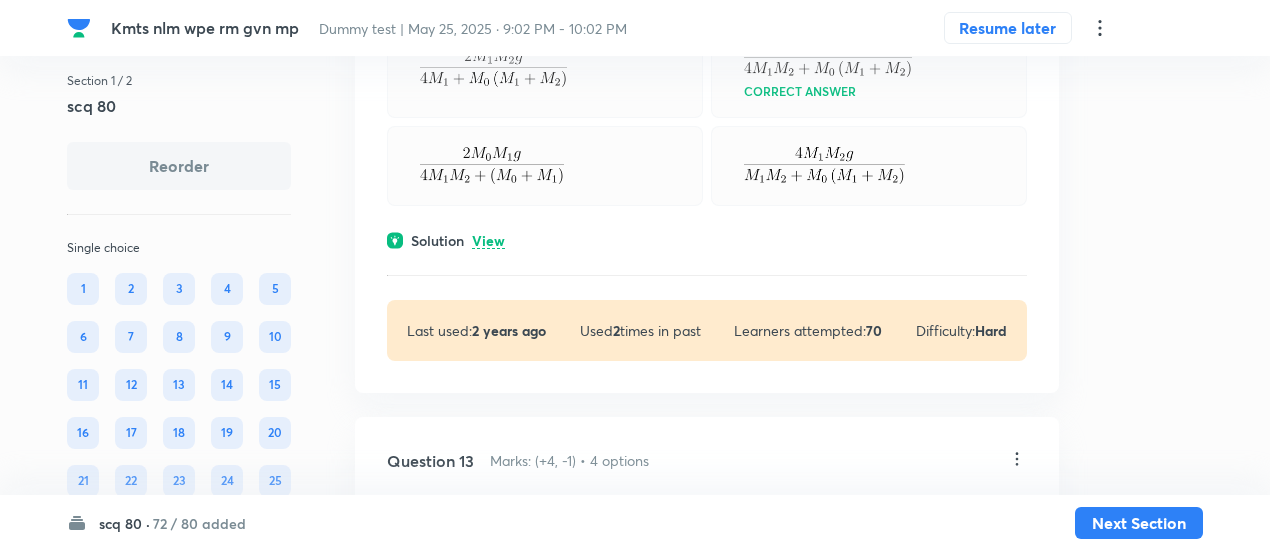 scroll, scrollTop: 13493, scrollLeft: 0, axis: vertical 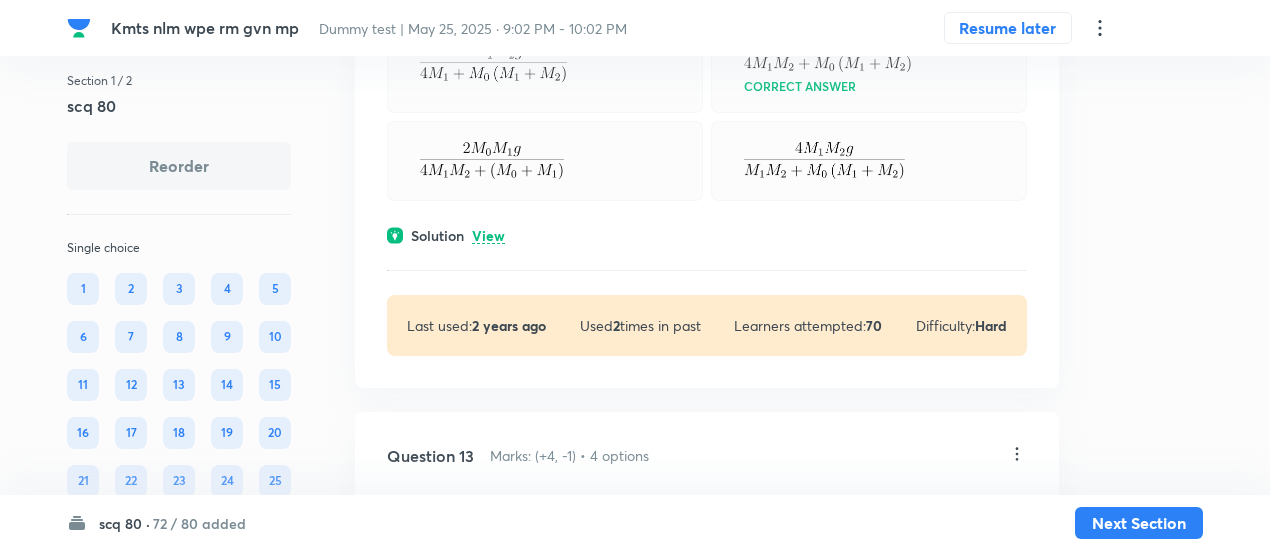 click on "View" at bounding box center (488, 236) 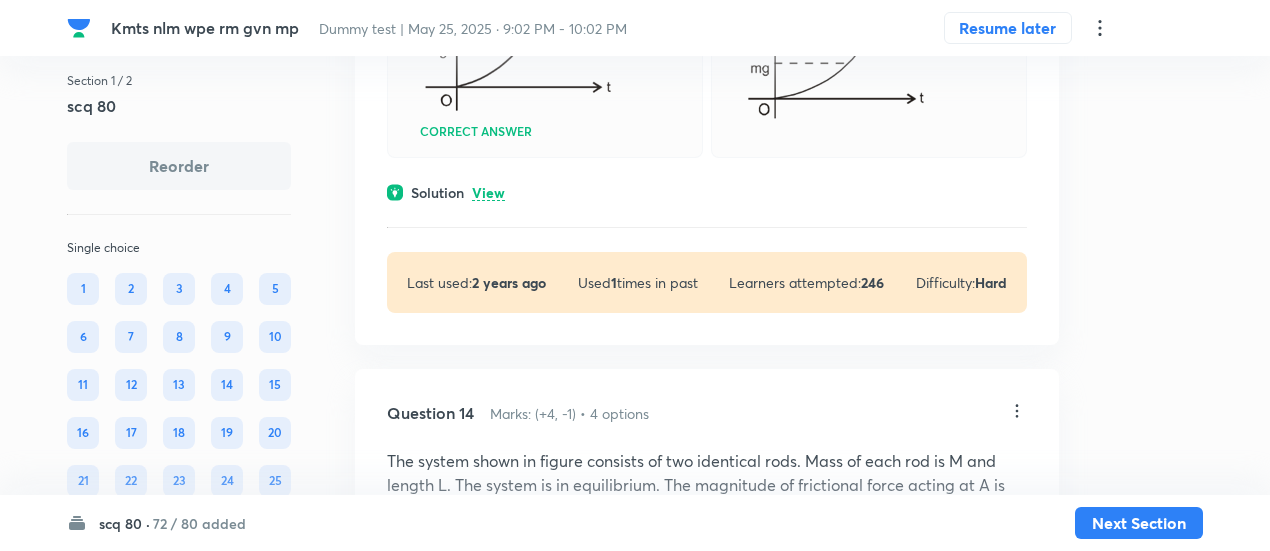 scroll, scrollTop: 15191, scrollLeft: 0, axis: vertical 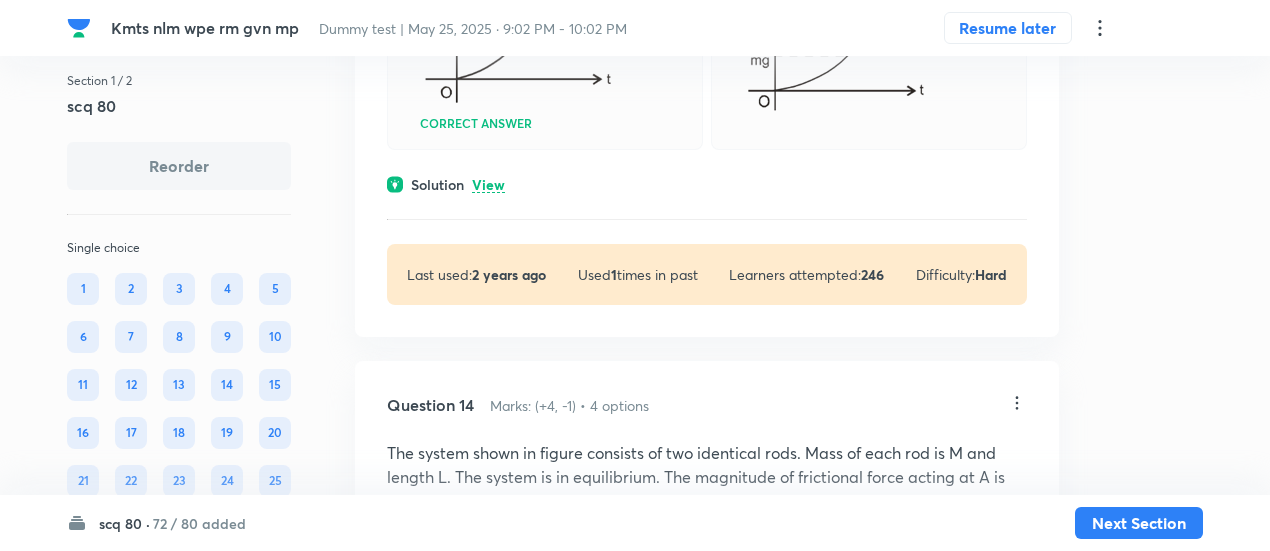click on "View" at bounding box center [488, 185] 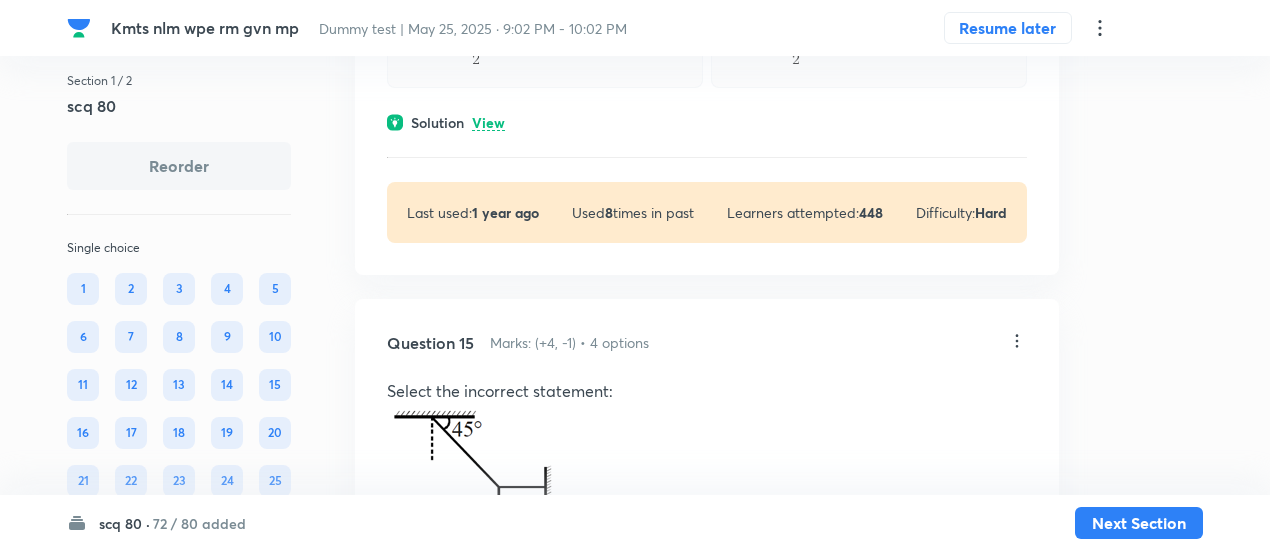 scroll, scrollTop: 16448, scrollLeft: 0, axis: vertical 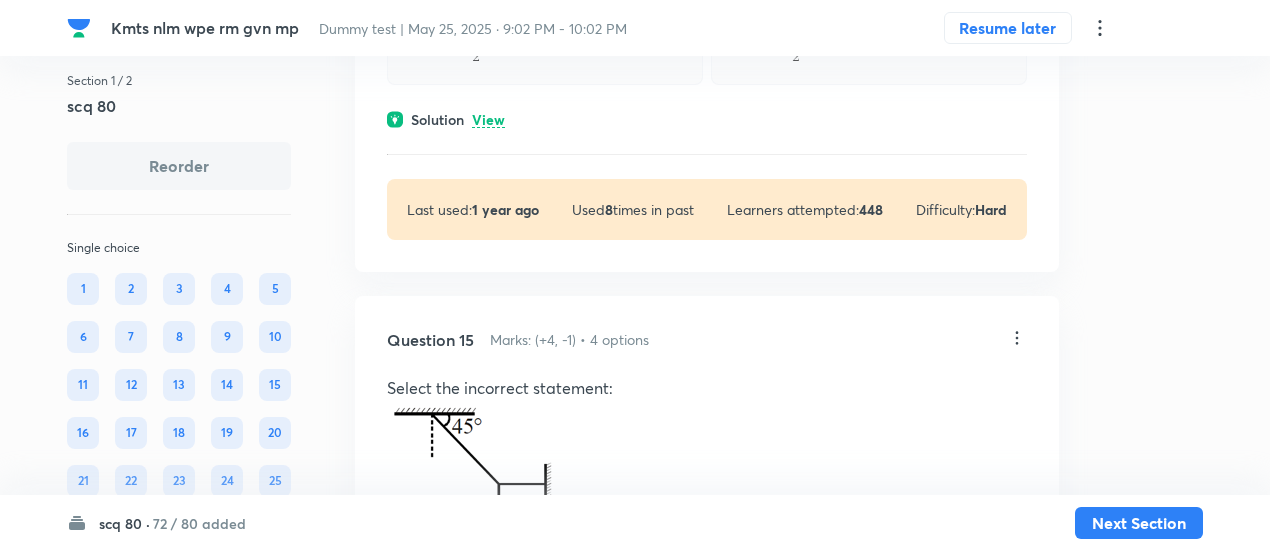 click on "View" at bounding box center [488, 120] 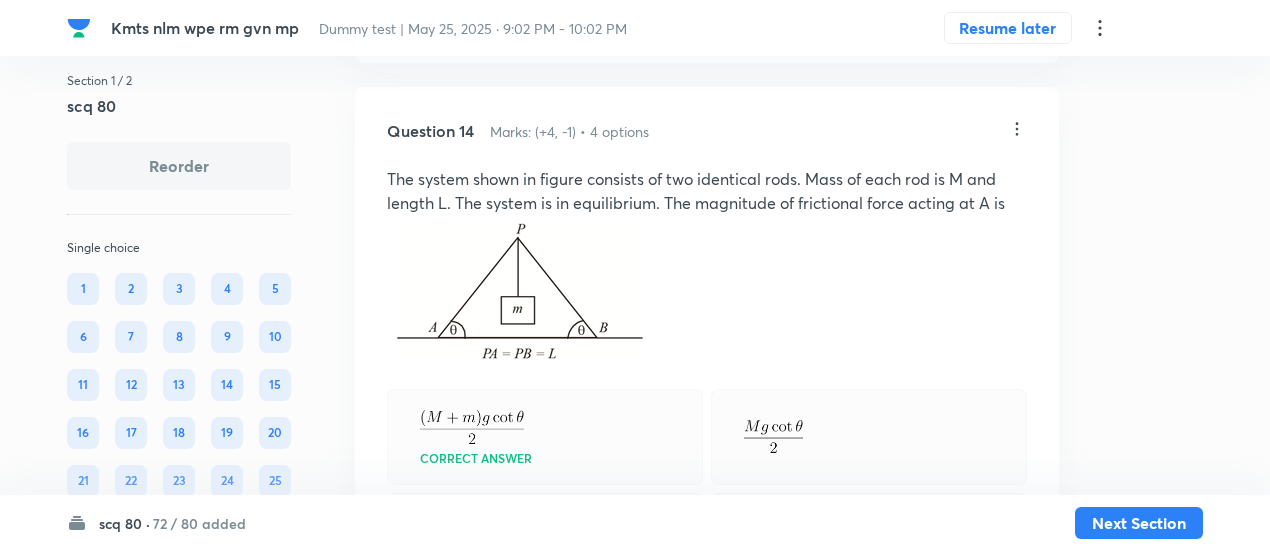 scroll, scrollTop: 15957, scrollLeft: 0, axis: vertical 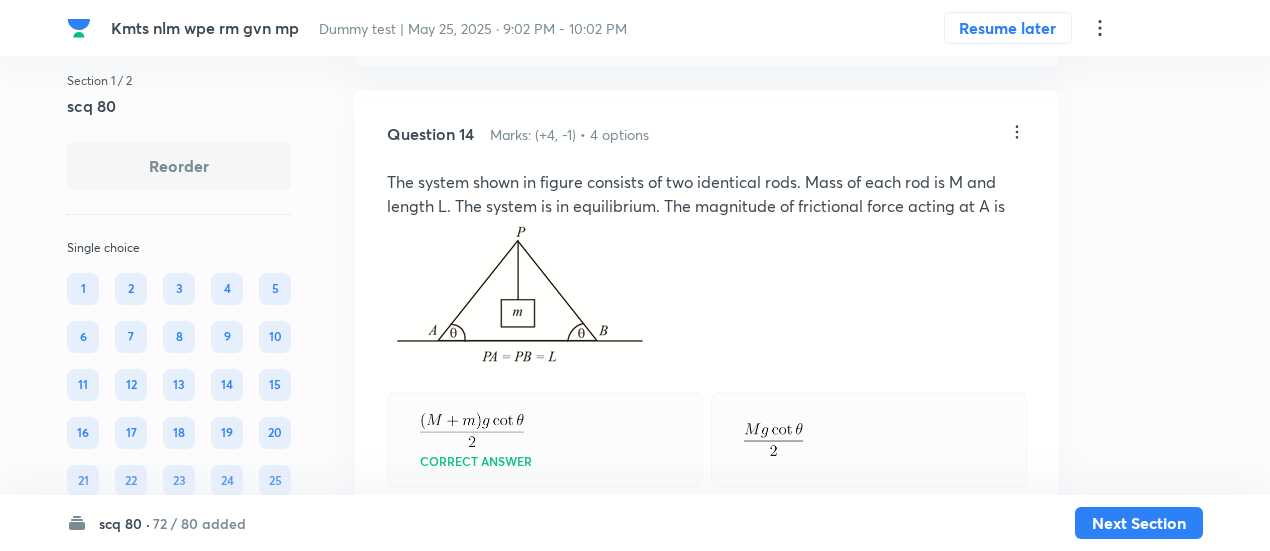 click on "Section 1 / 2 scq 80 Reorder Single choice 1 2 3 4 5 6 7 8 9 10 11 12 13 14 15 16 17 18 19 20 21 22 23 24 25 26 27 28 29 30 31 32 33 34 35 36 37 38 39 40 41 42 43 44 45 46 47 48 49 50 51 52 53 54 55 56 57 58 59 60 61 62 63 64 65 66 67 68 69 70 71 72 73 74 75 76 77 78 79 80 All Types English Question 1 Marks: (+4, -1) • 4 options A shell fired from horizontal ground hits a target on the ground. Equation of its trajectory is  Here the x and y–axes represent the horizontal and vertically upward directions. Assume no air resistance and acceleration due to gravity 10 m/s 2 . Correct answer Solution Hide Physics Mechanics Kinematics Last used:  1 year ago Used  1  times in past Learners attempted:  109 Difficulty: Moderate Question 2 Marks: (+4, -1) • 4 options If a particle moves in a straight line according to the law x = t 3  – 6t 2  – 15t, the time interval during which velocity is negative and acceleration is positive, is: t < 2, t > 5  2 < t < 5 Correct answer  –1 < t < 5  –1 < t < 2 Hide 4" at bounding box center [635, 13664] 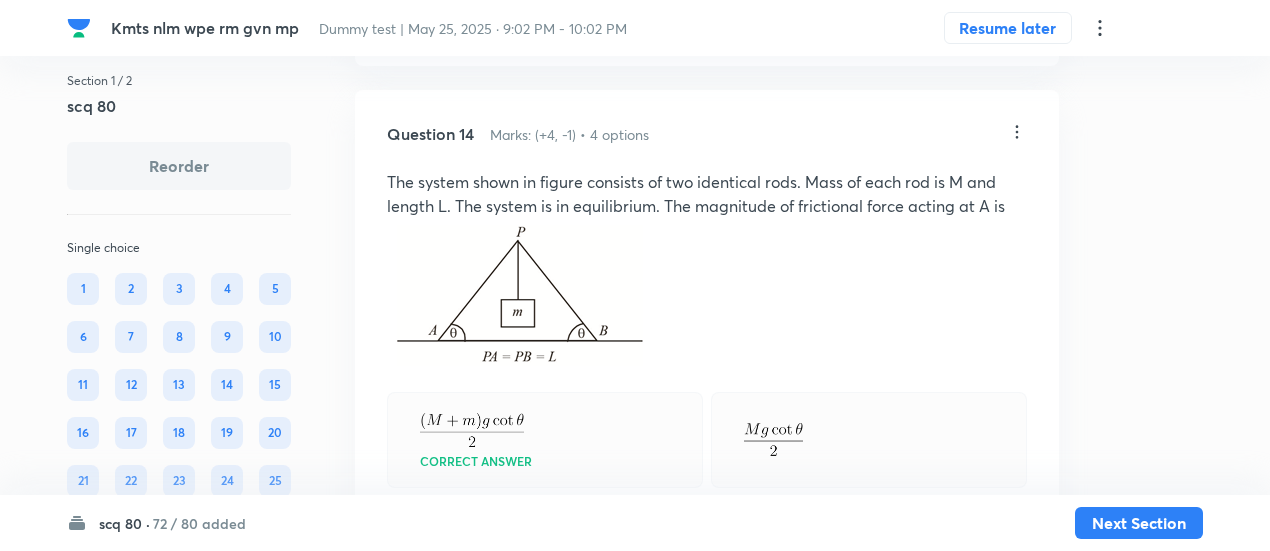 click on "Kmts nlm wpe rm gvn mp Dummy test | May 25, 2025 · 9:02 PM - 10:02 PM Resume later Section 1 / 2 scq 80 Reorder Single choice 1 2 3 4 5 6 7 8 9 10 11 12 13 14 15 16 17 18 19 20 21 22 23 24 25 26 27 28 29 30 31 32 33 34 35 36 37 38 39 40 41 42 43 44 45 46 47 48 49 50 51 52 53 54 55 56 57 58 59 60 61 62 63 64 65 66 67 68 69 70 71 72 73 74 75 76 77 78 79 80 All Types English Question 1 Marks: (+4, -1) • 4 options A shell fired from horizontal ground hits a target on the ground. Equation of its trajectory is  Here the x and y–axes represent the horizontal and vertically upward directions. Assume no air resistance and acceleration due to gravity 10 m/s 2 . Correct answer Solution Hide Physics Mechanics Kinematics Last used:  1 year ago Used  1  times in past Learners attempted:  109 Difficulty: Moderate Question 2 Marks: (+4, -1) • 4 options If a particle moves in a straight line according to the law x = t 3  – 6t 2 t < 2, t > 5  2 < t < 5 Correct answer  –1 < t < 5  –1 < t < 2 Solution Hide Used" at bounding box center [635, 13664] 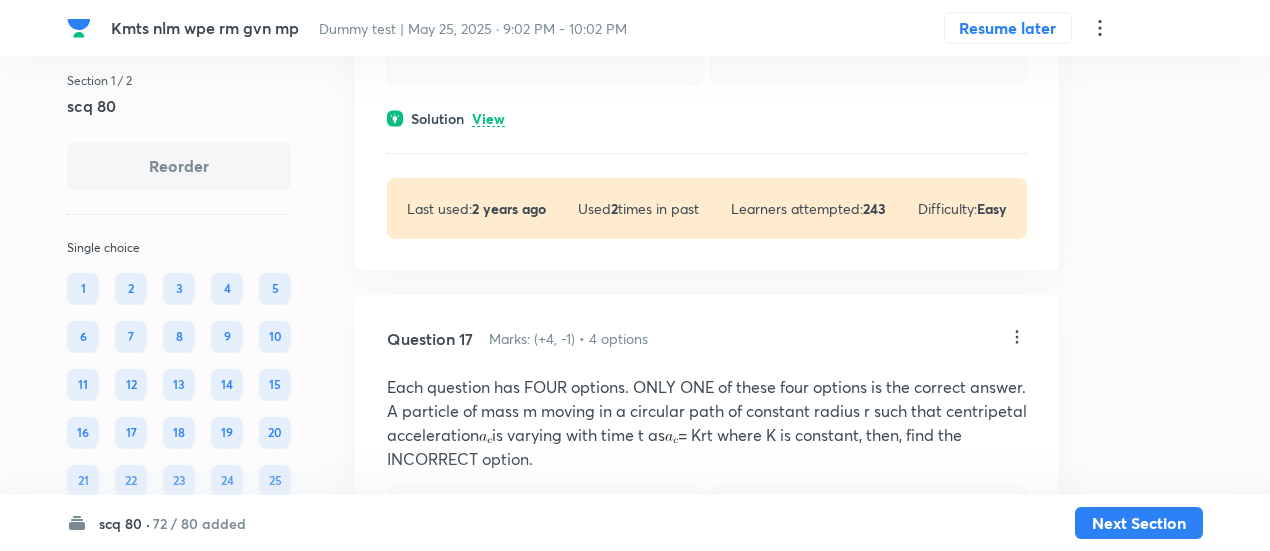 scroll, scrollTop: 18765, scrollLeft: 0, axis: vertical 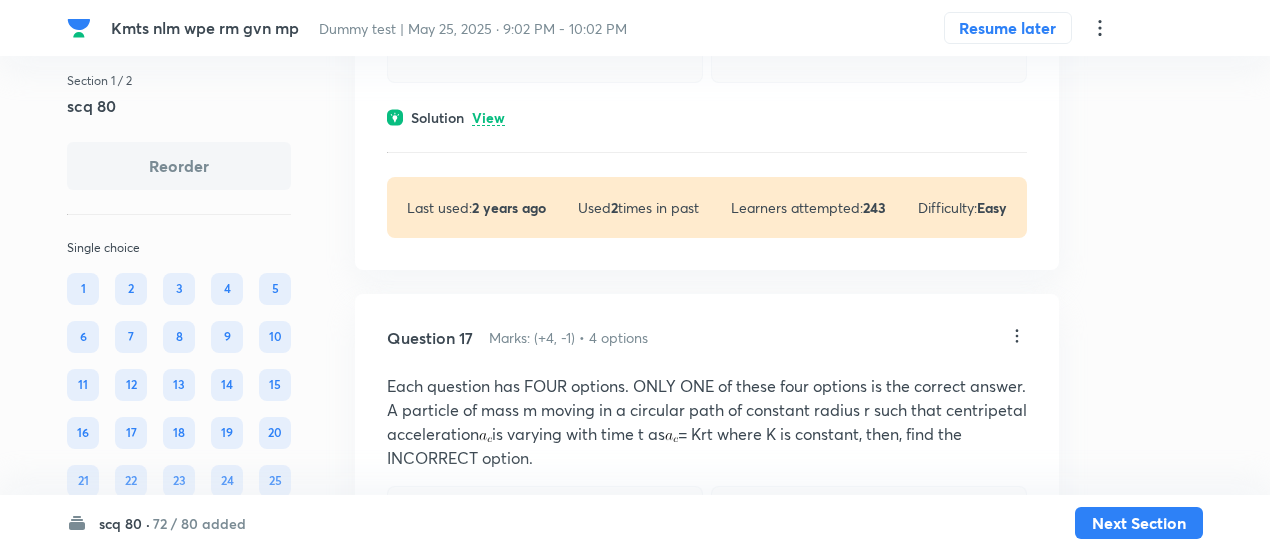 click on "View" at bounding box center [488, 118] 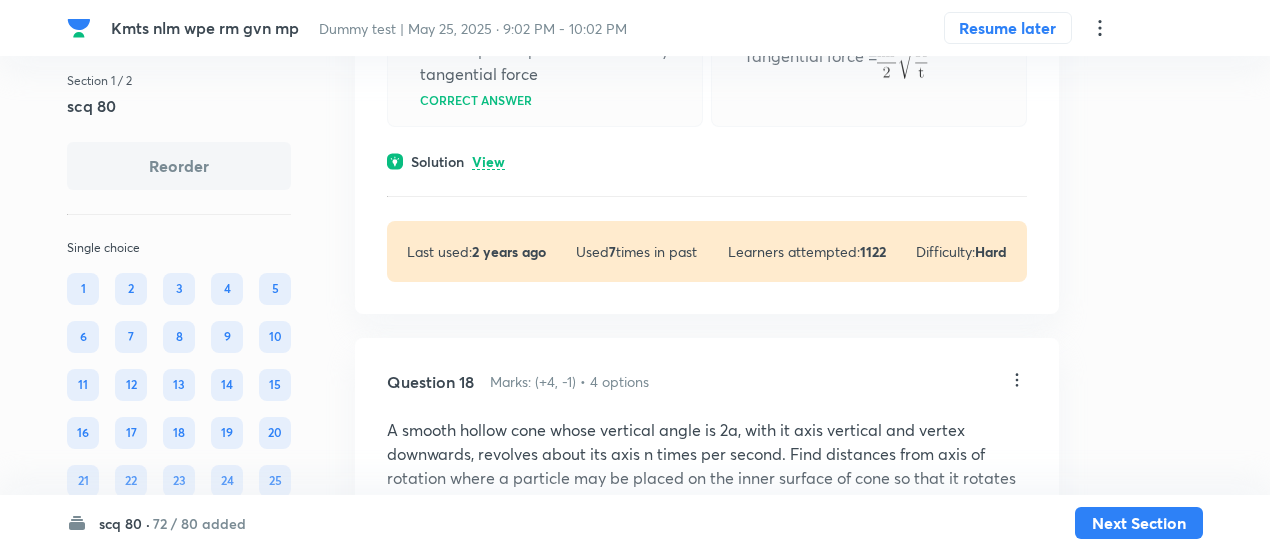 scroll, scrollTop: 19538, scrollLeft: 0, axis: vertical 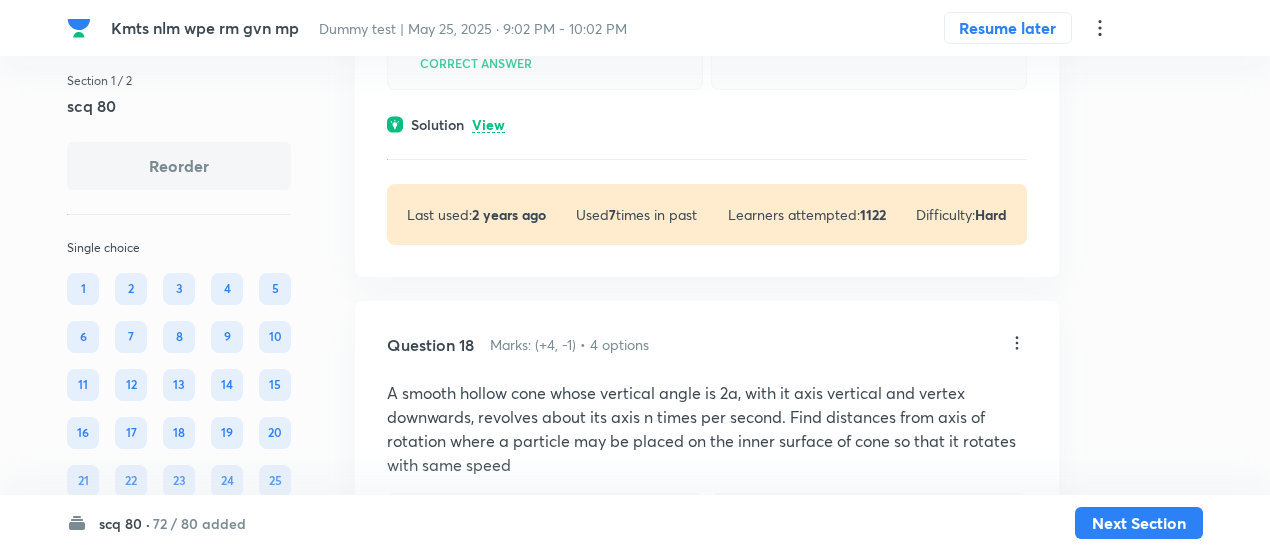 click on "View" at bounding box center (488, 125) 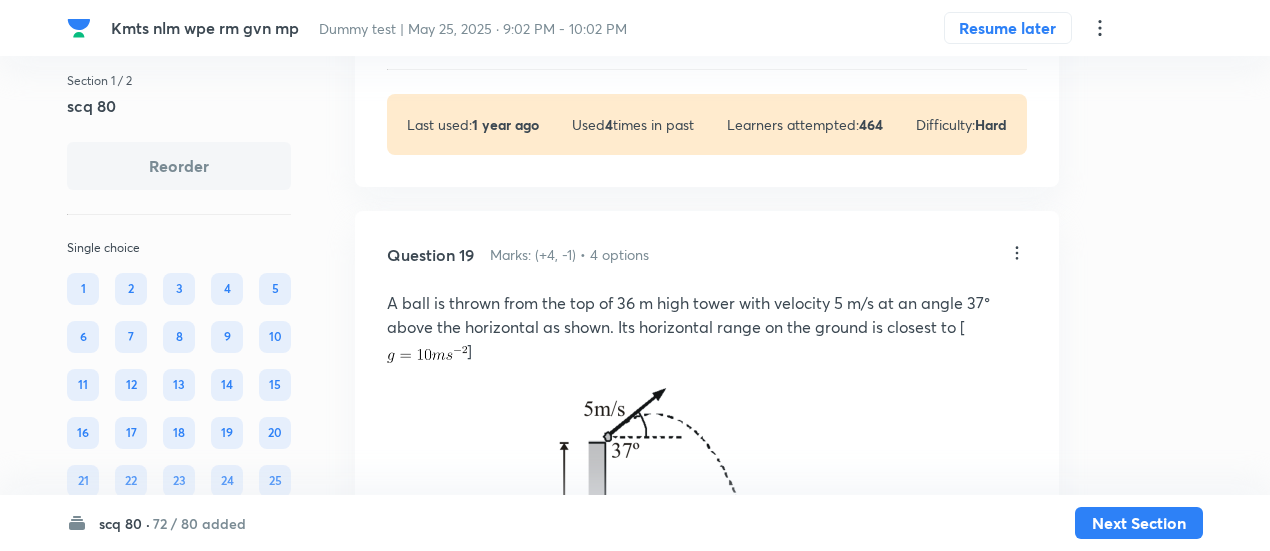 scroll, scrollTop: 20300, scrollLeft: 0, axis: vertical 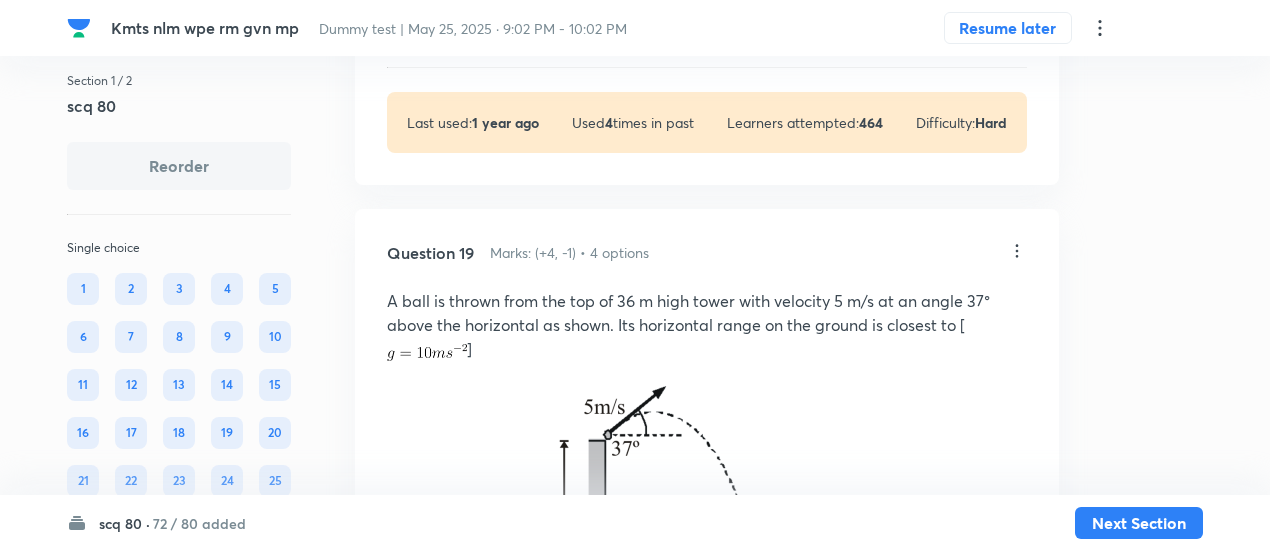 click on "View" at bounding box center (488, 33) 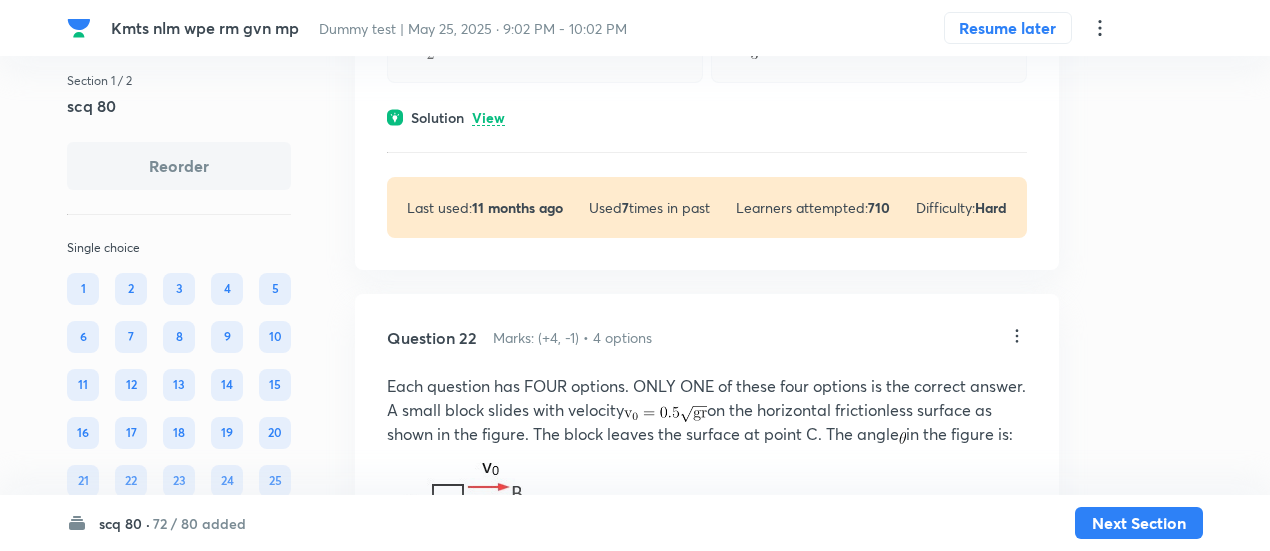 scroll, scrollTop: 23223, scrollLeft: 0, axis: vertical 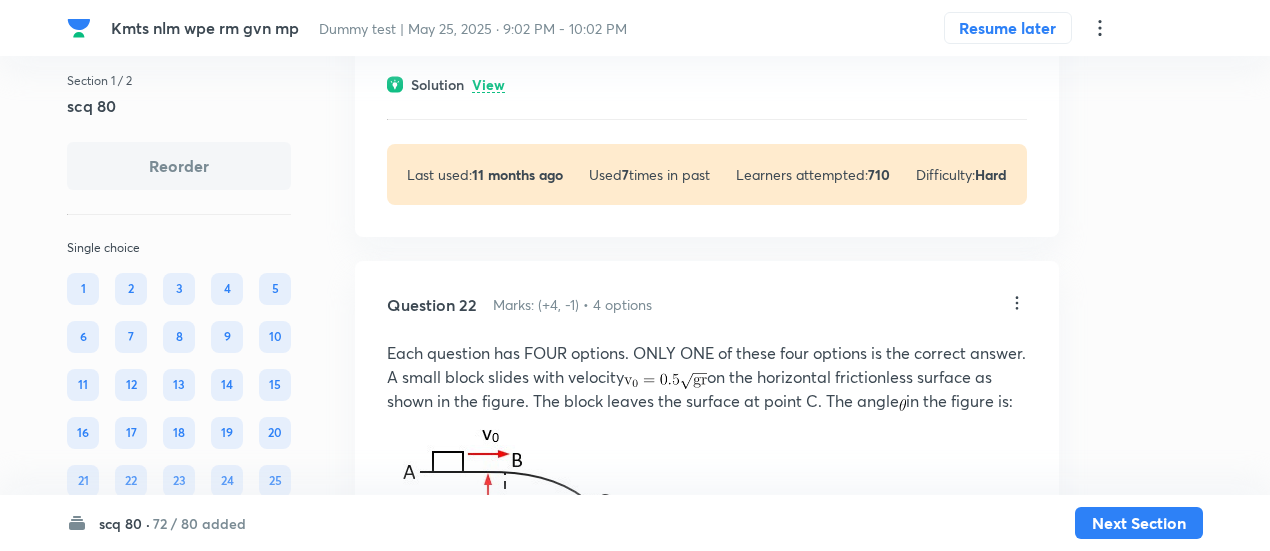 click on "Solution View" at bounding box center (707, 84) 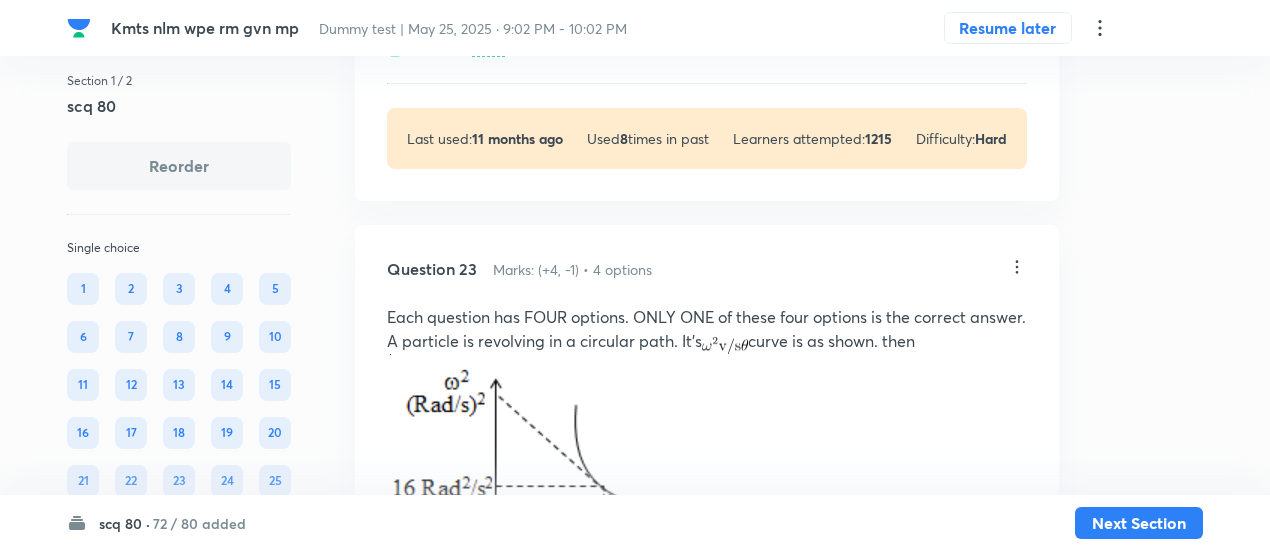 scroll, scrollTop: 24461, scrollLeft: 0, axis: vertical 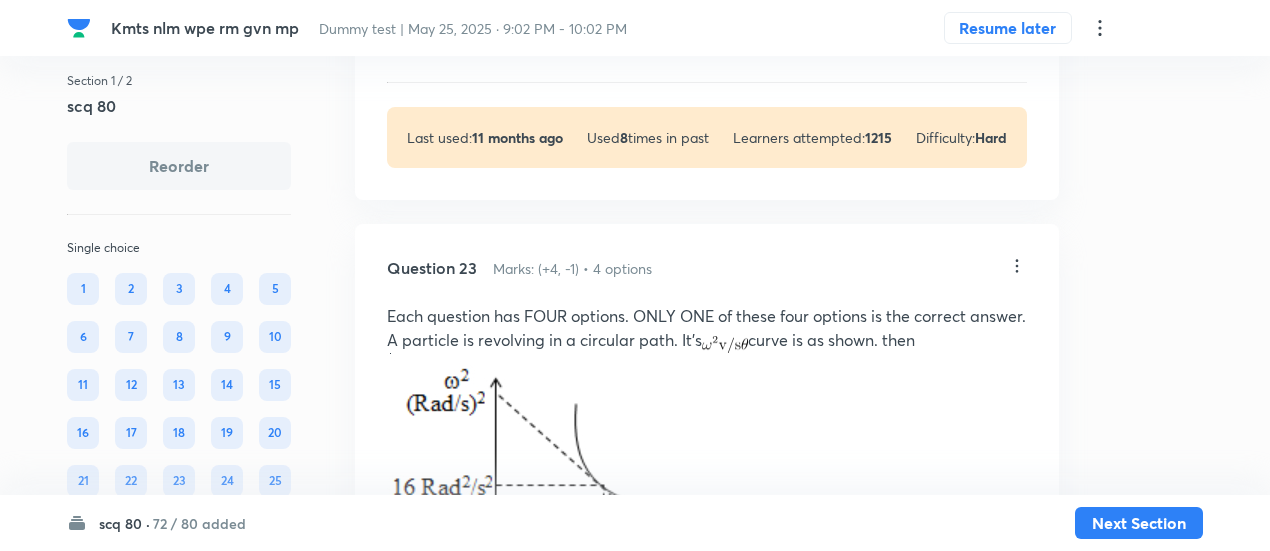 click on "View" at bounding box center (488, 48) 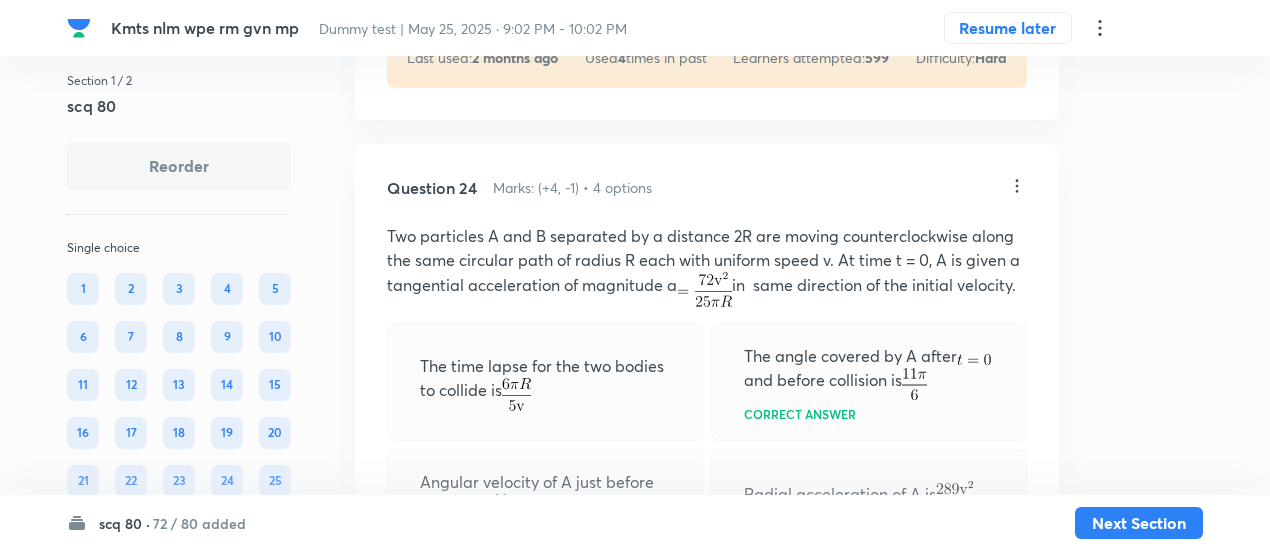 scroll, scrollTop: 25713, scrollLeft: 0, axis: vertical 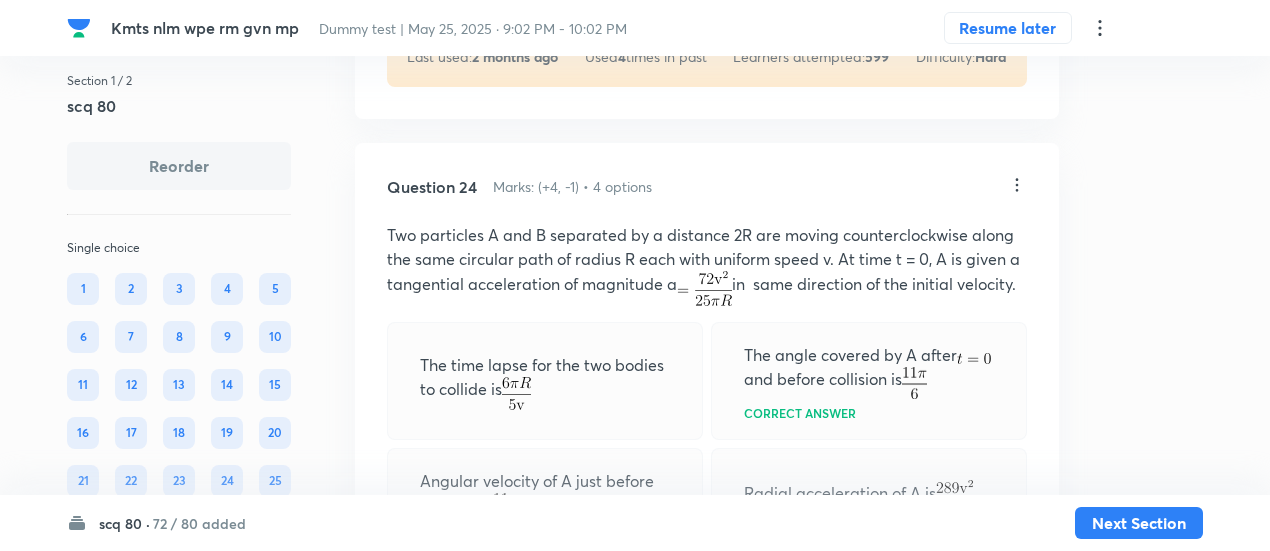 click on "View" at bounding box center [488, -33] 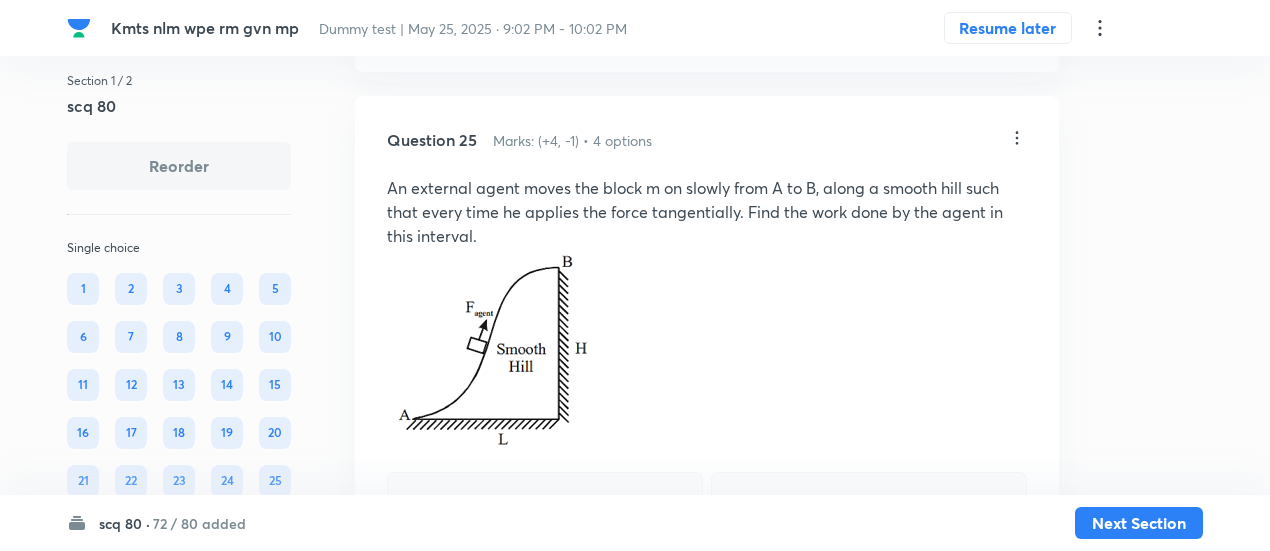 scroll, scrollTop: 26599, scrollLeft: 0, axis: vertical 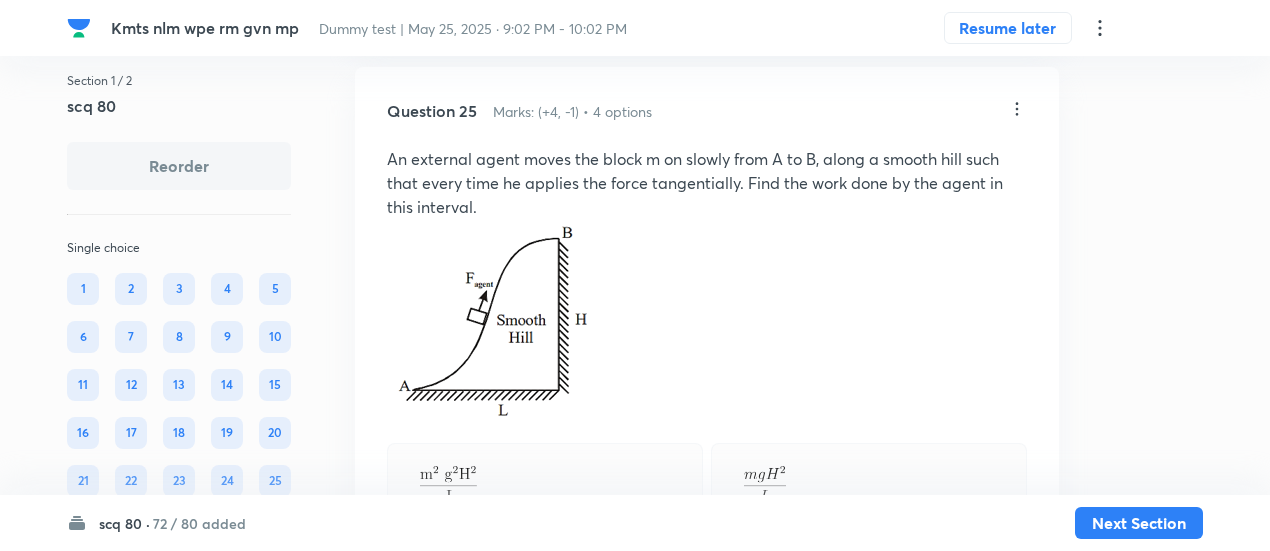 click on "View" at bounding box center [488, -109] 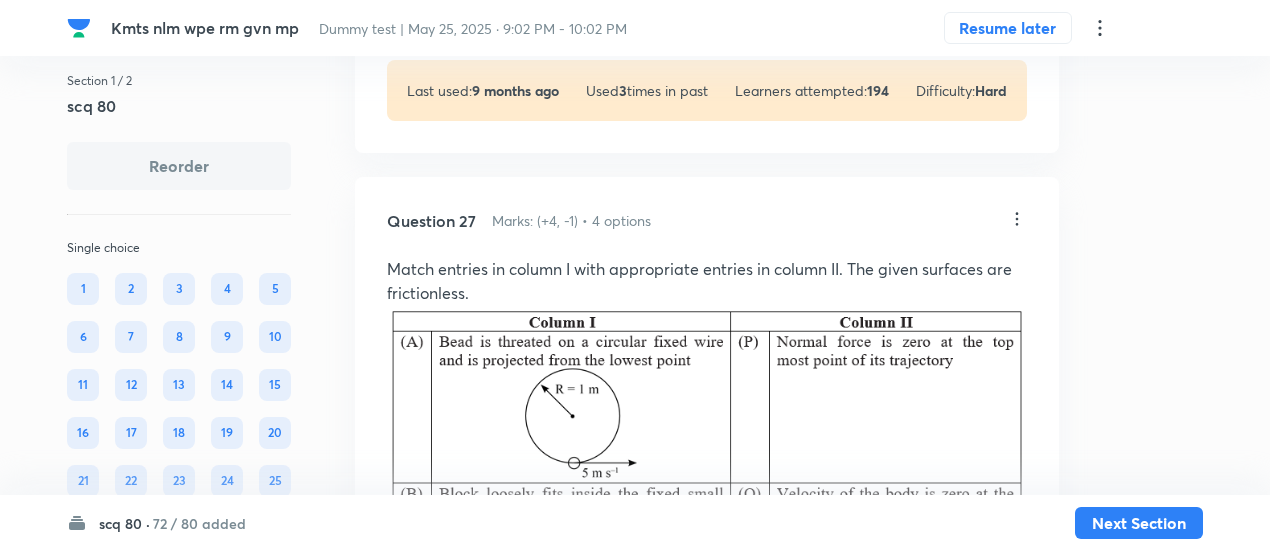 scroll, scrollTop: 28010, scrollLeft: 0, axis: vertical 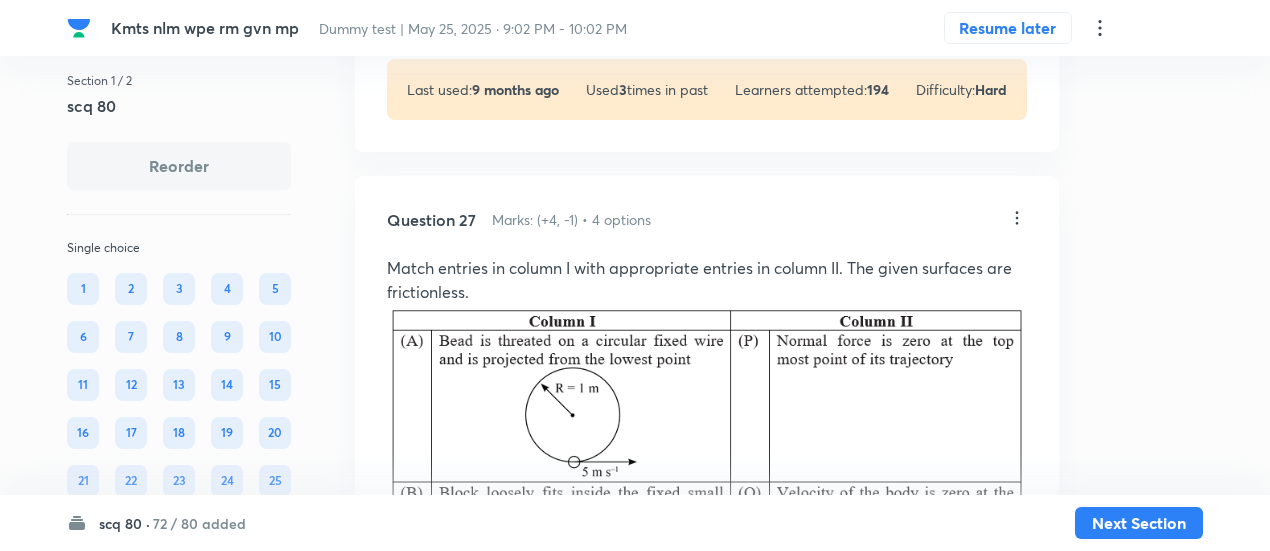 click on "View" at bounding box center [488, 0] 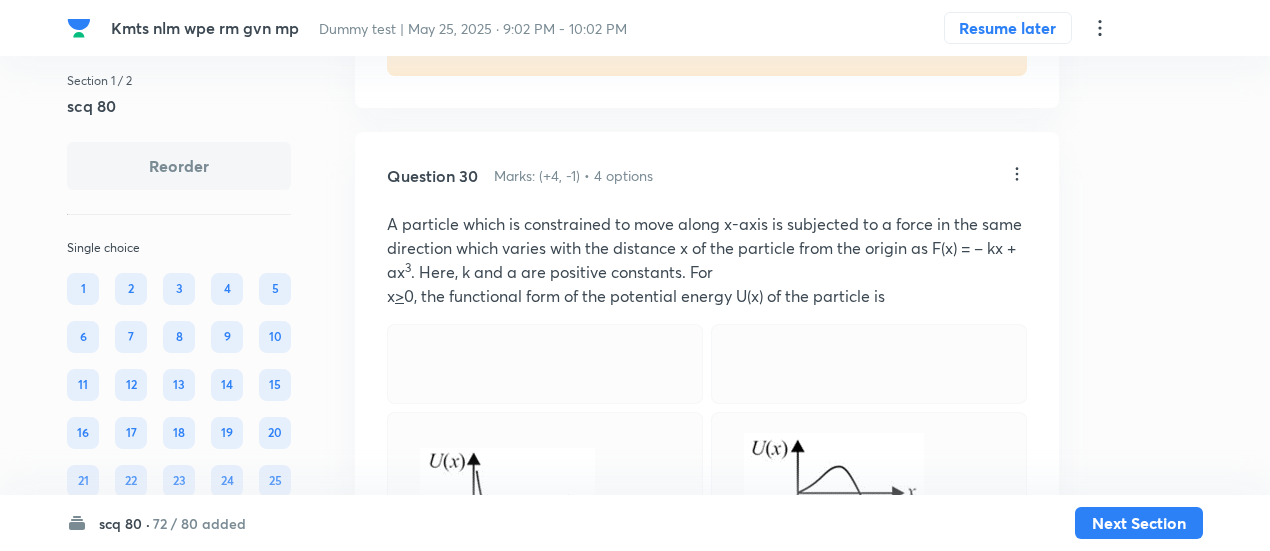 scroll, scrollTop: 31873, scrollLeft: 0, axis: vertical 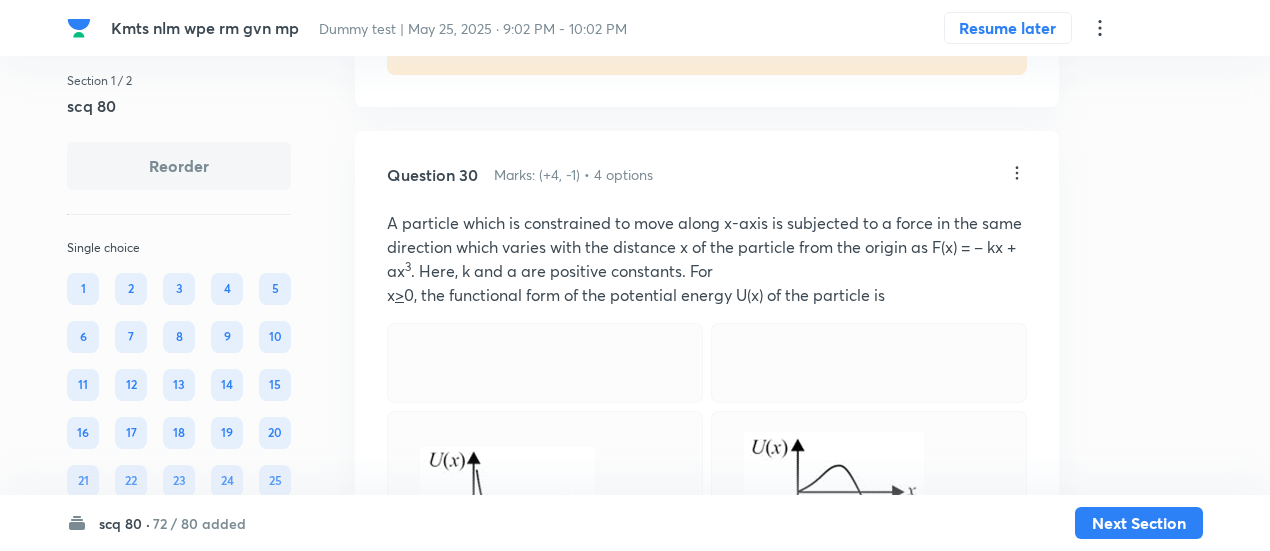click on "View" at bounding box center (488, -45) 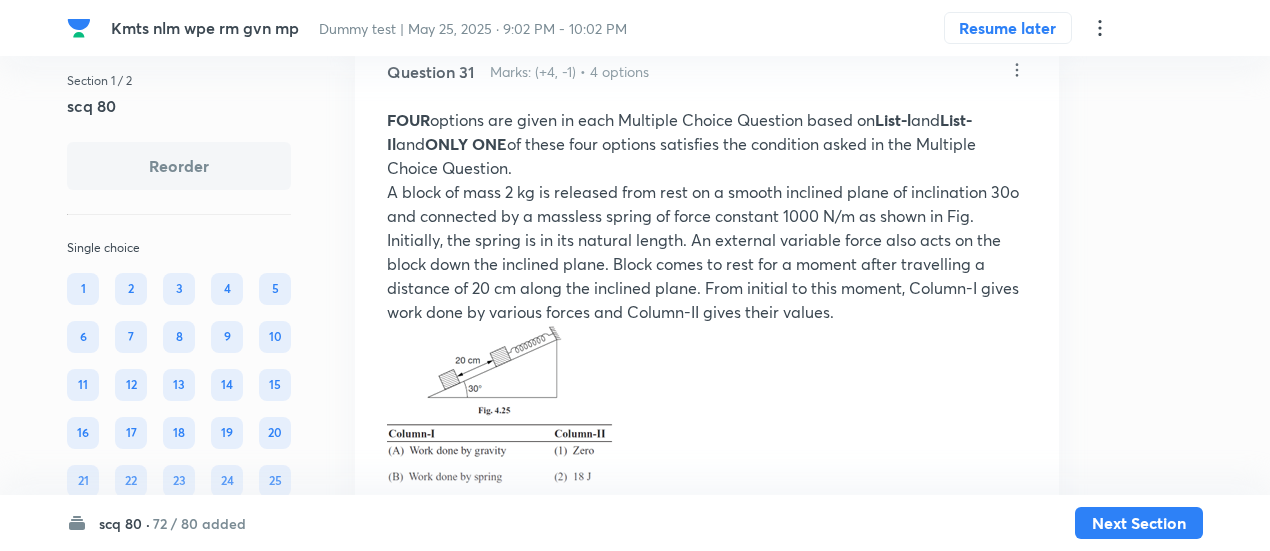 scroll, scrollTop: 32929, scrollLeft: 0, axis: vertical 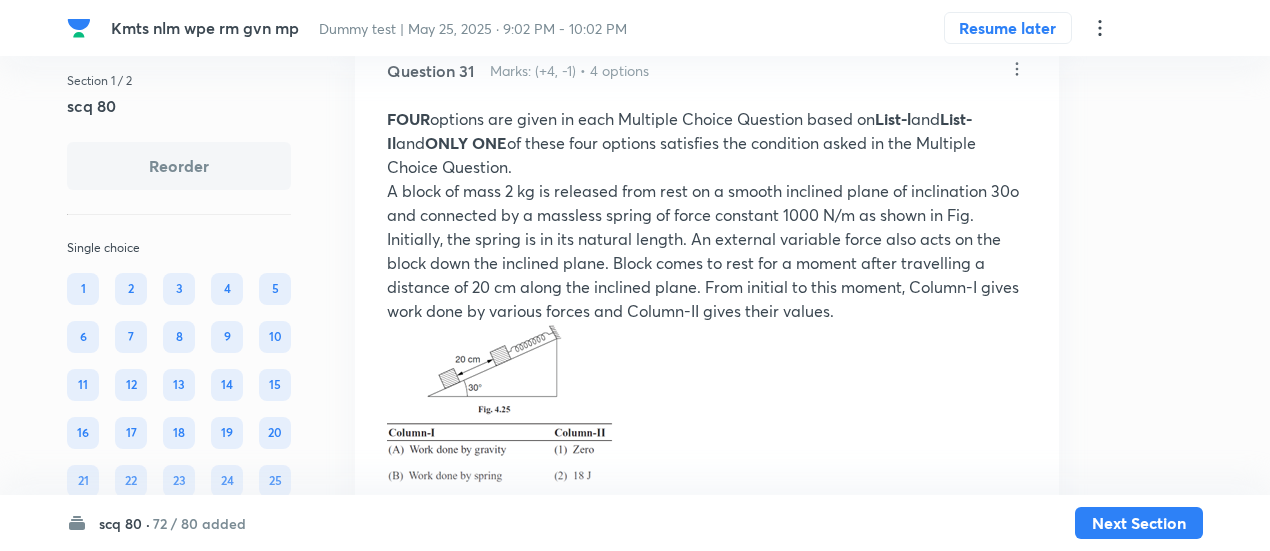 click on "View" at bounding box center [488, -149] 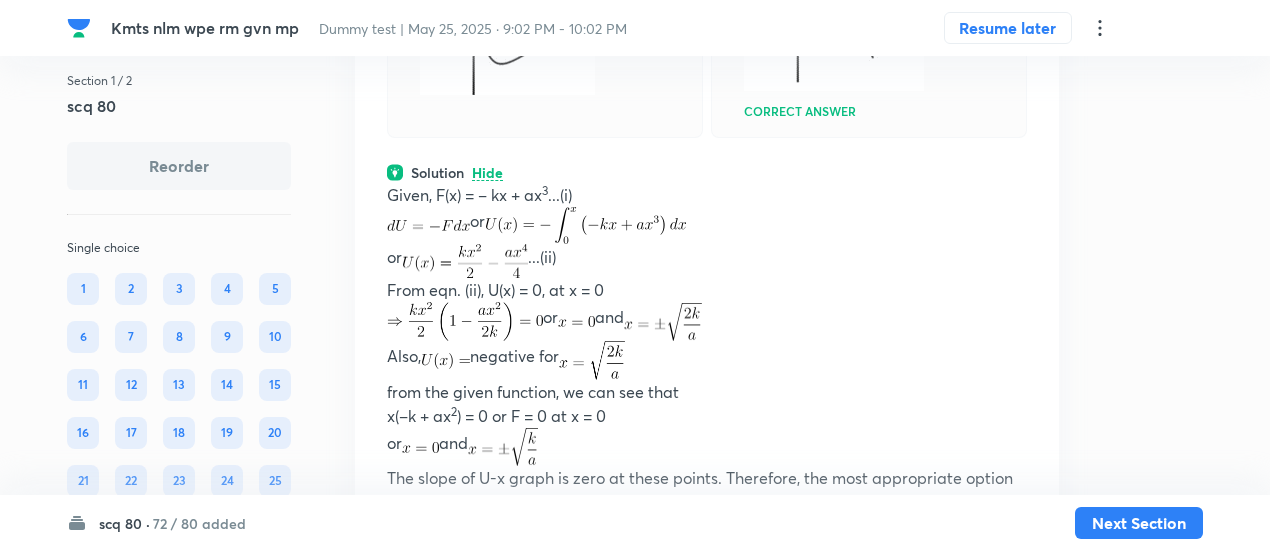 scroll, scrollTop: 32605, scrollLeft: 0, axis: vertical 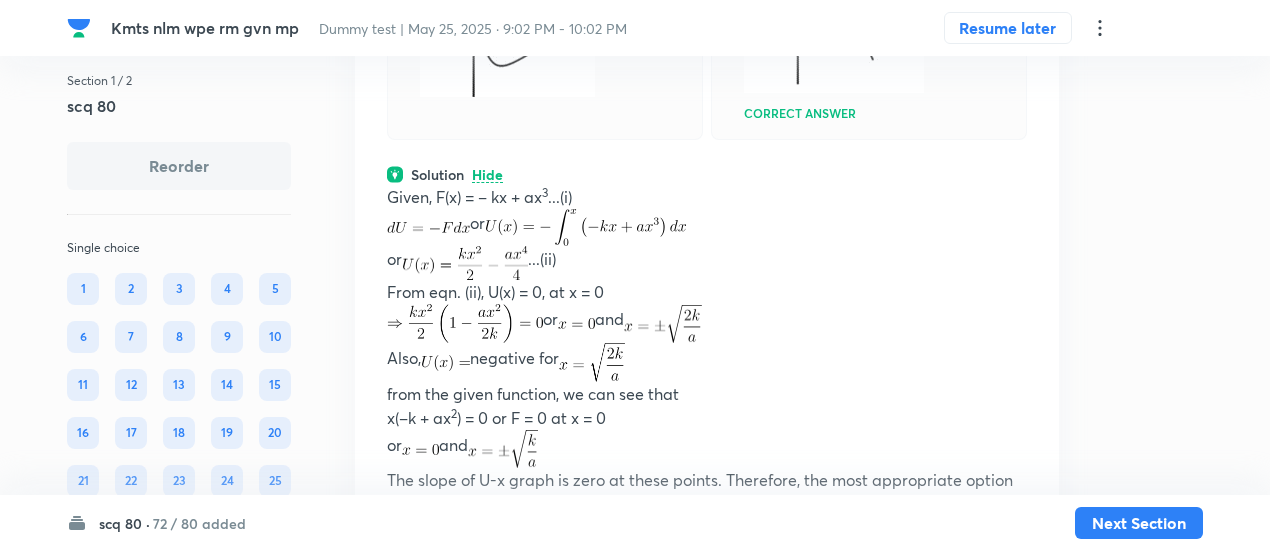 click on "Section 1 / 2 scq 80 Reorder Single choice 1 2 3 4 5 6 7 8 9 10 11 12 13 14 15 16 17 18 19 20 21 22 23 24 25 26 27 28 29 30 31 32 33 34 35 36 37 38 39 40 41 42 43 44 45 46 47 48 49 50 51 52 53 54 55 56 57 58 59 60 61 62 63 64 65 66 67 68 69 70 71 72 73 74 75 76 77 78 79 80 All Types English Question 1 Marks: (+4, -1) • 4 options A shell fired from horizontal ground hits a target on the ground. Equation of its trajectory is  Here the x and y–axes represent the horizontal and vertically upward directions. Assume no air resistance and acceleration due to gravity 10 m/s 2 . Correct answer Solution Hide Physics Mechanics Kinematics Last used:  1 year ago Used  1  times in past Learners attempted:  109 Difficulty: Moderate Question 2 Marks: (+4, -1) • 4 options If a particle moves in a straight line according to the law x = t 3  – 6t 2  – 15t, the time interval during which velocity is negative and acceleration is positive, is: t < 2, t > 5  2 < t < 5 Correct answer  –1 < t < 5  –1 < t < 2 Hide 4" at bounding box center [635, -1331] 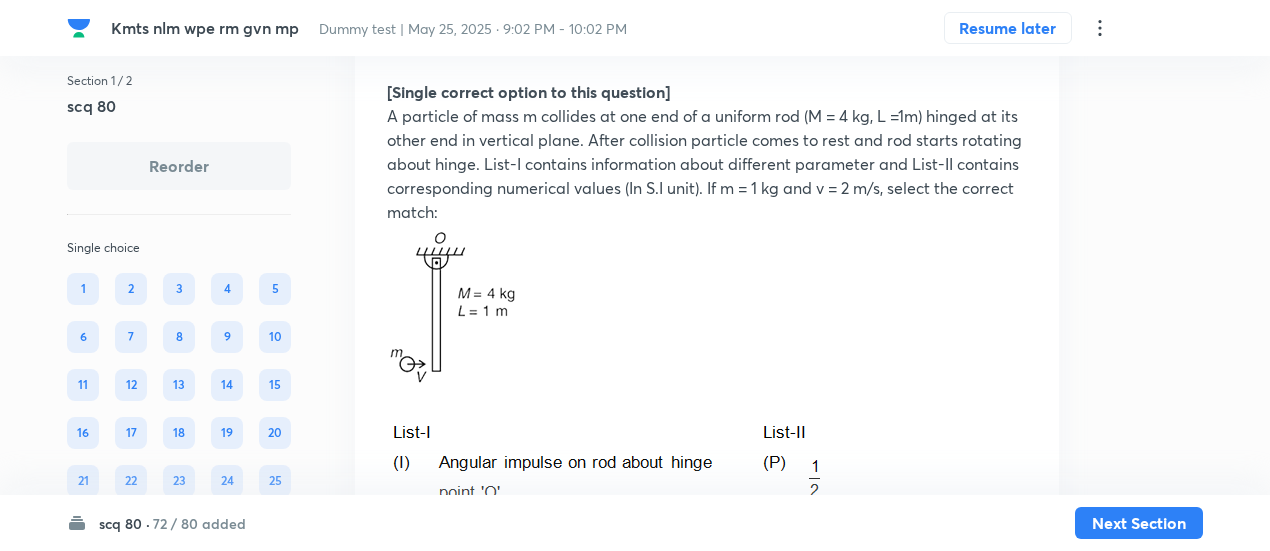 scroll, scrollTop: 34898, scrollLeft: 0, axis: vertical 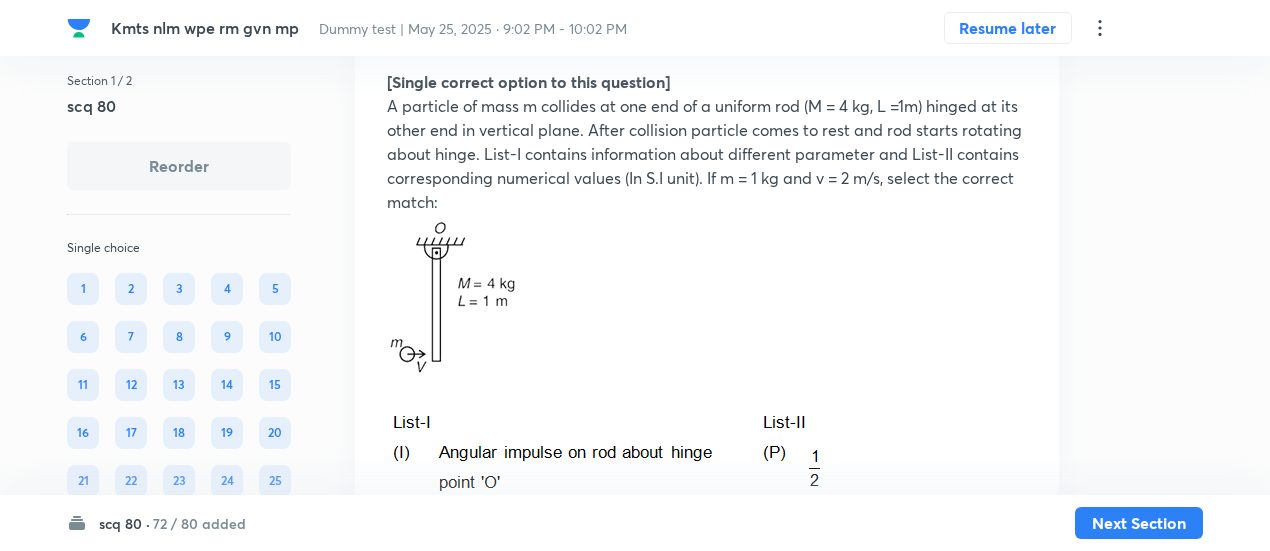 click on "View" at bounding box center [488, -186] 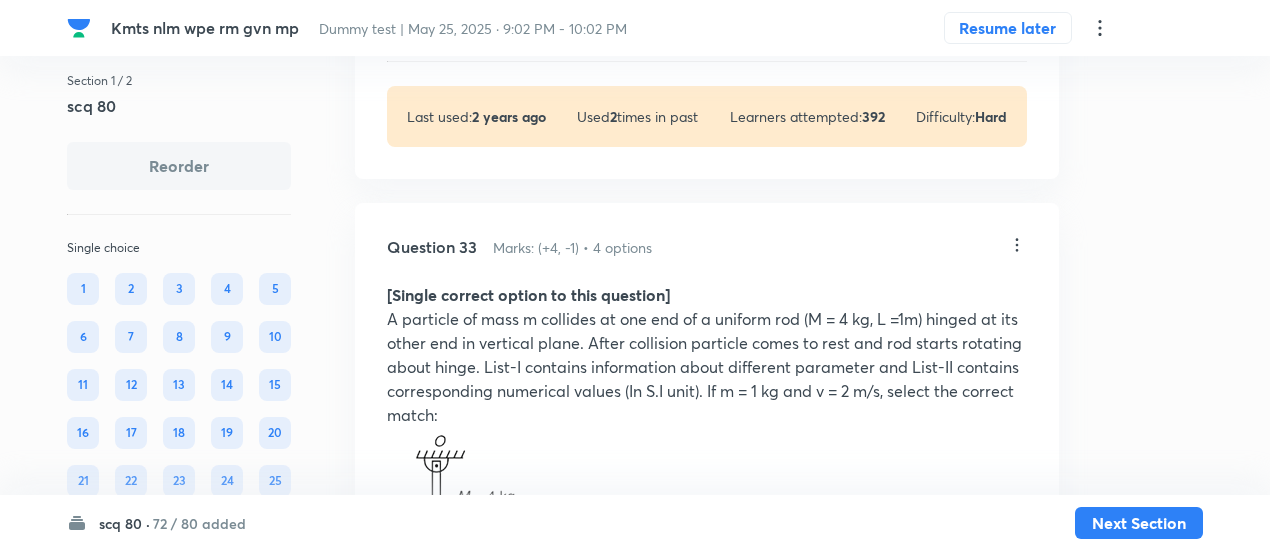 scroll, scrollTop: 35166, scrollLeft: 0, axis: vertical 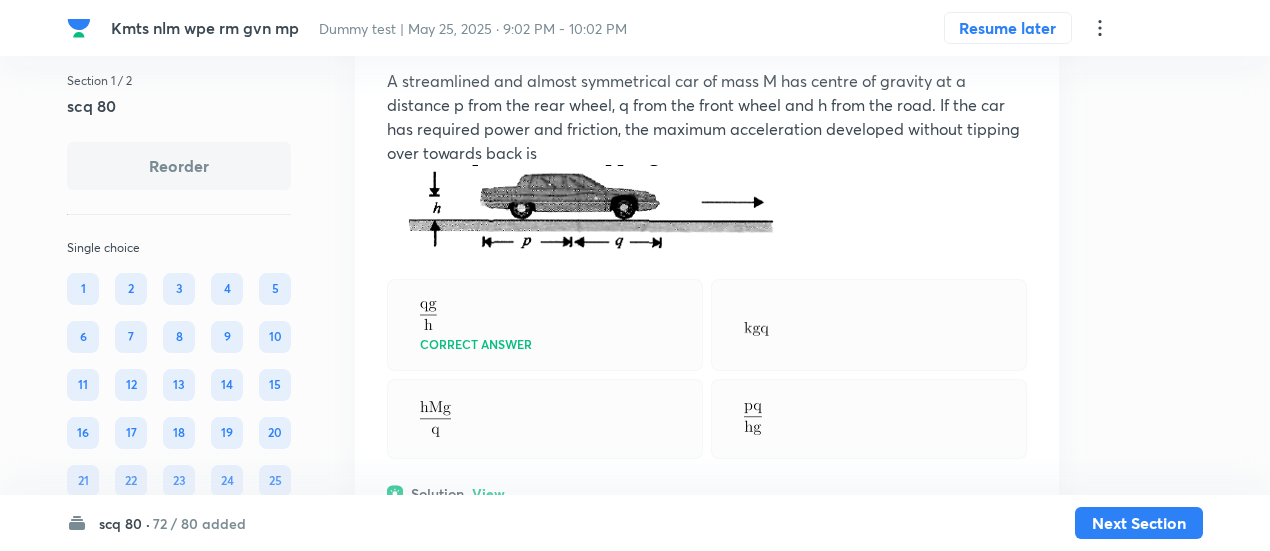 click on "View" at bounding box center [488, -187] 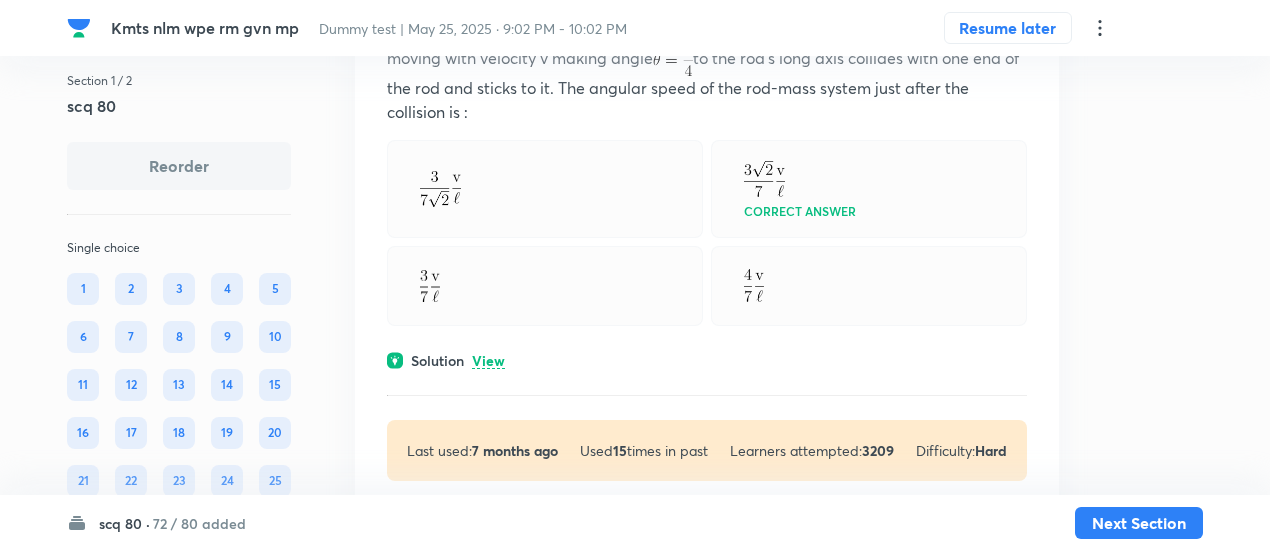 scroll, scrollTop: 38432, scrollLeft: 0, axis: vertical 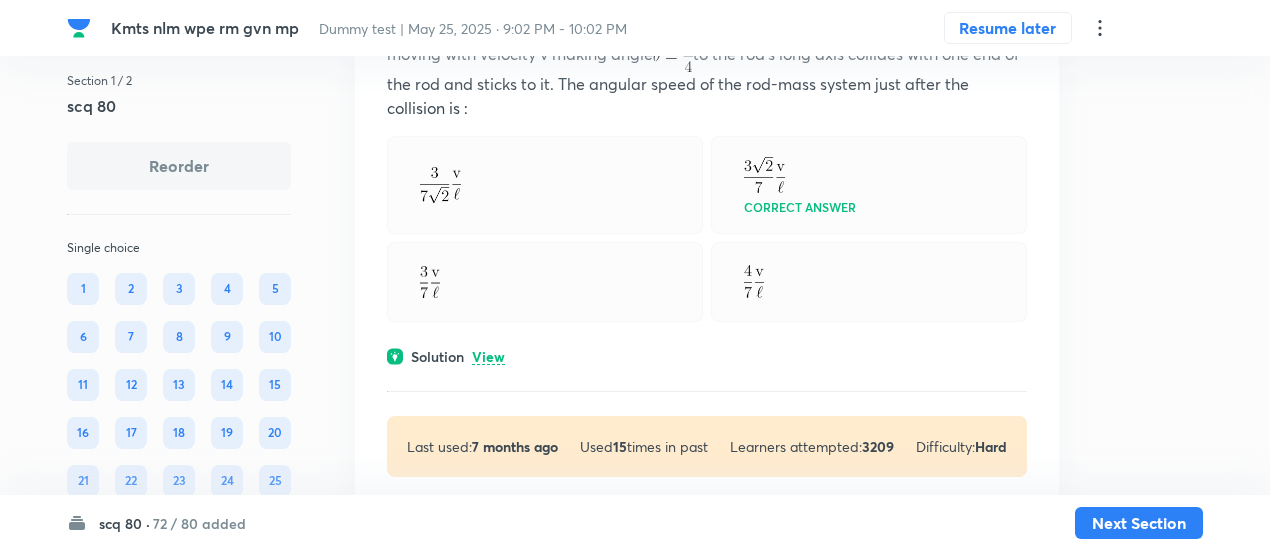 click on "View" at bounding box center (488, -262) 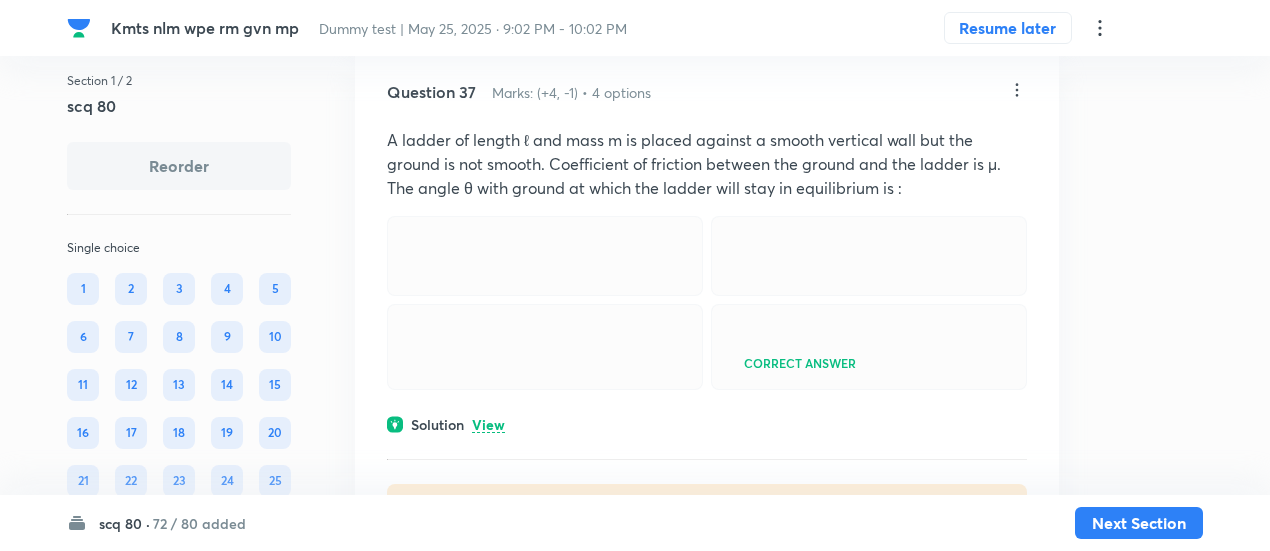 scroll, scrollTop: 39234, scrollLeft: 0, axis: vertical 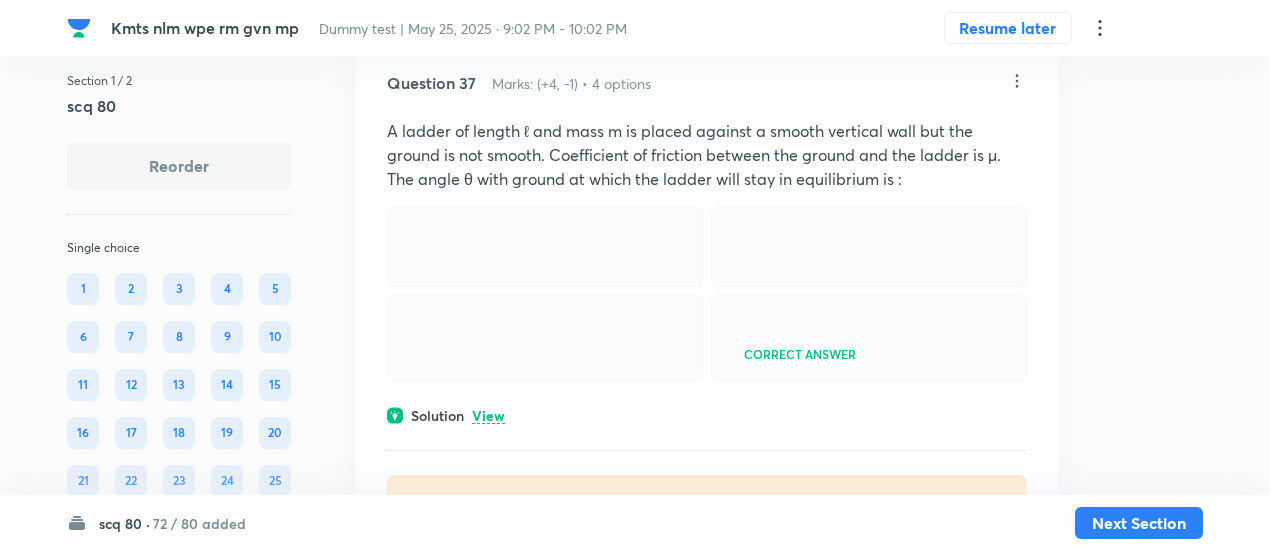 click on "View" at bounding box center (488, -137) 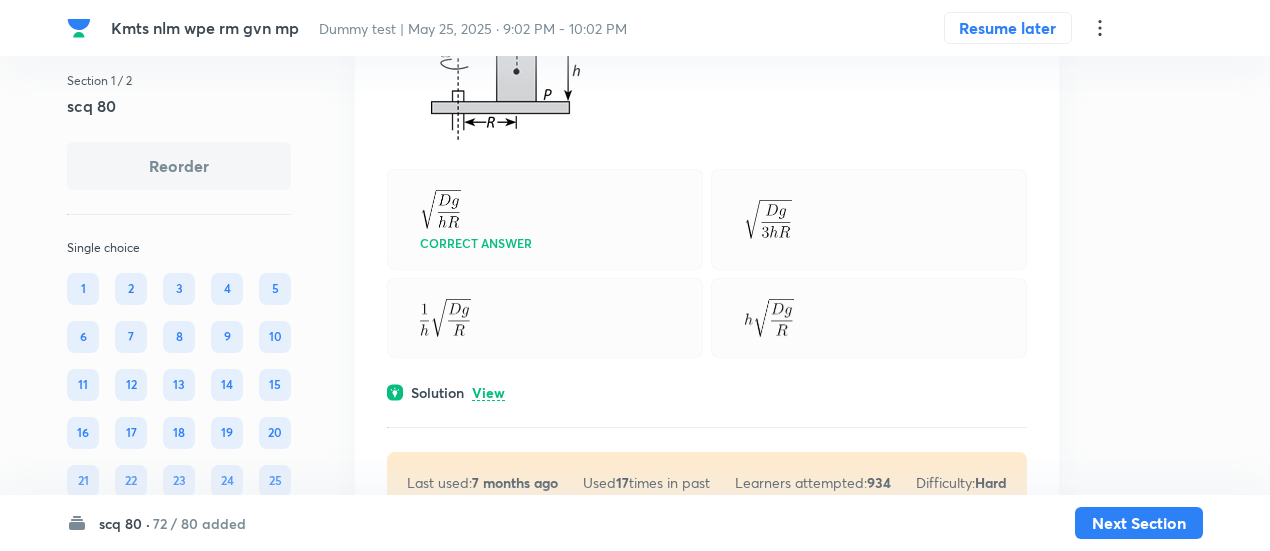 scroll, scrollTop: 40304, scrollLeft: 0, axis: vertical 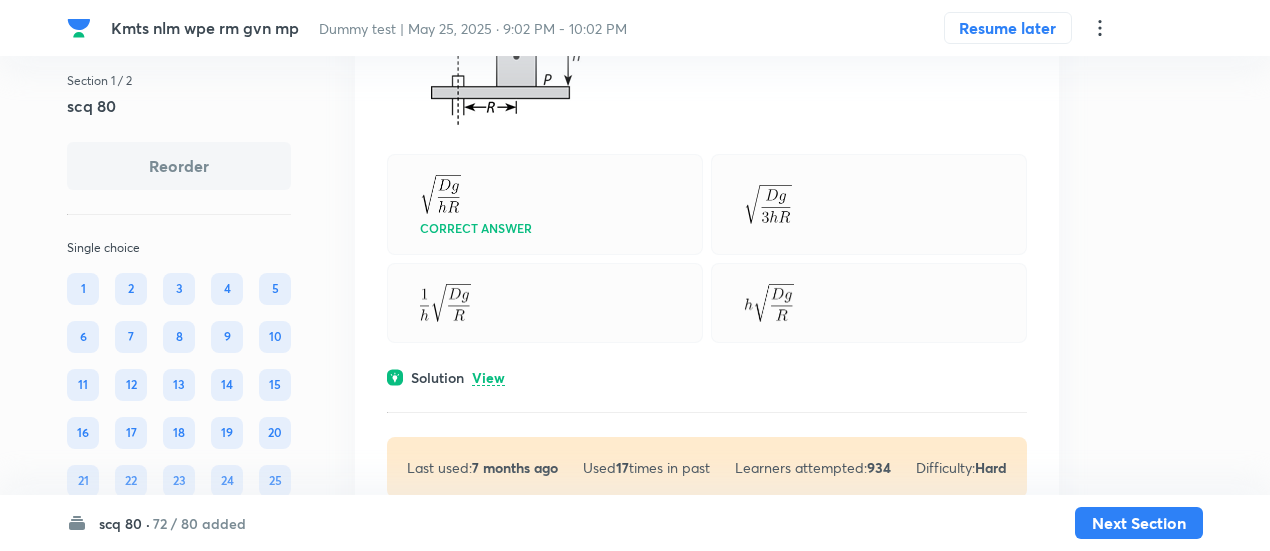 click on "View" at bounding box center [488, -375] 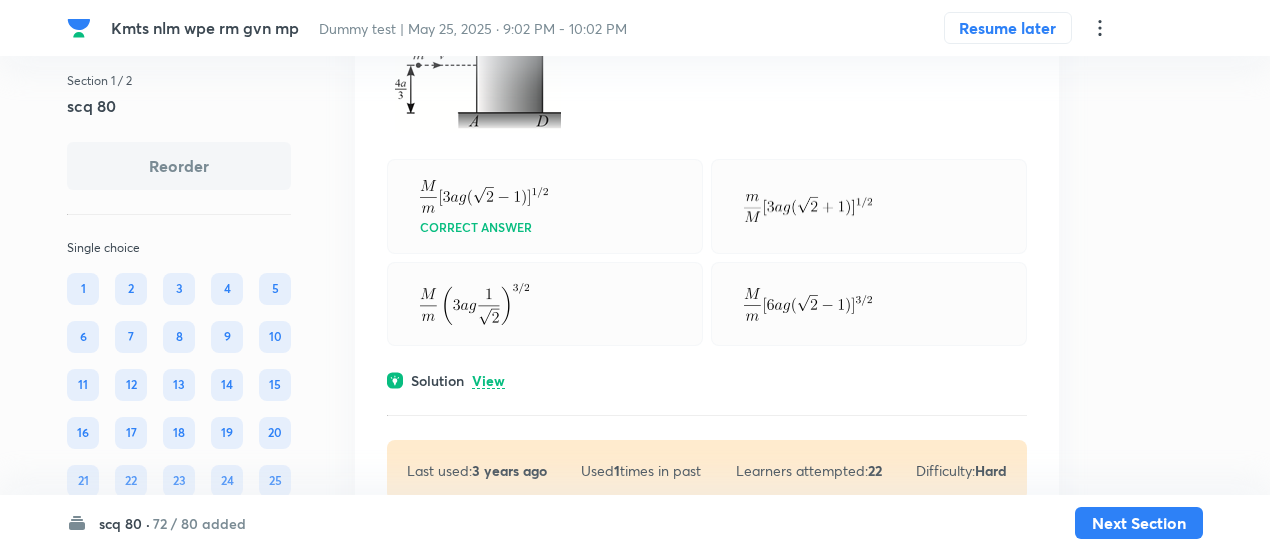 scroll, scrollTop: 41518, scrollLeft: 0, axis: vertical 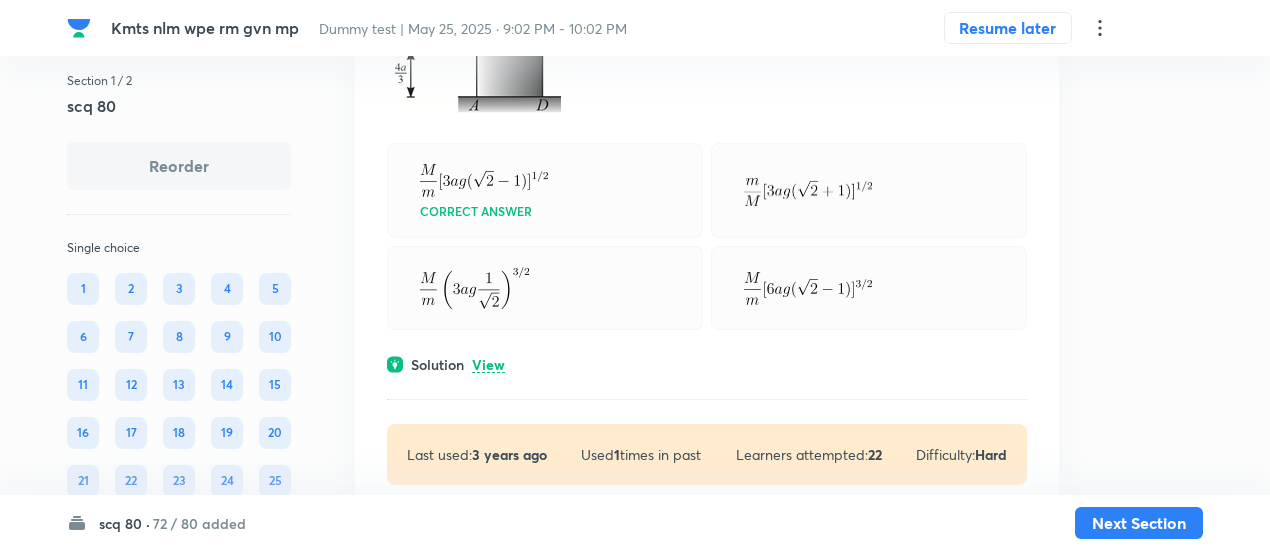 click on "View" at bounding box center [488, -373] 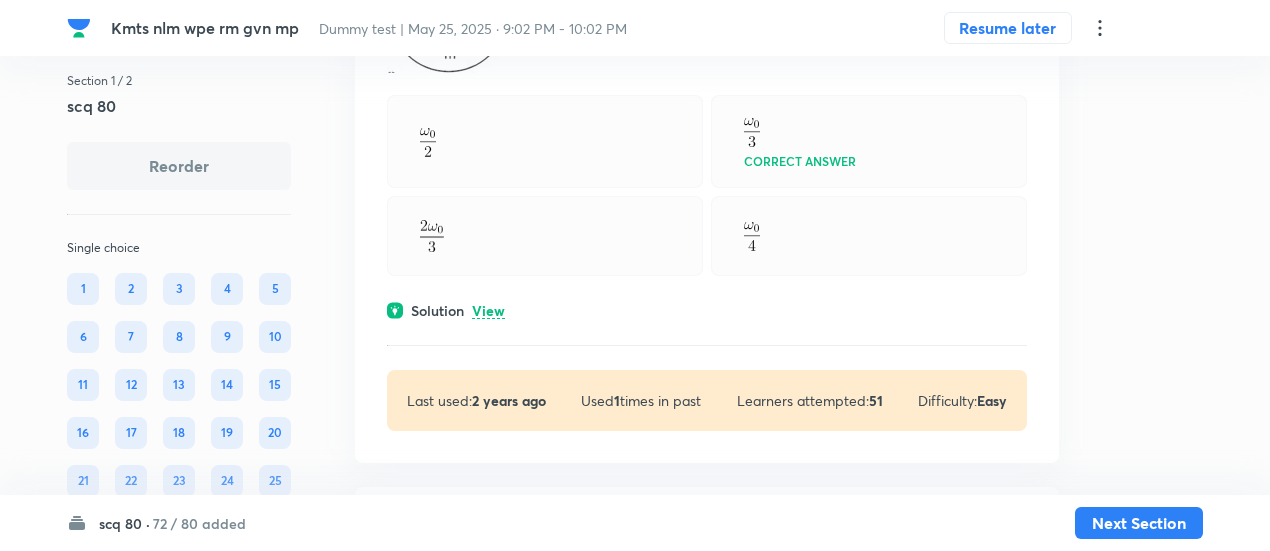 scroll, scrollTop: 43031, scrollLeft: 0, axis: vertical 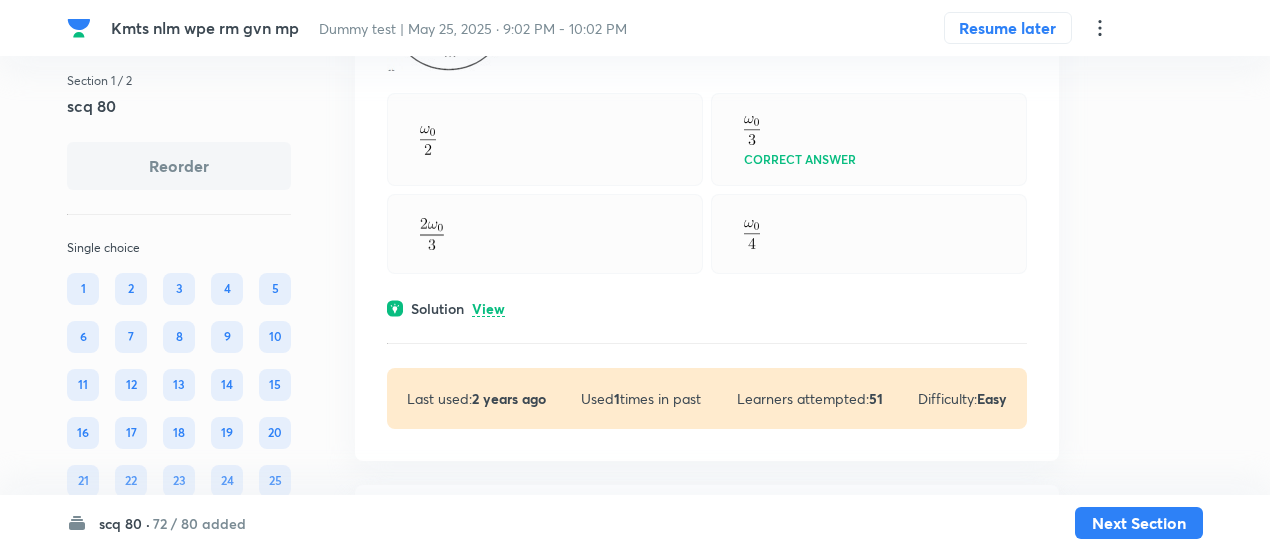 click on "View" at bounding box center (488, -430) 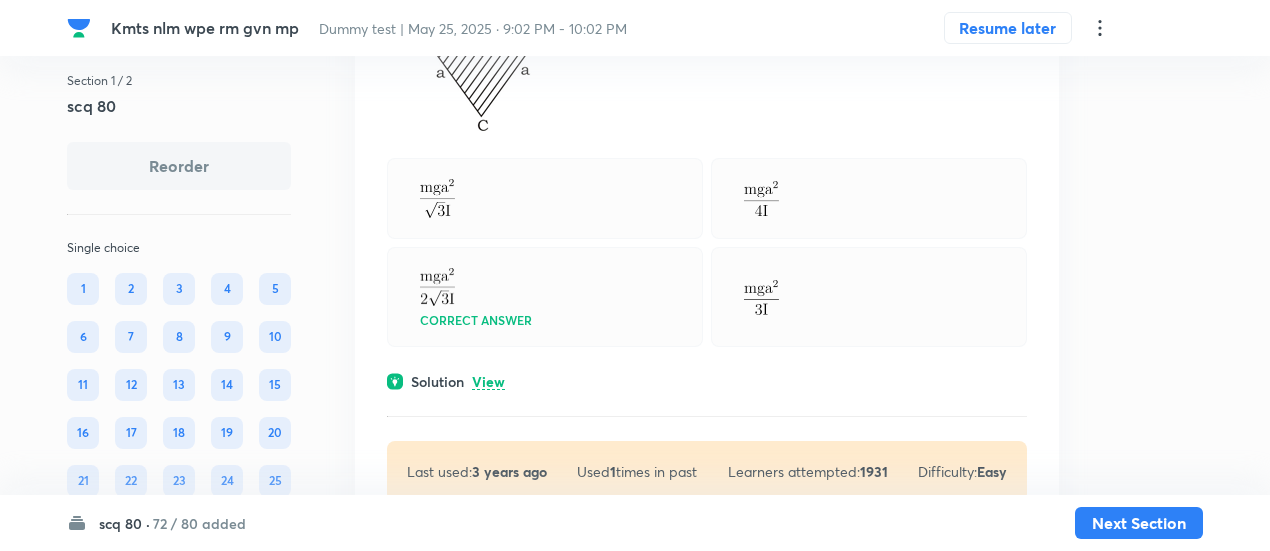 scroll, scrollTop: 44708, scrollLeft: 0, axis: vertical 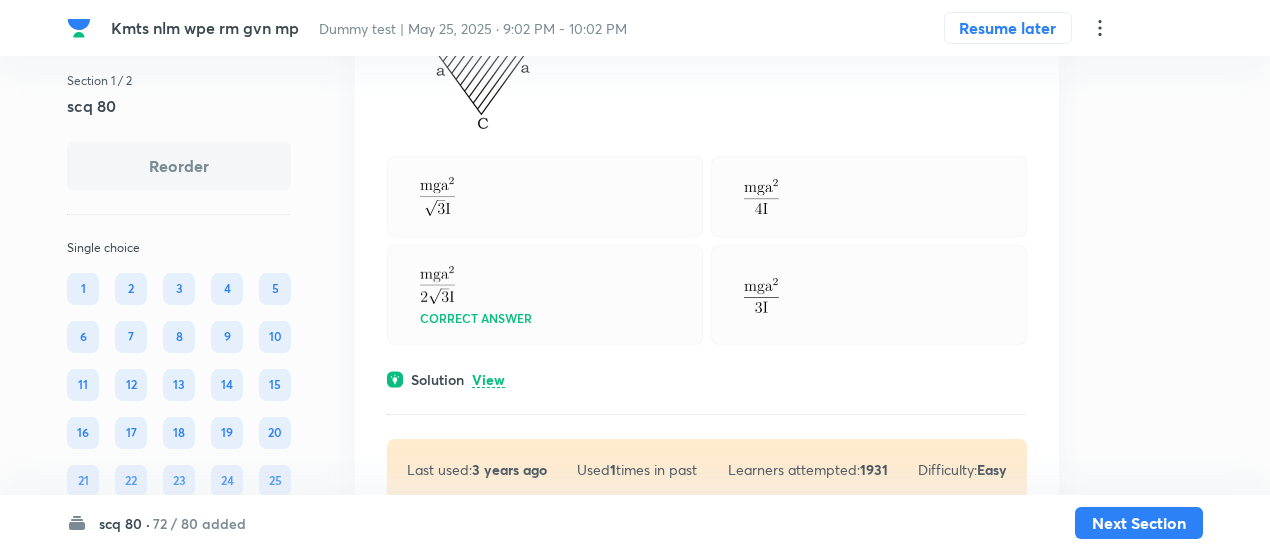 click on "View" at bounding box center [488, -376] 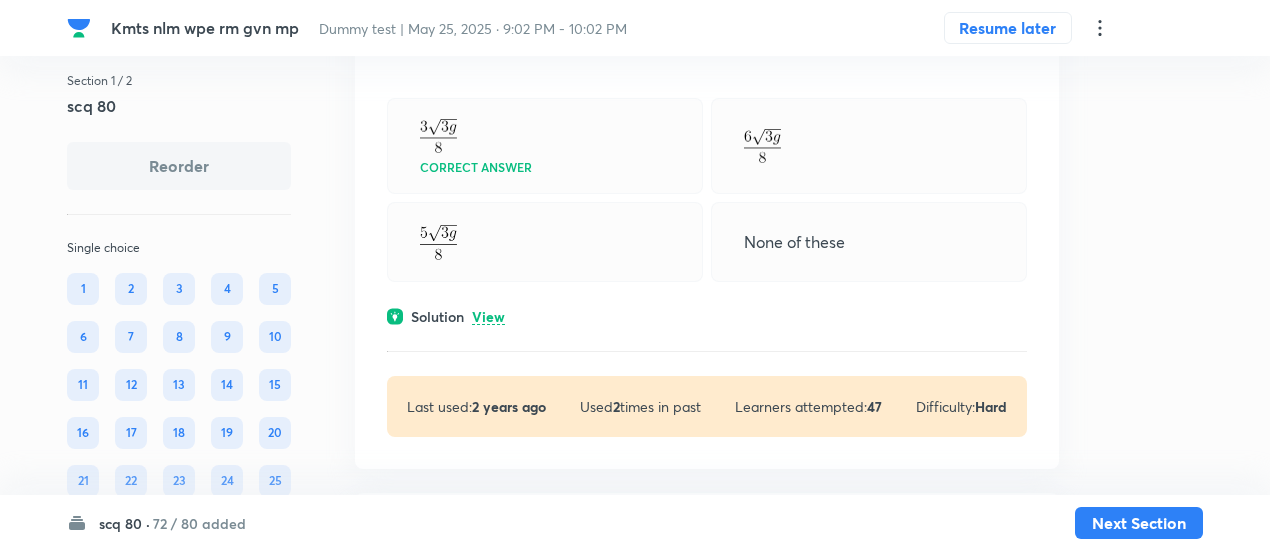 scroll, scrollTop: 45696, scrollLeft: 0, axis: vertical 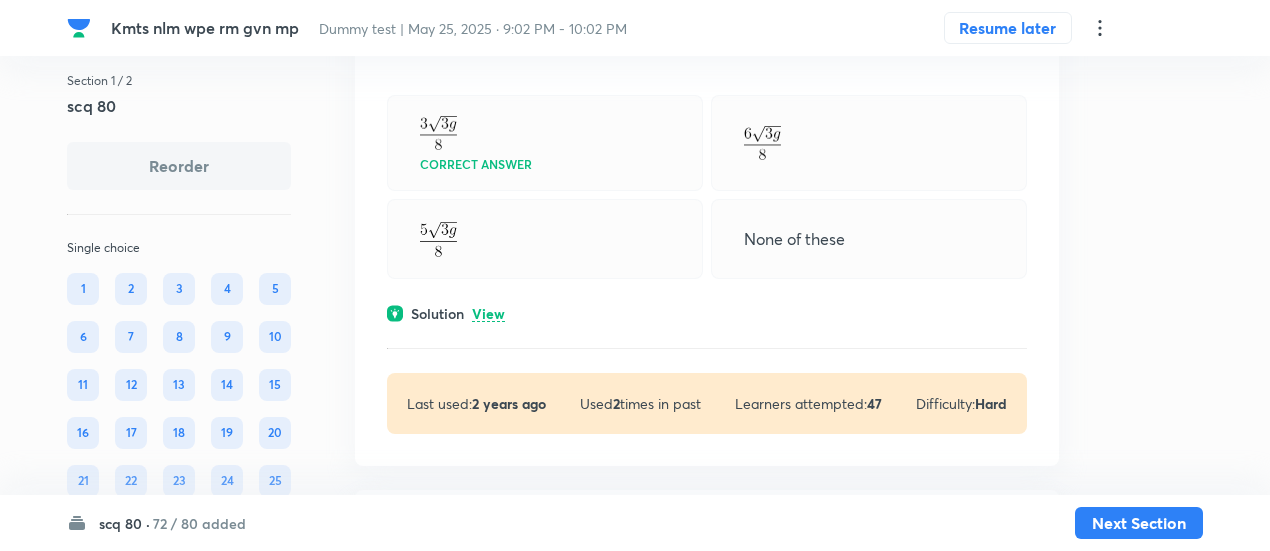 click on "View" at bounding box center [488, -297] 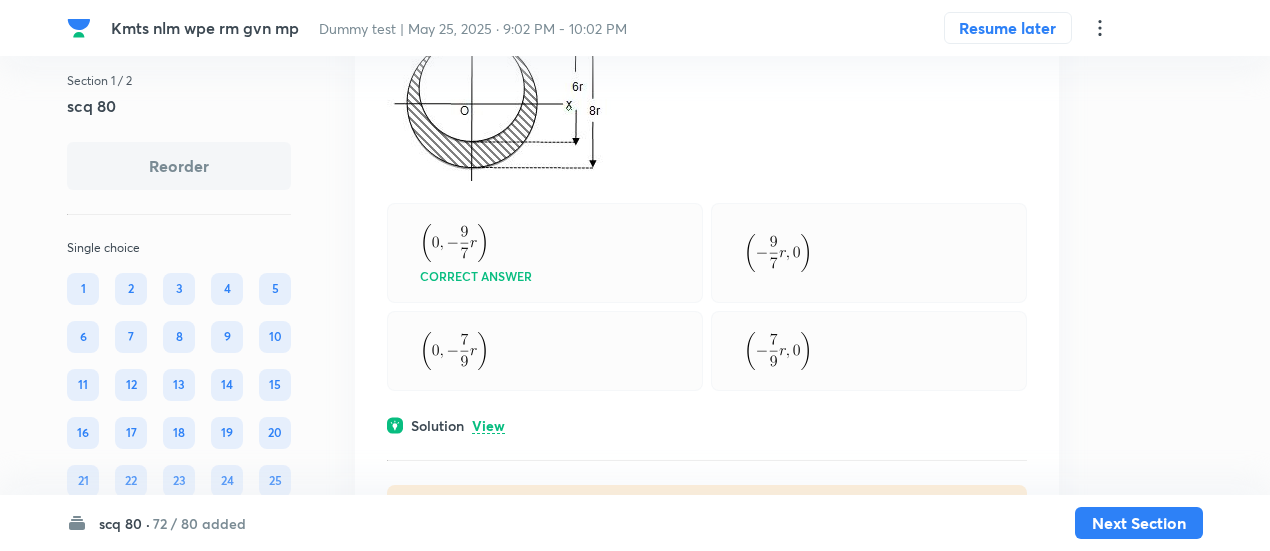 scroll, scrollTop: 46639, scrollLeft: 0, axis: vertical 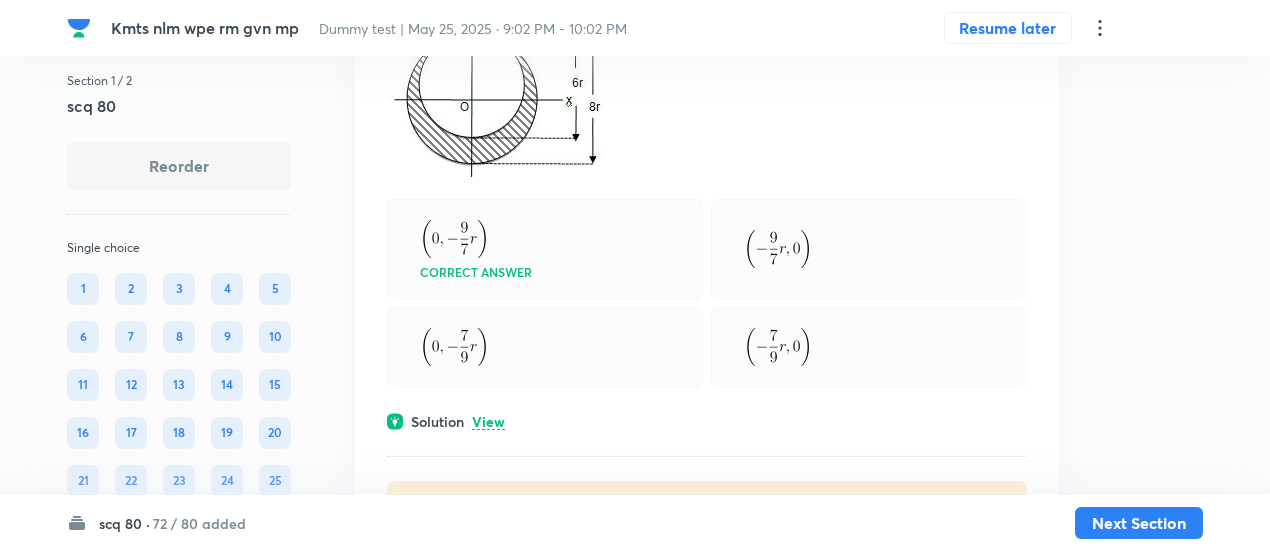 click on "View" at bounding box center (488, -353) 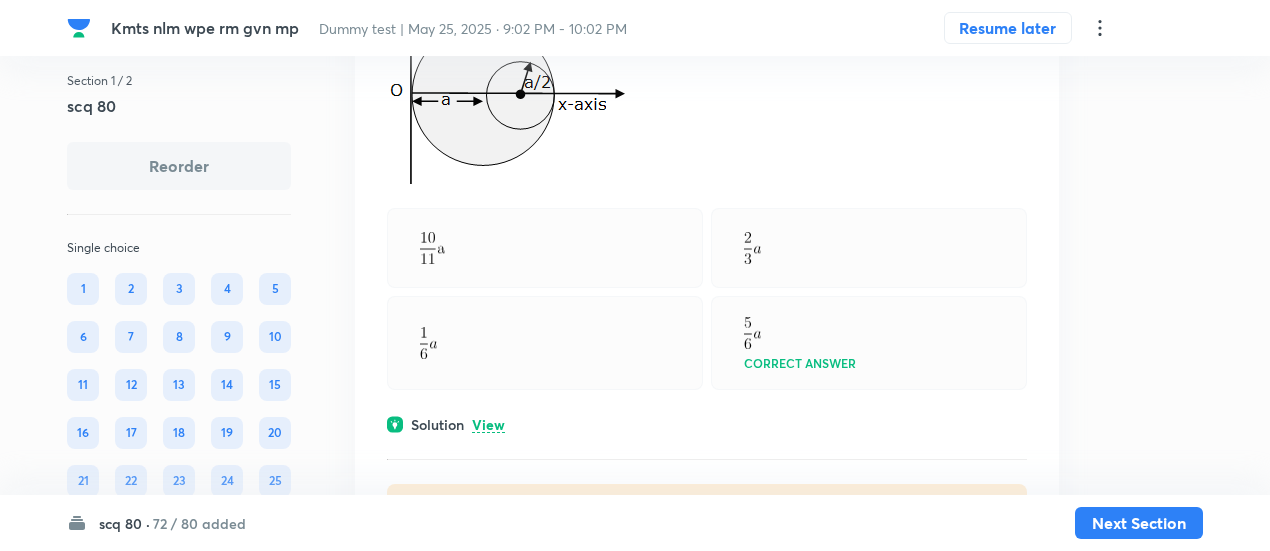 scroll, scrollTop: 47766, scrollLeft: 0, axis: vertical 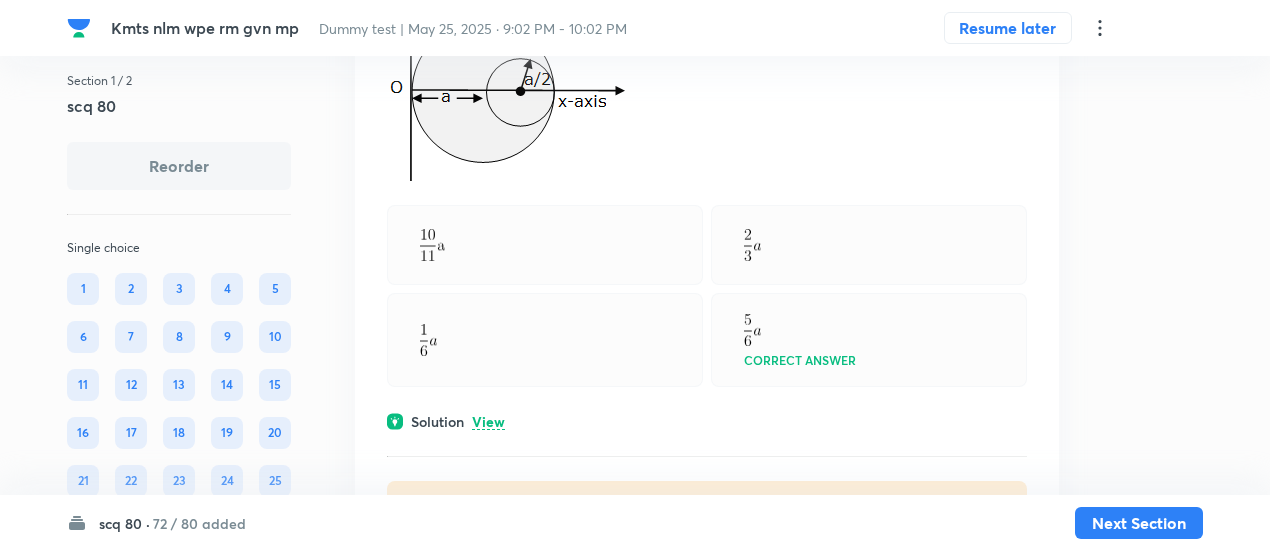 click on "View" at bounding box center [488, -360] 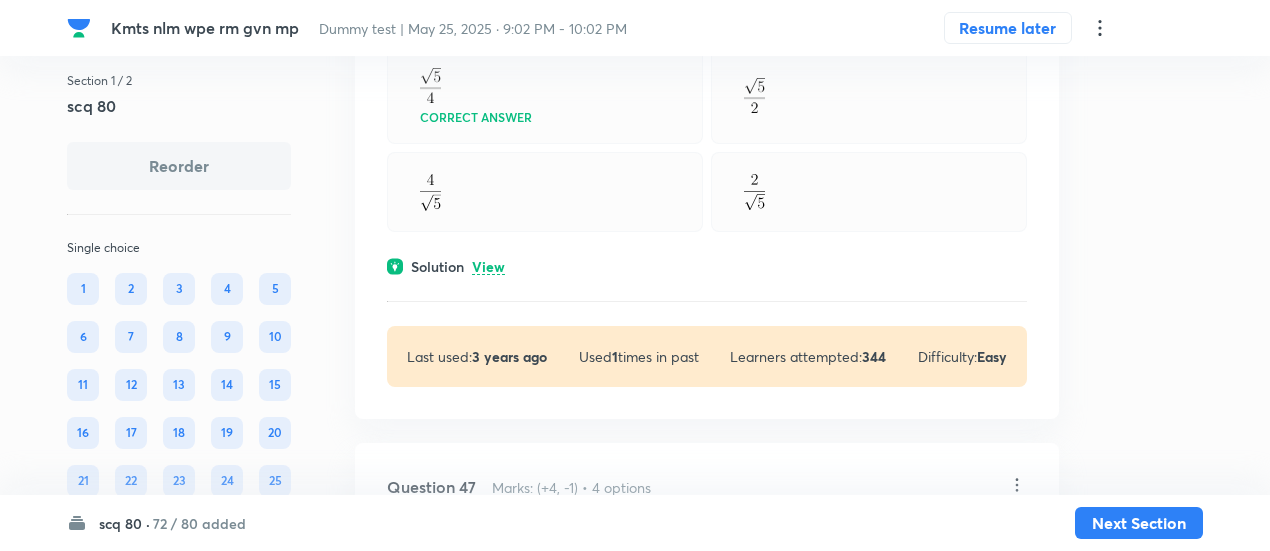 scroll, scrollTop: 49974, scrollLeft: 0, axis: vertical 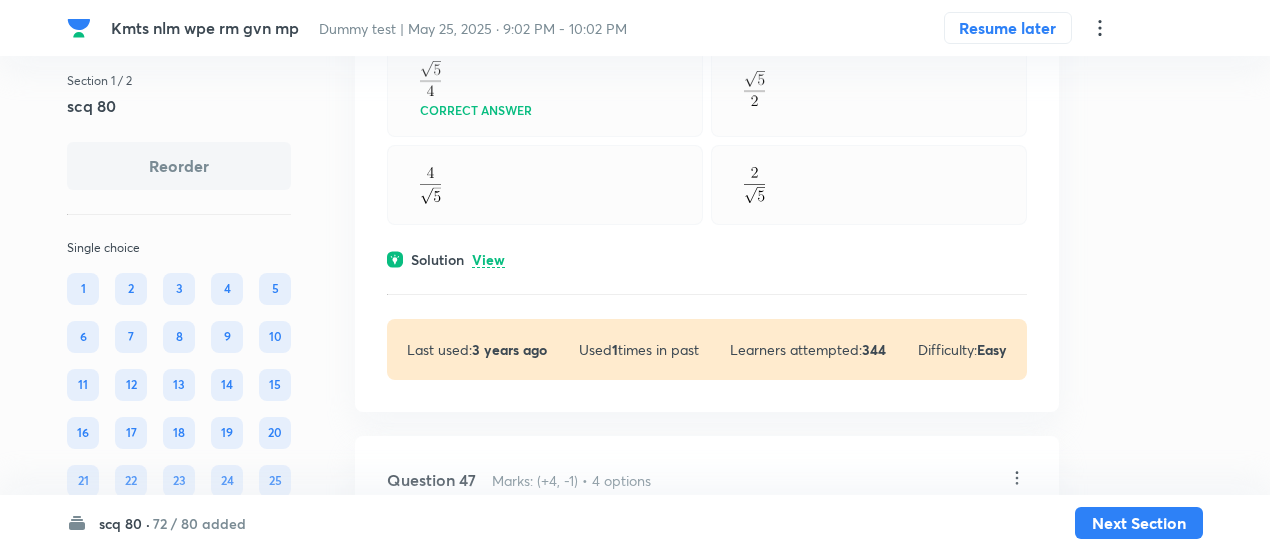 click on "View" at bounding box center [488, -529] 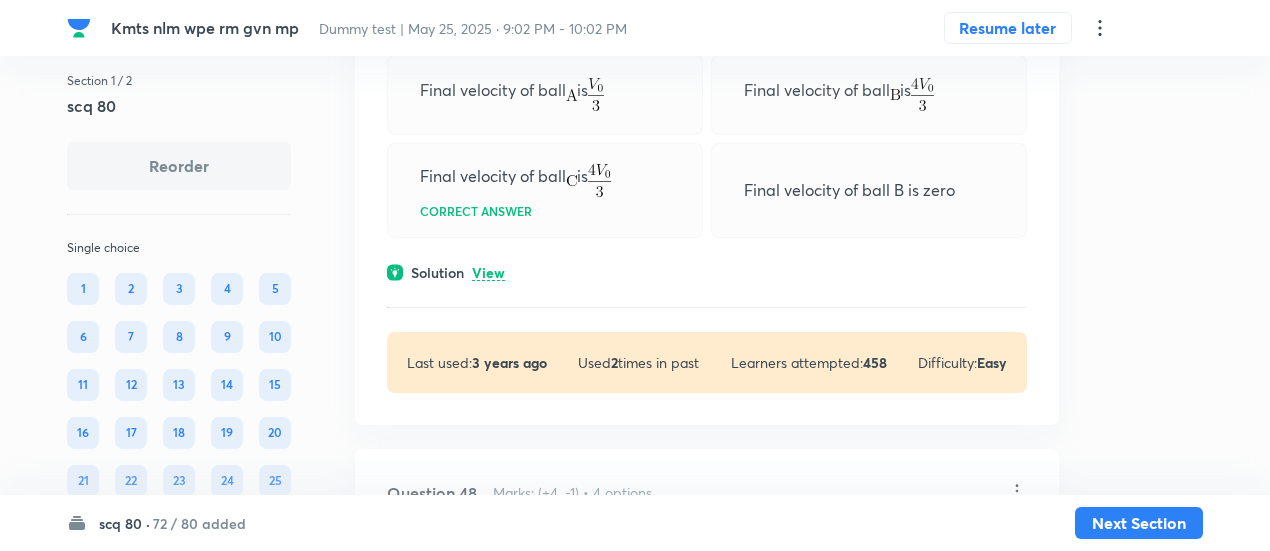 scroll, scrollTop: 51396, scrollLeft: 0, axis: vertical 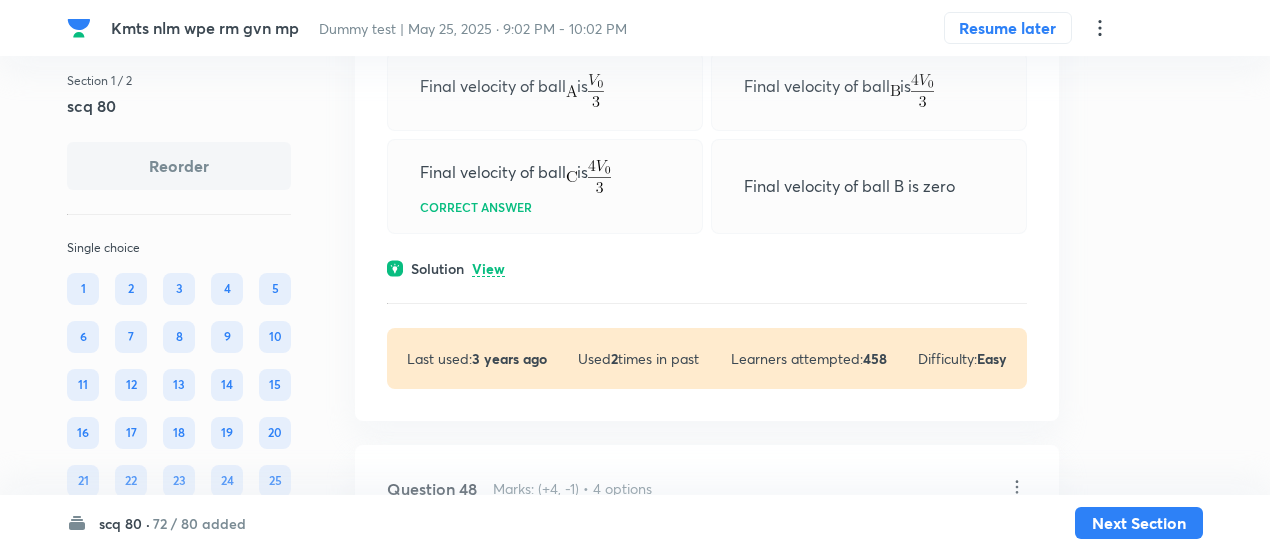click on "View" at bounding box center (488, -360) 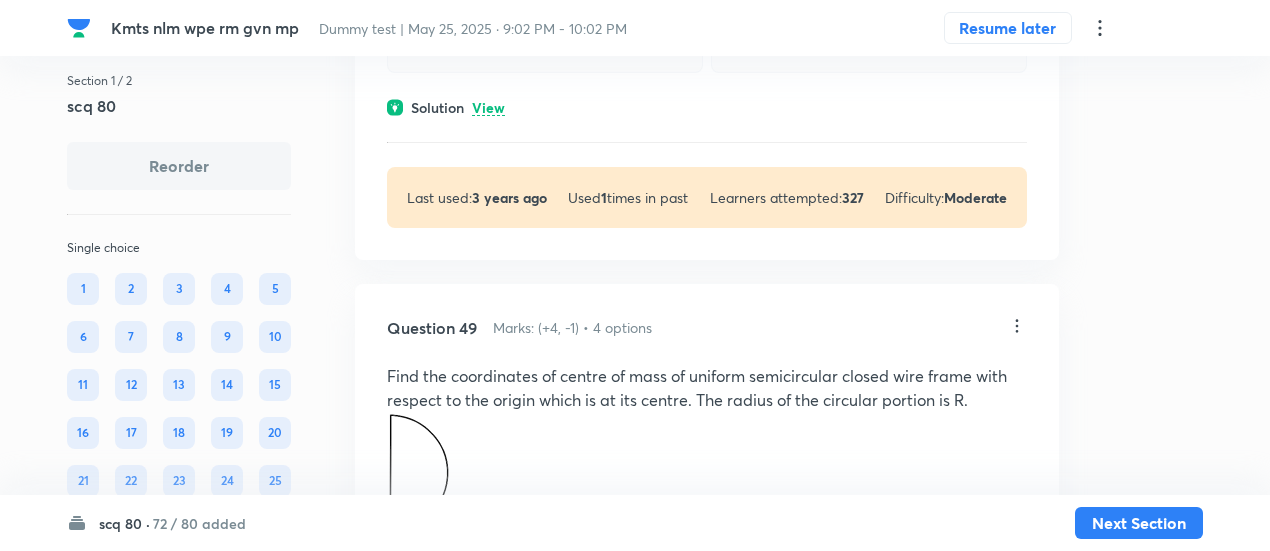 scroll, scrollTop: 53229, scrollLeft: 0, axis: vertical 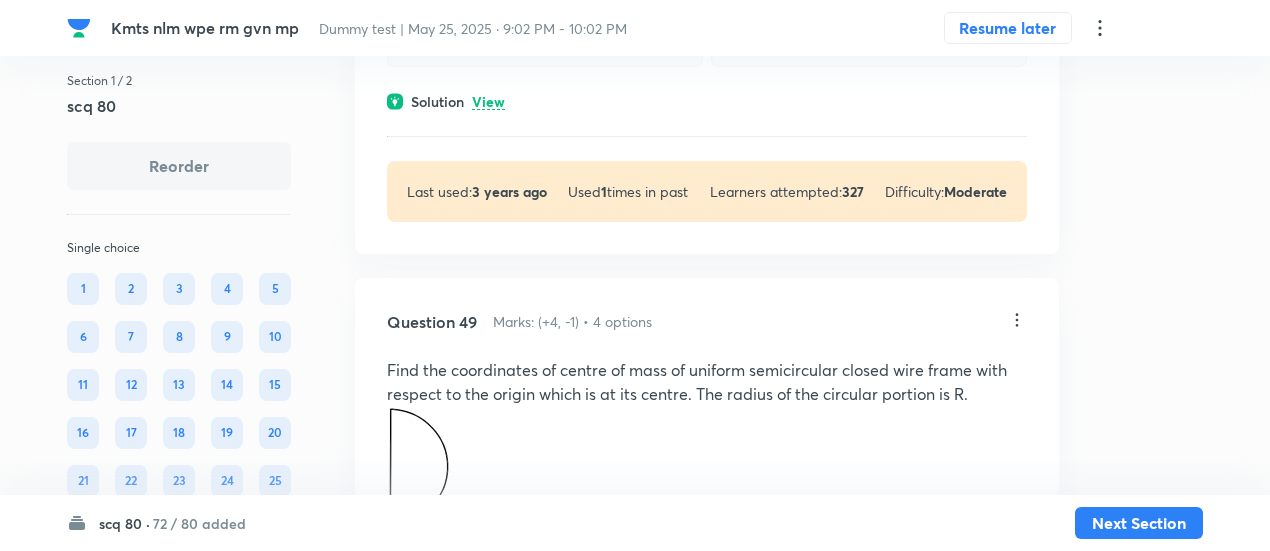 click on "View" at bounding box center (488, -675) 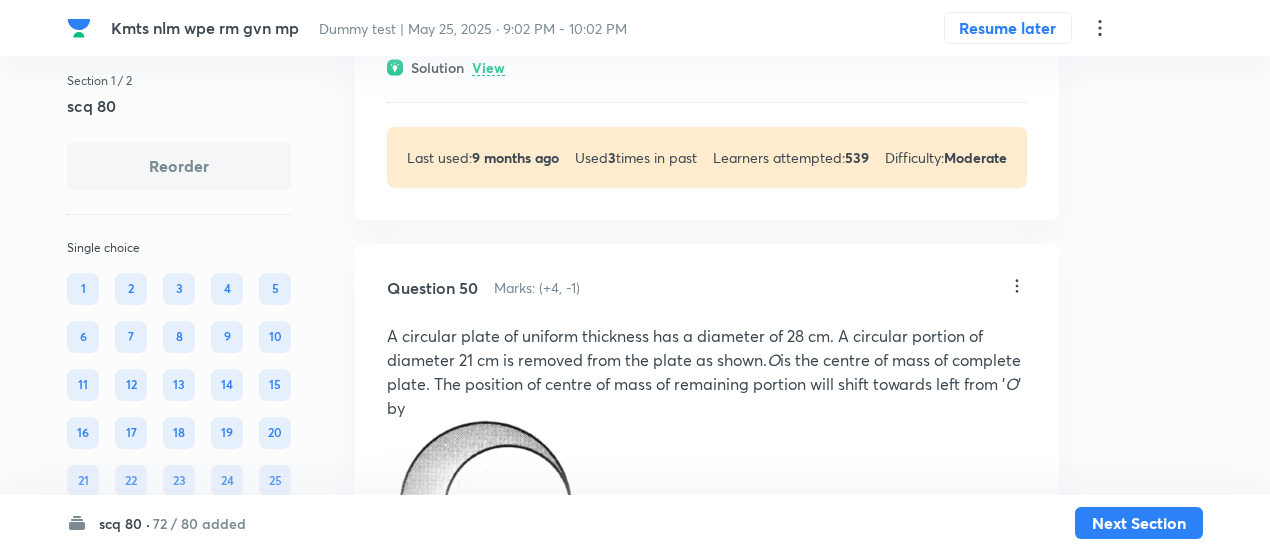 scroll, scrollTop: 54503, scrollLeft: 0, axis: vertical 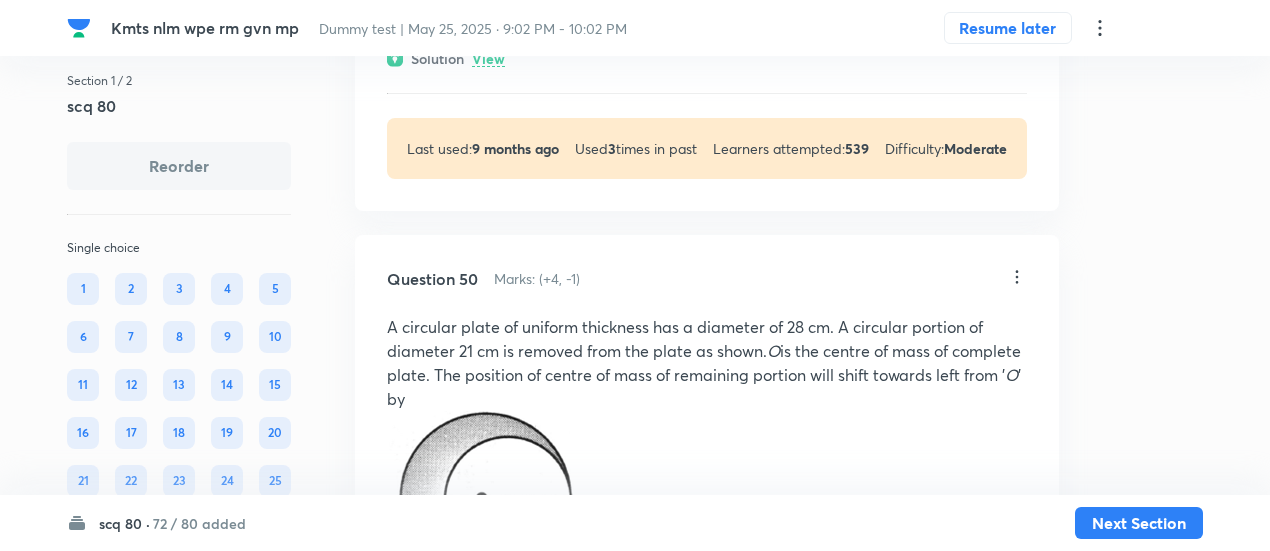click on "View" at bounding box center (488, -610) 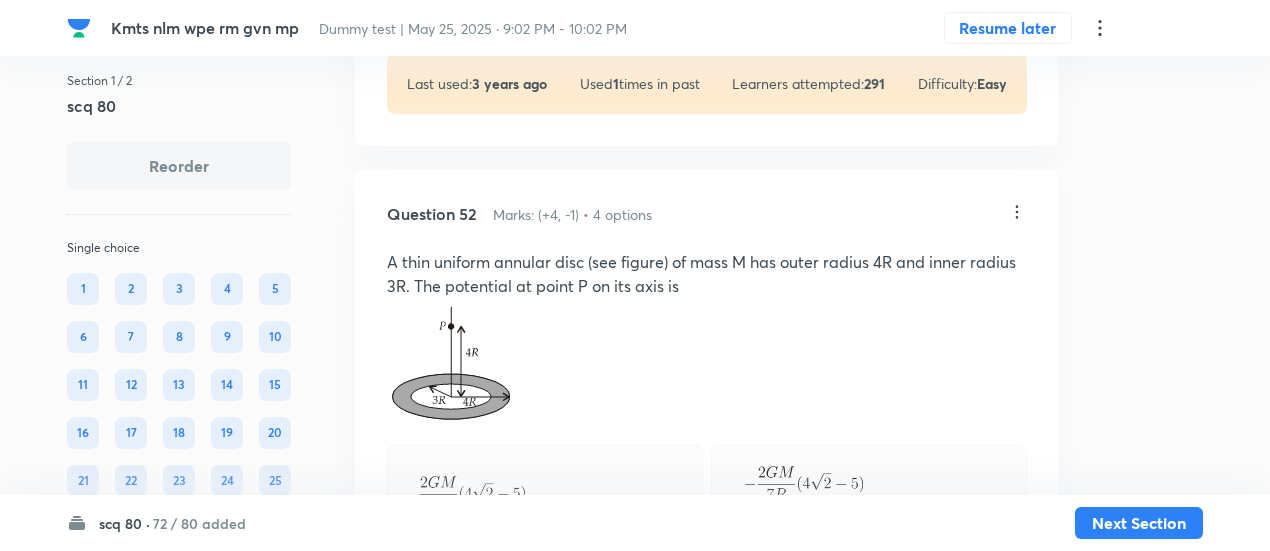 scroll, scrollTop: 56023, scrollLeft: 0, axis: vertical 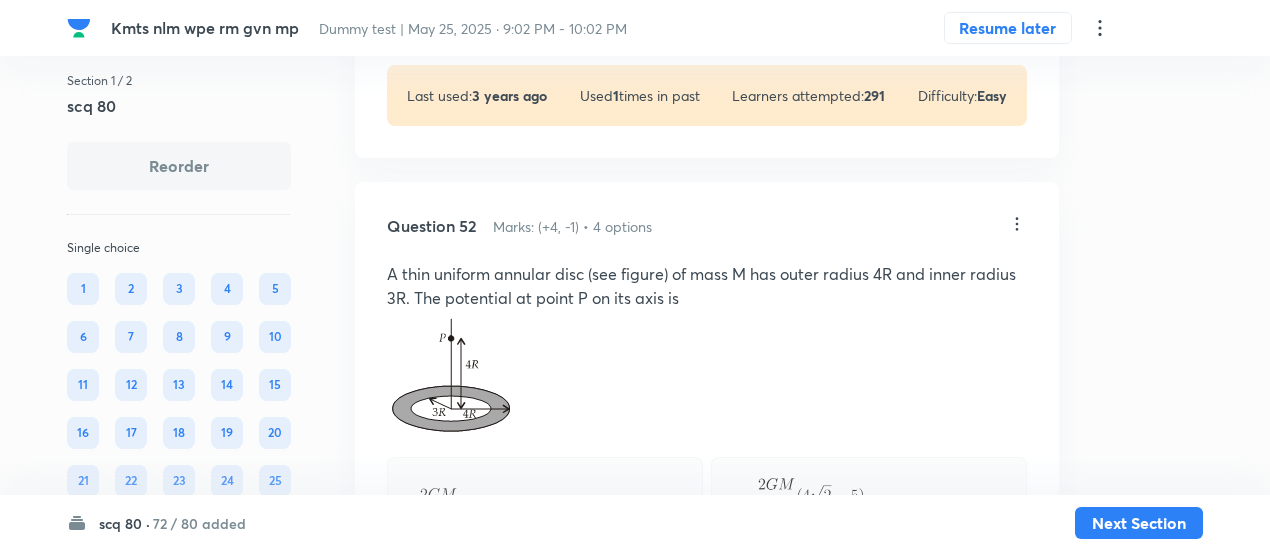 click on "Question 50 Marks: (+4, -1) A circular plate of uniform thickness has a diameter of 28 cm. A circular portion of diameter 21 cm is removed from the plate as shown.  O  is the centre of mass of complete plate. The position of centre of mass of remaining portion will shift towards left from ' O ' by  4.5 Correct answer Solution View Last used:  8 months ago Used  1  times in past Learners attempted:  493 Difficulty: Easy" at bounding box center [707, -733] 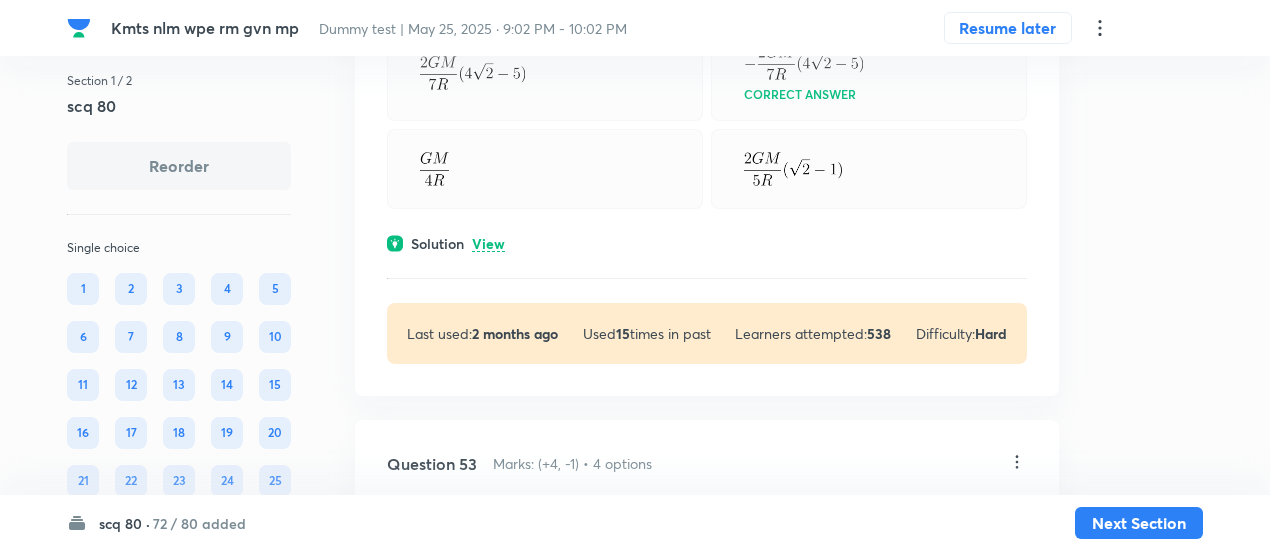 scroll, scrollTop: 57091, scrollLeft: 0, axis: vertical 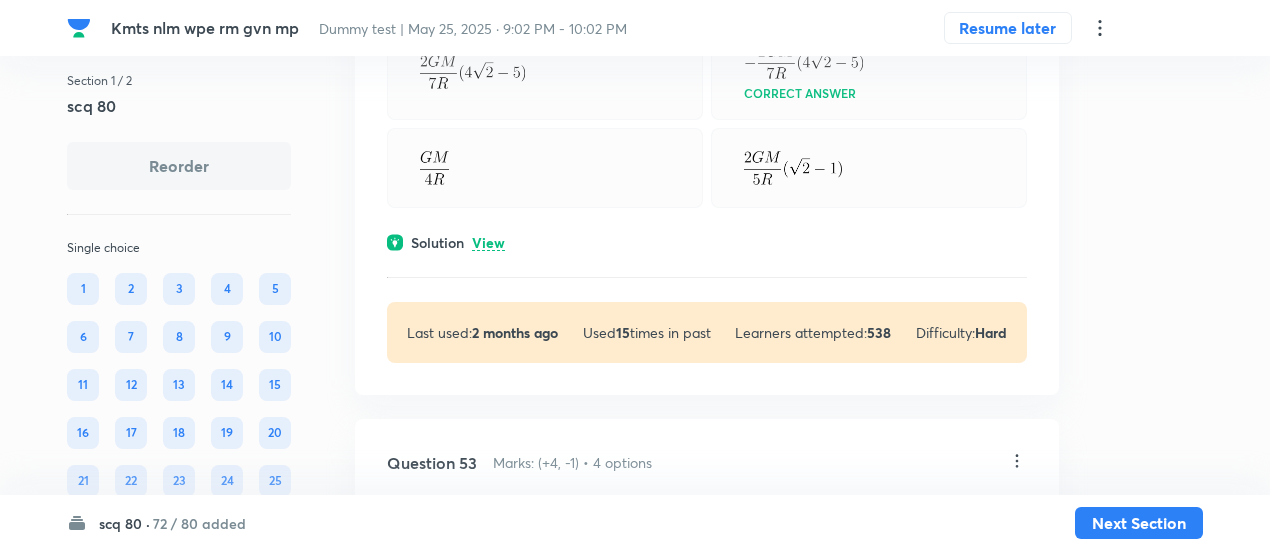 click on "View" at bounding box center (488, -427) 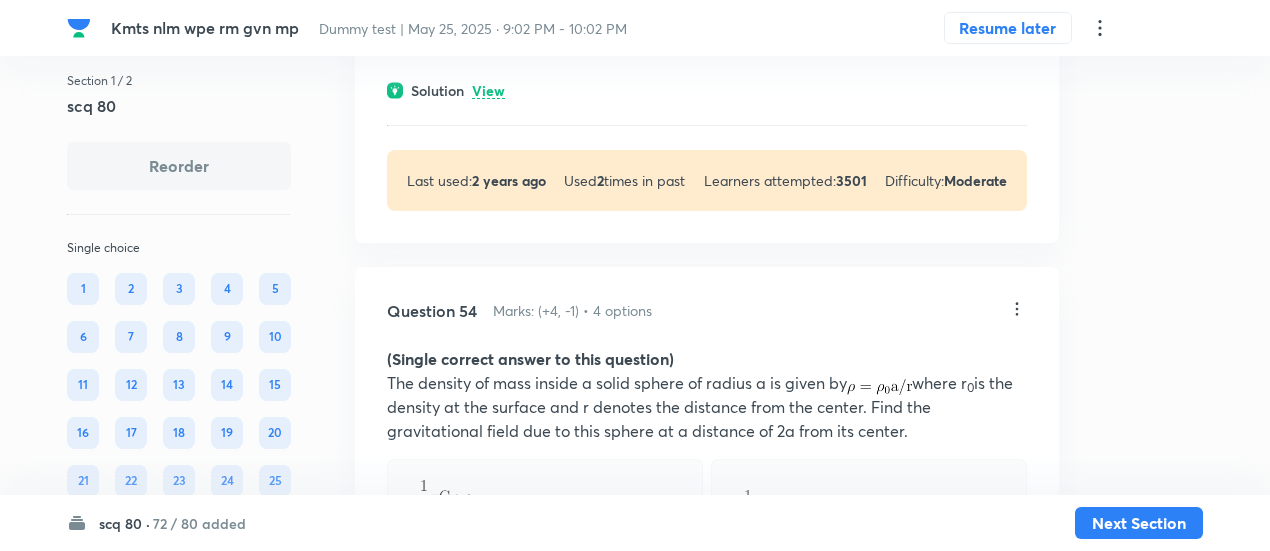 scroll, scrollTop: 58226, scrollLeft: 0, axis: vertical 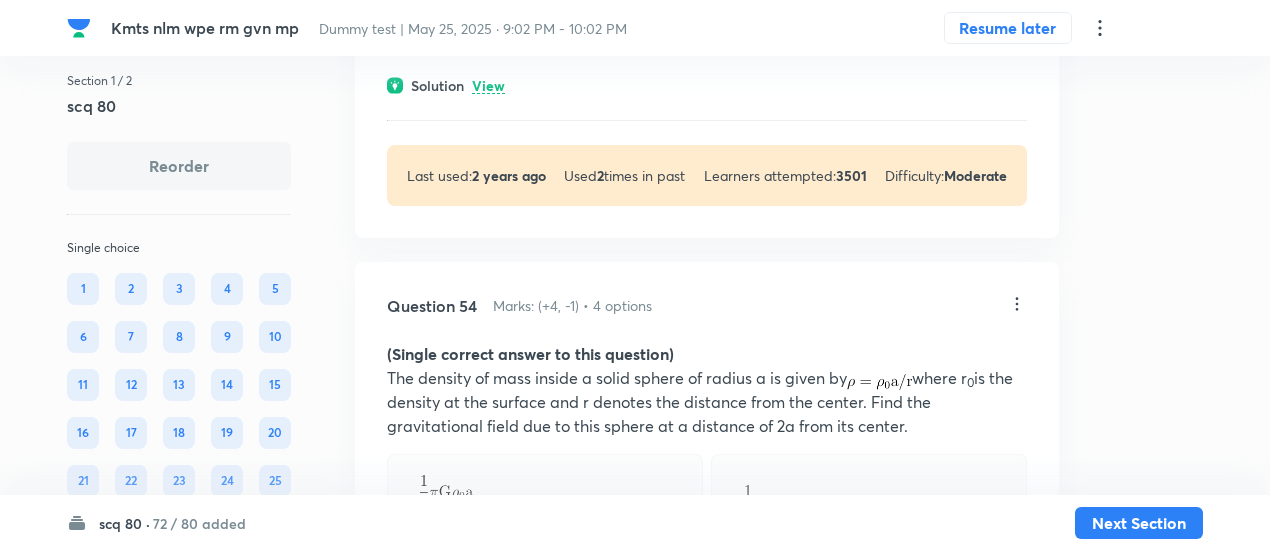 click on "View" at bounding box center (488, -467) 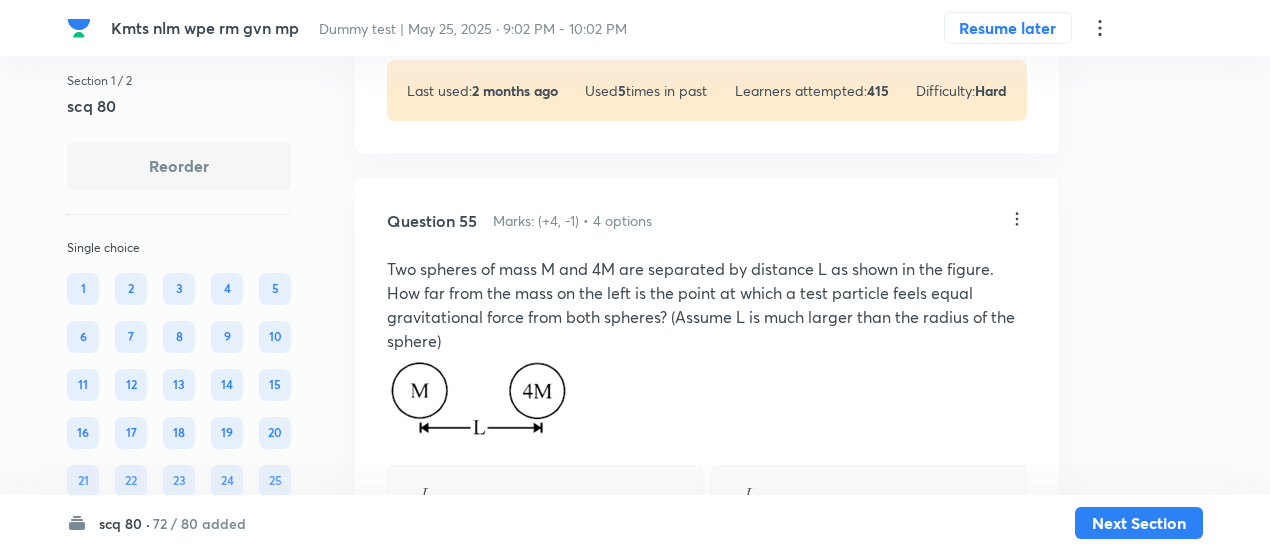 scroll, scrollTop: 59315, scrollLeft: 0, axis: vertical 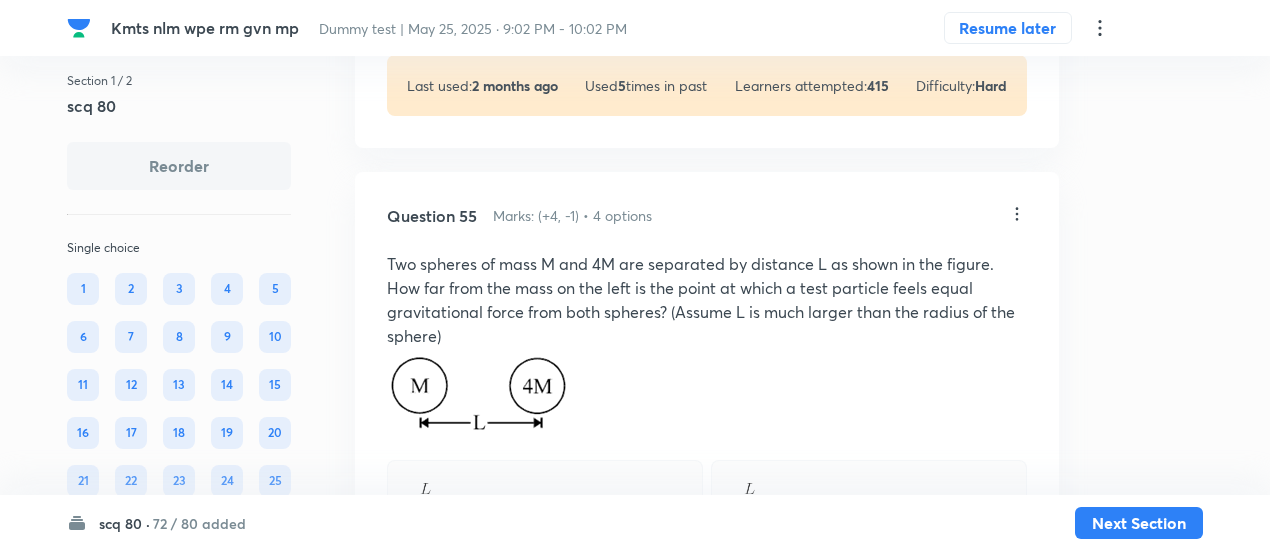 click on "Solution View" at bounding box center (707, -591) 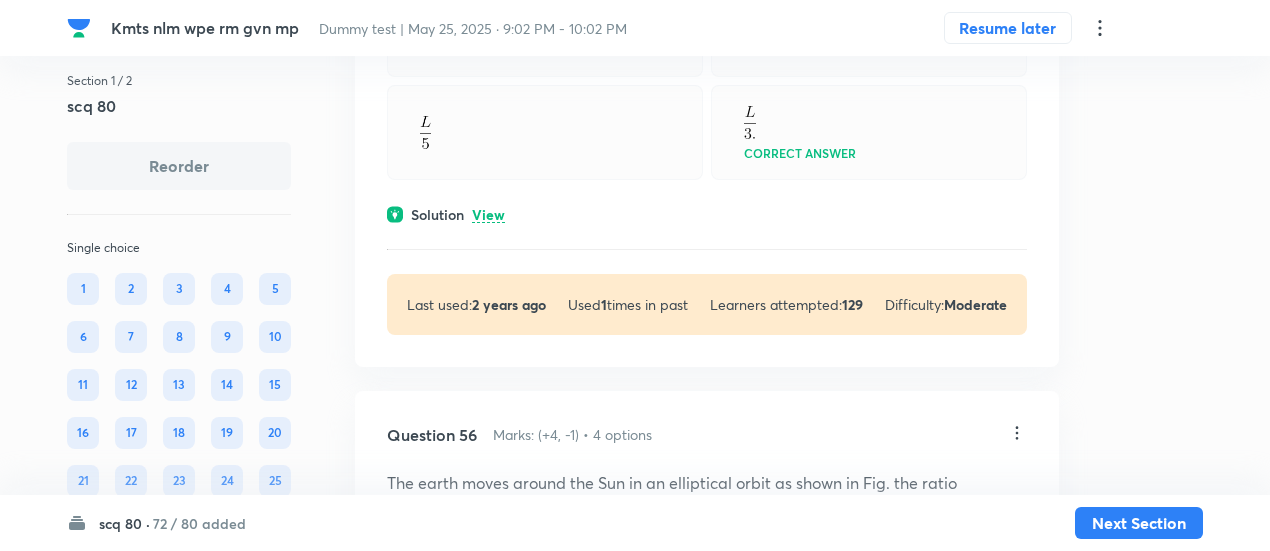 scroll, scrollTop: 60124, scrollLeft: 0, axis: vertical 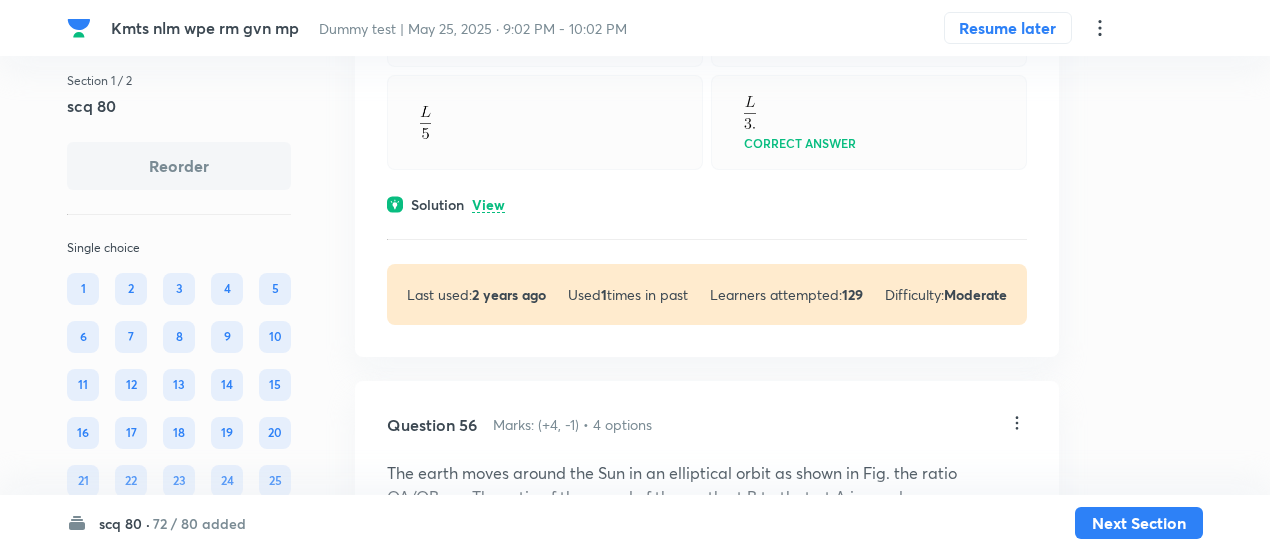 click on "View" at bounding box center [488, -477] 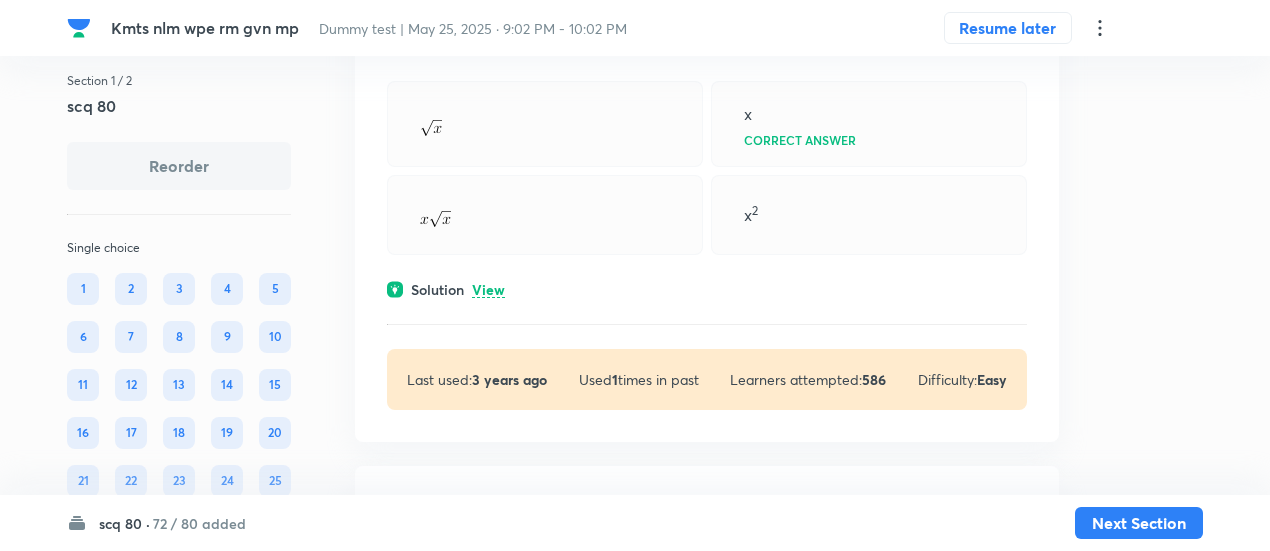scroll, scrollTop: 61213, scrollLeft: 0, axis: vertical 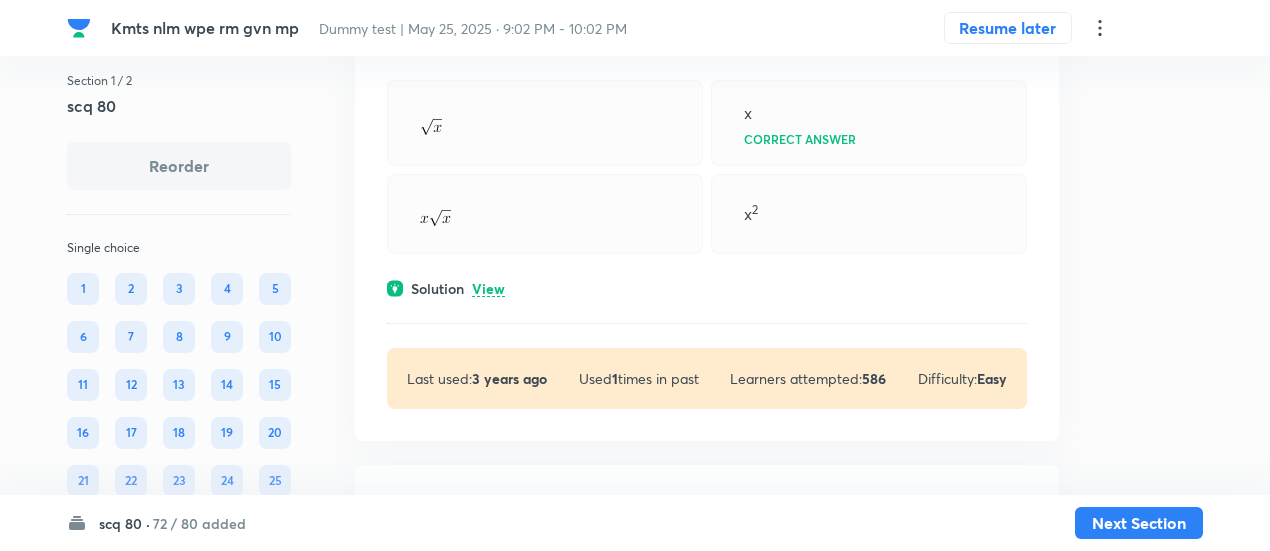 click on "View" at bounding box center [488, -418] 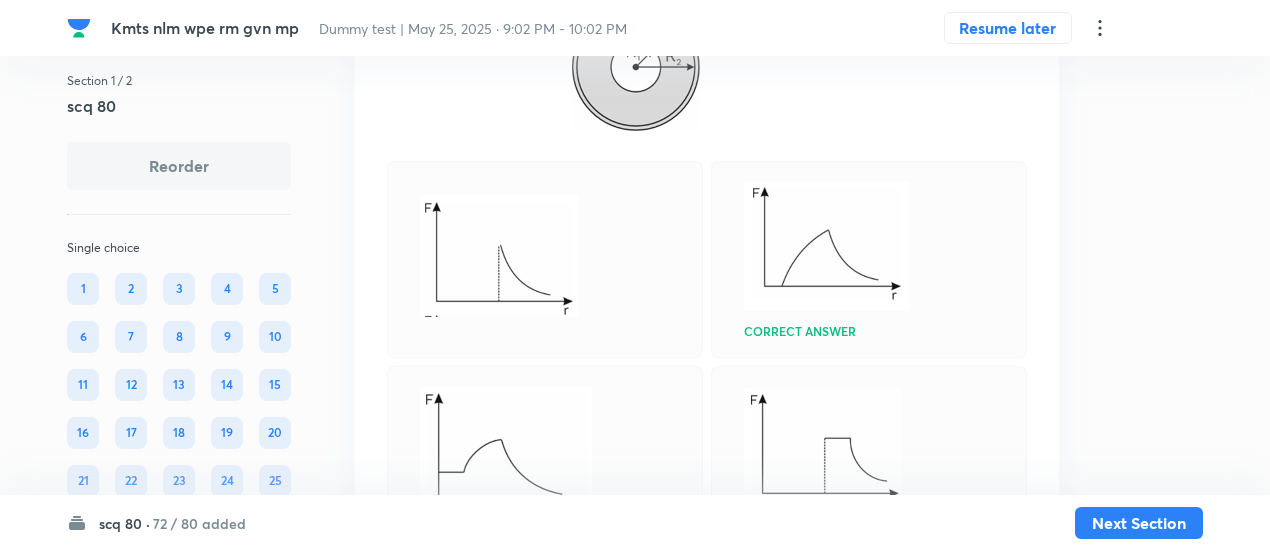 scroll, scrollTop: 62050, scrollLeft: 0, axis: vertical 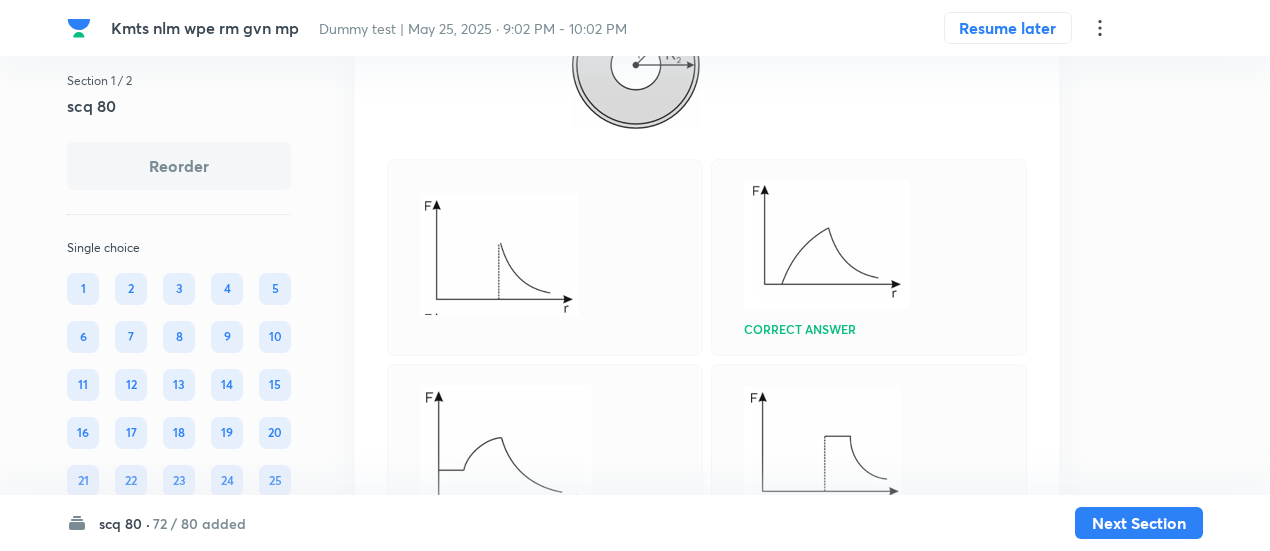 click on "View" at bounding box center (488, -346) 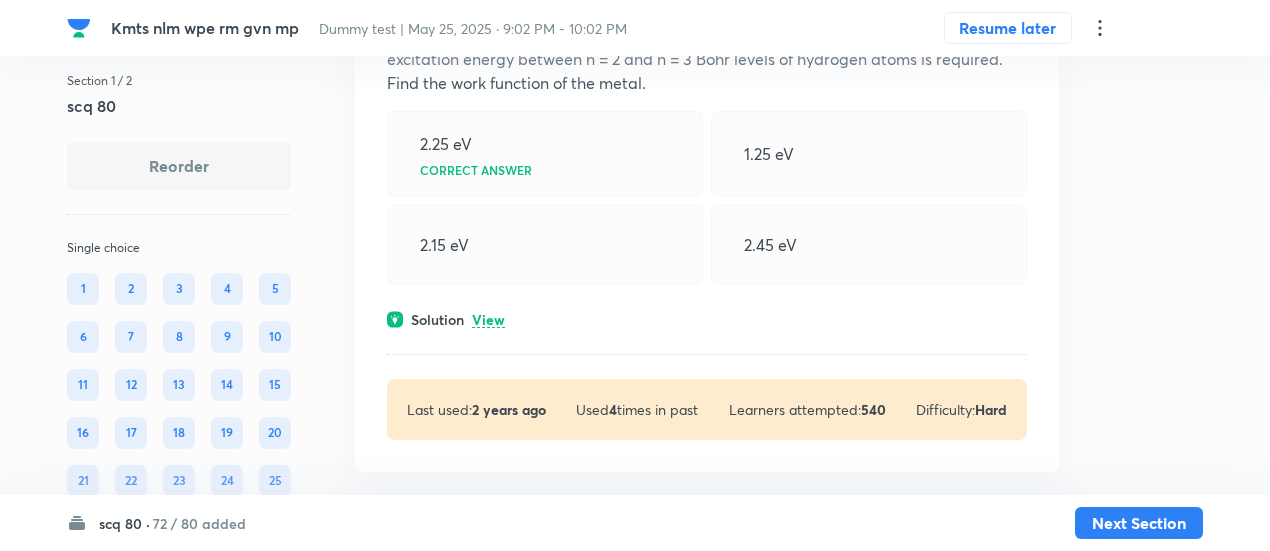 scroll, scrollTop: 63172, scrollLeft: 0, axis: vertical 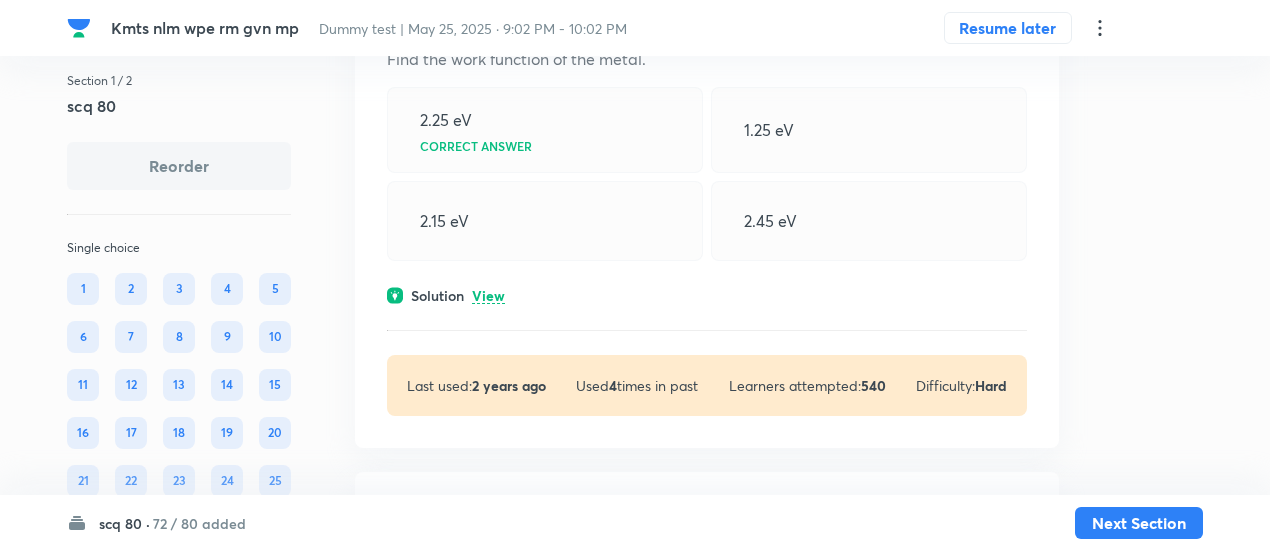 click on "View" at bounding box center (488, -401) 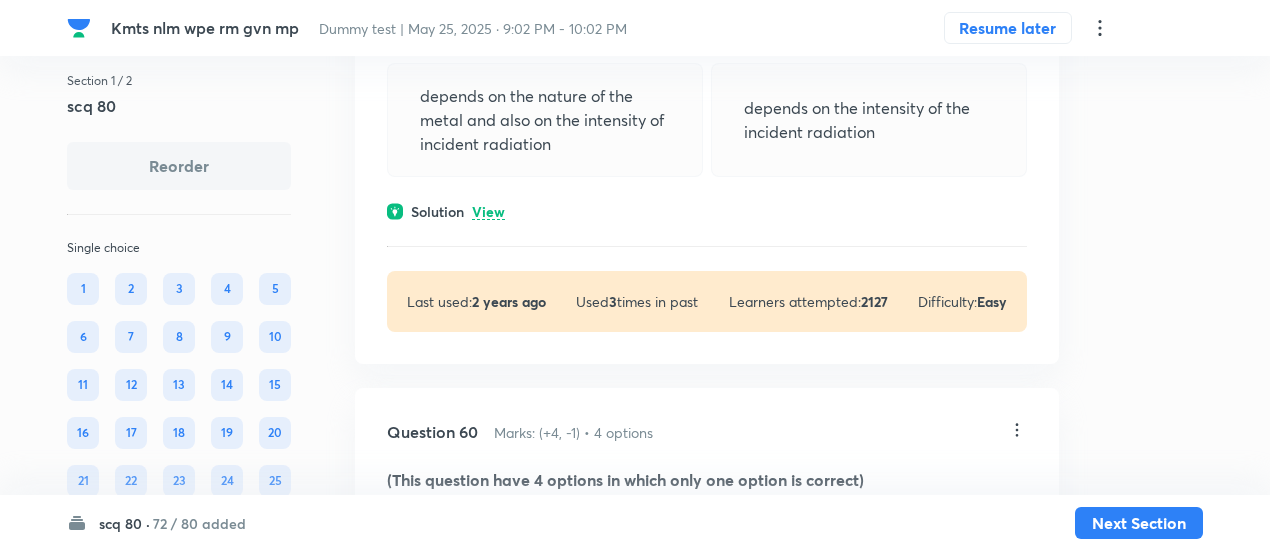 scroll, scrollTop: 64080, scrollLeft: 0, axis: vertical 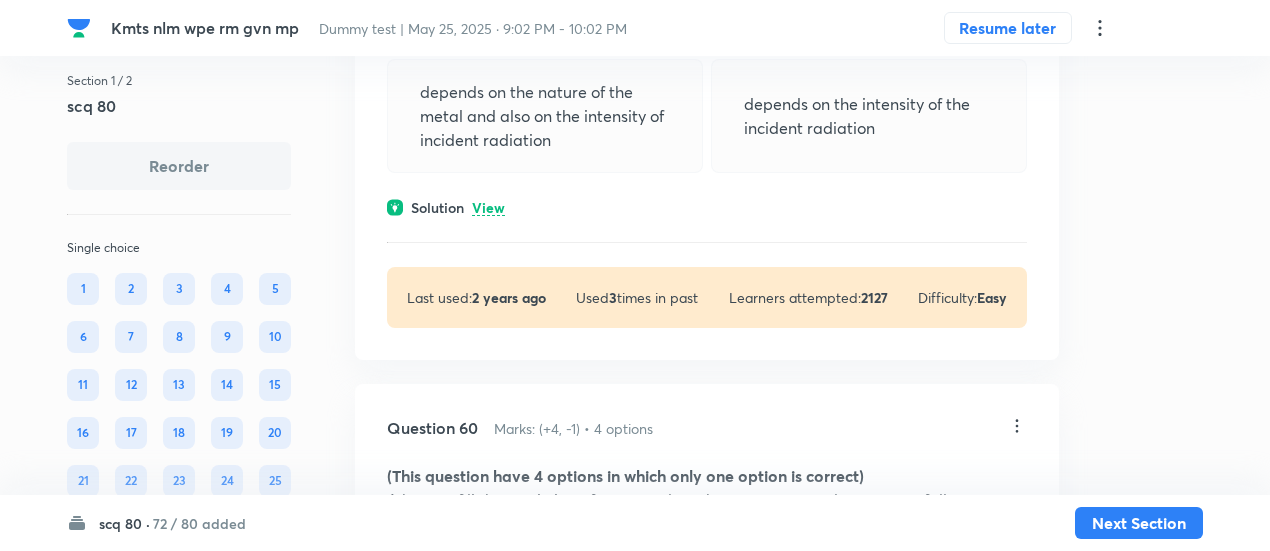 click on "View" at bounding box center (488, -427) 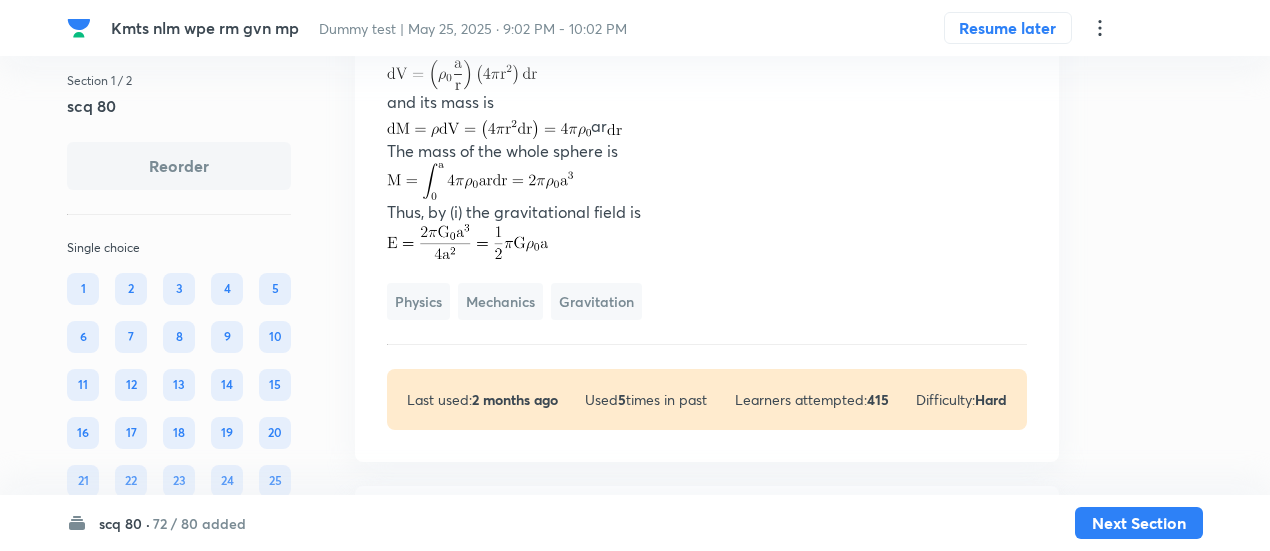 scroll, scrollTop: 59799, scrollLeft: 0, axis: vertical 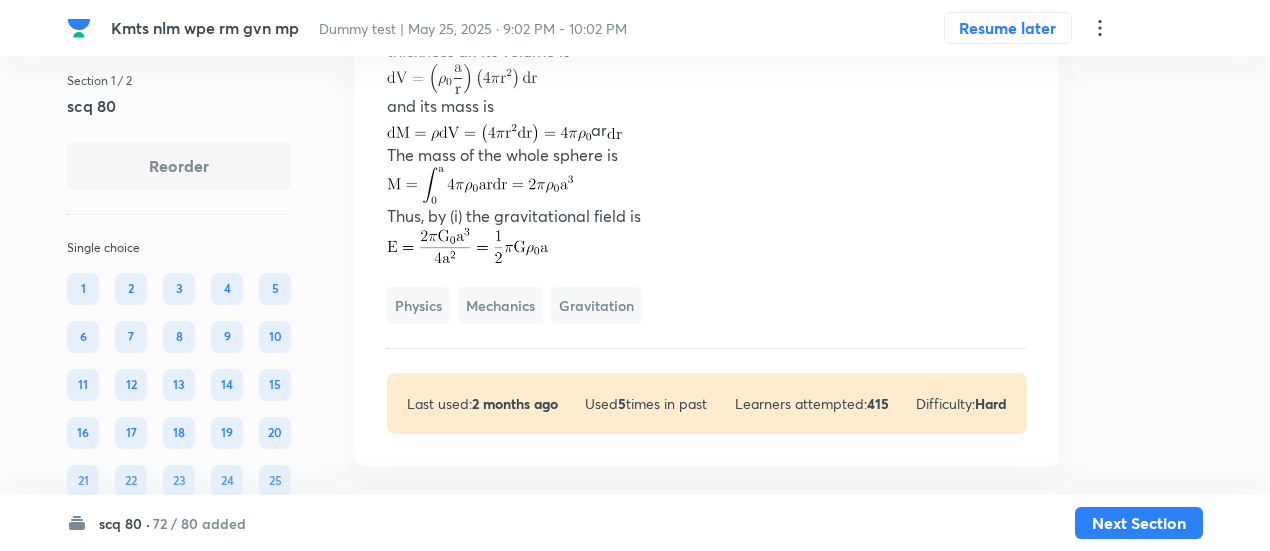 click on "Section 1 / 2 scq 80 Reorder Single choice 1 2 3 4 5 6 7 8 9 10 11 12 13 14 15 16 17 18 19 20 21 22 23 24 25 26 27 28 29 30 31 32 33 34 35 36 37 38 39 40 41 42 43 44 45 46 47 48 49 50 51 52 53 54 55 56 57 58 59 60 61 62 63 64 65 66 67 68 69 70 71 72 73 74 75 76 77 78 79 80 All Types English Question 1 Marks: (+4, -1) • 4 options A shell fired from horizontal ground hits a target on the ground. Equation of its trajectory is  Here the x and y–axes represent the horizontal and vertically upward directions. Assume no air resistance and acceleration due to gravity 10 m/s 2 . Correct answer Solution Hide Physics Mechanics Kinematics Last used:  1 year ago Used  1  times in past Learners attempted:  109 Difficulty: Moderate Question 2 Marks: (+4, -1) • 4 options If a particle moves in a straight line according to the law x = t 3  – 6t 2  – 15t, the time interval during which velocity is negative and acceleration is positive, is: t < 2, t > 5  2 < t < 5 Correct answer  –1 < t < 5  –1 < t < 2 Hide 4" at bounding box center [635, -23052] 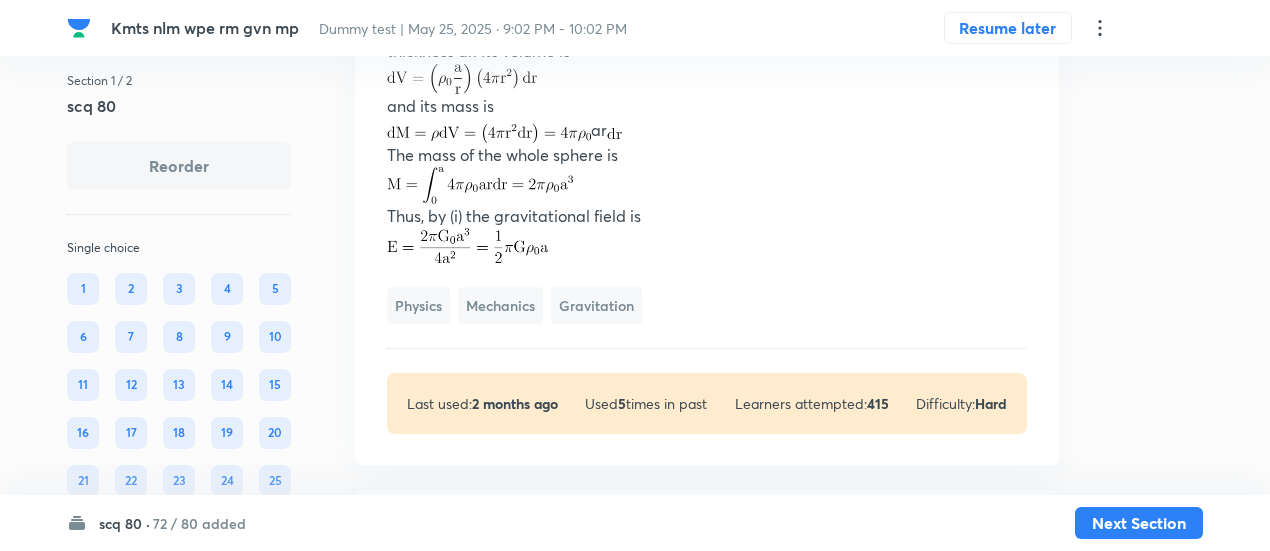 click on "Kmts nlm wpe rm gvn mp Dummy test | May 25, 2025 · 9:02 PM - 10:02 PM Resume later Section 1 / 2 scq 80 Reorder Single choice 1 2 3 4 5 6 7 8 9 10 11 12 13 14 15 16 17 18 19 20 21 22 23 24 25 26 27 28 29 30 31 32 33 34 35 36 37 38 39 40 41 42 43 44 45 46 47 48 49 50 51 52 53 54 55 56 57 58 59 60 61 62 63 64 65 66 67 68 69 70 71 72 73 74 75 76 77 78 79 80 All Types English Question 1 Marks: (+4, -1) • 4 options A shell fired from horizontal ground hits a target on the ground. Equation of its trajectory is  Here the x and y–axes represent the horizontal and vertically upward directions. Assume no air resistance and acceleration due to gravity 10 m/s 2 . Correct answer Solution Hide Physics Mechanics Kinematics Last used:  1 year ago Used  1  times in past Learners attempted:  109 Difficulty: Moderate Question 2 Marks: (+4, -1) • 4 options If a particle moves in a straight line according to the law x = t 3  – 6t 2 t < 2, t > 5  2 < t < 5 Correct answer  –1 < t < 5  –1 < t < 2 Solution Hide Used" at bounding box center (635, -23052) 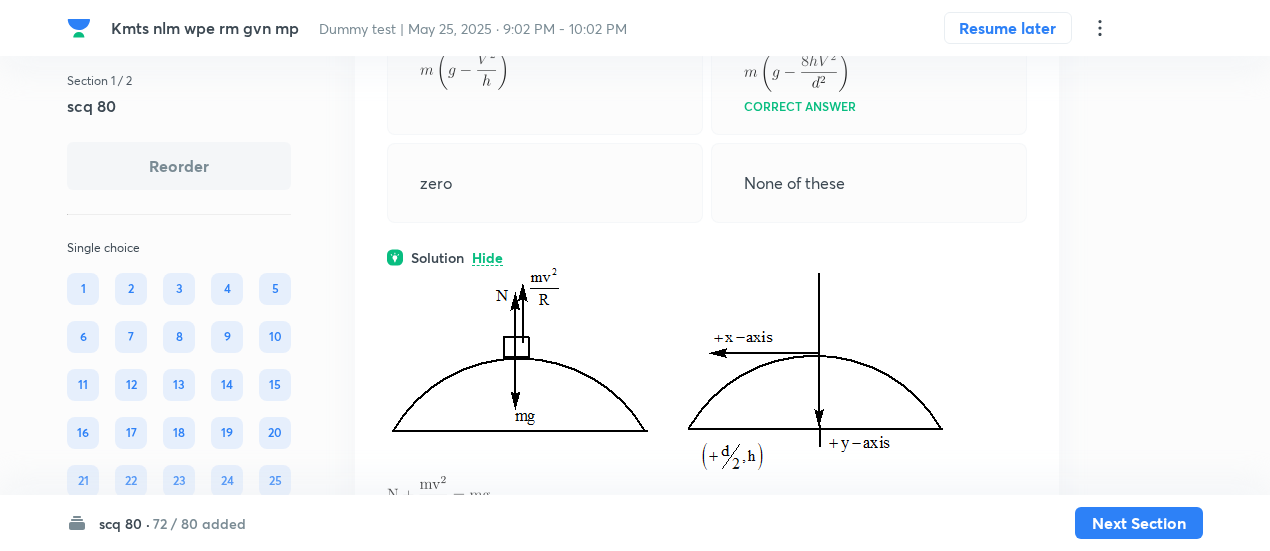 scroll, scrollTop: 49189, scrollLeft: 0, axis: vertical 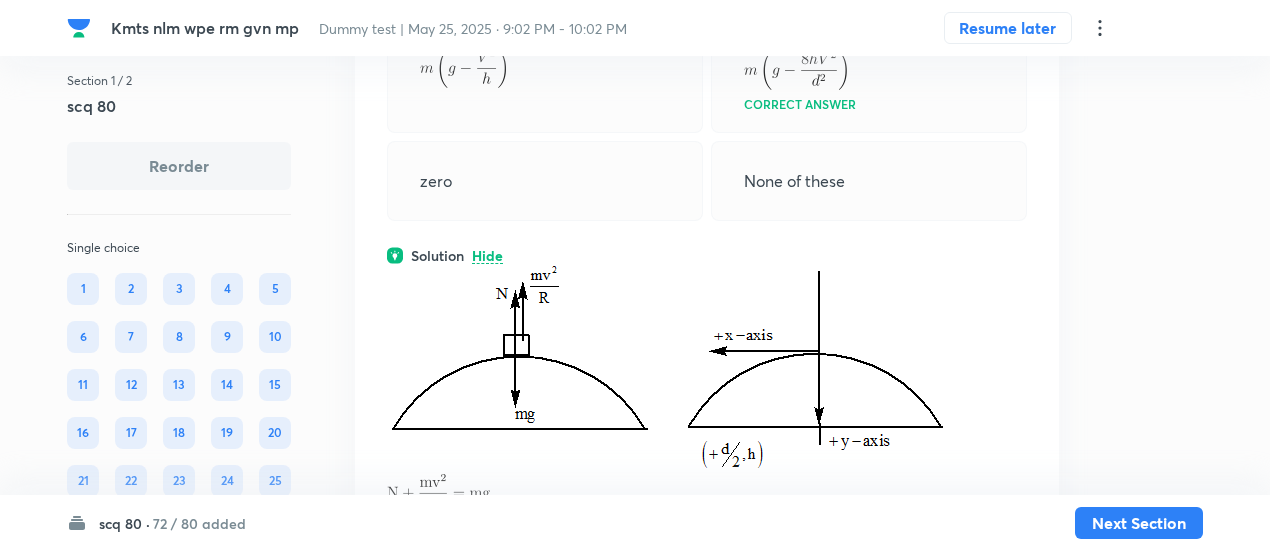 click on "View" at bounding box center [488, -508] 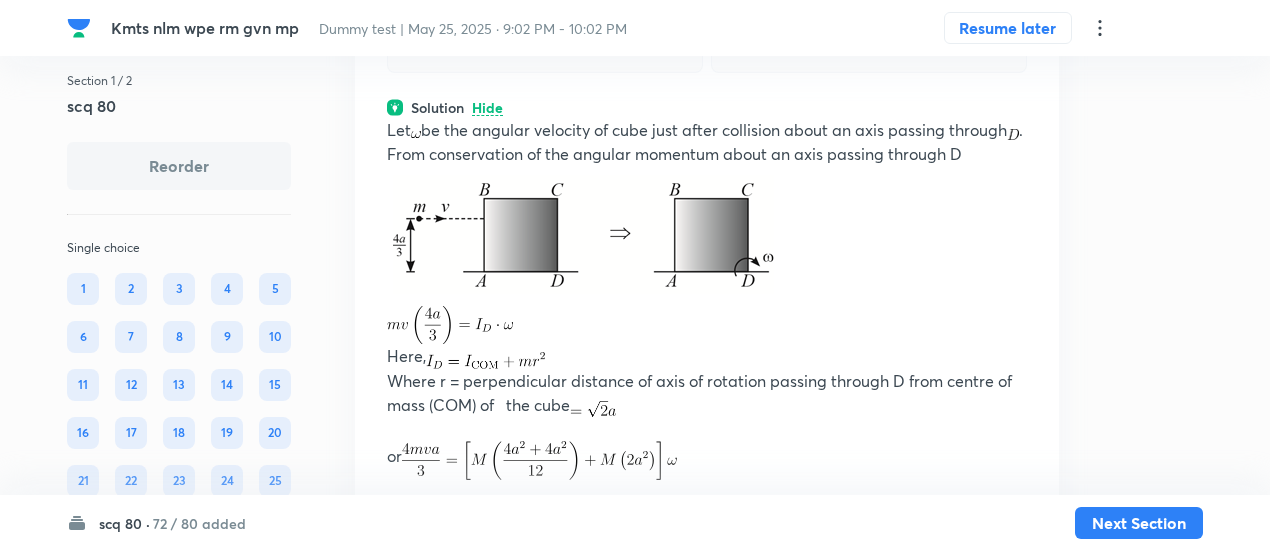 scroll, scrollTop: 42491, scrollLeft: 0, axis: vertical 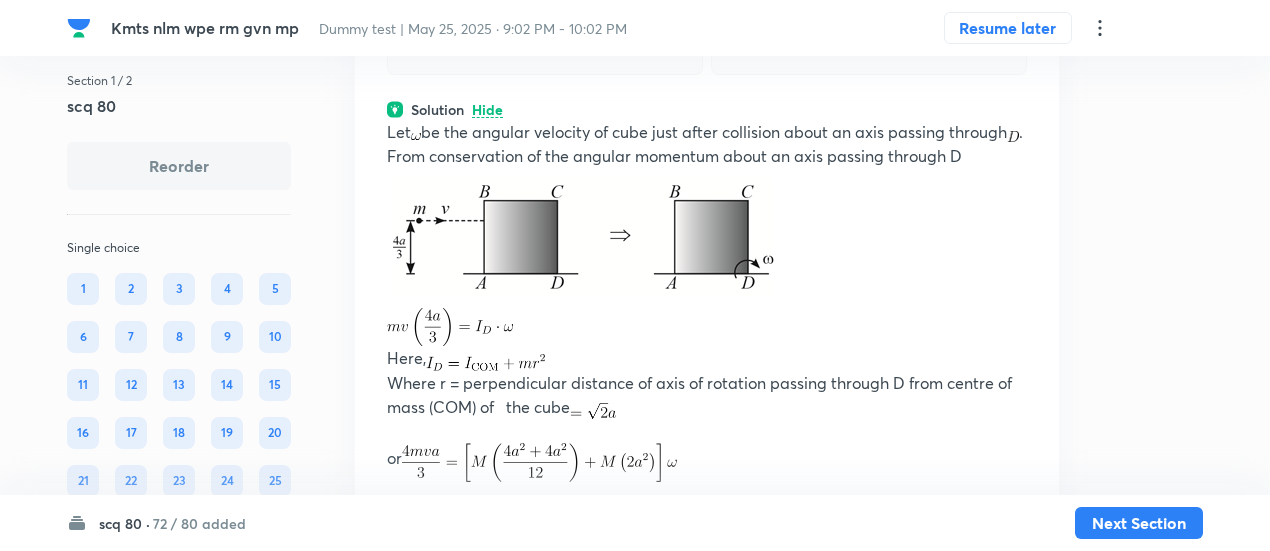 click on "Marks: (+4, -1) • 4 options" at bounding box center (572, -408) 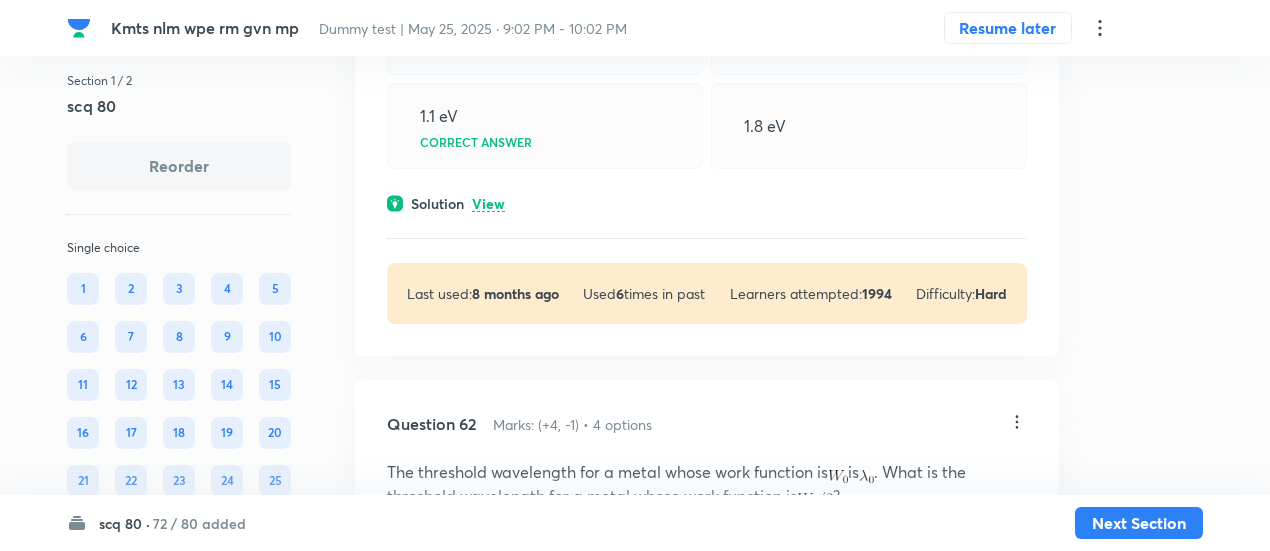 scroll, scrollTop: 66050, scrollLeft: 0, axis: vertical 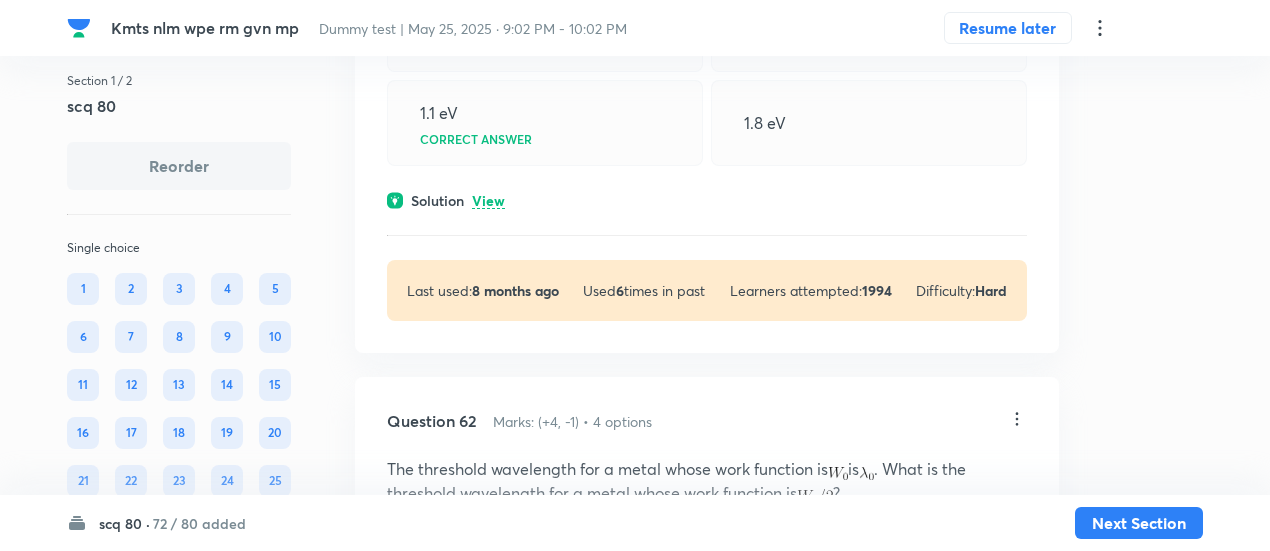 click on "View" at bounding box center (488, -376) 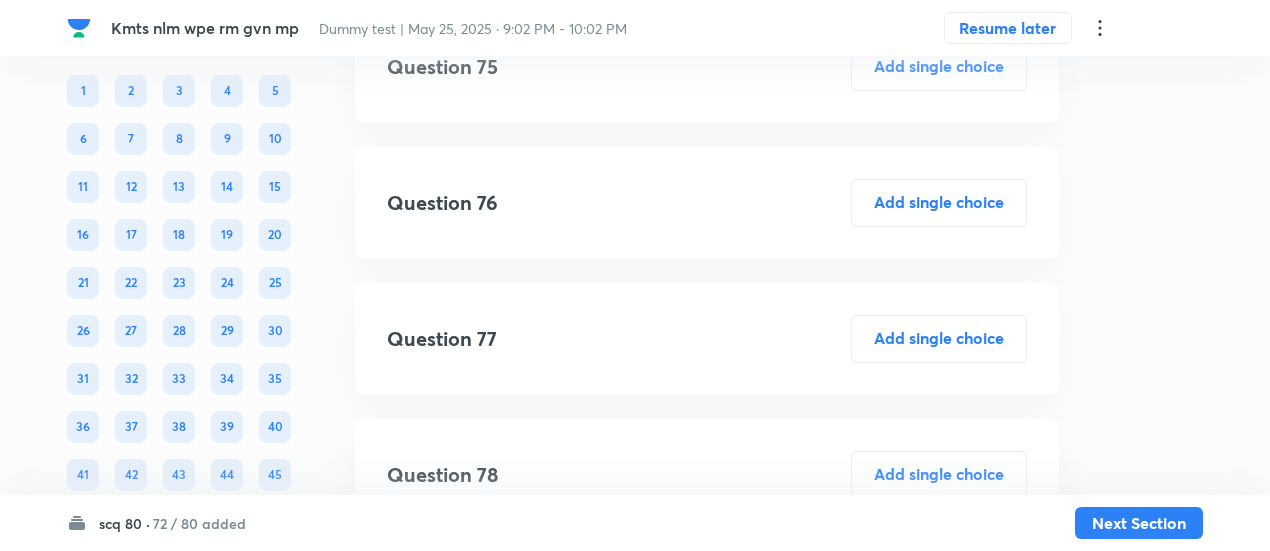 scroll, scrollTop: 73442, scrollLeft: 0, axis: vertical 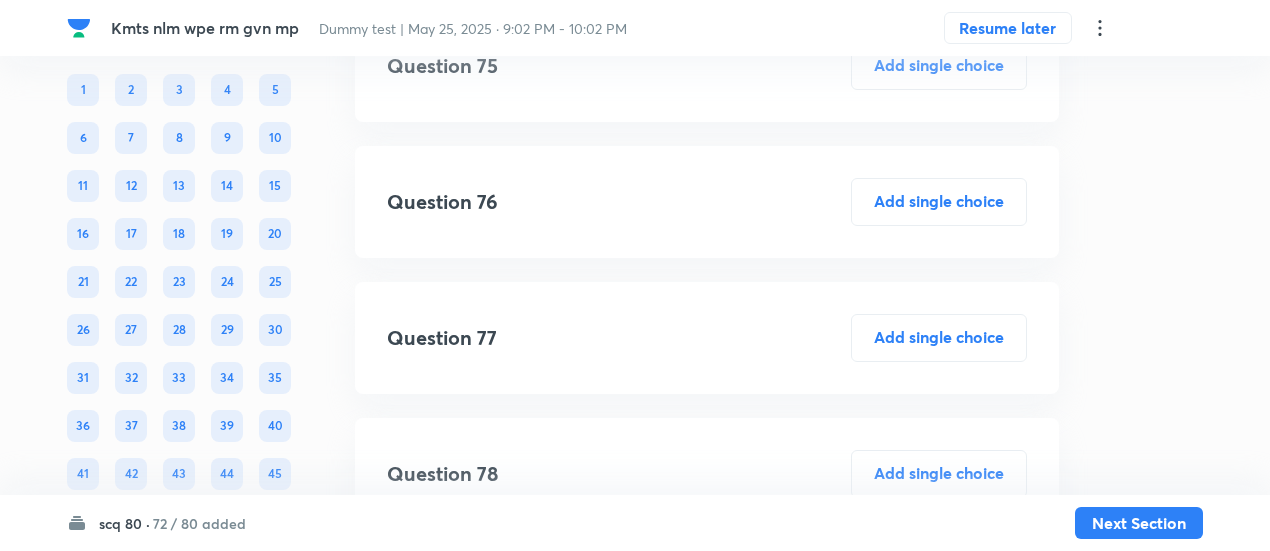 click on "View" at bounding box center [488, -438] 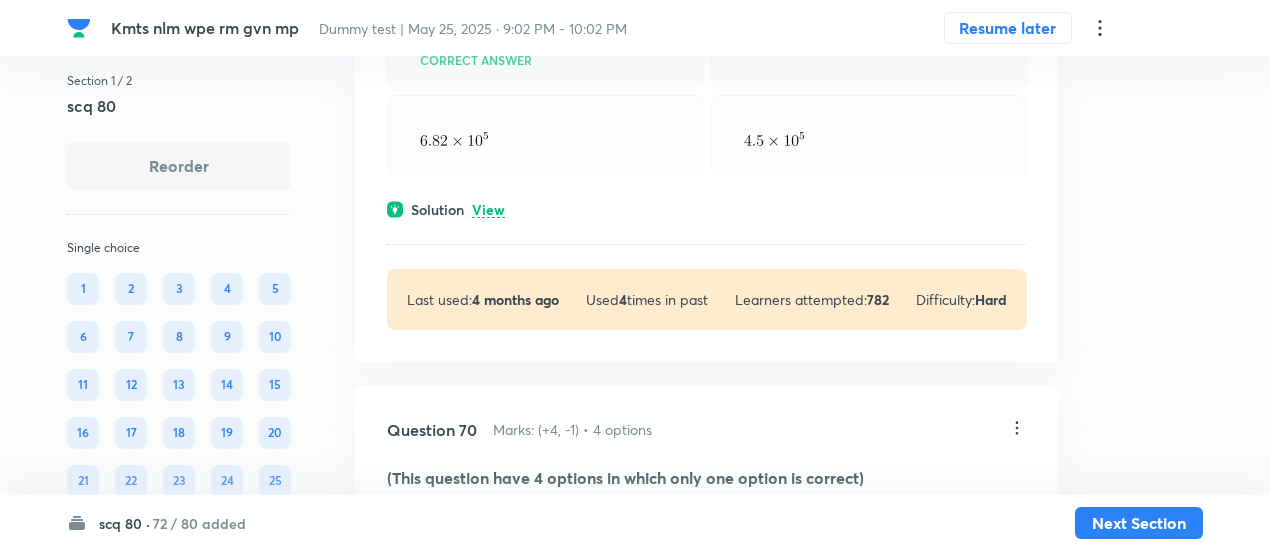 scroll, scrollTop: 71048, scrollLeft: 0, axis: vertical 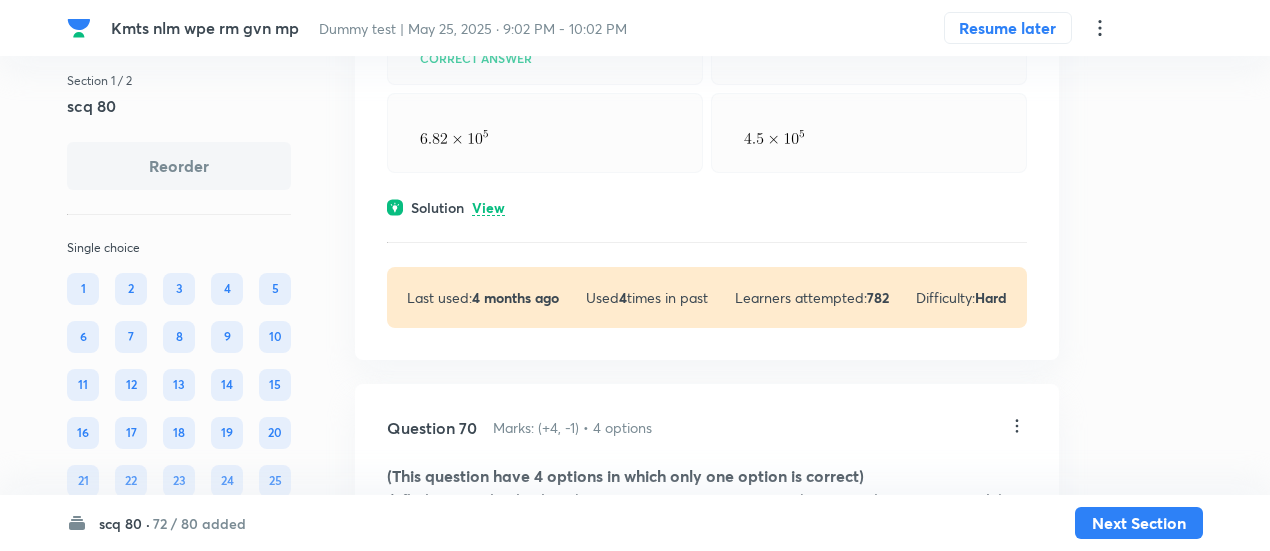 click on "View" at bounding box center [488, -446] 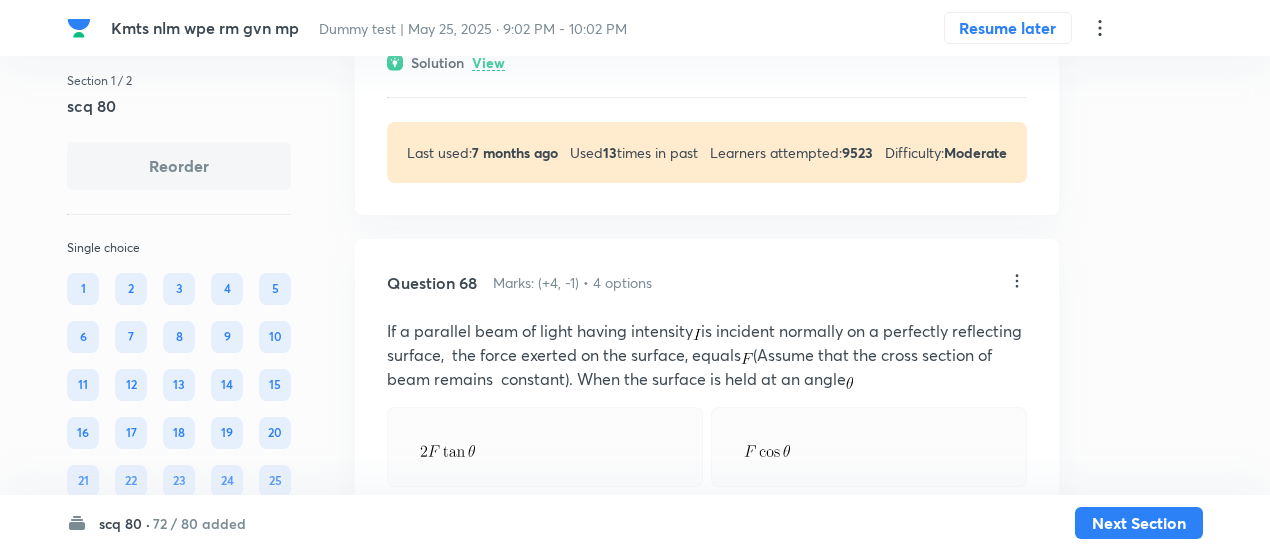 scroll, scrollTop: 69989, scrollLeft: 0, axis: vertical 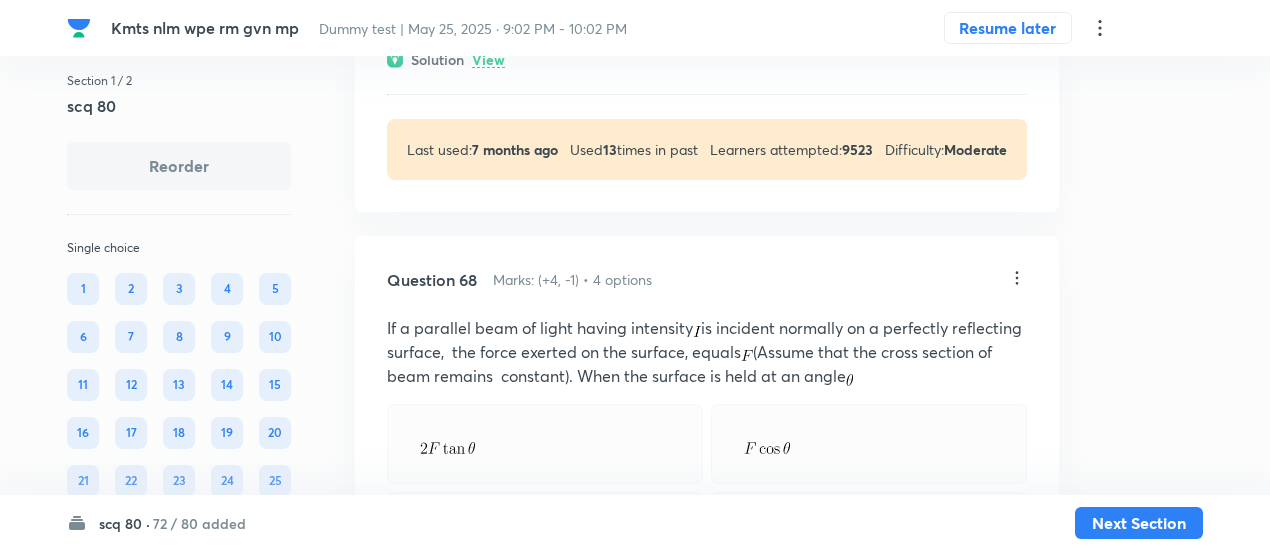 click on "View" at bounding box center [488, -447] 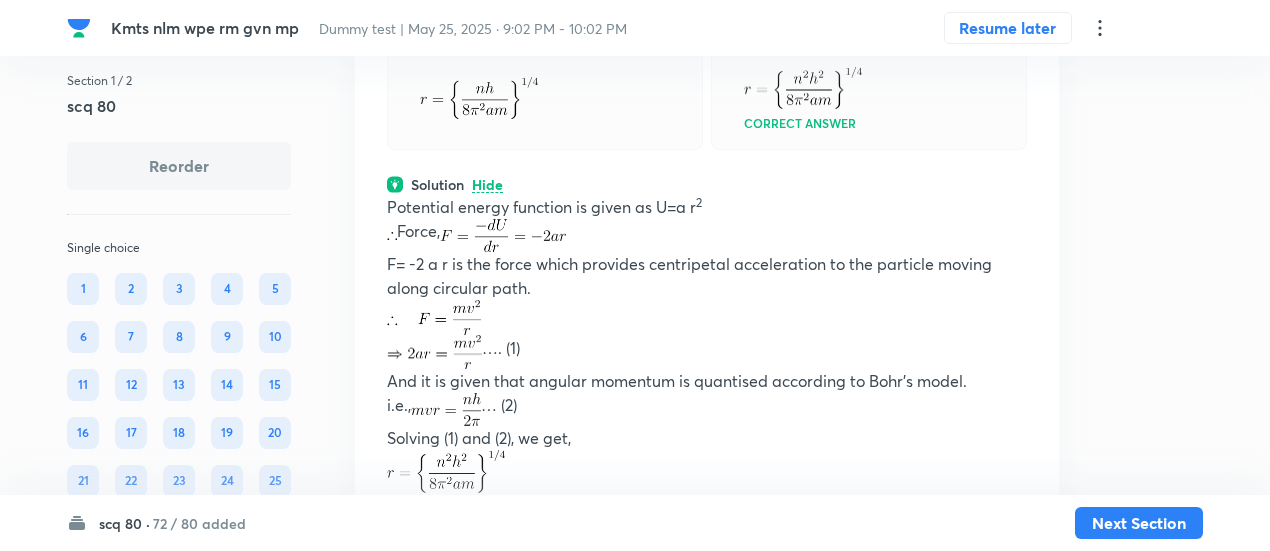 scroll, scrollTop: 69349, scrollLeft: 0, axis: vertical 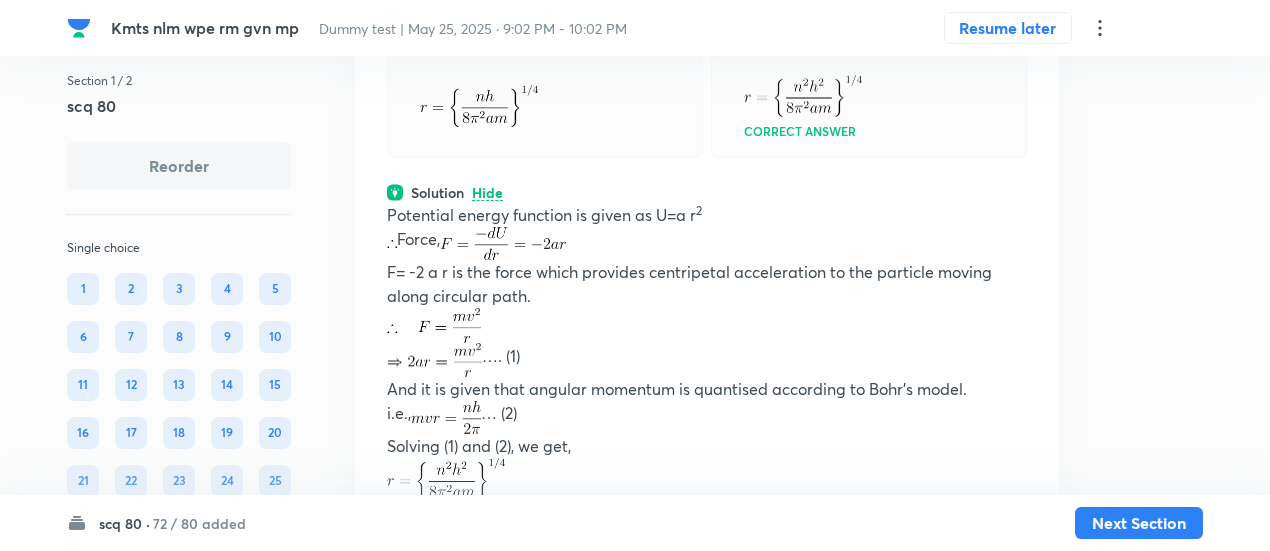 click on "View" at bounding box center [488, -407] 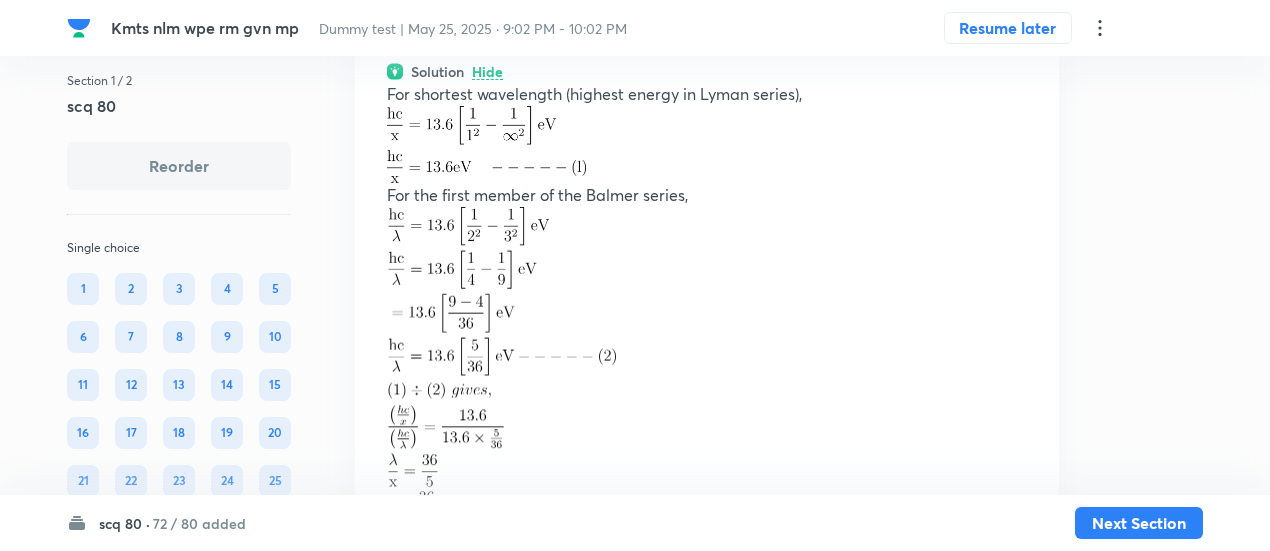scroll, scrollTop: 68868, scrollLeft: 0, axis: vertical 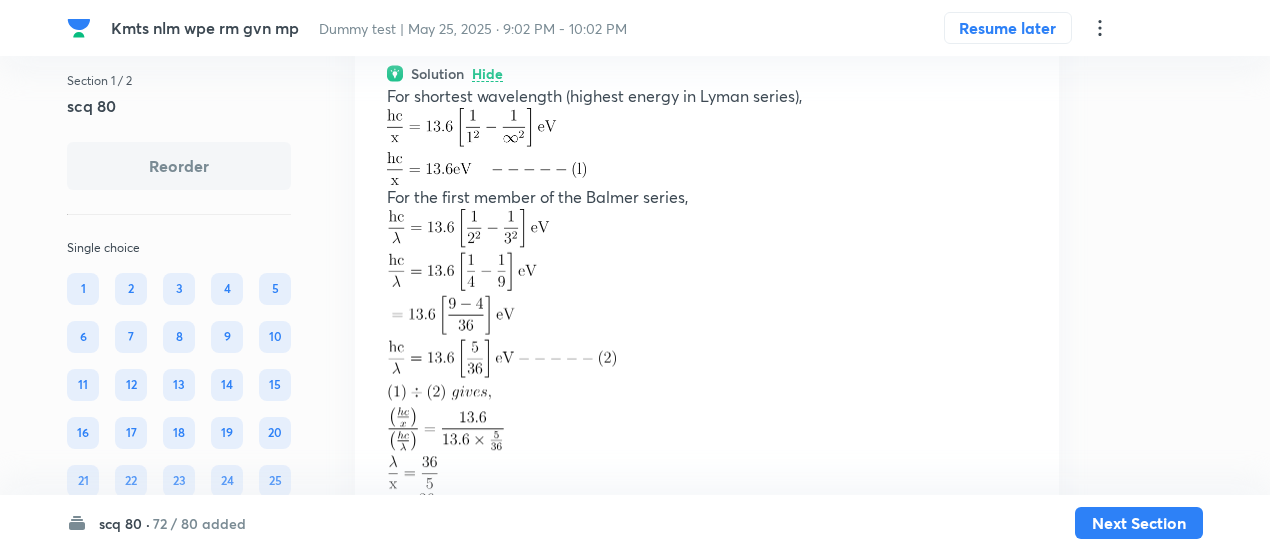 click on "View" at bounding box center (488, -463) 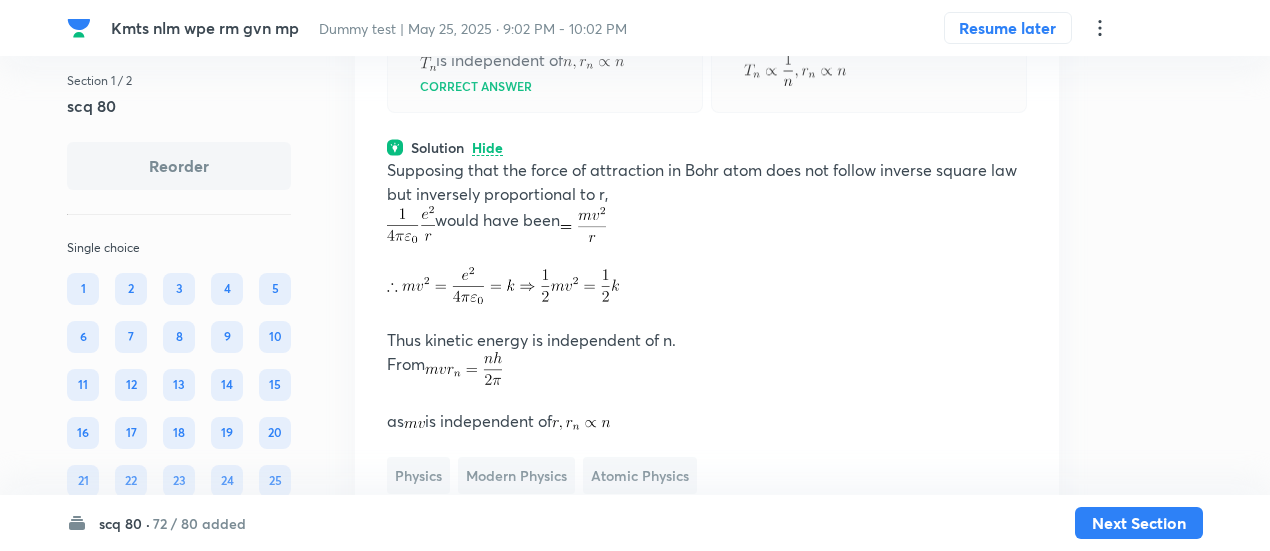 scroll, scrollTop: 68256, scrollLeft: 0, axis: vertical 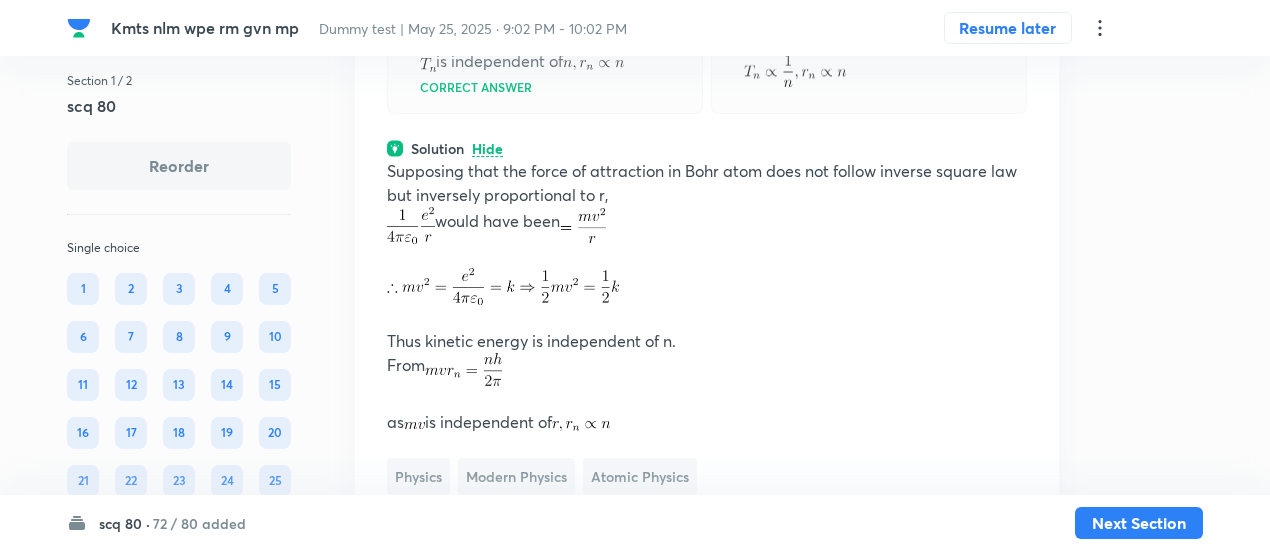 click on "View" at bounding box center (488, -428) 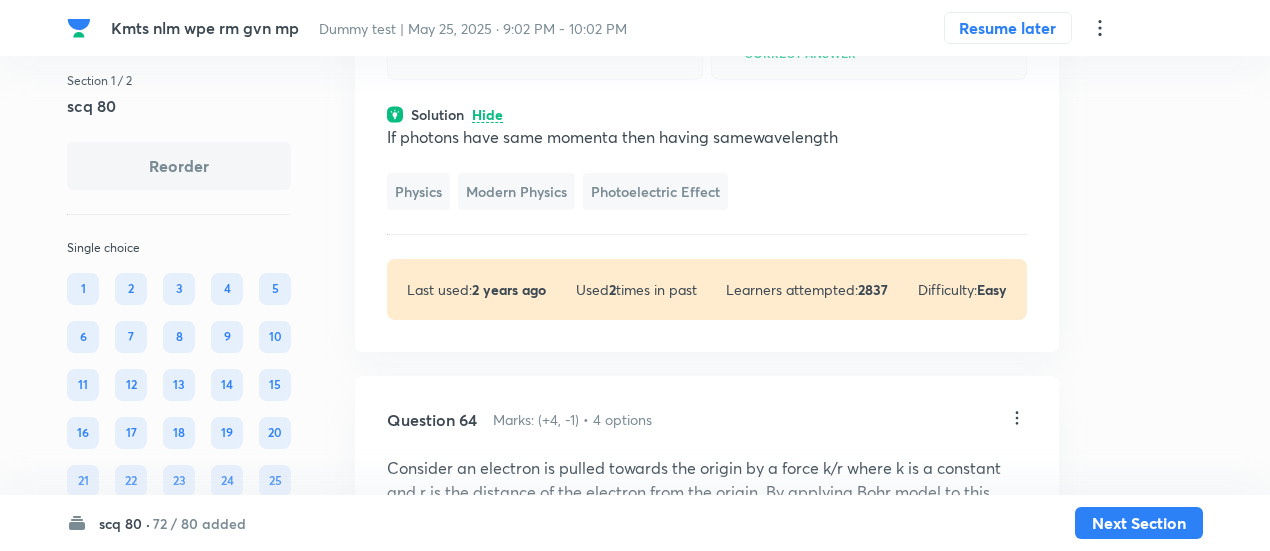 scroll, scrollTop: 67656, scrollLeft: 0, axis: vertical 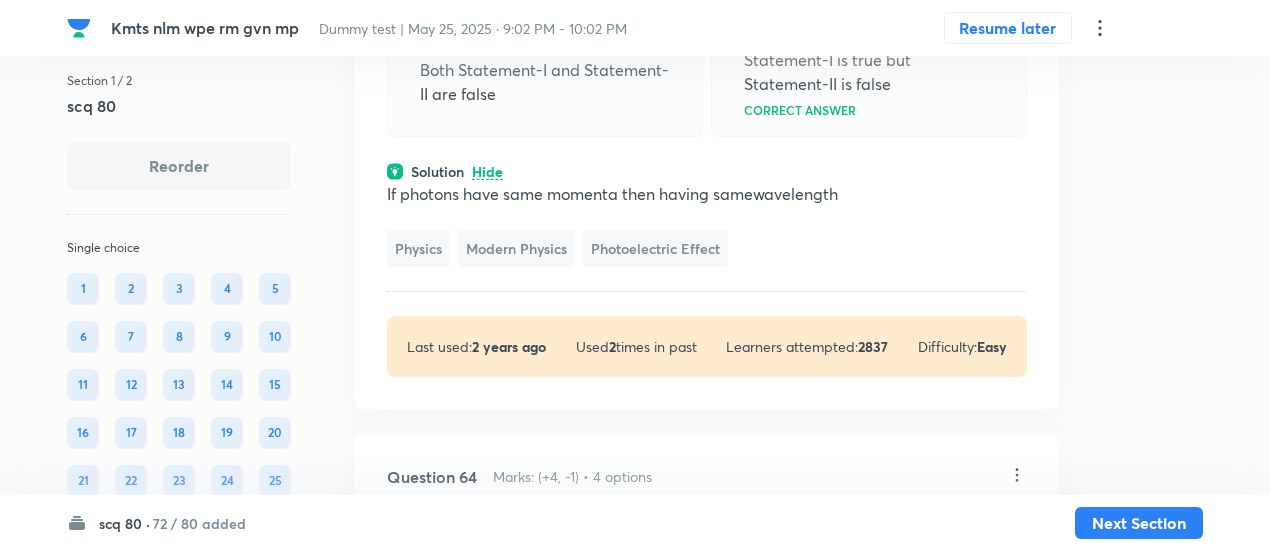 click on "View" at bounding box center (488, -439) 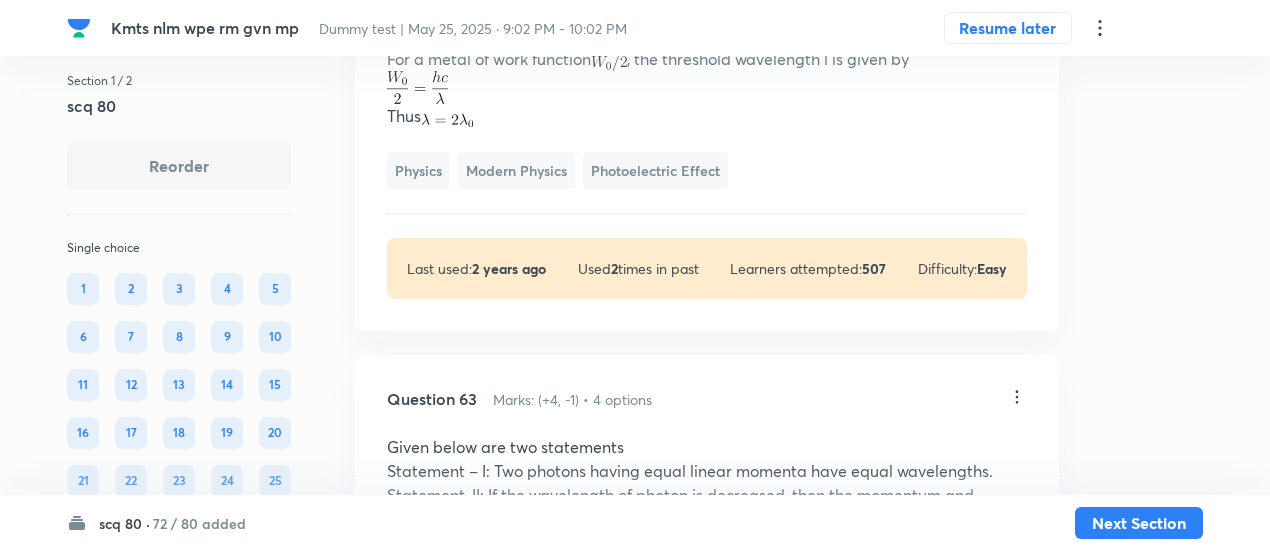 scroll, scrollTop: 67214, scrollLeft: 0, axis: vertical 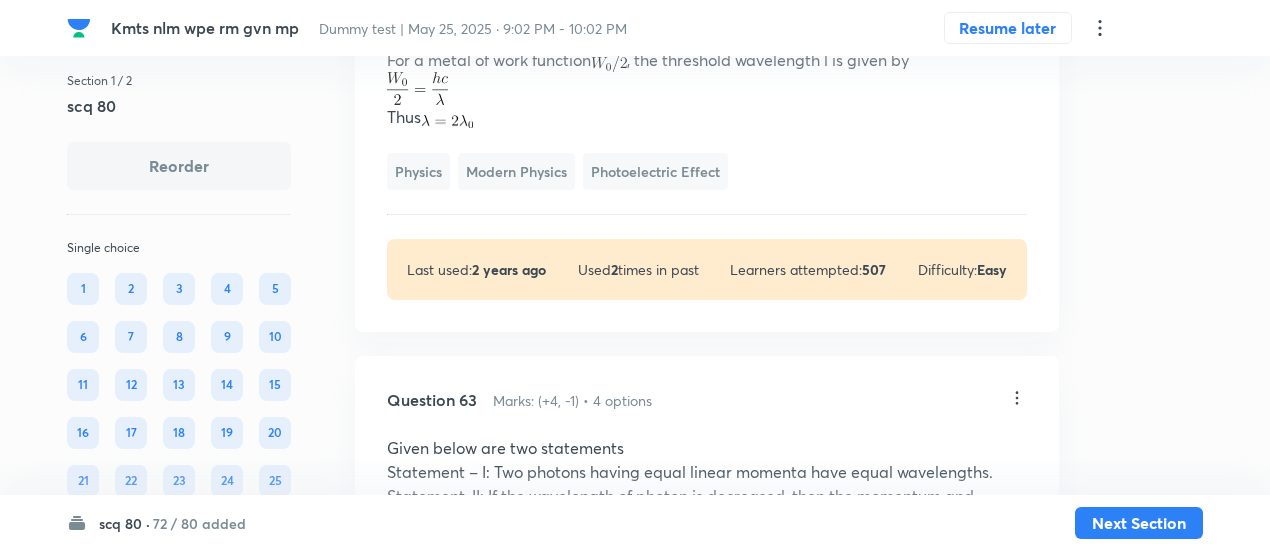 click on "View" at bounding box center (488, -526) 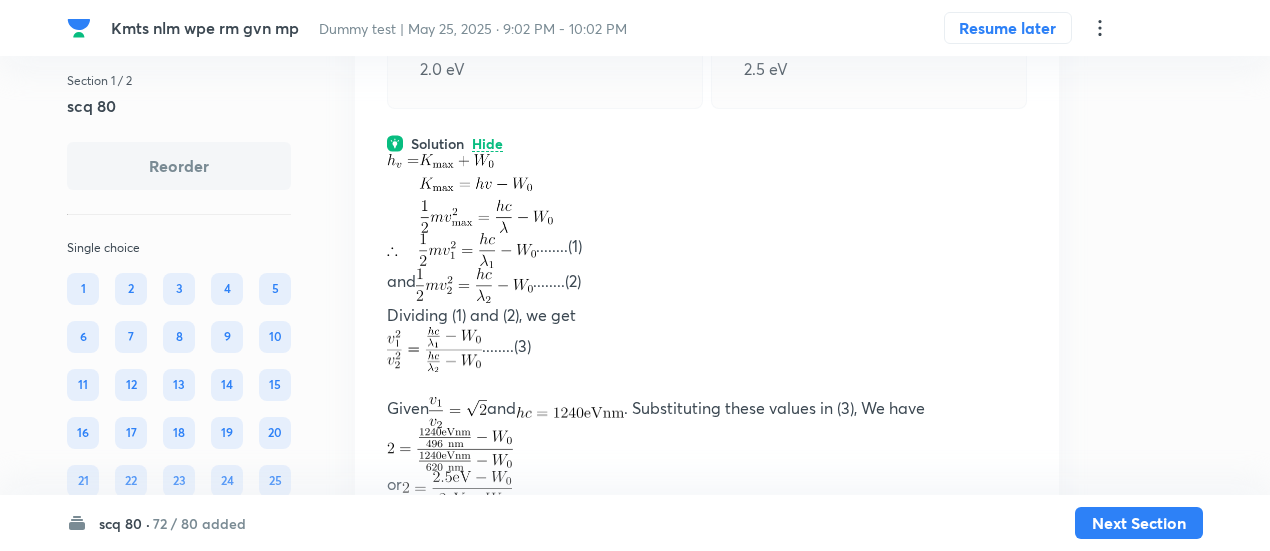 scroll, scrollTop: 65534, scrollLeft: 0, axis: vertical 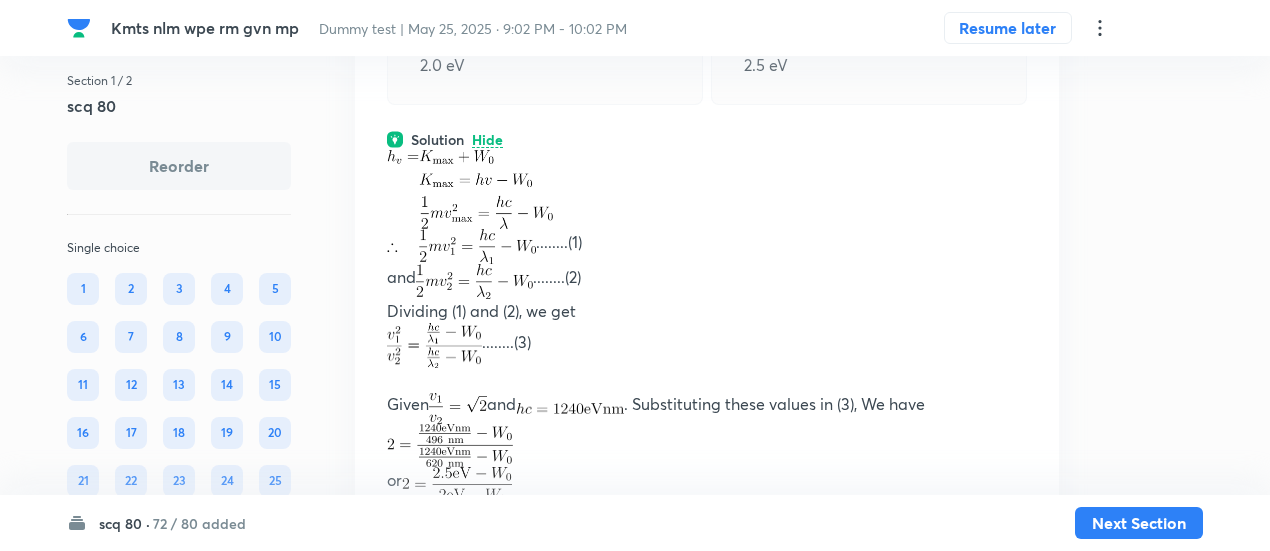 click on "Solution View" at bounding box center (707, -438) 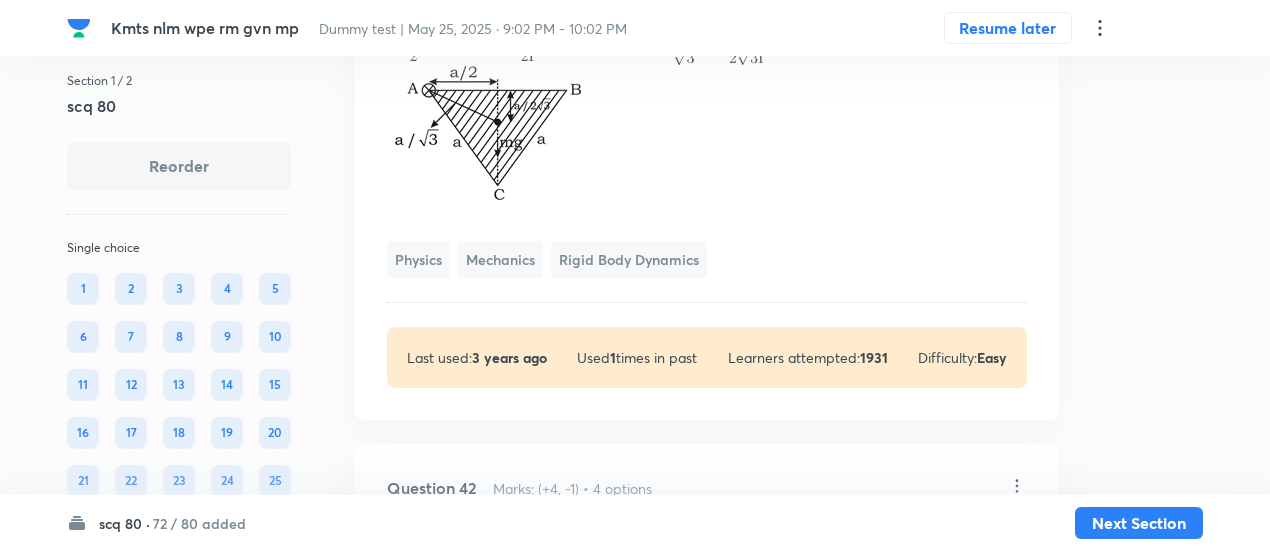 scroll, scrollTop: 45405, scrollLeft: 0, axis: vertical 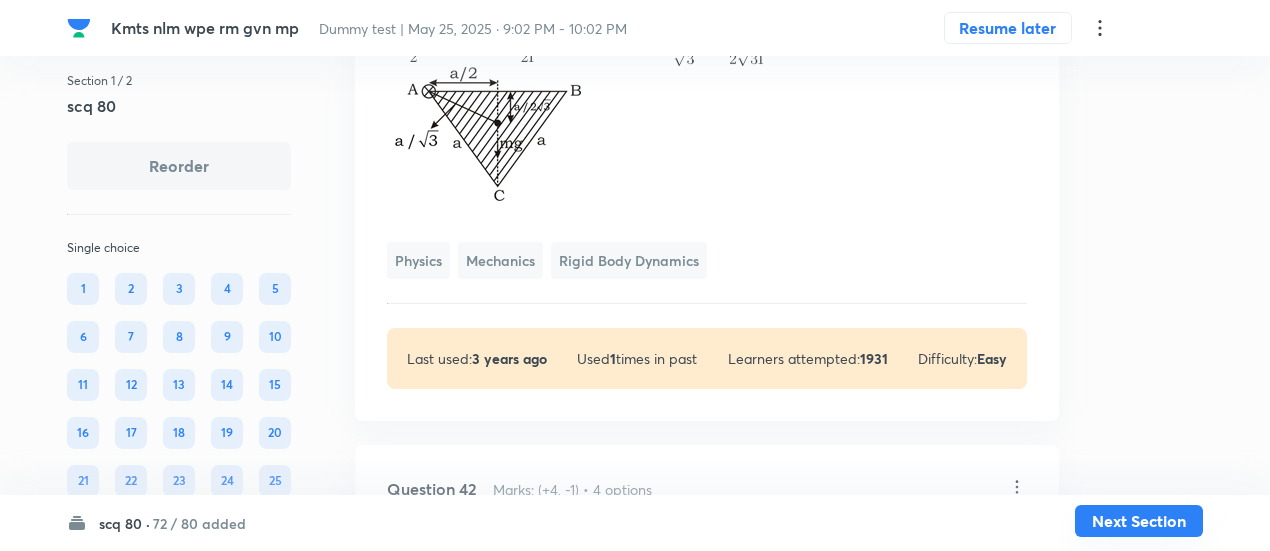 click on "Next Section" at bounding box center (1139, 521) 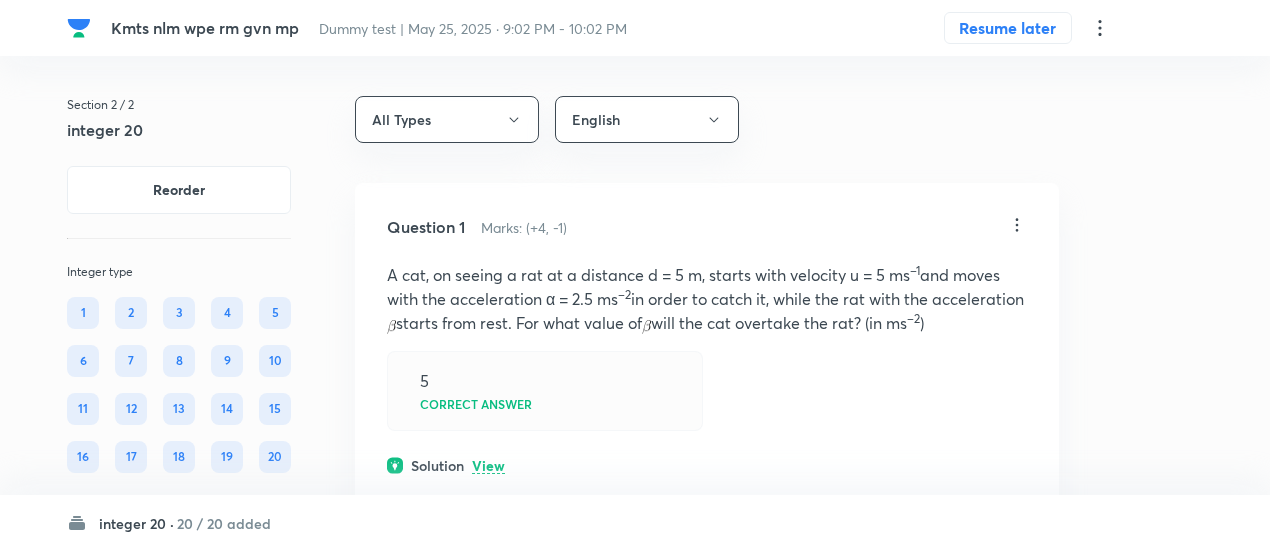 scroll, scrollTop: 87, scrollLeft: 0, axis: vertical 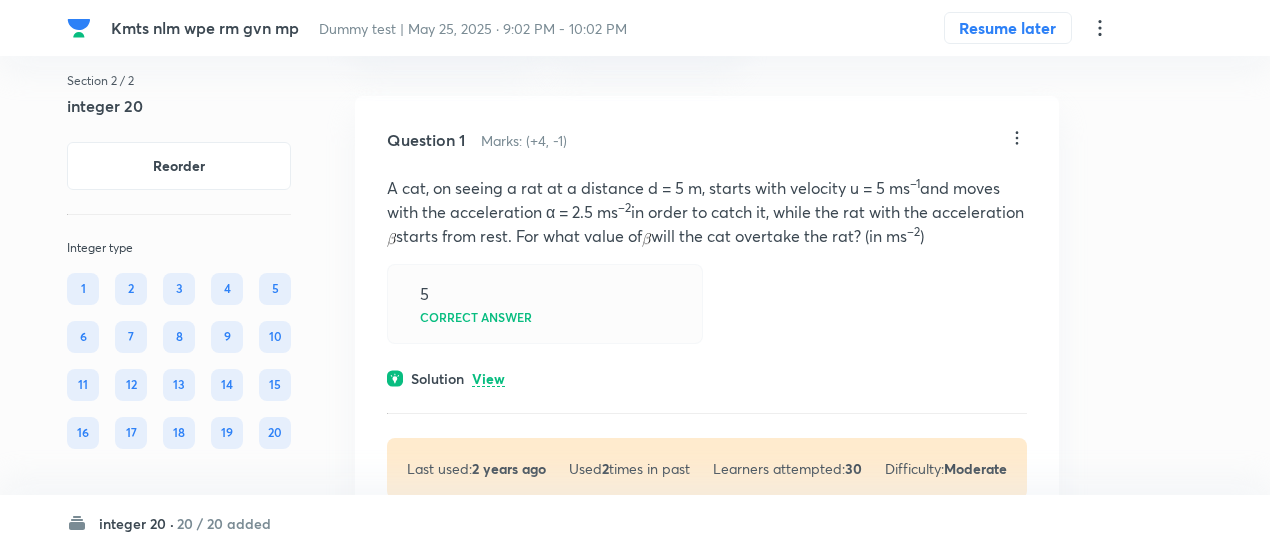 click on "5 Correct answer" at bounding box center (545, 304) 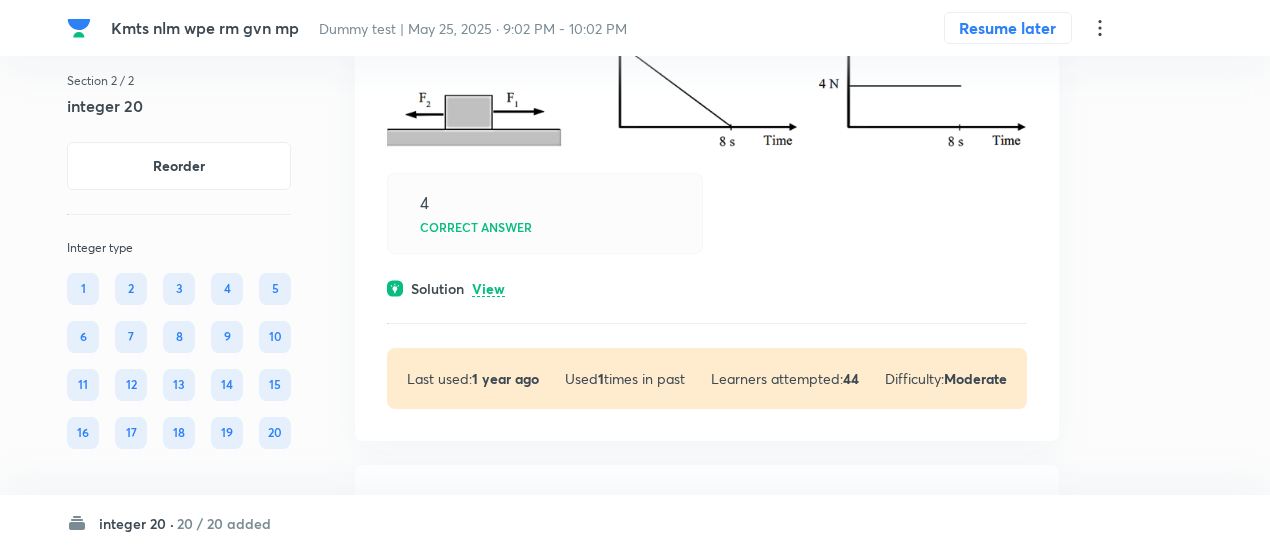 scroll, scrollTop: 1225, scrollLeft: 0, axis: vertical 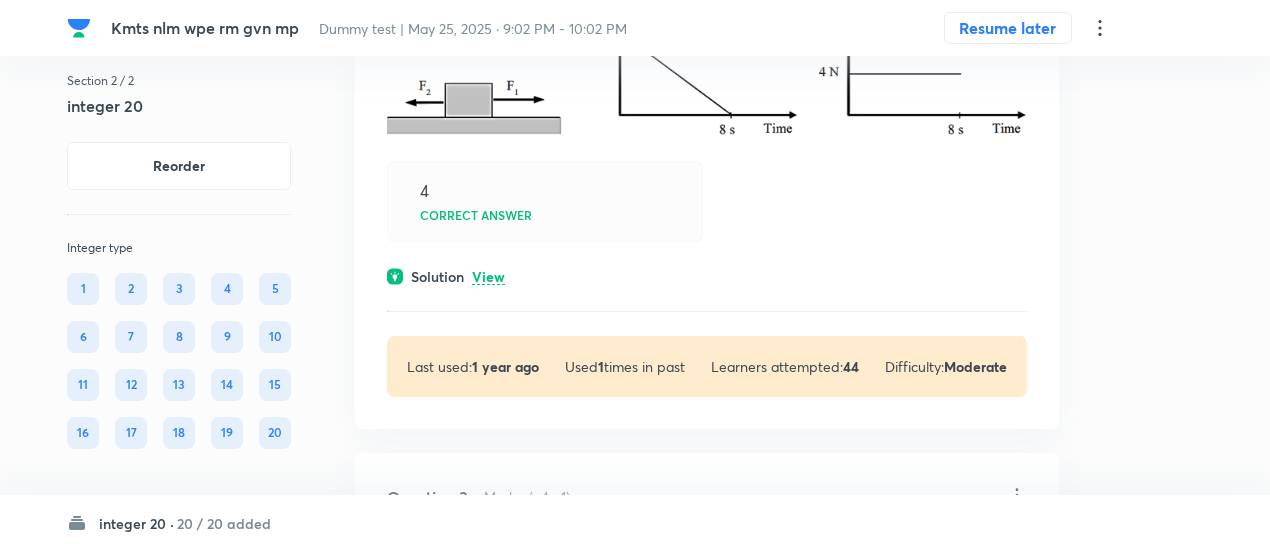 click on "View" at bounding box center (488, 277) 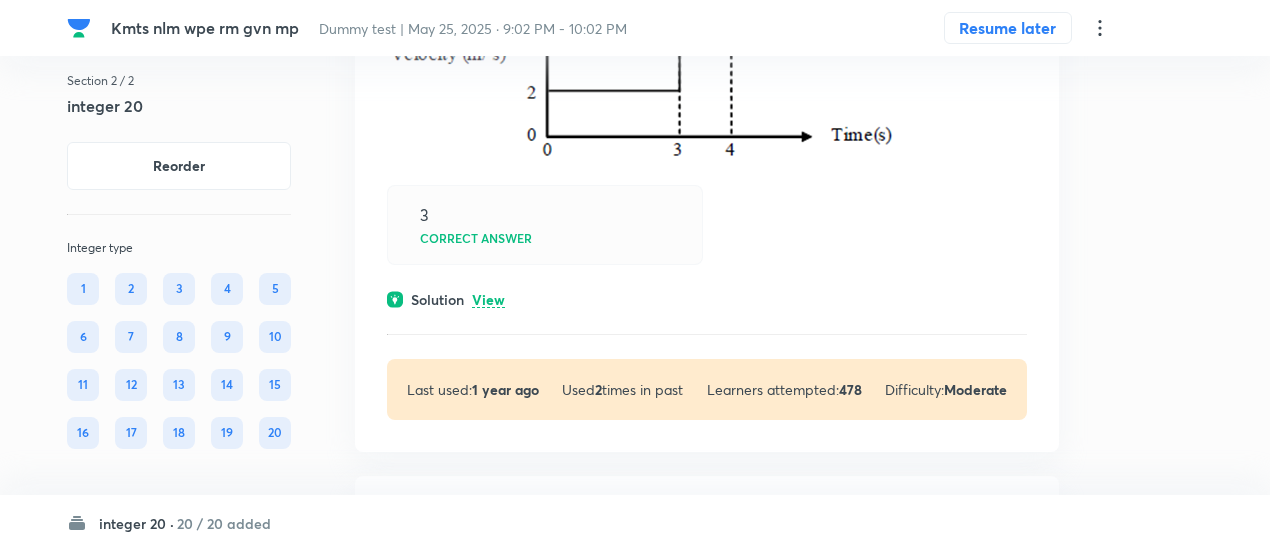 scroll, scrollTop: 2264, scrollLeft: 0, axis: vertical 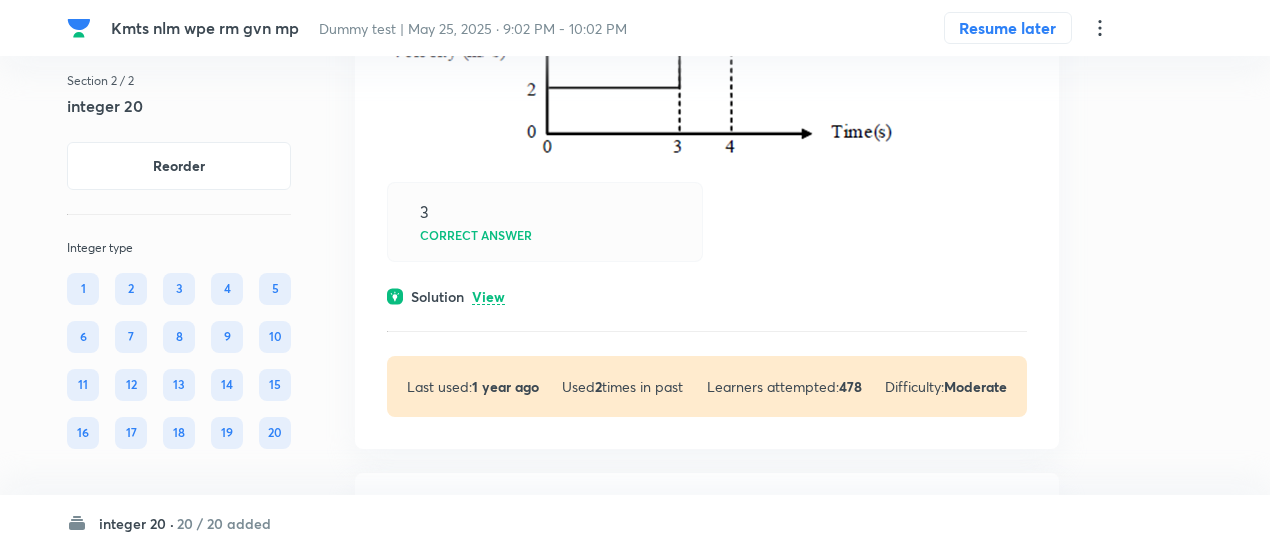 click on "View" at bounding box center (488, 297) 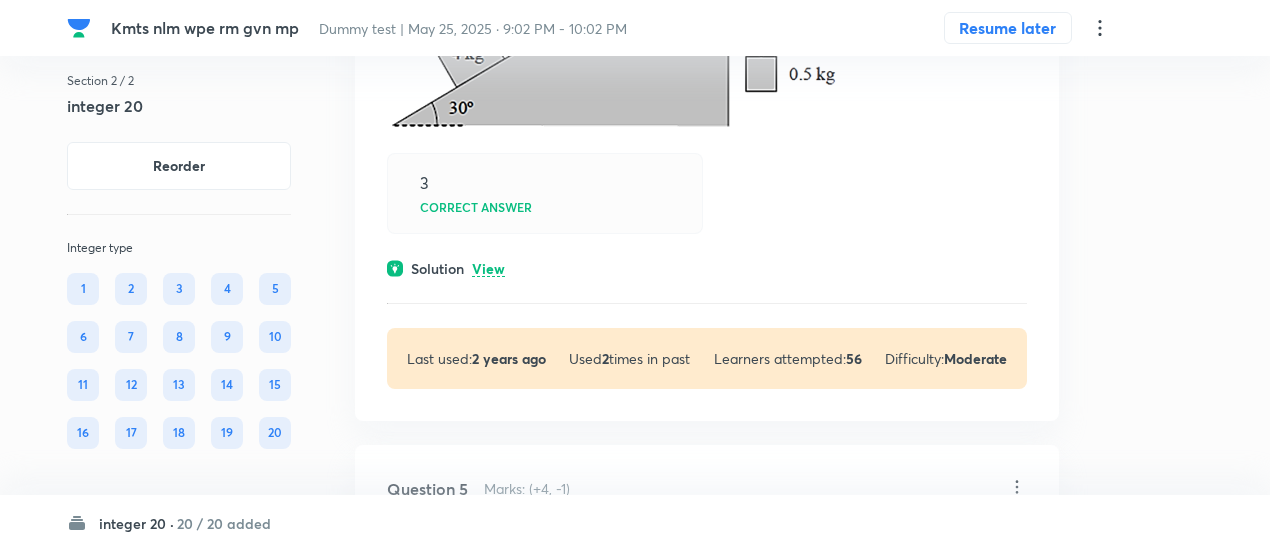 scroll, scrollTop: 3021, scrollLeft: 0, axis: vertical 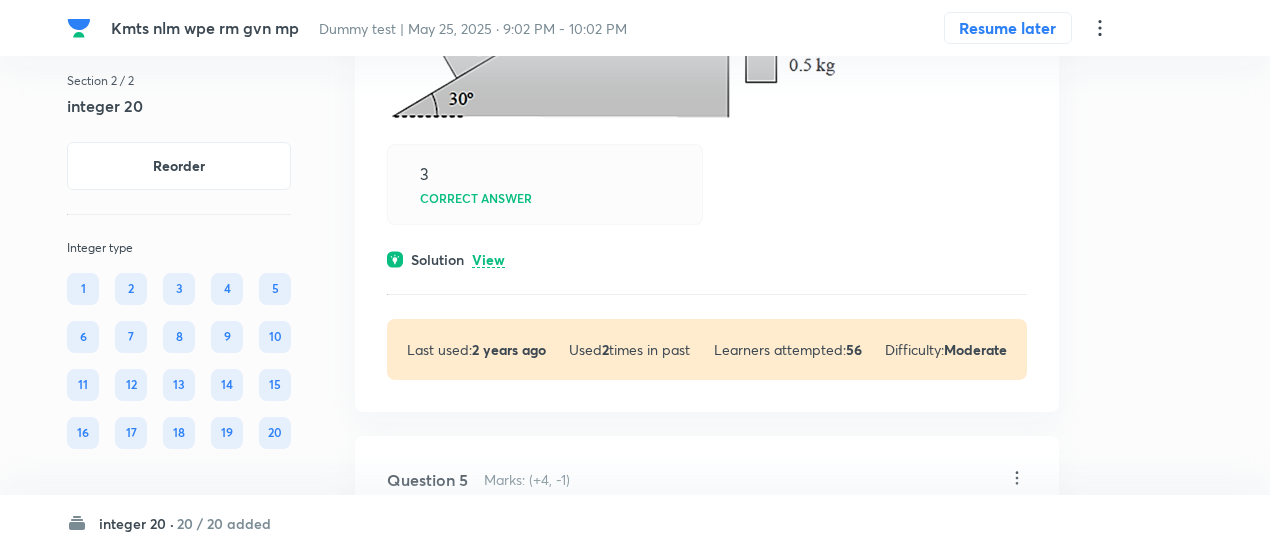 click on "View" at bounding box center [488, 260] 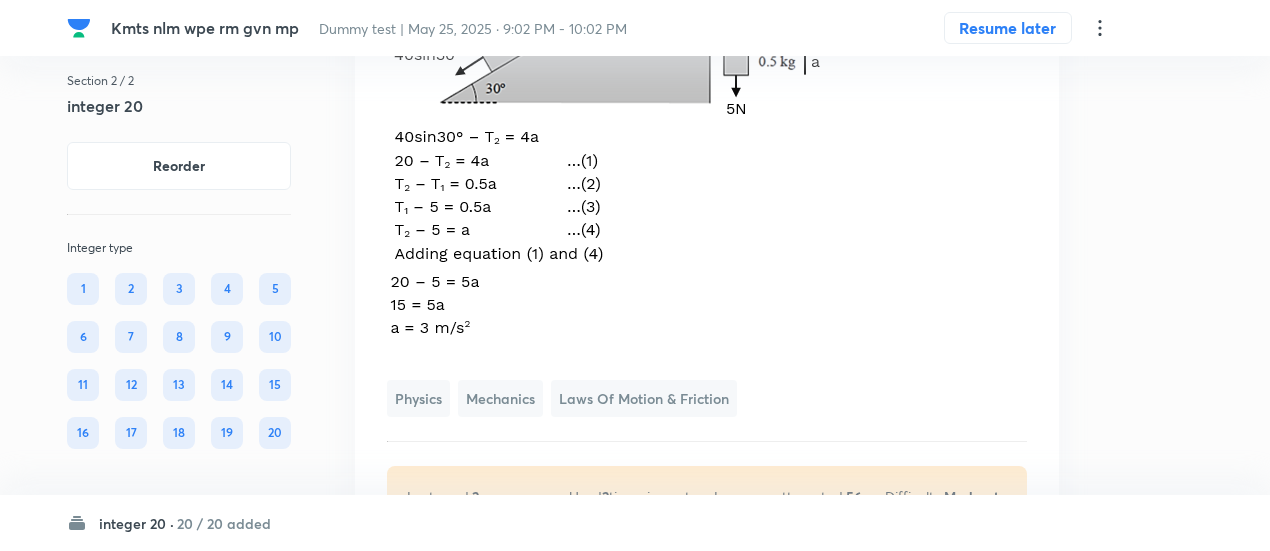 scroll, scrollTop: 3313, scrollLeft: 0, axis: vertical 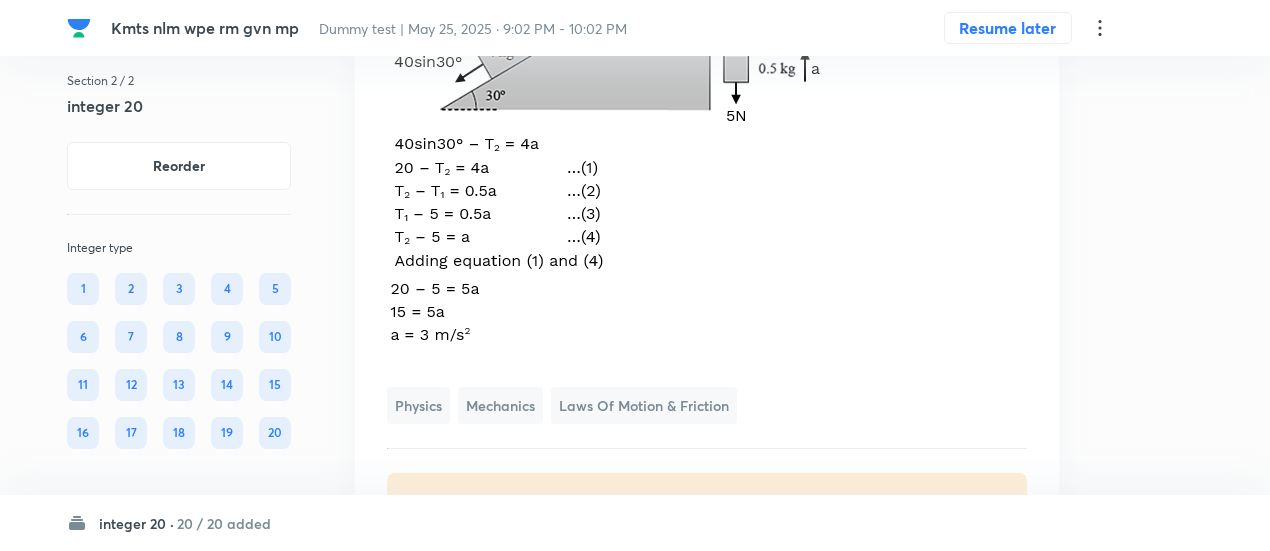 click on "Kmts nlm wpe rm gvn mp Dummy test | May 25, 2025 · 9:02 PM - 10:02 PM Resume later Section 2 / 2 integer 20 Reorder Integer type 1 2 3 4 5 6 7 8 9 10 11 12 13 14 15 16 17 18 19 20 All Types English Question 1 Marks: (+4, -1) A cat, on seeing a rat at a distance d = 5 m, starts with velocity u = 5 ms –1  and moves with the acceleration α = 2.5 ms –2  in order to catch it, while the rat with the acceleration   starts from rest. For what value of   will the cat overtake the rat? (in ms –2 ) 5 Correct answer Solution Hide Physics Mechanics Kinematics Last used:  2 years ago Used  2  times in past Learners attempted:  30 Difficulty: Moderate Question 2 Marks: (+4, -1) Two forces F 1  and F 2  are applied simultaneously on a 2 kg block resting of a frictionless horizontal ground. The forces vary with time according to graphs shown and cease to act after 8sec. What maximum speed (in m/s) does the block acquire? 4 Correct answer Solution Hide Net force F = F 1  – F 2  = 8 – t – 4 = 4 – t v 4 Physics" at bounding box center [635, 3083] 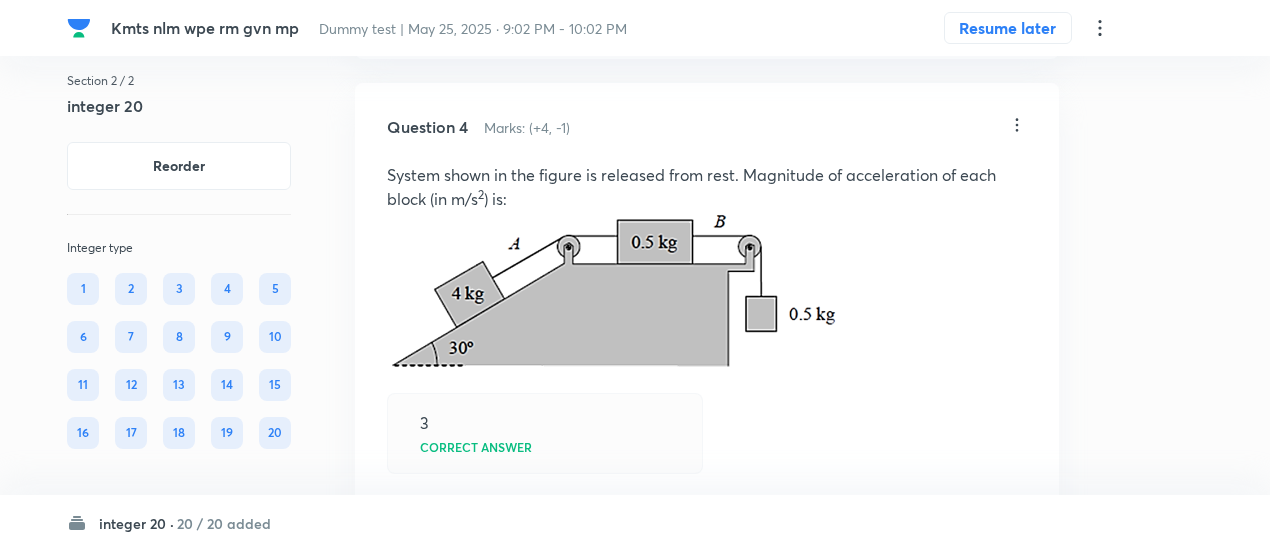 scroll, scrollTop: 2771, scrollLeft: 0, axis: vertical 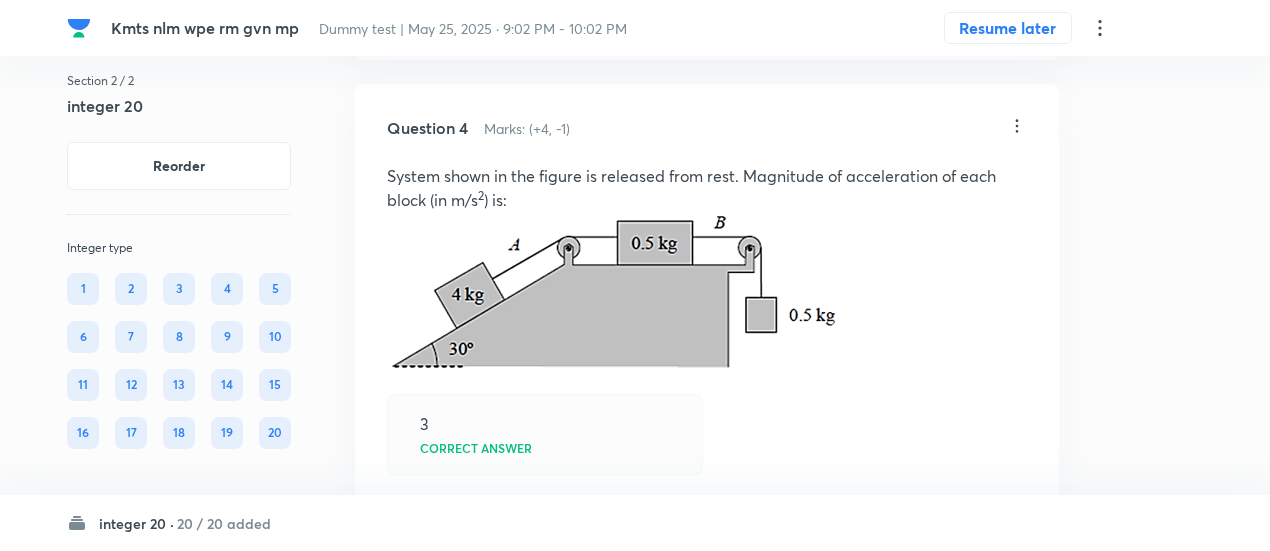 click on "Kmts nlm wpe rm gvn mp Dummy test | May 25, 2025 · 9:02 PM - 10:02 PM Resume later Section 2 / 2 integer 20 Reorder Integer type 1 2 3 4 5 6 7 8 9 10 11 12 13 14 15 16 17 18 19 20 All Types English Question 1 Marks: (+4, -1) A cat, on seeing a rat at a distance d = 5 m, starts with velocity u = 5 ms –1  and moves with the acceleration α = 2.5 ms –2  in order to catch it, while the rat with the acceleration   starts from rest. For what value of   will the cat overtake the rat? (in ms –2 ) 5 Correct answer Solution Hide Physics Mechanics Kinematics Last used:  2 years ago Used  2  times in past Learners attempted:  30 Difficulty: Moderate Question 2 Marks: (+4, -1) Two forces F 1  and F 2  are applied simultaneously on a 2 kg block resting of a frictionless horizontal ground. The forces vary with time according to graphs shown and cease to act after 8sec. What maximum speed (in m/s) does the block acquire? 4 Correct answer Solution Hide Net force F = F 1  – F 2  = 8 – t – 4 = 4 – t v 4 Physics" at bounding box center [635, 3625] 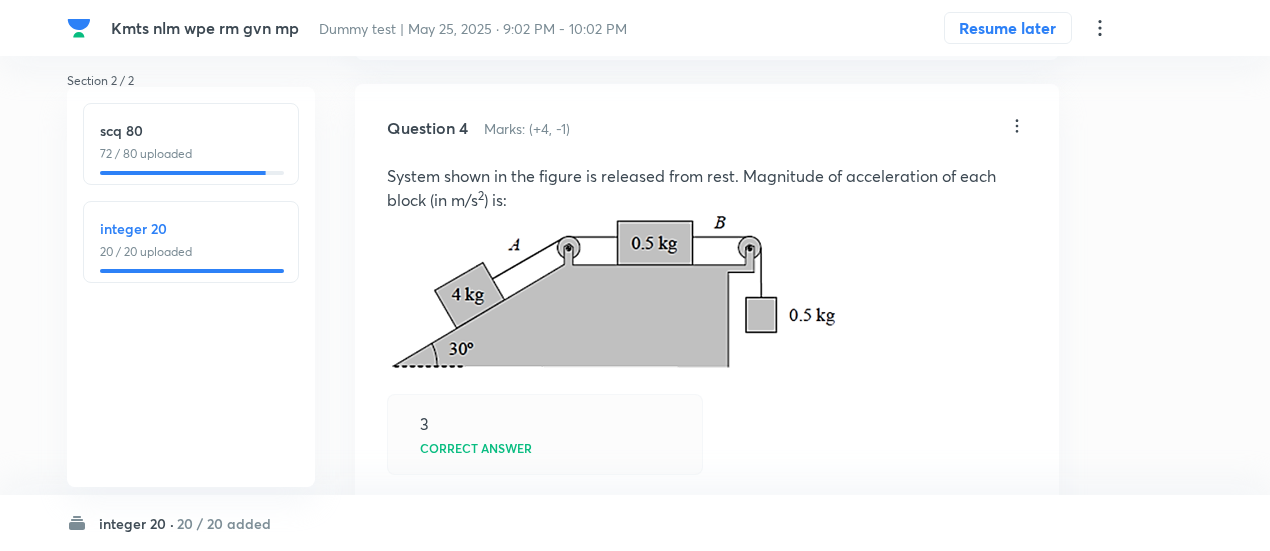 click on "scq 80 72 / 80 uploaded integer 20 20 / 20 uploaded" at bounding box center (191, 287) 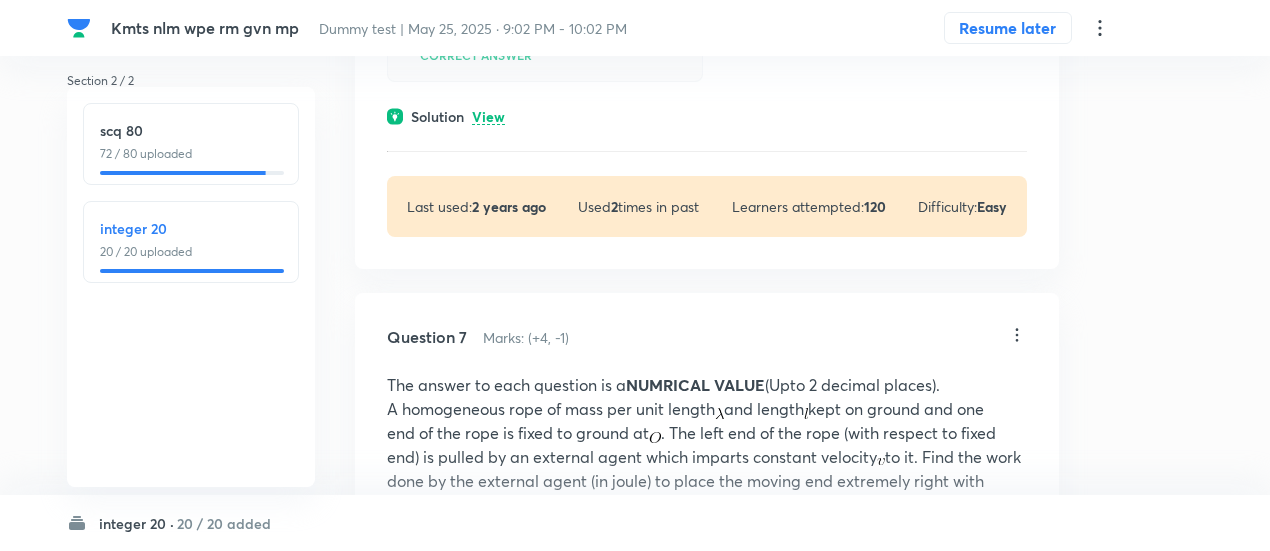 scroll, scrollTop: 4660, scrollLeft: 0, axis: vertical 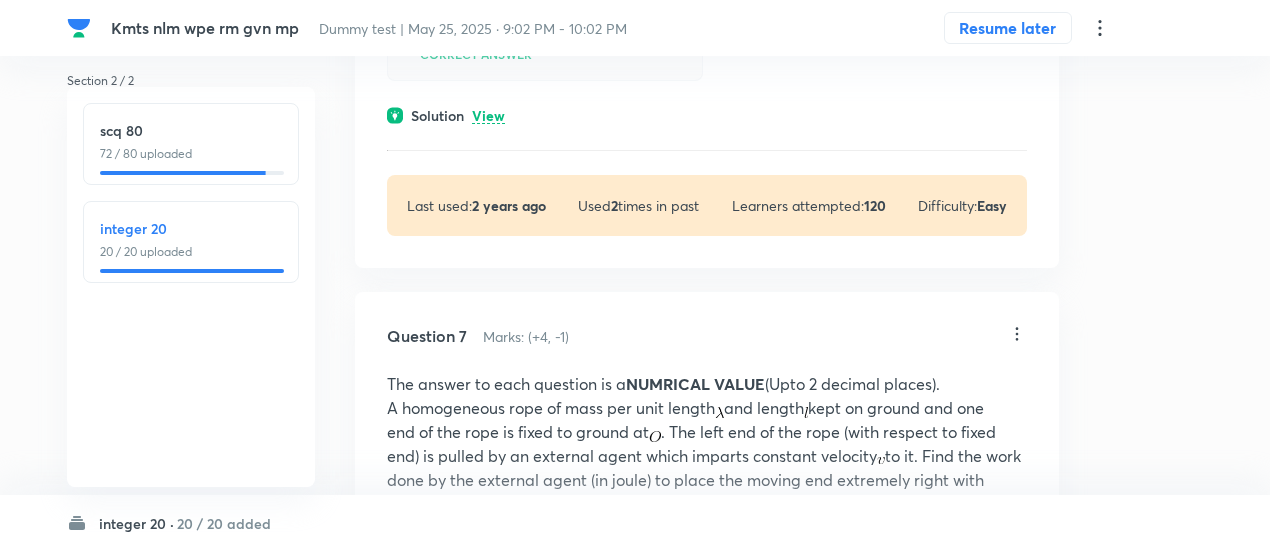 click on "View" at bounding box center [488, 116] 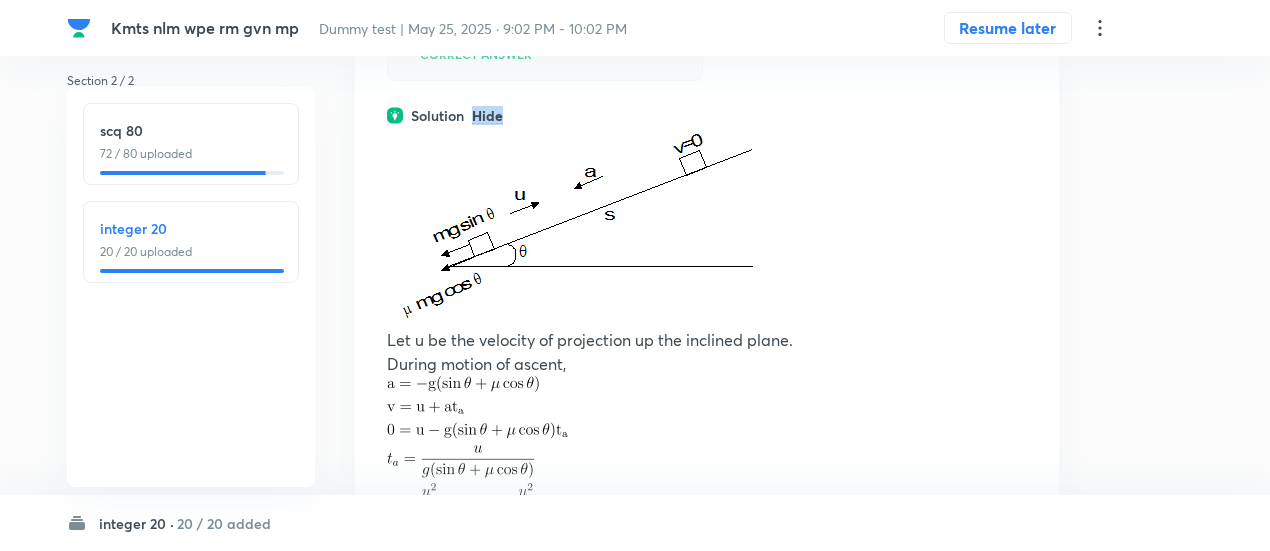 click on "Hide" at bounding box center [487, 116] 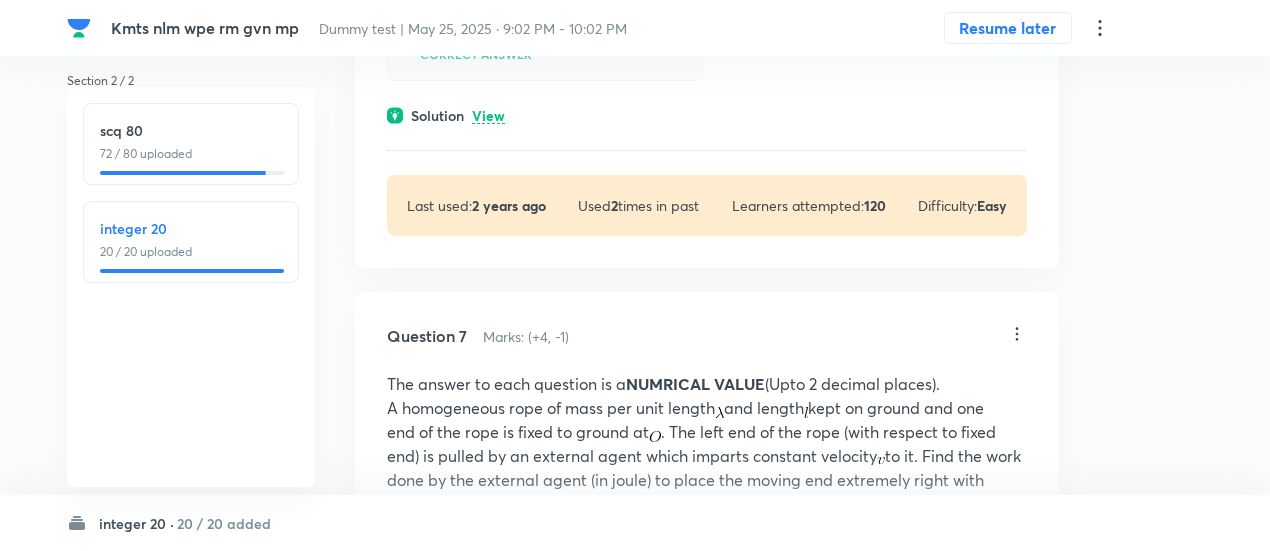 click on "View" at bounding box center (488, 116) 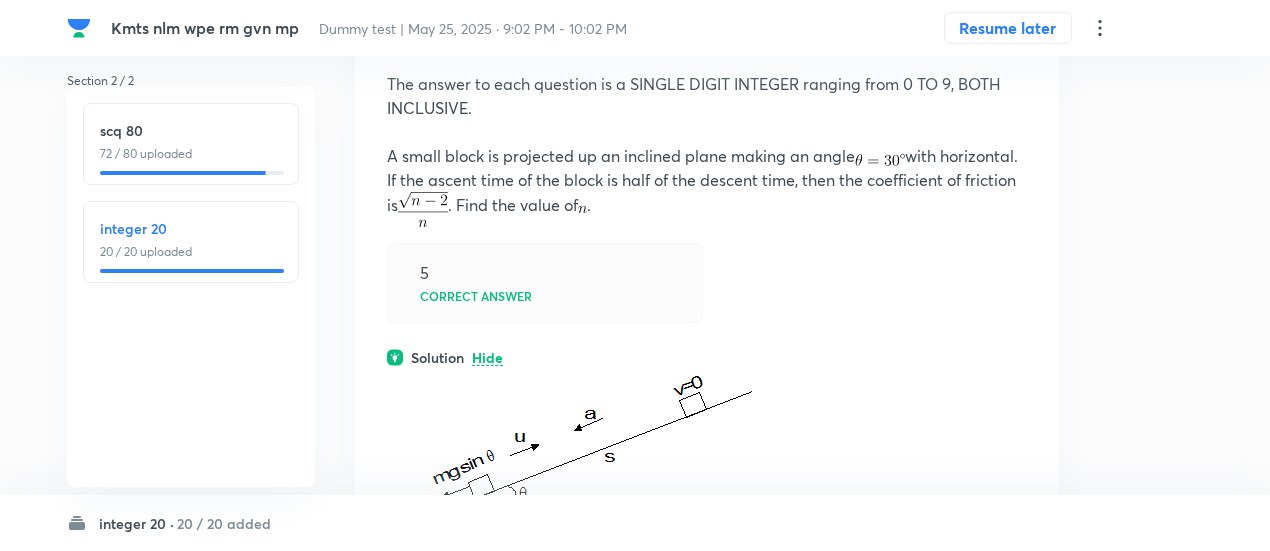 scroll, scrollTop: 4411, scrollLeft: 0, axis: vertical 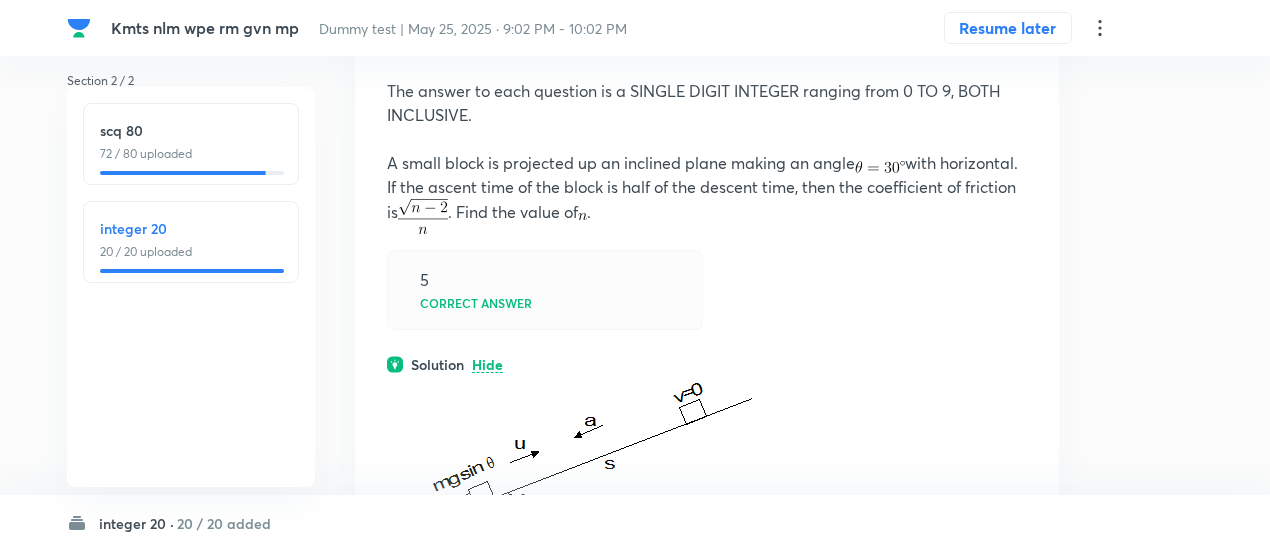click on "Kmts nlm wpe rm gvn mp Dummy test | May 25, 2025 · 9:02 PM - 10:02 PM Resume later Section 2 / 2 integer 20 Reorder Integer type 1 2 3 4 5 6 7 8 9 10 11 12 13 14 15 16 17 18 19 20 All Types English Question 1 Marks: (+4, -1) A cat, on seeing a rat at a distance d = 5 m, starts with velocity u = 5 ms –1  and moves with the acceleration α = 2.5 ms –2  in order to catch it, while the rat with the acceleration   starts from rest. For what value of   will the cat overtake the rat? (in ms –2 ) 5 Correct answer Solution Hide Physics Mechanics Kinematics Last used:  2 years ago Used  2  times in past Learners attempted:  30 Difficulty: Moderate Question 2 Marks: (+4, -1) Two forces F 1  and F 2  are applied simultaneously on a 2 kg block resting of a frictionless horizontal ground. The forces vary with time according to graphs shown and cease to act after 8sec. What maximum speed (in m/s) does the block acquire? 4 Correct answer Solution Hide Net force F = F 1  – F 2  = 8 – t – 4 = 4 – t v 4 Physics" at bounding box center (635, 2473) 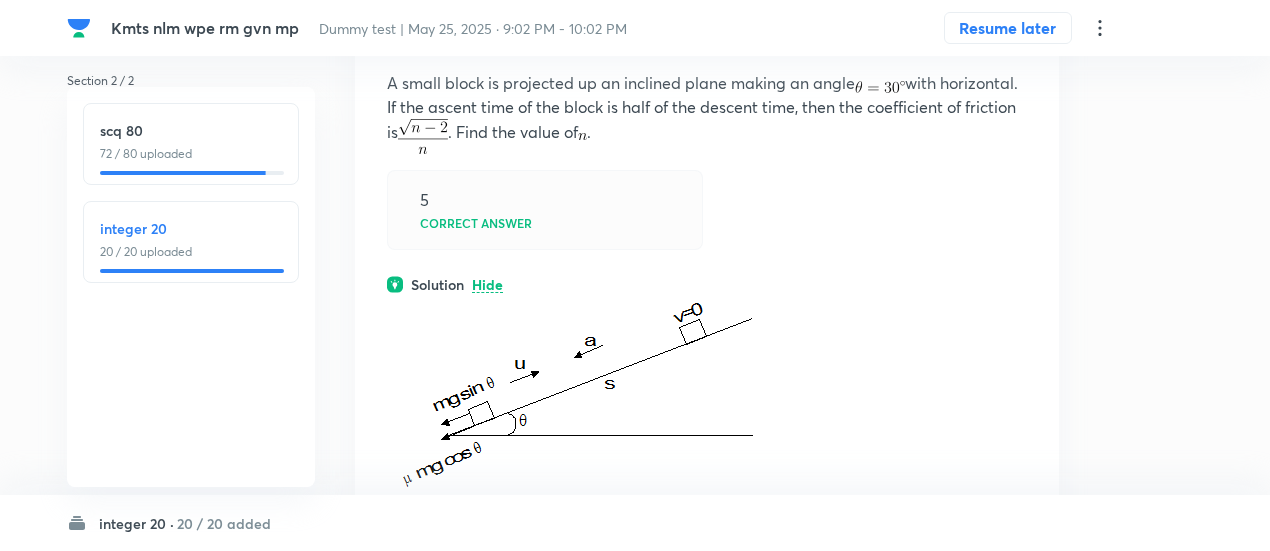scroll, scrollTop: 4481, scrollLeft: 0, axis: vertical 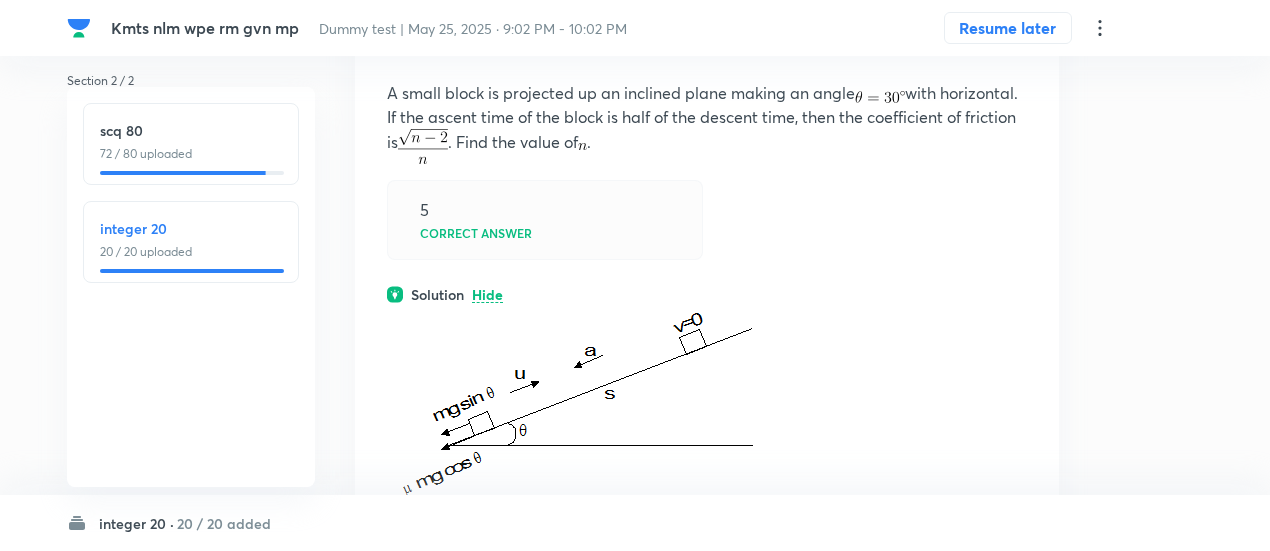 click on "Kmts nlm wpe rm gvn mp Dummy test | May 25, 2025 · 9:02 PM - 10:02 PM Resume later Section 2 / 2 integer 20 Reorder Integer type 1 2 3 4 5 6 7 8 9 10 11 12 13 14 15 16 17 18 19 20 All Types English Question 1 Marks: (+4, -1) A cat, on seeing a rat at a distance d = 5 m, starts with velocity u = 5 ms –1  and moves with the acceleration α = 2.5 ms –2  in order to catch it, while the rat with the acceleration   starts from rest. For what value of   will the cat overtake the rat? (in ms –2 ) 5 Correct answer Solution Hide Physics Mechanics Kinematics Last used:  2 years ago Used  2  times in past Learners attempted:  30 Difficulty: Moderate Question 2 Marks: (+4, -1) Two forces F 1  and F 2  are applied simultaneously on a 2 kg block resting of a frictionless horizontal ground. The forces vary with time according to graphs shown and cease to act after 8sec. What maximum speed (in m/s) does the block acquire? 4 Correct answer Solution Hide Net force F = F 1  – F 2  = 8 – t – 4 = 4 – t v 4 Physics" at bounding box center [635, 2403] 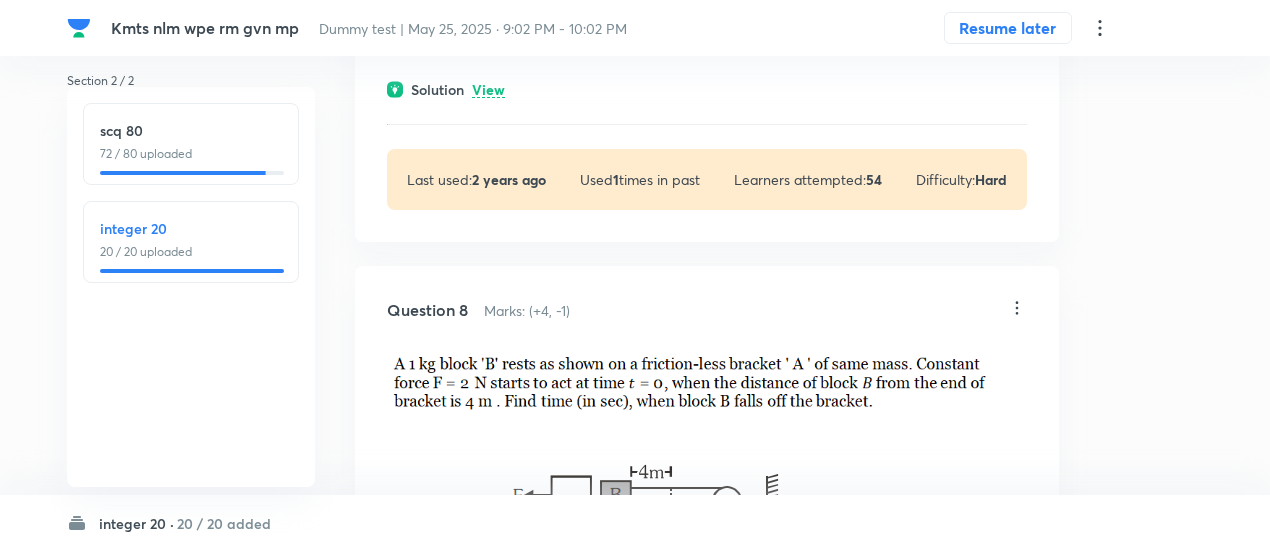 scroll, scrollTop: 6315, scrollLeft: 0, axis: vertical 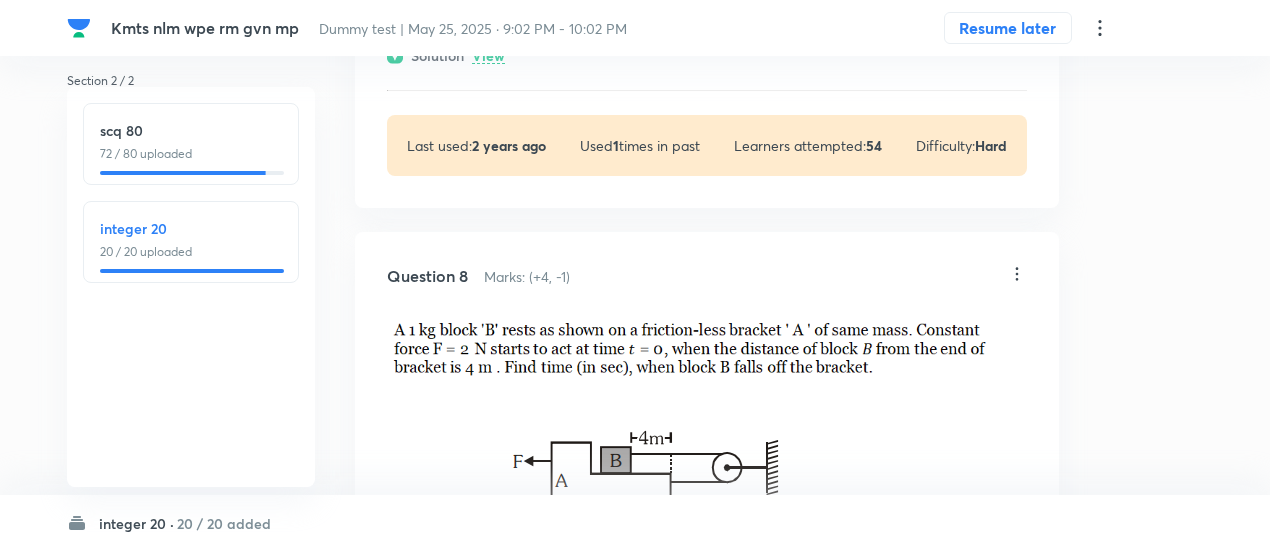 click on "Solution View" at bounding box center [707, 55] 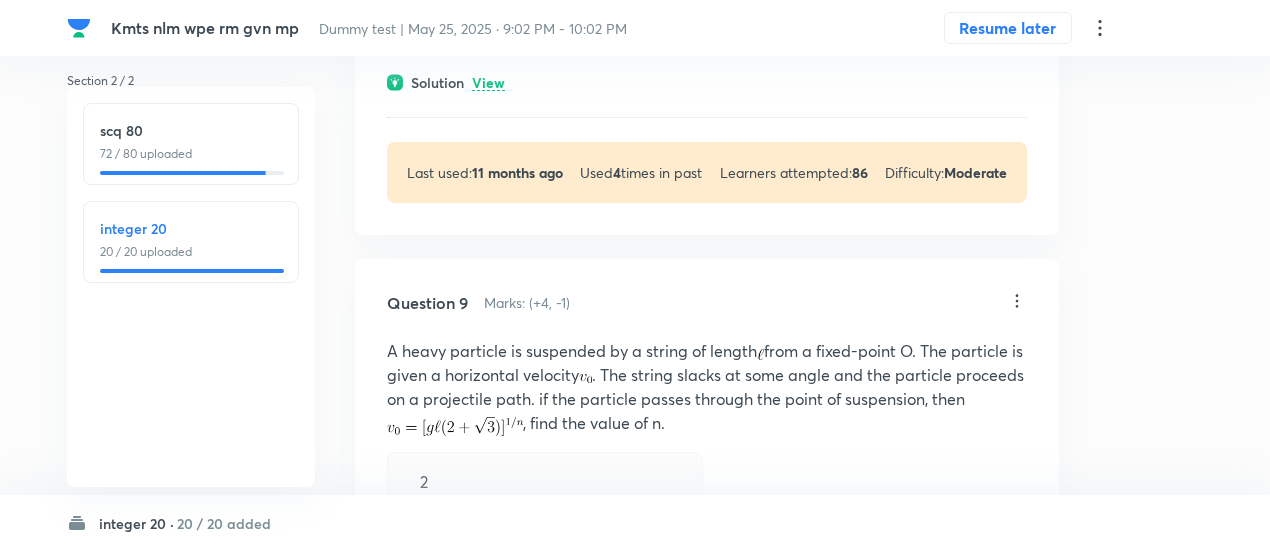 scroll, scrollTop: 7342, scrollLeft: 0, axis: vertical 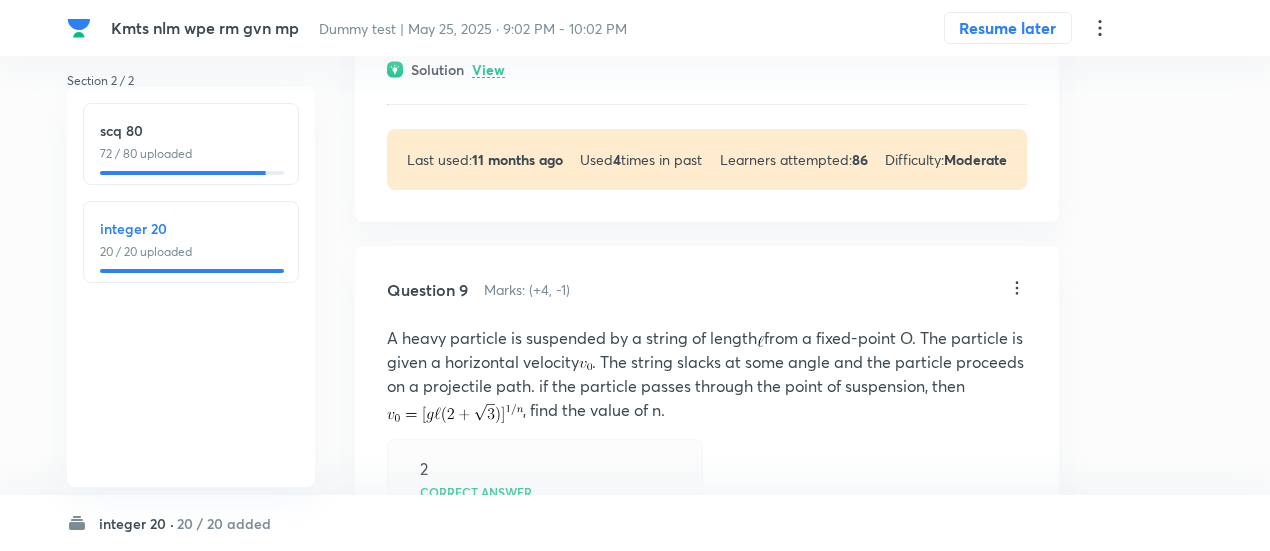 click on "View" at bounding box center [488, 70] 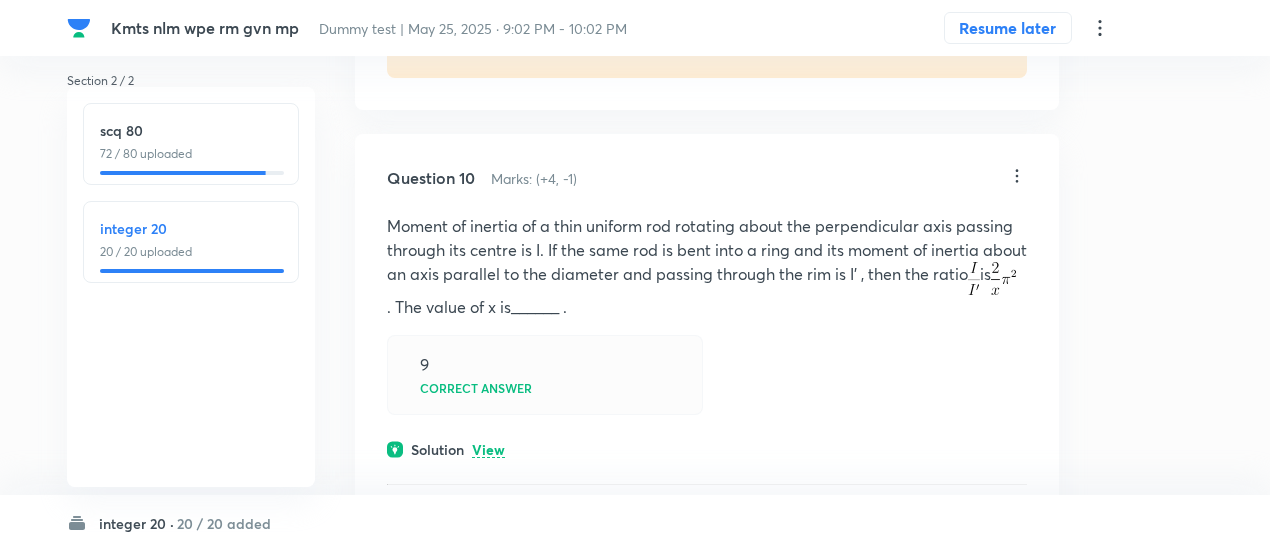 scroll, scrollTop: 8320, scrollLeft: 0, axis: vertical 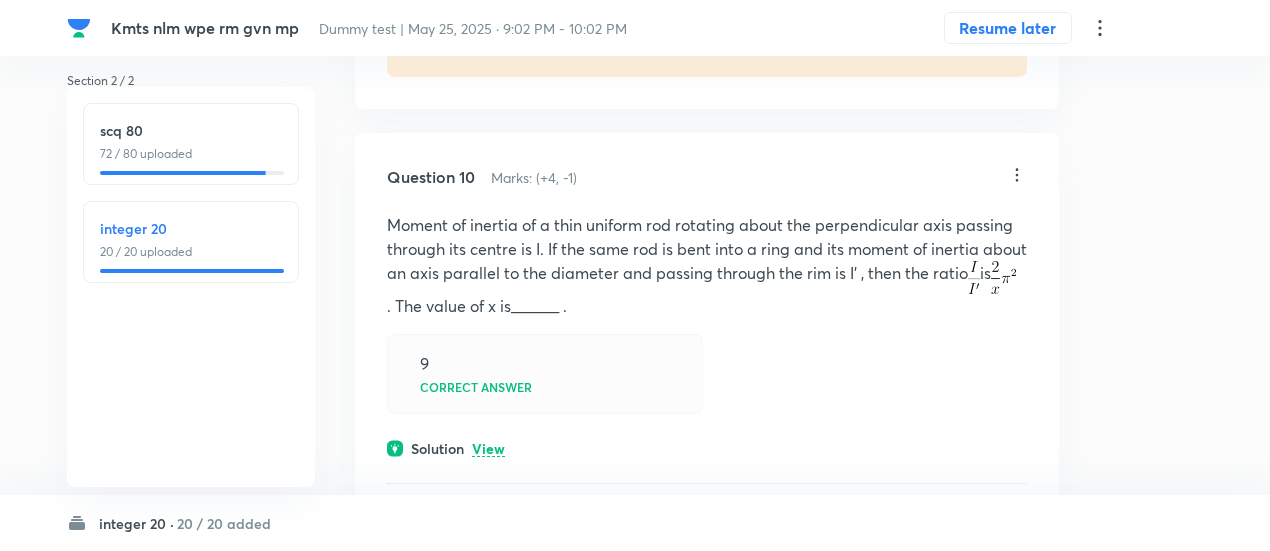 click on "View" at bounding box center [488, -43] 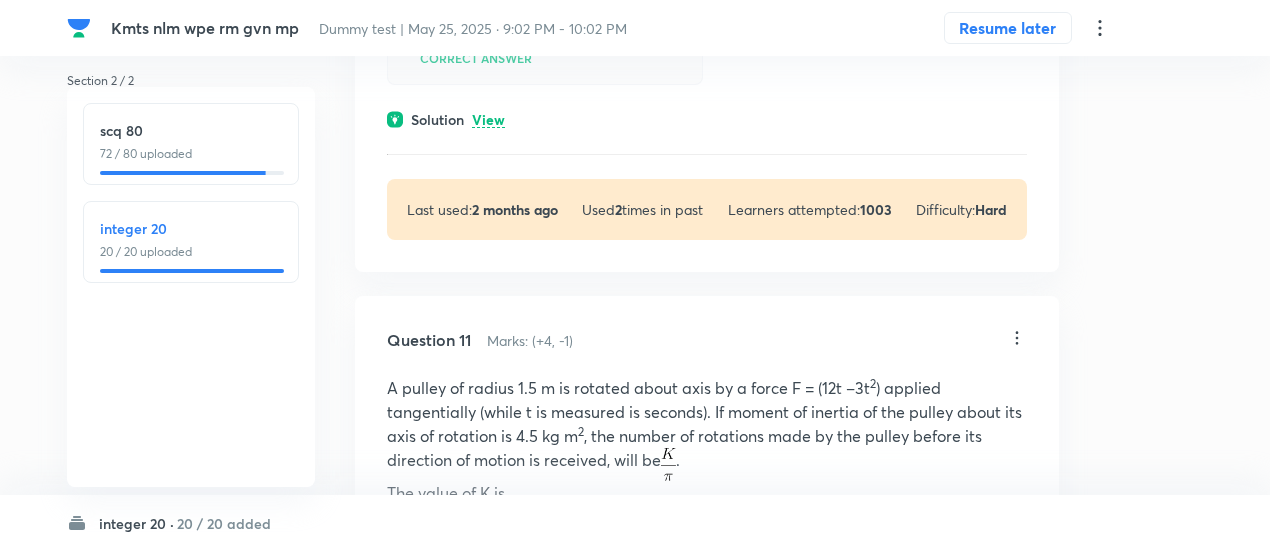 scroll, scrollTop: 9620, scrollLeft: 0, axis: vertical 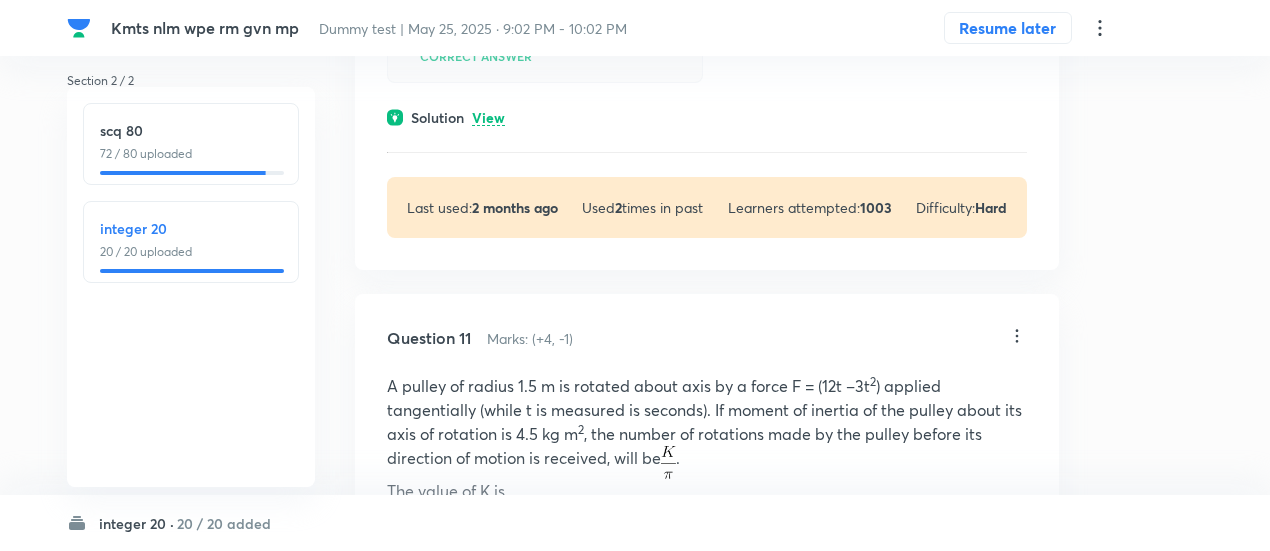 click on "View" at bounding box center [488, 118] 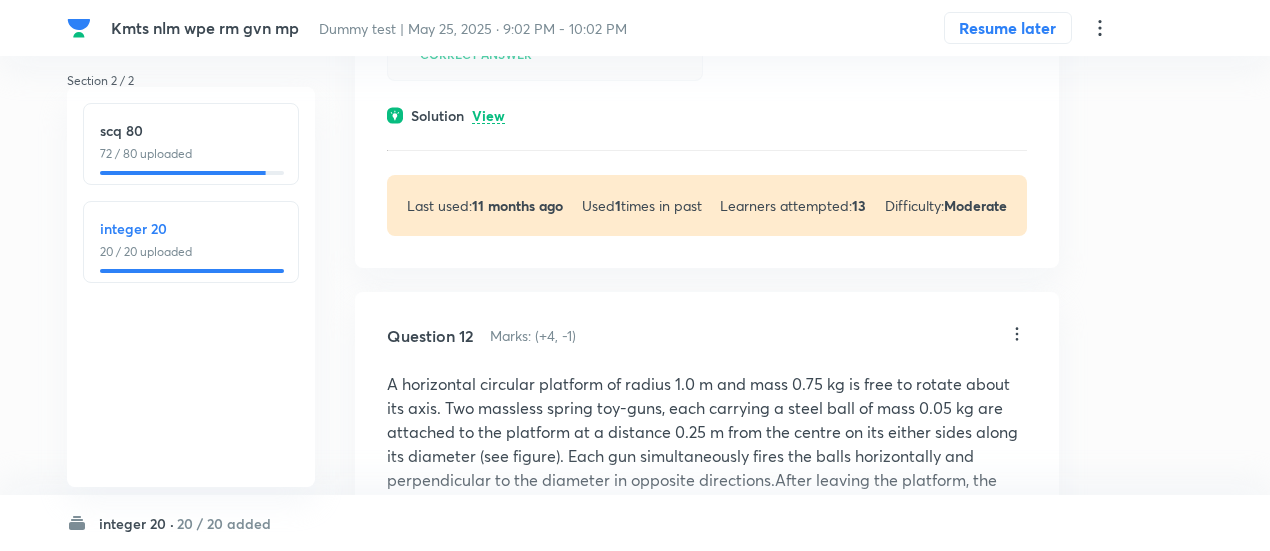 scroll, scrollTop: 10484, scrollLeft: 0, axis: vertical 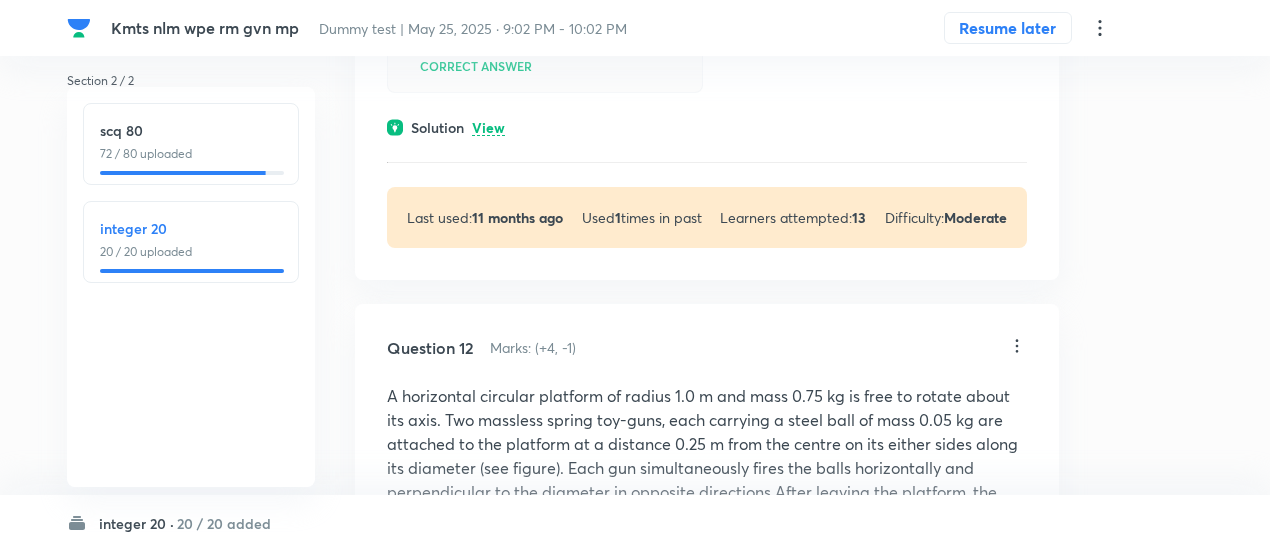 click on "View" at bounding box center (488, 128) 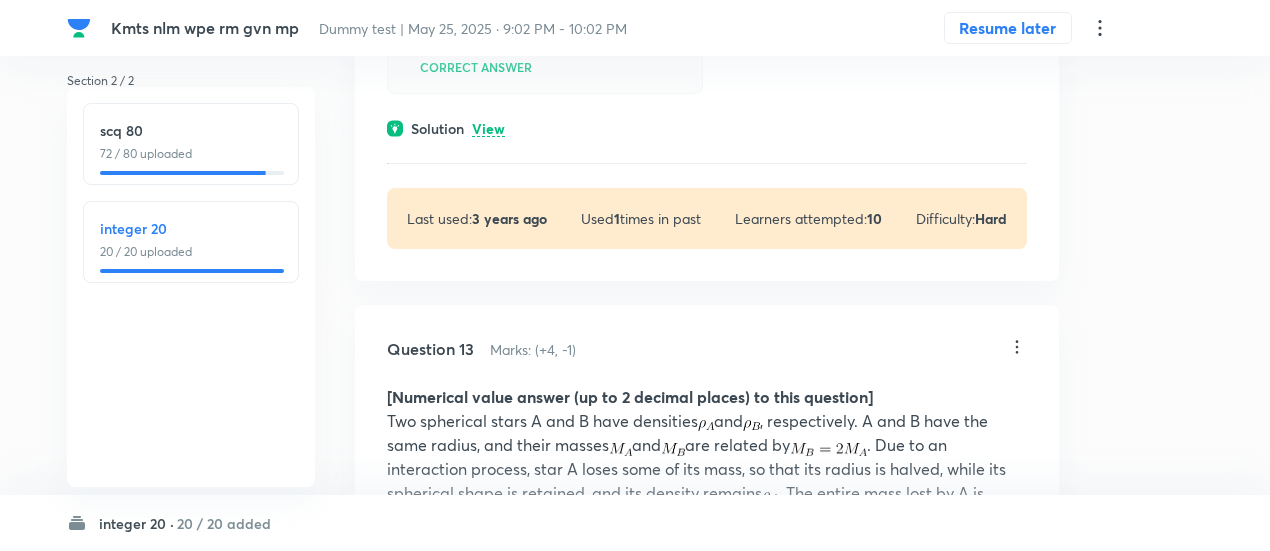 scroll, scrollTop: 11708, scrollLeft: 0, axis: vertical 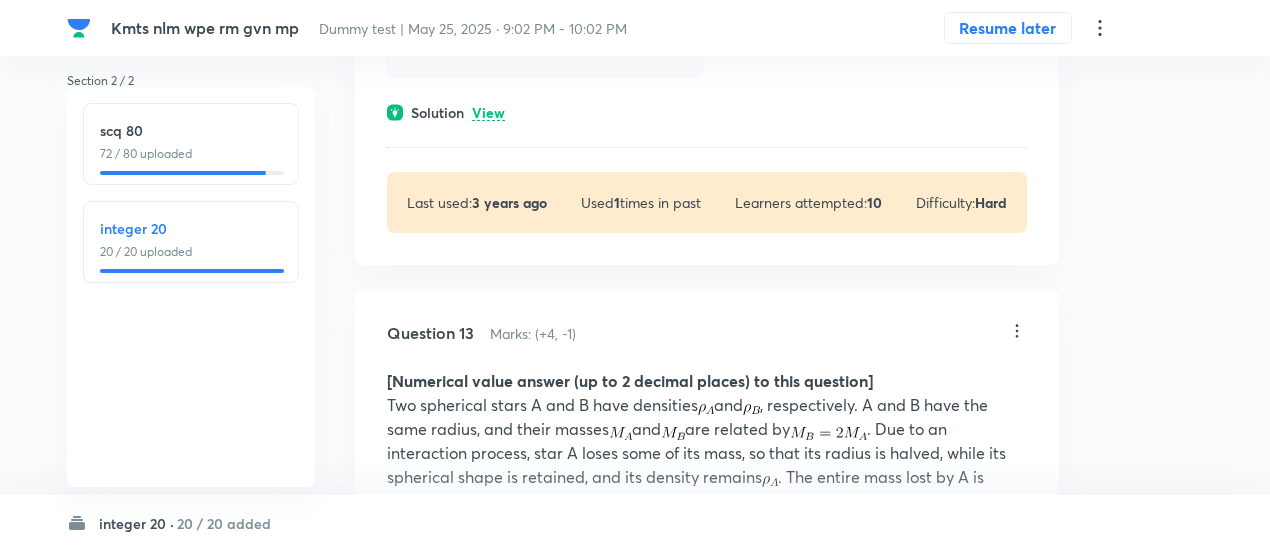 click on "View" at bounding box center [488, 113] 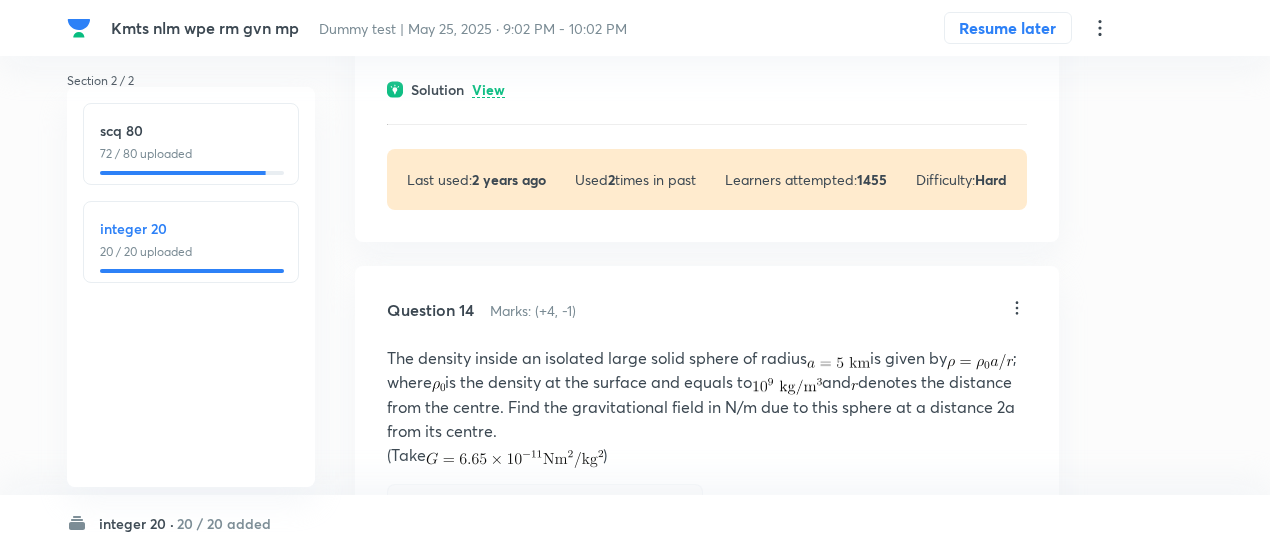 scroll, scrollTop: 12892, scrollLeft: 0, axis: vertical 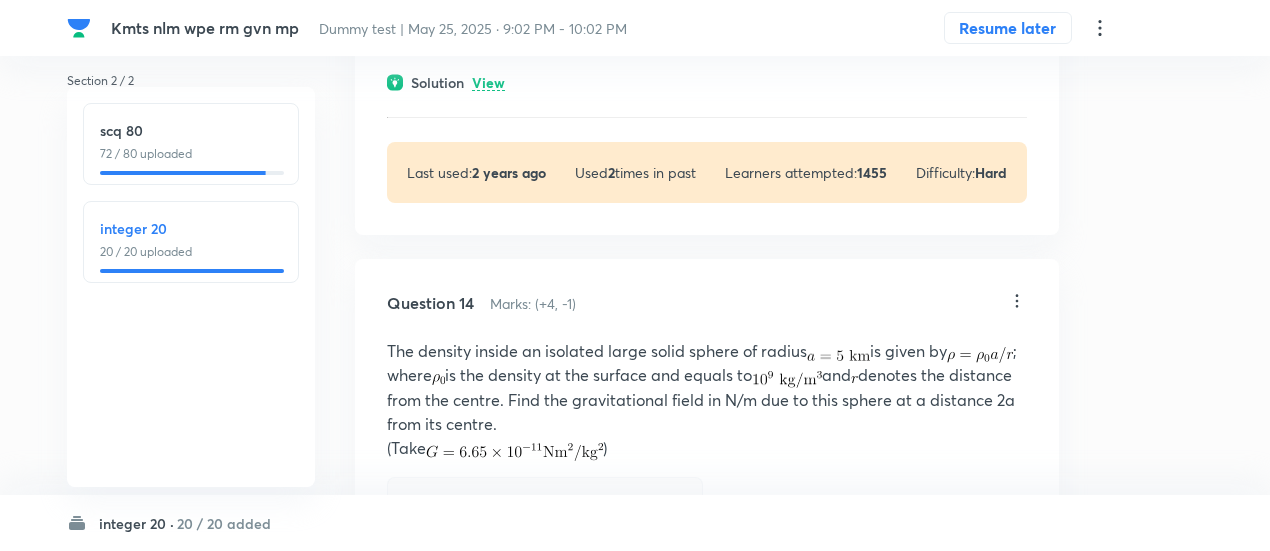 click on "View" at bounding box center [488, 83] 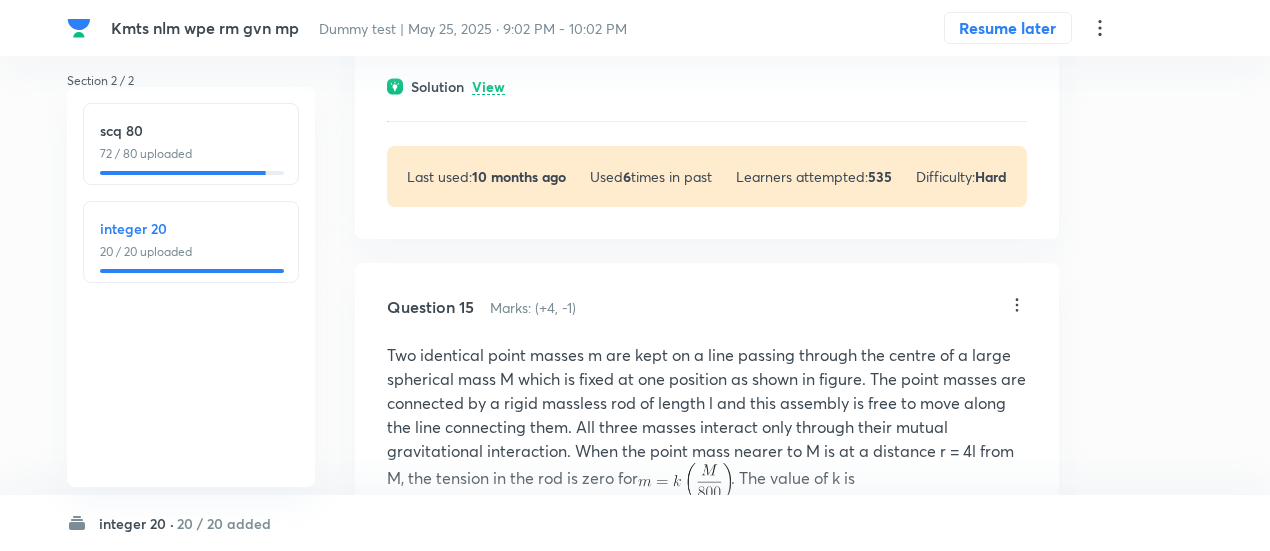 scroll, scrollTop: 14253, scrollLeft: 0, axis: vertical 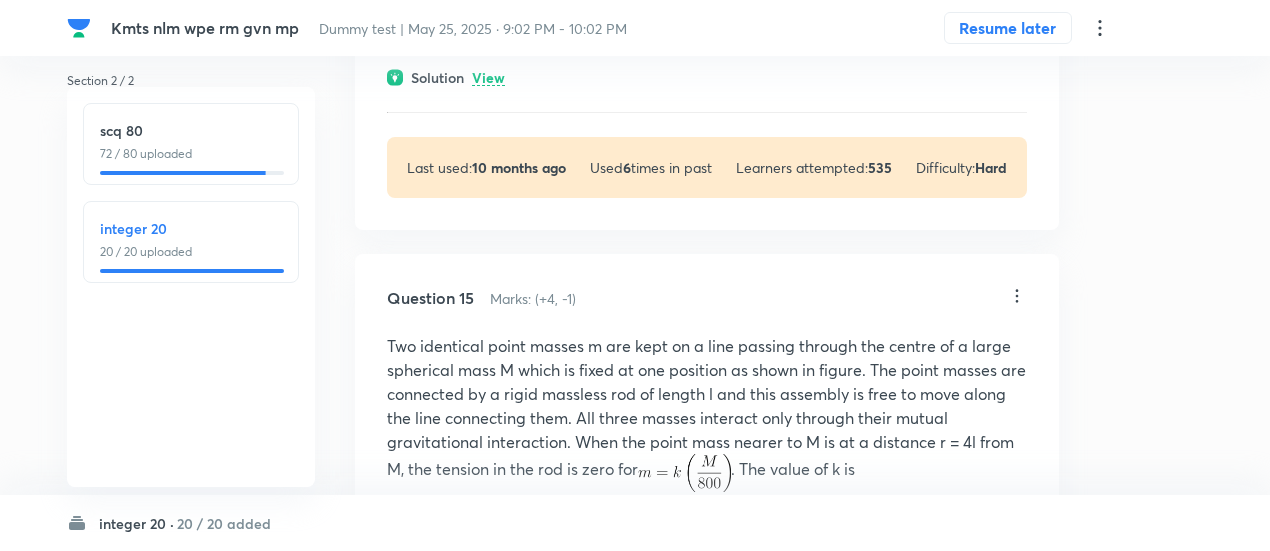 click on "View" at bounding box center [488, 78] 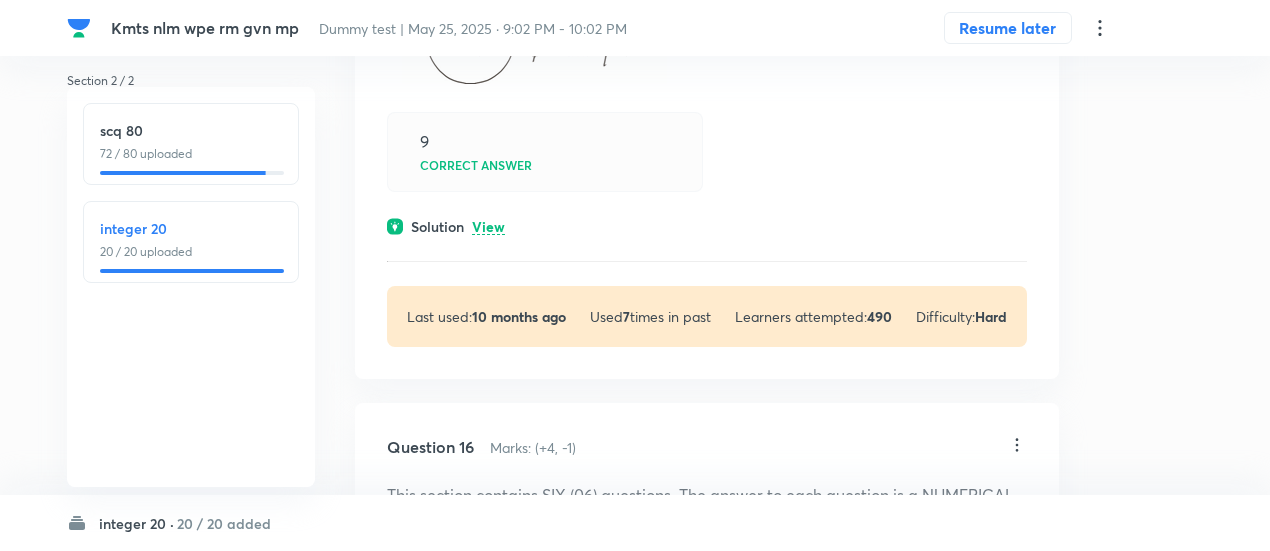 scroll, scrollTop: 15262, scrollLeft: 0, axis: vertical 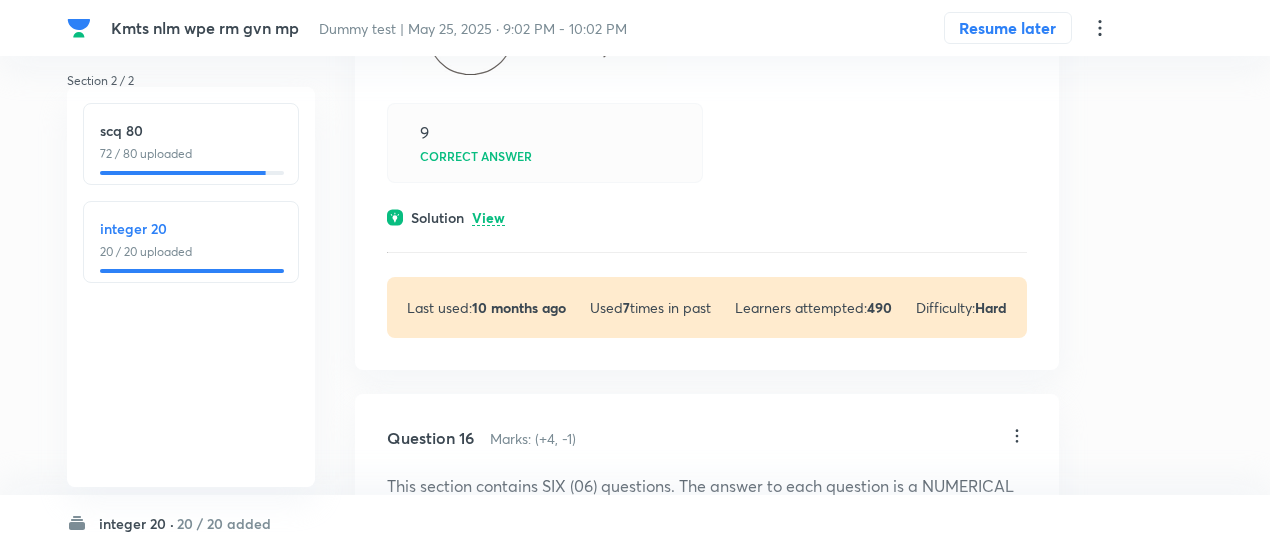 click on "View" at bounding box center [488, 218] 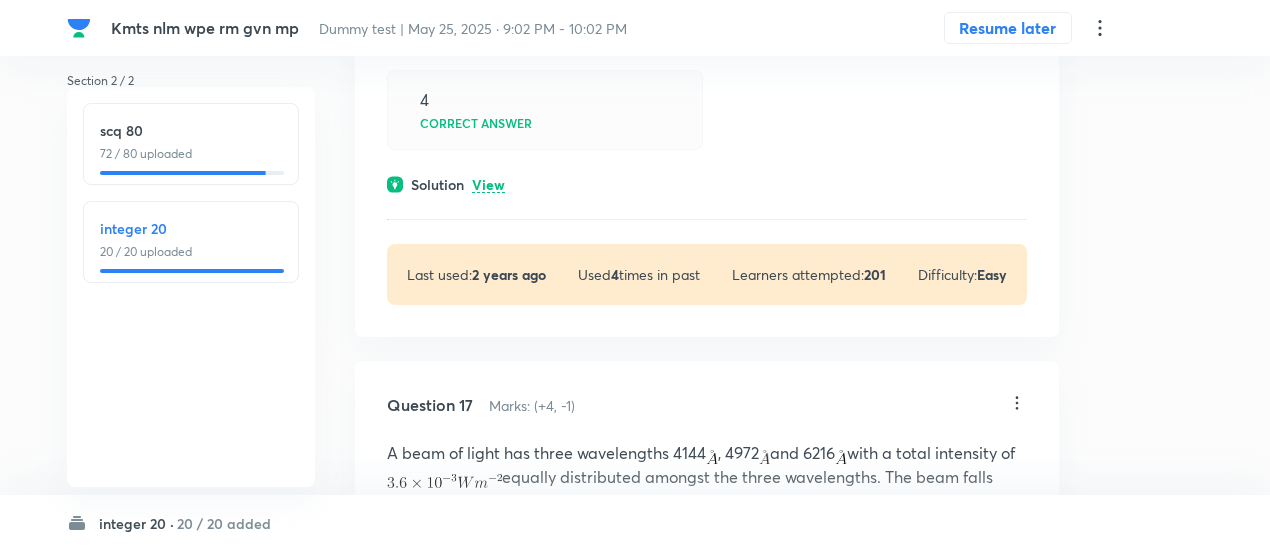 scroll, scrollTop: 16644, scrollLeft: 0, axis: vertical 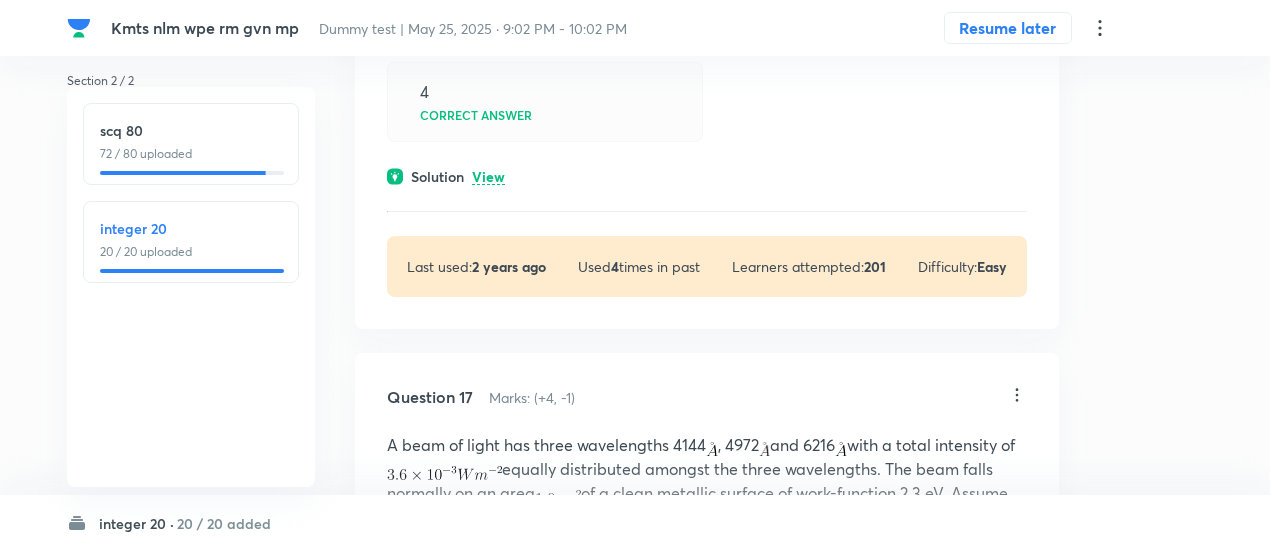 click on "View" at bounding box center (488, 177) 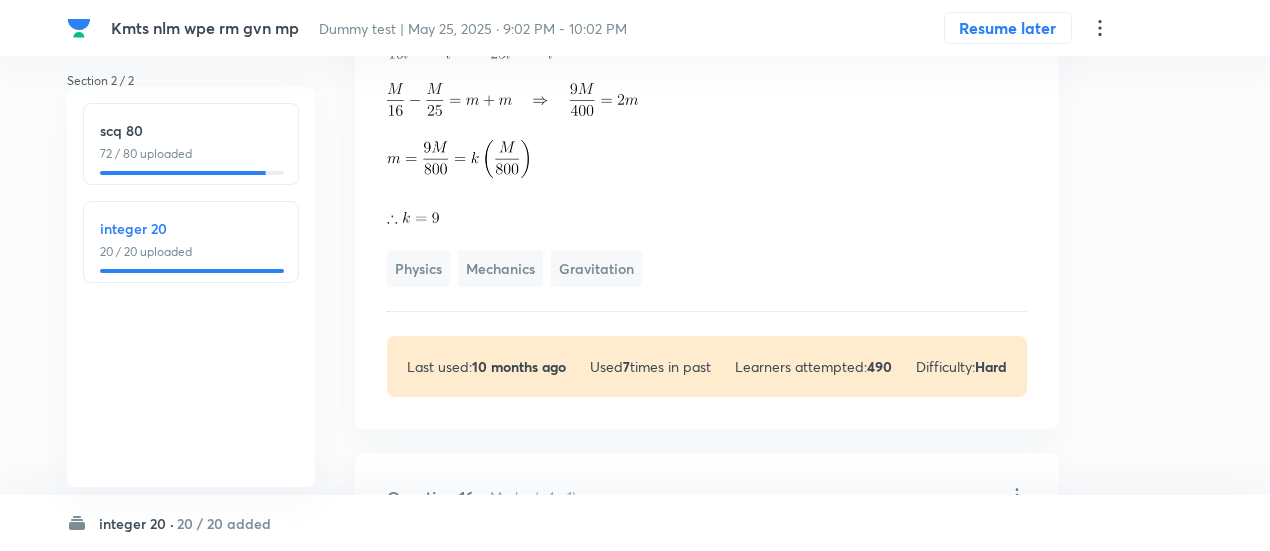 scroll, scrollTop: 15948, scrollLeft: 0, axis: vertical 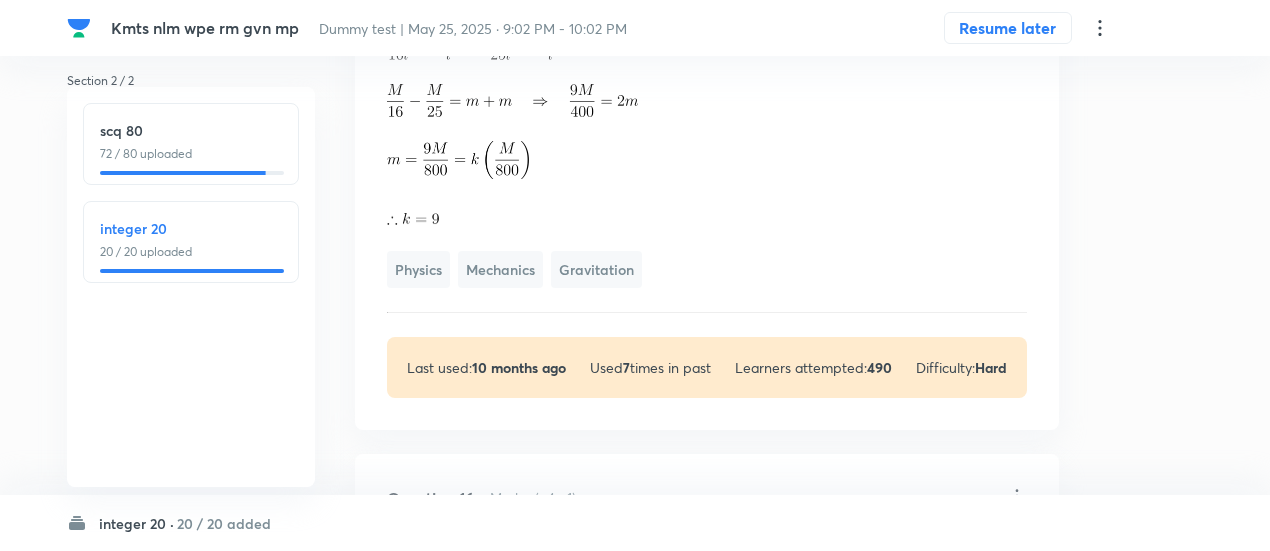 click at bounding box center [707, 191] 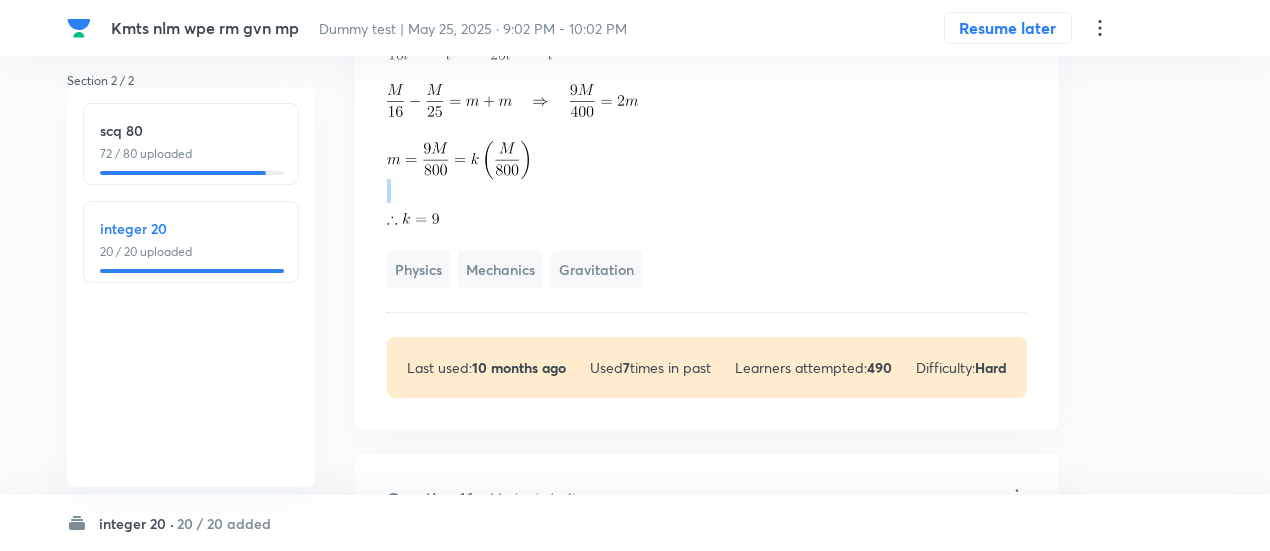 click at bounding box center [707, 191] 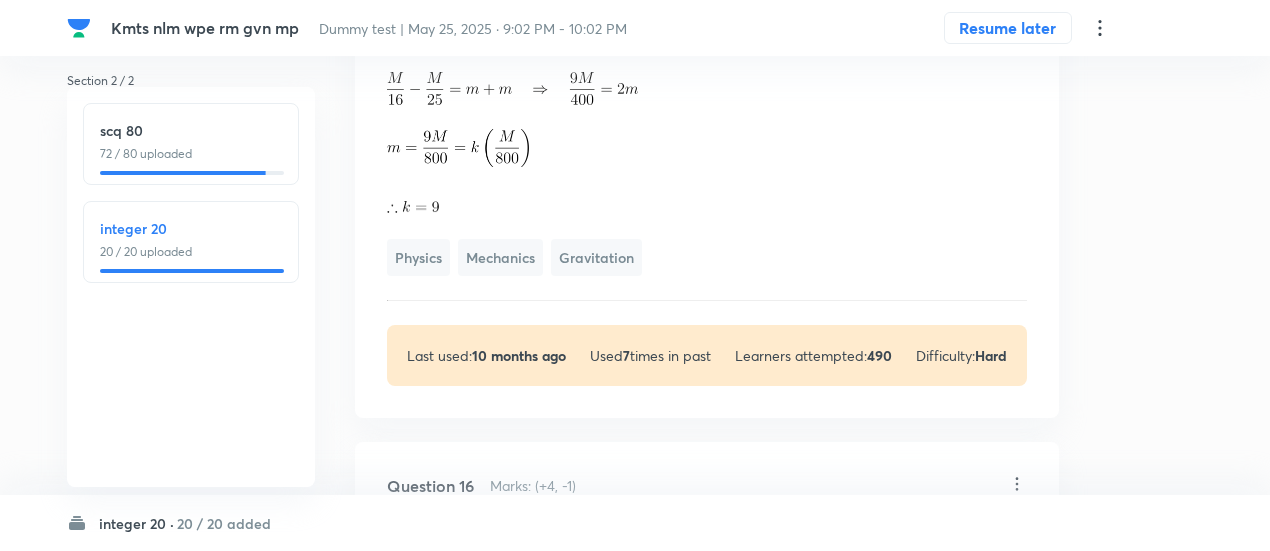 scroll, scrollTop: 15967, scrollLeft: 0, axis: vertical 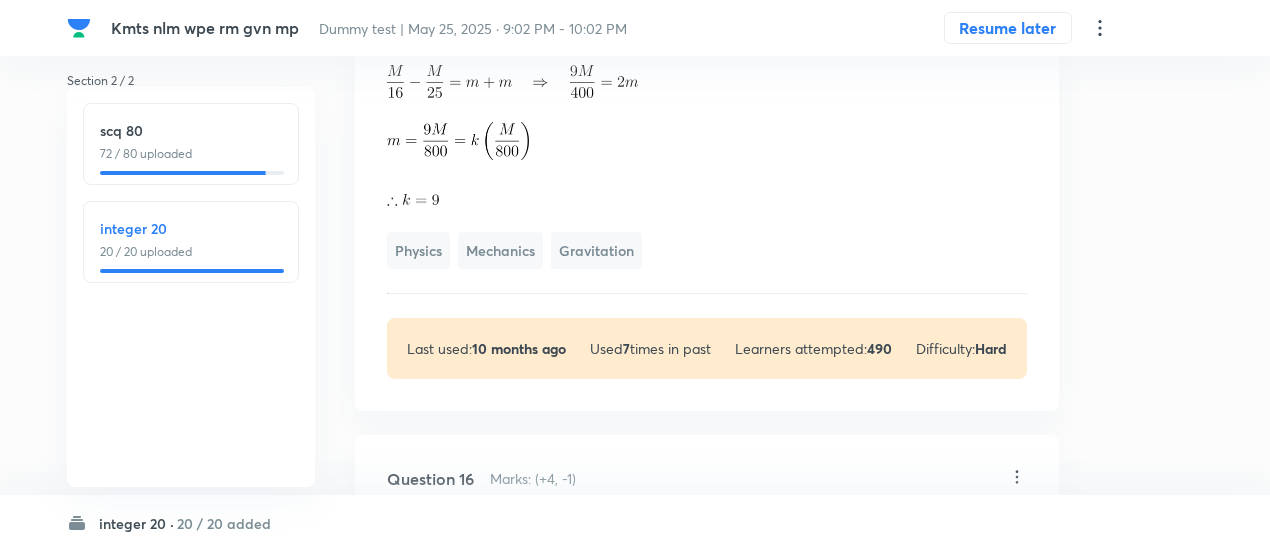 click at bounding box center [707, 110] 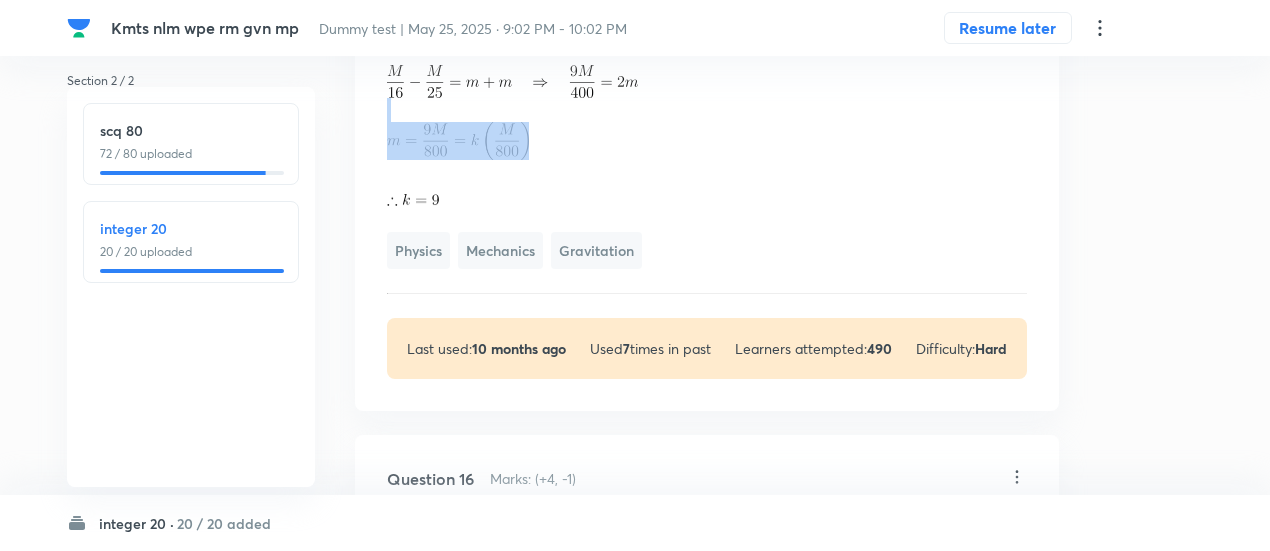 click at bounding box center (707, 110) 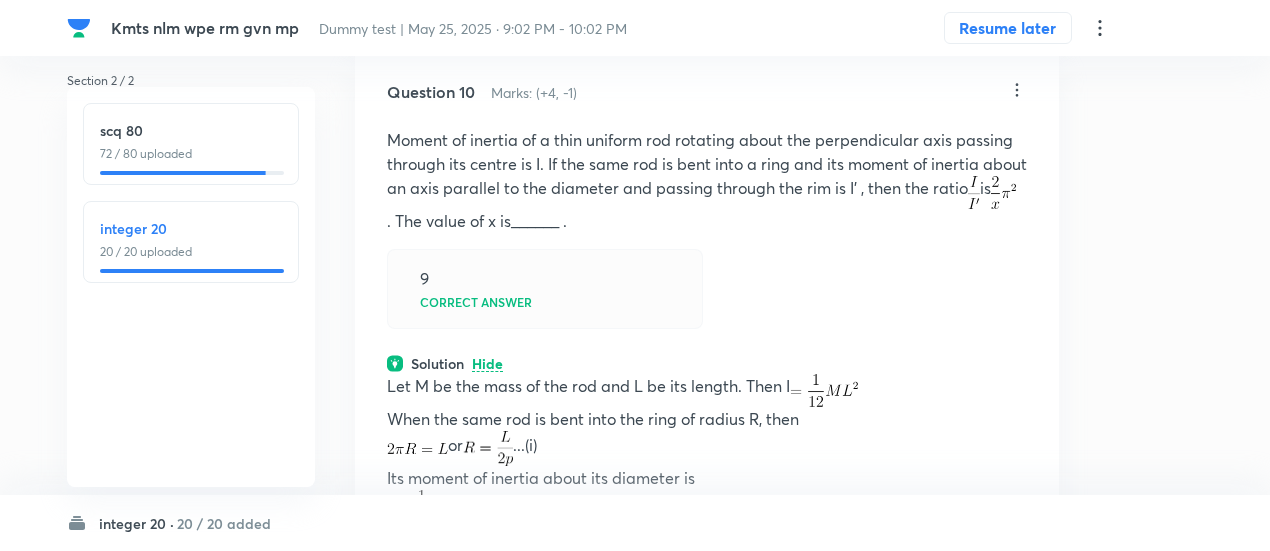 scroll, scrollTop: 9371, scrollLeft: 0, axis: vertical 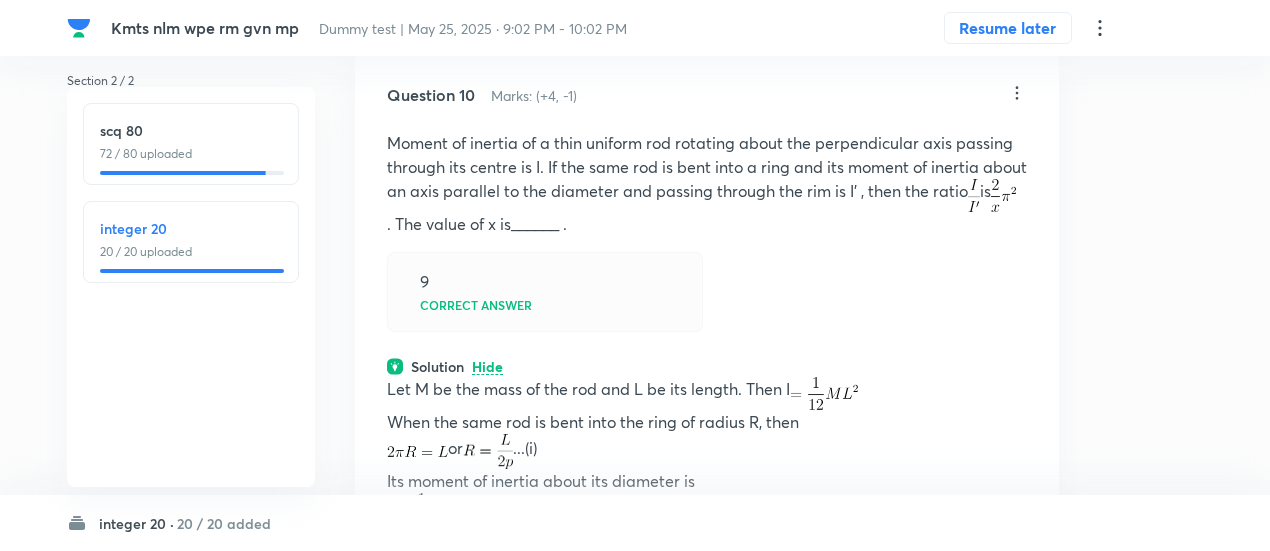 click on "Section 2 / 2 integer 20 Reorder Integer type 1 2 3 4 5 6 7 8 9 10 11 12 13 14 15 16 17 18 19 20 All Types English Question 1 Marks: (+4, -1) A cat, on seeing a rat at a distance d = 5 m, starts with velocity u = 5 ms –1  and moves with the acceleration α = 2.5 ms –2  in order to catch it, while the rat with the acceleration   starts from rest. For what value of   will the cat overtake the rat? (in ms –2 ) 5 Correct answer Solution Hide Physics Mechanics Kinematics Last used:  2 years ago Used  2  times in past Learners attempted:  30 Difficulty: Moderate Question 2 Marks: (+4, -1) Two forces F 1  and F 2  are applied simultaneously on a 2 kg block resting of a frictionless horizontal ground. The forces vary with time according to graphs shown and cease to act after 8sec. What maximum speed (in m/s) does the block acquire? 4 Correct answer Solution Hide Net force F = F 1  – F 2  = 8 – t – 4 = 4 – t  Acceleration  Net force is positive till t = 4, therefore maximum velocity is at t = 4 sec v 4" at bounding box center [635, 317] 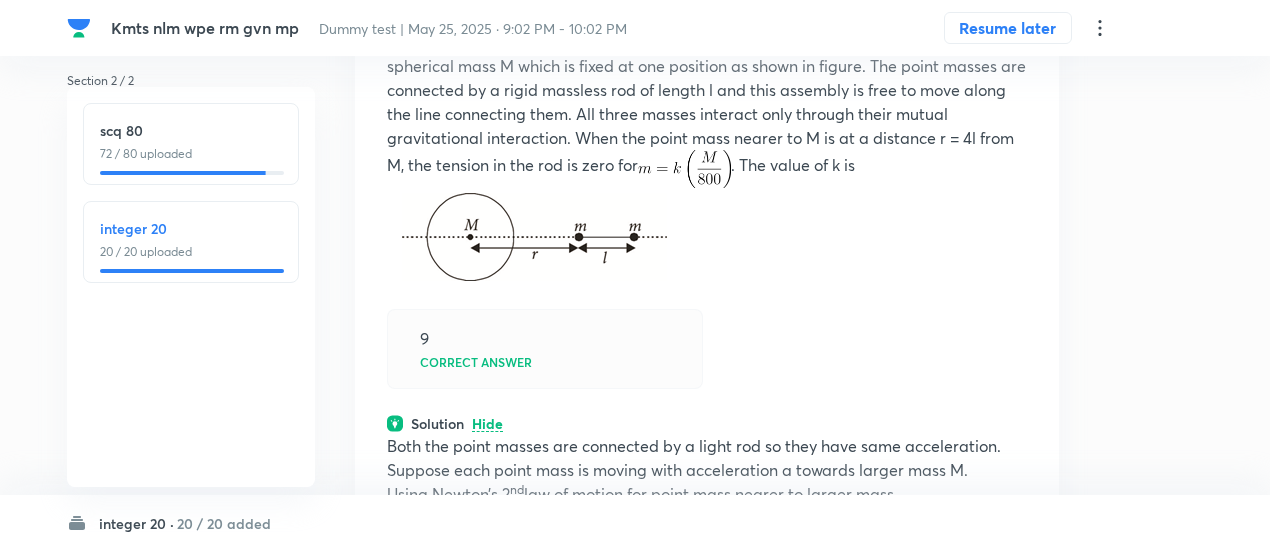 scroll, scrollTop: 15055, scrollLeft: 0, axis: vertical 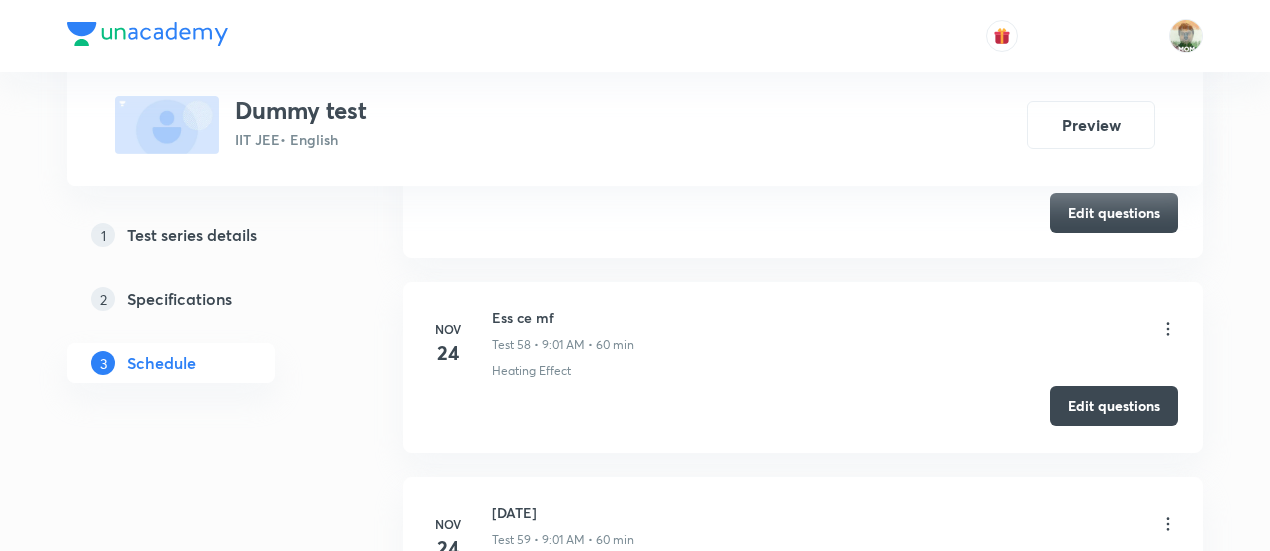 click on "Edit questions" at bounding box center [1114, 406] 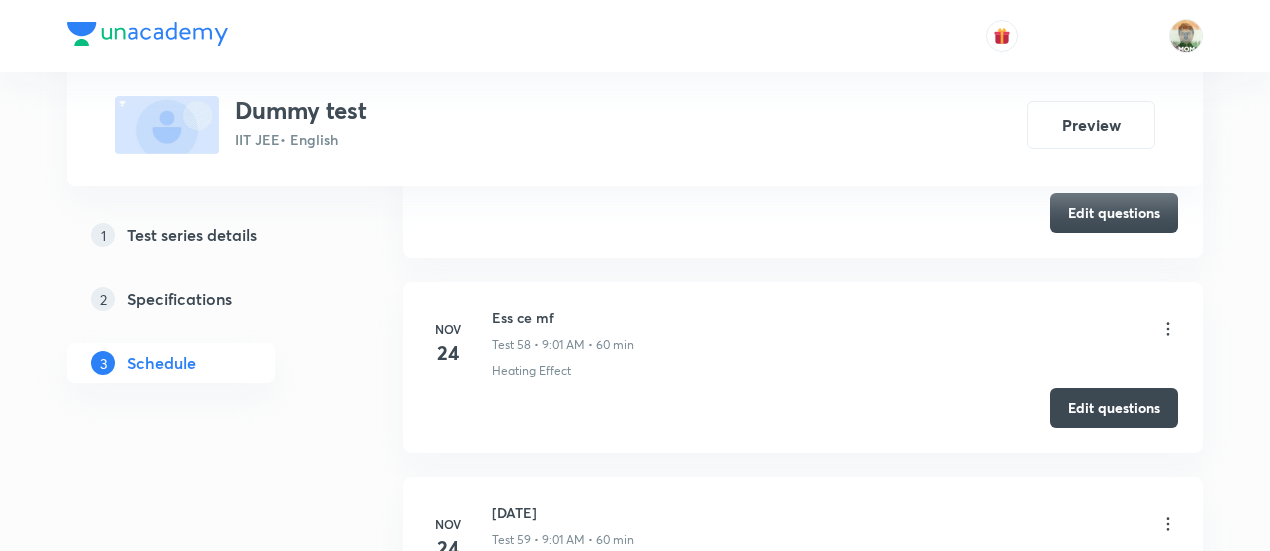 scroll, scrollTop: 18122, scrollLeft: 0, axis: vertical 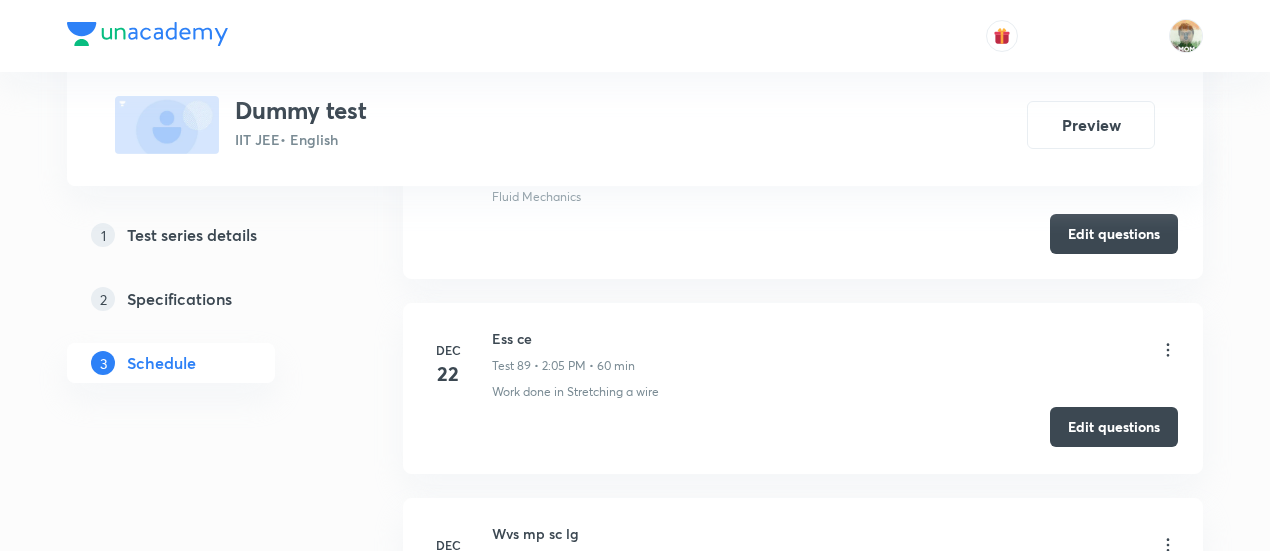 click on "Edit questions" at bounding box center (1114, 427) 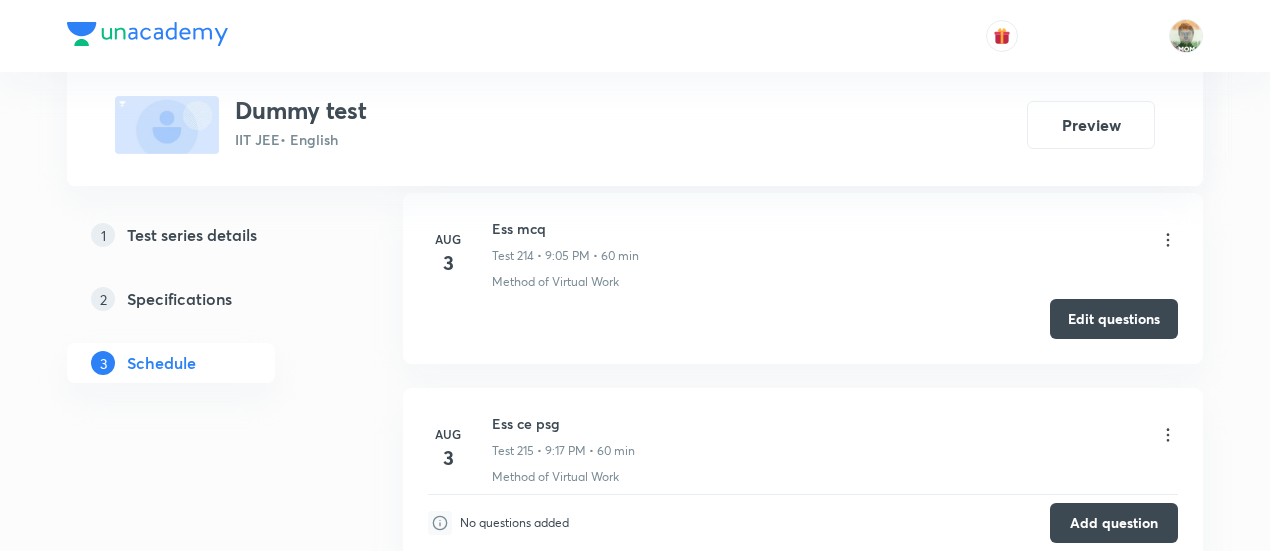 scroll, scrollTop: 40683, scrollLeft: 0, axis: vertical 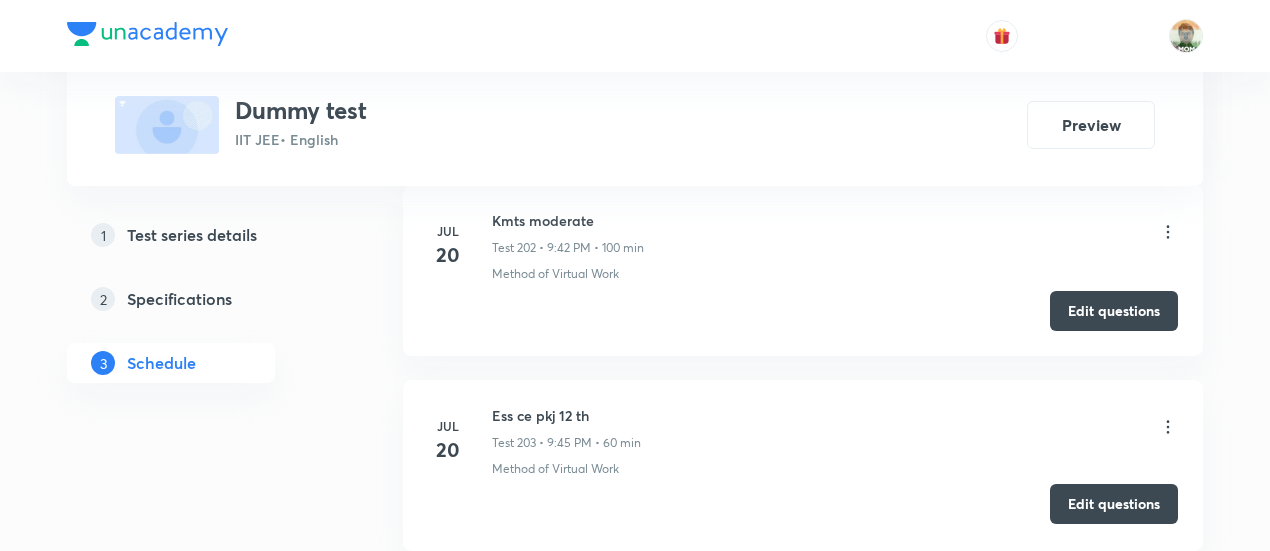 click on "Edit questions" at bounding box center [1114, 504] 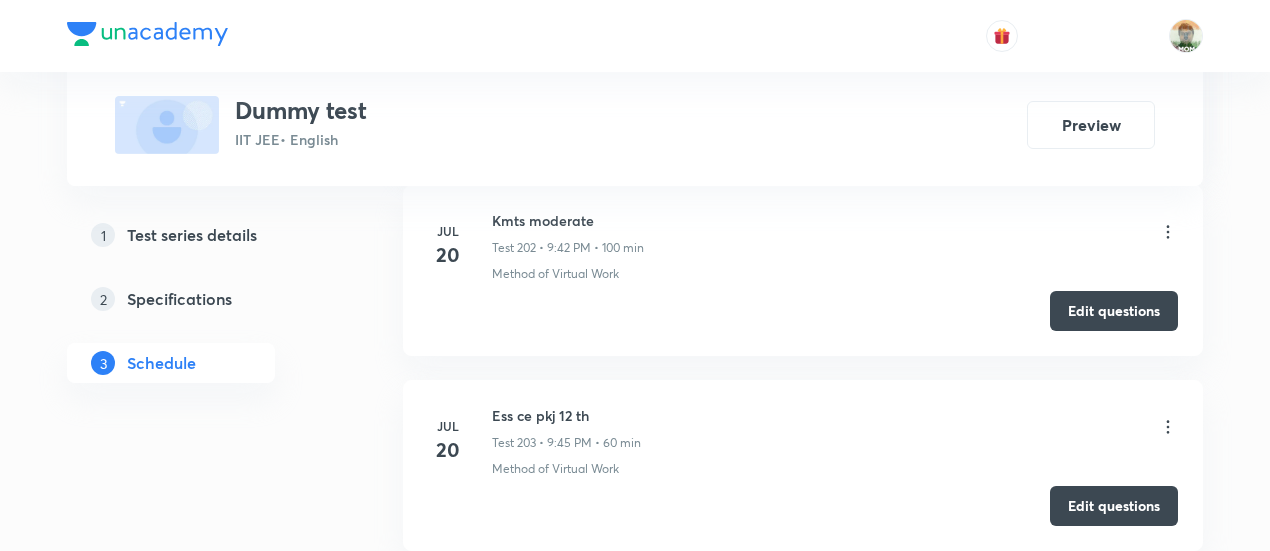 scroll, scrollTop: 39498, scrollLeft: 0, axis: vertical 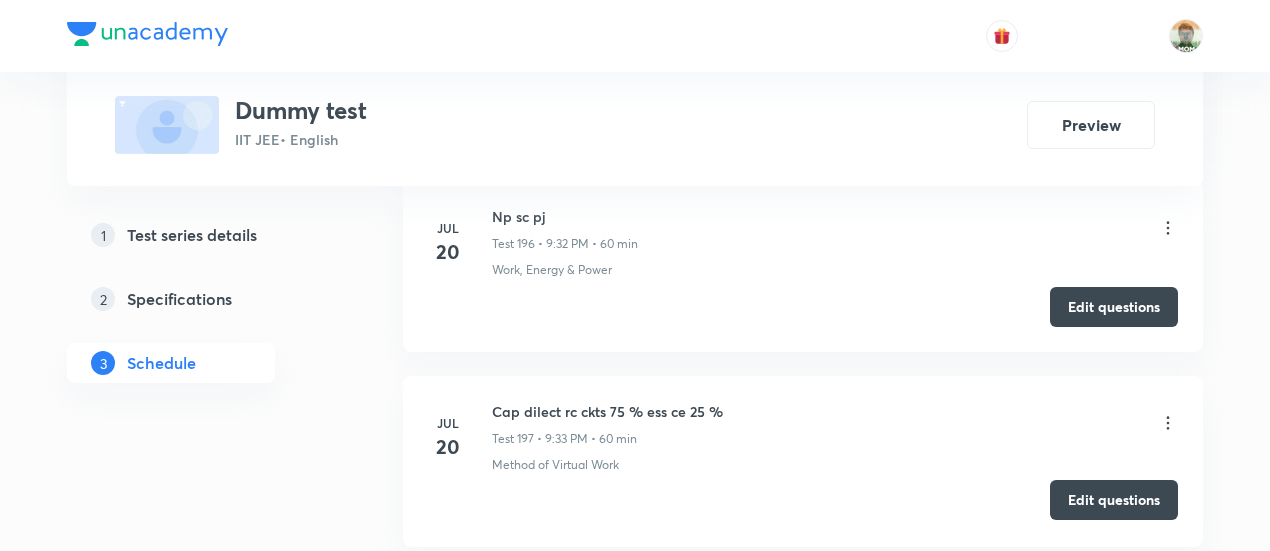 click on "Edit questions" at bounding box center [1114, 500] 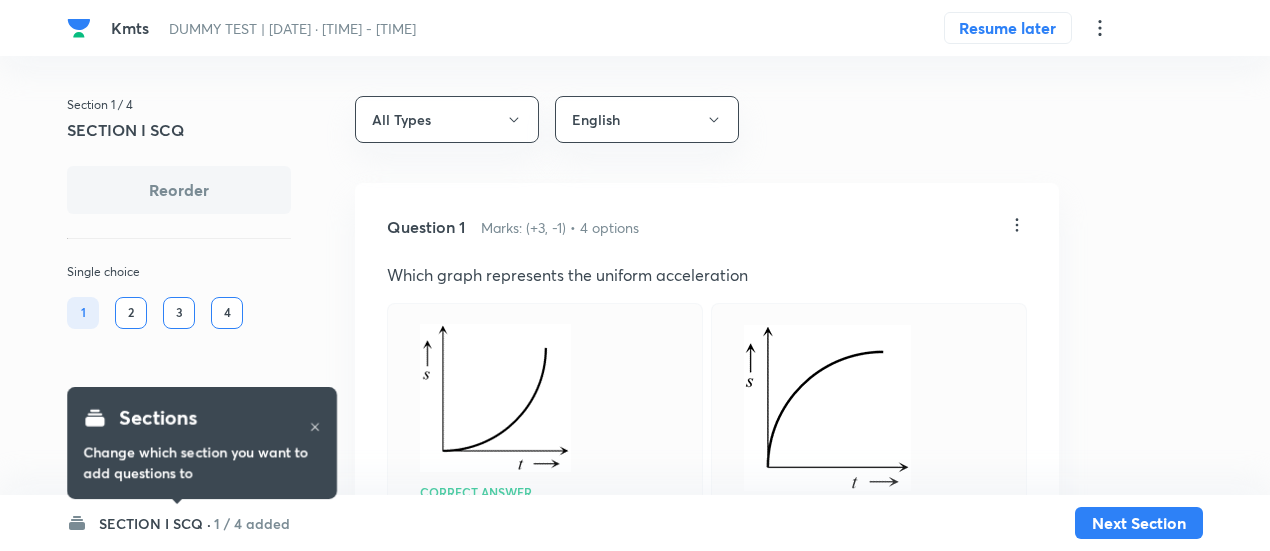 scroll, scrollTop: 0, scrollLeft: 0, axis: both 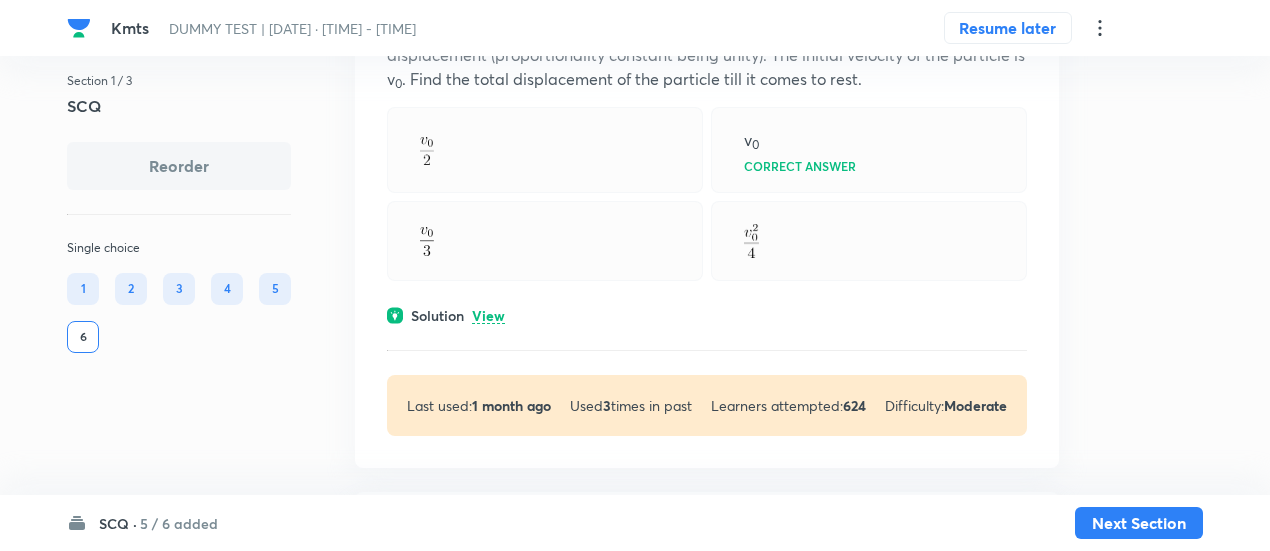 click on "View" at bounding box center [488, 316] 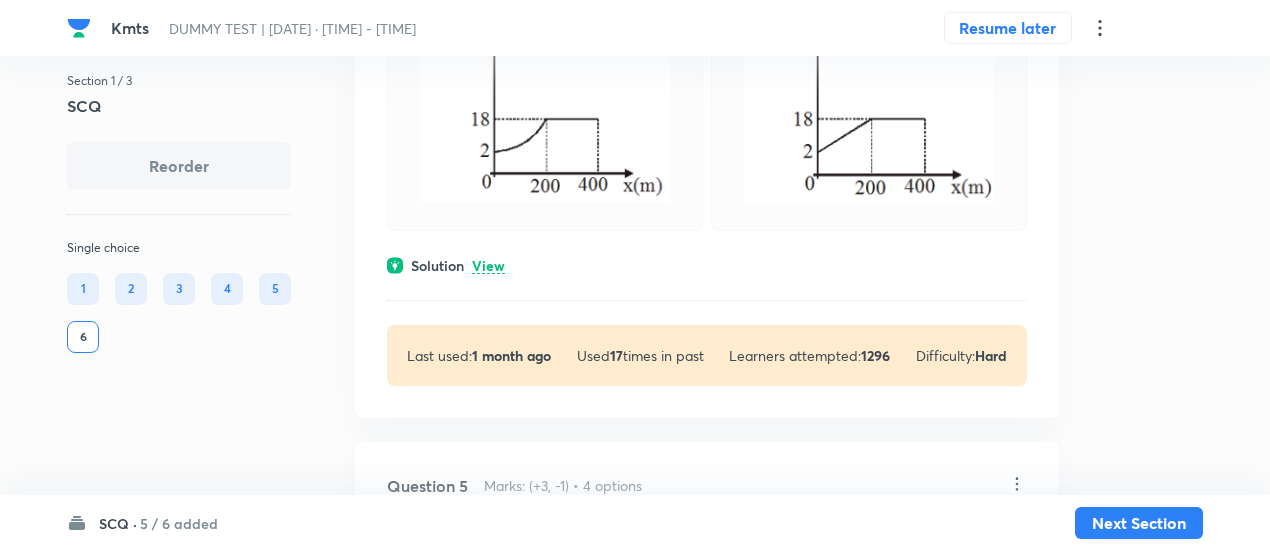 scroll, scrollTop: 3436, scrollLeft: 0, axis: vertical 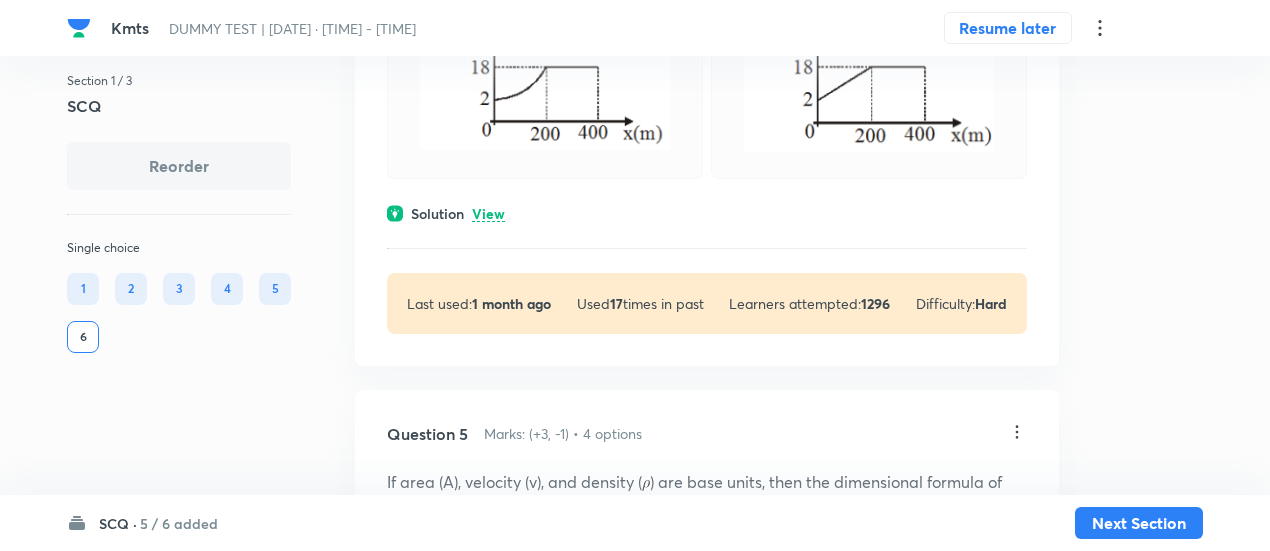 click on "View" at bounding box center [488, 214] 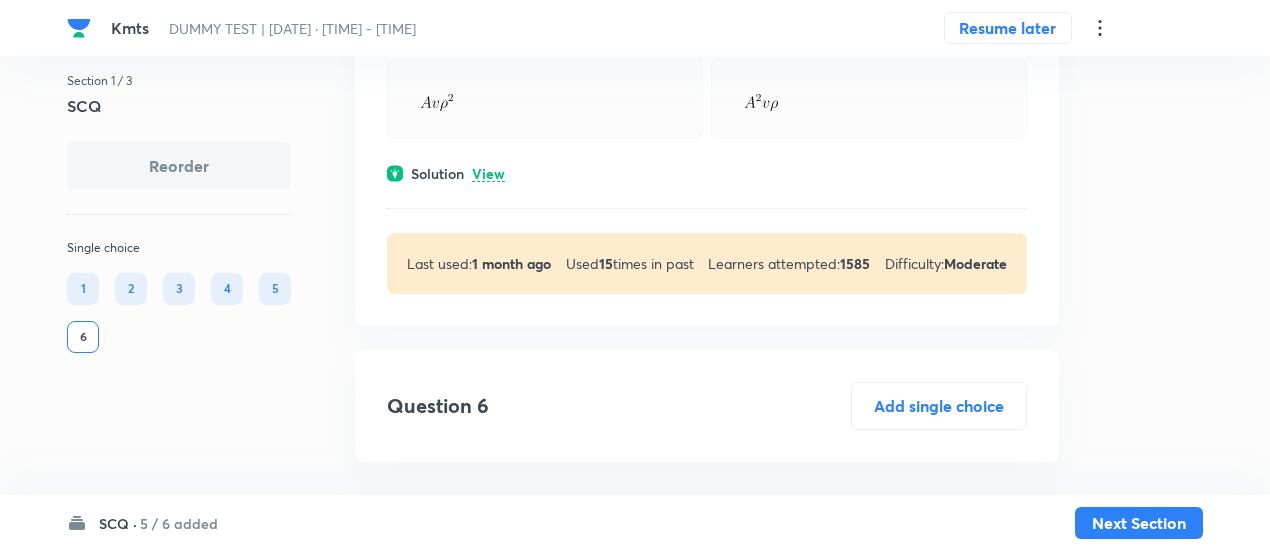 scroll, scrollTop: 4790, scrollLeft: 0, axis: vertical 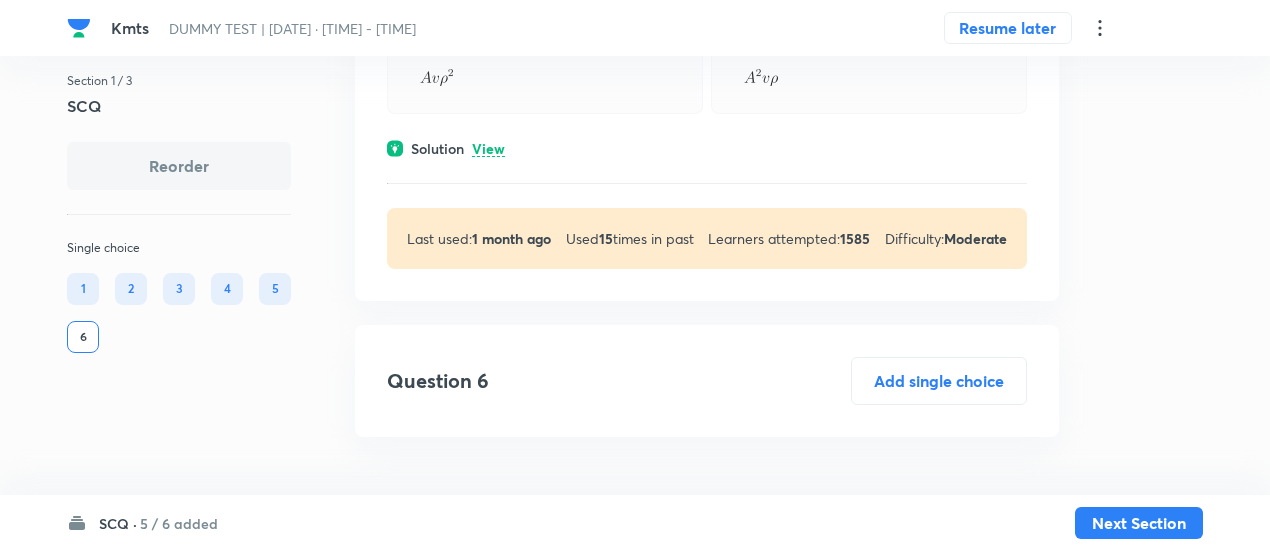 click on "Solution View" at bounding box center (707, 148) 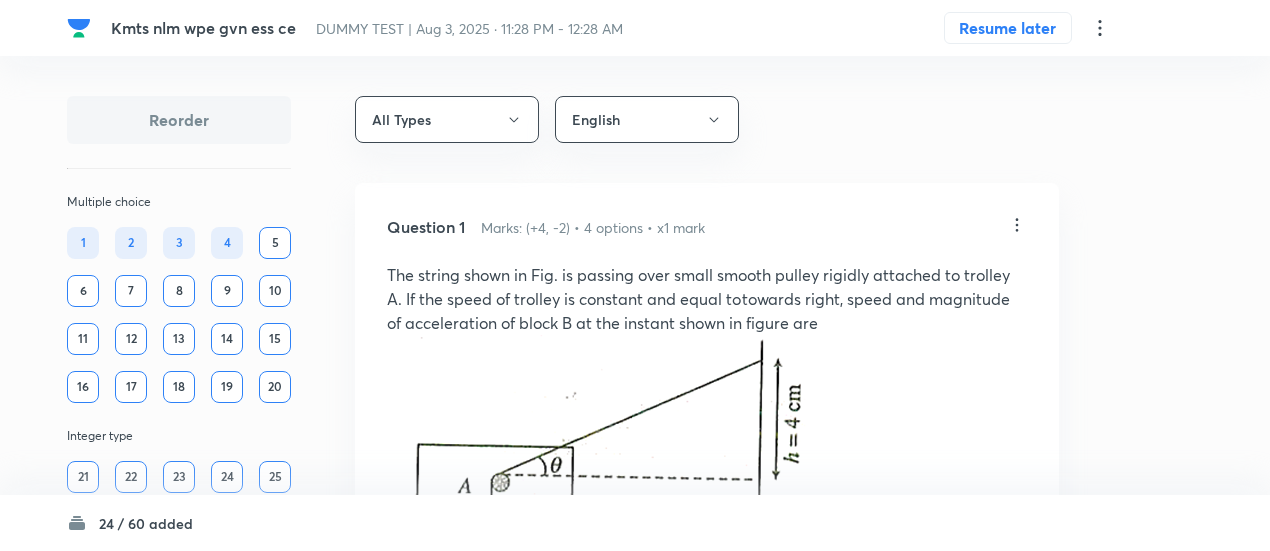 scroll, scrollTop: 1005, scrollLeft: 0, axis: vertical 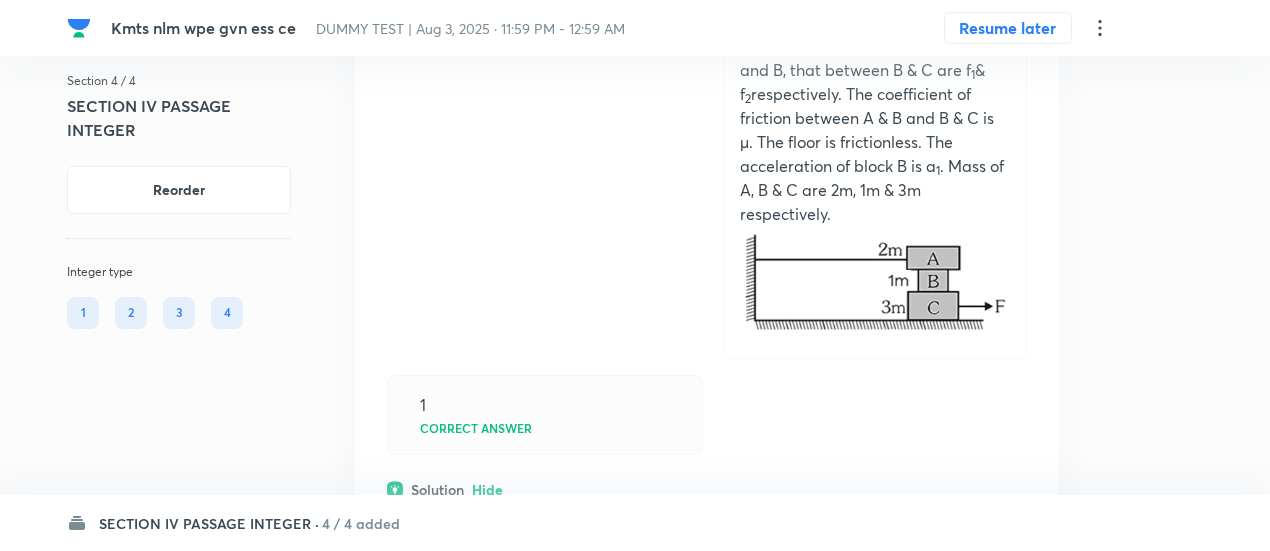 click on "4 / 4 added" at bounding box center (361, 523) 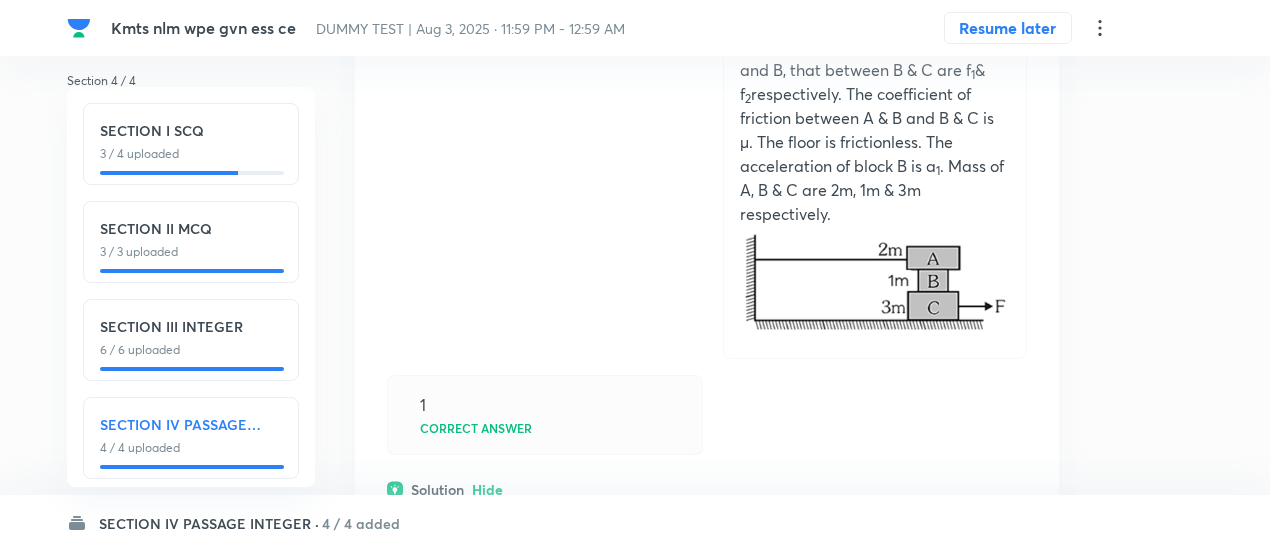 click on "SECTION II MCQ 3 / 3 uploaded" at bounding box center [191, 239] 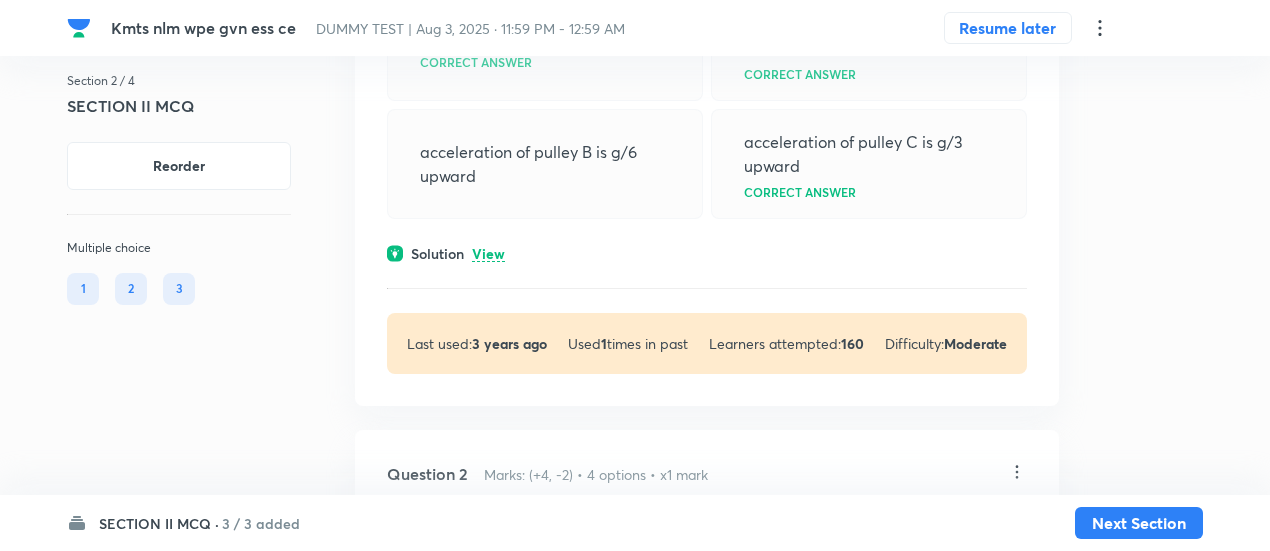 scroll, scrollTop: 644, scrollLeft: 0, axis: vertical 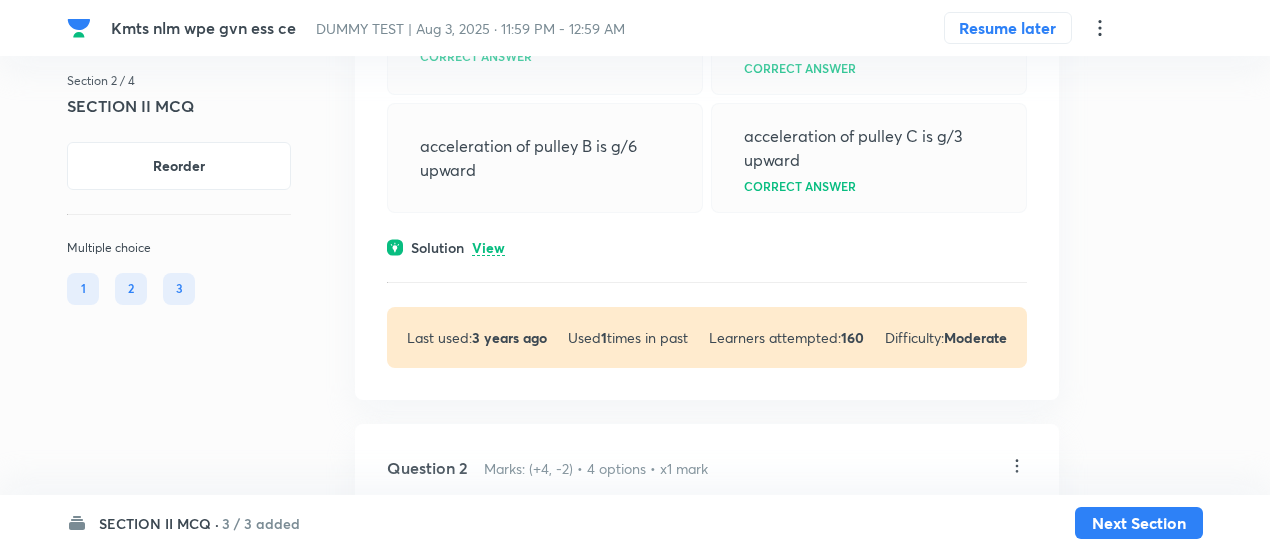 click on "View" at bounding box center (488, 248) 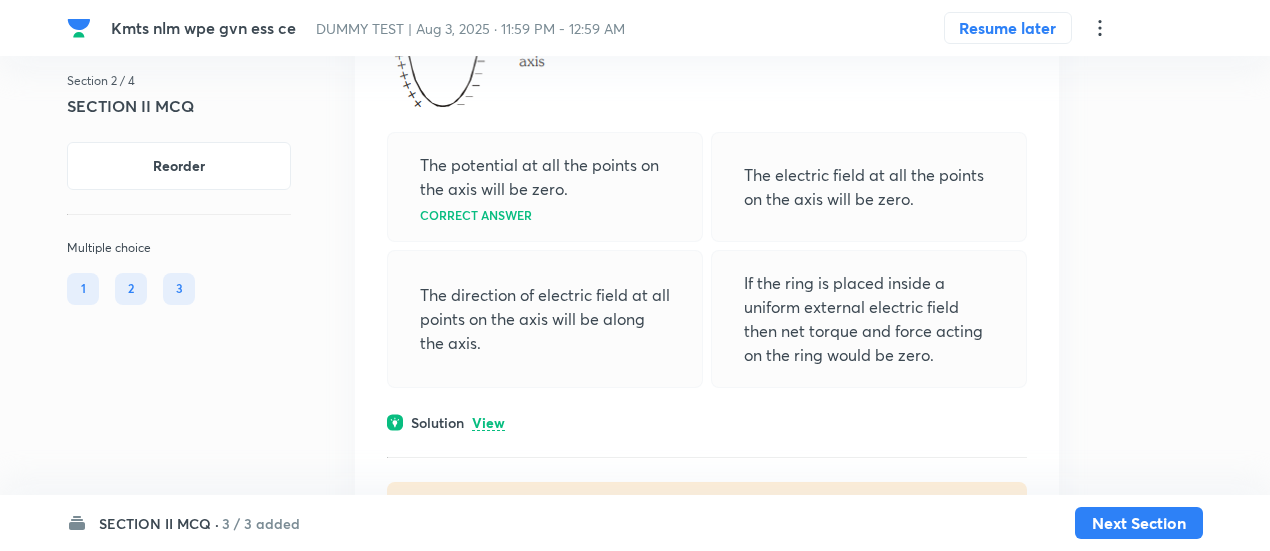 scroll, scrollTop: 2256, scrollLeft: 0, axis: vertical 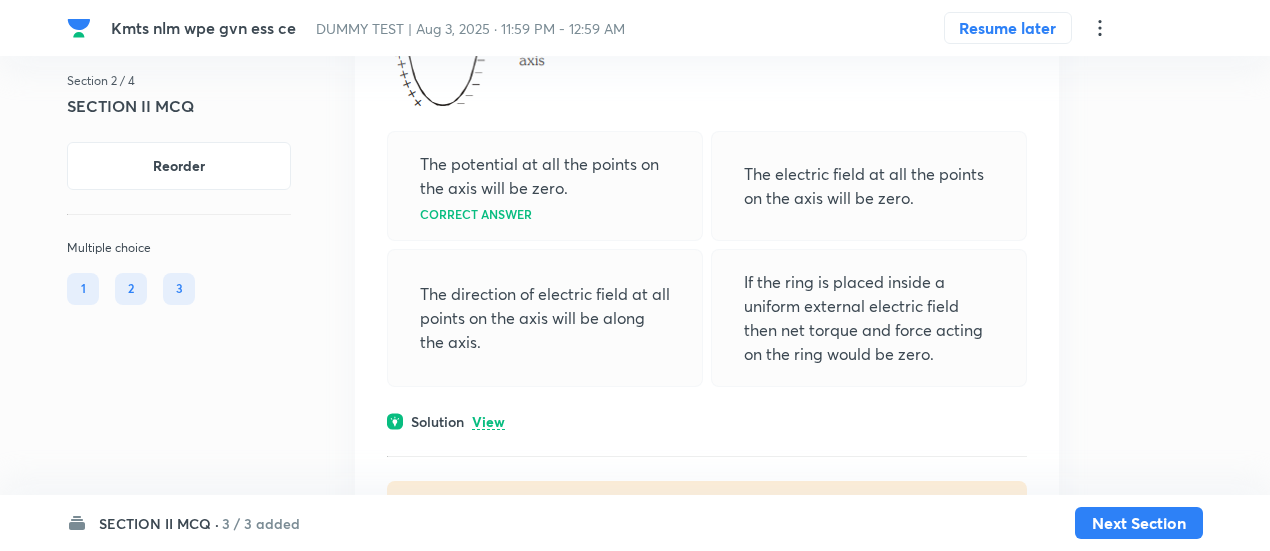 click on "View" at bounding box center [488, 422] 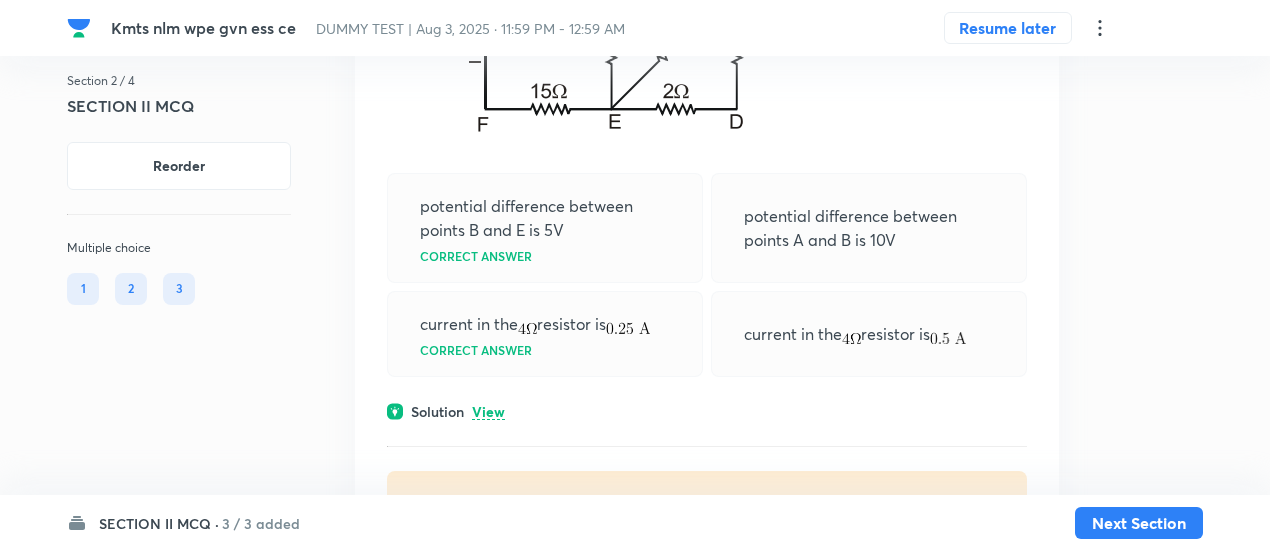scroll, scrollTop: 3127, scrollLeft: 0, axis: vertical 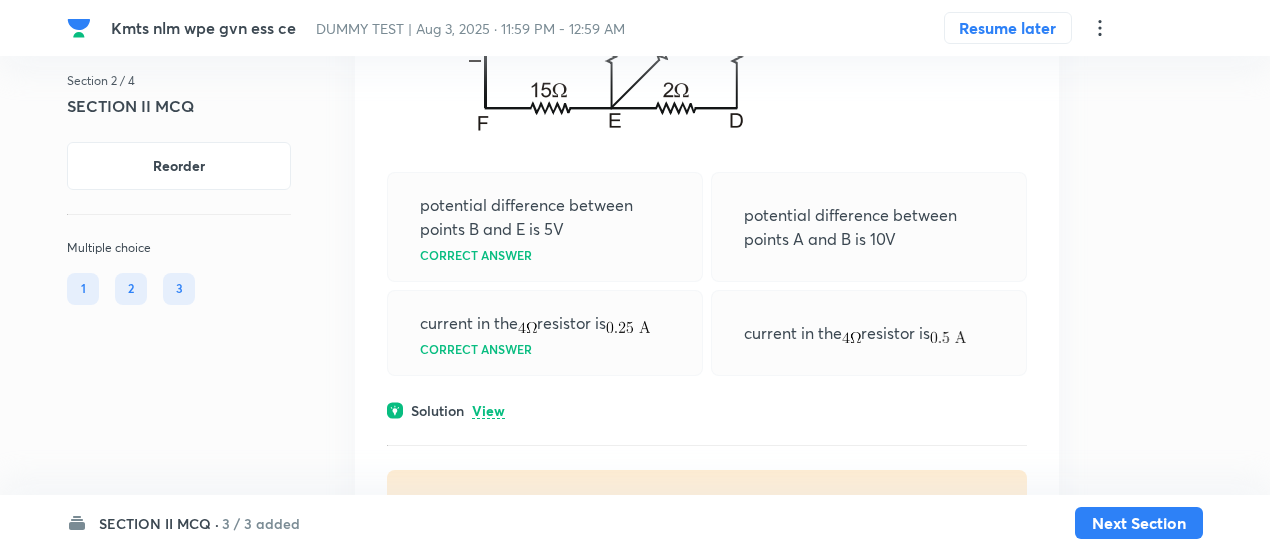 click on "View" at bounding box center (488, 411) 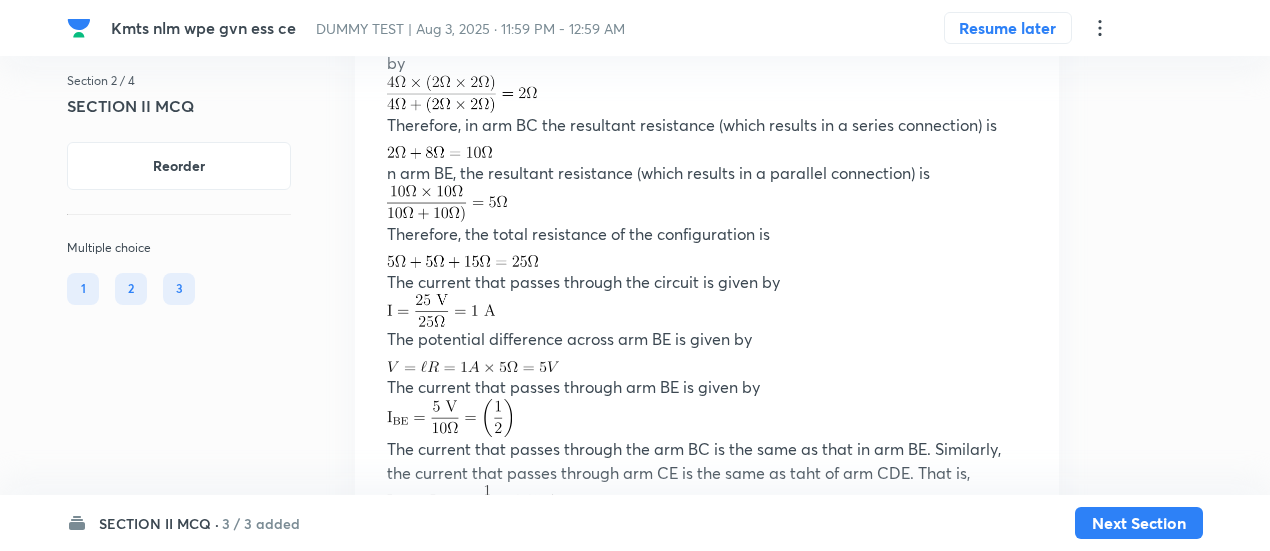 scroll, scrollTop: 3568, scrollLeft: 0, axis: vertical 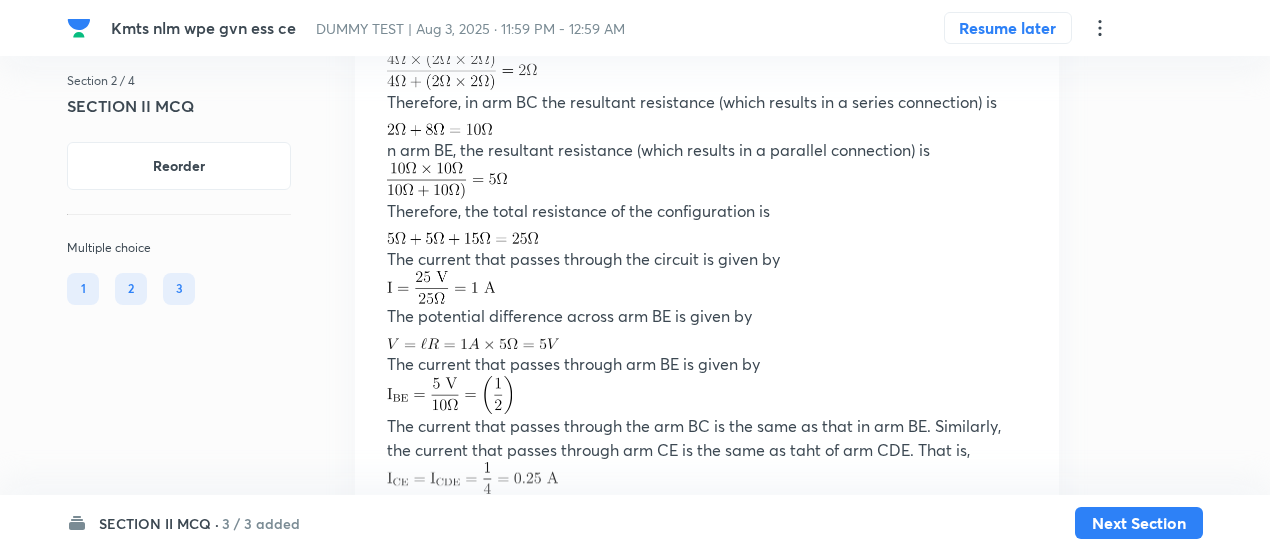 click on "Section 2 / 4 SECTION II MCQ Reorder Multiple choice 1 2 3 All Types English Question 1 Marks: (+4, -2) • 4 options • x1 mark (This question have 4 options in which one or more than one option may be correct) In the pulley system shown in the figure the movable pulleys A, B and C are of mass 1 kg each. D and E are fixed pulleys. The strings are light and inextensible. Choose the correct alternative(s). All pulleys are frictionless. tension in the string is 6.5 N Correct answer acceleration of pulley A is g/3 downward Correct answer acceleration of pulley B is g/6 upward acceleration of pulley C is g/3 upward Correct answer Solution Hide So, Now, 2T – 1g = 1aC 2T – T – 1g = 1 aB and, T + 1g – 2T = 1aA so, 4T – 2g = 2g – 2T 6T = 4g (downward) i.e., (downward) (upward) Physics Mechanics Laws of Motion & Friction Last used: 3 years ago Used 1 times in past Learners attempted: 160 Difficulty: Moderate Hide" at bounding box center [635, -1364] 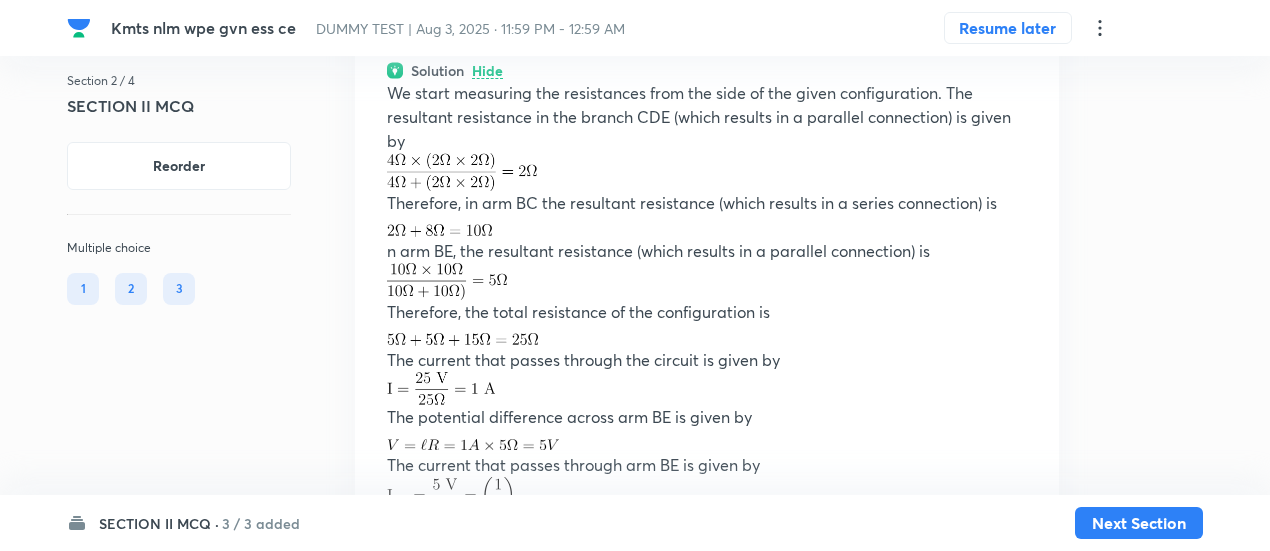scroll, scrollTop: 3466, scrollLeft: 0, axis: vertical 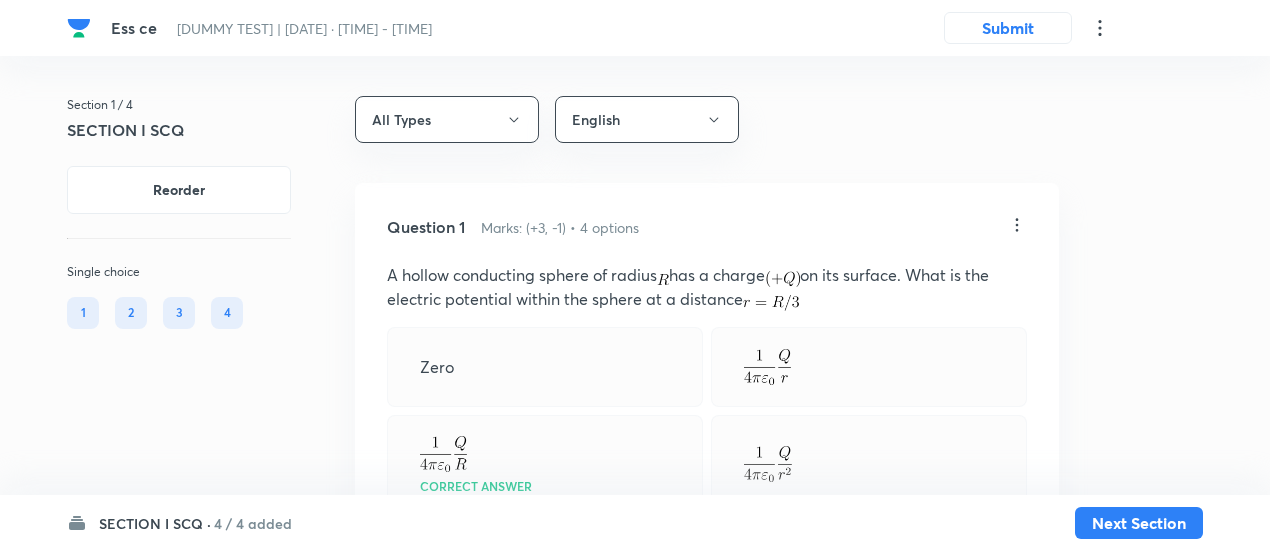 click on "Ess ce DUMMY TEST | Aug 3, 2025 · 11:16 PM - 12:16 AM Submit Section 1 / 4 SECTION I SCQ Reorder Single choice 1 2 3 4 All Types English Question 1 Marks: (+3, -1) • 4 options  A hollow conducting sphere of radius   has a charge   on its surface. What is the  electric potential within the sphere at a distance  Zero Correct answer Solution View Last used:  3 years ago Used  3  times in past Learners attempted:  145 Difficulty: Easy Question 2 Marks: (+3, -1) • 4 options A small spherical ball falling through a viscous medium of negligible density has terminal velocity v. Another ball of the same mass but of radius twice that of the earlier falling through the same viscous medium will have terminal velocity v	 Correct answer 2v Solution View Last used:  2 years ago Used  3  times in past Learners attempted:  124 Difficulty: Easy Question 3 Marks: (+3, -1) • 4 options Correct answer Solution View Last used:  4 years ago Used  1  times in past Learners attempted:  633 Difficulty: Easy Question 4 5 7 3 1 1" at bounding box center (635, 1283) 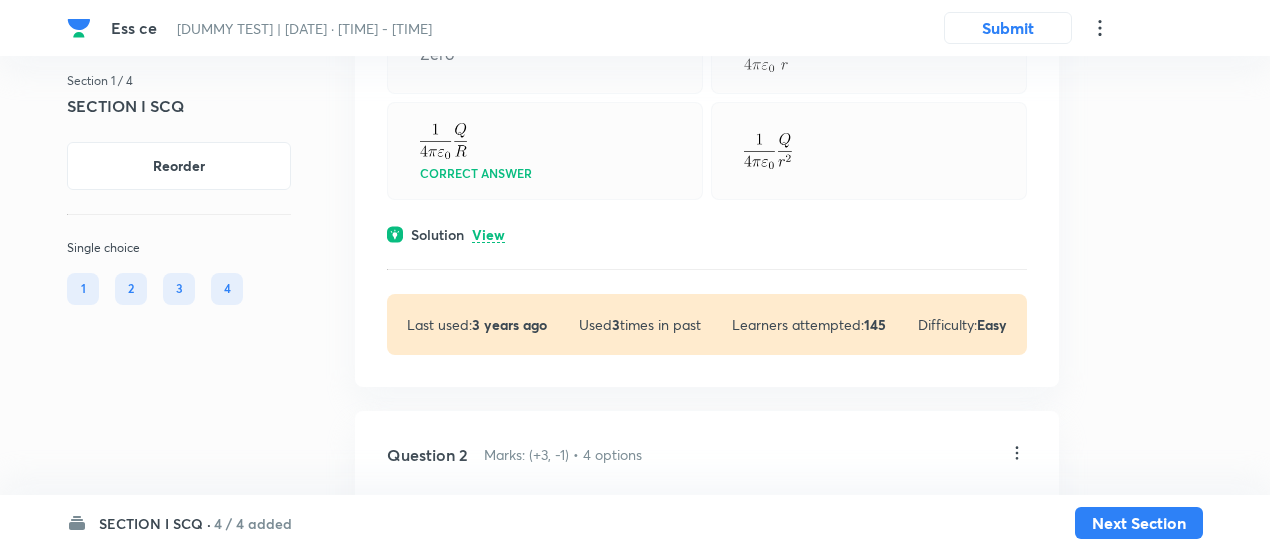scroll, scrollTop: 314, scrollLeft: 0, axis: vertical 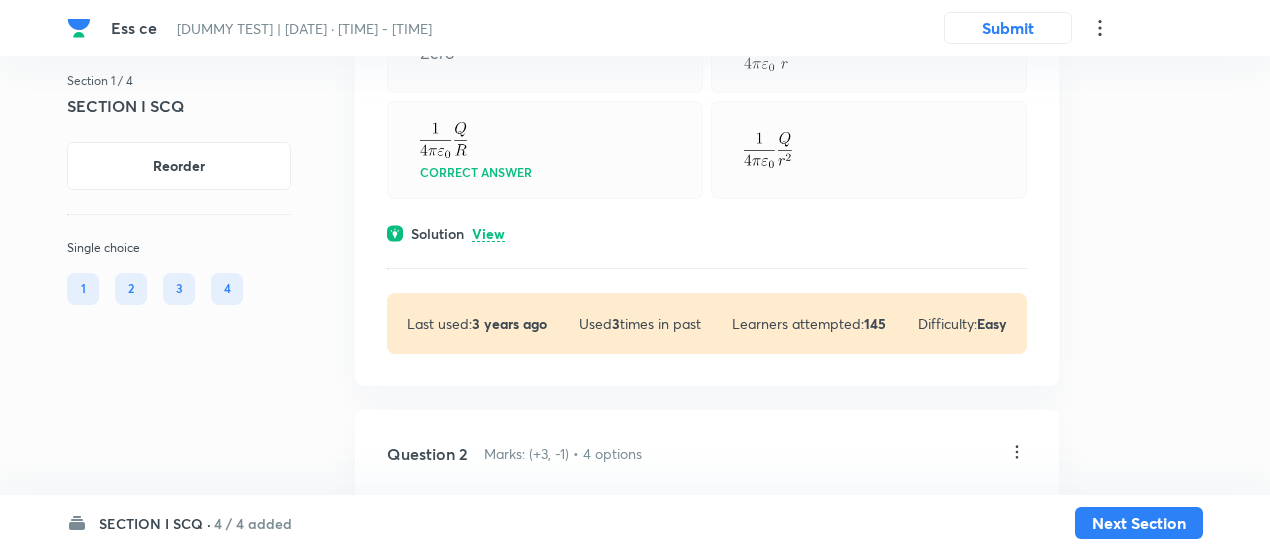 click on "Solution View" at bounding box center (707, 233) 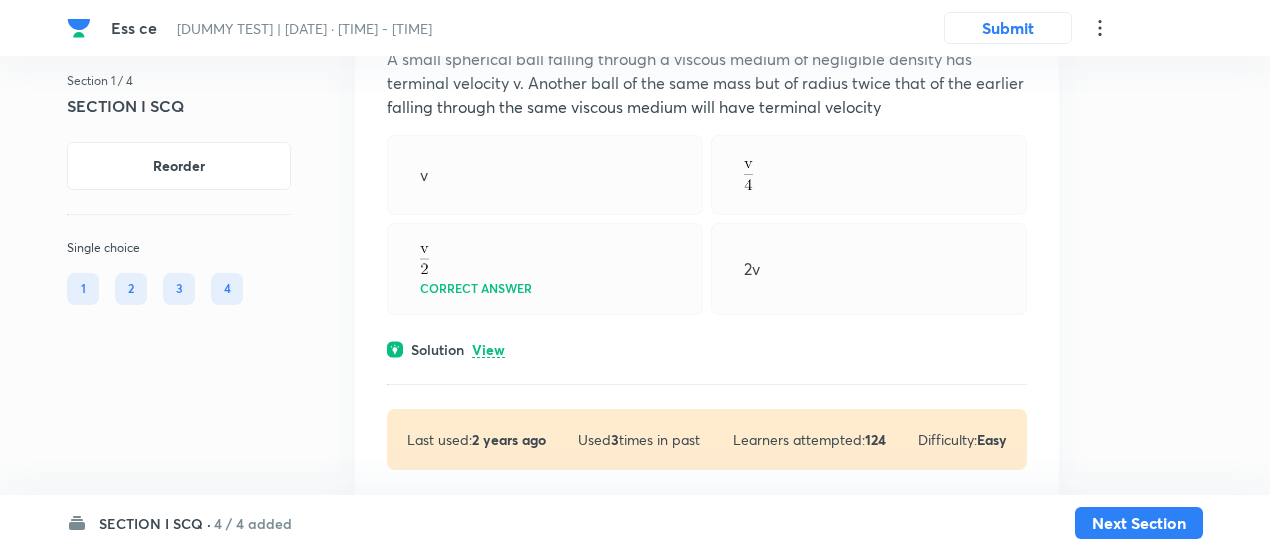 scroll, scrollTop: 881, scrollLeft: 0, axis: vertical 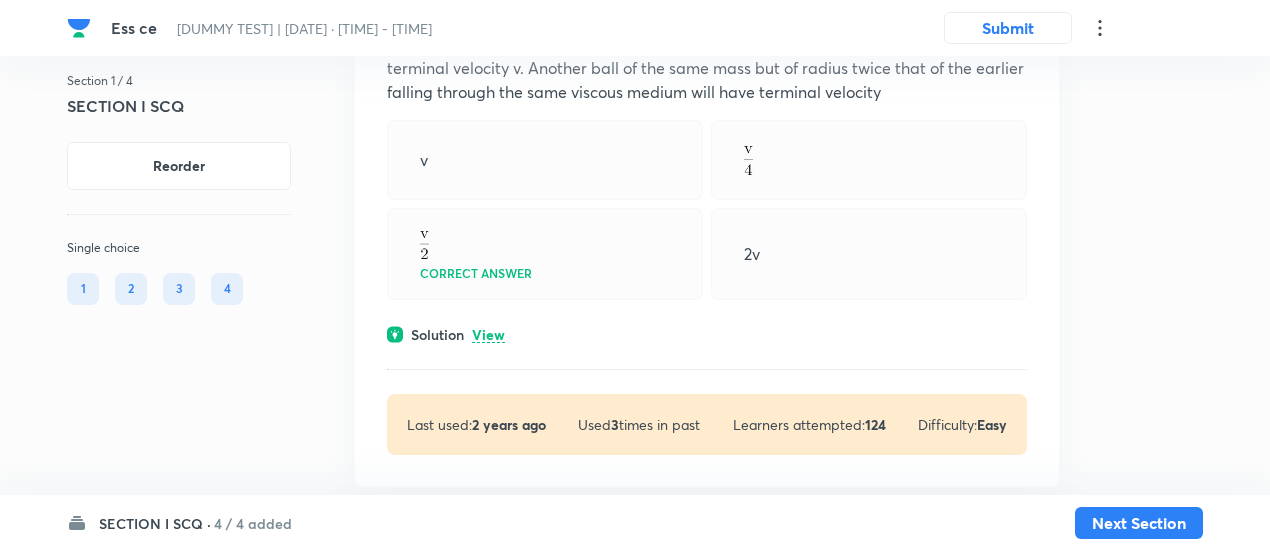 click on "View" at bounding box center [488, 335] 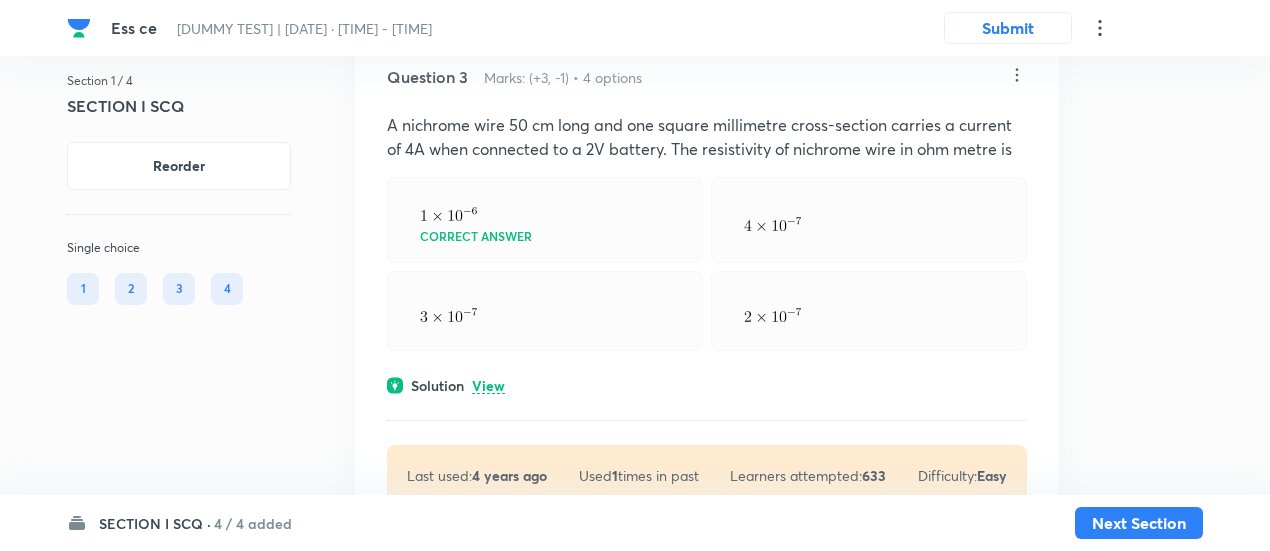 scroll, scrollTop: 1765, scrollLeft: 0, axis: vertical 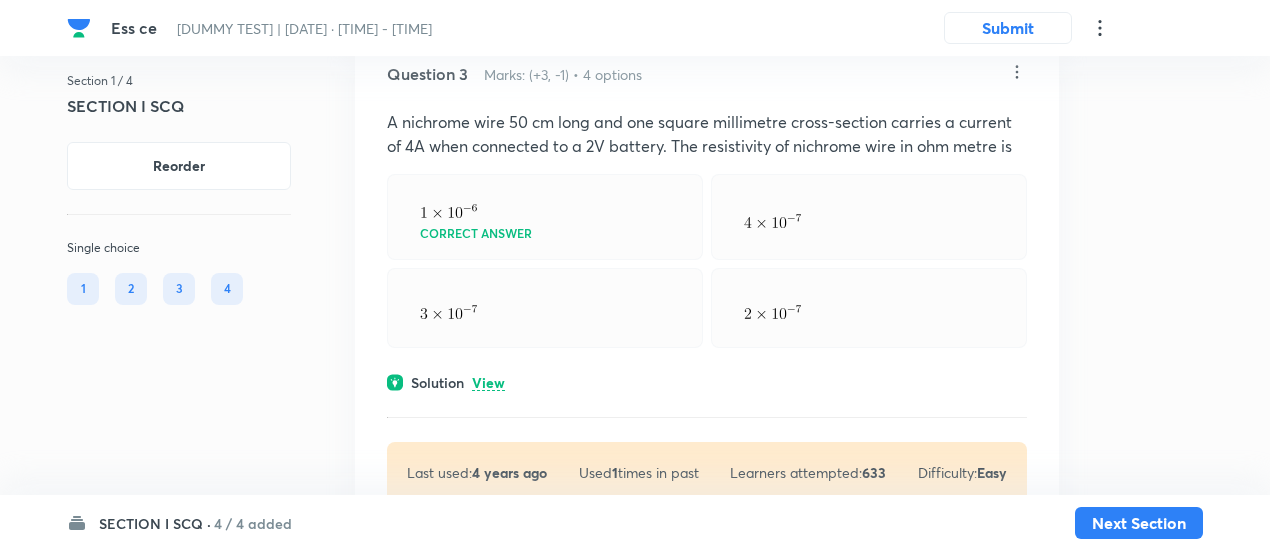 click on "Solution View" at bounding box center [707, 382] 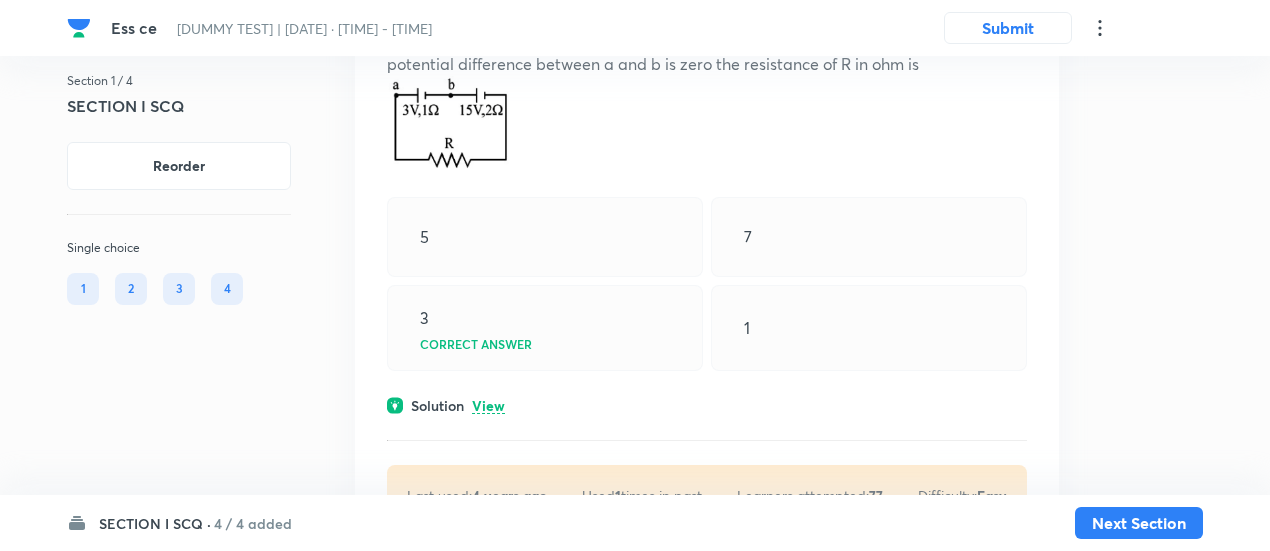 scroll, scrollTop: 2503, scrollLeft: 0, axis: vertical 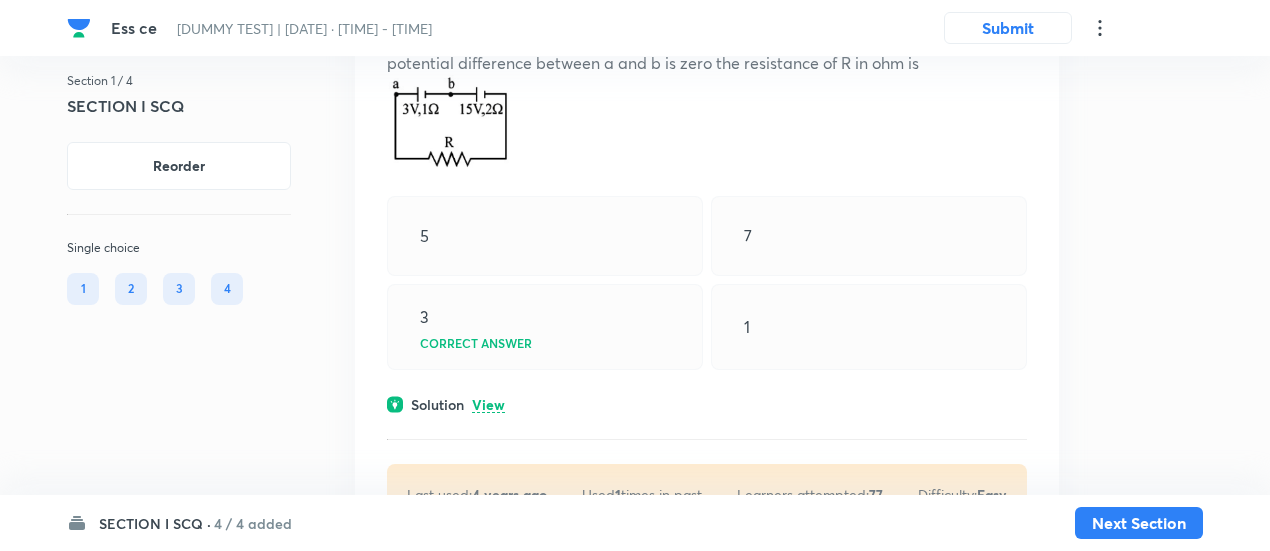 click on "View" at bounding box center [488, 405] 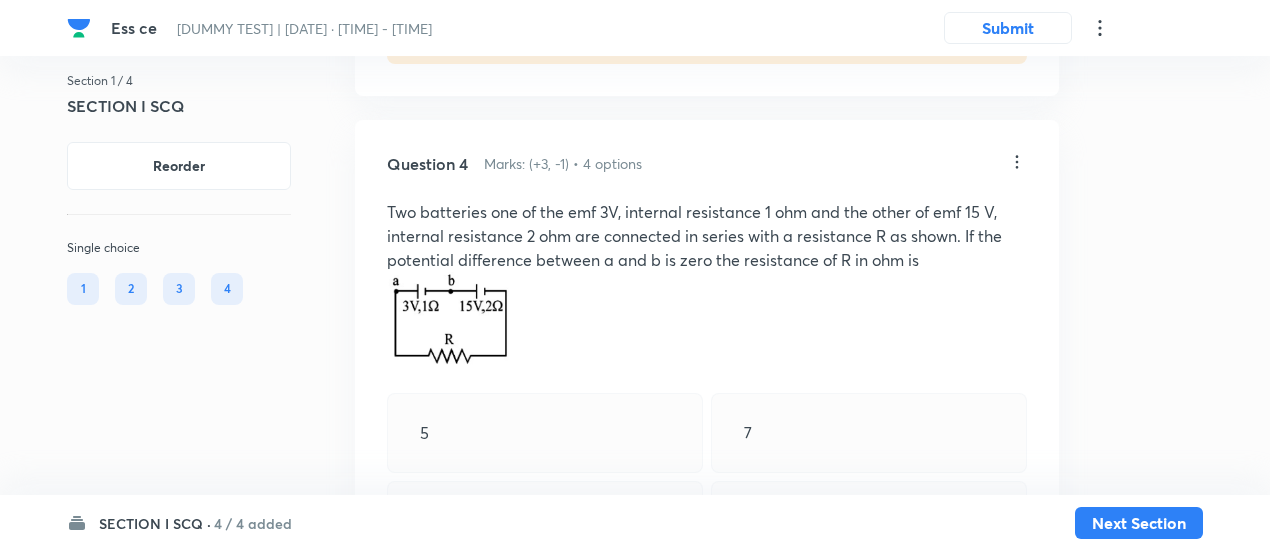 scroll, scrollTop: 2305, scrollLeft: 0, axis: vertical 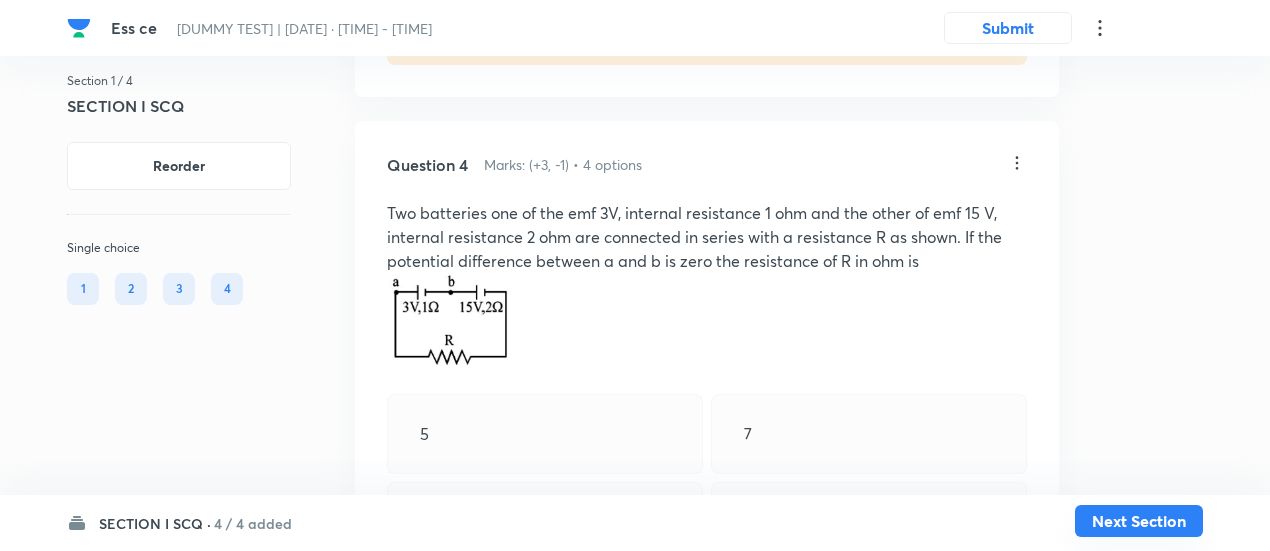 click on "Next Section" at bounding box center (1139, 521) 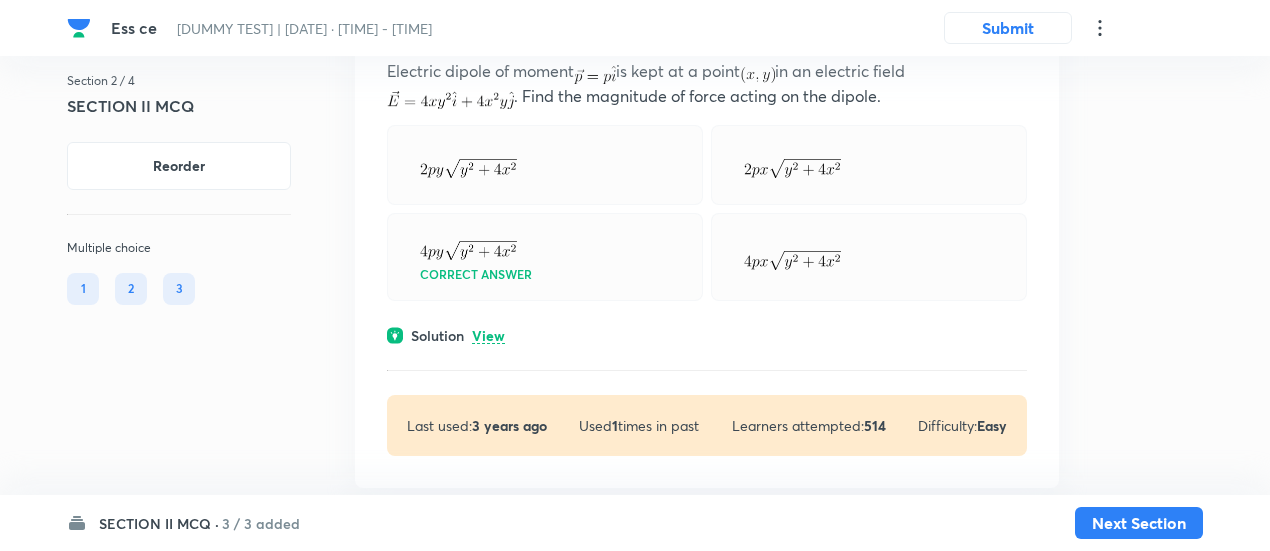 scroll, scrollTop: 289, scrollLeft: 0, axis: vertical 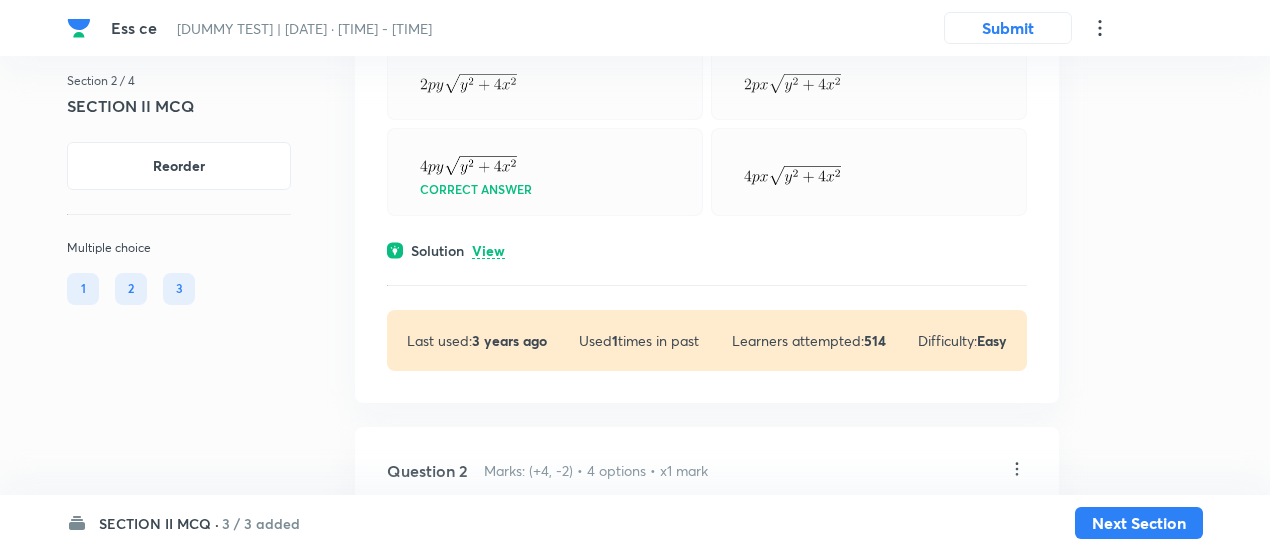 click on "View" at bounding box center [488, 251] 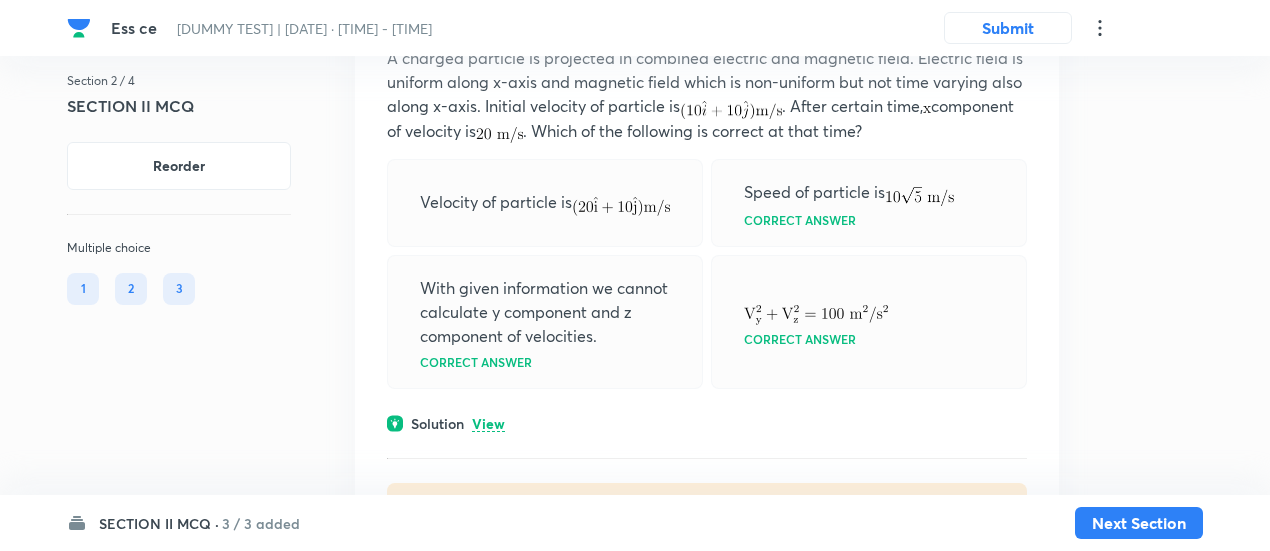 scroll, scrollTop: 1060, scrollLeft: 0, axis: vertical 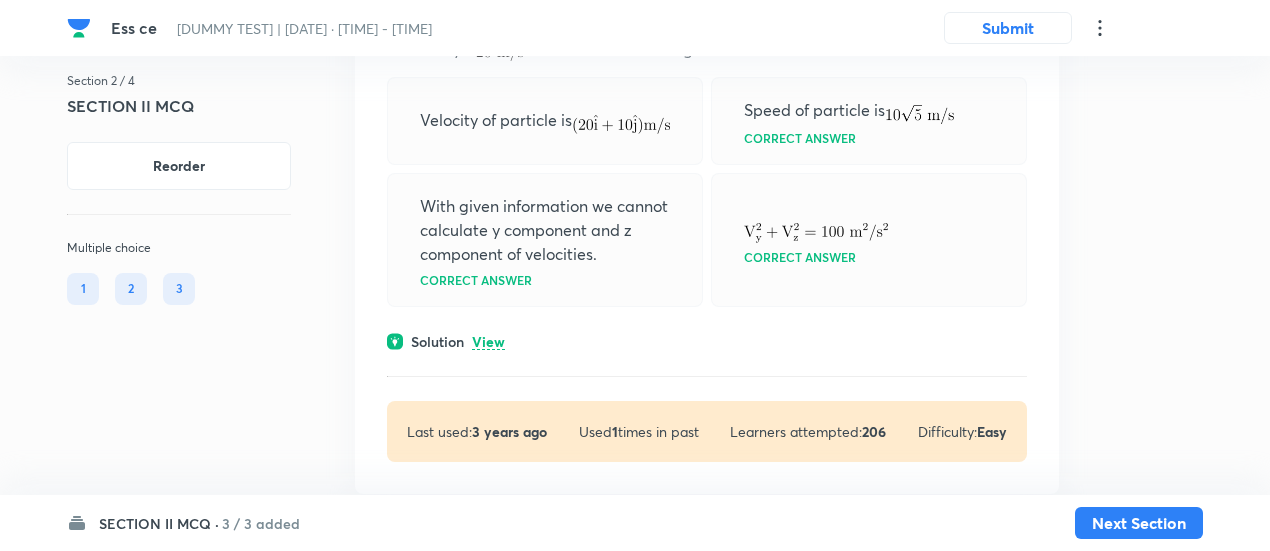 click on "View" at bounding box center [488, 342] 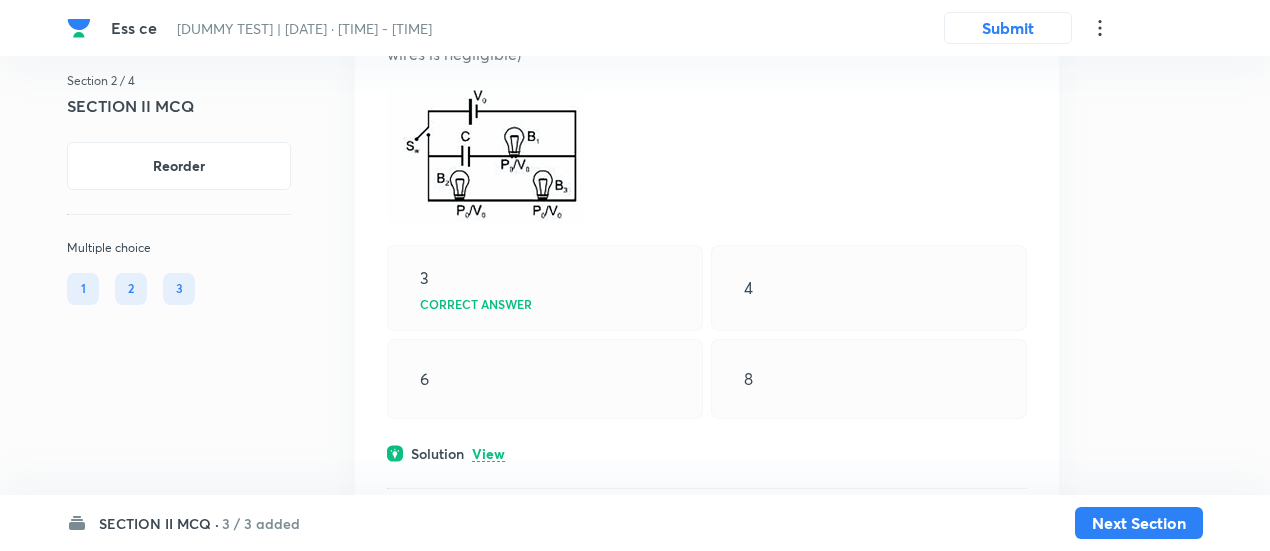 scroll, scrollTop: 1902, scrollLeft: 0, axis: vertical 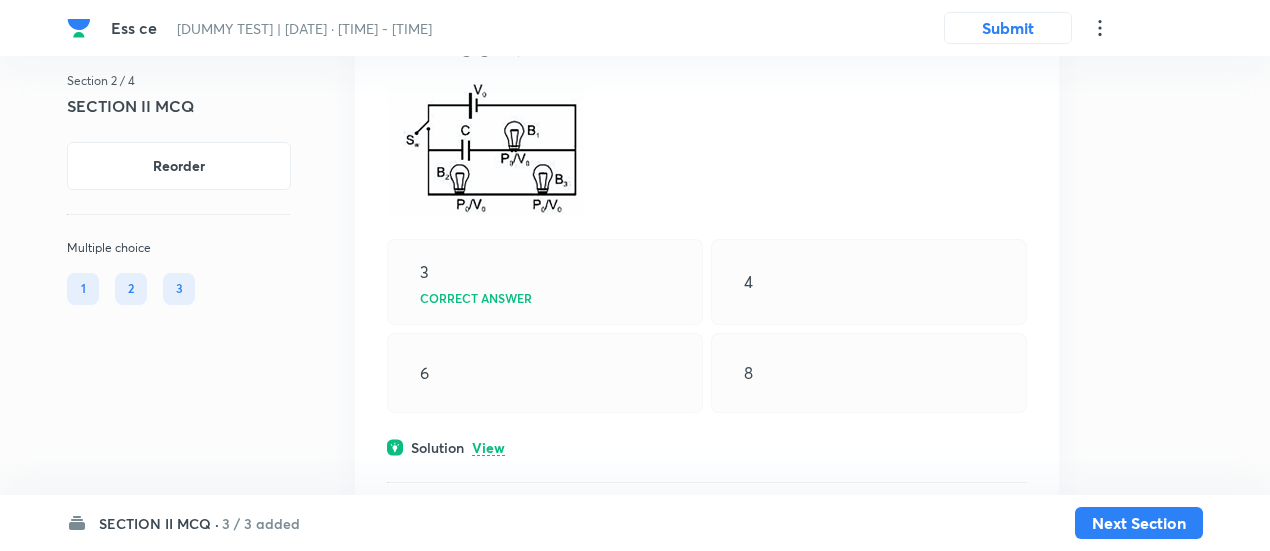 click on "View" at bounding box center (488, 448) 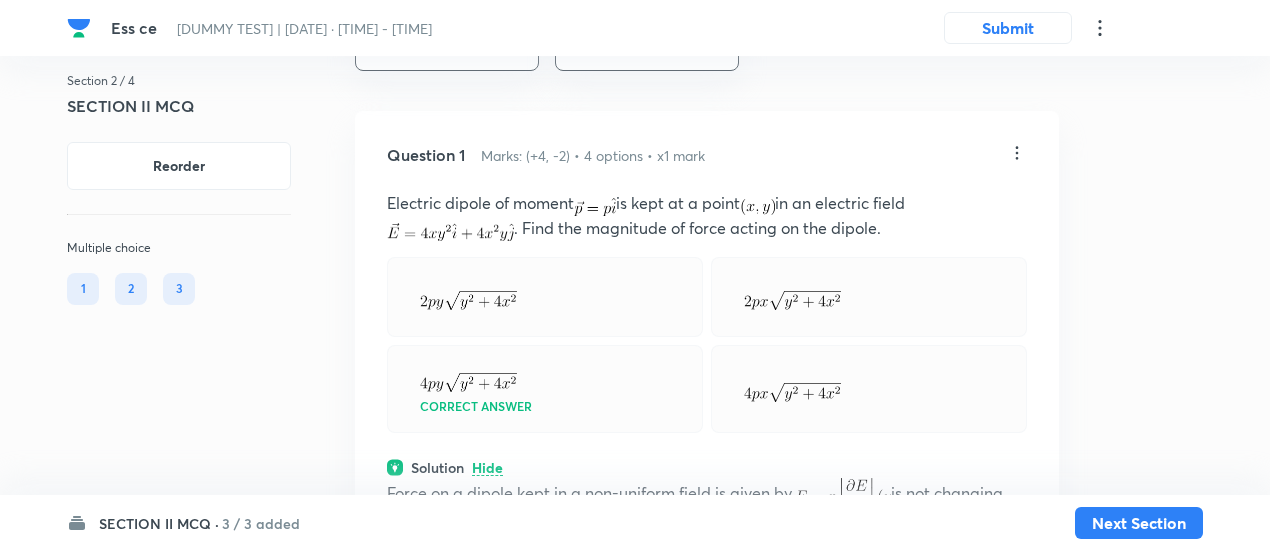 scroll, scrollTop: 0, scrollLeft: 0, axis: both 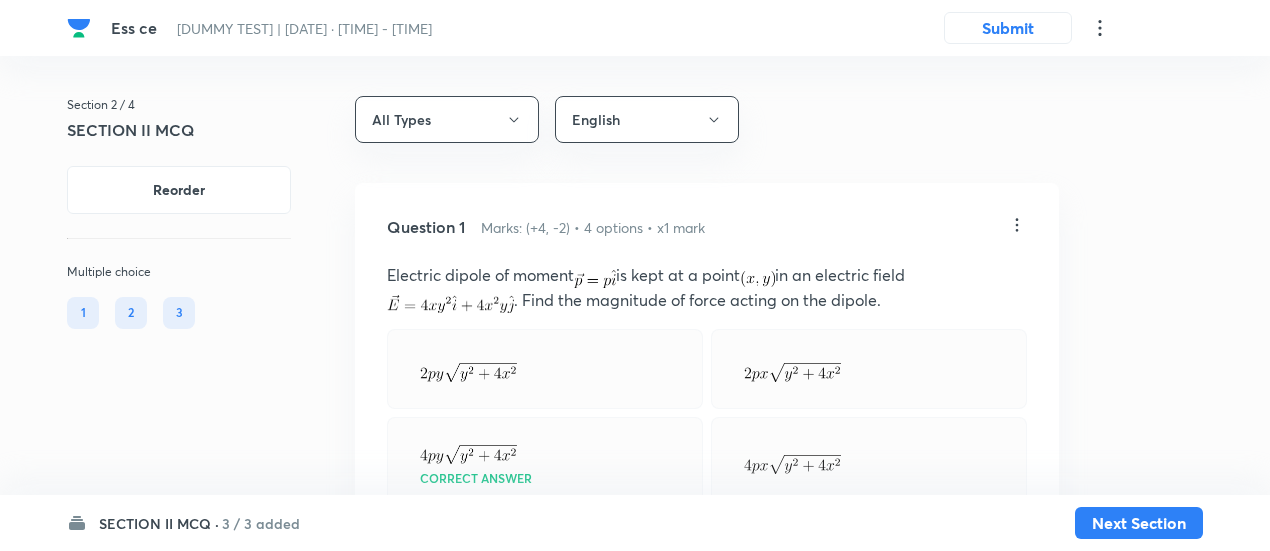 click on "Ess ce DUMMY TEST | Aug 3, 2025 · 11:16 PM - 12:16 AM Submit Section 2 / 4 SECTION II MCQ Reorder Multiple choice 1 2 3 All Types English Question 1 Marks: (+4, -2) • 4 options • x1 mark  Electric dipole of moment   is kept at a point   in an electric field  . Find the magnitude of force acting on the dipole. Correct answer Solution Hide  Force on a dipole kept in a non-uniform field is given by,   is not changing since   is directed along x axis) Physics Electricity & Magnetism Coulomb's Law & Electric Field Last used:  3 years ago Used  1  times in past Learners attempted:  514 Difficulty: Easy Question 2 Marks: (+4, -2) • 4 options • x1 mark (One or more correct answers to this question) A charged particle is projected in combined electric and magnetic field. Electric field is uniform along x-axis and magnetic field which is non-uniform but not time varying also along x-axis. Initial velocity of particle is  . After certain time,   component of velocity is   Velocity of particle is  Solution 1" at bounding box center (635, 1538) 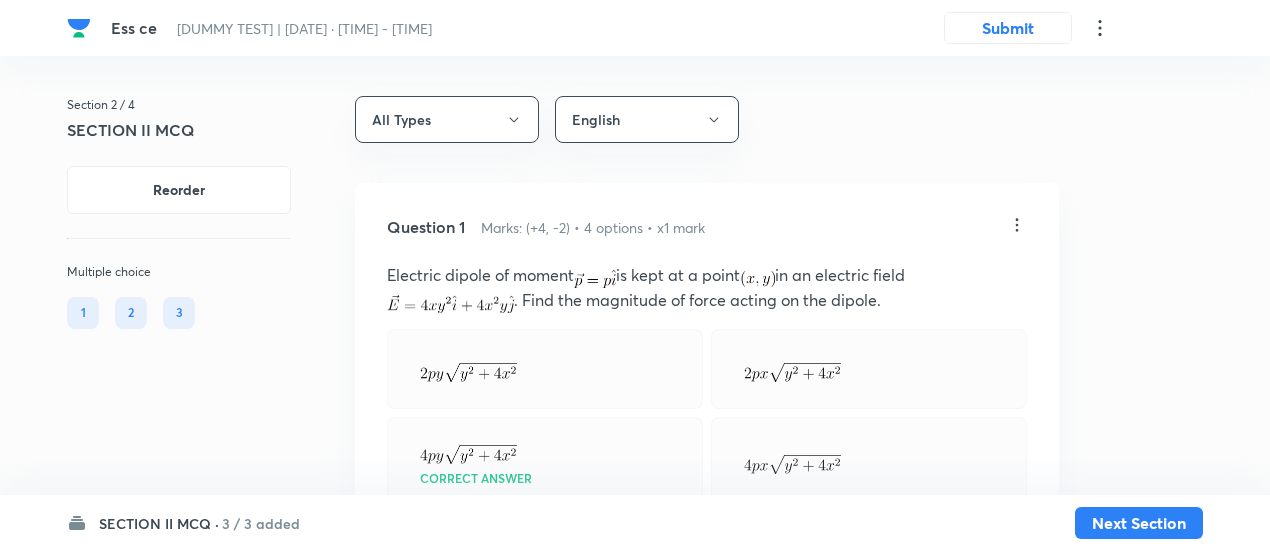 click on "3 / 3 added" at bounding box center [261, 523] 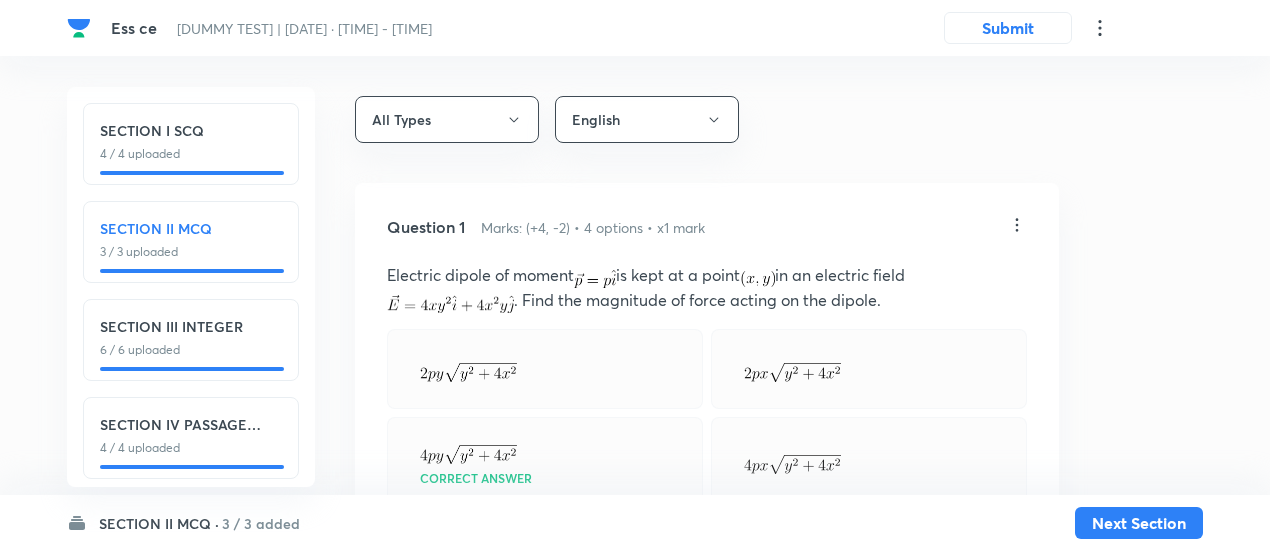 click on "SECTION III INTEGER" at bounding box center (191, 326) 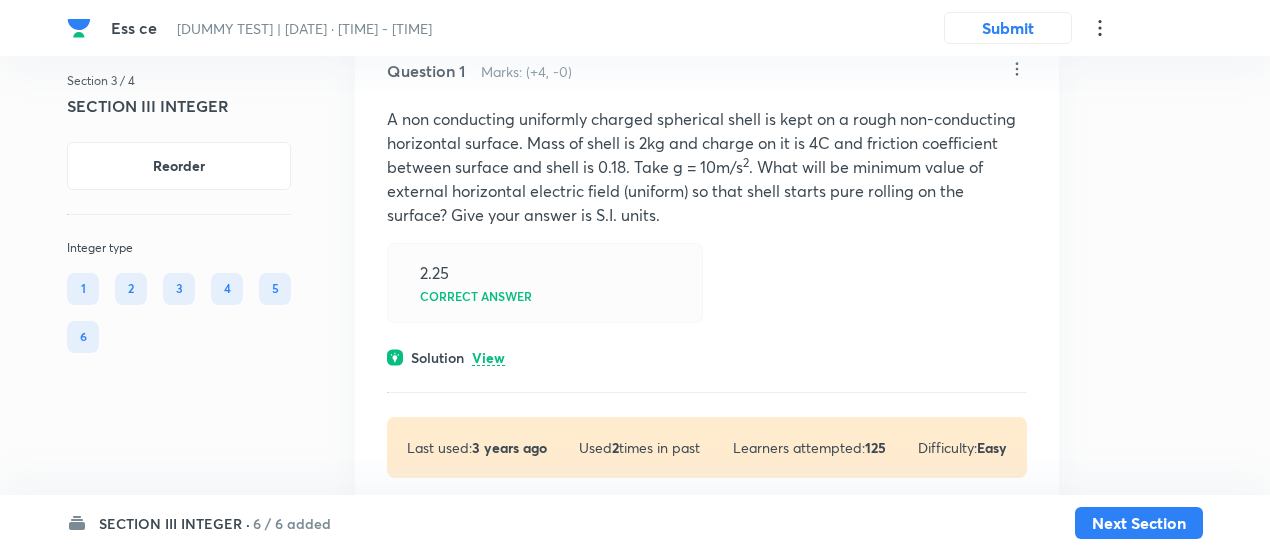 scroll, scrollTop: 264, scrollLeft: 0, axis: vertical 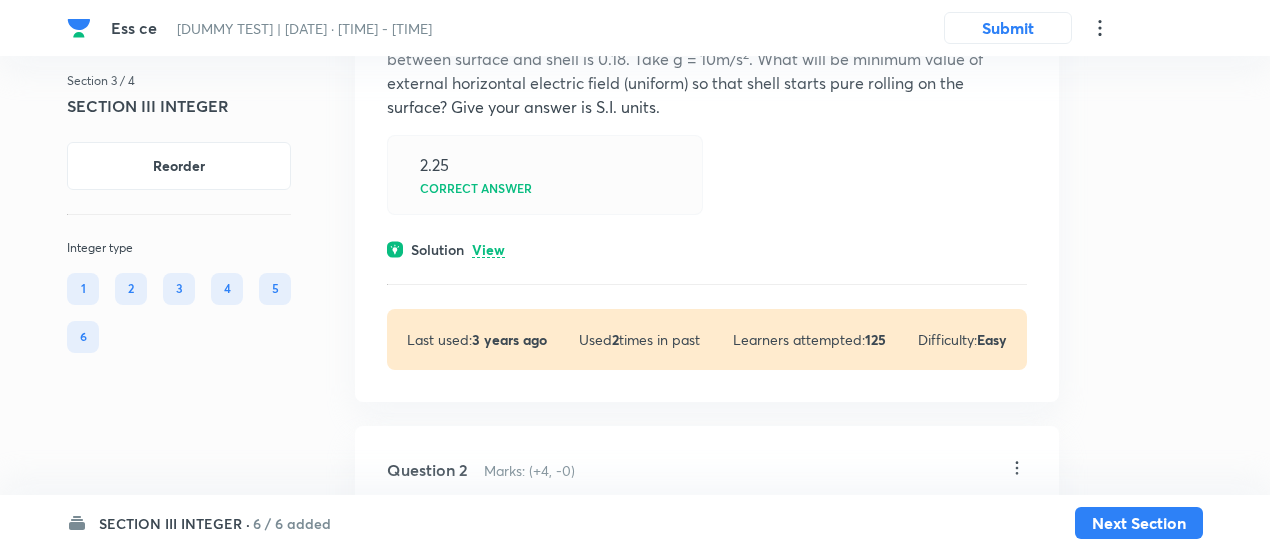 click on "View" at bounding box center [488, 250] 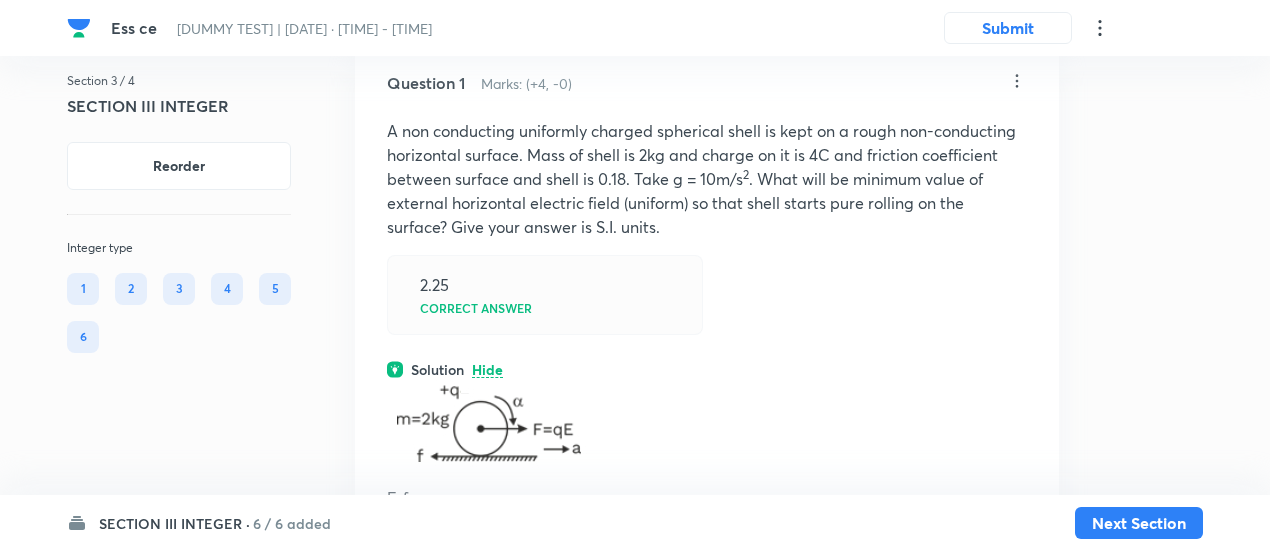 scroll, scrollTop: 143, scrollLeft: 0, axis: vertical 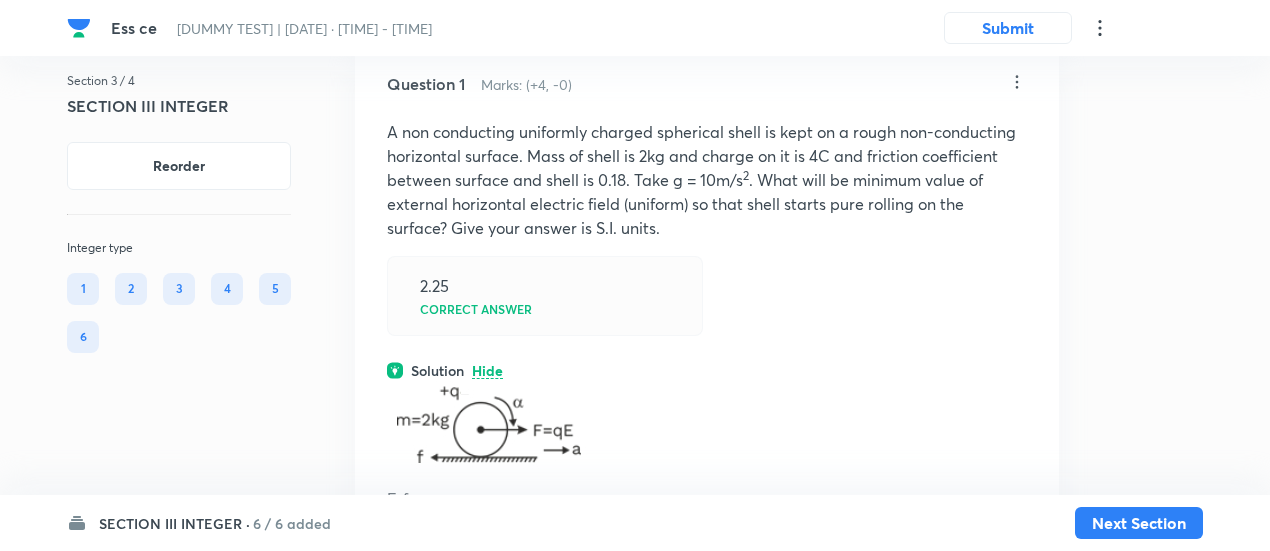 click on "Section 3 / 4 SECTION III INTEGER Reorder Integer type 1 2 3 4 5 6 All Types English Question 1 Marks: (+4, -0) A non conducting uniformly charged spherical shell is kept on a rough non-conducting horizontal surface. Mass of shell is 2kg and charge on it is 4C and friction coefficient between surface and shell is 0.18. Take g = 10m/s 2 . What will be minimum value of external horizontal electric field (uniform) so that shell starts pure rolling on the surface? Give your answer is S.I. units. 2.25 Correct answer Solution Hide F-f = ma Physics Electricity & Magnetism Coulomb's Law & Electric Field Last used:  3 years ago Used  2  times in past Learners attempted:  125 Difficulty: Easy Question 2 Marks: (+4, -0) In the figure m A  = m B  = 1 kg Block A is neutral while q B  = – 1C. Sizes of A and B are negligible. B is released from rest at a distance 1.8 m from A. Initially spring is neither compressed nor elongated. The amplitude of oscillation of the combined mass will be  meters. Find n 2 Correct answer 2" at bounding box center (635, 2000) 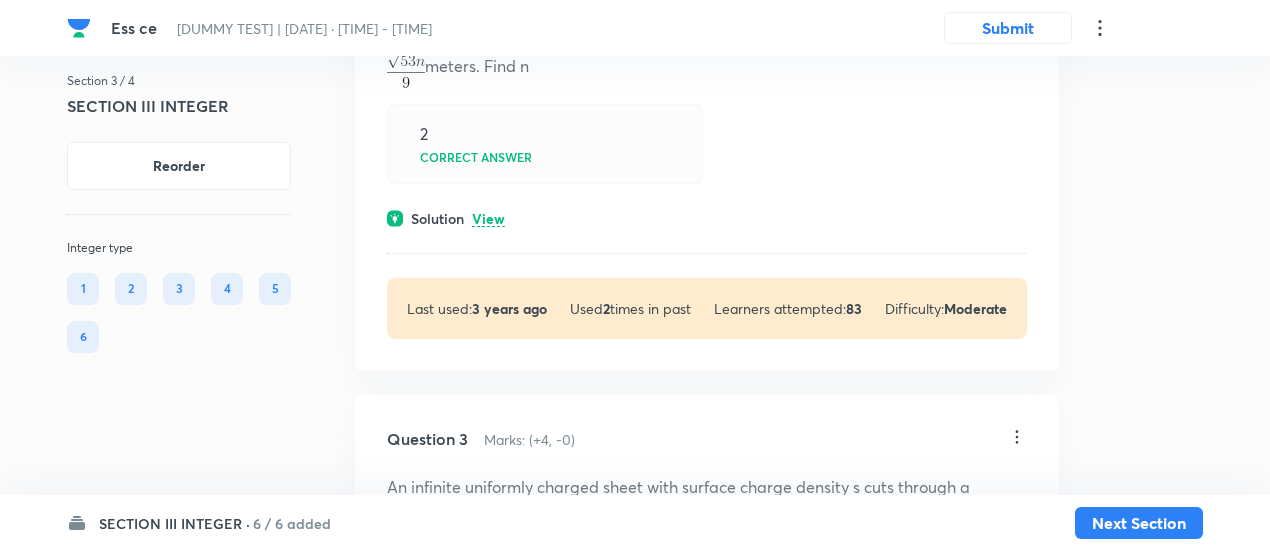 scroll, scrollTop: 1269, scrollLeft: 0, axis: vertical 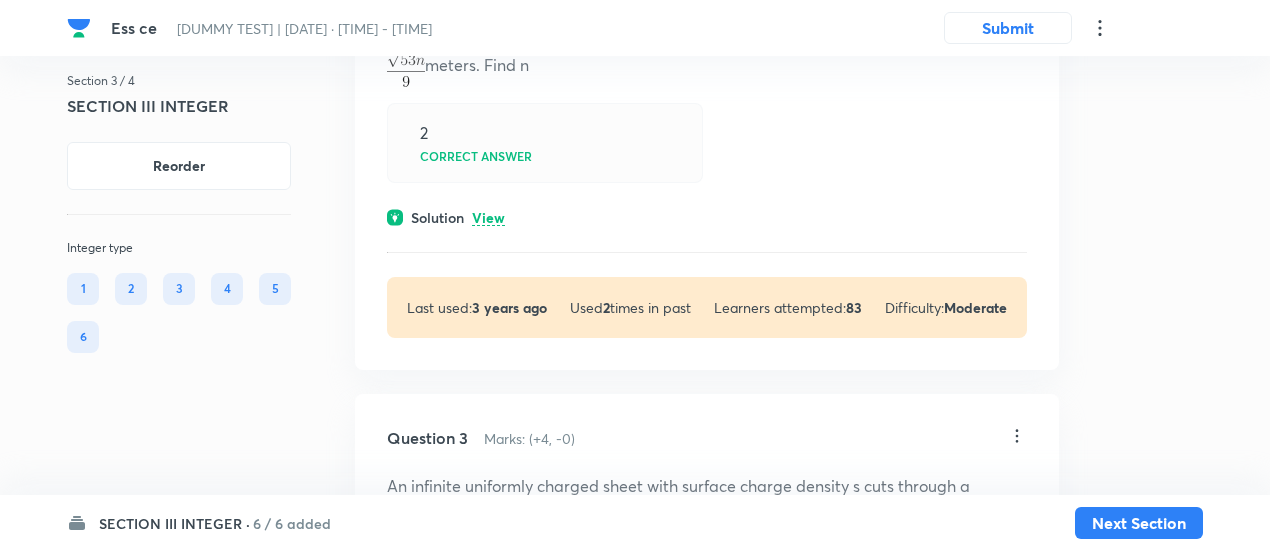 click on "Solution View" at bounding box center (707, 217) 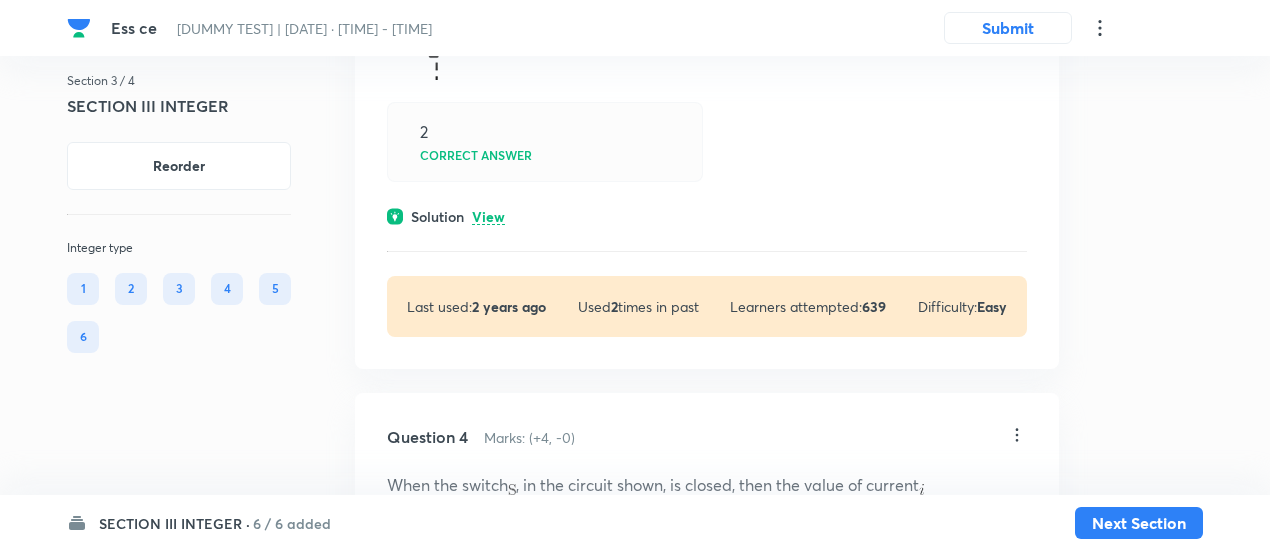 scroll, scrollTop: 2417, scrollLeft: 0, axis: vertical 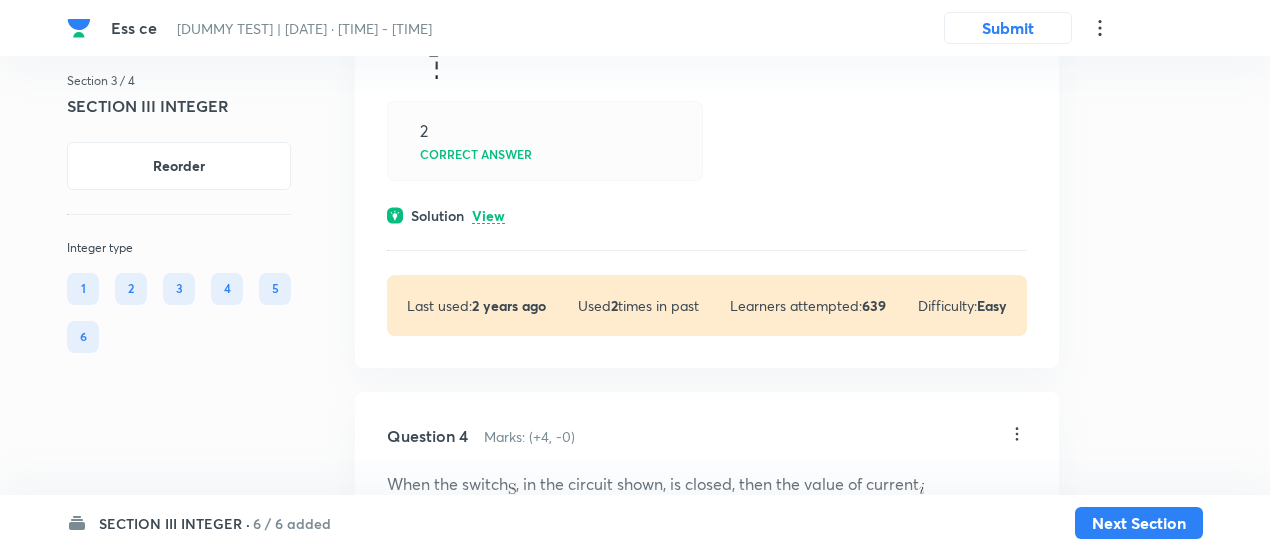 click on "View" at bounding box center (488, 216) 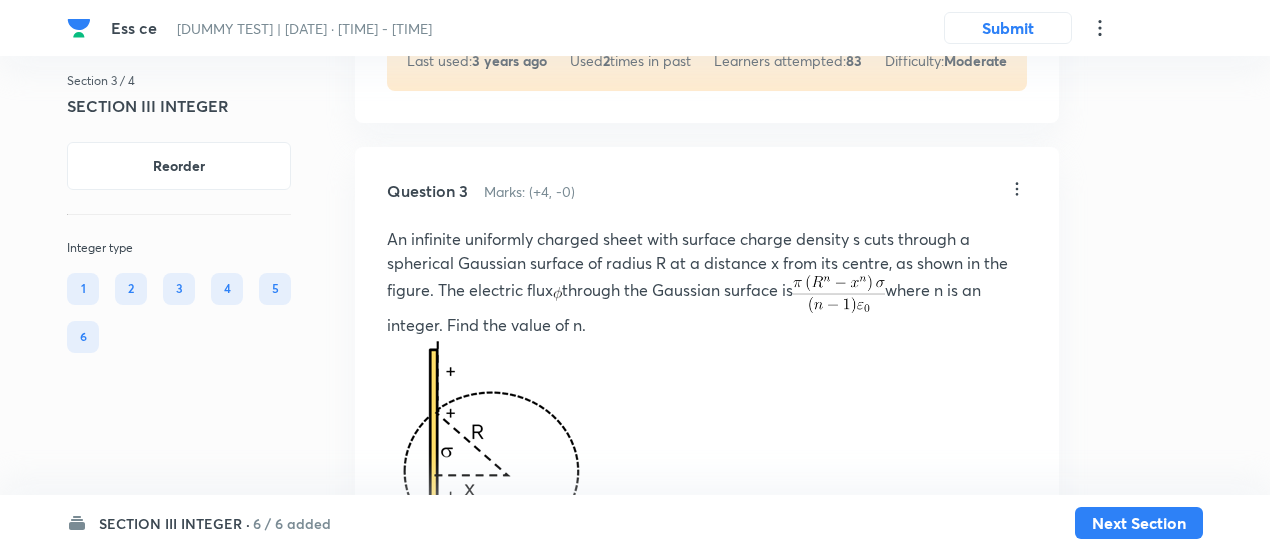 scroll, scrollTop: 1895, scrollLeft: 0, axis: vertical 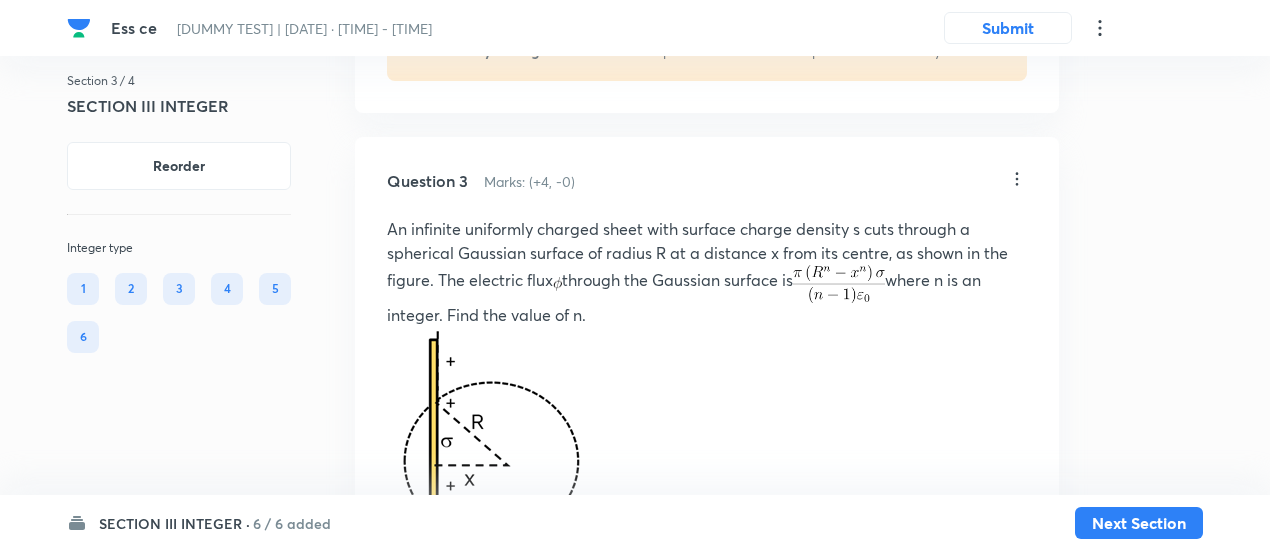click on "Section 3 / 4 SECTION III INTEGER Reorder Integer type 1 2 3 4 5 6 All Types English Question 1 Marks: (+4, -0) A non conducting uniformly charged spherical shell is kept on a rough non-conducting horizontal surface. Mass of shell is 2kg and charge on it is 4C and friction coefficient between surface and shell is 0.18. Take g = 10m/s 2 . What will be minimum value of external horizontal electric field (uniform) so that shell starts pure rolling on the surface? Give your answer is S.I. units. 2.25 Correct answer Solution Hide F-f = ma Physics Electricity & Magnetism Coulomb's Law & Electric Field Last used:  3 years ago Used  2  times in past Learners attempted:  125 Difficulty: Easy Question 2 Marks: (+4, -0) In the figure m A  = m B  = 1 kg Block A is neutral while q B  = – 1C. Sizes of A and B are negligible. B is released from rest at a distance 1.8 m from A. Initially spring is neither compressed nor elongated. The amplitude of oscillation of the combined mass will be  meters. Find n 2 Correct answer 2" at bounding box center (635, 519) 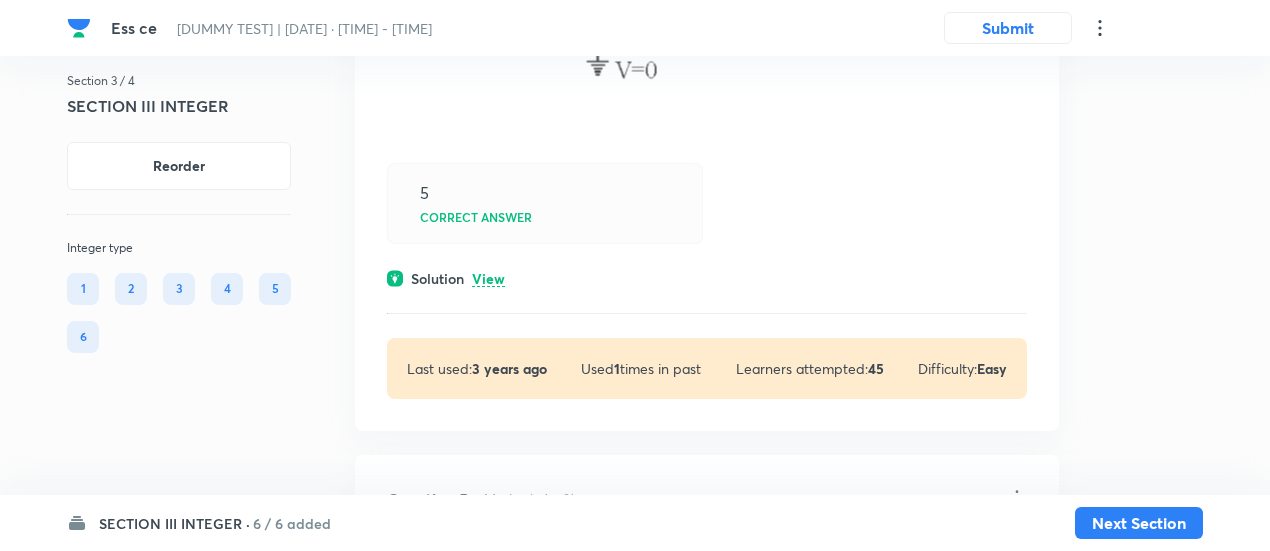 scroll, scrollTop: 3210, scrollLeft: 0, axis: vertical 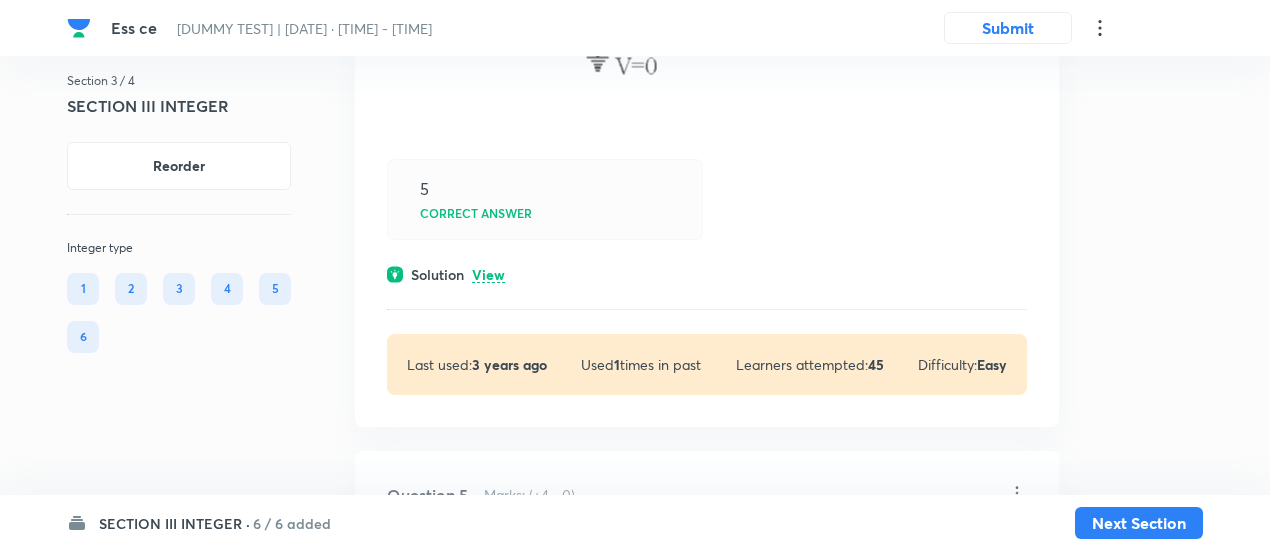 click on "Question 4 Marks: (+4, -0)  When the switch  , in the circuit shown, is closed, then the value of current  5 Correct answer Solution View Last used:  3 years ago Used  1  times in past Learners attempted:  45 Difficulty: Easy" at bounding box center (707, 98) 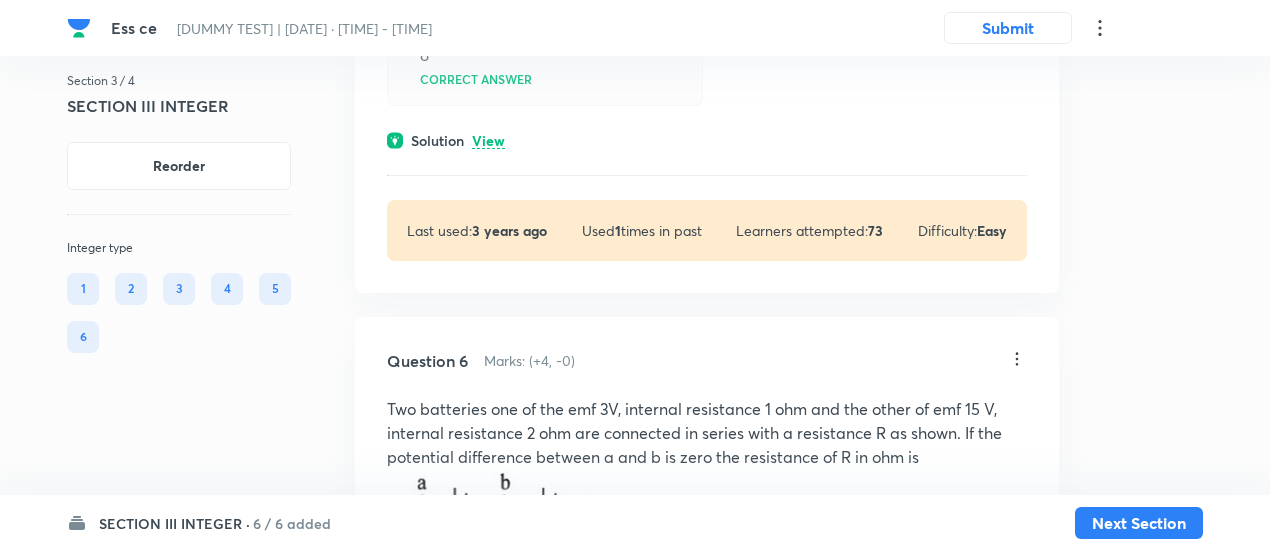 scroll, scrollTop: 4267, scrollLeft: 0, axis: vertical 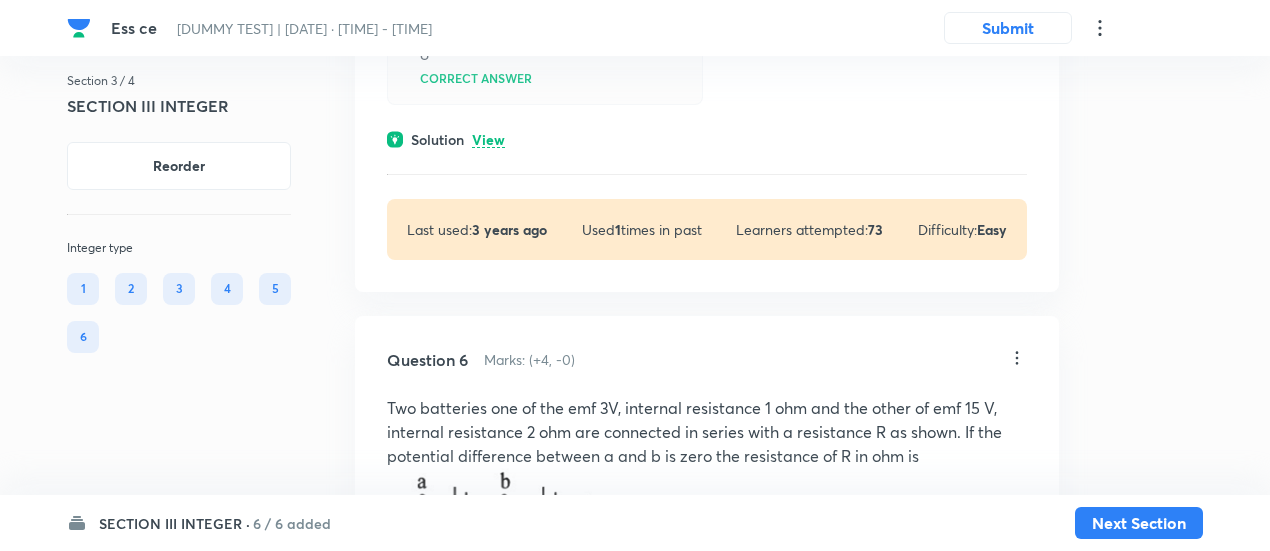 click on "View" at bounding box center (488, 140) 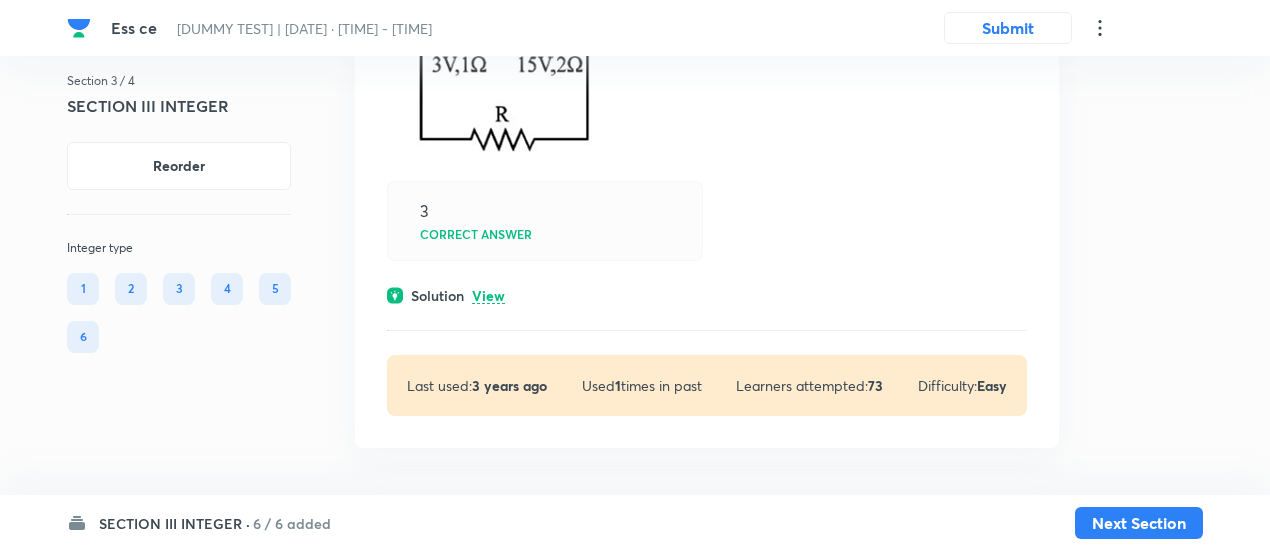 scroll, scrollTop: 4828, scrollLeft: 0, axis: vertical 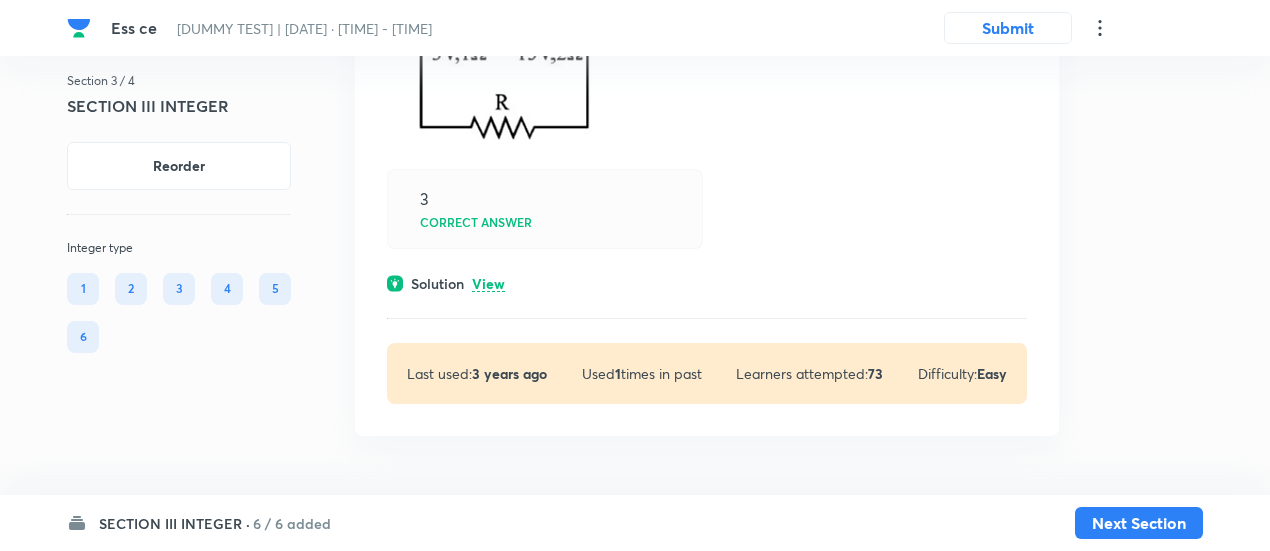 click on "View" at bounding box center [488, 284] 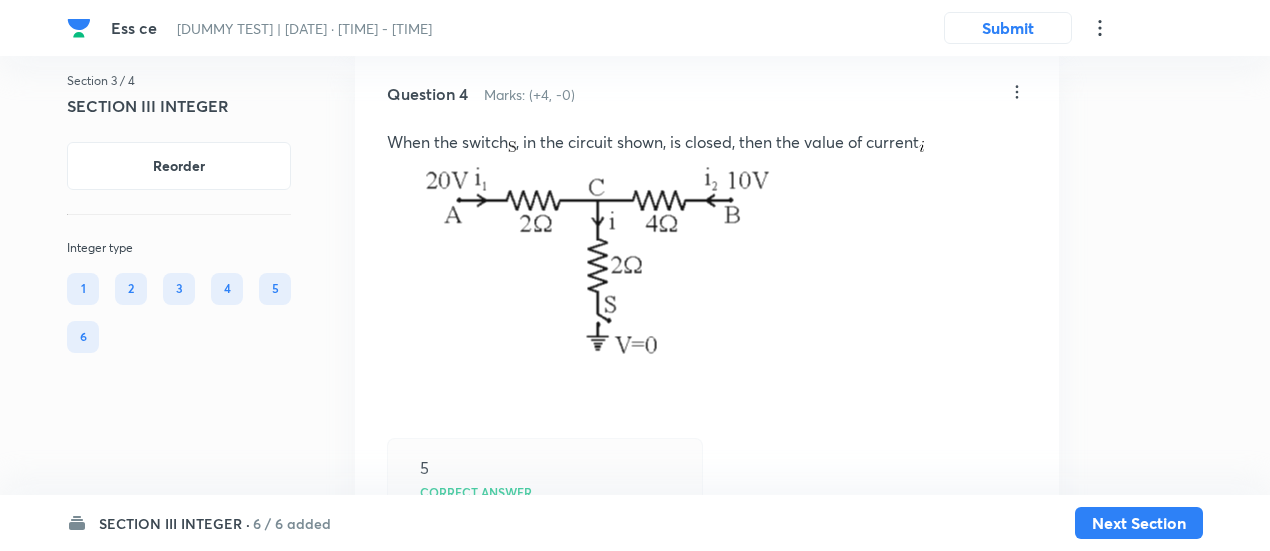 scroll, scrollTop: 2910, scrollLeft: 0, axis: vertical 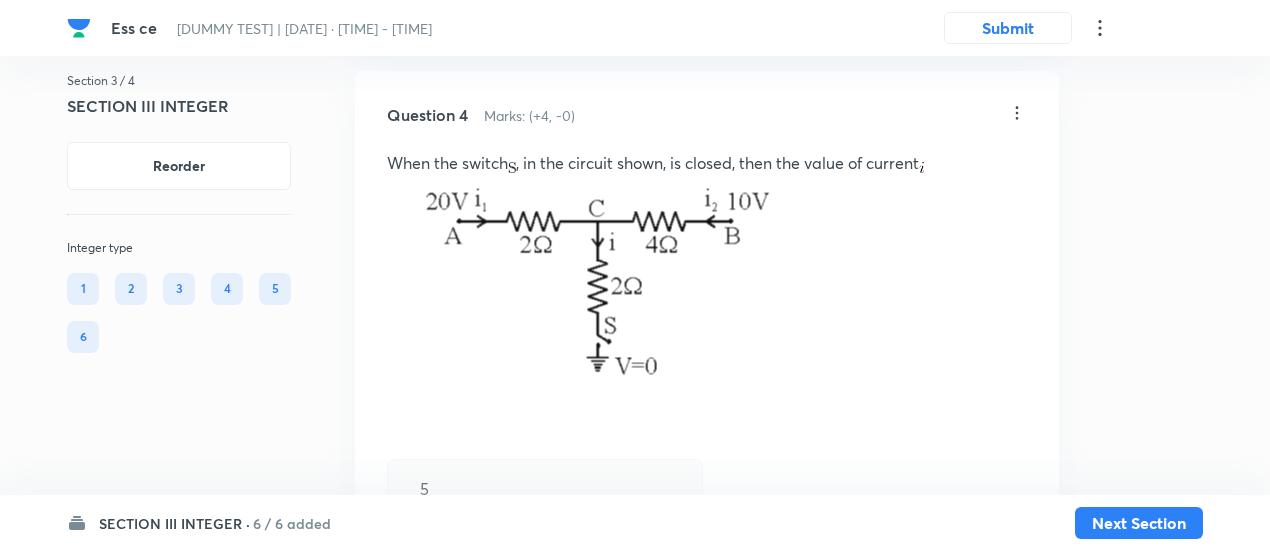 click on "Ess ce DUMMY TEST | Aug 3, 2025 · 11:16 PM - 12:16 AM" at bounding box center (519, 28) 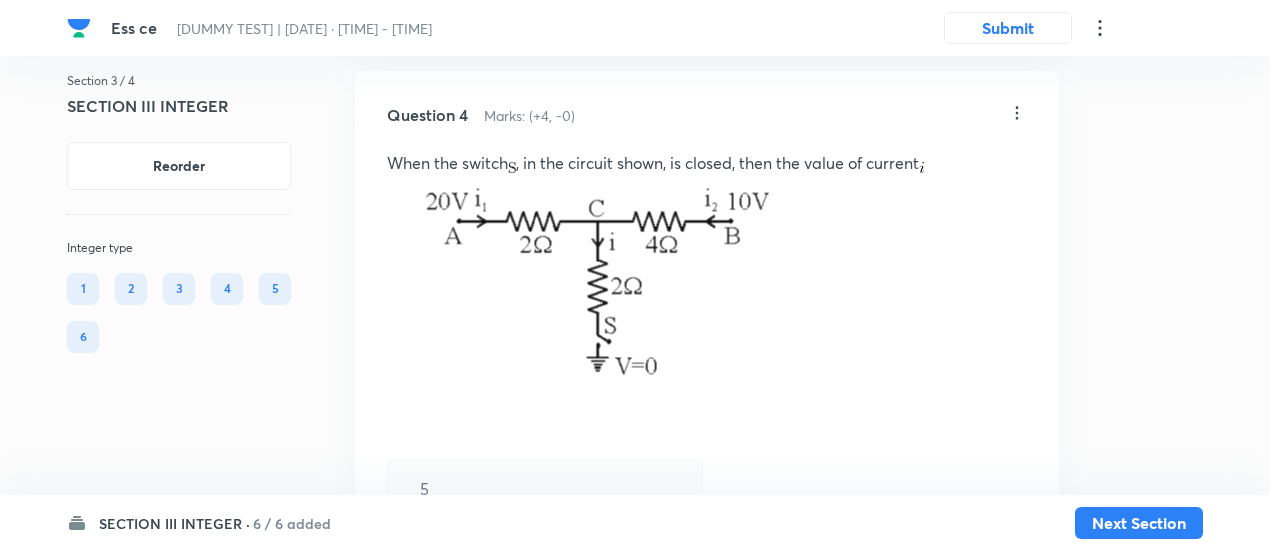 click on "Section 3 / 4 SECTION III INTEGER Reorder Integer type 1 2 3 4 5 6 All Types English Question 1 Marks: (+4, -0) A non conducting uniformly charged spherical shell is kept on a rough non-conducting horizontal surface. Mass of shell is 2kg and charge on it is 4C and friction coefficient between surface and shell is 0.18. Take g = 10m/s 2 . What will be minimum value of external horizontal electric field (uniform) so that shell starts pure rolling on the surface? Give your answer is S.I. units. 2.25 Correct answer Solution Hide F-f = ma Physics Electricity & Magnetism Coulomb's Law & Electric Field Last used:  3 years ago Used  2  times in past Learners attempted:  125 Difficulty: Easy Question 2 Marks: (+4, -0) In the figure m A  = m B  = 1 kg Block A is neutral while q B  = – 1C. Sizes of A and B are negligible. B is released from rest at a distance 1.8 m from A. Initially spring is neither compressed nor elongated. The amplitude of oscillation of the combined mass will be  meters. Find n 2 Correct answer 2" at bounding box center [635, -142] 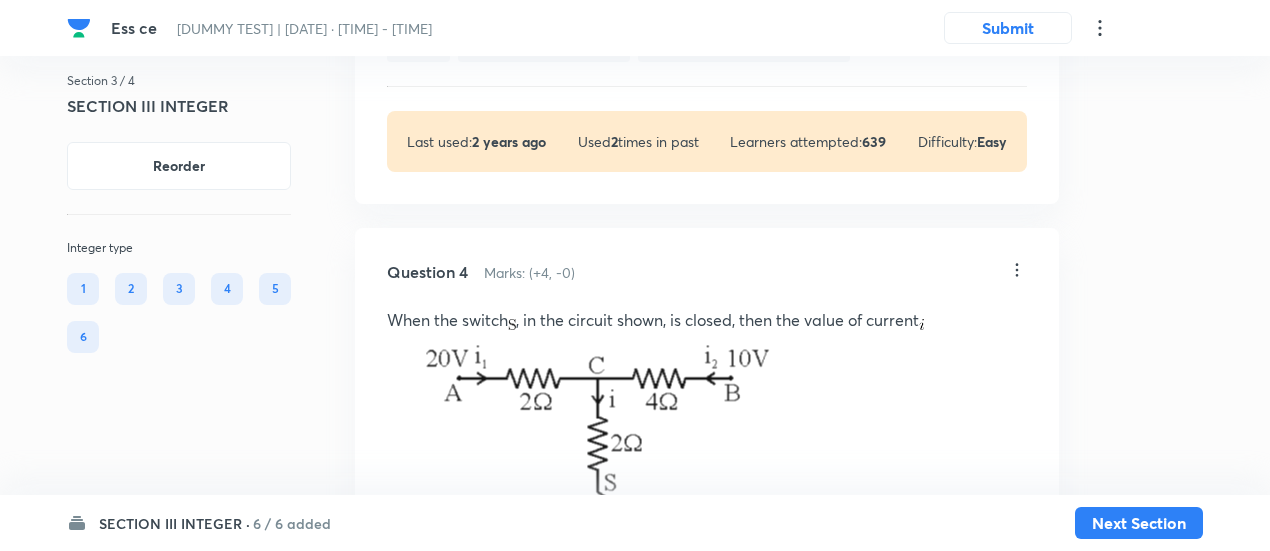 scroll, scrollTop: 2752, scrollLeft: 0, axis: vertical 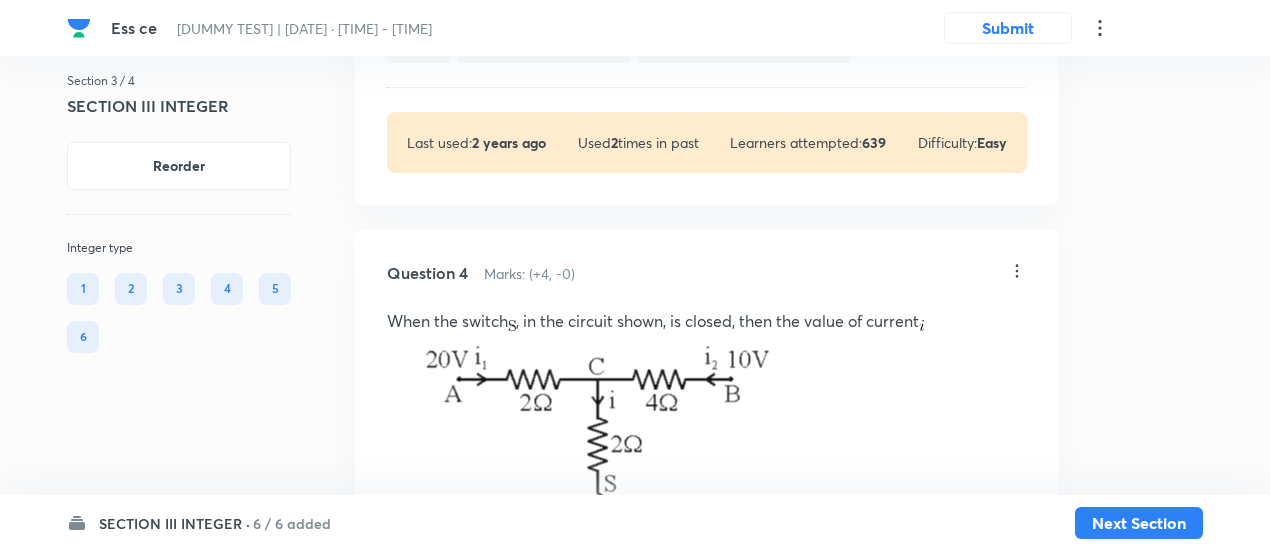 click on "6 / 6 added" at bounding box center [292, 523] 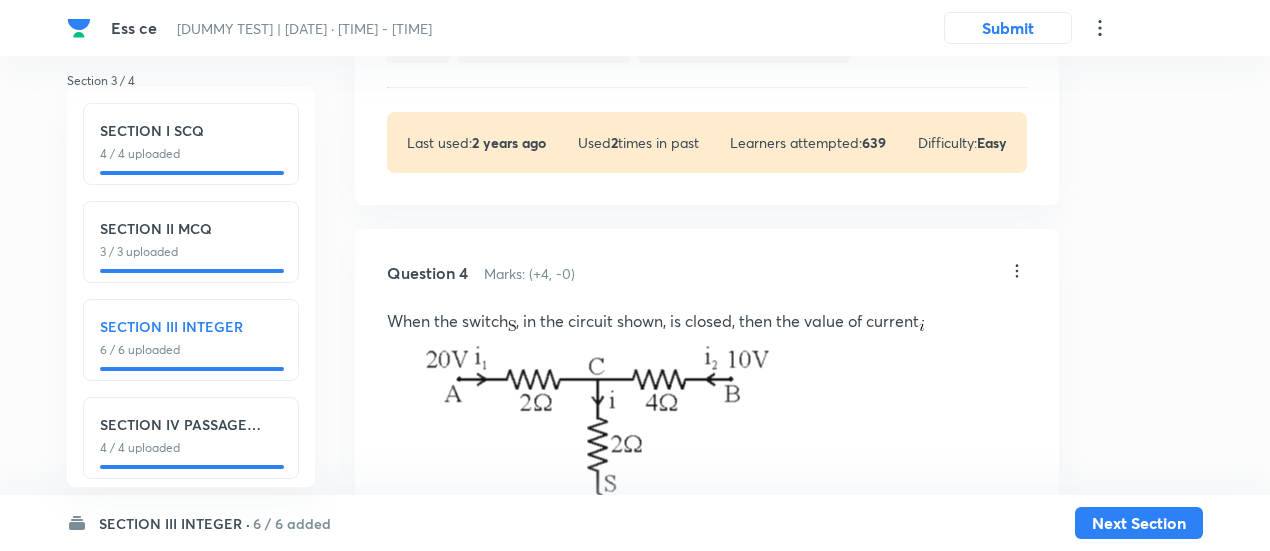 click at bounding box center [607, 464] 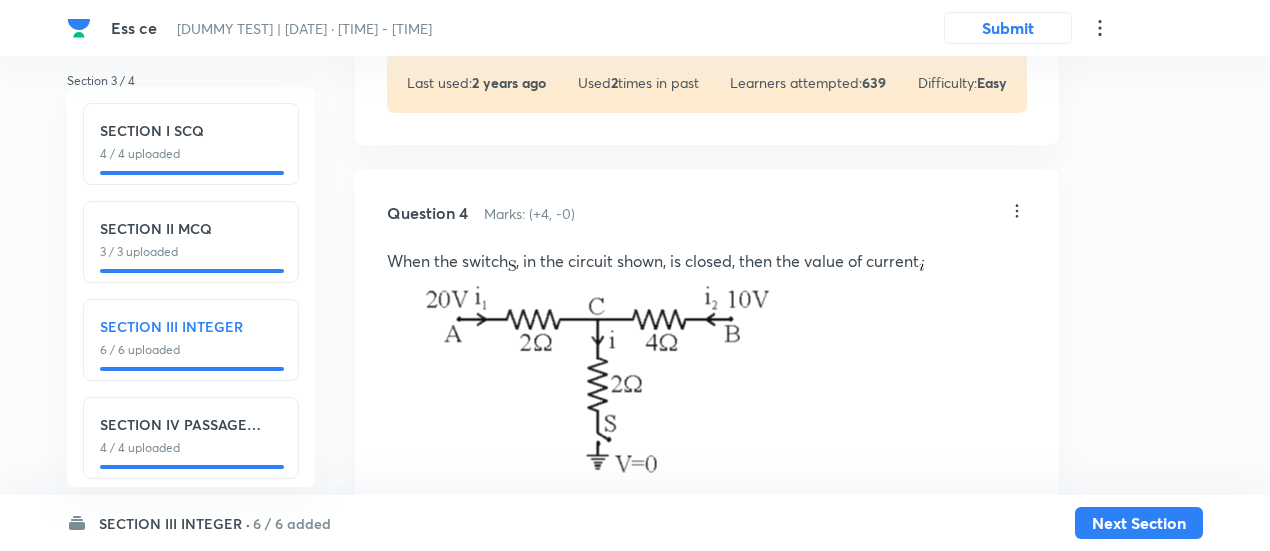 scroll, scrollTop: 2809, scrollLeft: 0, axis: vertical 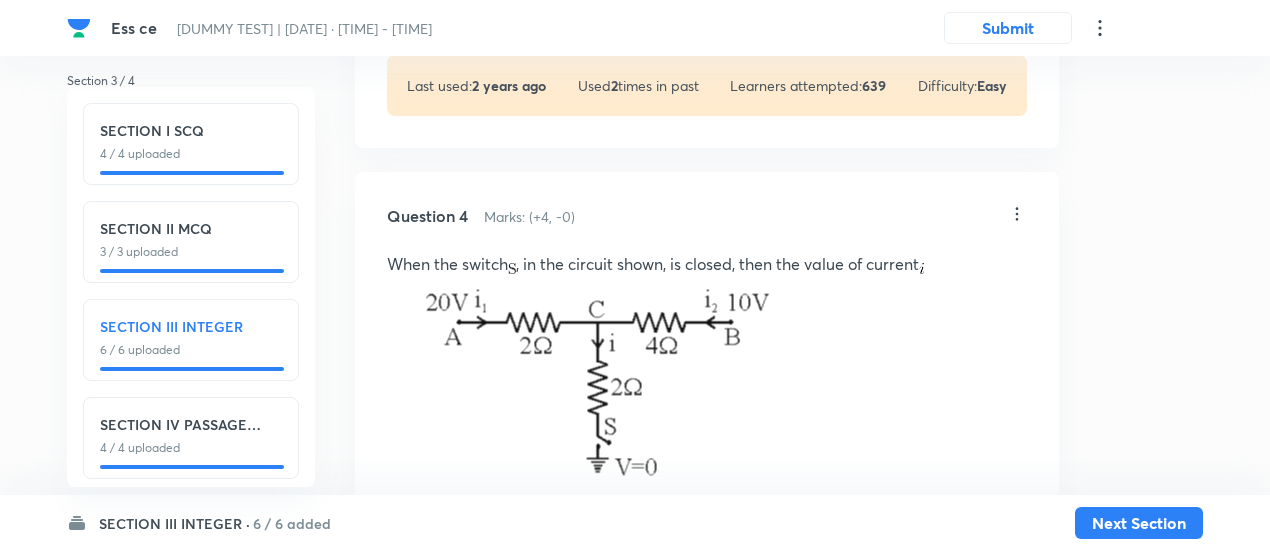 click on "Section 3 / 4 SECTION III INTEGER Reorder Integer type 1 2 3 4 5 6 All Types English Question 1 Marks: (+4, -0) A non conducting uniformly charged spherical shell is kept on a rough non-conducting horizontal surface. Mass of shell is 2kg and charge on it is 4C and friction coefficient between surface and shell is 0.18. Take g = 10m/s 2 . What will be minimum value of external horizontal electric field (uniform) so that shell starts pure rolling on the surface? Give your answer is S.I. units. 2.25 Correct answer Solution Hide F-f = ma Physics Electricity & Magnetism Coulomb's Law & Electric Field Last used:  3 years ago Used  2  times in past Learners attempted:  125 Difficulty: Easy Question 2 Marks: (+4, -0) In the figure m A  = m B  = 1 kg Block A is neutral while q B  = – 1C. Sizes of A and B are negligible. B is released from rest at a distance 1.8 m from A. Initially spring is neither compressed nor elongated. The amplitude of oscillation of the combined mass will be  meters. Find n 2 Correct answer 2" at bounding box center (635, -41) 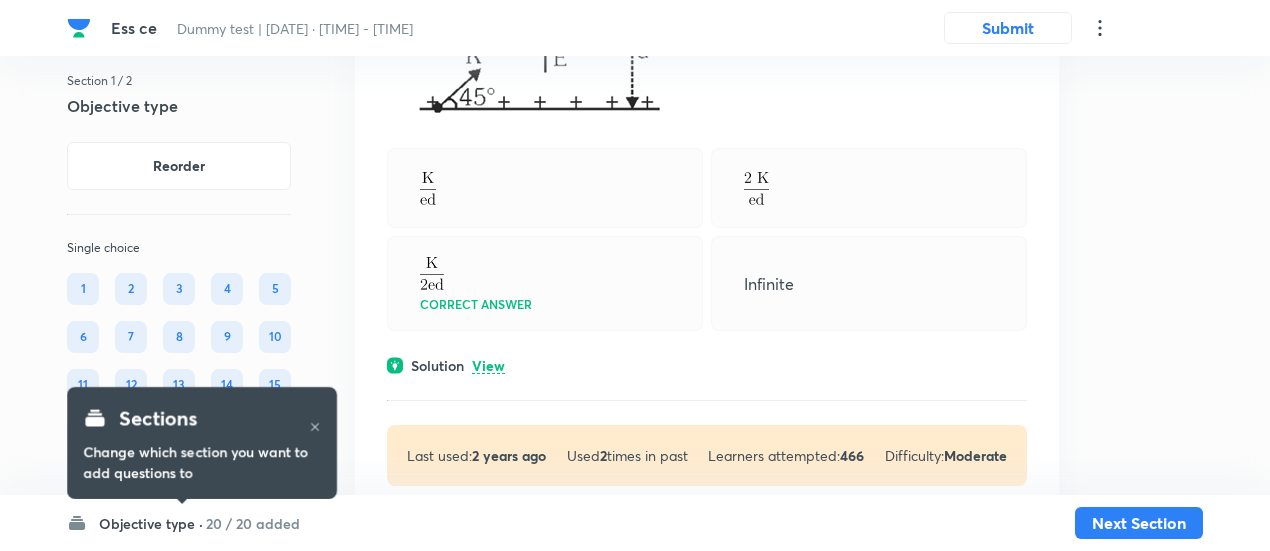scroll, scrollTop: 0, scrollLeft: 0, axis: both 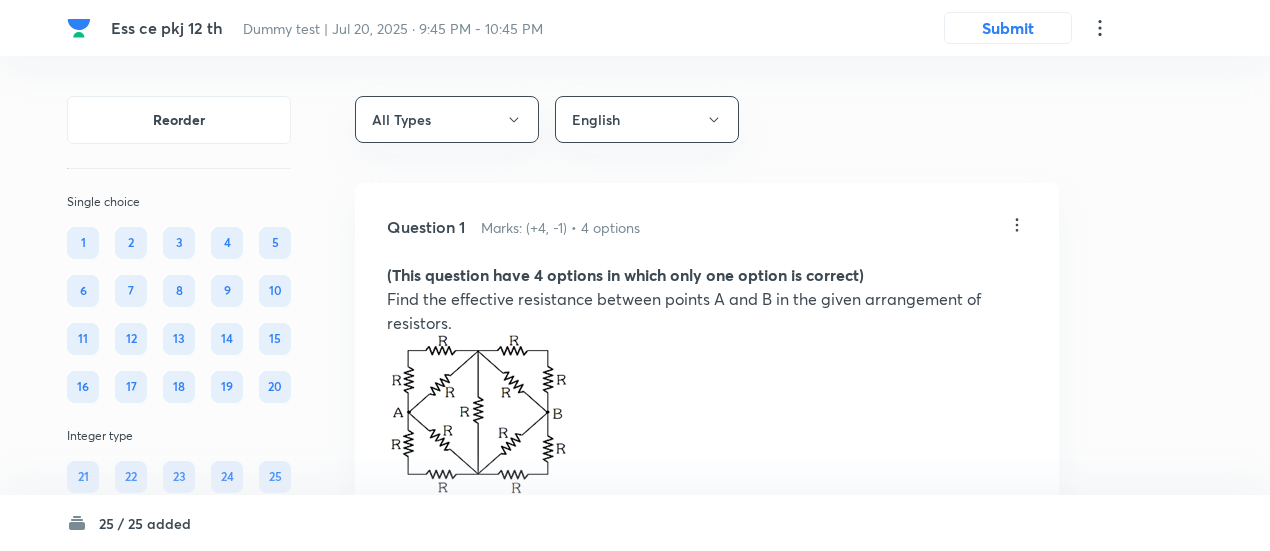 click on "Ess ce pkj 12 th Dummy test | [DATE] · [TIME] - [TIME] Submit Reorder Single choice 1 2 3 4 5 6 7 8 9 10 11 12 13 14 15 16 17 18 19 20 Integer type 21 22 23 24 25 All Types English Question 1 Marks: (+4, -1) • 4 options (This question have 4 options in which only one option is correct) Find the effective resistance between points A and B in the given arrangement of resistors. Correct answer Solution View Last used:  [YEARS] ago Used  1  times in past Learners attempted:  52 Difficulty: Moderate Question 2 Marks: (+4, -1) • 4 options (This question have 4 options in which only one option is correct) In the adjoining circuit,  . It is desired that the voltage across   should be 6 V. Then the value of   should be Correct answer Solution View Last used:  [YEARS] ago Used  3  times in past Learners attempted:  215 Difficulty: Moderate Question 3 Marks: (+4, -1) • 4 options In the circuit shown find the current in branch AB of the circuit. 5 A 0.5 A 6 A Correct answer Zero  Solution View Used  1" at bounding box center (635, 8566) 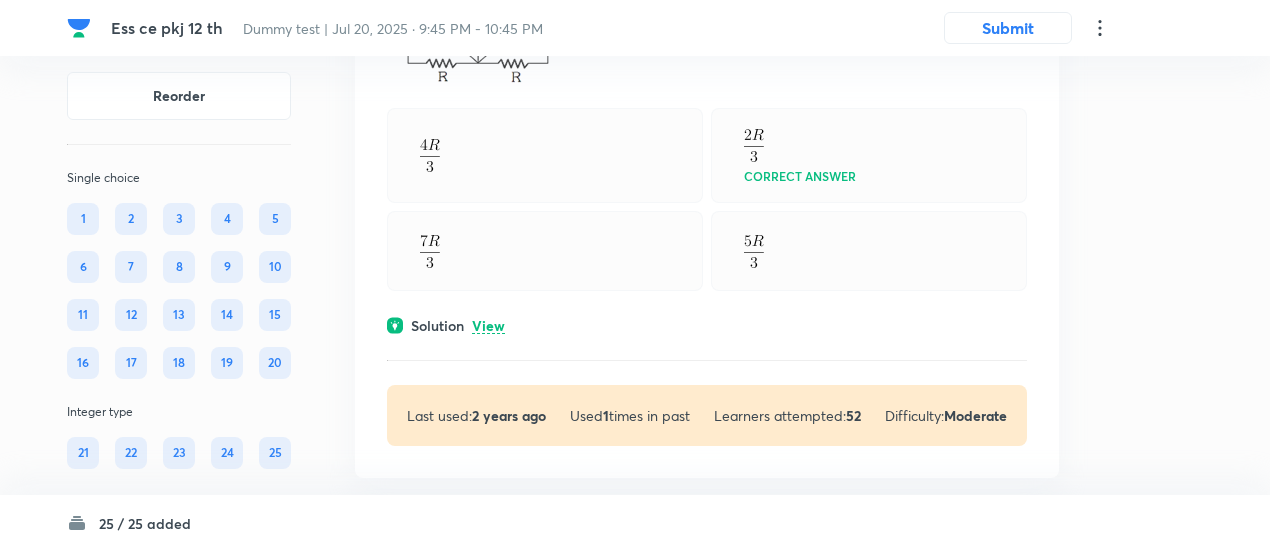 scroll, scrollTop: 428, scrollLeft: 0, axis: vertical 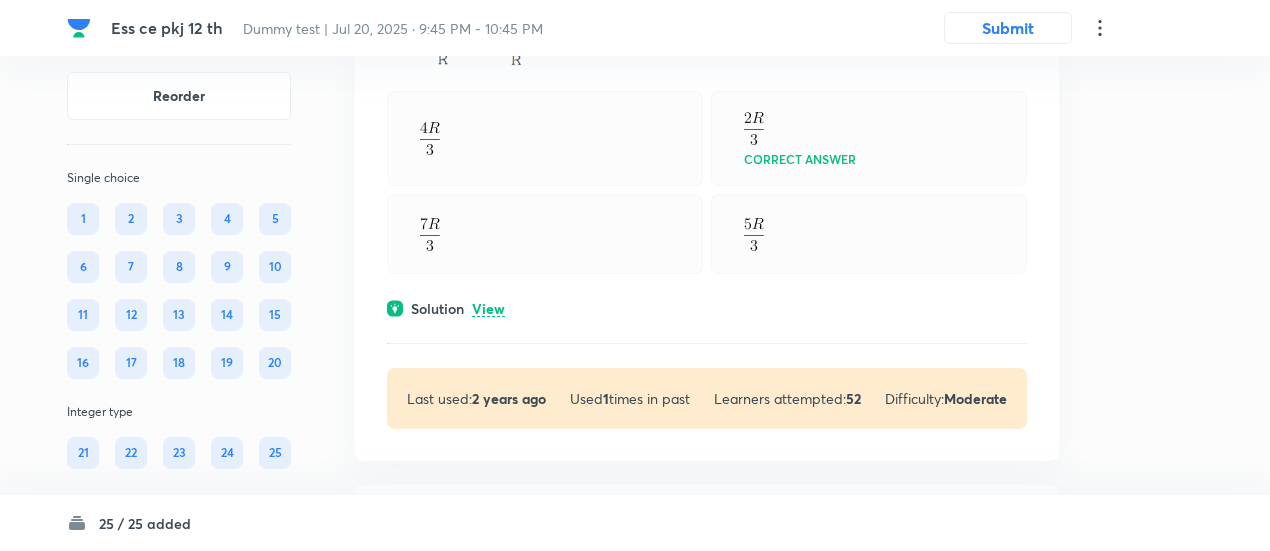 click on "Solution View" at bounding box center (707, 308) 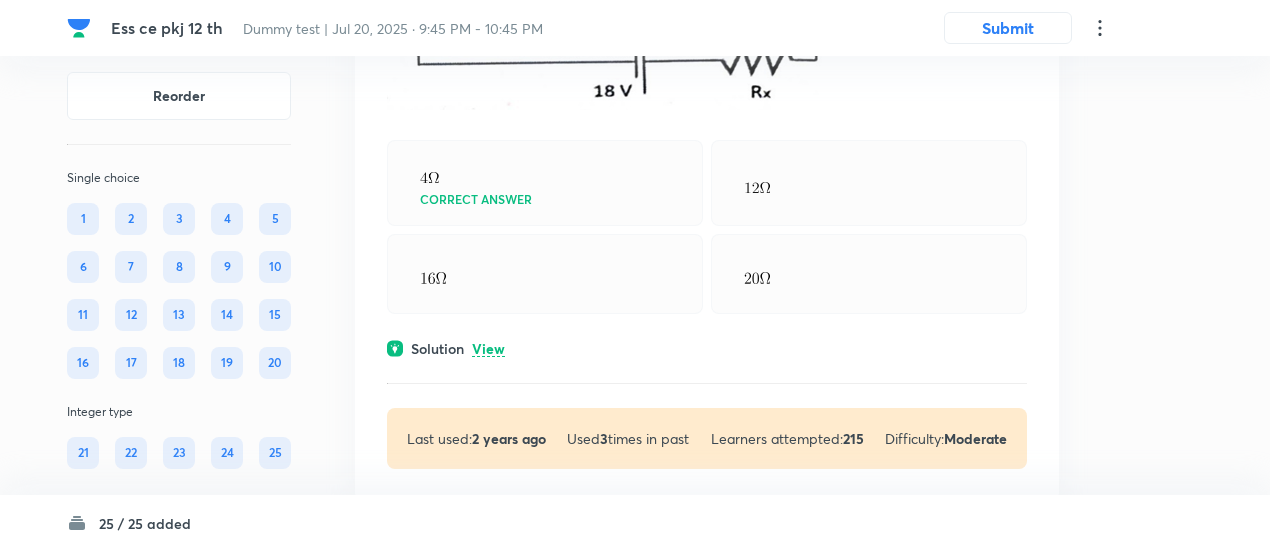 scroll, scrollTop: 1515, scrollLeft: 0, axis: vertical 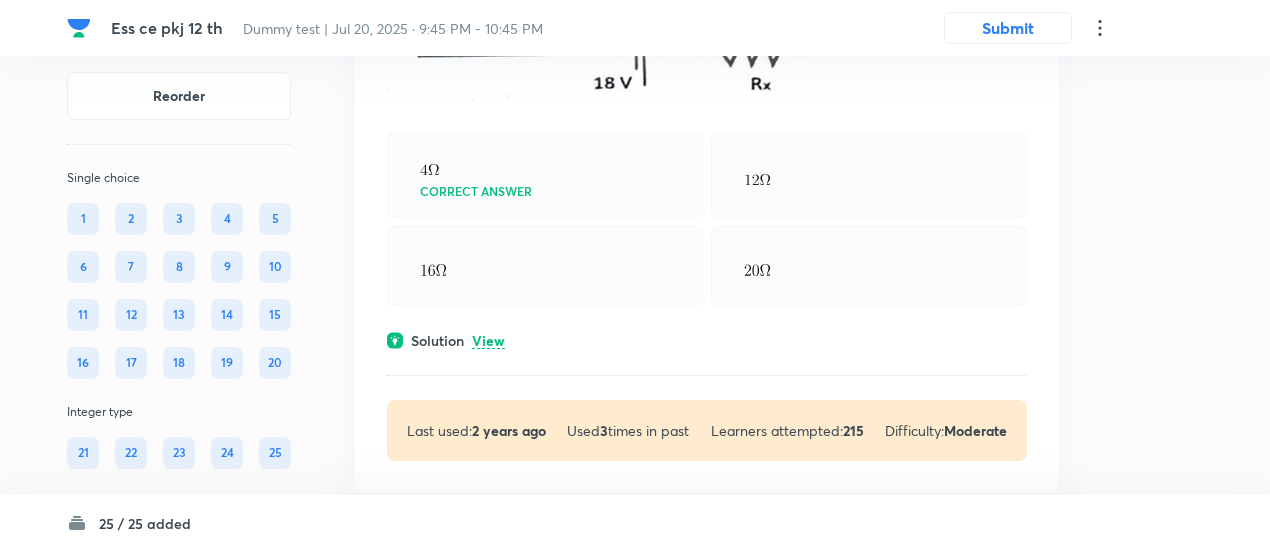 click on "Question 2 Marks: (+4, -1) • 4 options (This question have 4 options in which only one option is correct) In the adjoining circuit,  . It is desired that the voltage across   should be 6 V. Then the value of   should be Correct answer Solution View Last used:  2 years ago Used  3  times in past Learners attempted:  215 Difficulty: Moderate" at bounding box center [707, 75] 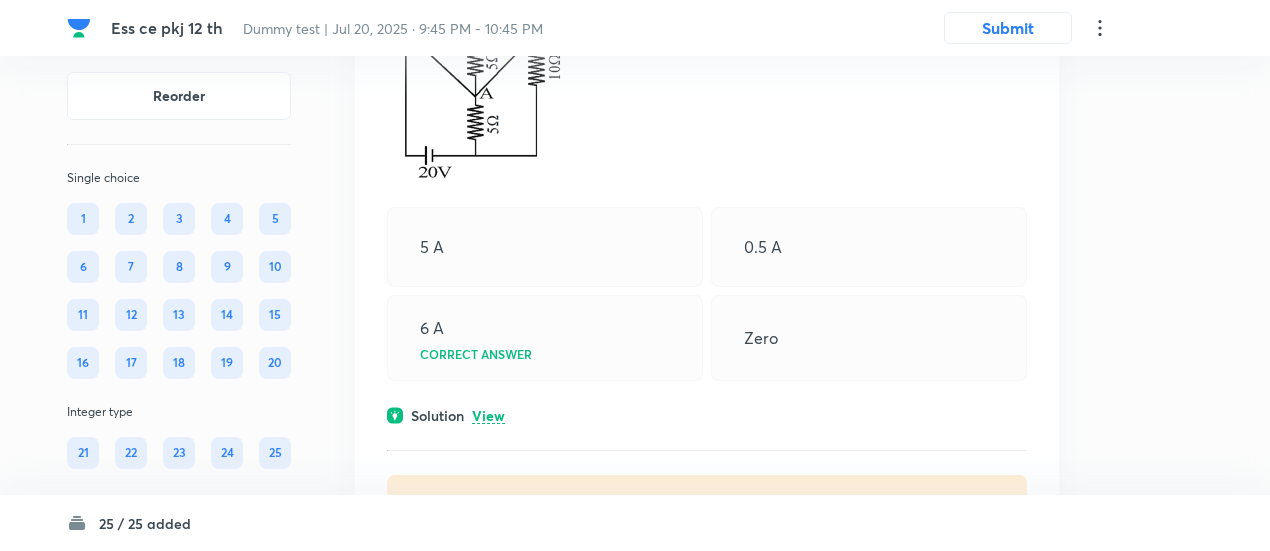 scroll, scrollTop: 2333, scrollLeft: 0, axis: vertical 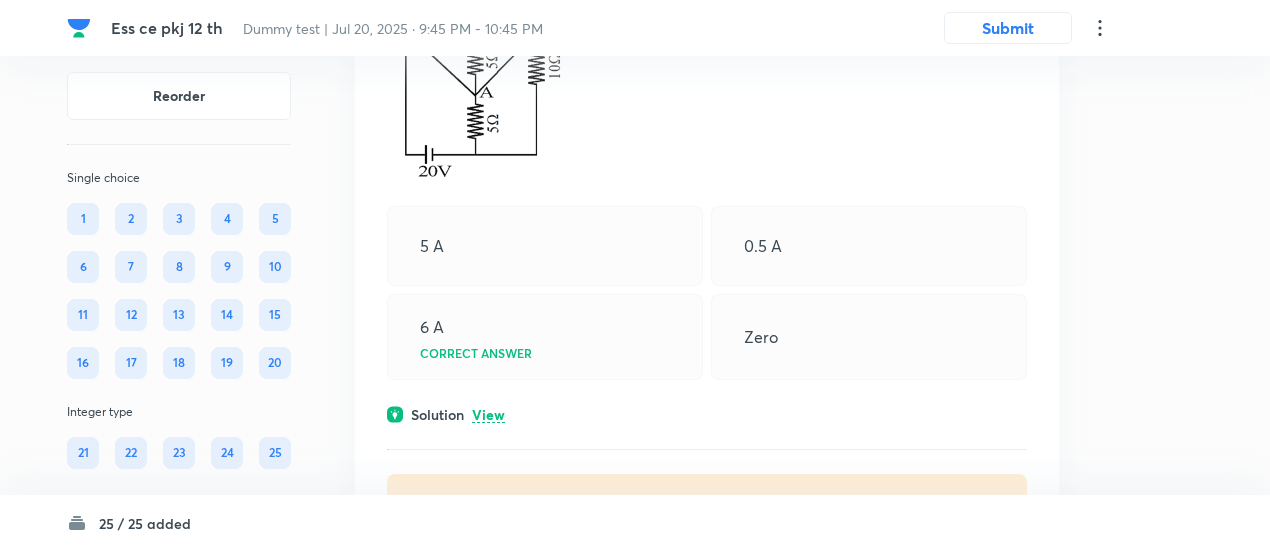 click on "View" at bounding box center [488, 415] 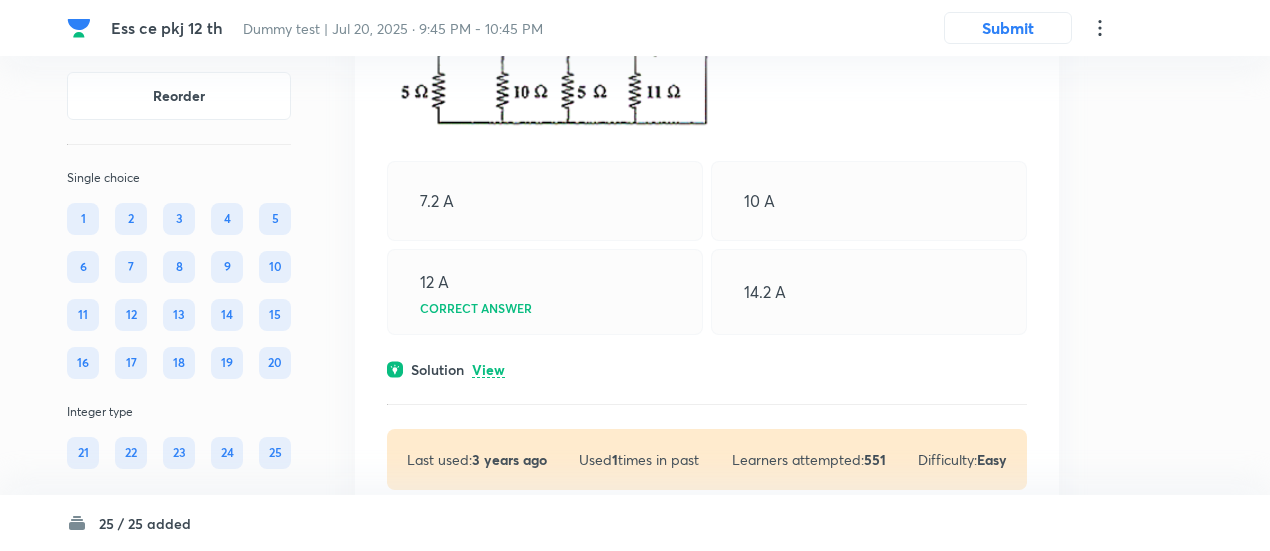 scroll, scrollTop: 3330, scrollLeft: 0, axis: vertical 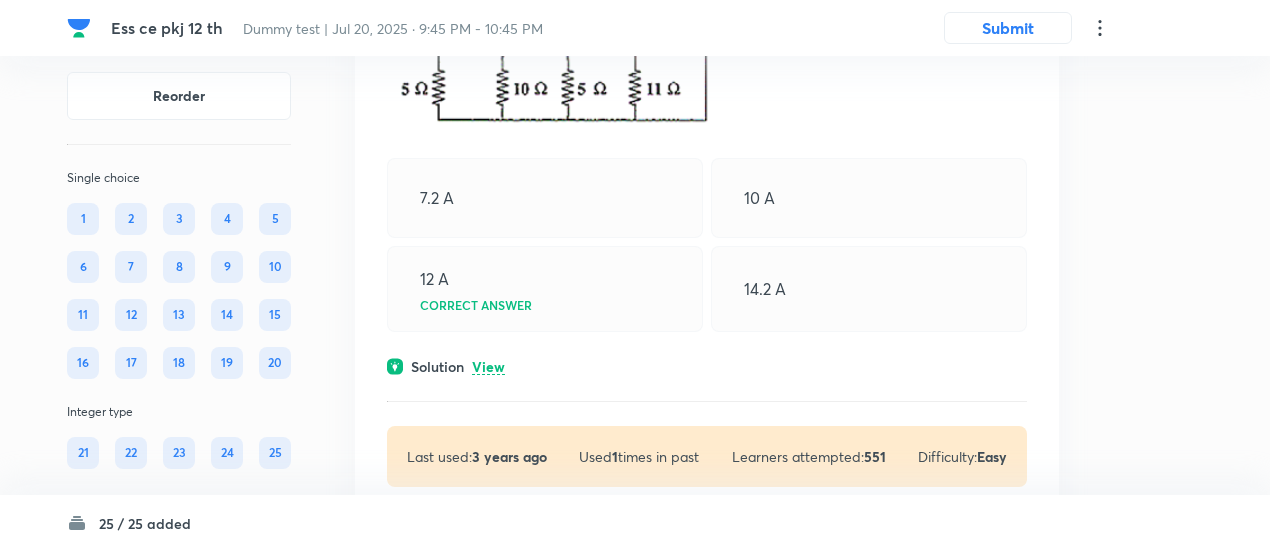 click on "View" at bounding box center [488, 367] 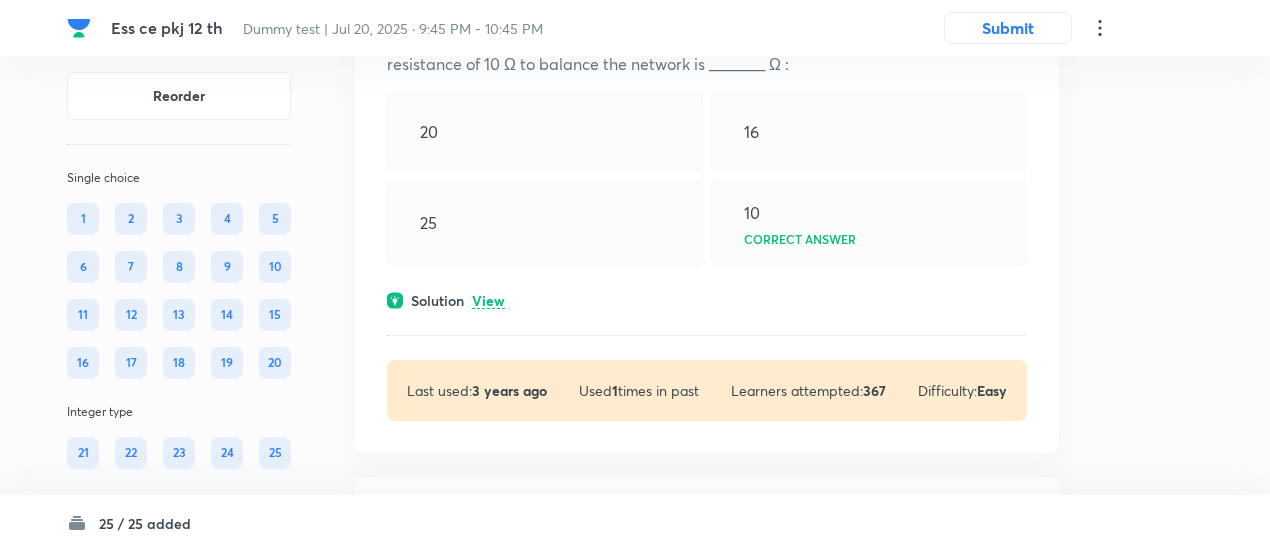 scroll, scrollTop: 4393, scrollLeft: 0, axis: vertical 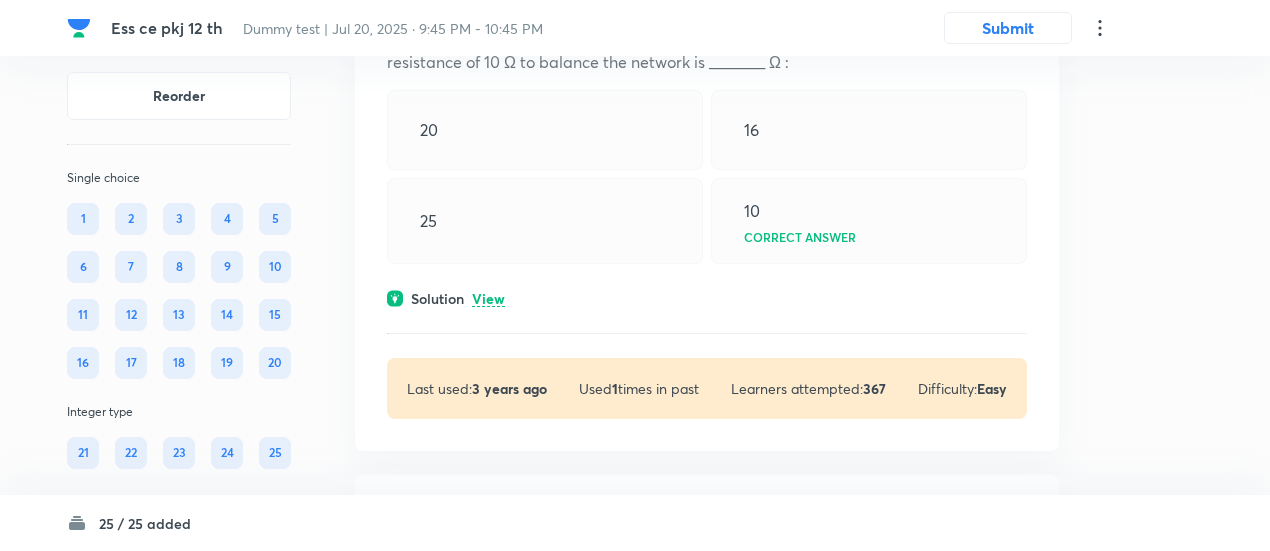 click on "View" at bounding box center (488, 299) 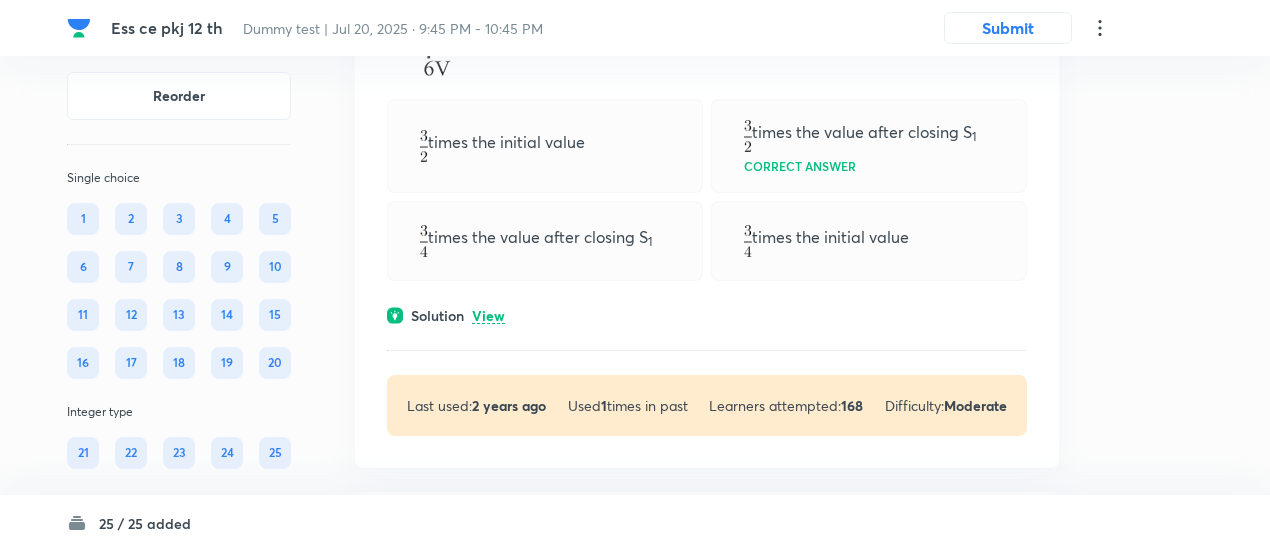 scroll, scrollTop: 5451, scrollLeft: 0, axis: vertical 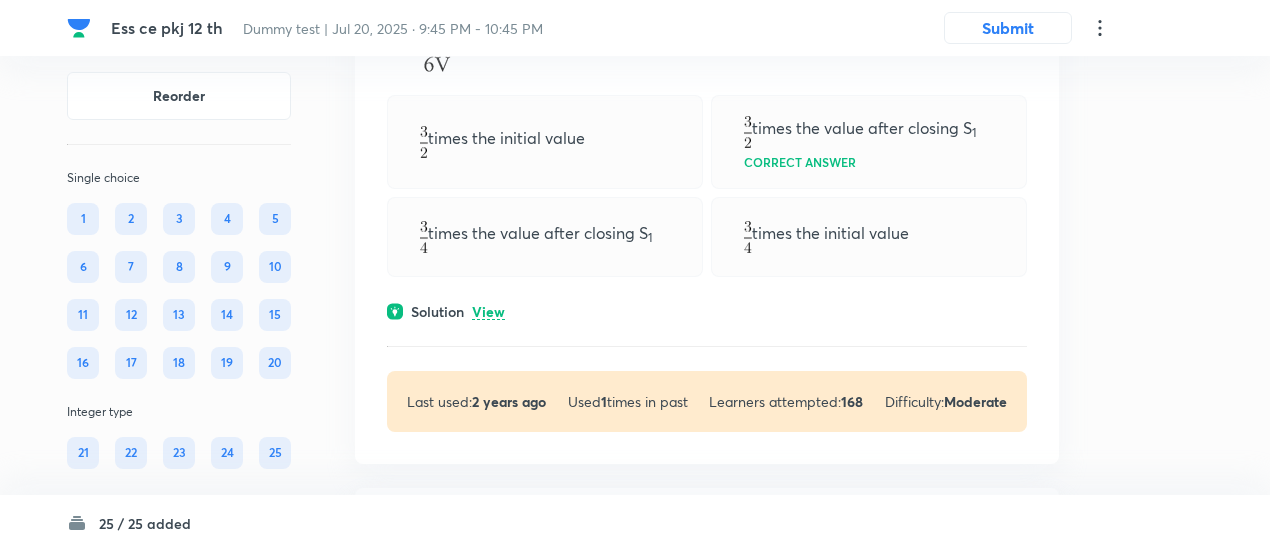 click on "View" at bounding box center (488, 312) 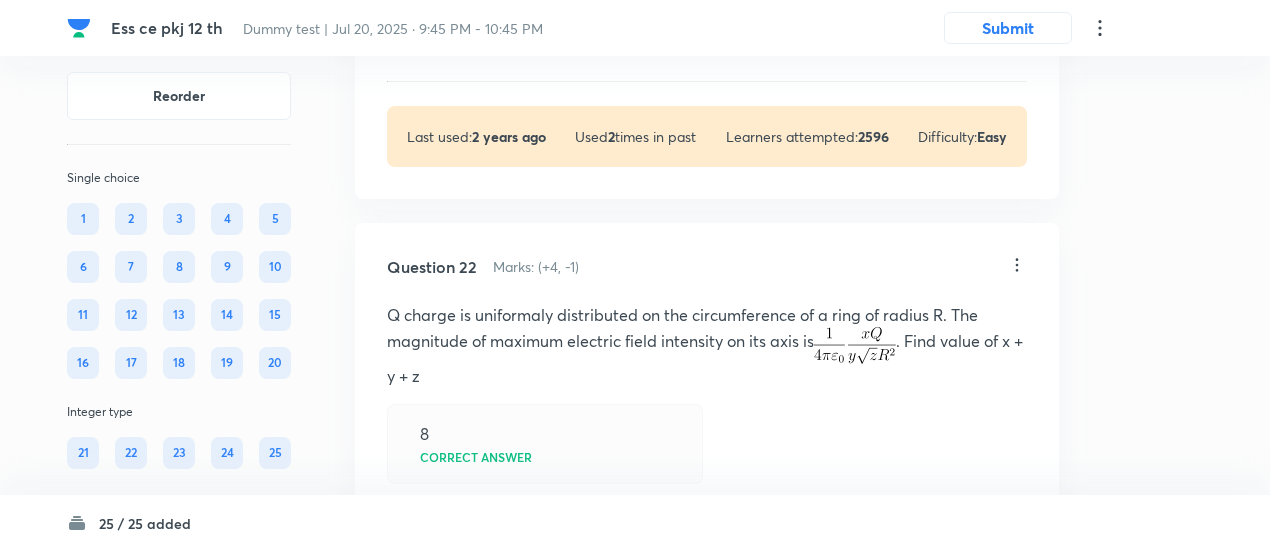 scroll, scrollTop: 18190, scrollLeft: 0, axis: vertical 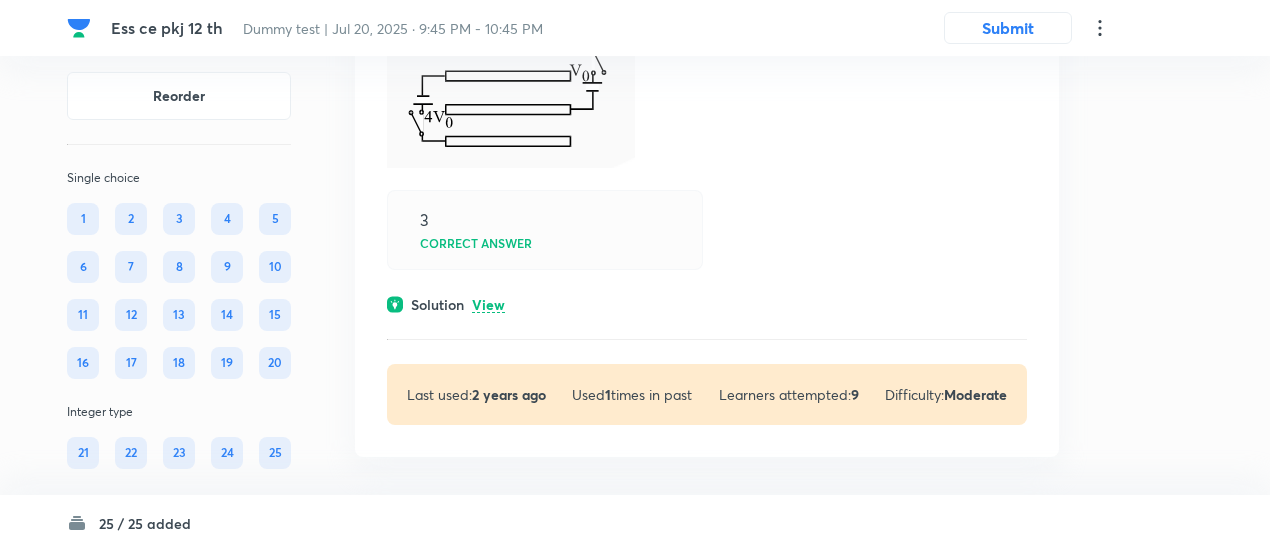 click on "View" at bounding box center [488, 305] 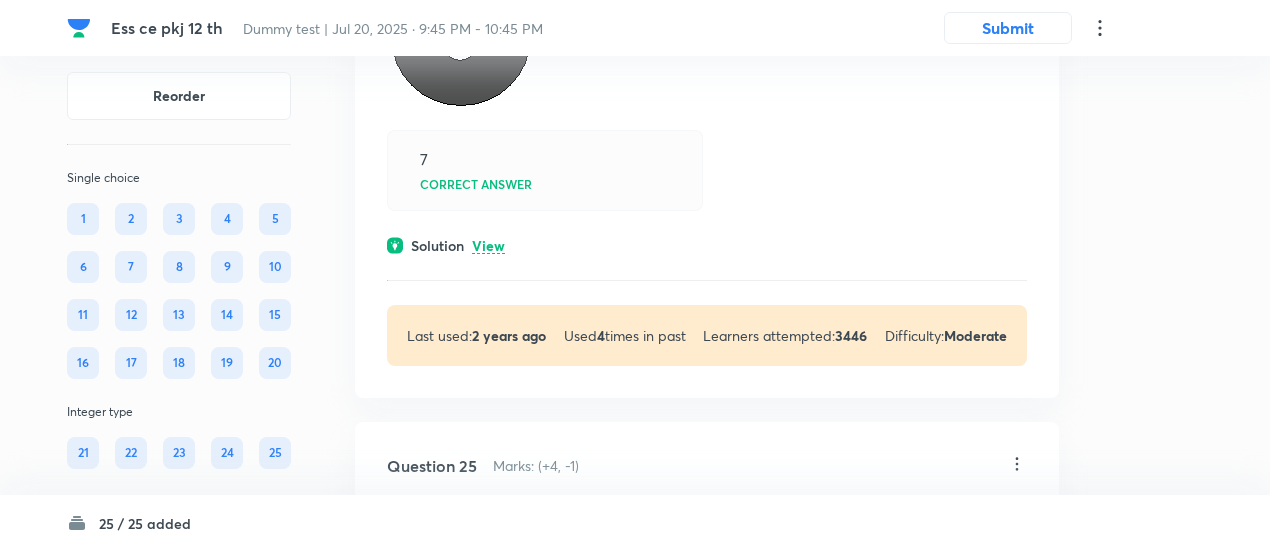 scroll, scrollTop: 17538, scrollLeft: 0, axis: vertical 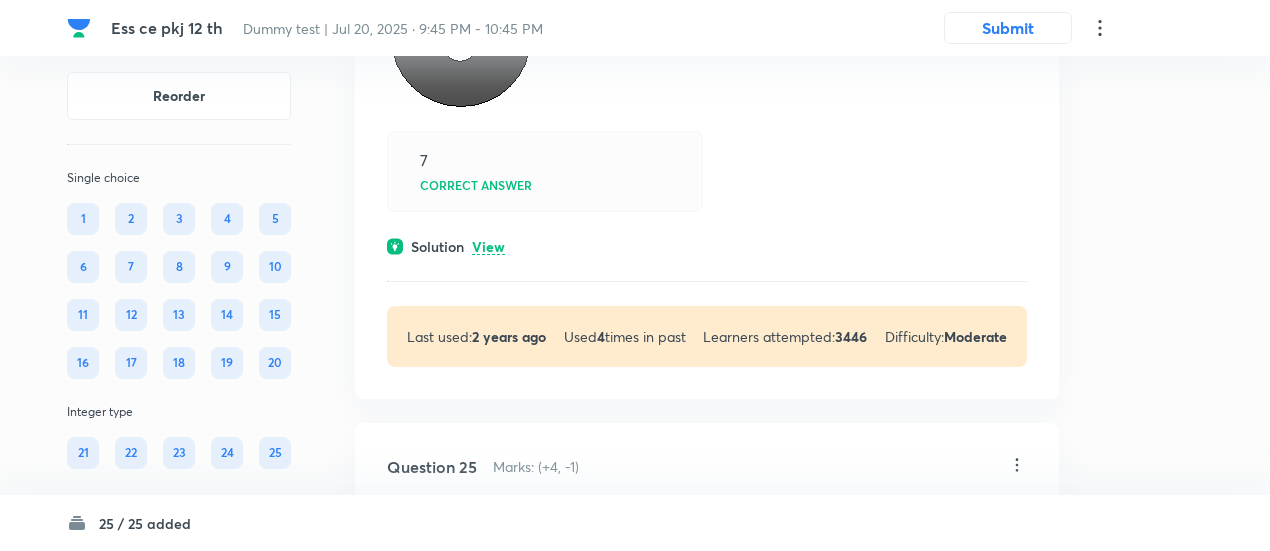click on "View" at bounding box center (488, 247) 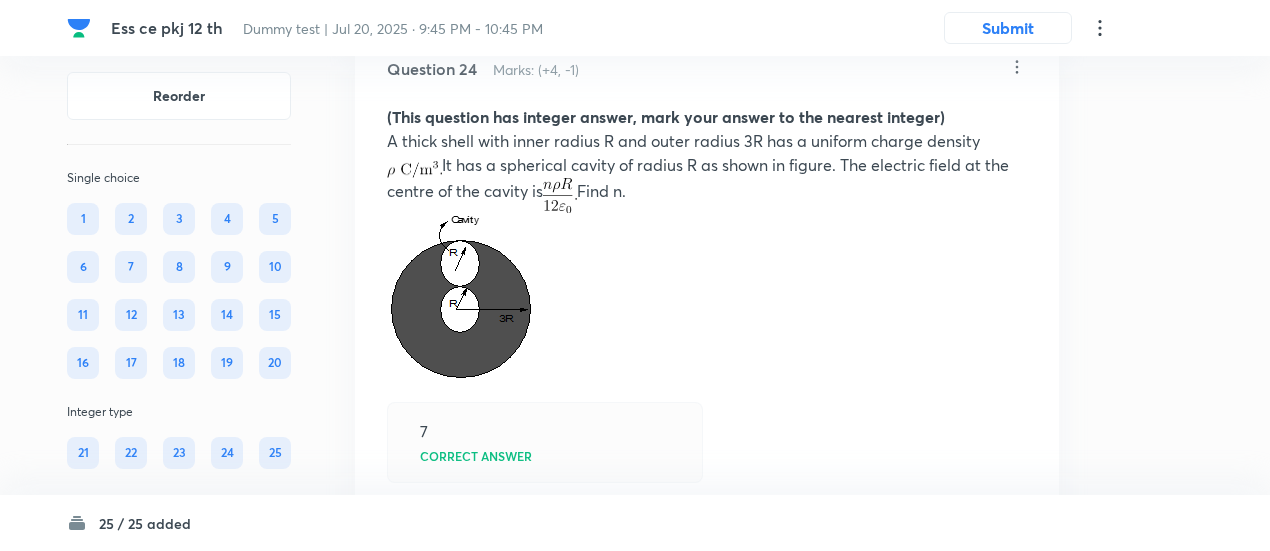 scroll, scrollTop: 17262, scrollLeft: 0, axis: vertical 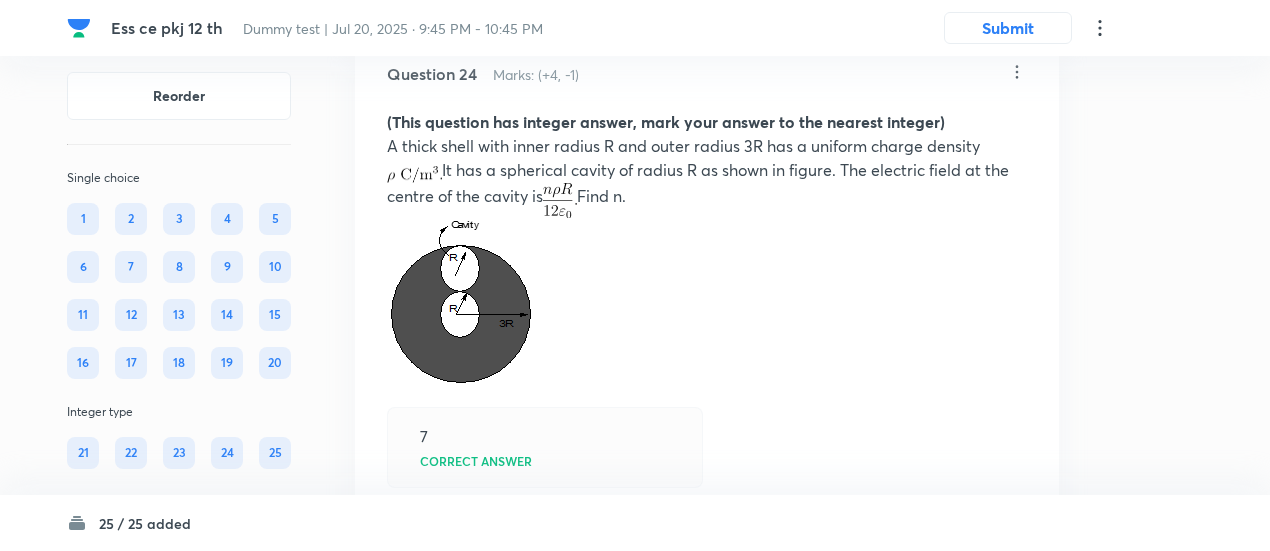 click on "Ess ce pkj 12 th Dummy test | Jul 20, 2025 · 9:45 PM - 10:45 PM Submit Reorder Single choice 1 2 3 4 5 6 7 8 9 10 11 12 13 14 15 16 17 18 19 20 Integer type 21 22 23 24 25 All Types English Question 1 Marks: (+4, -1) • 4 options (This question have 4 options in which only one option is correct) Find the effective resistance between points A and B in the given arrangement of resistors. Correct answer Solution Hide The given circuit can be simplified as follows.  So,  Physics Electricity & Magnetism Electric Current and Circuits Last used:  2 years ago Used  1  times in past Learners attempted:  52 Difficulty: Moderate Question 2 Marks: (+4, -1) • 4 options (This question have 4 options in which only one option is correct) In the adjoining circuit,  . It is desired that the voltage across   should be 6 V. Then the value of   should be Correct answer Solution Hide Equivalent resistance of upper group of R,  Now, given that,   then,   Then,   So,  Physics Electricity & Magnetism Last used:  2 years ago 3" at bounding box center (635, -7517) 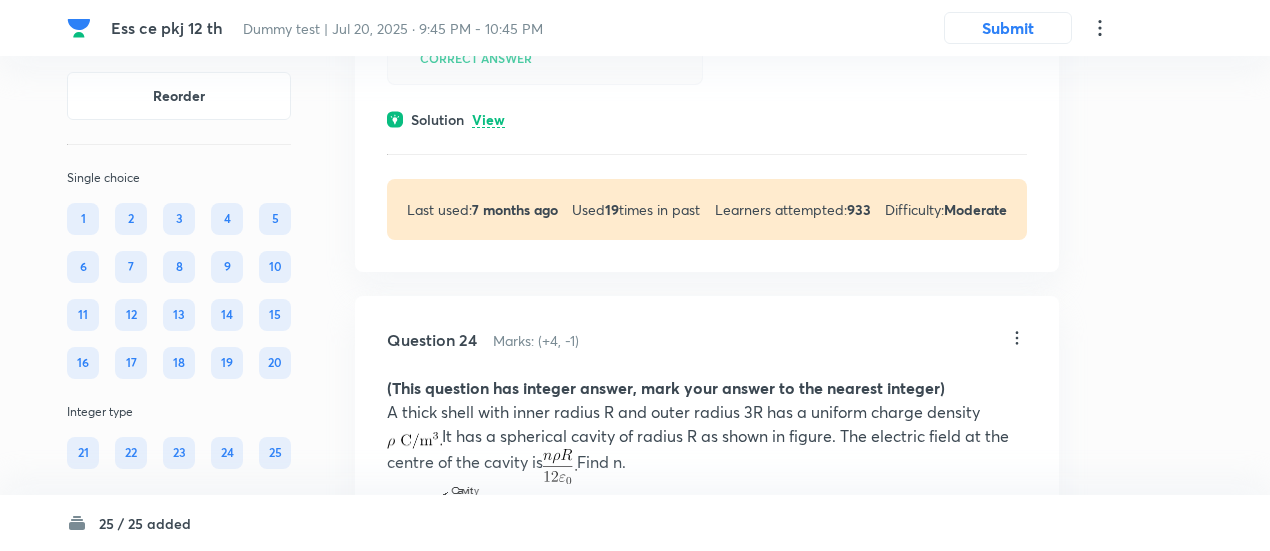 scroll, scrollTop: 16890, scrollLeft: 0, axis: vertical 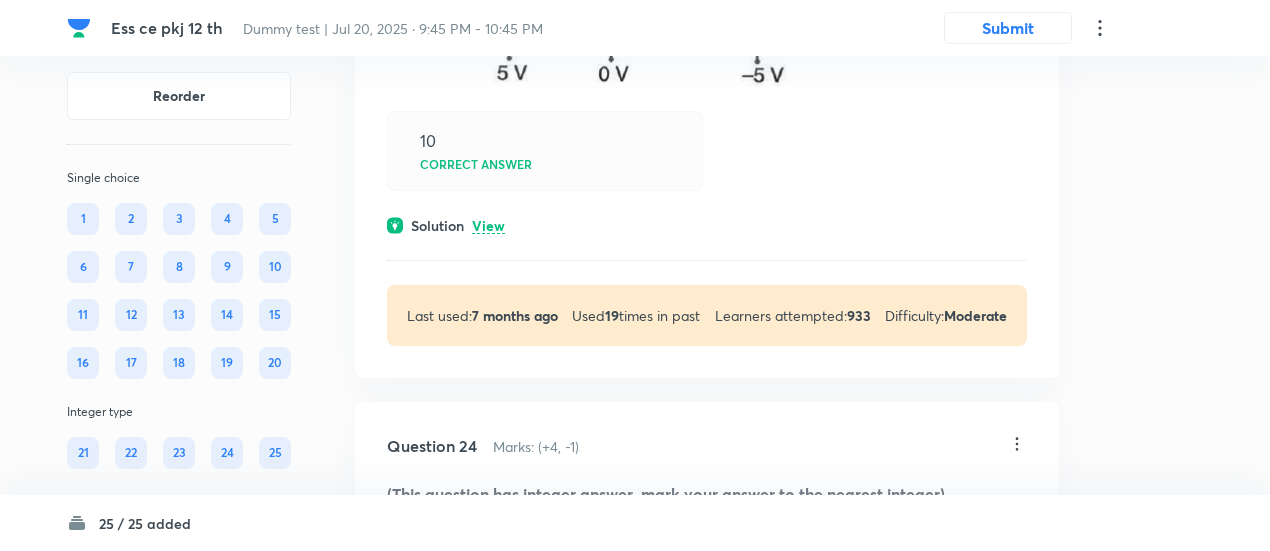 click on "View" at bounding box center [488, 226] 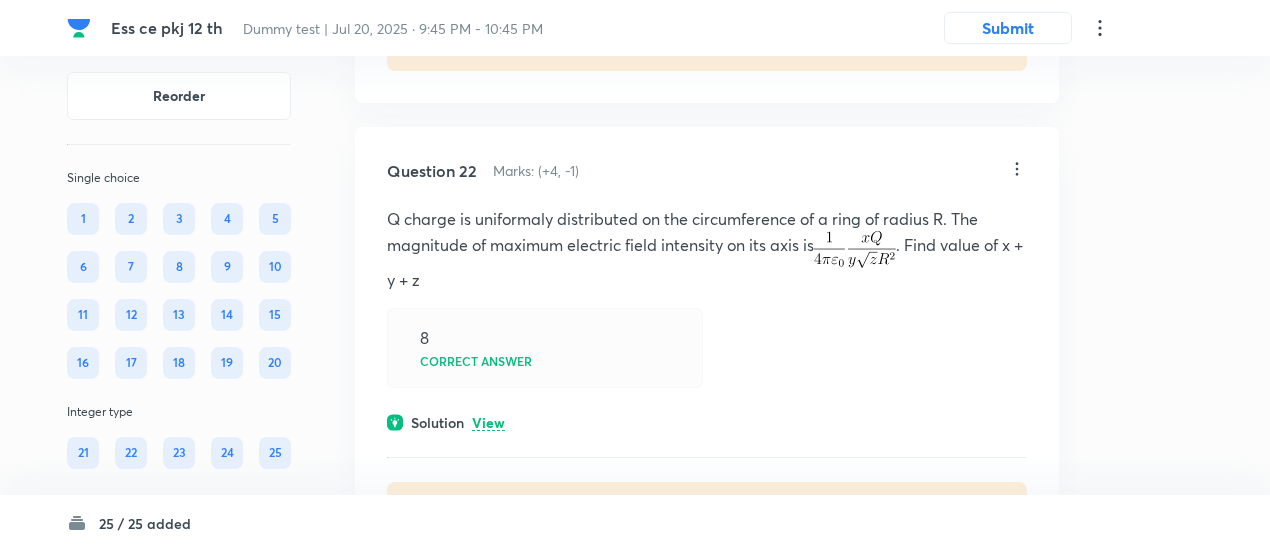 scroll, scrollTop: 16029, scrollLeft: 0, axis: vertical 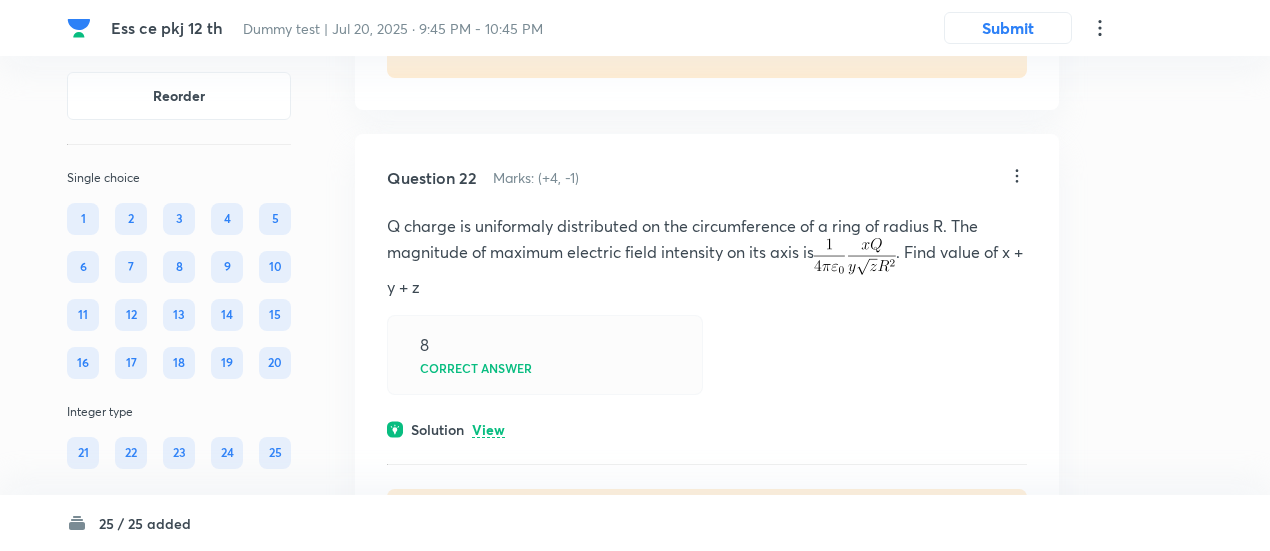 click on "View" at bounding box center (488, 430) 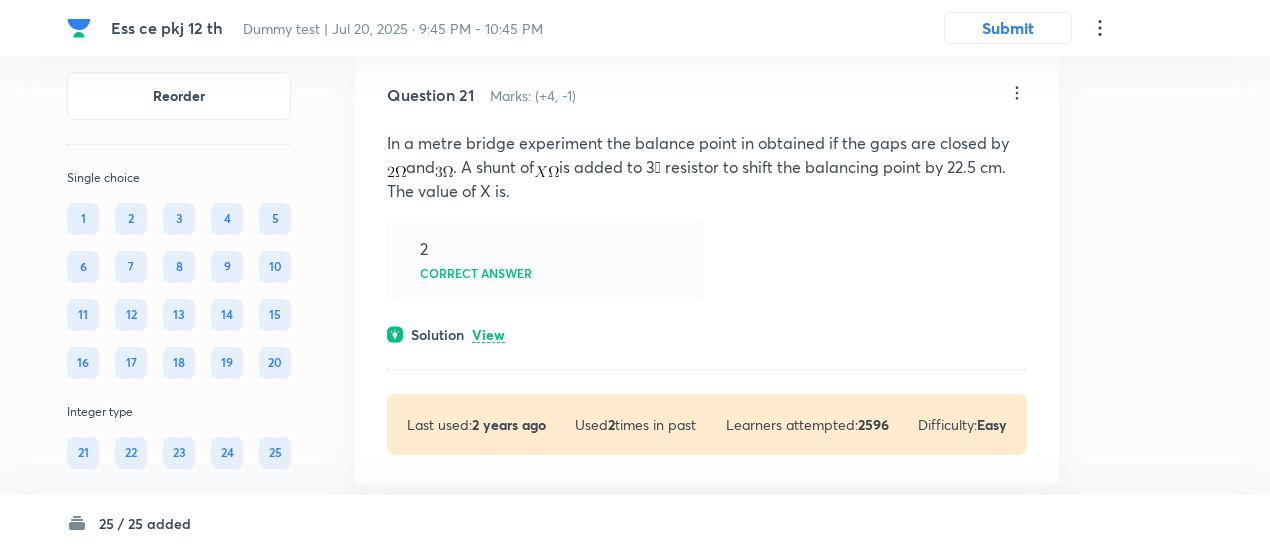 scroll, scrollTop: 15651, scrollLeft: 0, axis: vertical 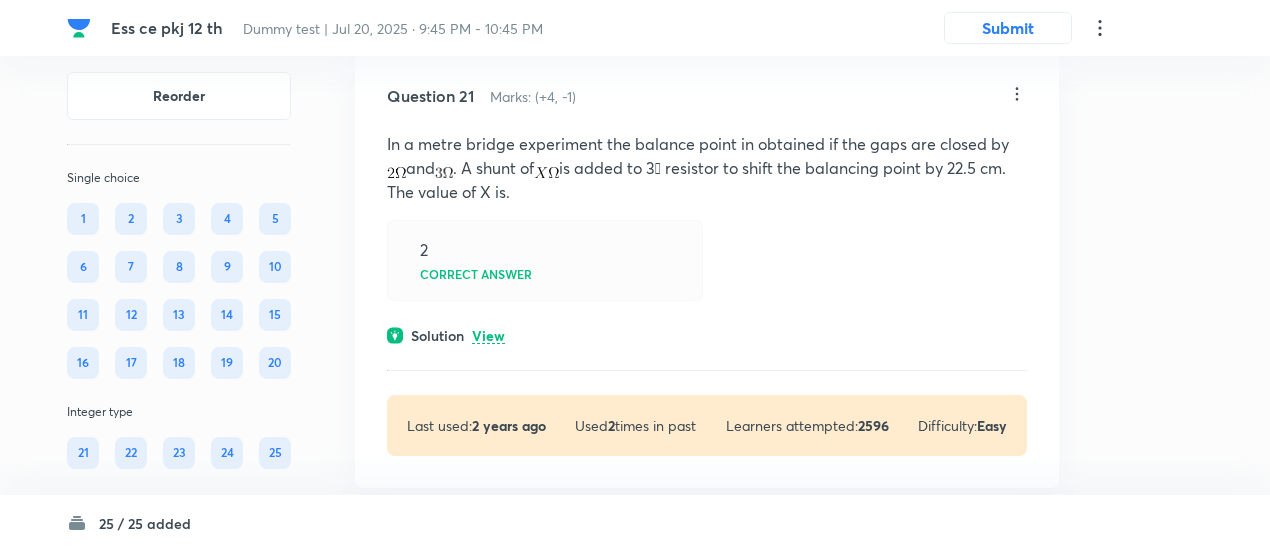 click on "View" at bounding box center (488, 336) 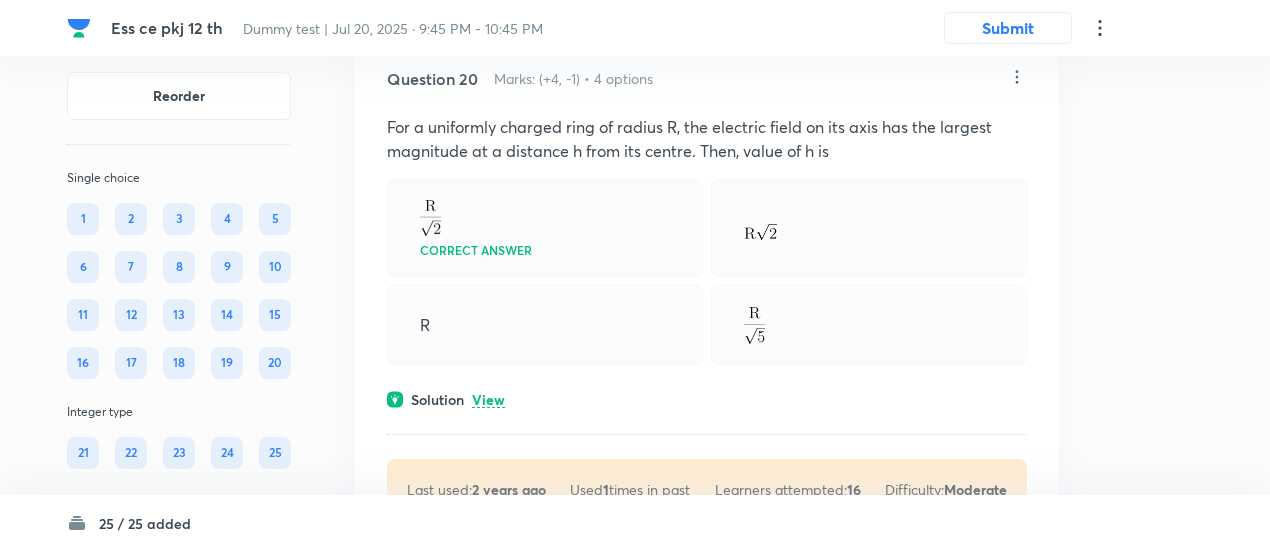 scroll, scrollTop: 15122, scrollLeft: 0, axis: vertical 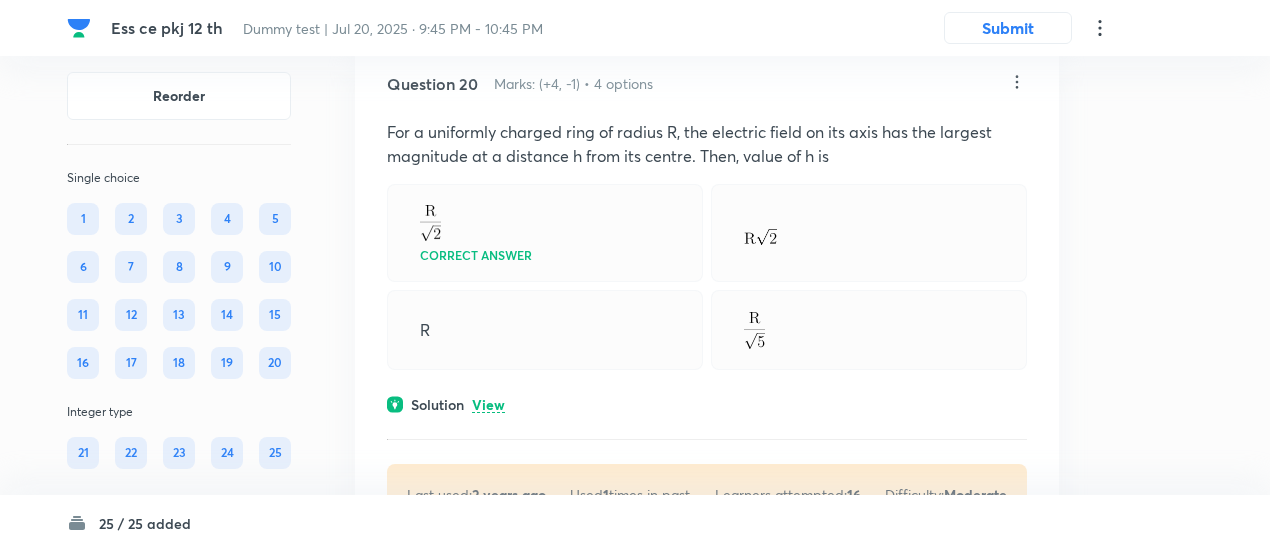 click on "View" at bounding box center (488, 405) 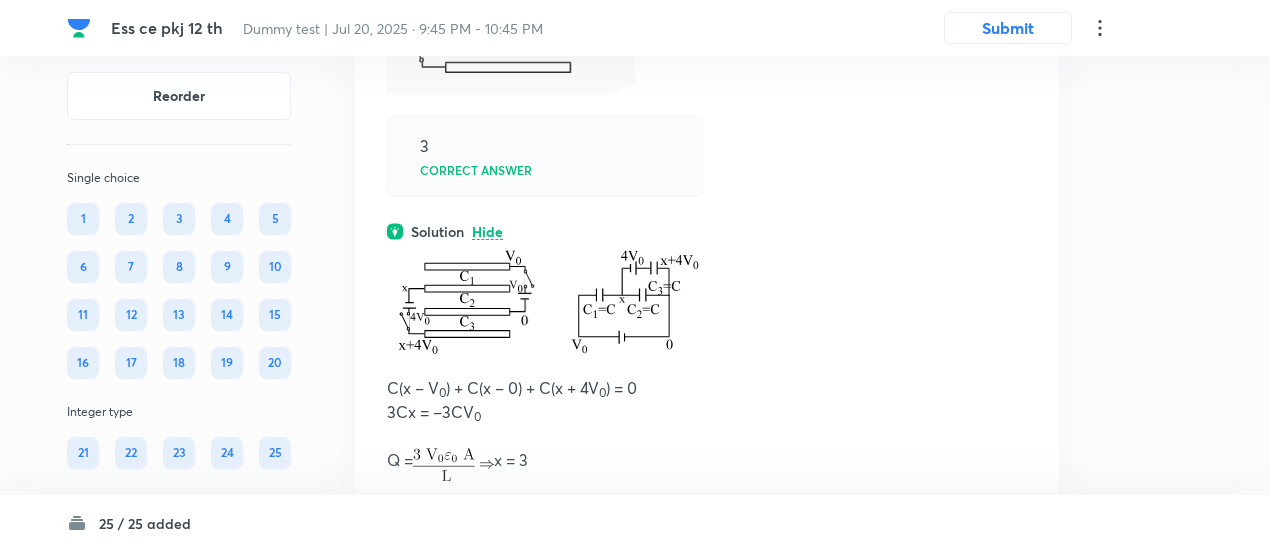 scroll, scrollTop: 20077, scrollLeft: 0, axis: vertical 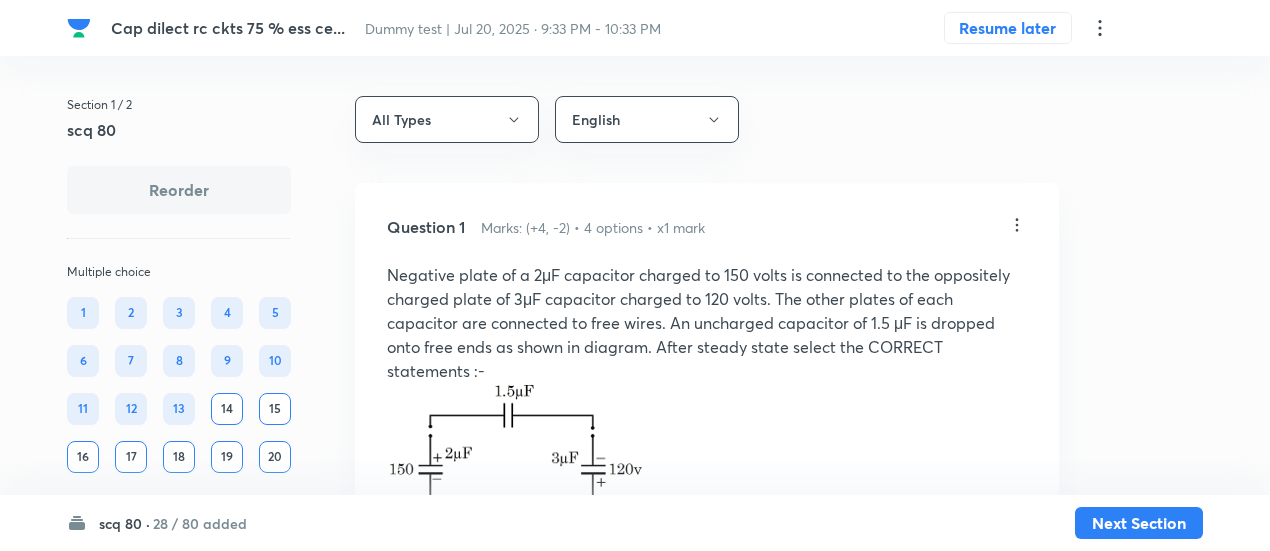 click on "Section 1 / 2 scq 80 Reorder Multiple choice 1 2 3 4 5 6 7 8 9 10 11 12 13 14 15 16 17 18 19 20 Single choice 21 22 23 24 25 26 27 28 29 30 31 32 33 34 35 36 37 38 39 40 41 42 43 44 45 46 47 48 49 50 Integer type 51 52 53 54 55 56 57 58 59 60 61 62 63 64 65 66 67 68 69 70 71 72 73 74 75 76 77 78 79 80 All Types English Question 1 Marks: (+4, -2) • 4 options • x1 mark Negative plate of a 2μF capacitor charged to 150 volts is connected to the oppositely charged plate of 3μF capacitor charged to 120 volts. The other plates of each capacitor are connected to free wires. An uncharged capacitor of 1.5 μF is dropped onto free ends as shown in diagram. After steady state select the CORRECT statements :- Potential drop across 2 μF capacitor is 60V Correct answer Potential drop across 1.5 μF capacitor is 120 V. Correct answer Potential drop across each capacitor is same and it is 90V. Charge on 2μF capacitor is 180 μC.  Solution View Last used:  2 years ago Used  1  times in past Learners attempted:  74 View" at bounding box center [635, 13735] 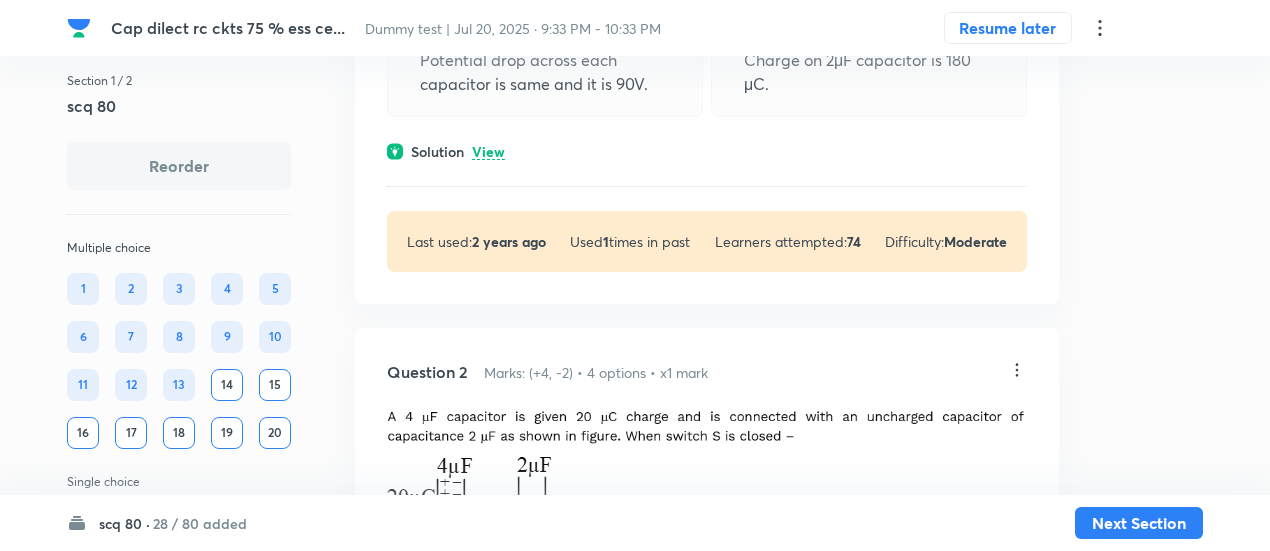 scroll, scrollTop: 639, scrollLeft: 0, axis: vertical 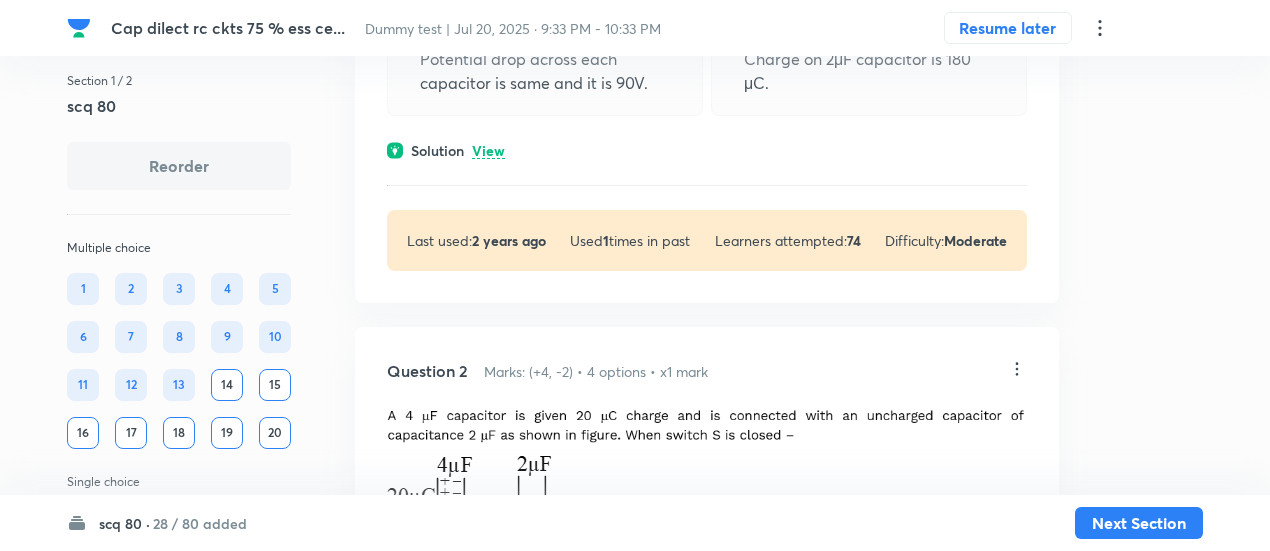 click on "28 / 80 added" at bounding box center (200, 523) 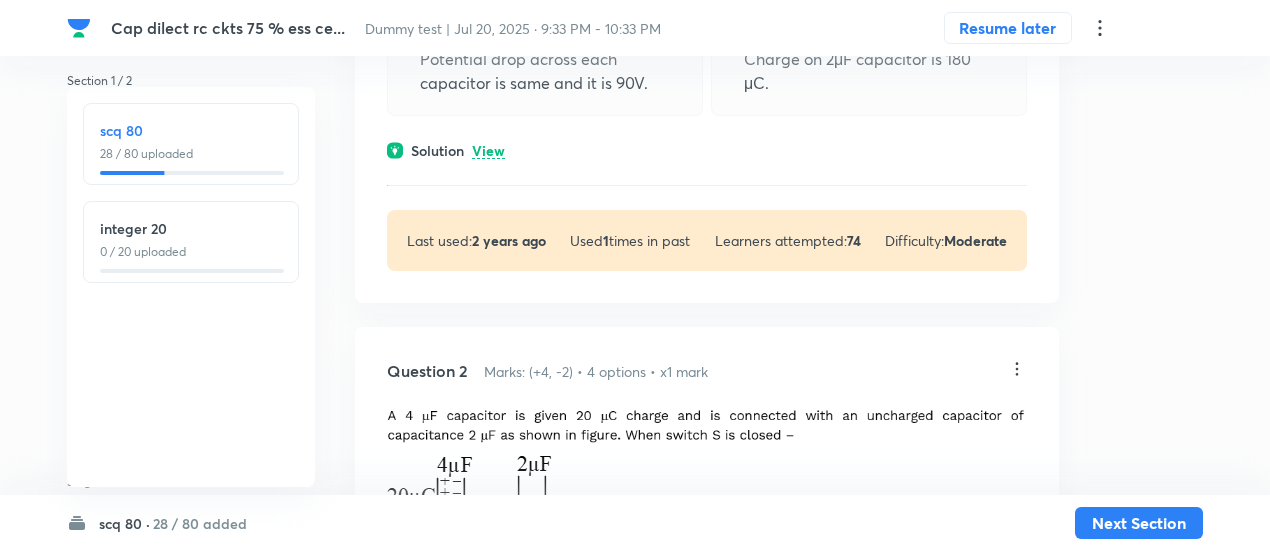 click on "28 / 80 uploaded" at bounding box center (191, 154) 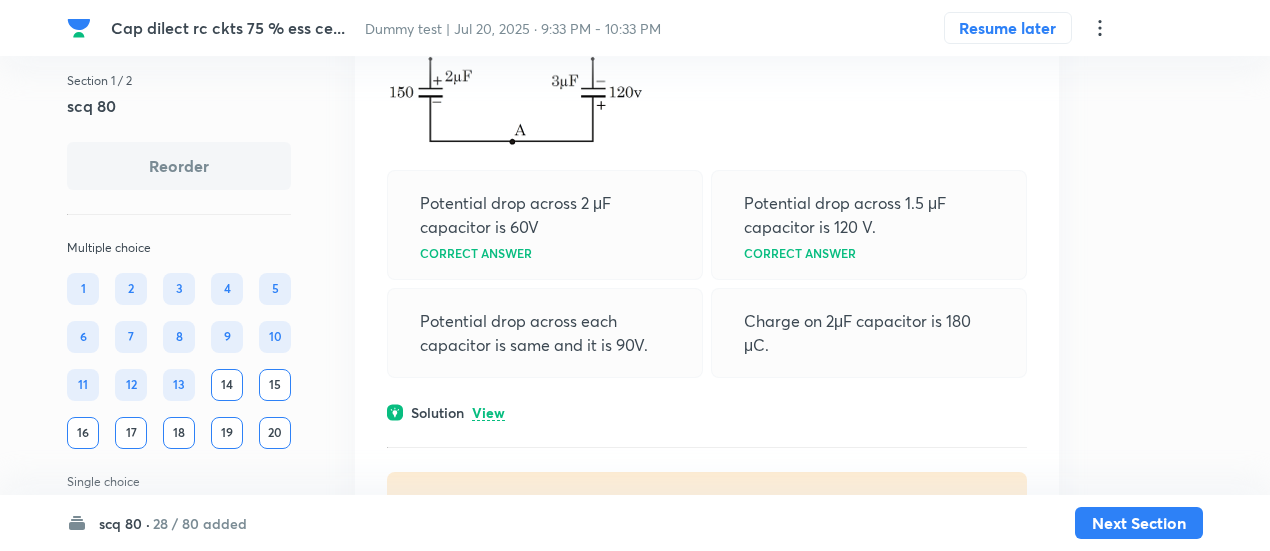 scroll, scrollTop: 387, scrollLeft: 0, axis: vertical 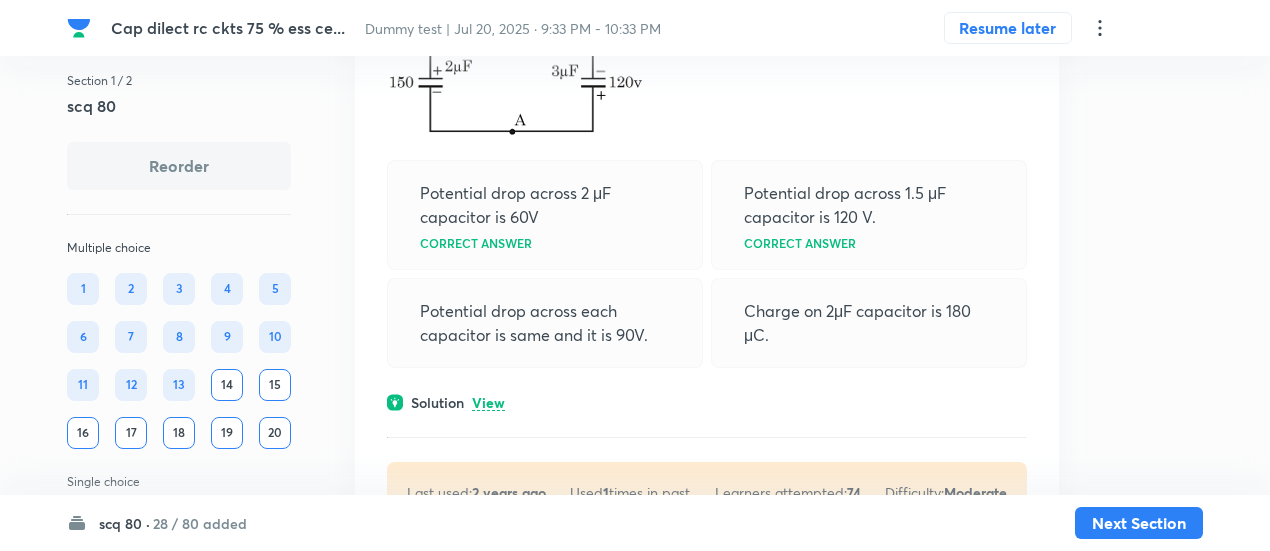 click on "Solution View" at bounding box center (707, 402) 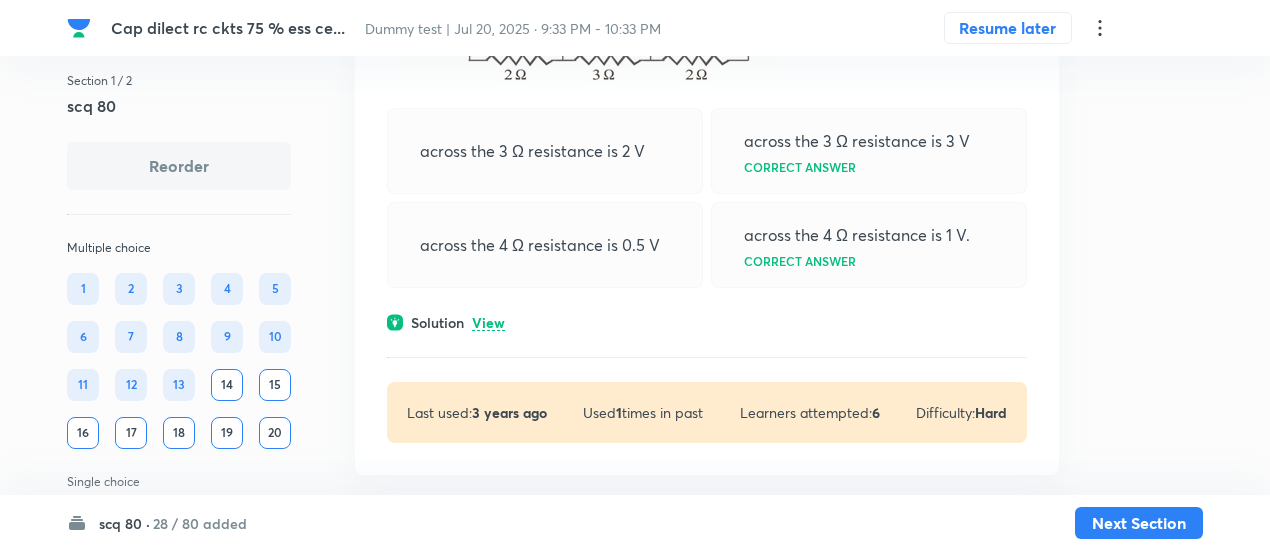 scroll, scrollTop: 4462, scrollLeft: 0, axis: vertical 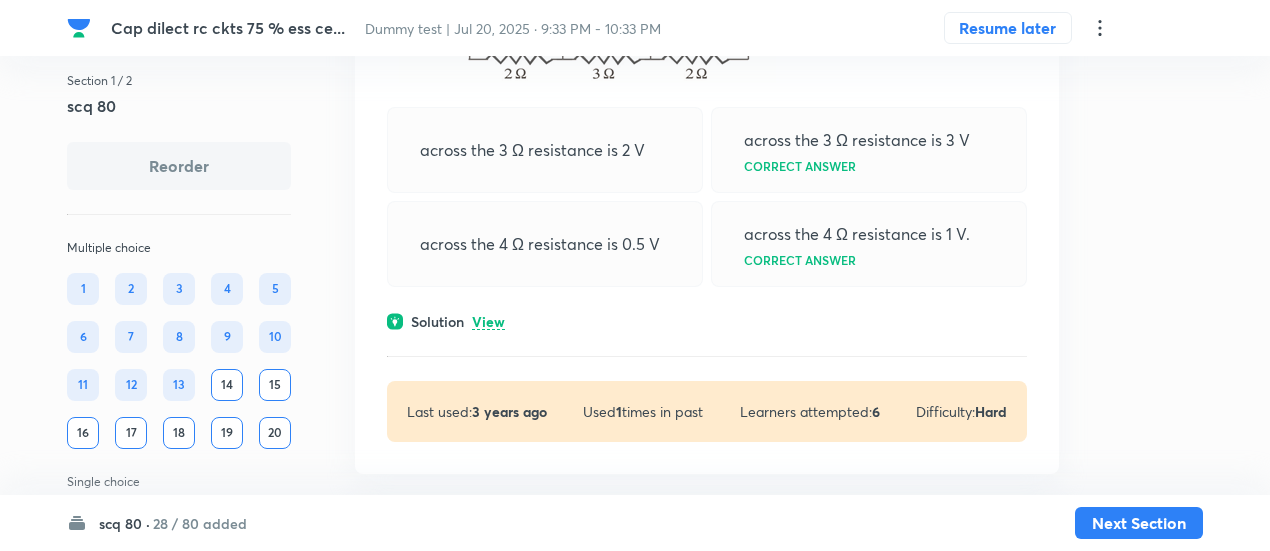 click on "Cap dilect rc ckts 75 % ess ce... Dummy test | Jul 20, 2025 · 9:33 PM - 10:33 PM Resume later Section 1 / 2 scq 80 Reorder Multiple choice 1 2 3 4 5 6 7 8 9 10 11 12 13 14 15 16 17 18 19 20 Single choice 21 22 23 24 25 26 27 28 29 30 31 32 33 34 35 36 37 38 39 40 41 42 43 44 45 46 47 48 49 50 Integer type 51 52 53 54 55 56 57 58 59 60 61 62 63 64 65 66 67 68 69 70 71 72 73 74 75 76 77 78 79 80 All Types English Question 1 Marks: (+4, -2) • 4 options • x1 mark Negative plate of a 2μF capacitor charged to 150 volts is connected to the oppositely charged plate of 3μF capacitor charged to 120 volts. The other plates of each capacitor are connected to free wires. An uncharged capacitor of 1.5 μF is dropped onto free ends as shown in diagram. After steady state select the CORRECT statements :- Potential drop across 2 μF capacitor is 60V Correct answer Potential drop across 1.5 μF capacitor is 120 V. Correct answer Potential drop across each capacitor is same and it is 90V. Solution Hide Physics Used  1 74" at bounding box center [635, 9399] 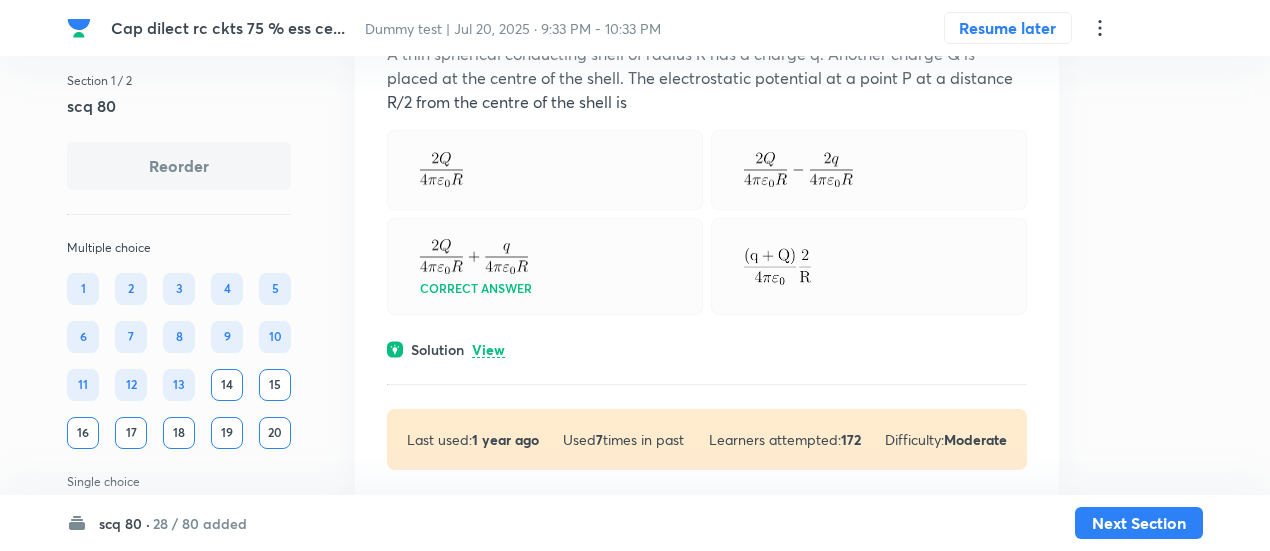 scroll, scrollTop: 11627, scrollLeft: 0, axis: vertical 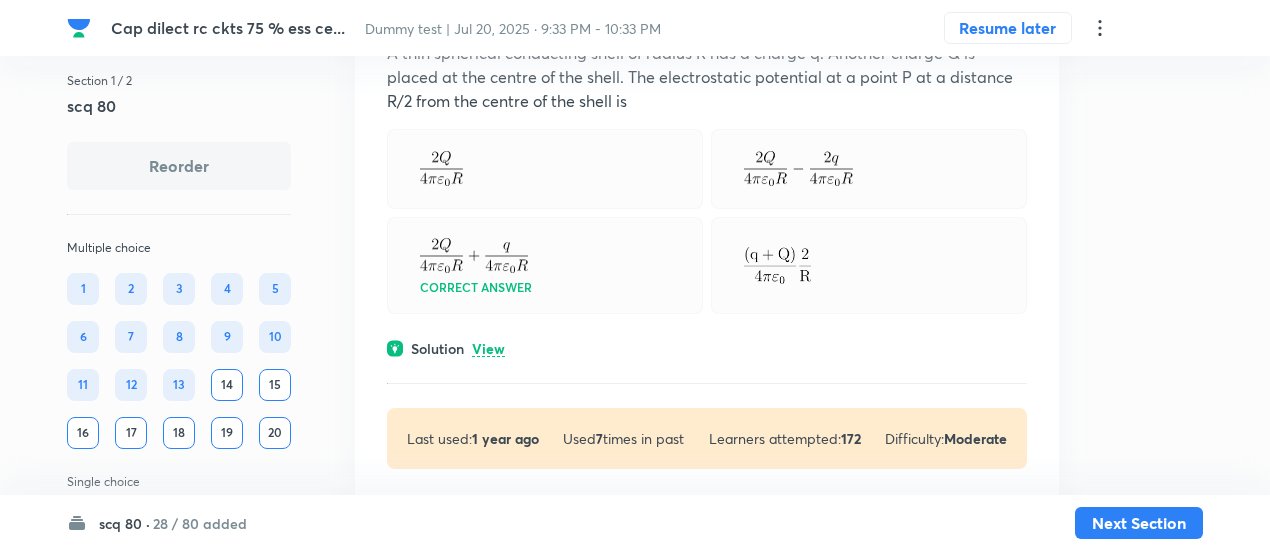 click on "Question 21 Marks: (+4, -1) • 4 options A thin spherical conducting shell of radius R has a charge q. Another charge Q is placed at the centre of the shell. The electrostatic potential at a point P at a distance R/2 from the centre of the shell is Correct answer Solution View Last used:  1 year ago Used  7  times in past Learners attempted:  172 Difficulty: Moderate" at bounding box center (707, 231) 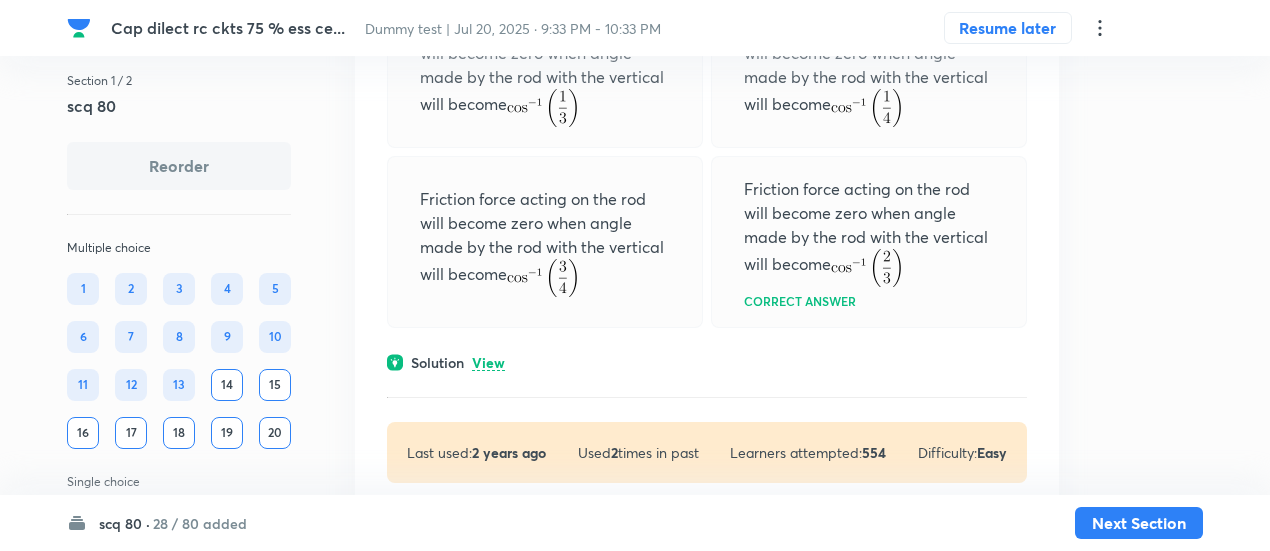 scroll, scrollTop: 12727, scrollLeft: 0, axis: vertical 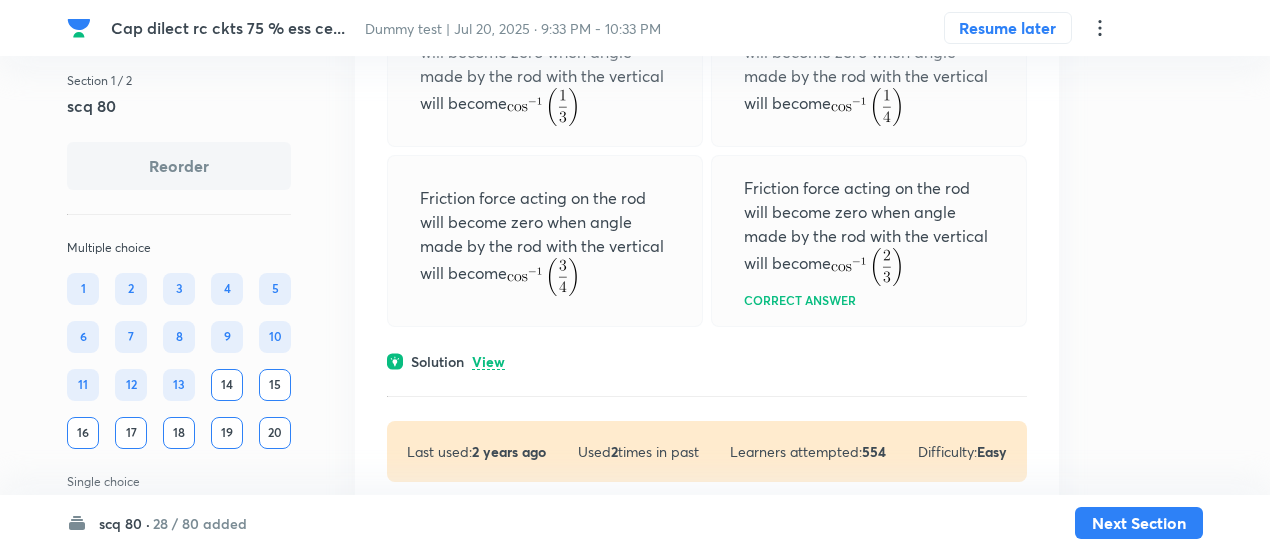 click on "View" at bounding box center [488, 362] 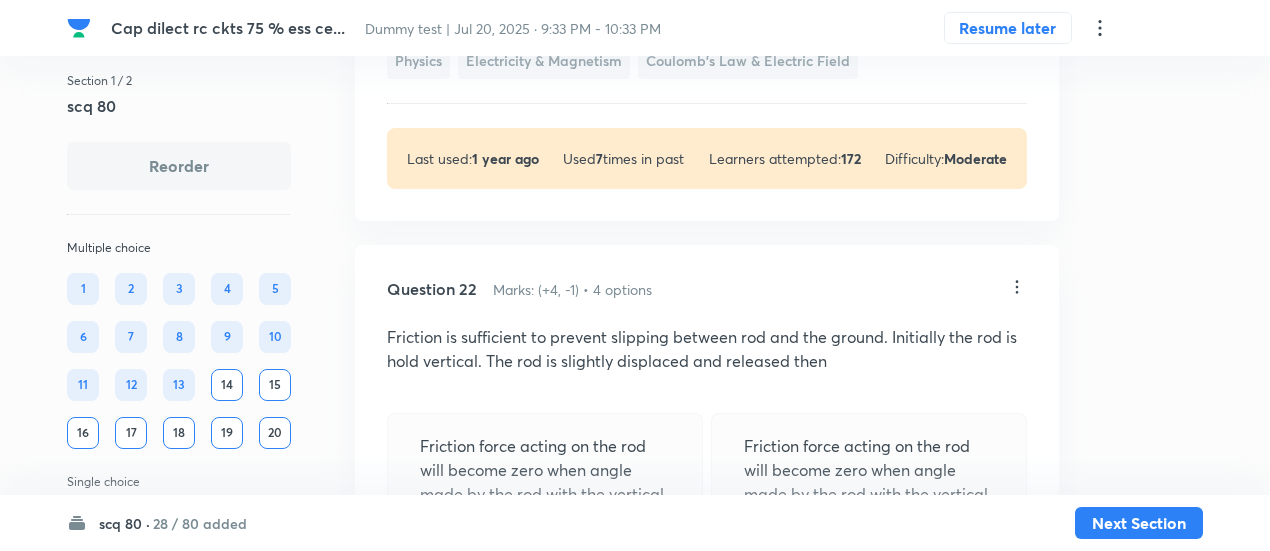 scroll, scrollTop: 12306, scrollLeft: 0, axis: vertical 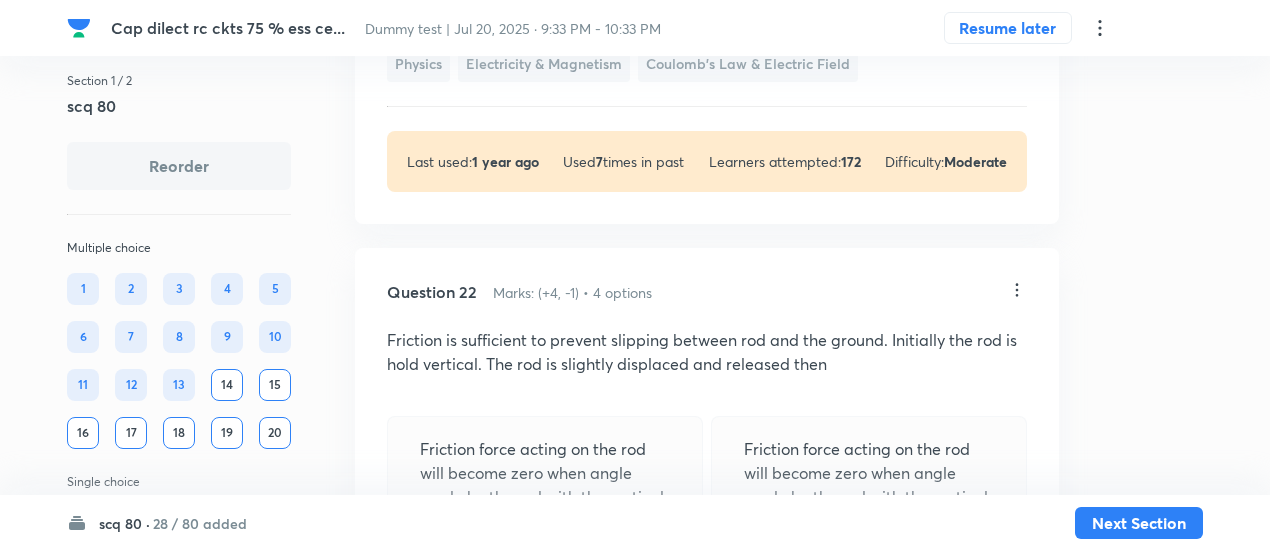 click on "Cap dilect rc ckts 75 % ess ce... Dummy test | Jul 20, 2025 · 9:33 PM - 10:33 PM Resume later Section 1 / 2 scq 80 Reorder Multiple choice 1 2 3 4 5 6 7 8 9 10 11 12 13 14 15 16 17 18 19 20 Single choice 21 22 23 24 25 26 27 28 29 30 31 32 33 34 35 36 37 38 39 40 41 42 43 44 45 46 47 48 49 50 Integer type 51 52 53 54 55 56 57 58 59 60 61 62 63 64 65 66 67 68 69 70 71 72 73 74 75 76 77 78 79 80 All Types English Question 1 Marks: (+4, -2) • 4 options • x1 mark Negative plate of a 2μF capacitor charged to 150 volts is connected to the oppositely charged plate of 3μF capacitor charged to 120 volts. The other plates of each capacitor are connected to free wires. An uncharged capacitor of 1.5 μF is dropped onto free ends as shown in diagram. After steady state select the CORRECT statements :- Potential drop across 2 μF capacitor is 60V Correct answer Potential drop across 1.5 μF capacitor is 120 V. Correct answer Potential drop across each capacitor is same and it is 90V. Solution Hide Physics Used  1 74" at bounding box center (635, 2011) 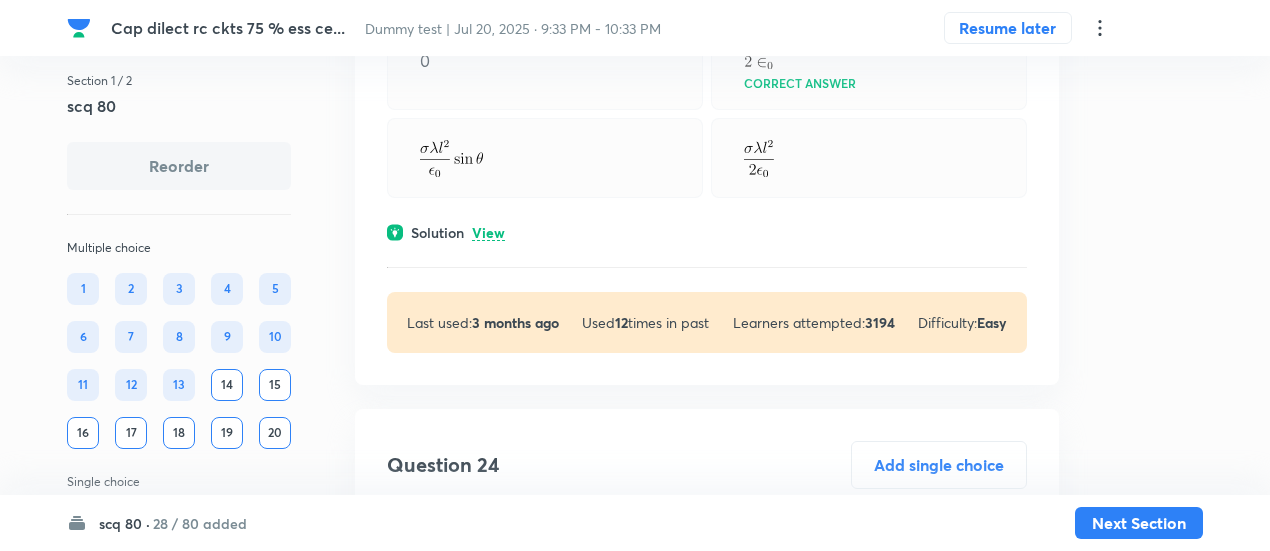 scroll, scrollTop: 14222, scrollLeft: 0, axis: vertical 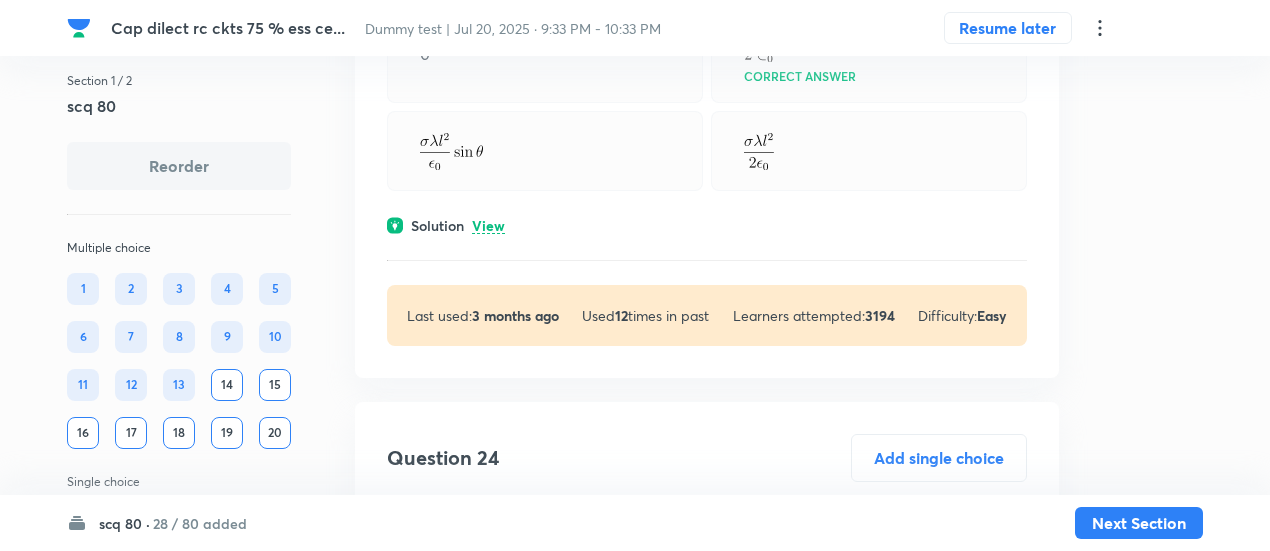 click on "View" at bounding box center [488, 226] 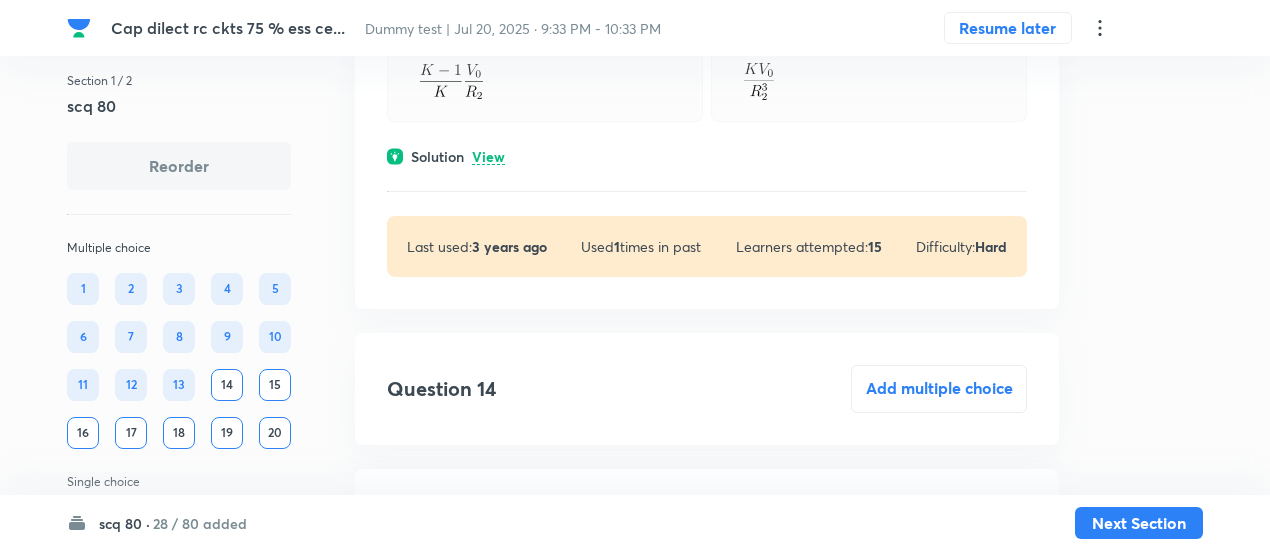 scroll, scrollTop: 10308, scrollLeft: 0, axis: vertical 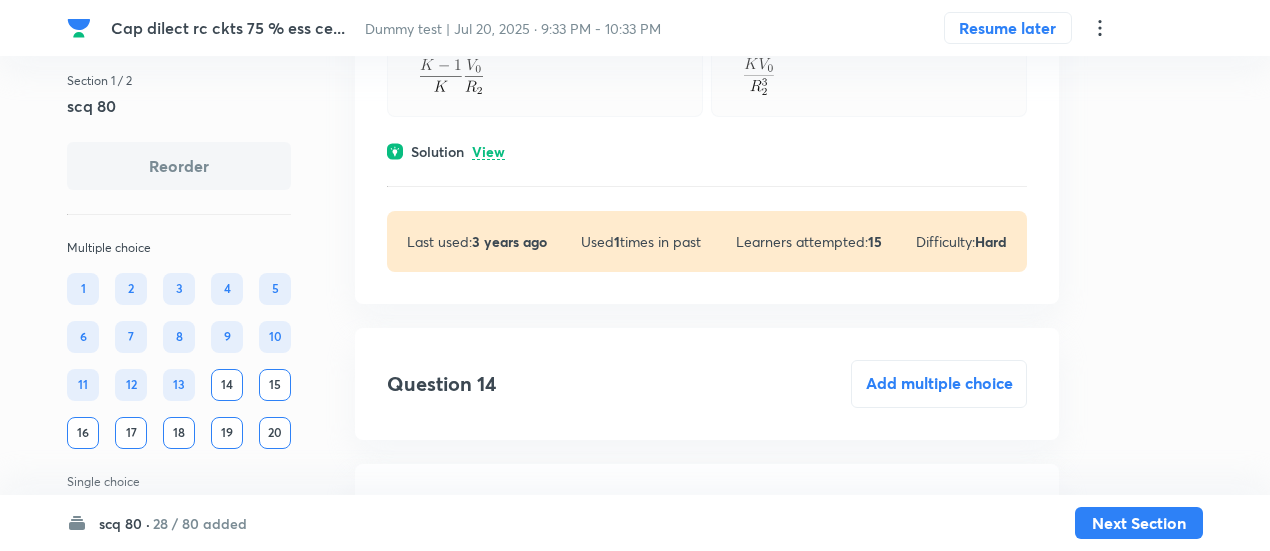 click on "View" at bounding box center (488, 152) 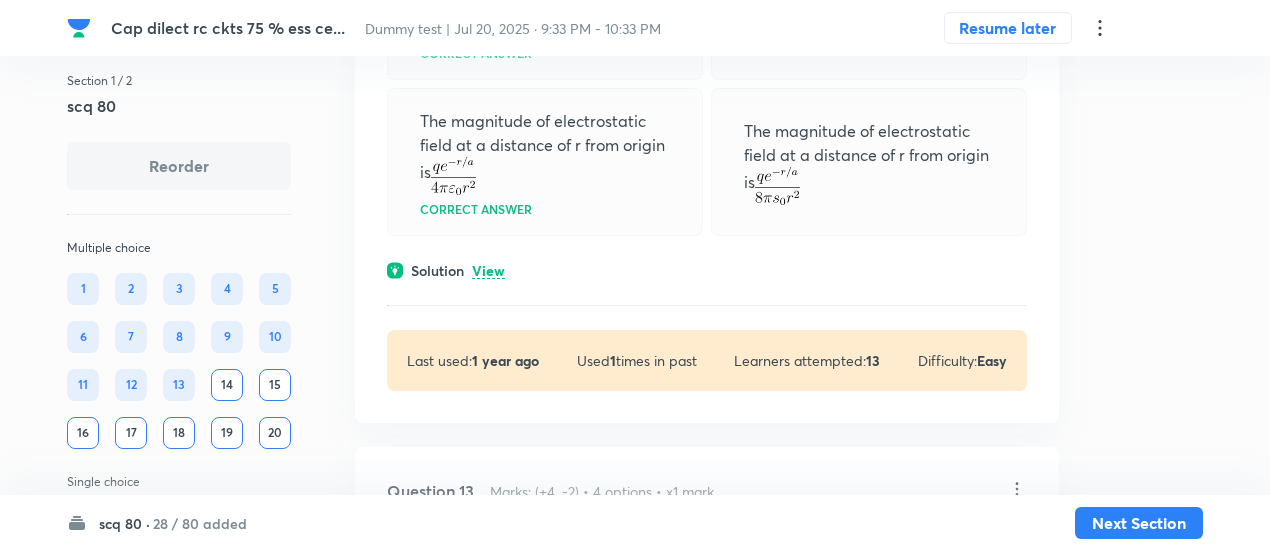 scroll, scrollTop: 9435, scrollLeft: 0, axis: vertical 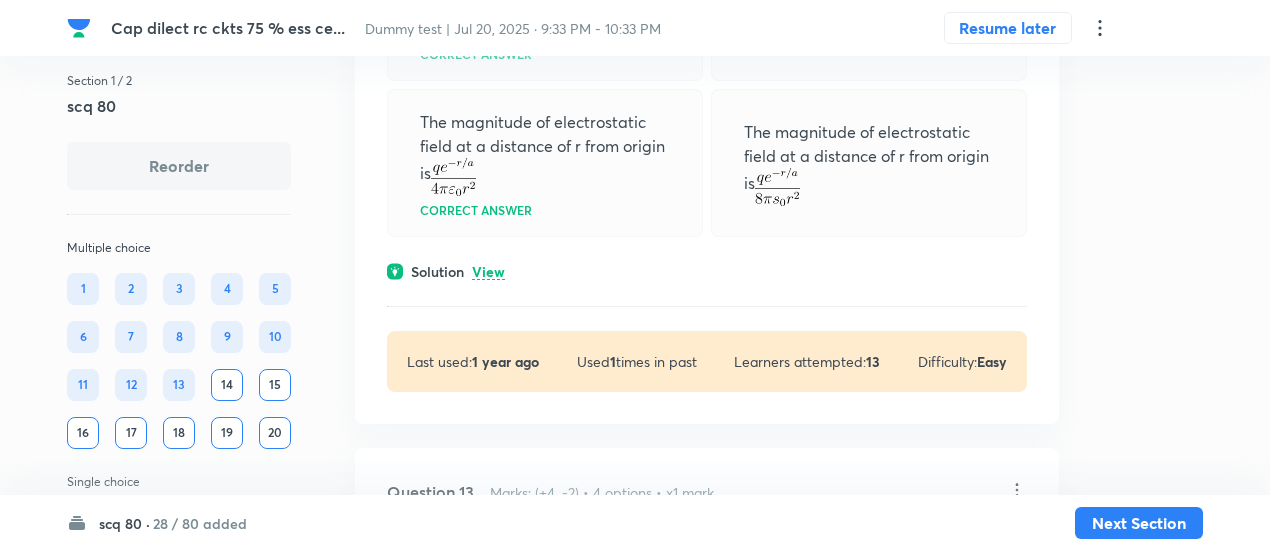 click on "View" at bounding box center [488, 272] 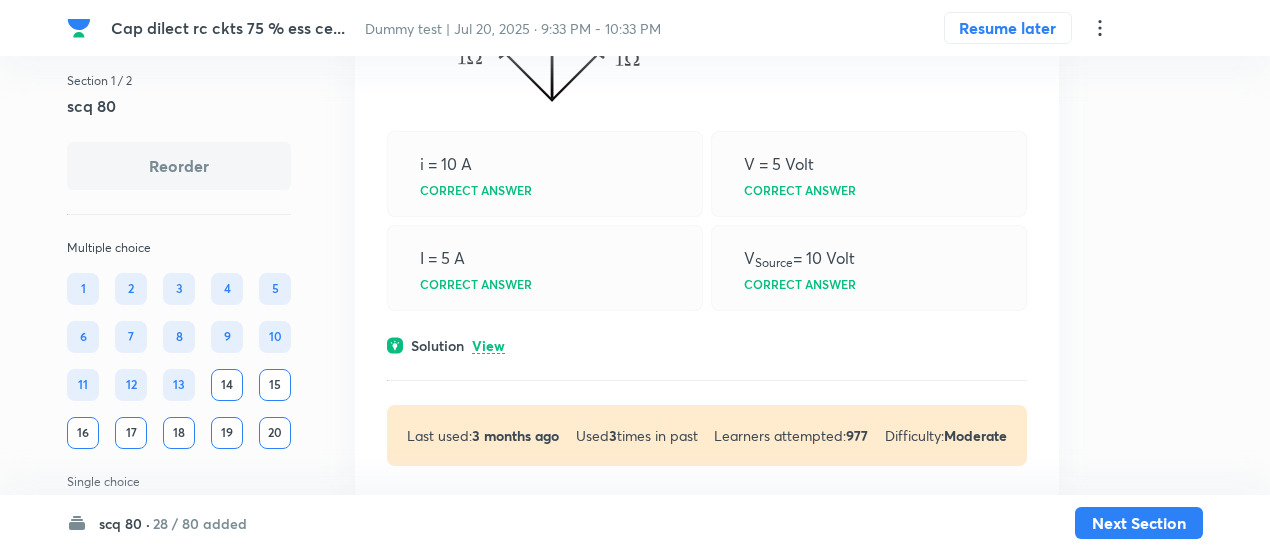 scroll, scrollTop: 8608, scrollLeft: 0, axis: vertical 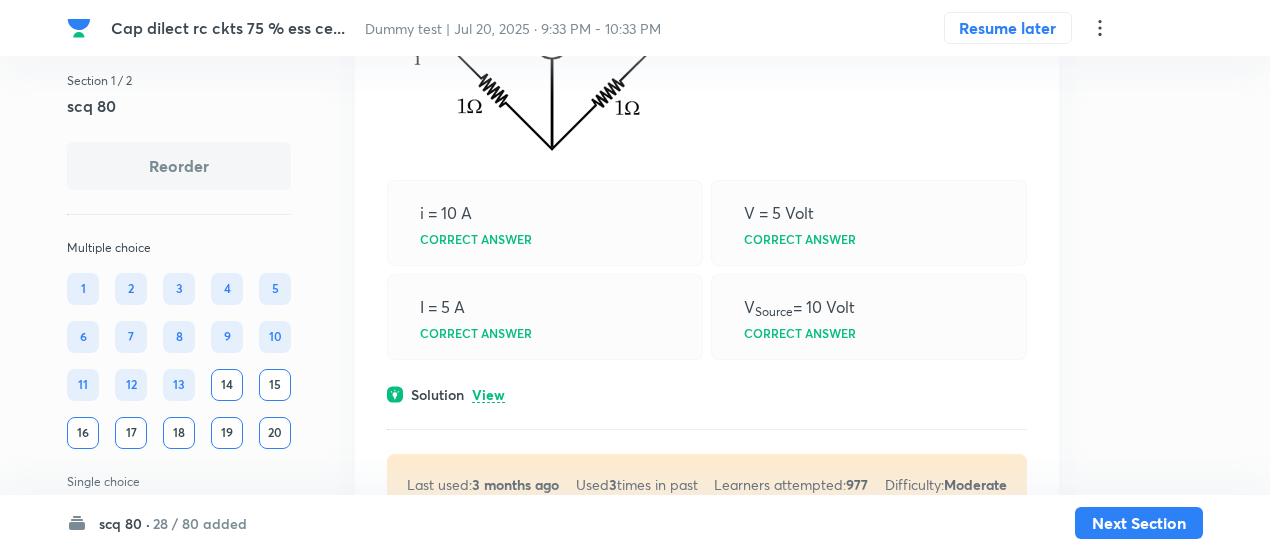 click on "View" at bounding box center [488, 395] 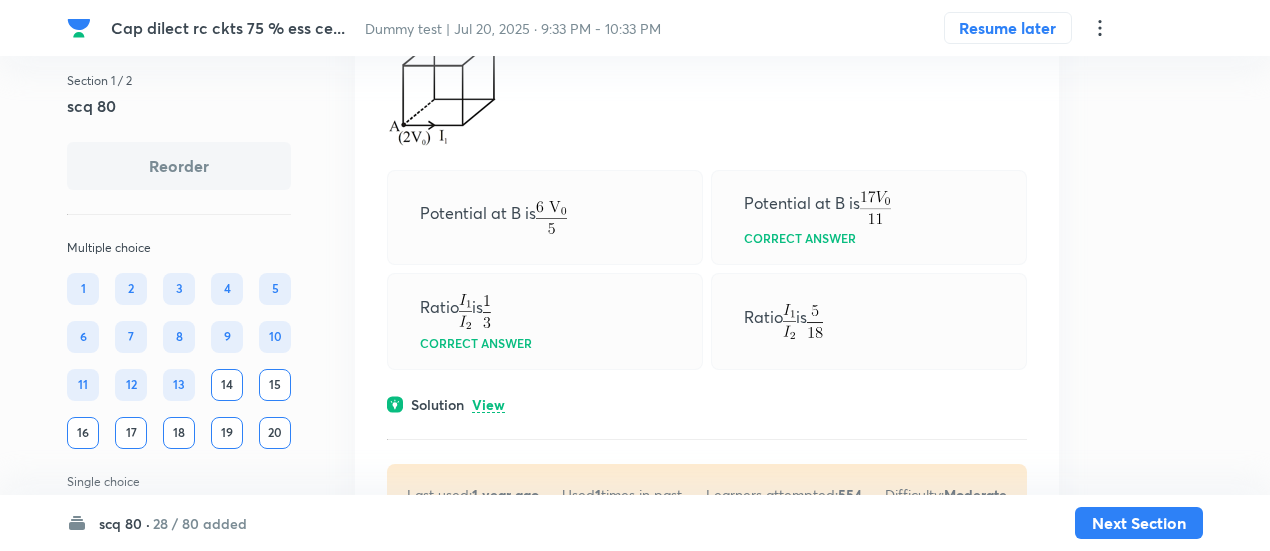scroll, scrollTop: 7774, scrollLeft: 0, axis: vertical 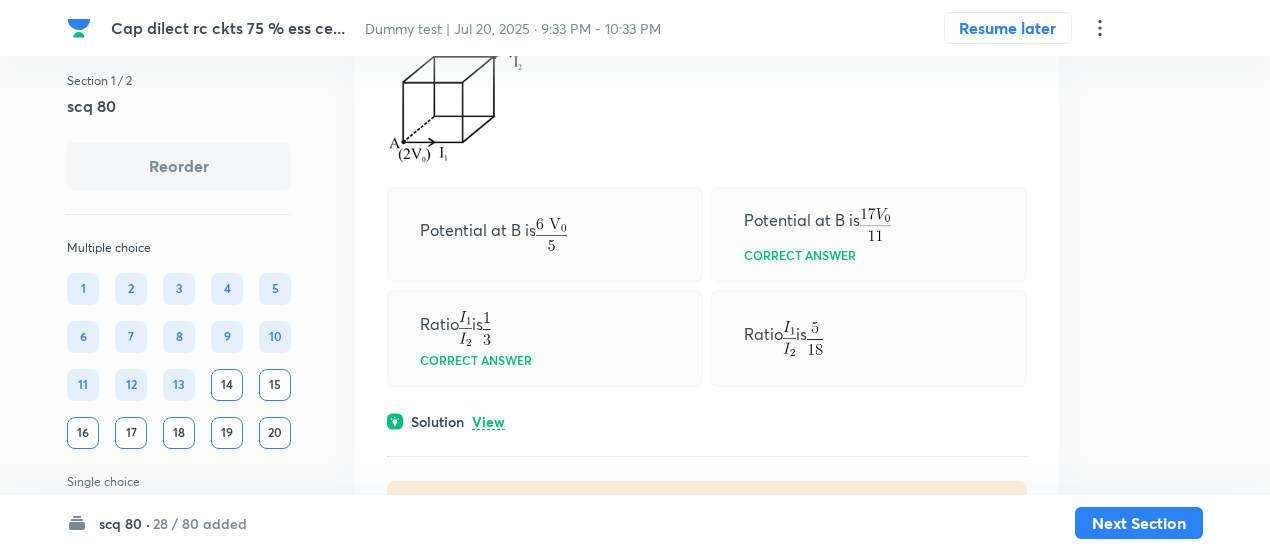 click on "View" at bounding box center (488, 422) 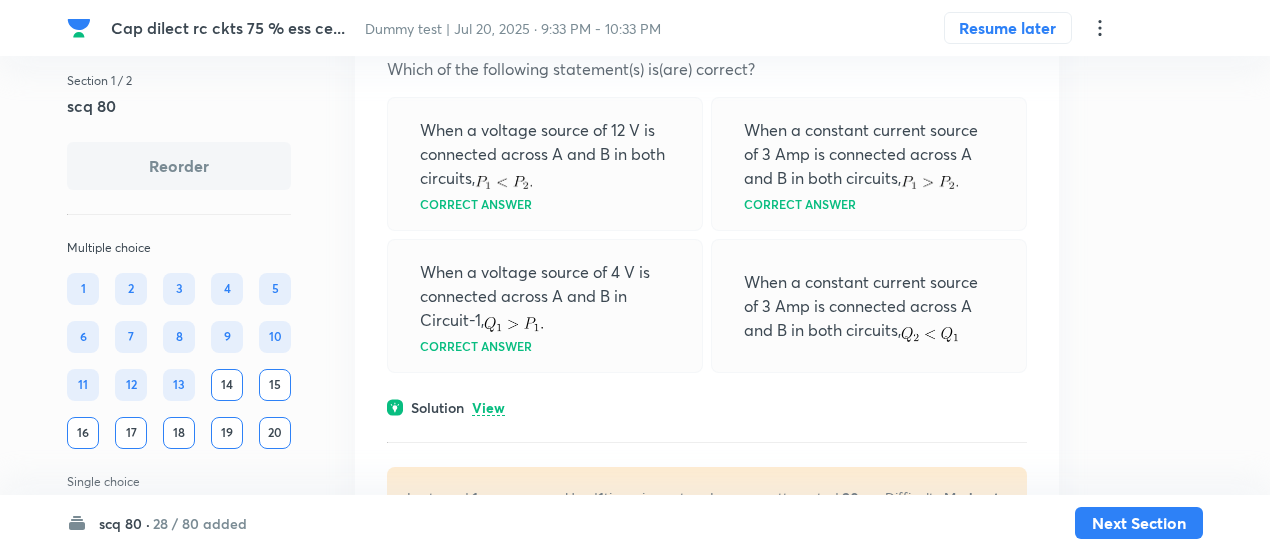 scroll, scrollTop: 7141, scrollLeft: 0, axis: vertical 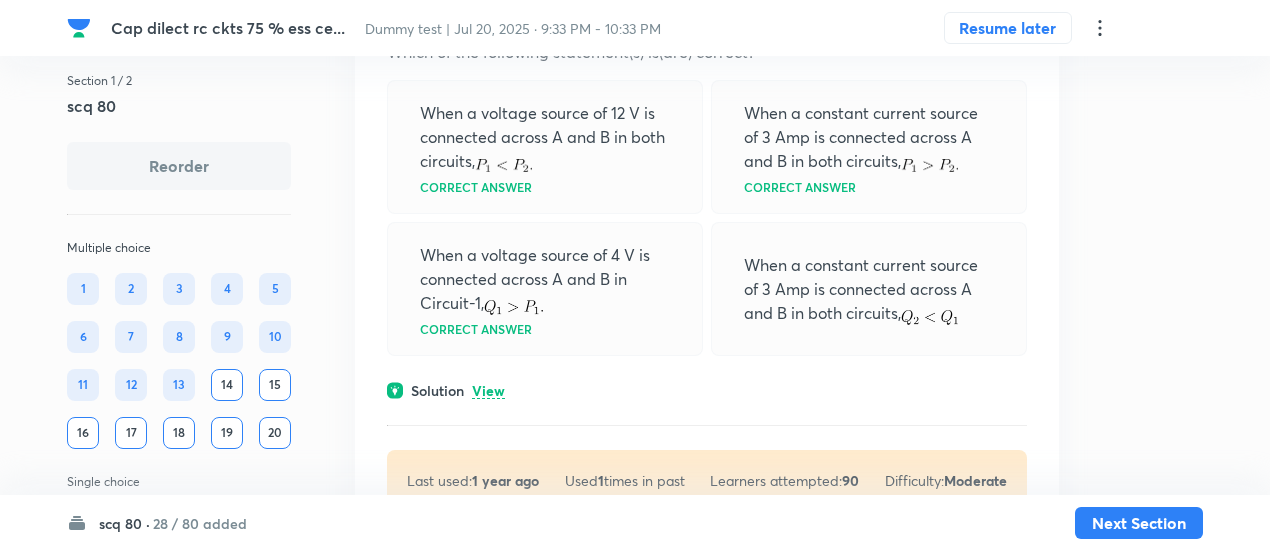 click on "View" at bounding box center [488, 391] 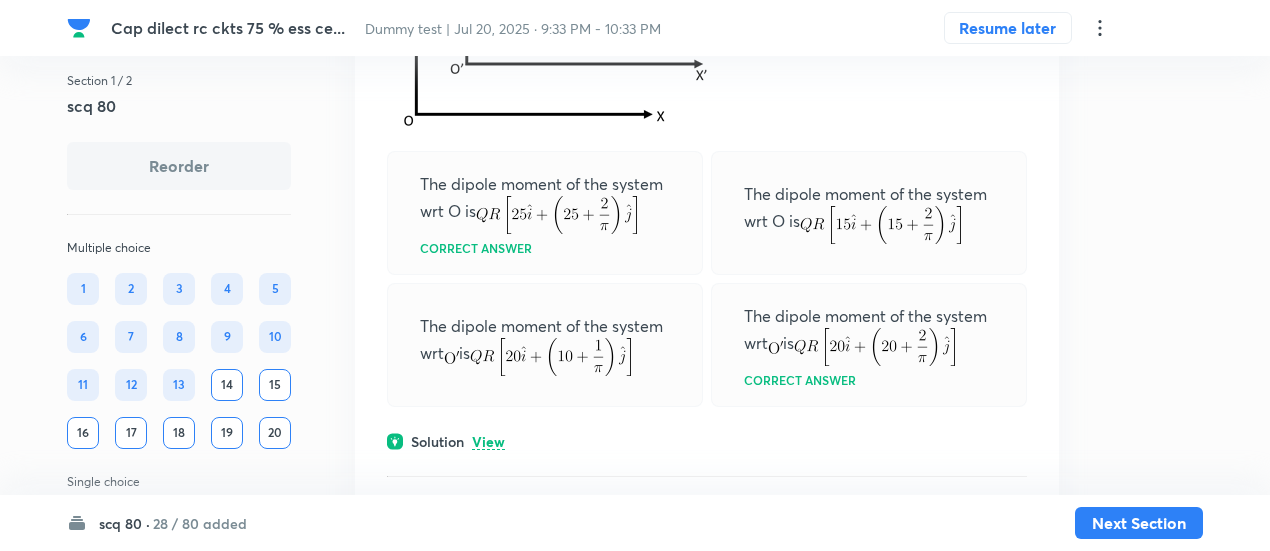 scroll, scrollTop: 6110, scrollLeft: 0, axis: vertical 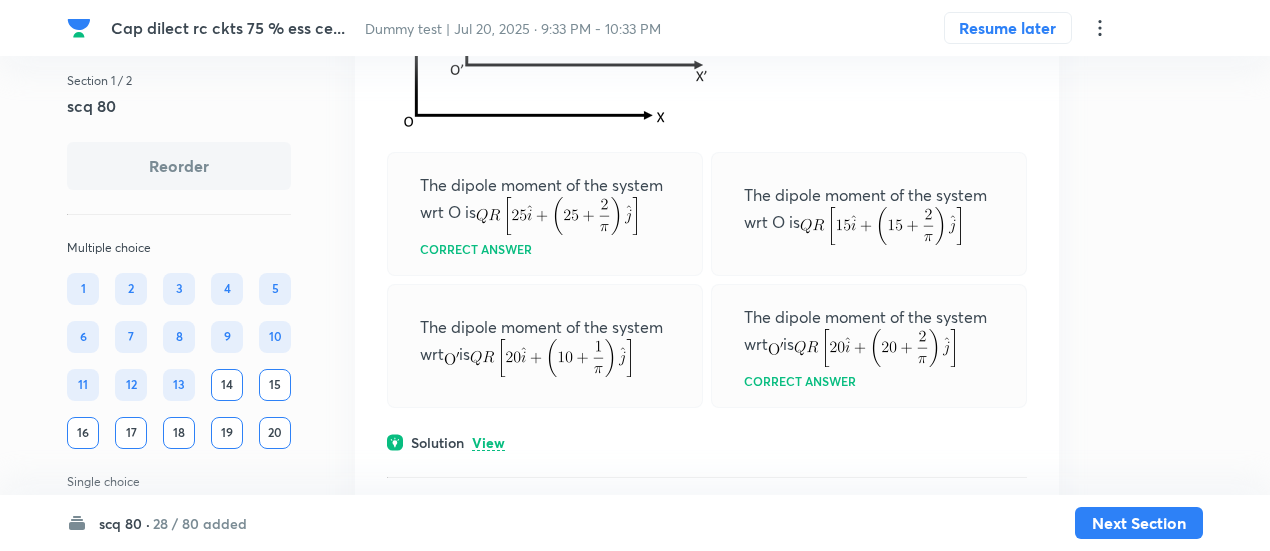 click on "View" at bounding box center (488, 443) 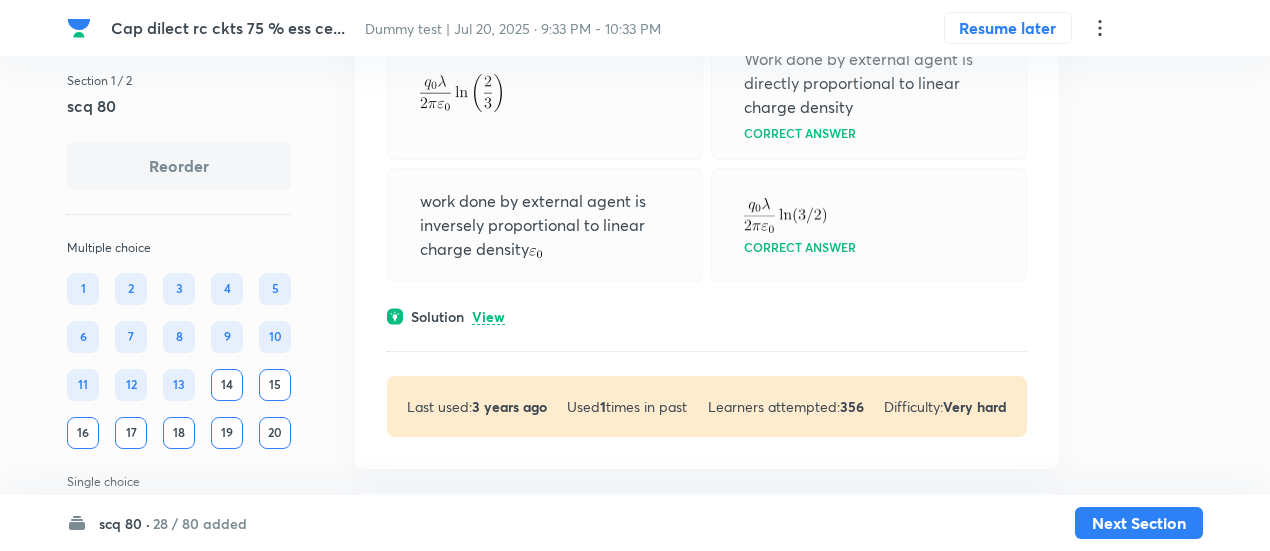 scroll, scrollTop: 5290, scrollLeft: 0, axis: vertical 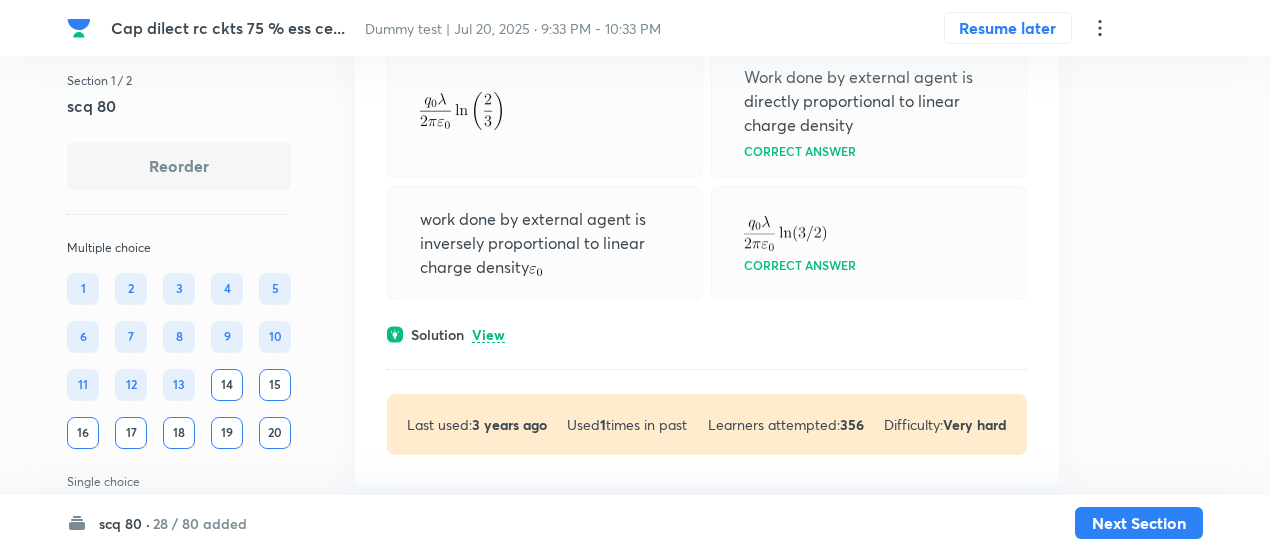click on "View" at bounding box center [488, 335] 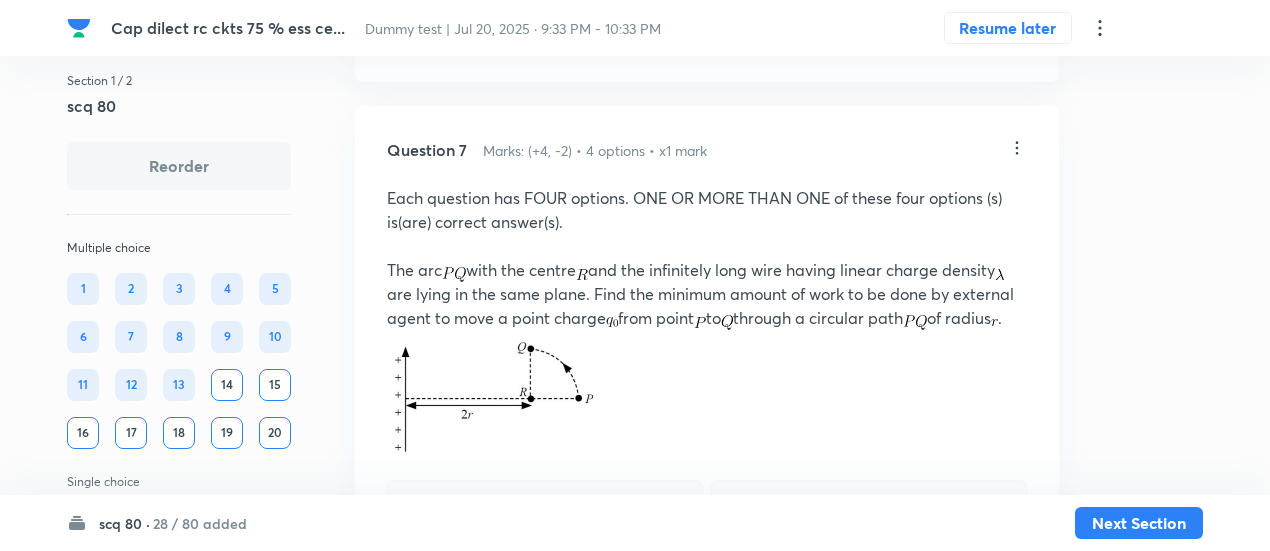 scroll, scrollTop: 4852, scrollLeft: 0, axis: vertical 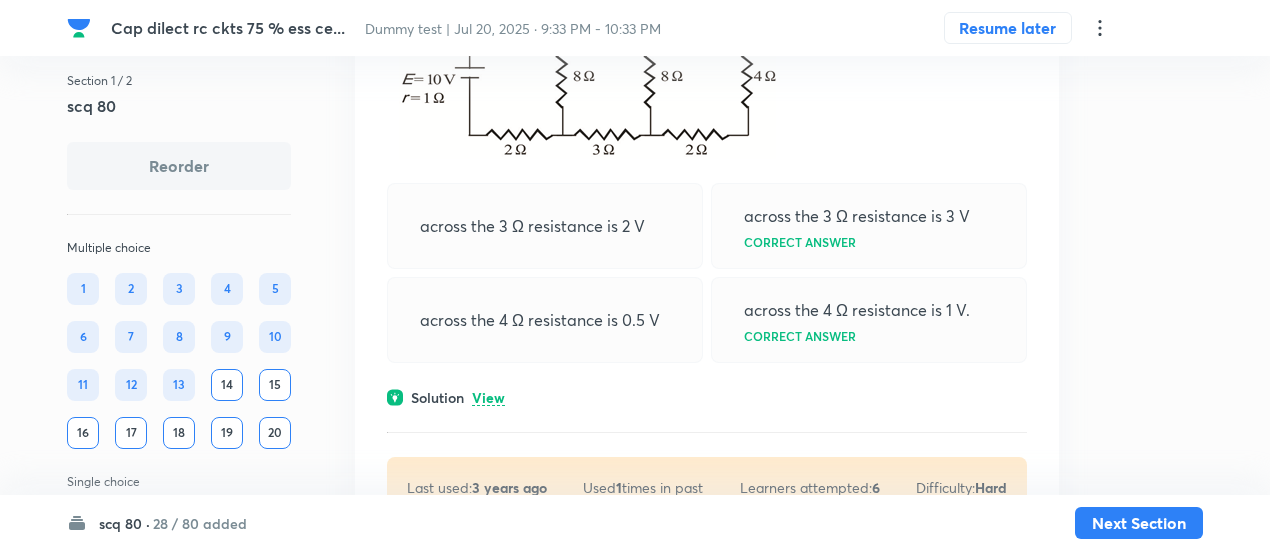 click on "View" at bounding box center (488, 398) 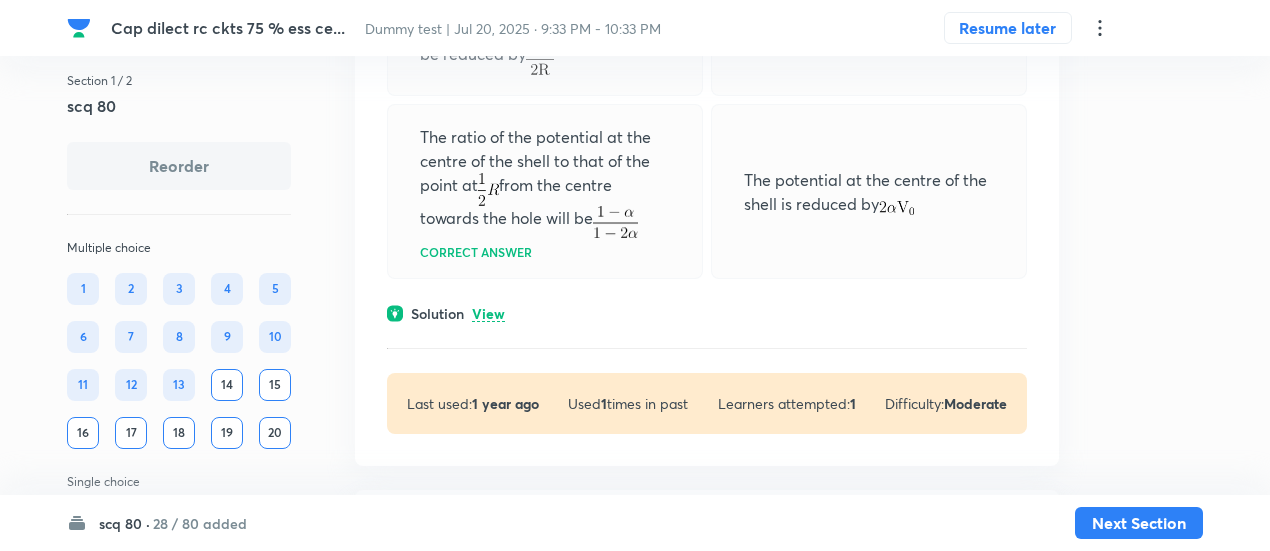 scroll, scrollTop: 3781, scrollLeft: 0, axis: vertical 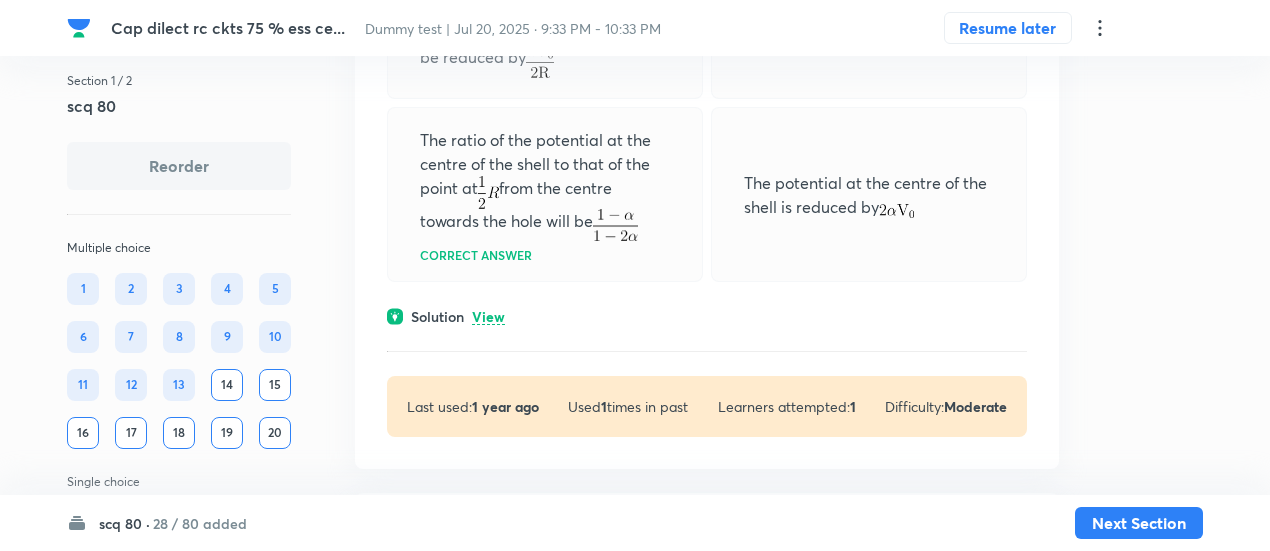 click on "Solution View" at bounding box center [707, 316] 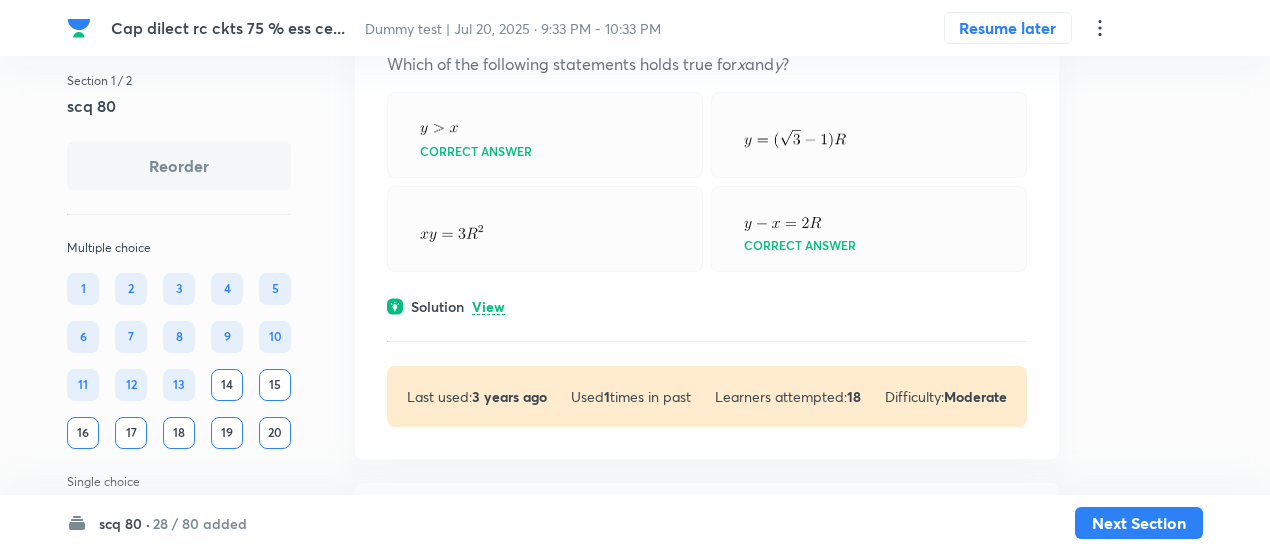 scroll, scrollTop: 3008, scrollLeft: 0, axis: vertical 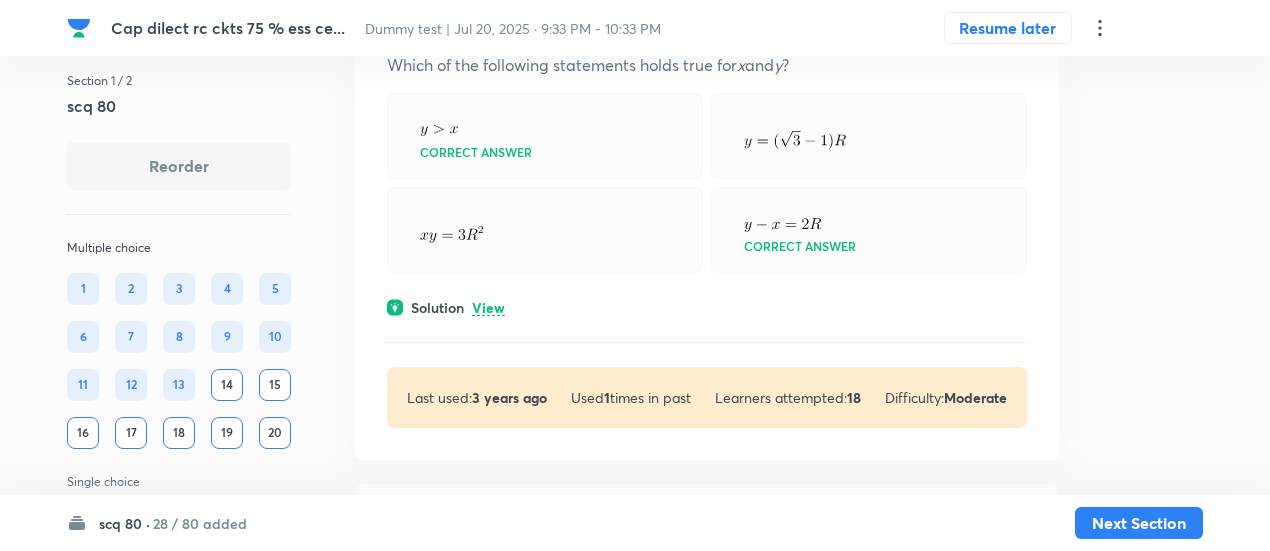 click on "View" at bounding box center (488, 308) 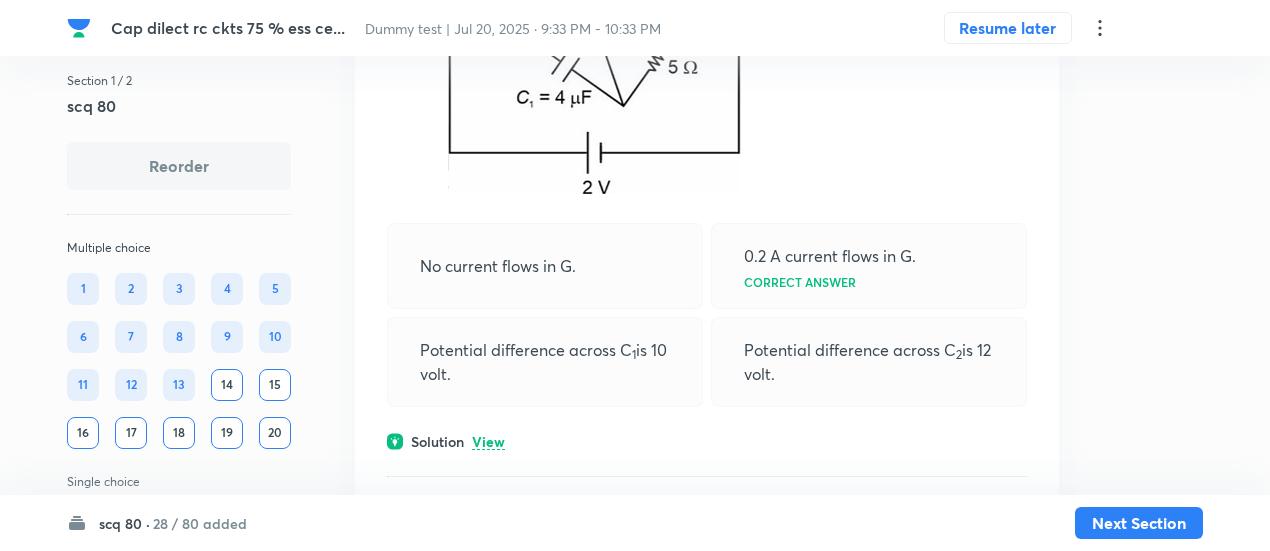 scroll, scrollTop: 2173, scrollLeft: 0, axis: vertical 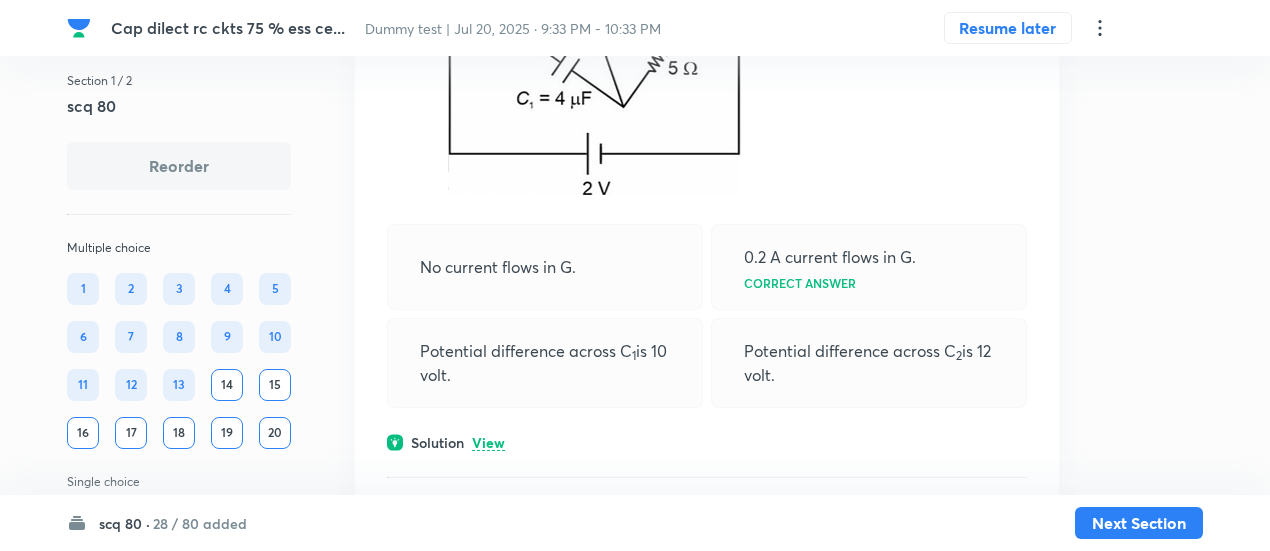 click on "Solution View" at bounding box center [707, 442] 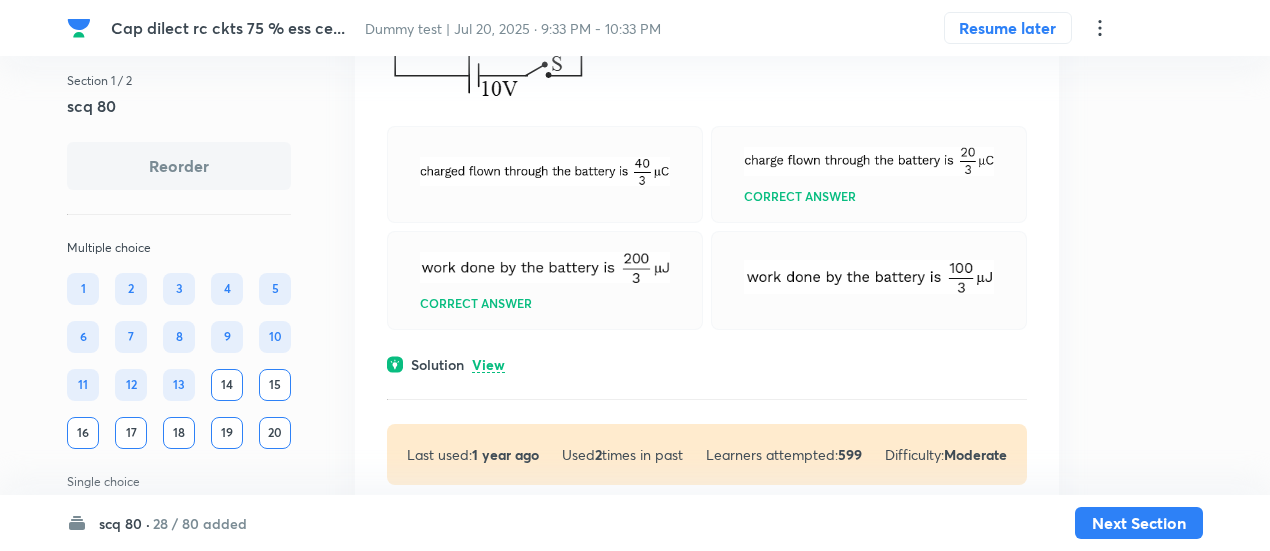 scroll, scrollTop: 1405, scrollLeft: 0, axis: vertical 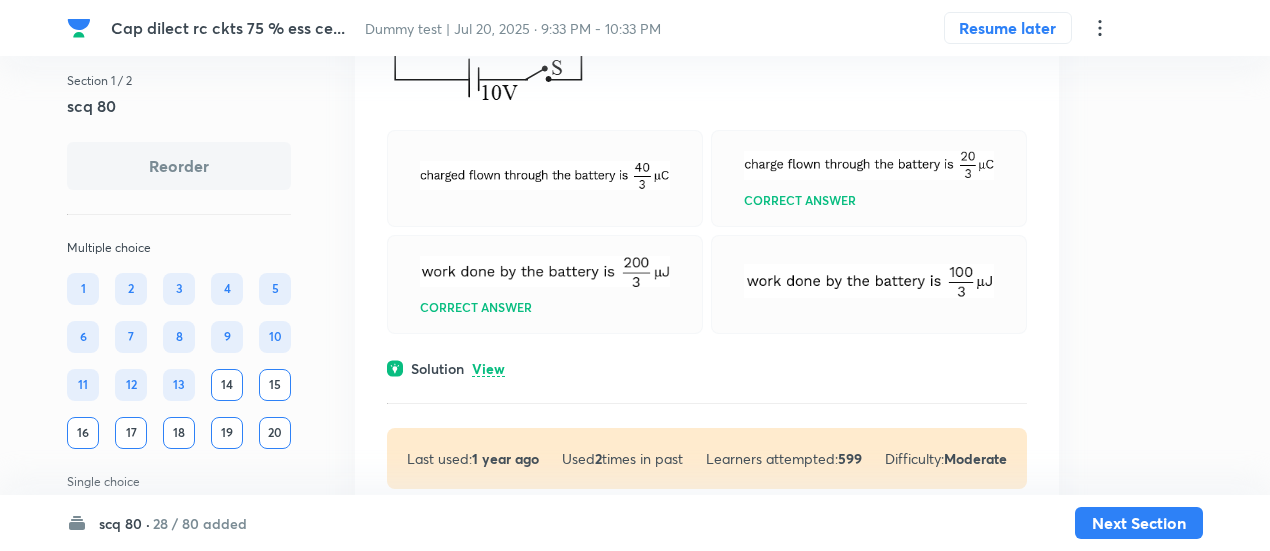 click on "View" at bounding box center [488, 369] 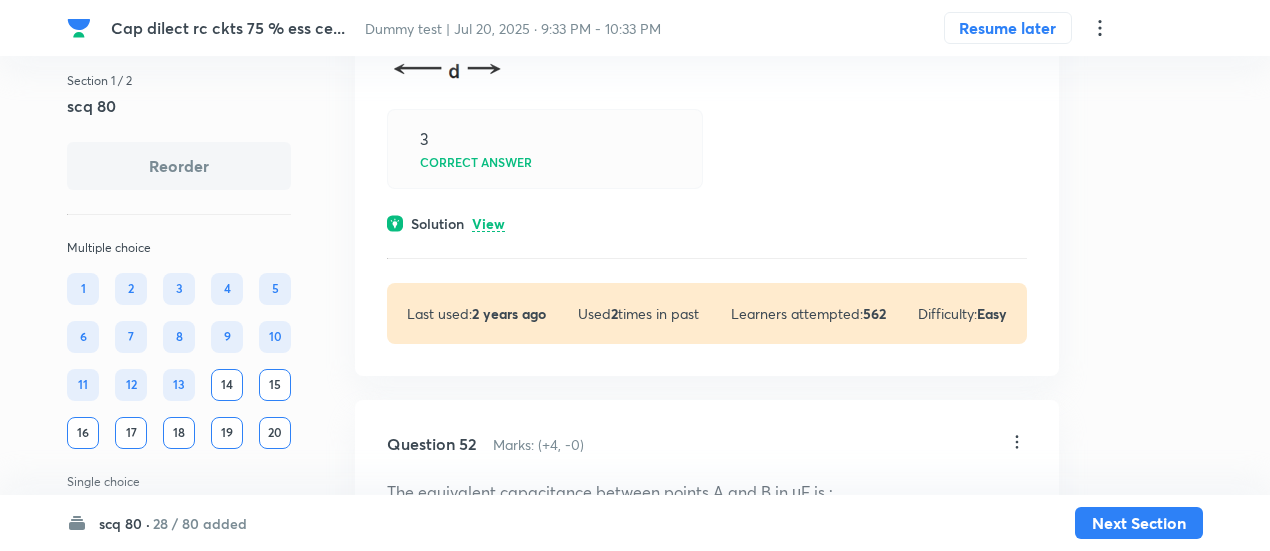 scroll, scrollTop: 24839, scrollLeft: 0, axis: vertical 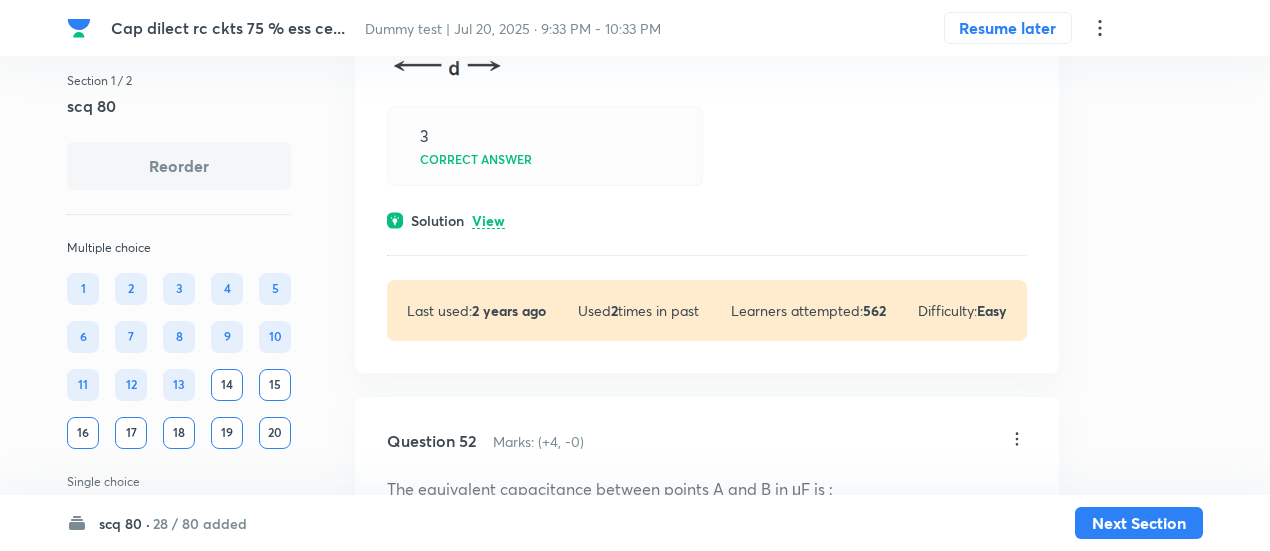 click on "Solution View" at bounding box center [707, 220] 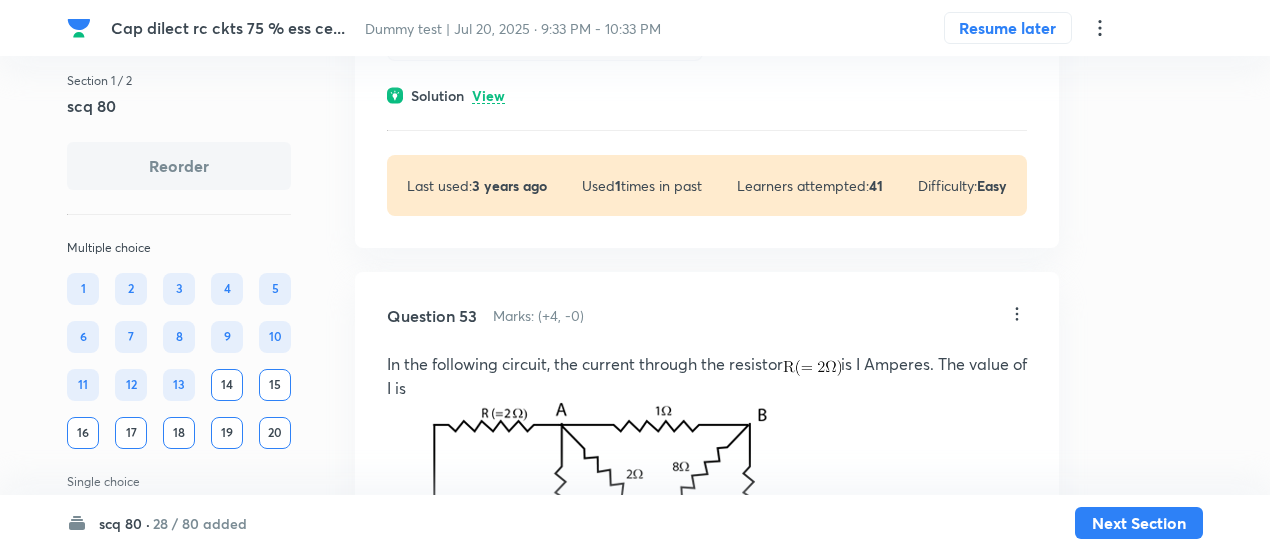 scroll, scrollTop: 26027, scrollLeft: 0, axis: vertical 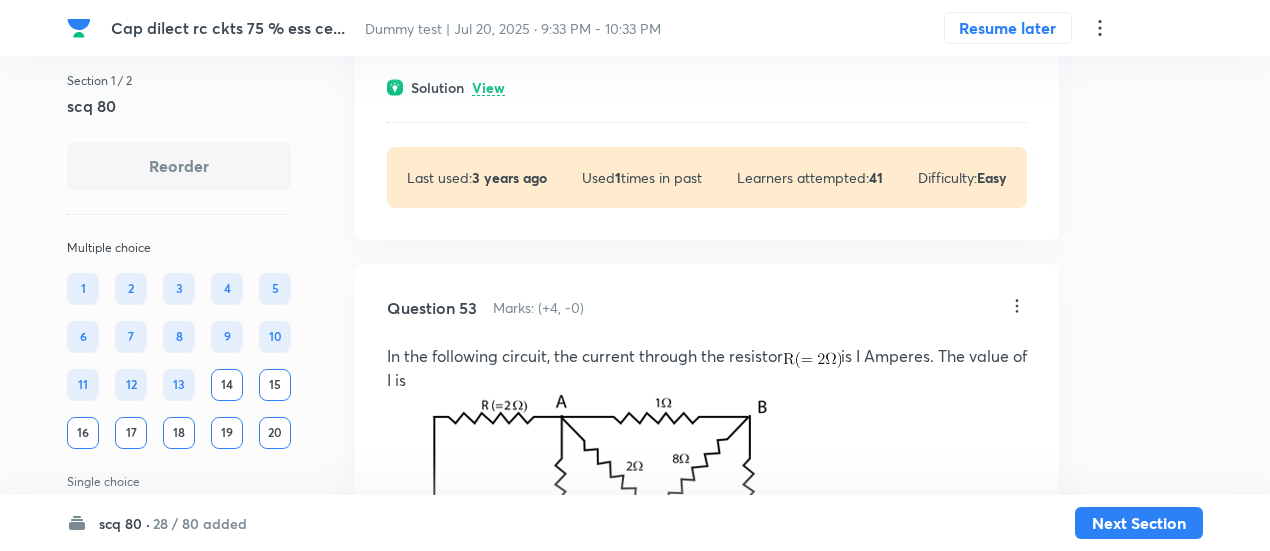 click on "View" at bounding box center (488, 88) 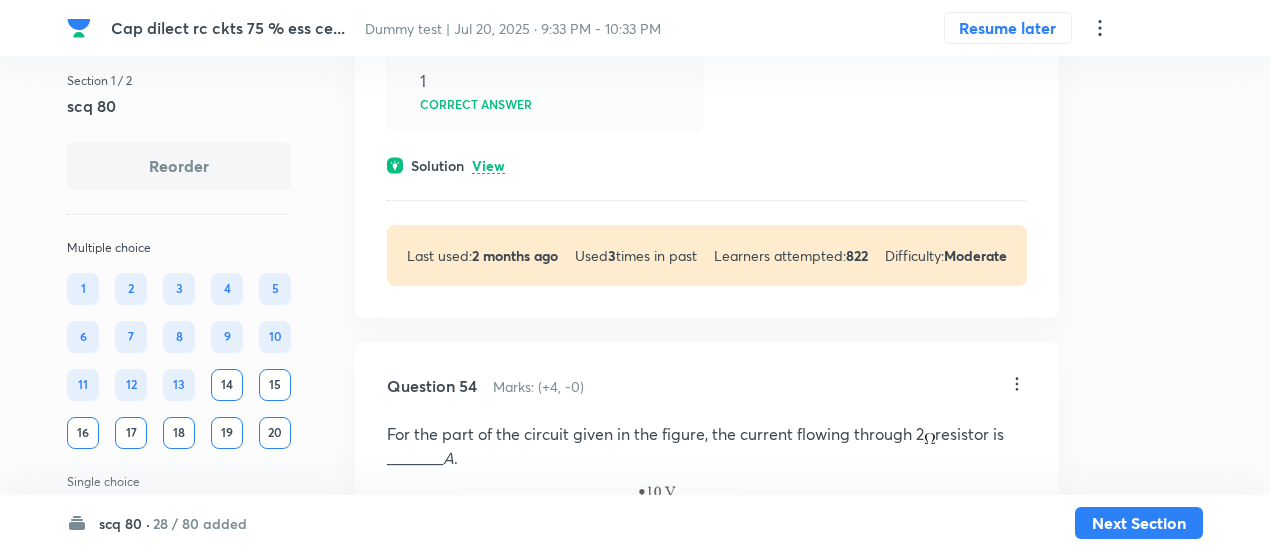 scroll, scrollTop: 27244, scrollLeft: 0, axis: vertical 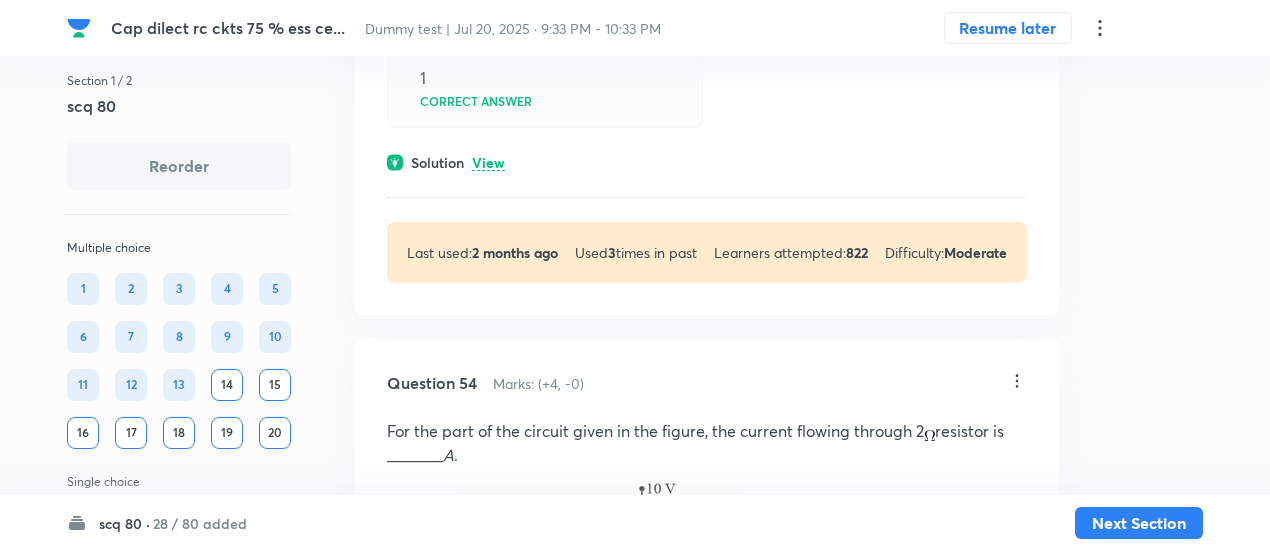 click on "View" at bounding box center (488, 163) 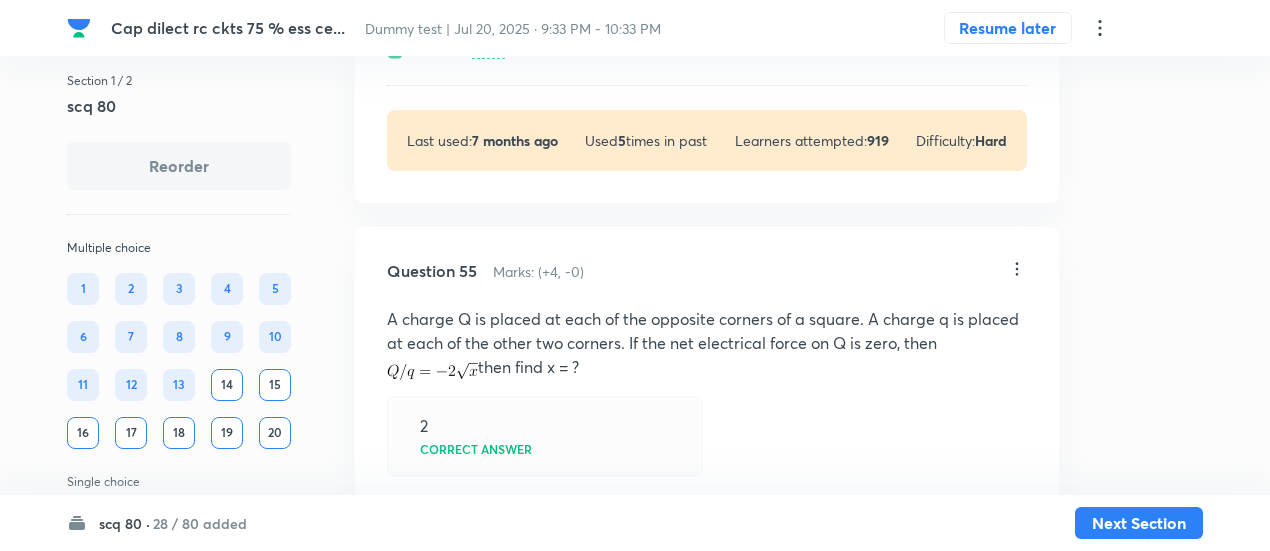 scroll, scrollTop: 28334, scrollLeft: 0, axis: vertical 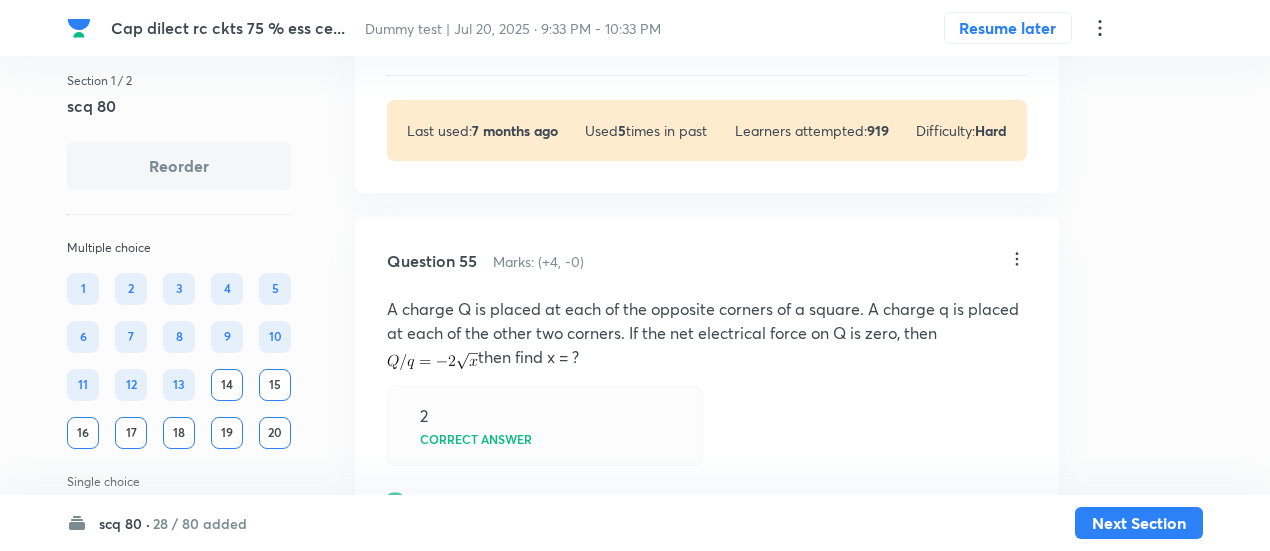 click on "View" at bounding box center (488, 41) 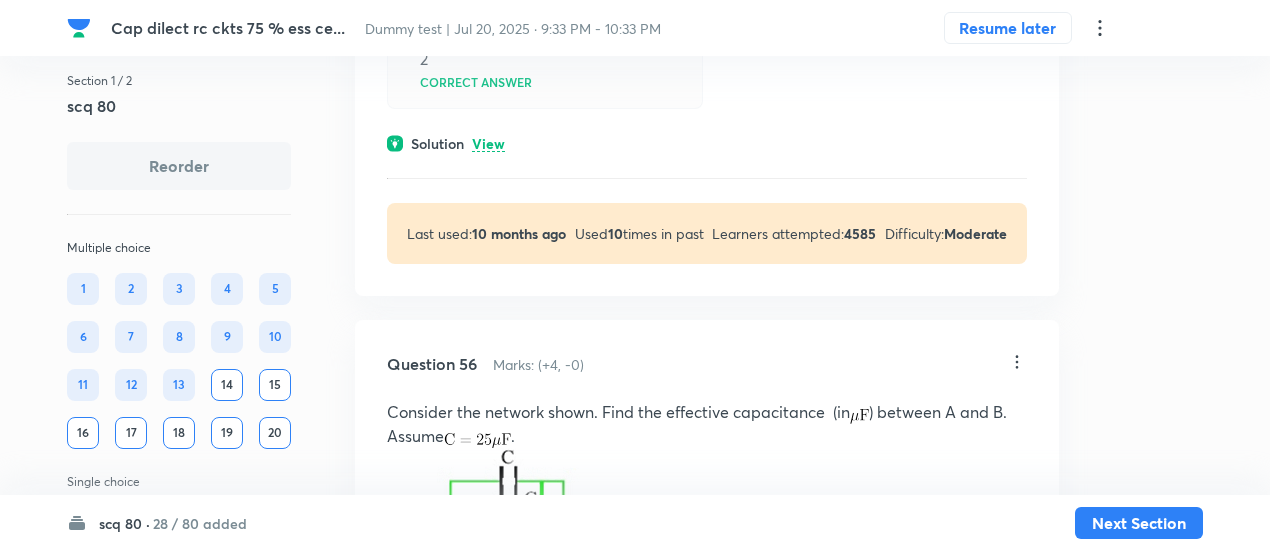 scroll, scrollTop: 29263, scrollLeft: 0, axis: vertical 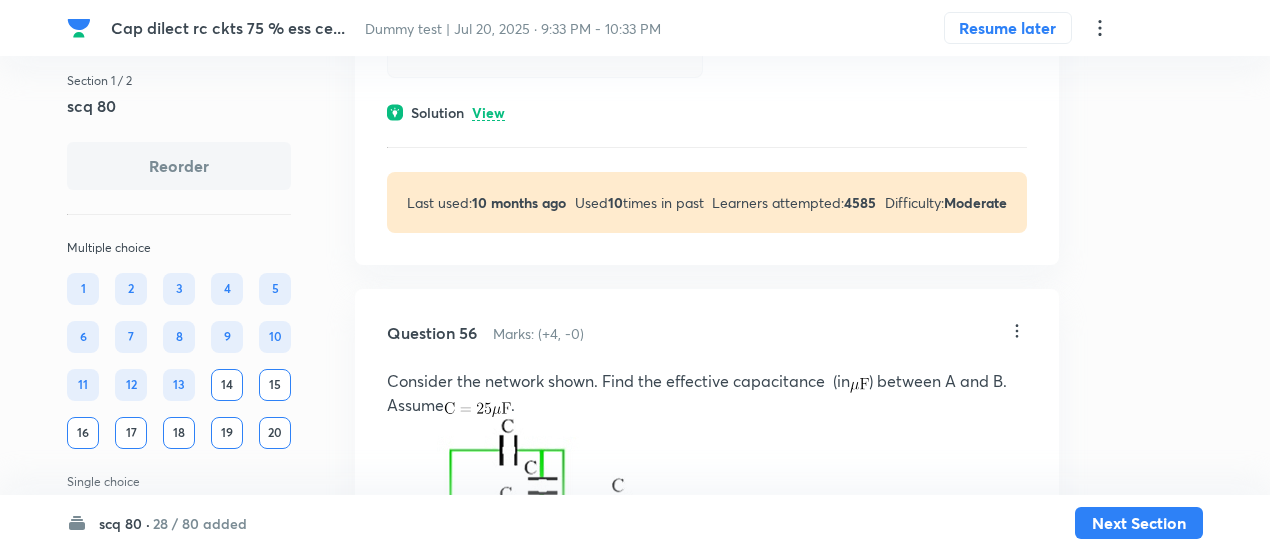 click on "View" at bounding box center (488, 113) 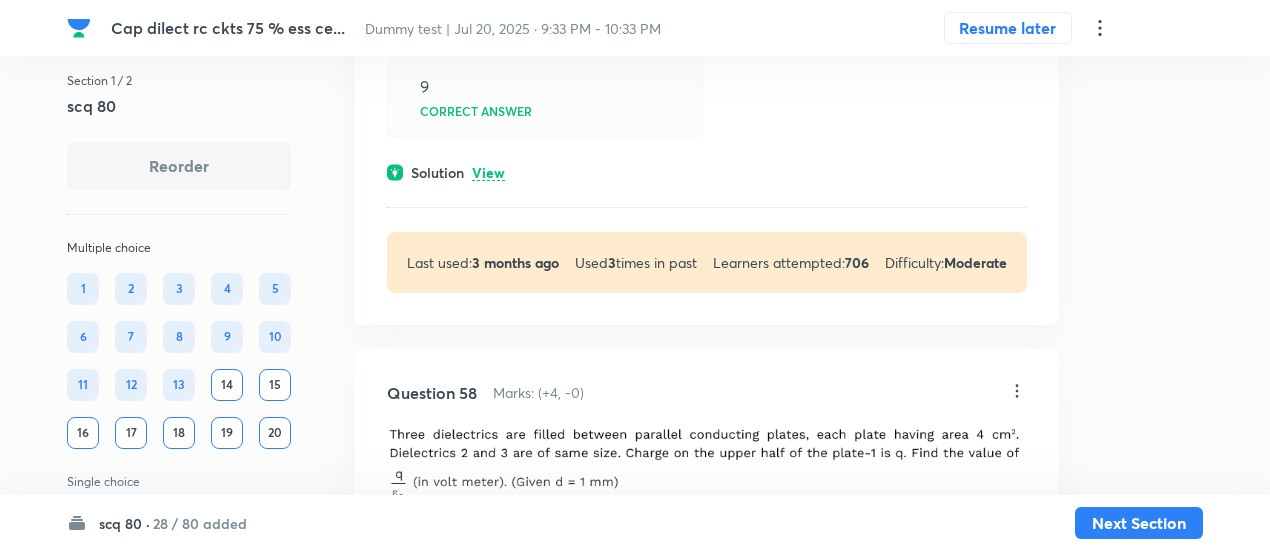 scroll, scrollTop: 32077, scrollLeft: 0, axis: vertical 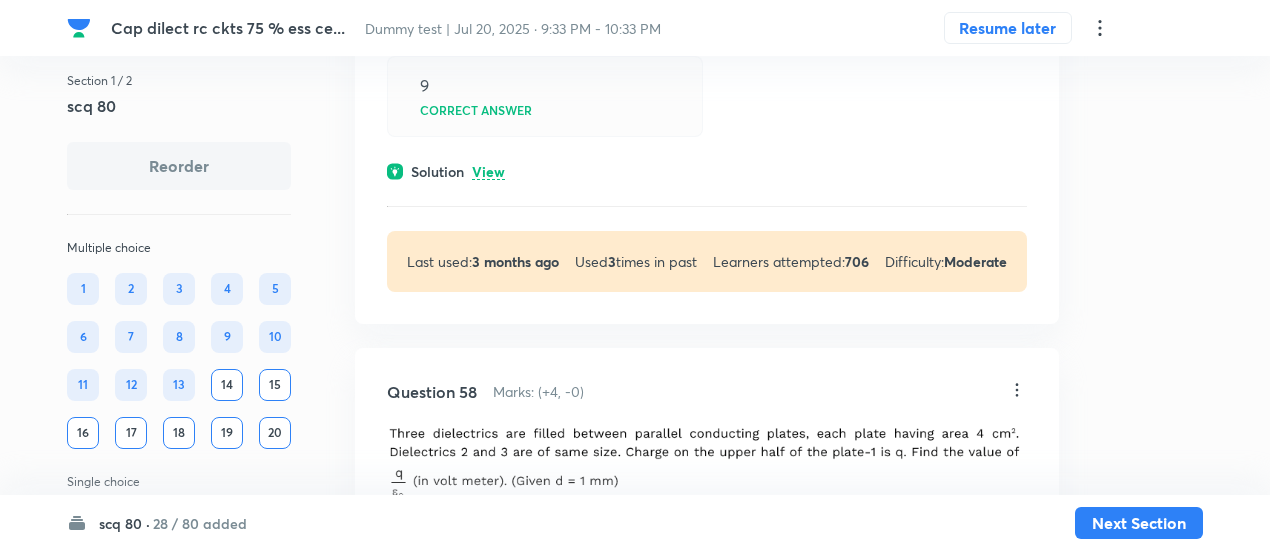 click on "View" at bounding box center [488, 172] 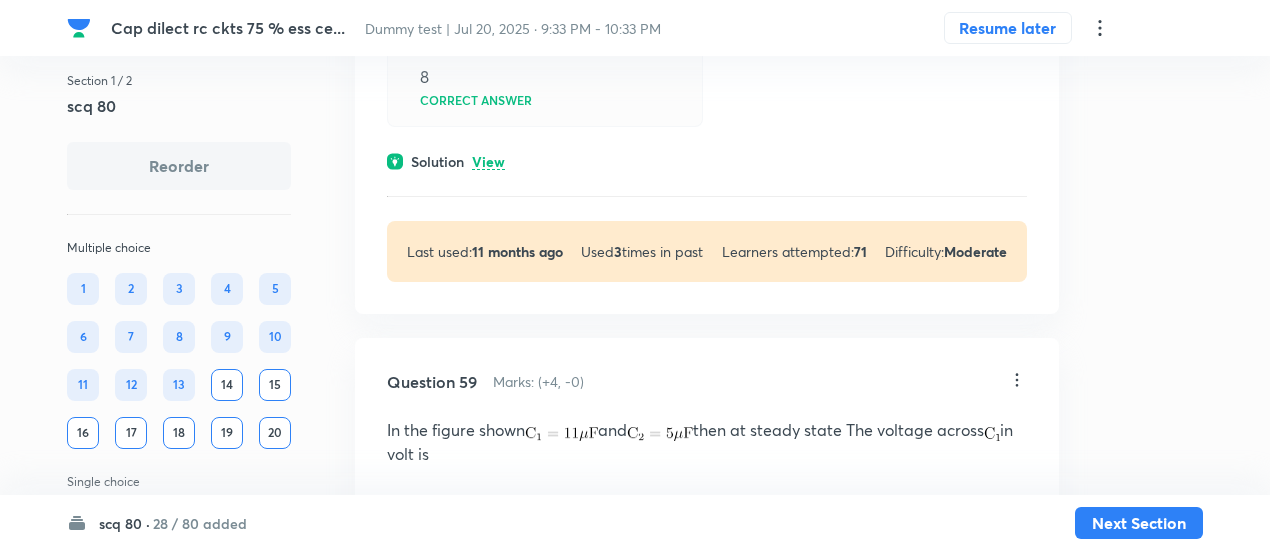 scroll, scrollTop: 32991, scrollLeft: 0, axis: vertical 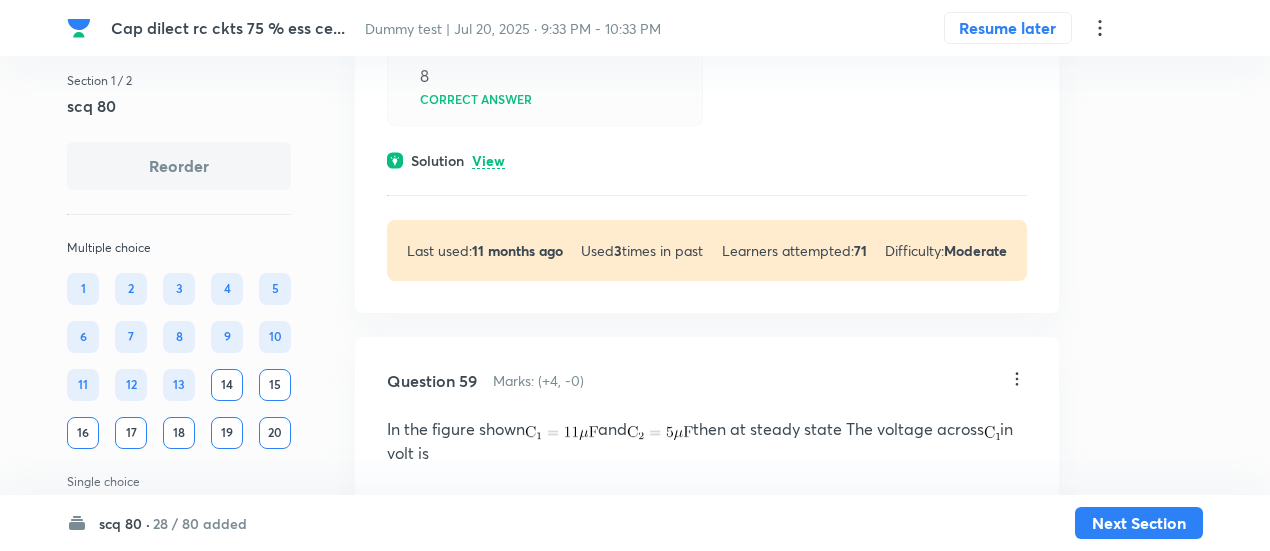 click on "View" at bounding box center [488, 161] 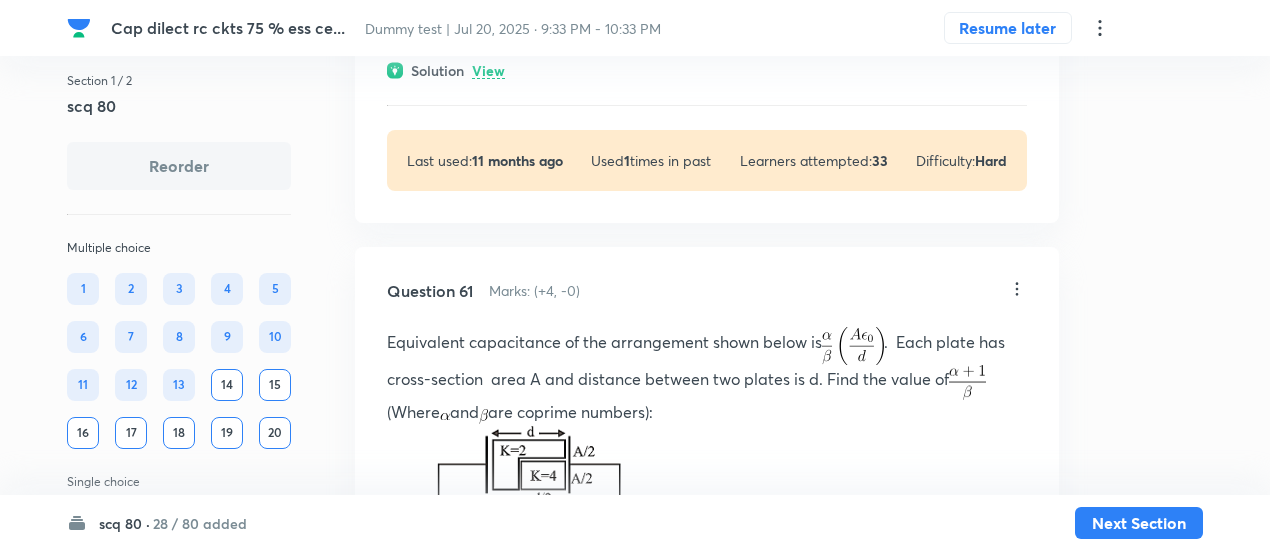 scroll, scrollTop: 34803, scrollLeft: 0, axis: vertical 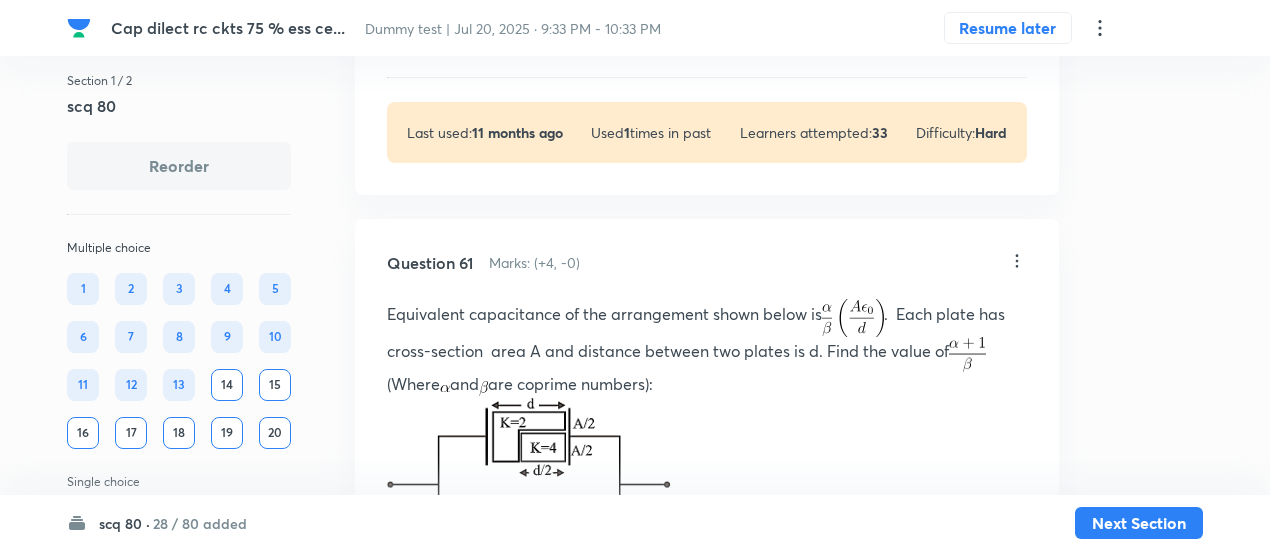 click on "View" at bounding box center (488, 43) 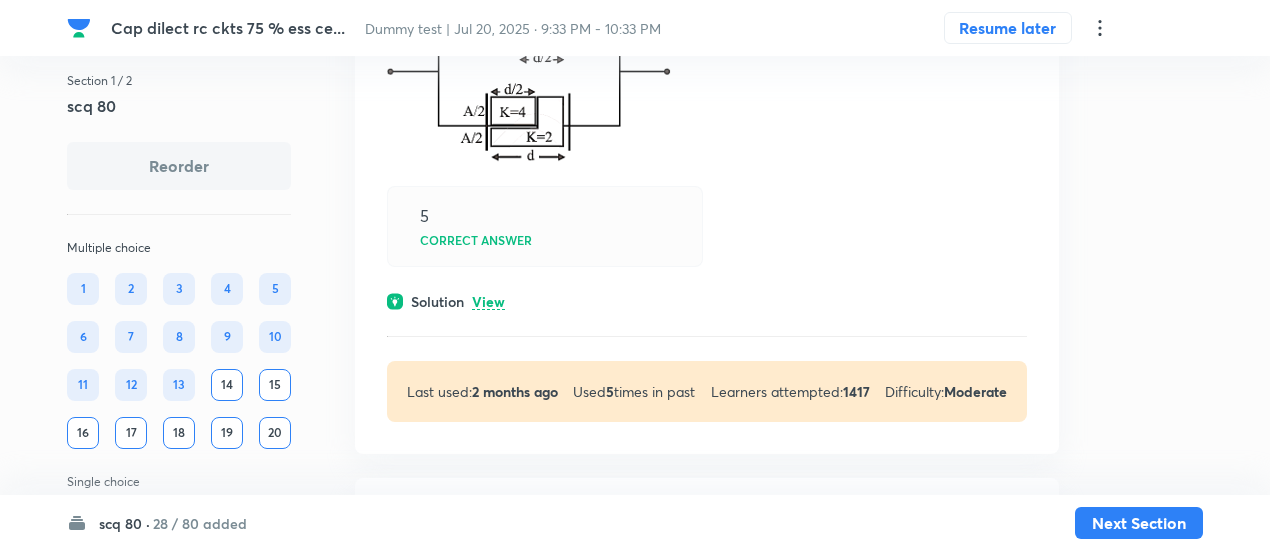 scroll, scrollTop: 35678, scrollLeft: 0, axis: vertical 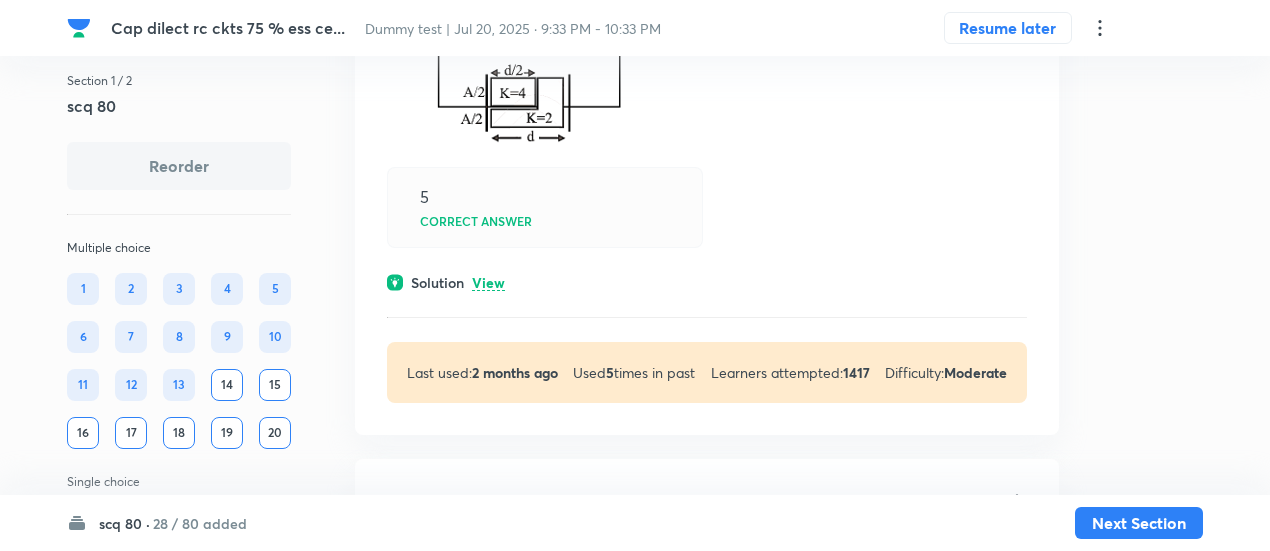 click on "View" at bounding box center (488, 283) 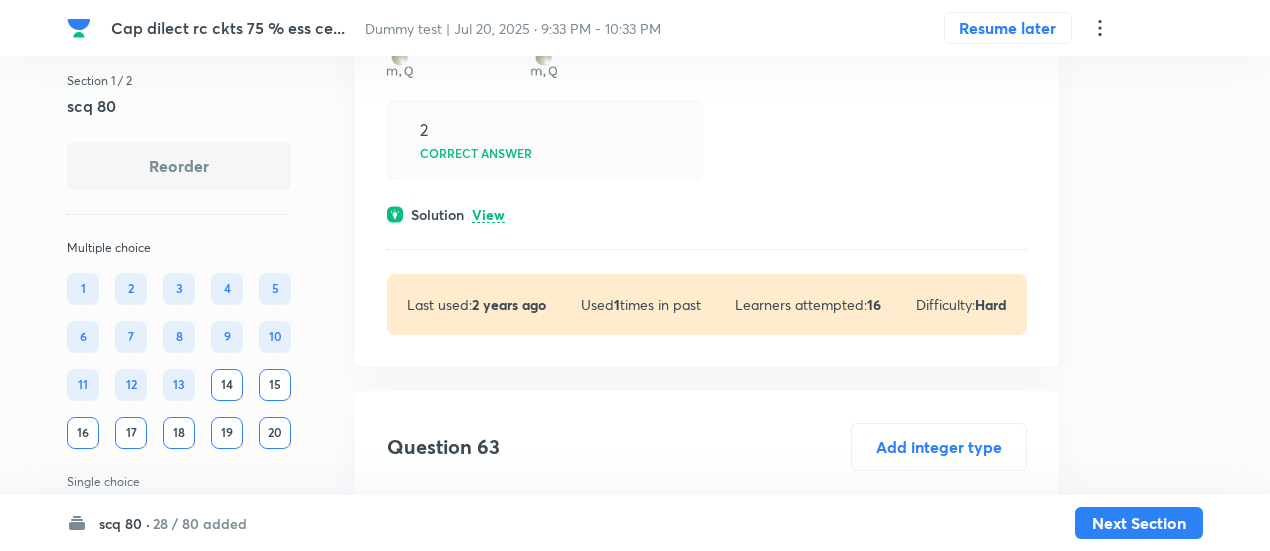 scroll, scrollTop: 36891, scrollLeft: 0, axis: vertical 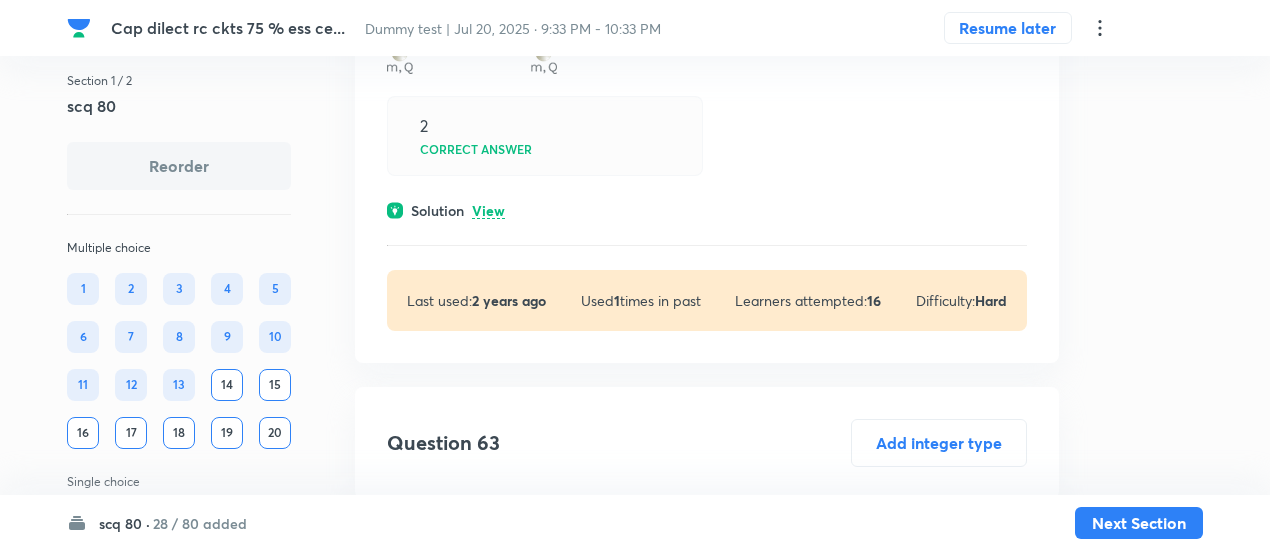 click on "View" at bounding box center [488, 211] 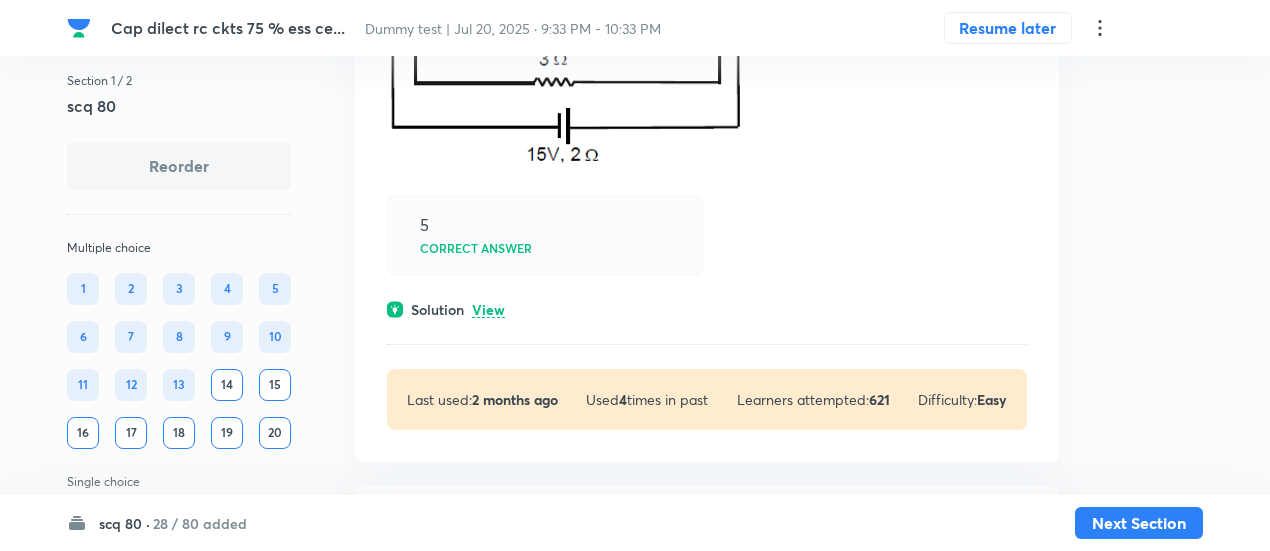 scroll, scrollTop: 34052, scrollLeft: 0, axis: vertical 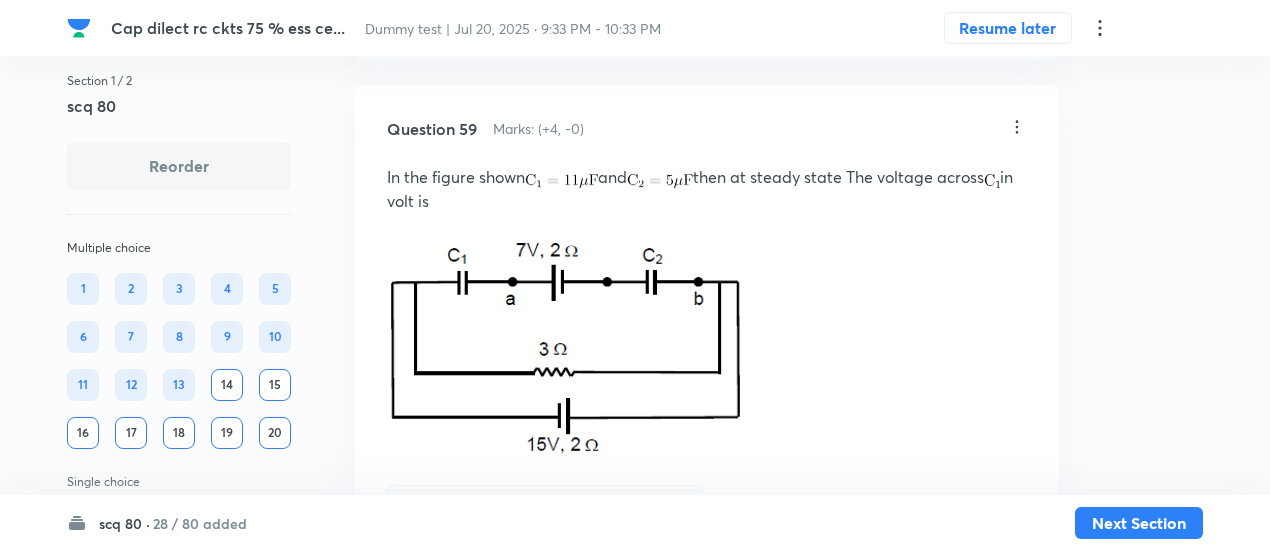 click on "Section 1 / 2 scq 80 Reorder Multiple choice 1 2 3 4 5 6 7 8 9 10 11 12 13 14 15 16 17 18 19 20 Single choice 21 22 23 24 25 26 27 28 29 30 31 32 33 34 35 36 37 38 39 40 41 42 43 44 45 46 47 48 49 50 Integer type 51 52 53 54 55 56 57 58 59 60 61 62 63 64 65 66 67 68 69 70 71 72 73 74 75 76 77 78 79 80 All Types English Question 1 Marks: (+4, -2) • 4 options • x1 mark Negative plate of a 2μF capacitor charged to 150 volts is connected to the oppositely charged plate of 3μF capacitor charged to 120 volts. The other plates of each capacitor are connected to free wires. An uncharged capacitor of 1.5 μF is dropped onto free ends as shown in diagram. After steady state select the CORRECT statements :- Potential drop across 2 μF capacitor is 60V Correct answer Potential drop across 1.5 μF capacitor is 120 V. Correct answer Potential drop across each capacitor is same and it is 90V. Charge on 2μF capacitor is 180 μC.  Solution Hide Physics Electricity & Magnetism Capacitor and Capacitance Last used:  Used" at bounding box center [635, -13297] 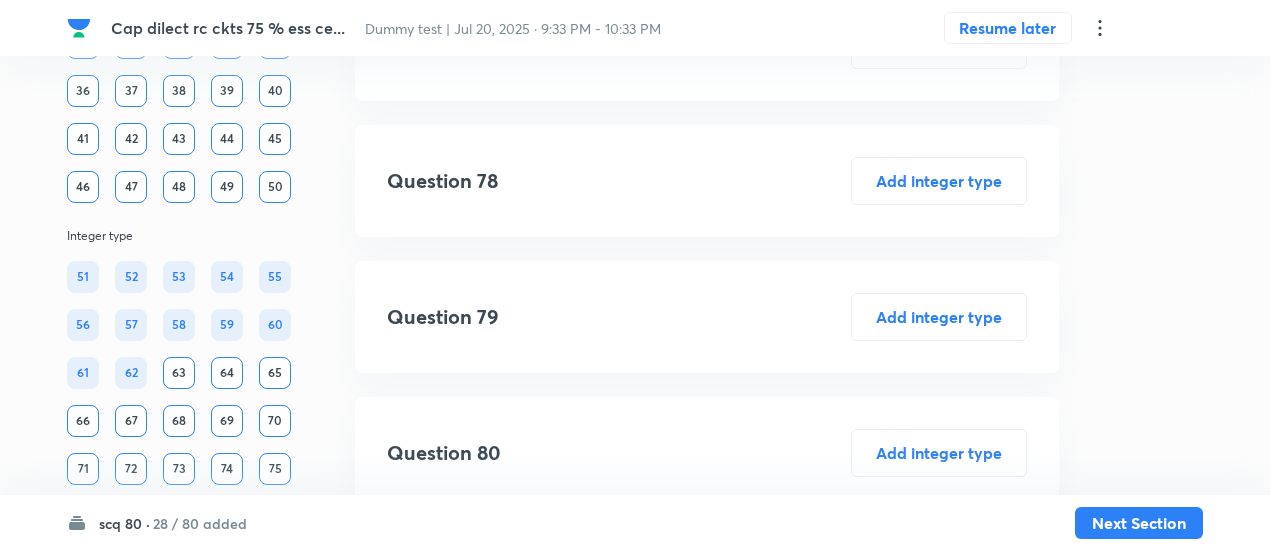 scroll, scrollTop: 40490, scrollLeft: 0, axis: vertical 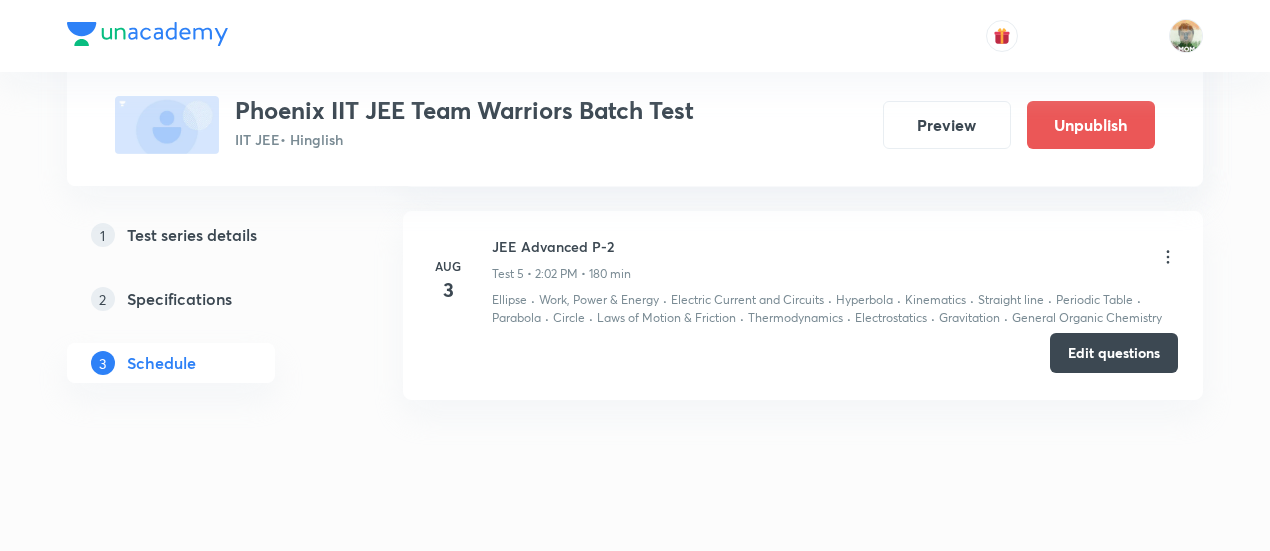 click on "Edit questions" at bounding box center [1114, 353] 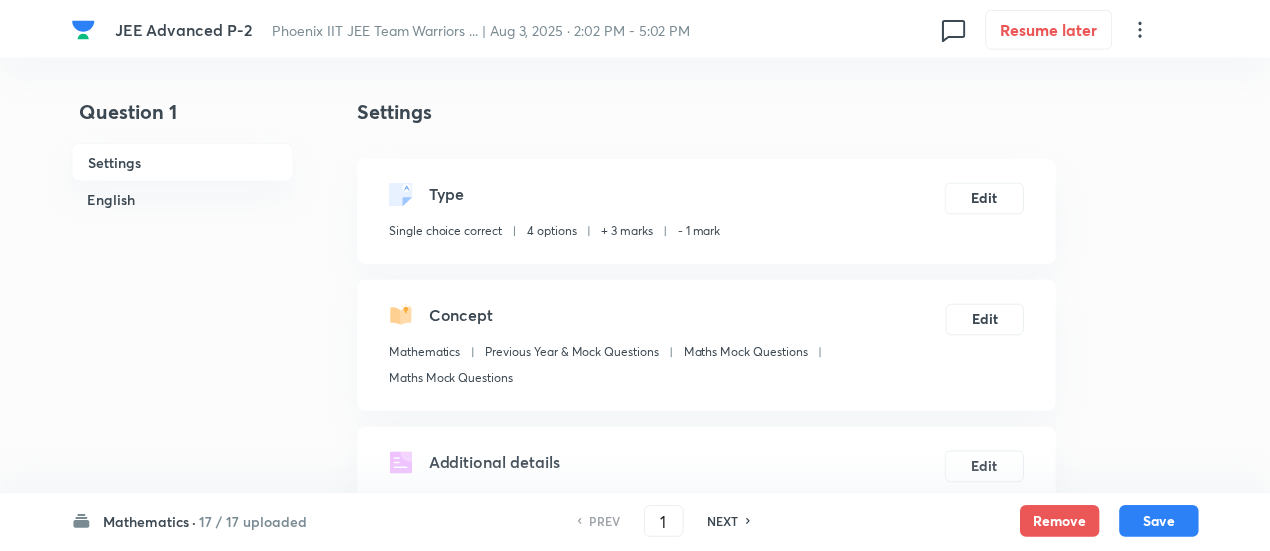 scroll, scrollTop: 0, scrollLeft: 0, axis: both 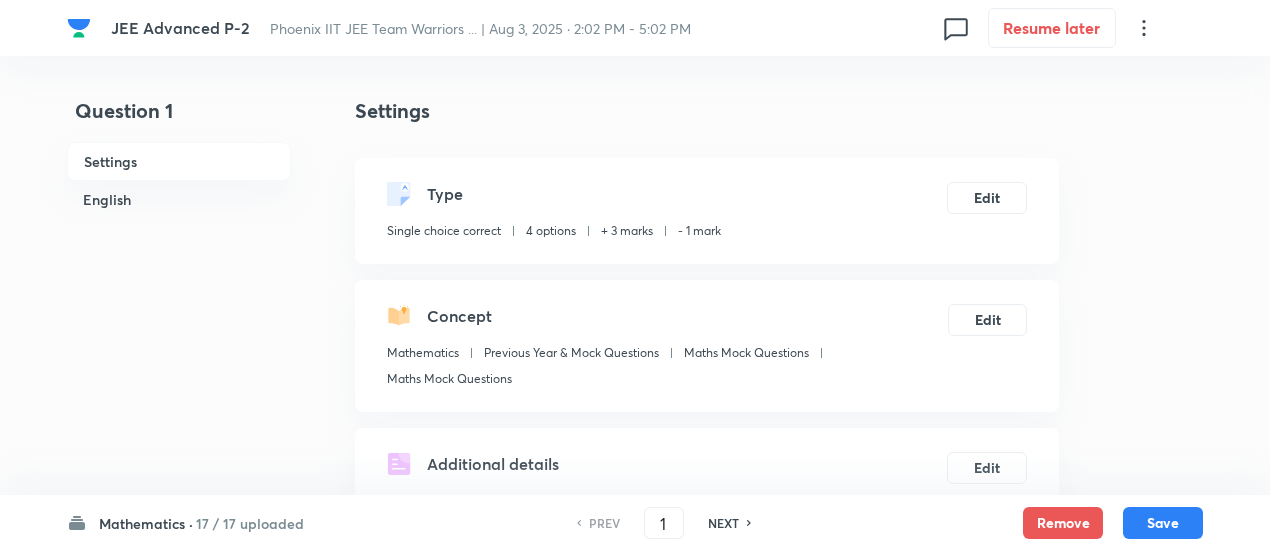 click on "17 / 17 uploaded" at bounding box center [250, 523] 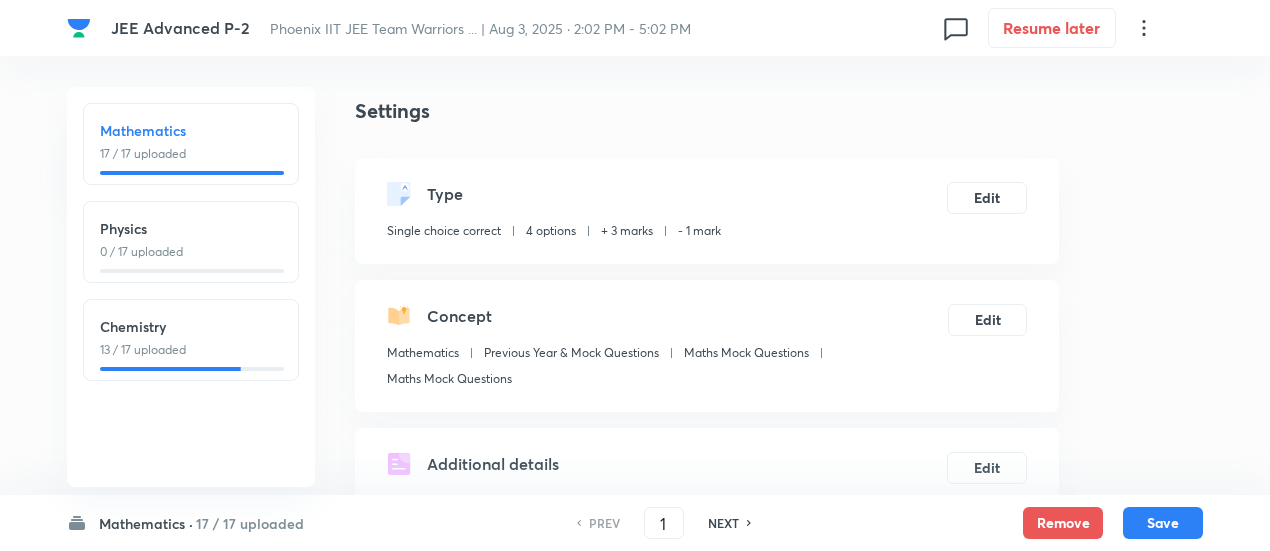 click on "0 / 17 uploaded" at bounding box center [191, 252] 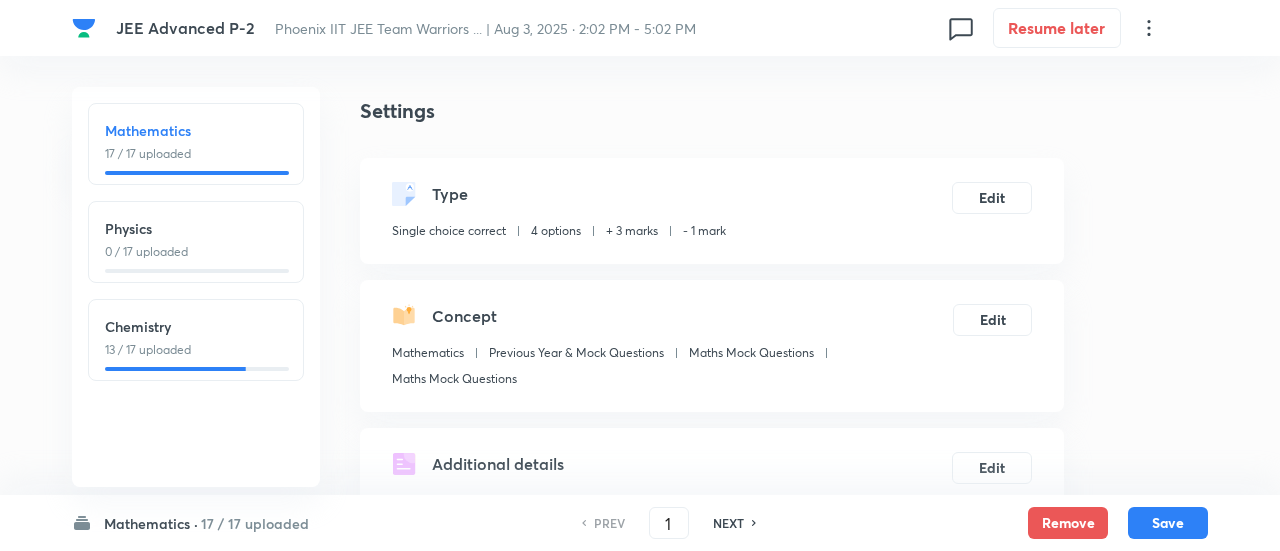 type on "18" 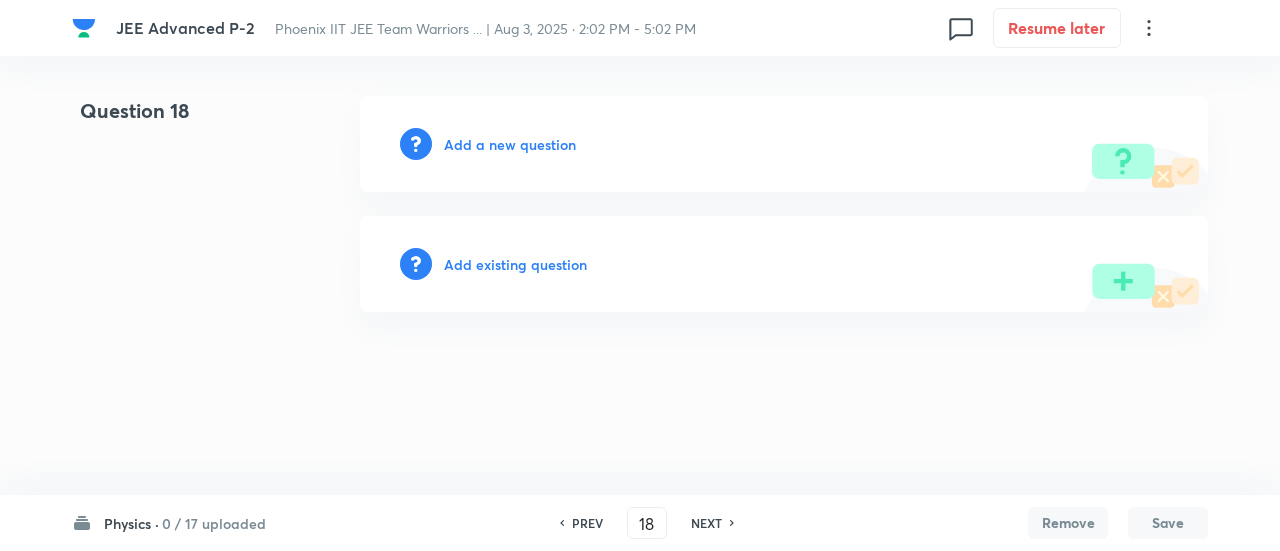 click on "Add existing question" at bounding box center [515, 264] 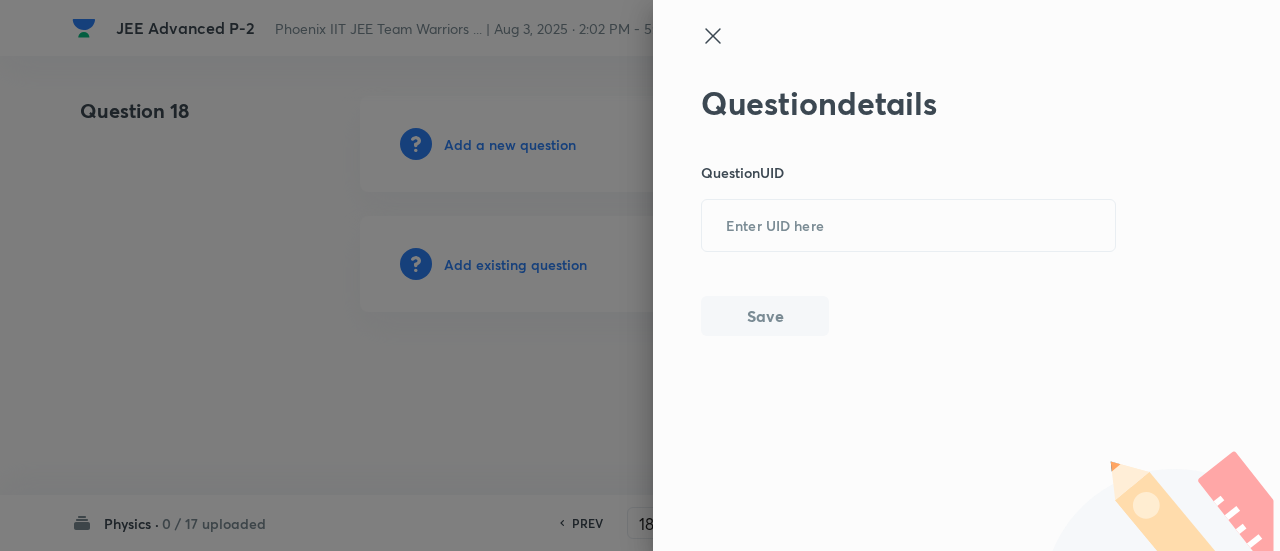 click on "Question  details Question  UID ​ Save" at bounding box center (909, 210) 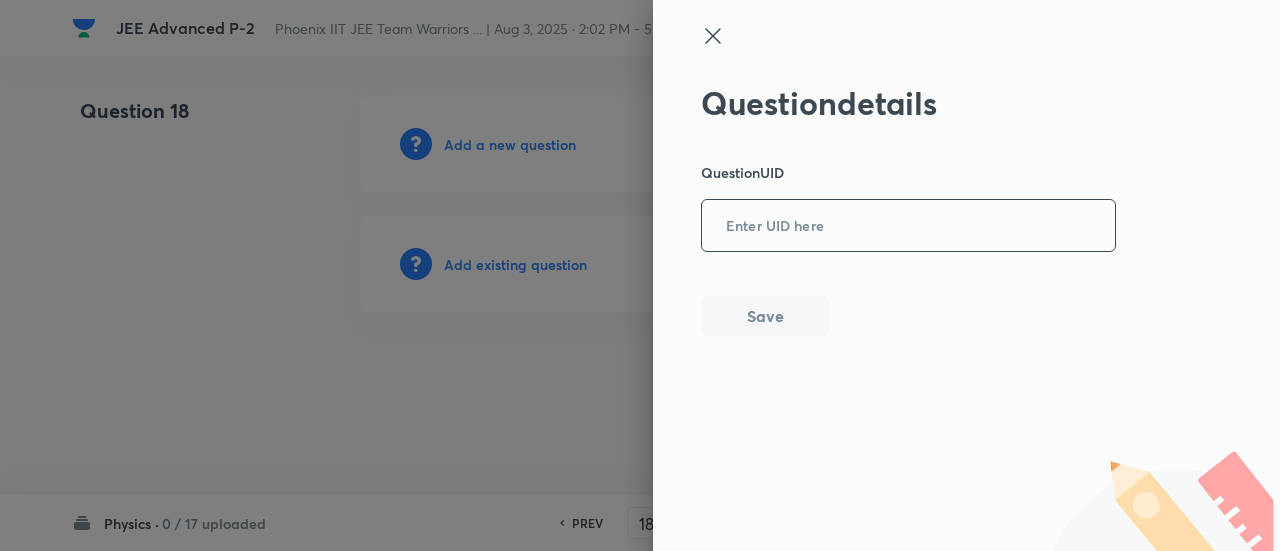 click at bounding box center (908, 226) 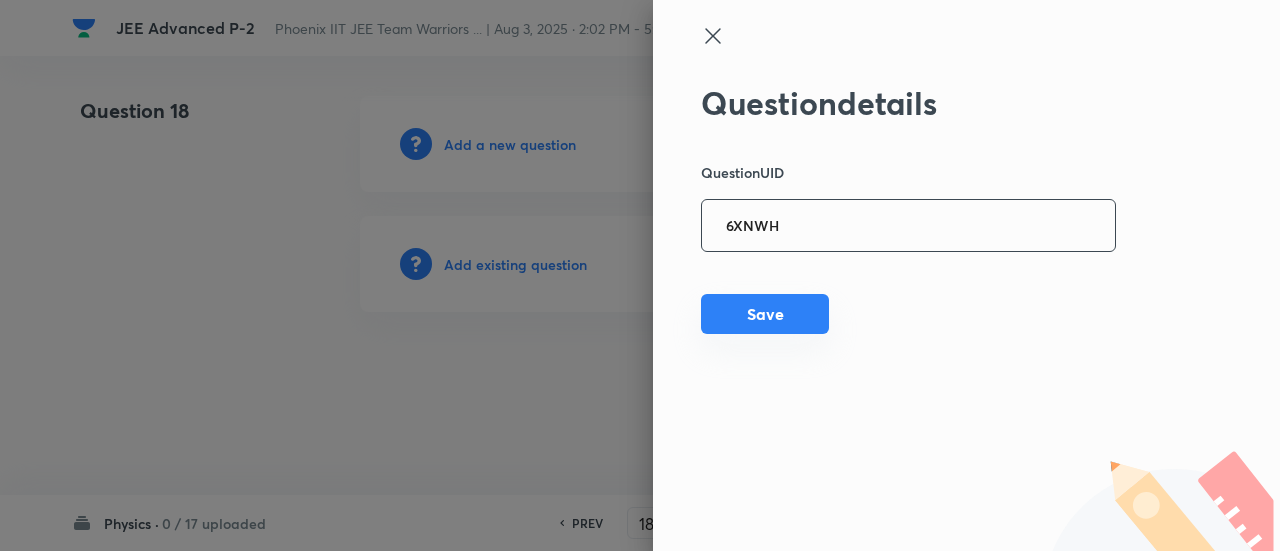 type on "6XNWH" 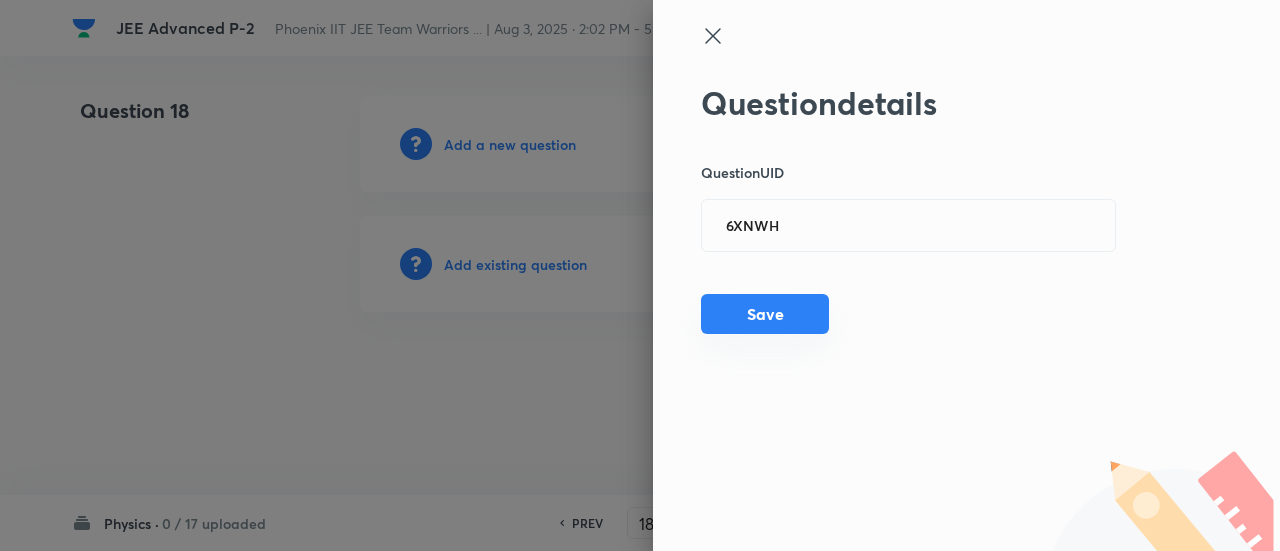 click on "Save" at bounding box center (765, 314) 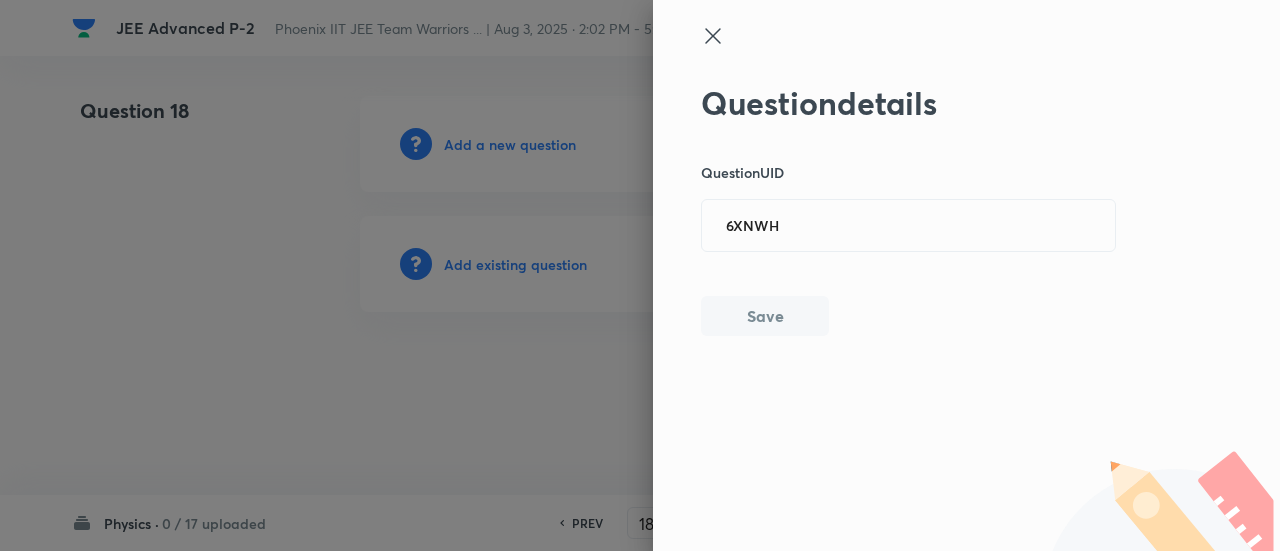 type 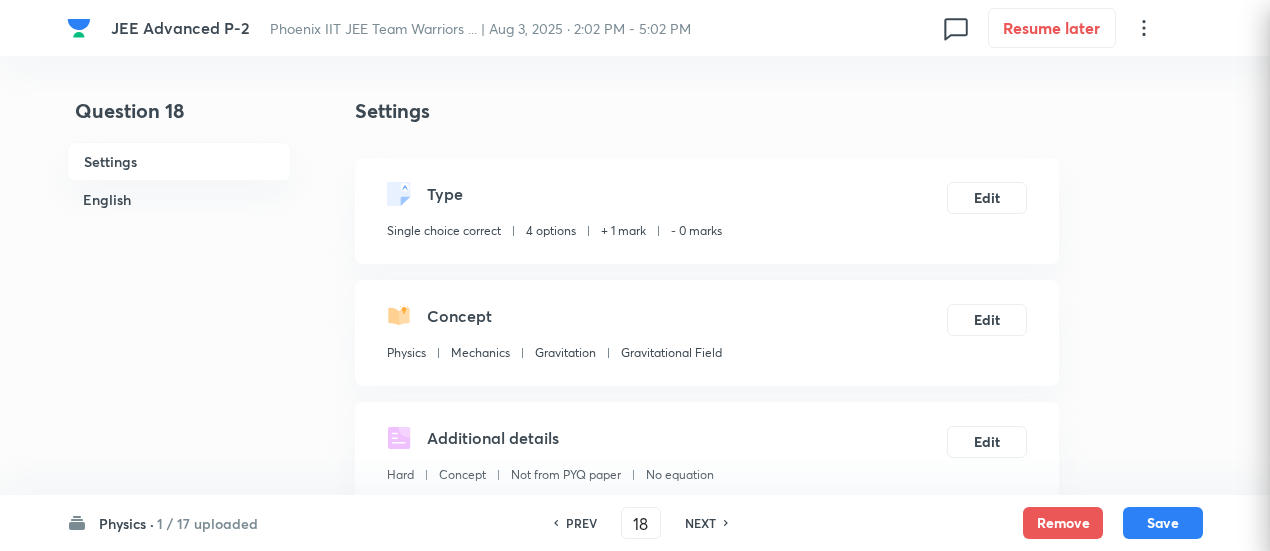checkbox on "true" 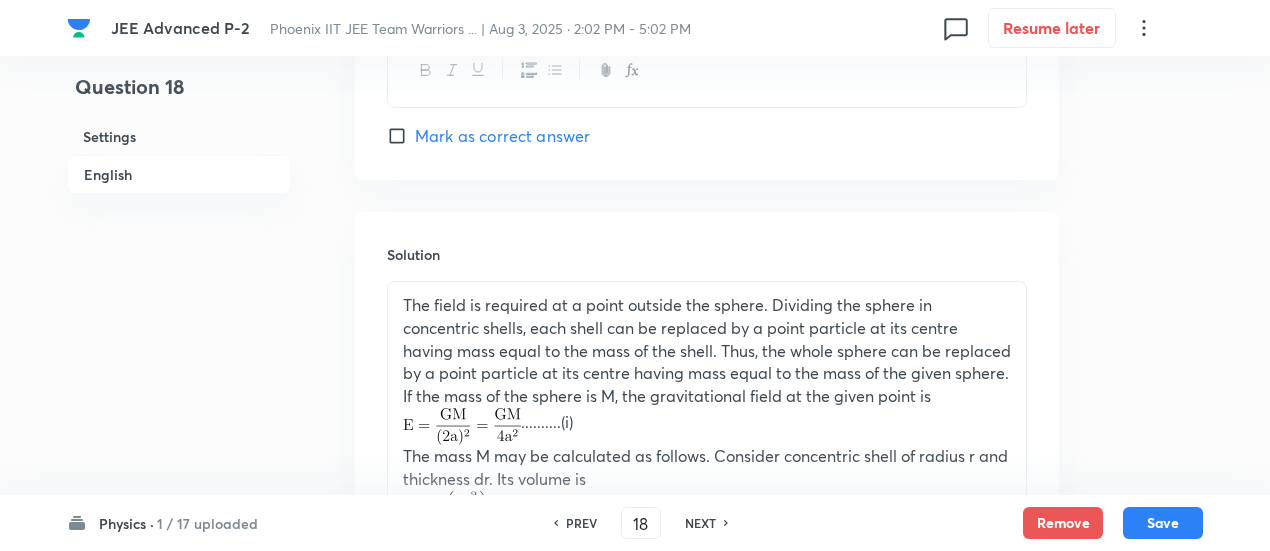 scroll, scrollTop: 2484, scrollLeft: 0, axis: vertical 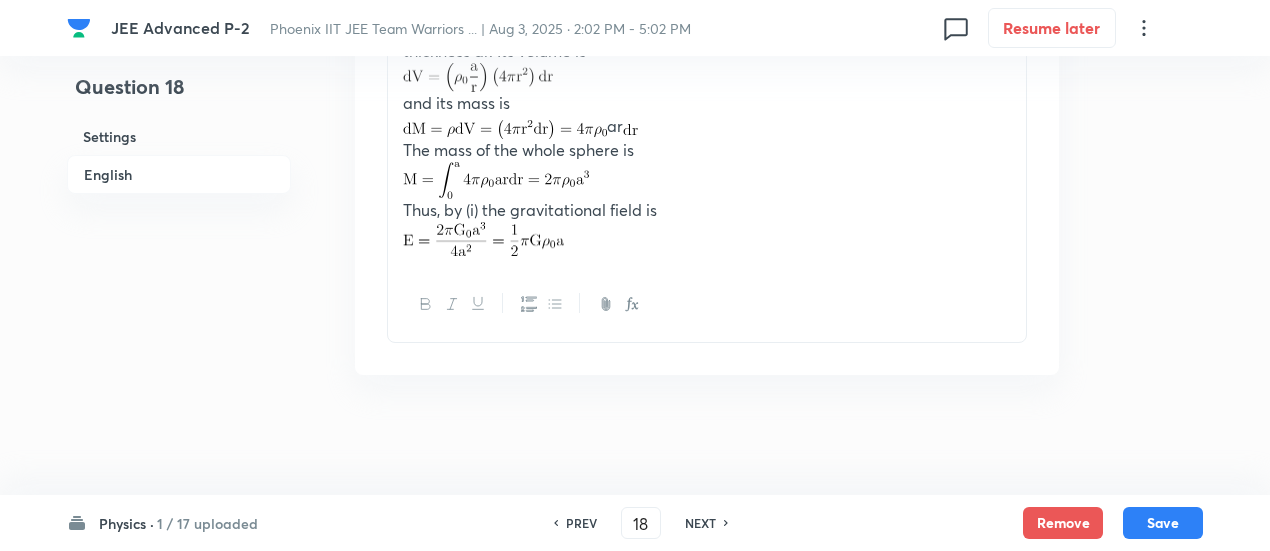 click on "NEXT" at bounding box center (703, 523) 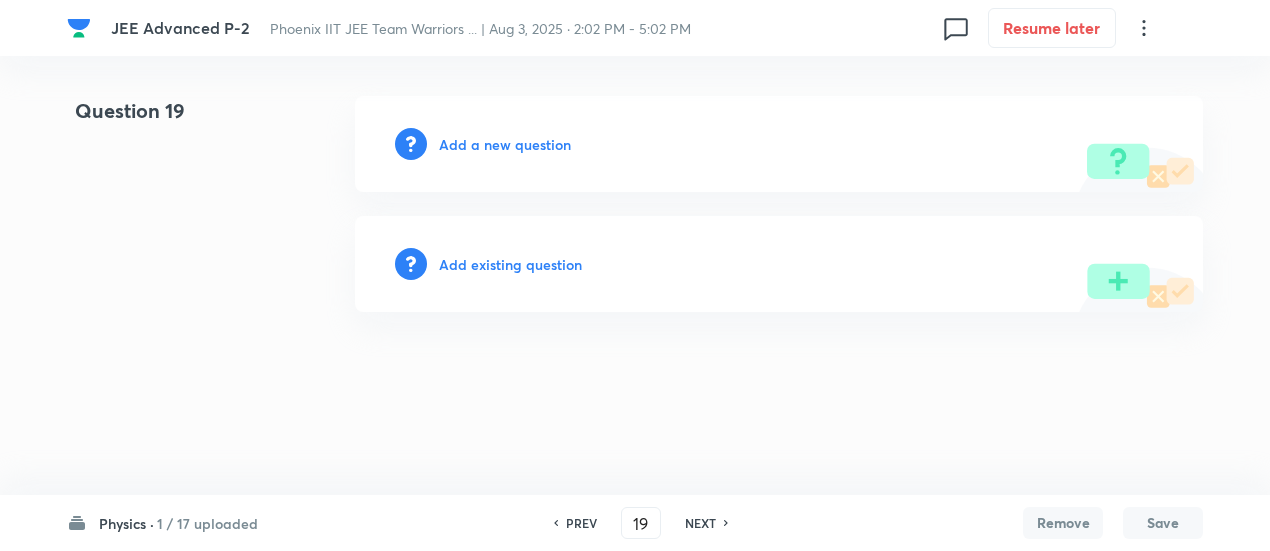 scroll, scrollTop: 0, scrollLeft: 0, axis: both 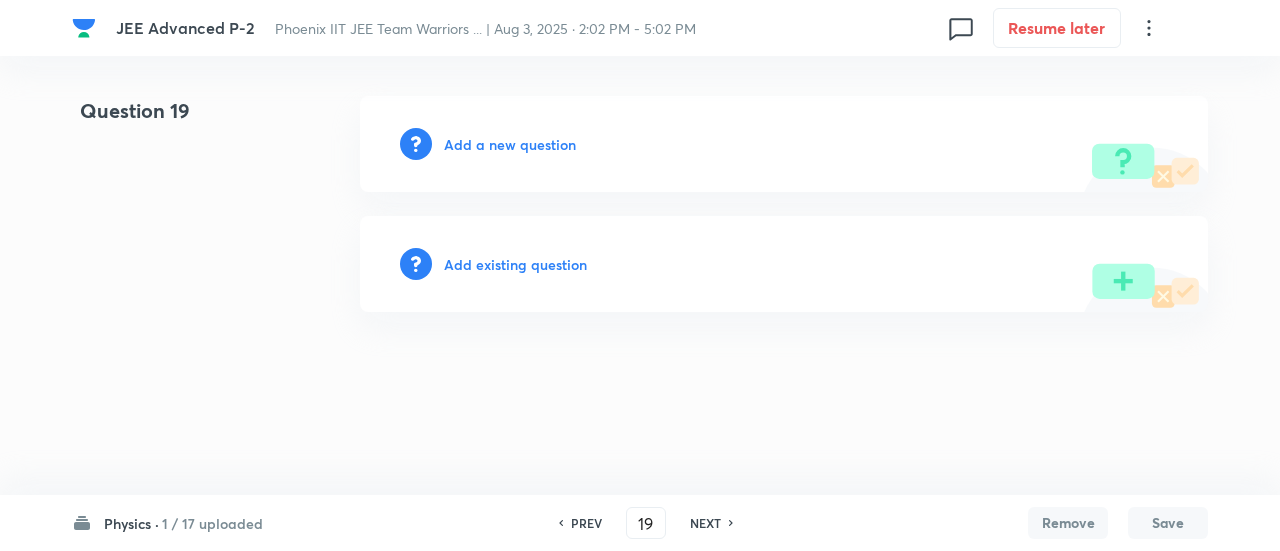 click on "Add existing question" at bounding box center (515, 264) 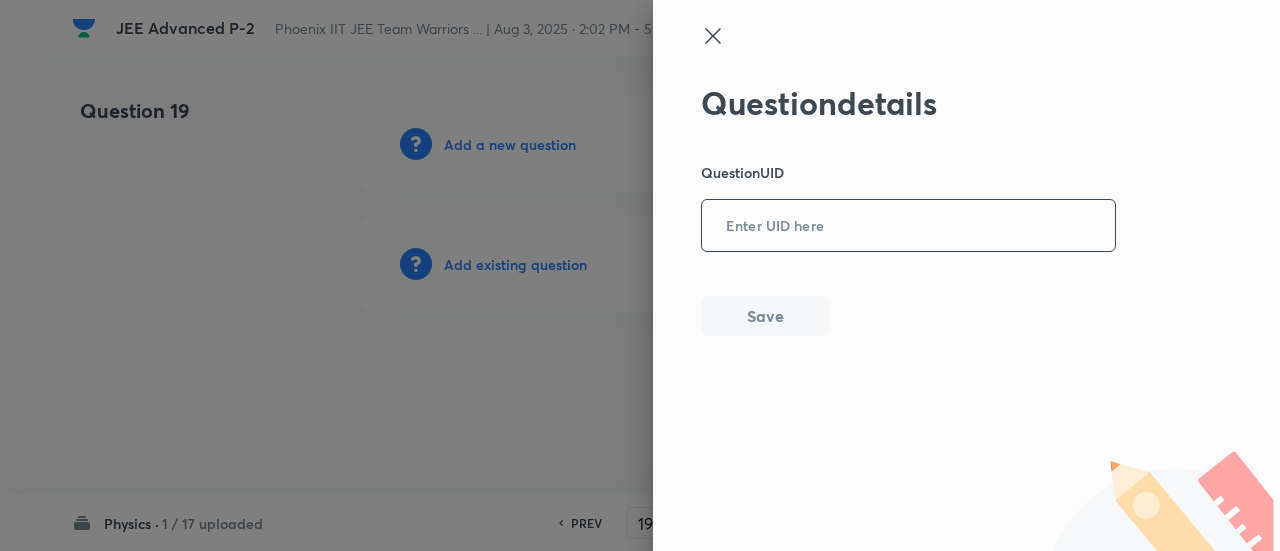 click at bounding box center (908, 226) 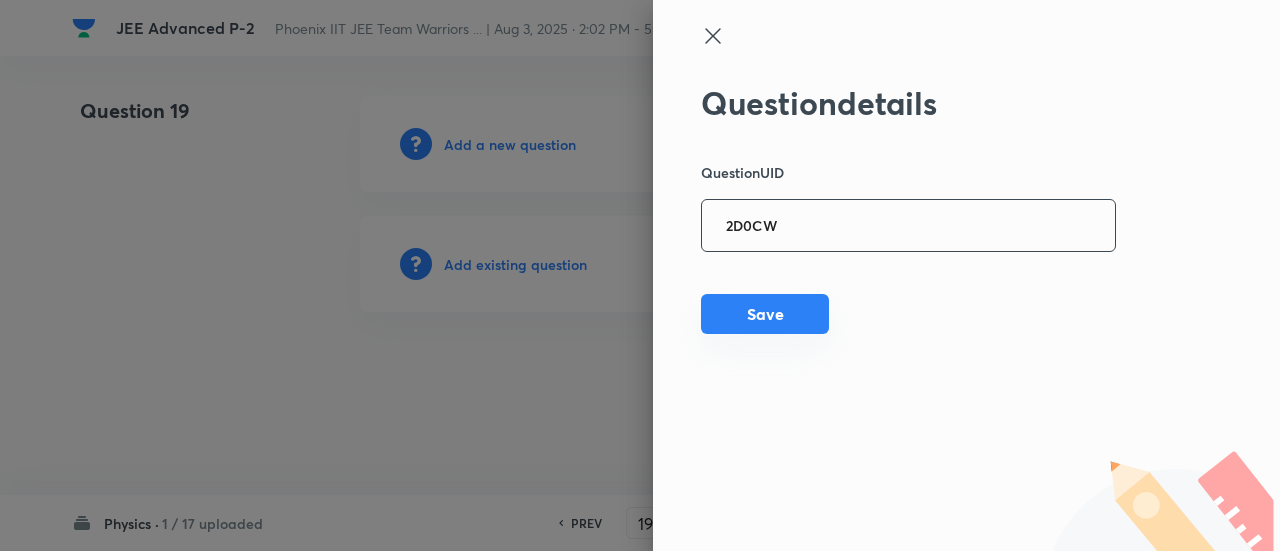 type on "2D0CW" 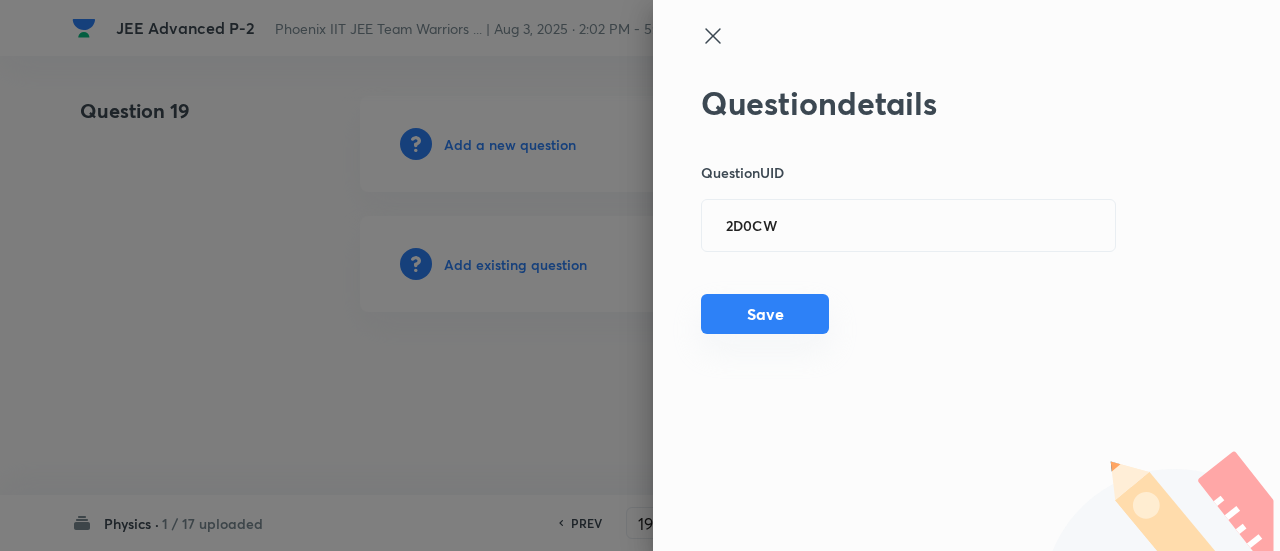 click on "Save" at bounding box center (765, 314) 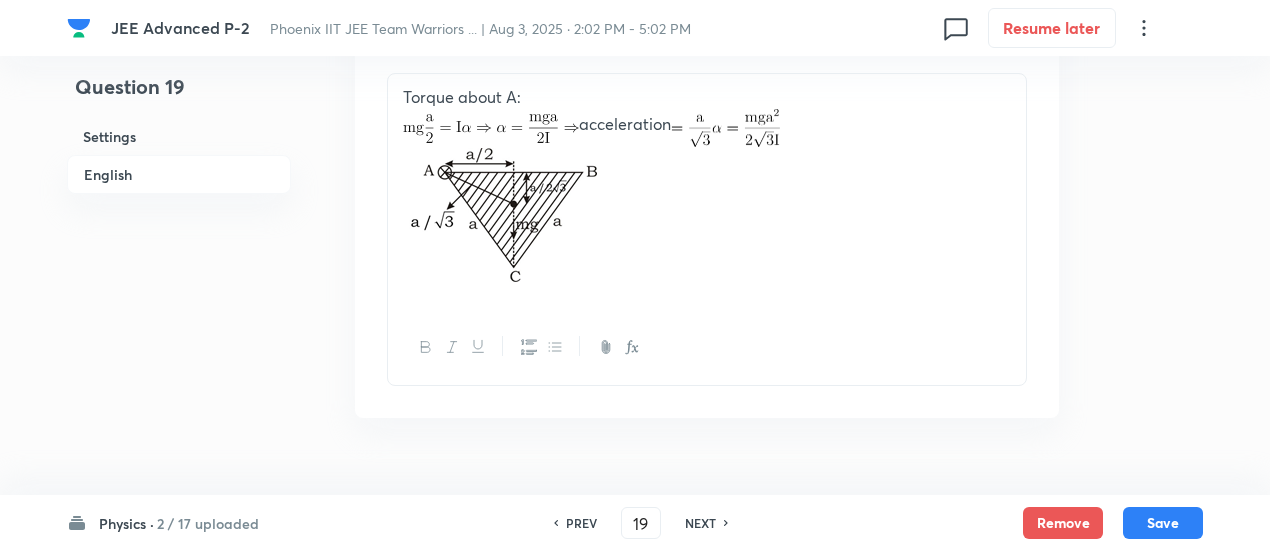 scroll, scrollTop: 2444, scrollLeft: 0, axis: vertical 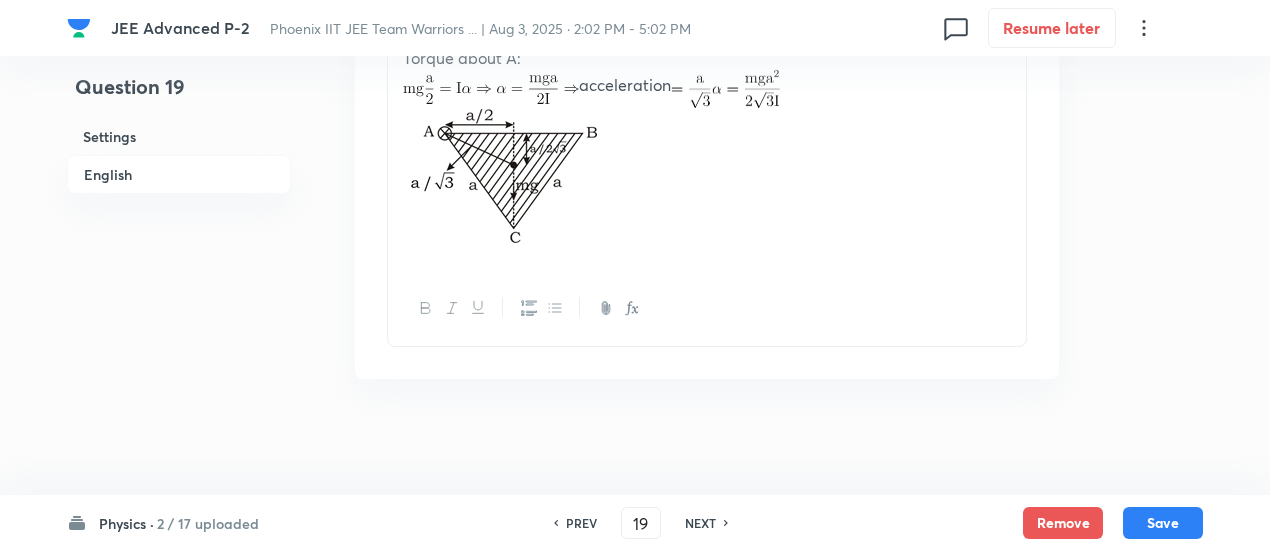 click on "NEXT" at bounding box center (700, 523) 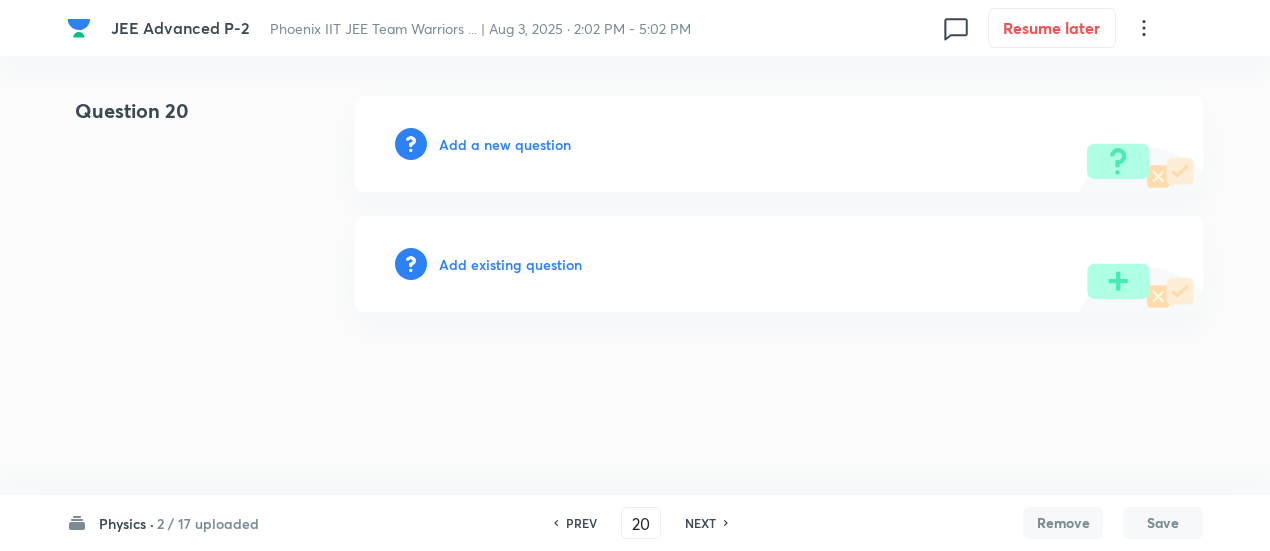 scroll, scrollTop: 0, scrollLeft: 0, axis: both 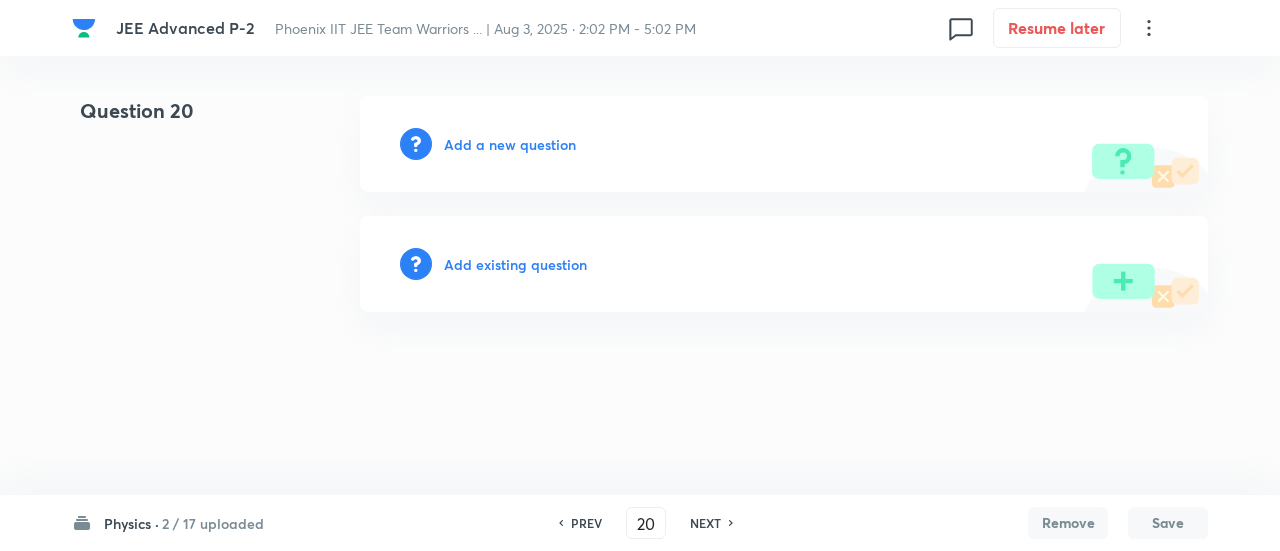 click on "Add existing question" at bounding box center (515, 264) 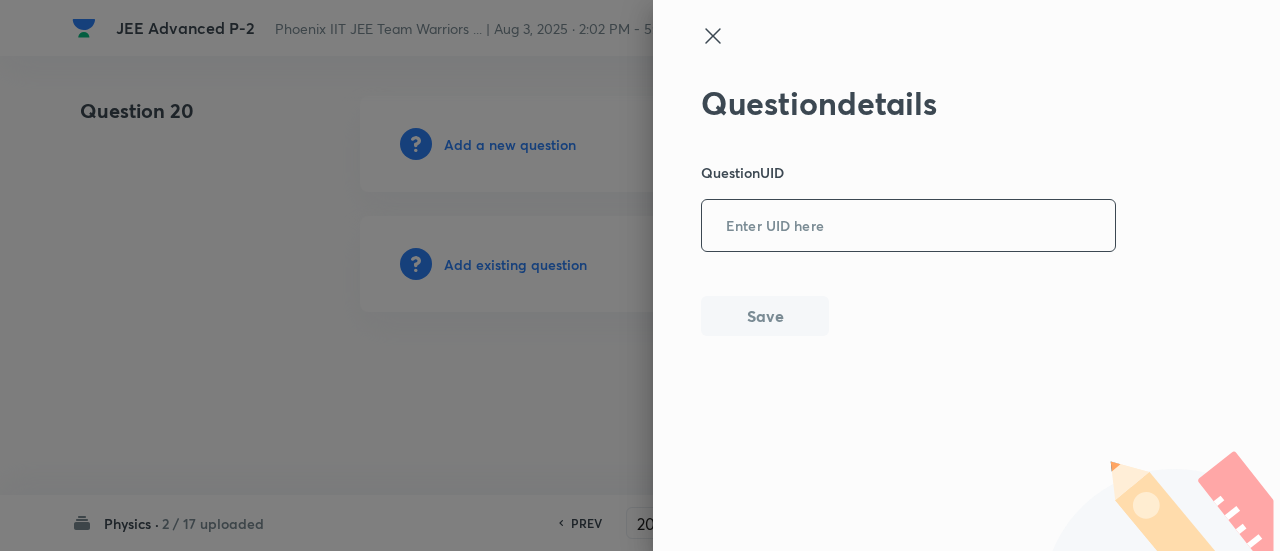 click at bounding box center [908, 226] 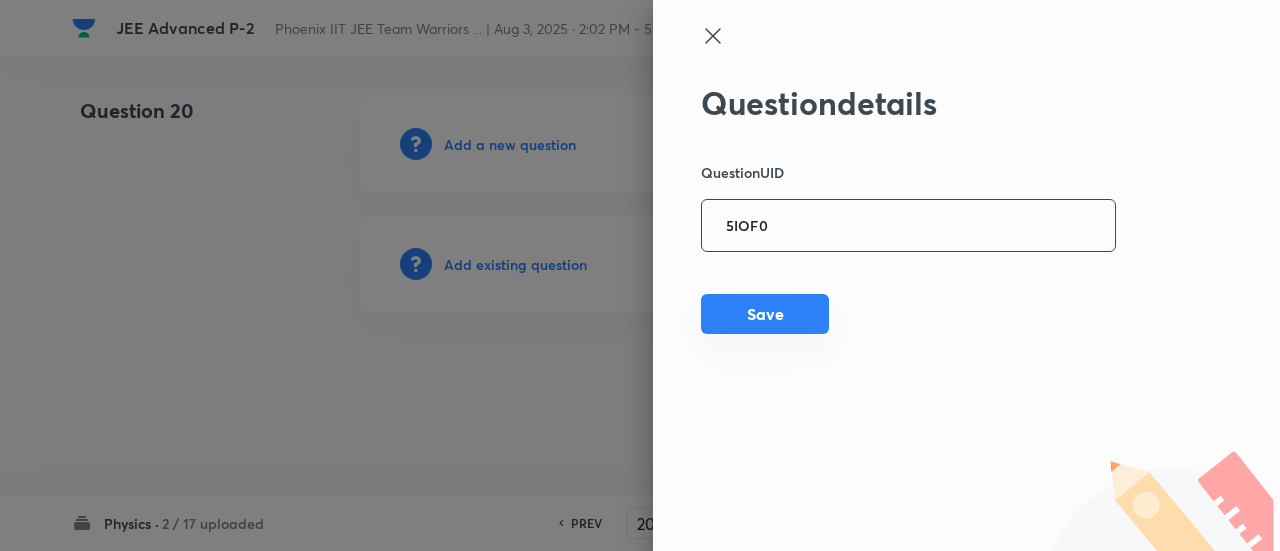 type on "5IOF0" 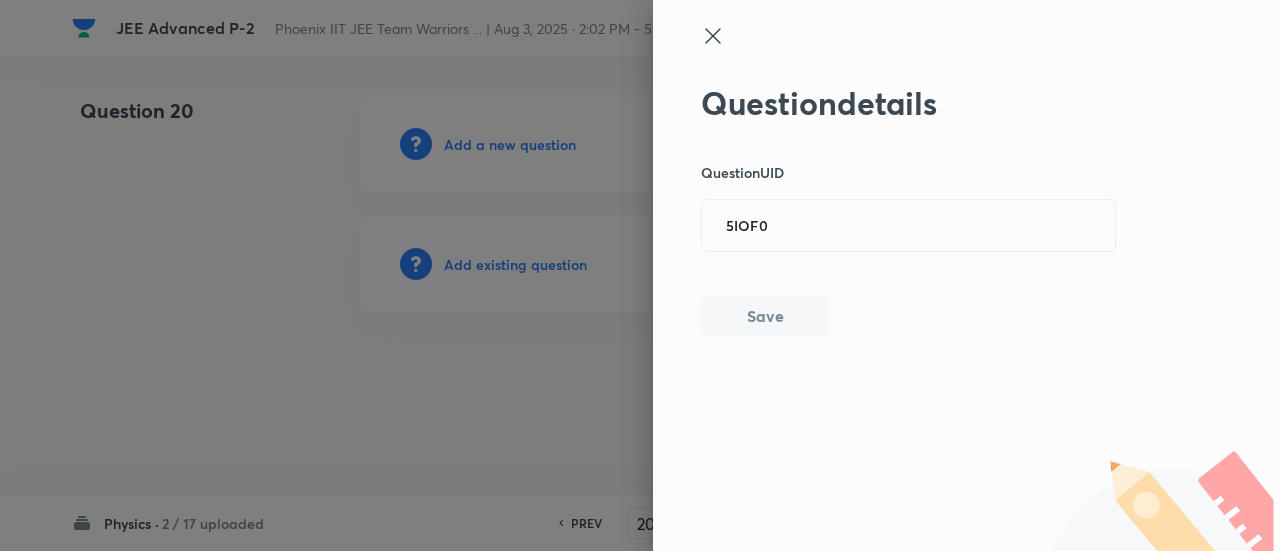 type 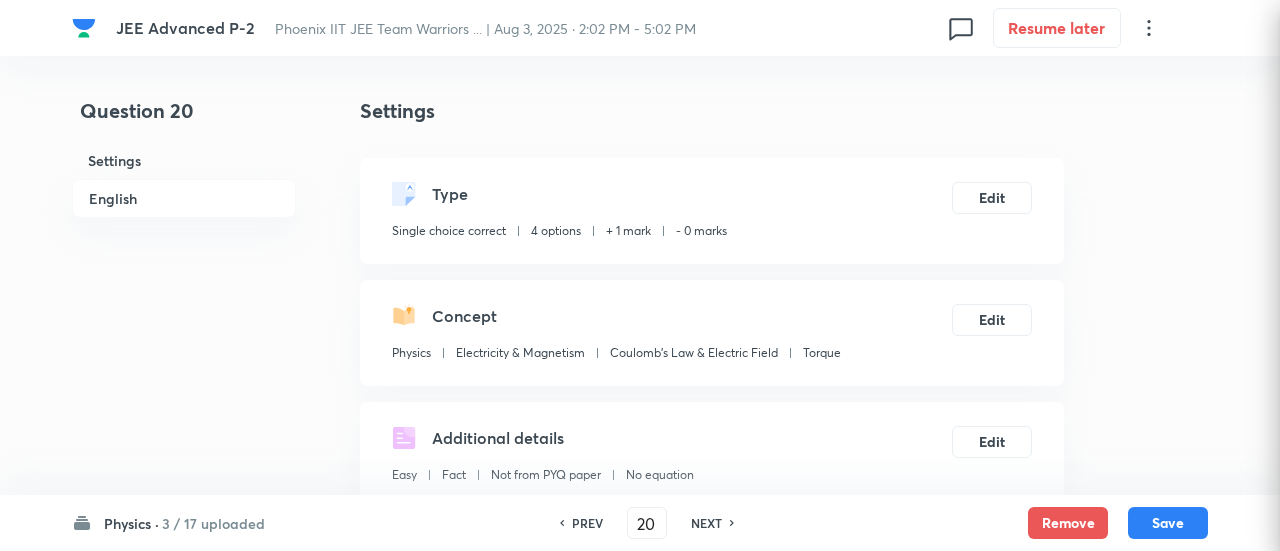 checkbox on "true" 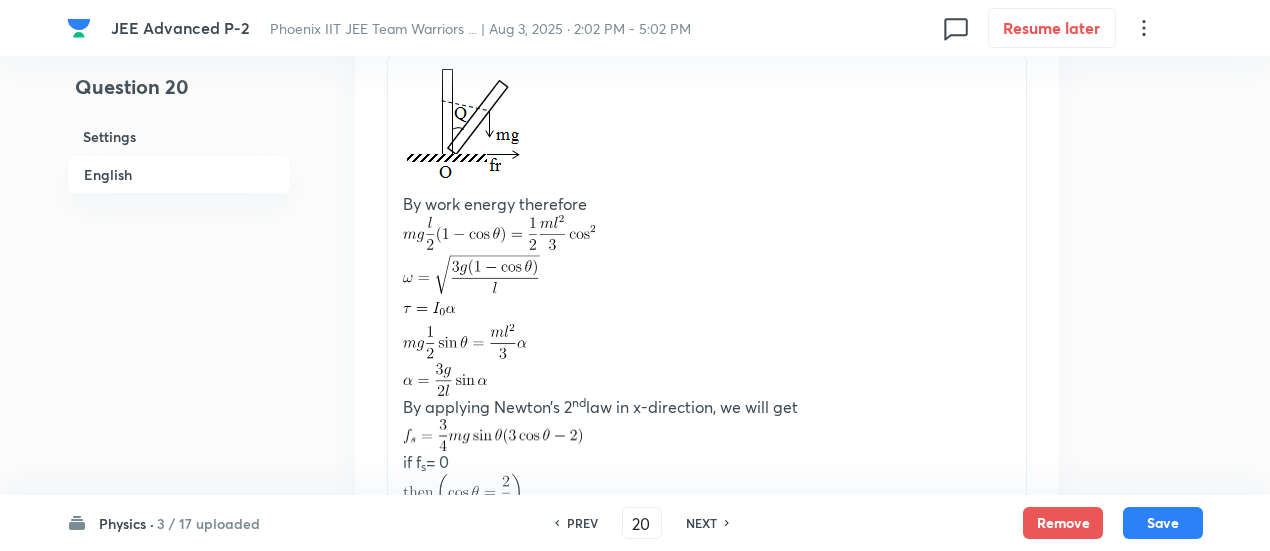 scroll, scrollTop: 2588, scrollLeft: 0, axis: vertical 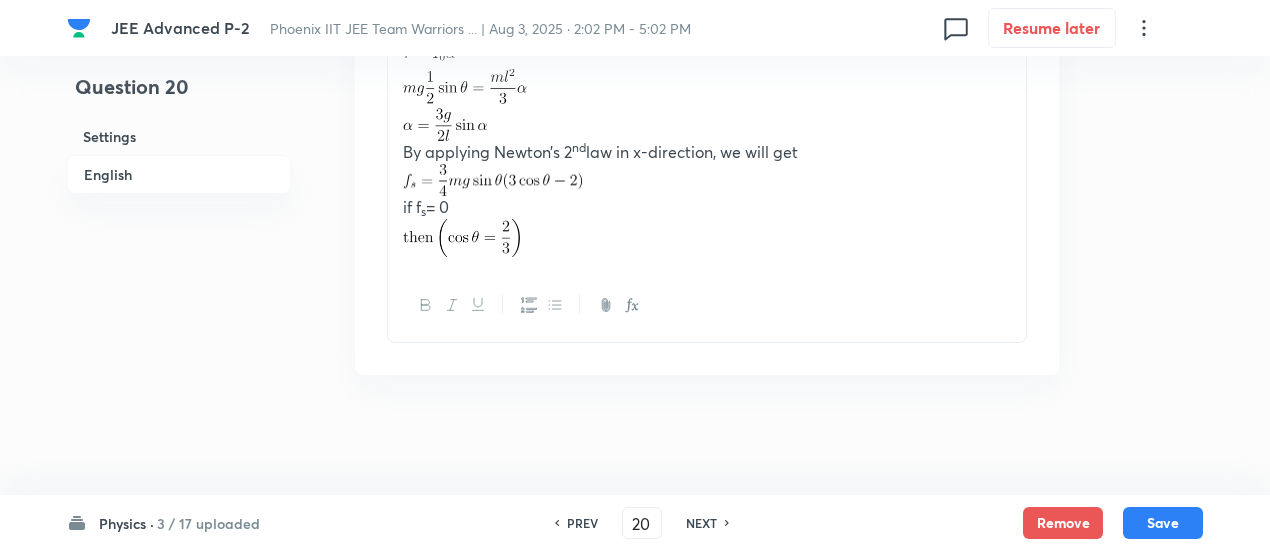 click on "NEXT" at bounding box center [701, 523] 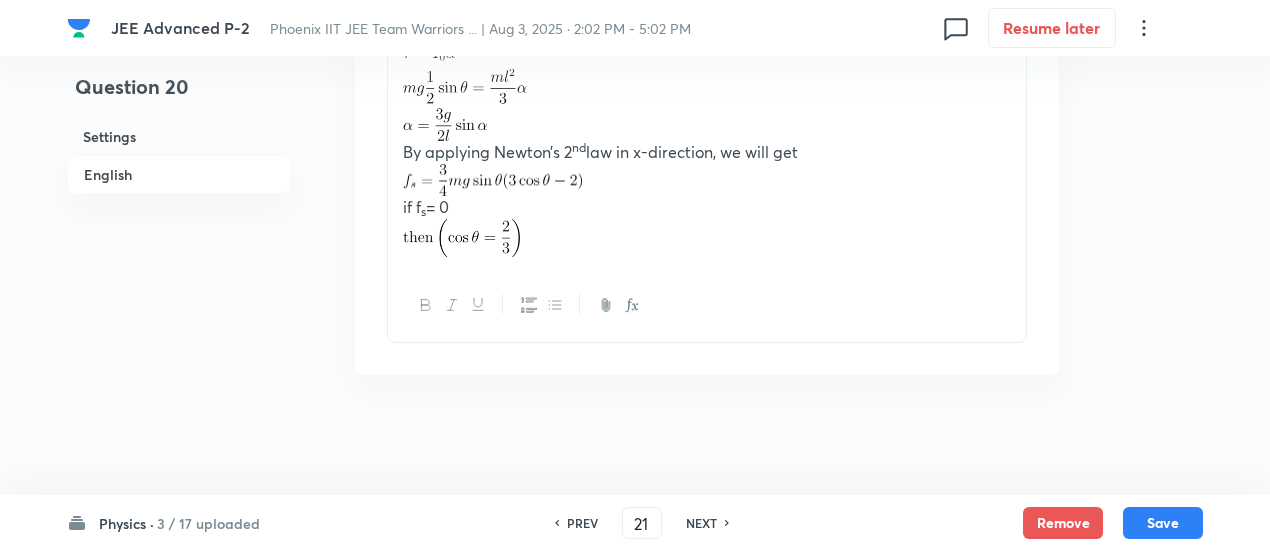 scroll, scrollTop: 0, scrollLeft: 0, axis: both 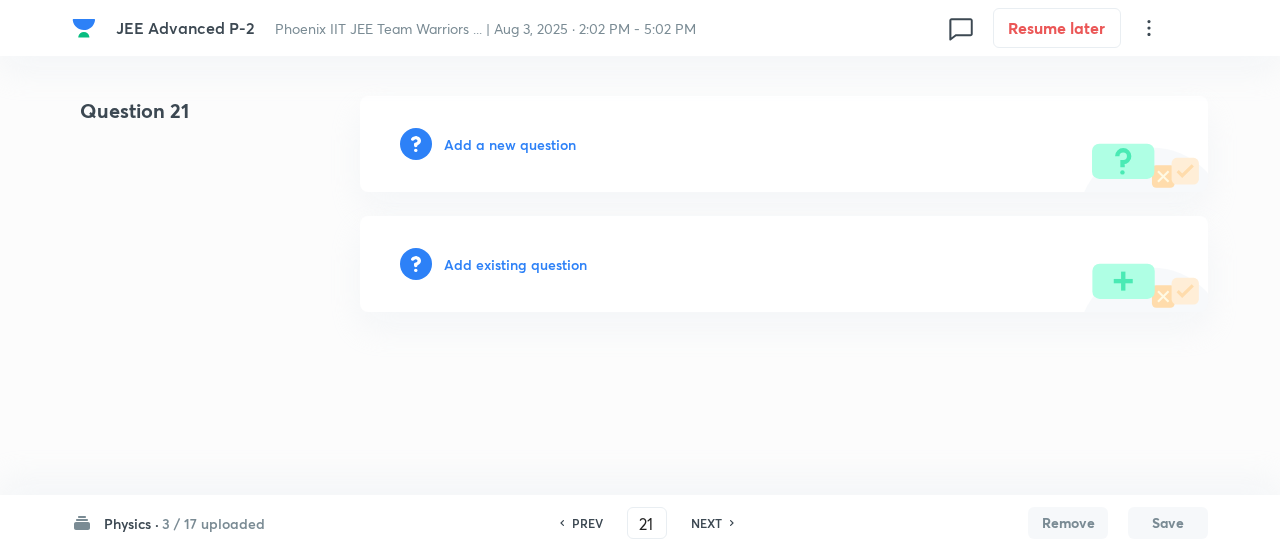 click on "Add existing question" at bounding box center (515, 264) 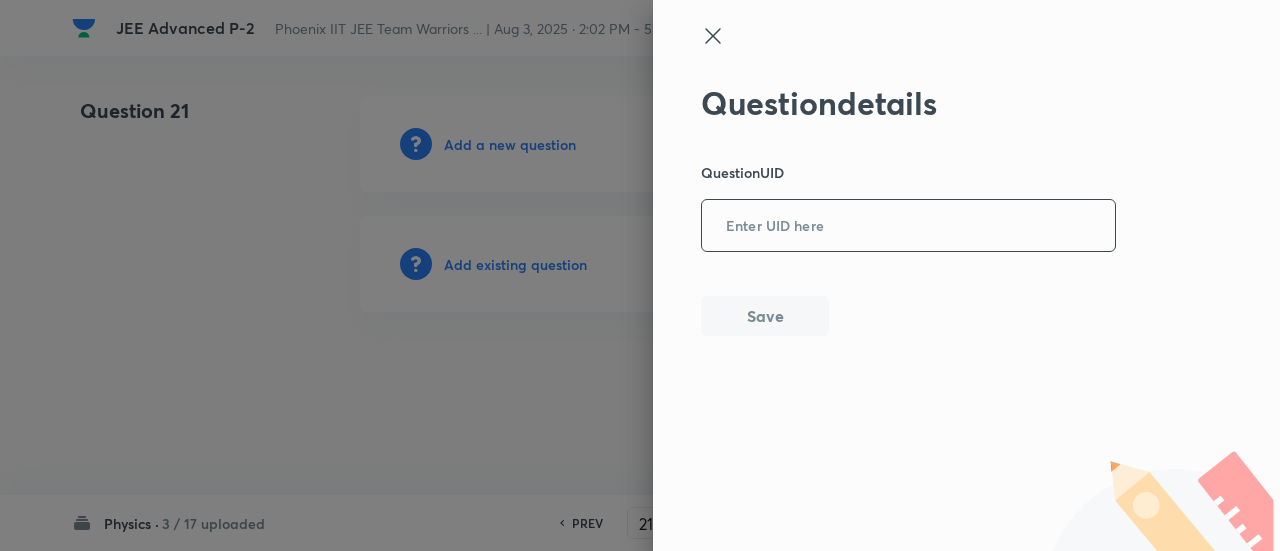 click at bounding box center [908, 226] 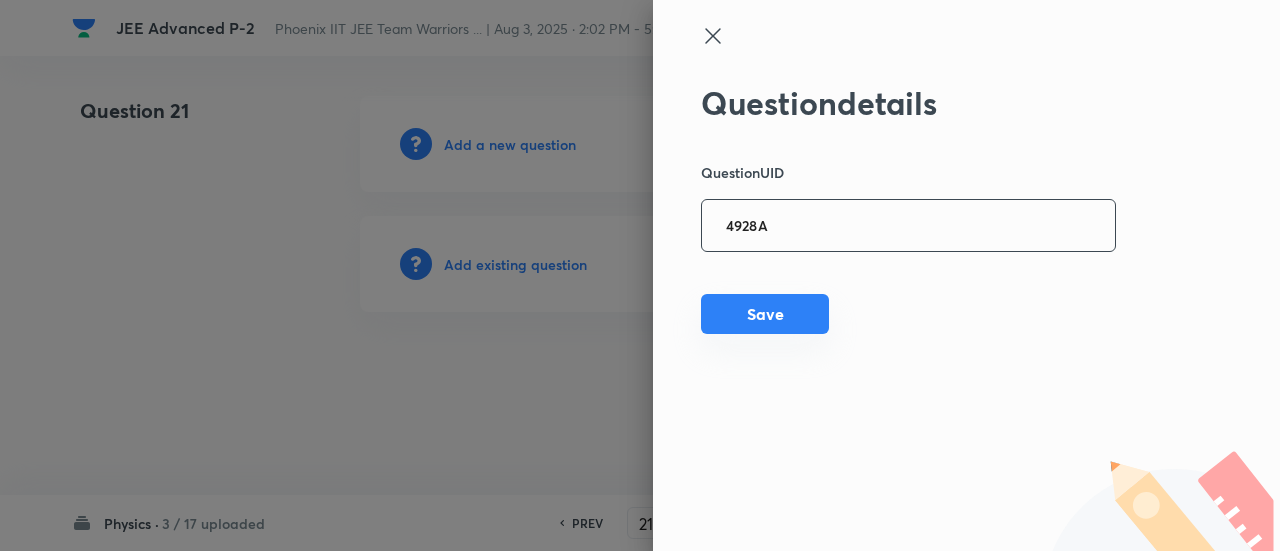 type on "4928A" 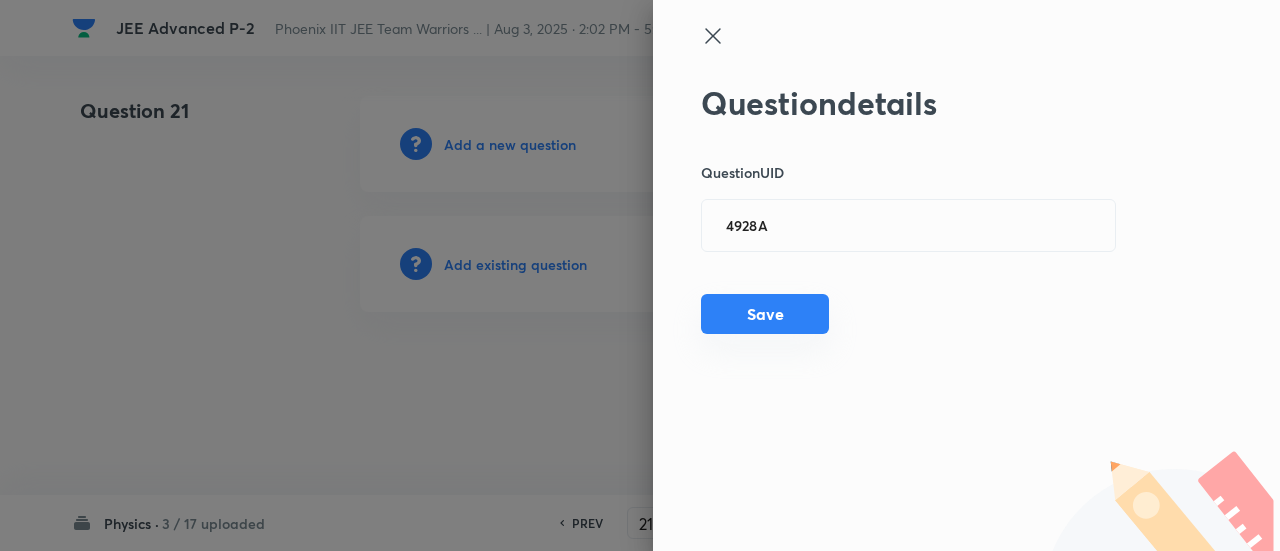 click on "Save" at bounding box center (765, 314) 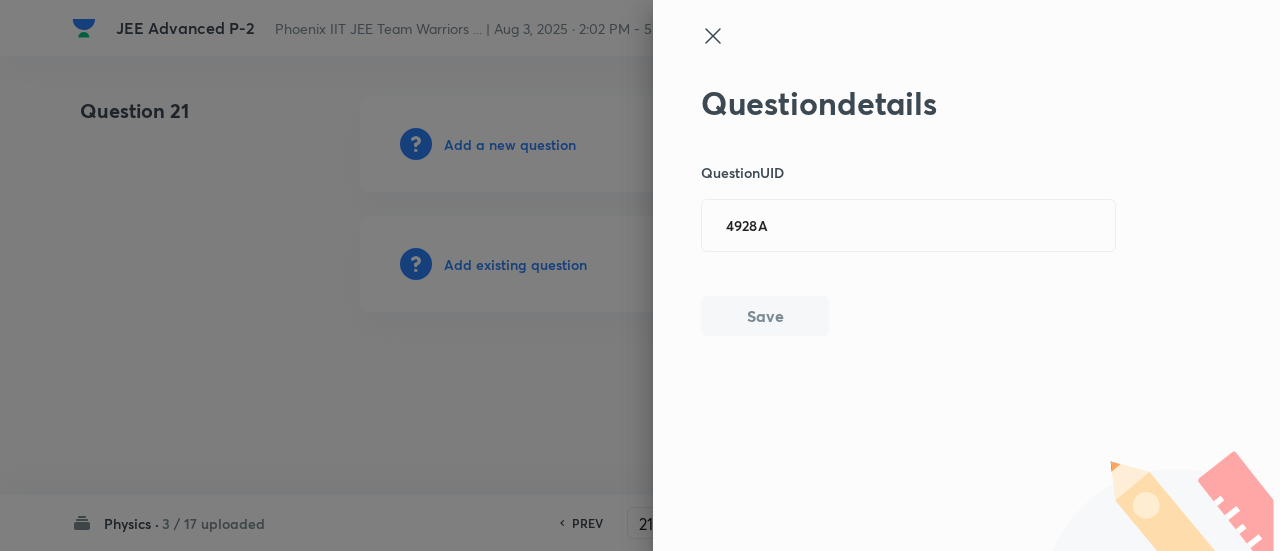 type 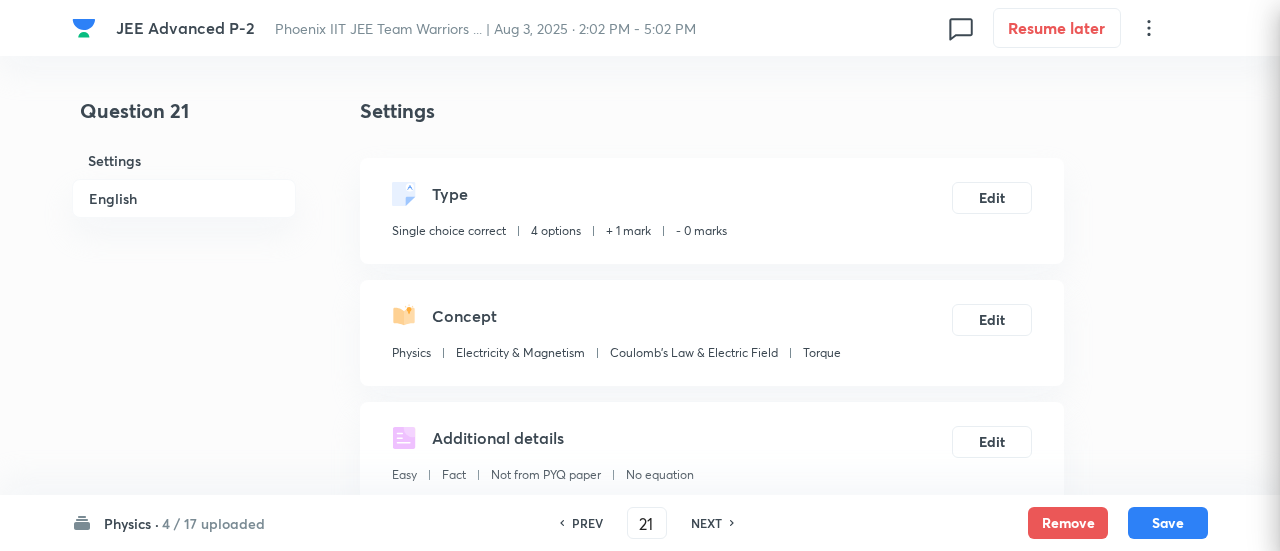 checkbox on "true" 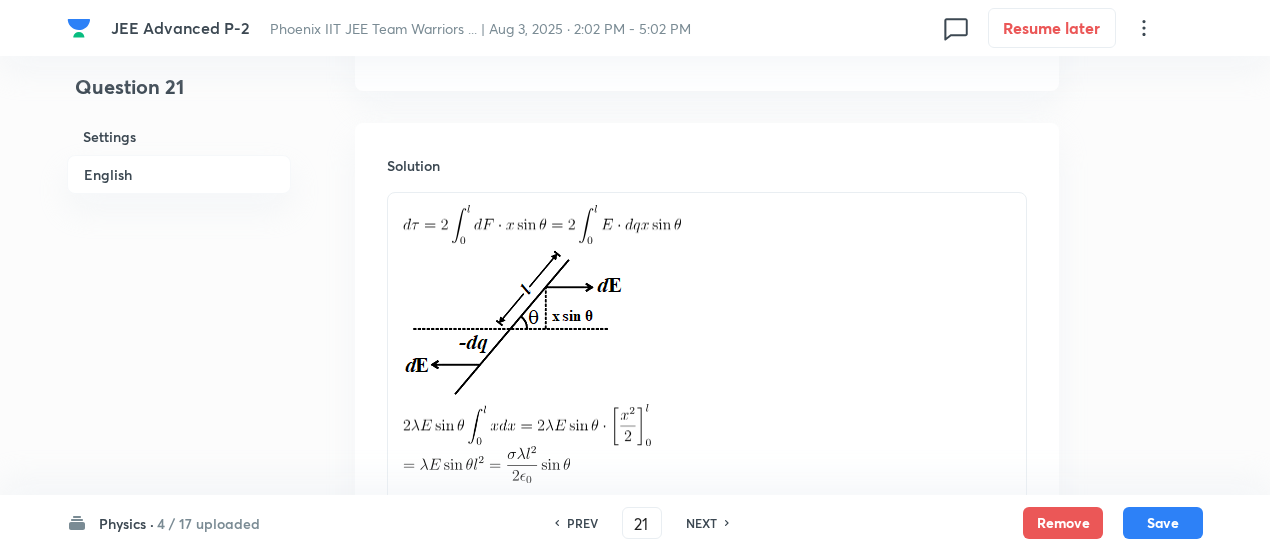 scroll, scrollTop: 2606, scrollLeft: 0, axis: vertical 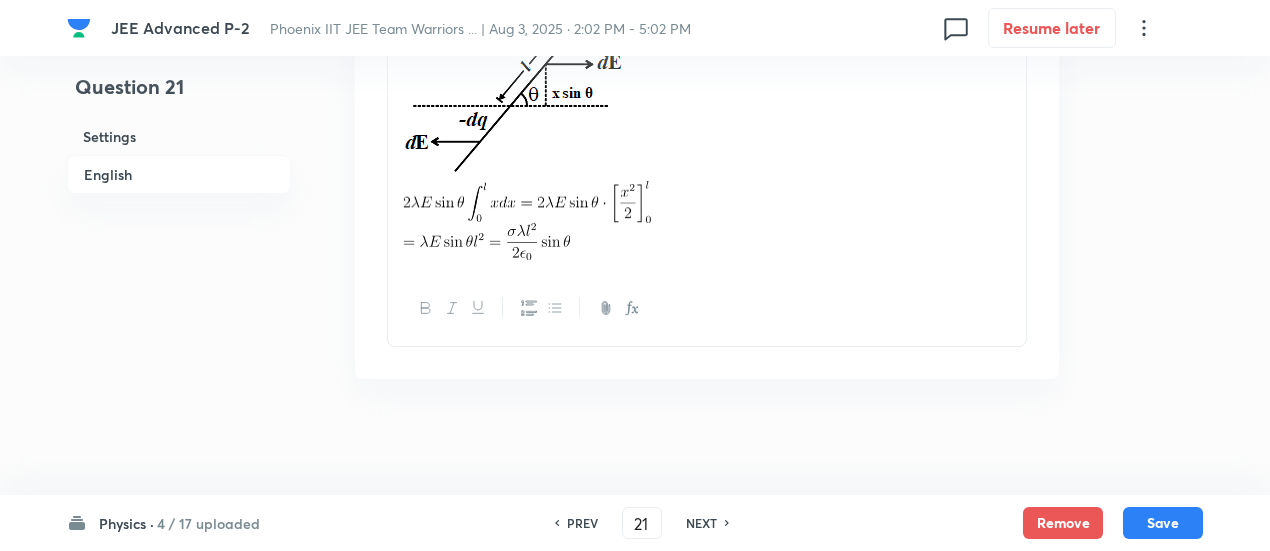 click on "NEXT" at bounding box center (701, 523) 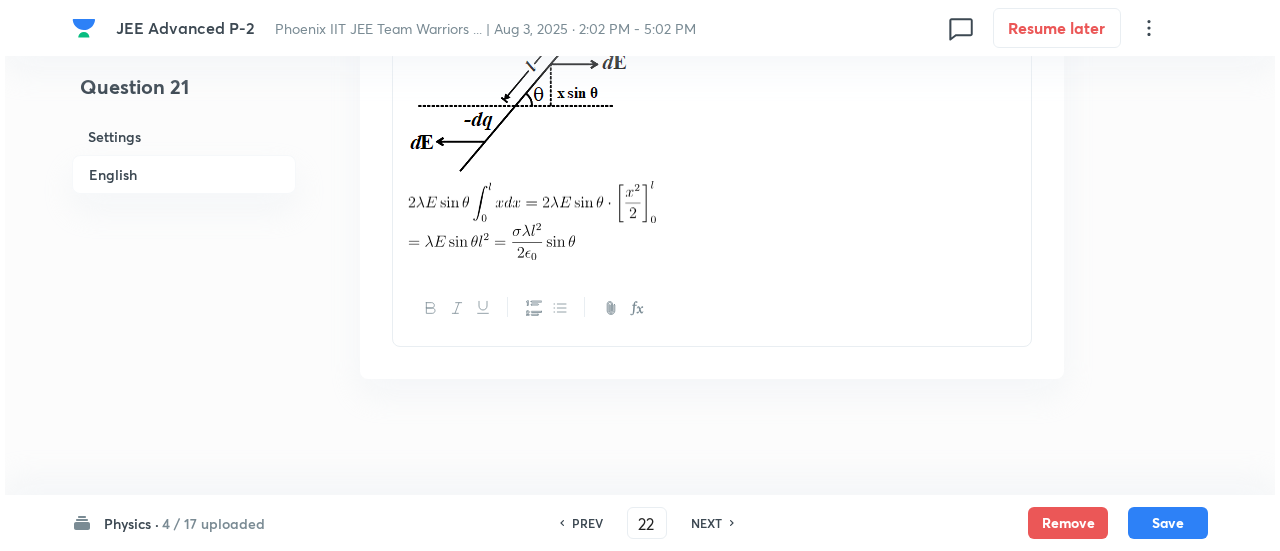 scroll, scrollTop: 0, scrollLeft: 0, axis: both 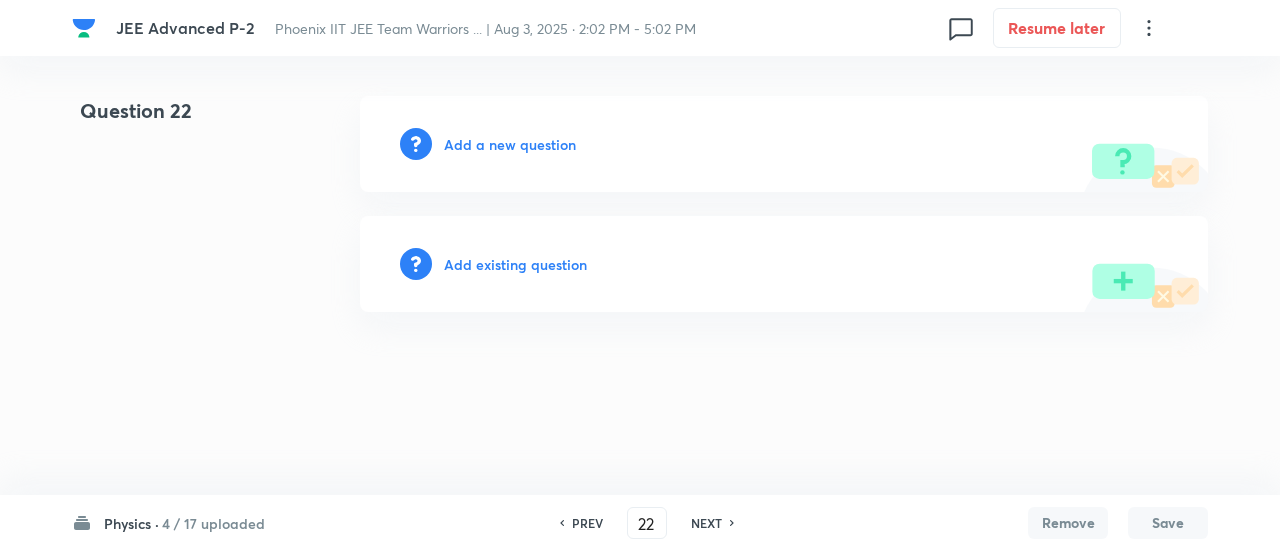 click on "Add existing question" at bounding box center (784, 264) 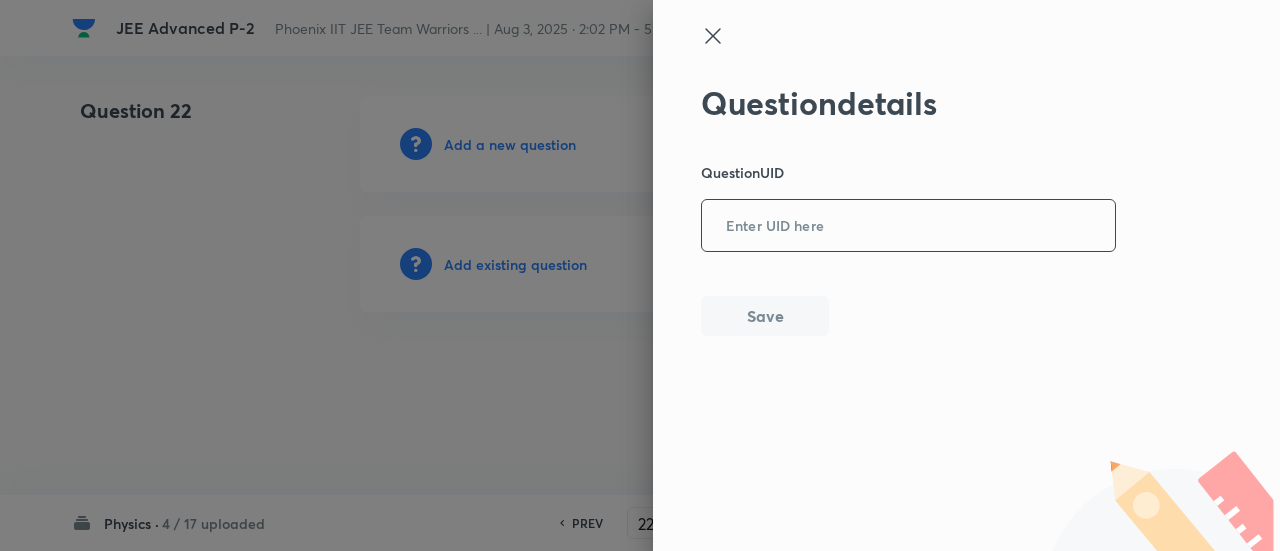 click at bounding box center [908, 226] 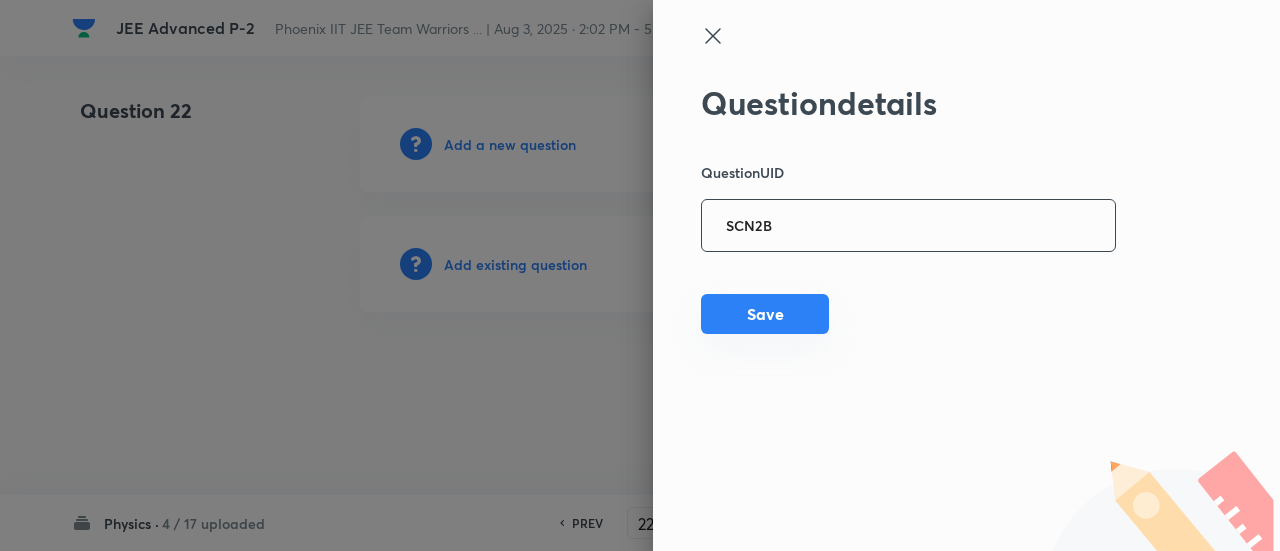 type on "SCN2B" 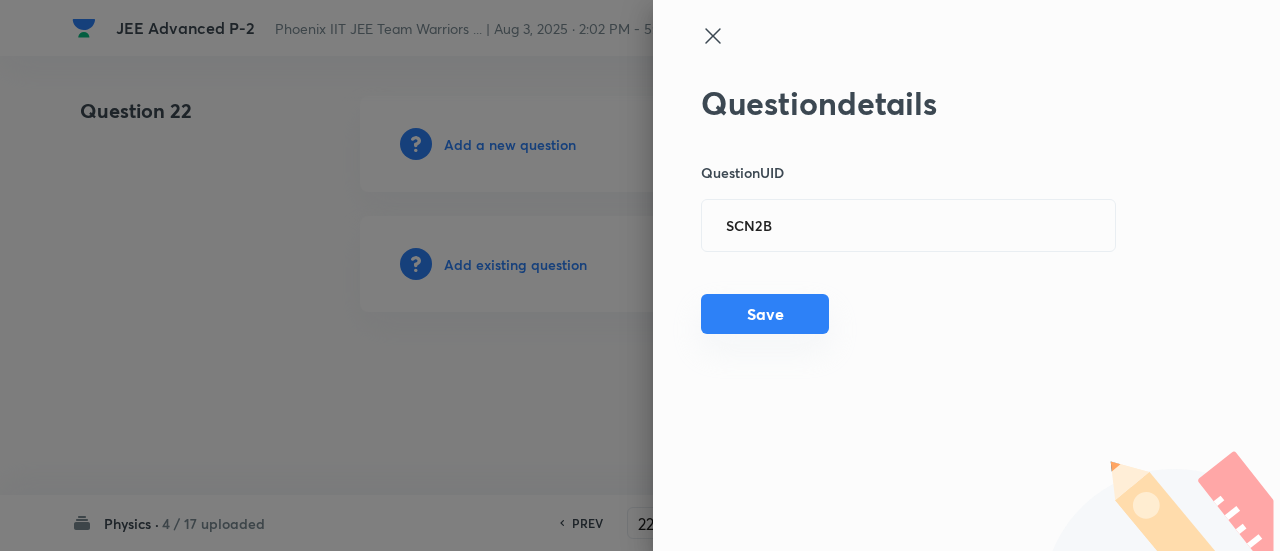 click on "Save" at bounding box center (765, 314) 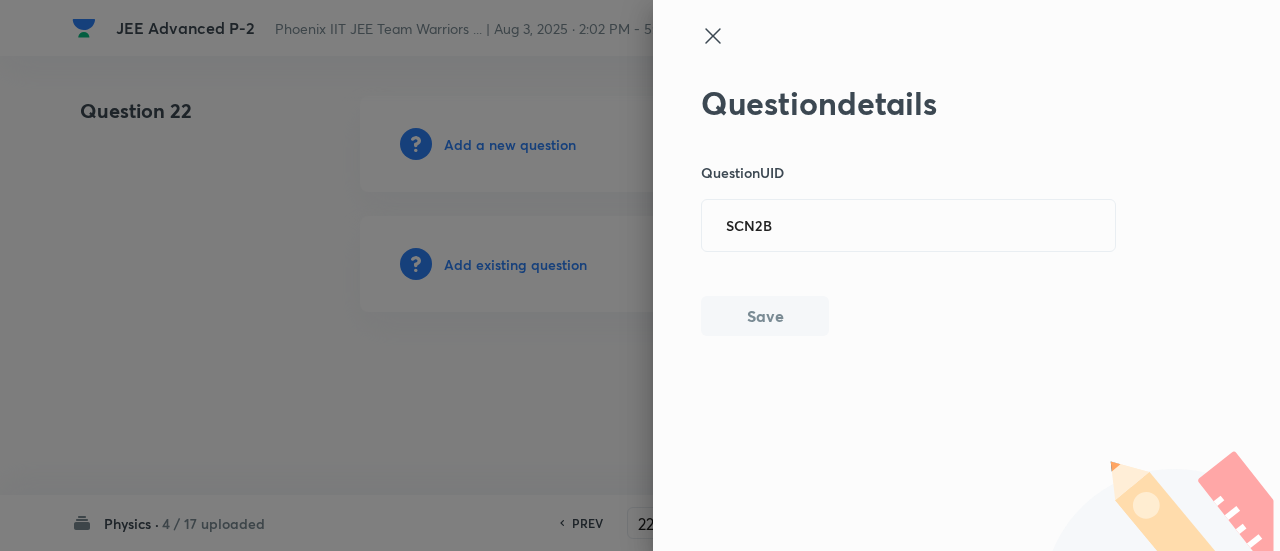 click on "Save" at bounding box center (765, 316) 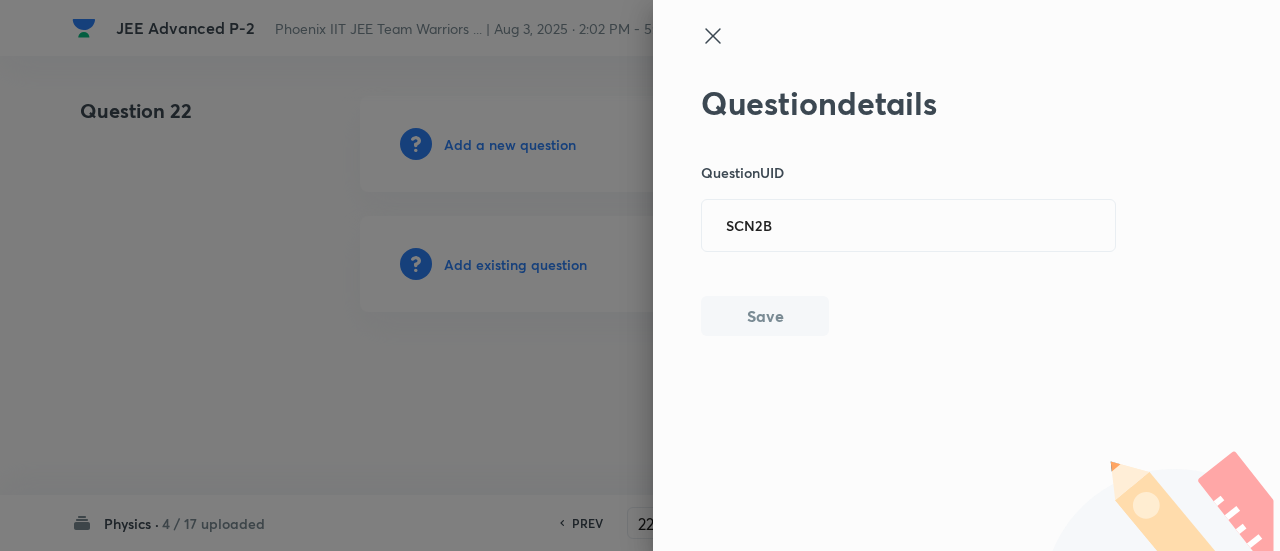 type 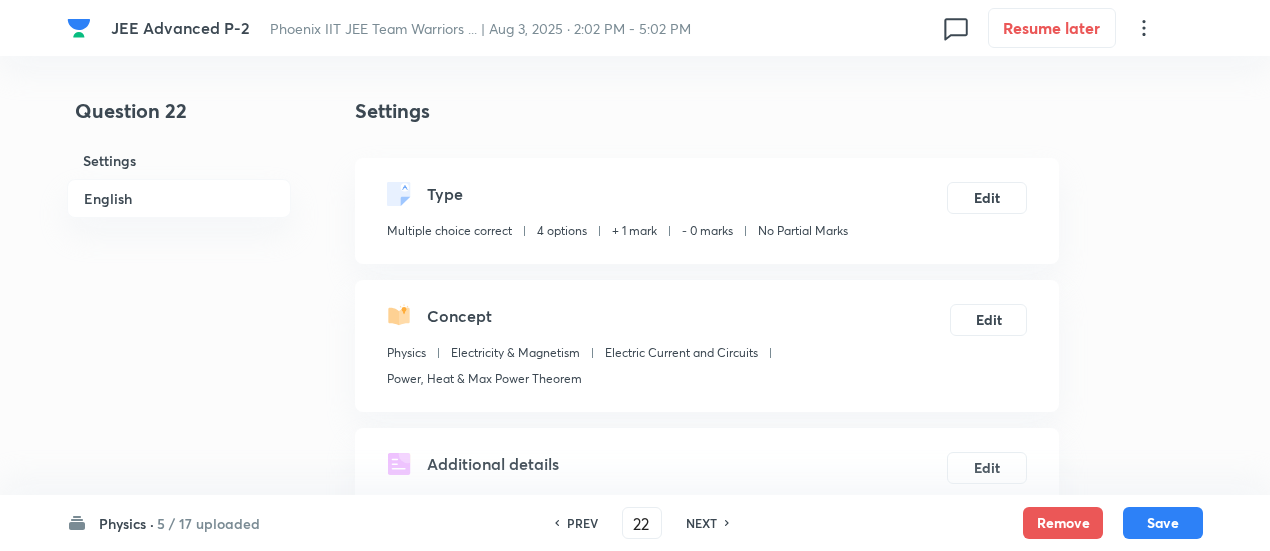 click on "NEXT" at bounding box center (701, 523) 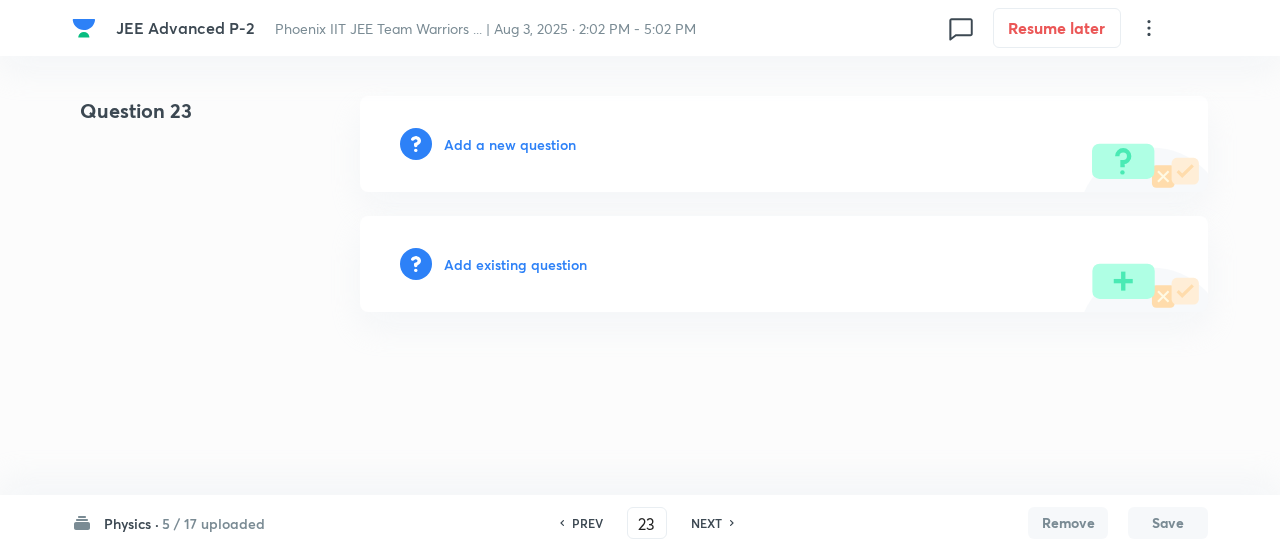 click on "Add existing question" at bounding box center [784, 264] 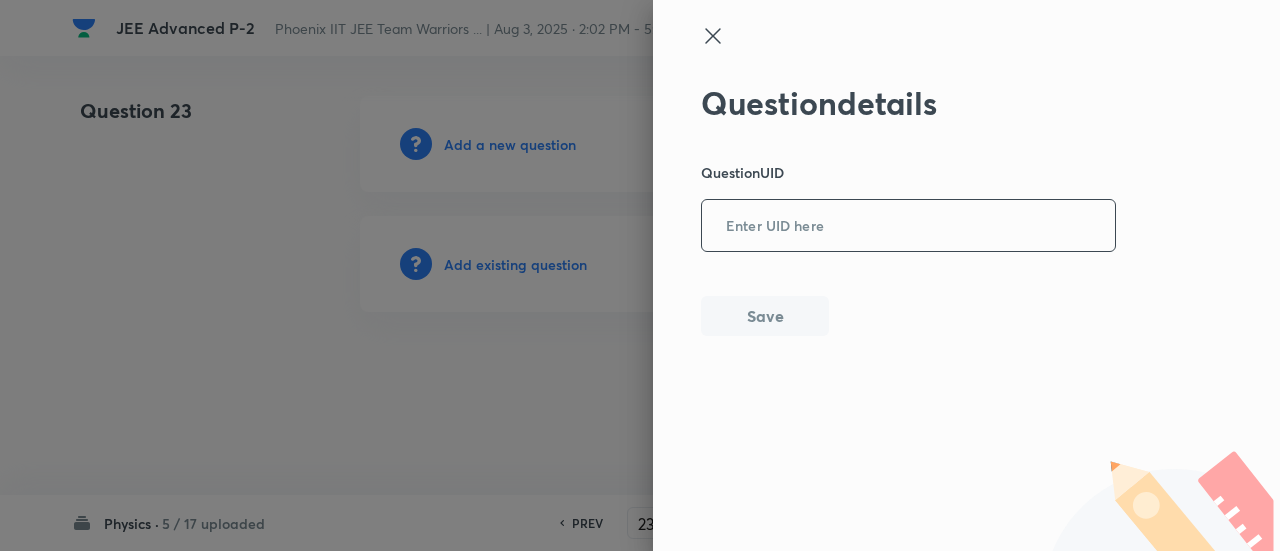 click at bounding box center (908, 226) 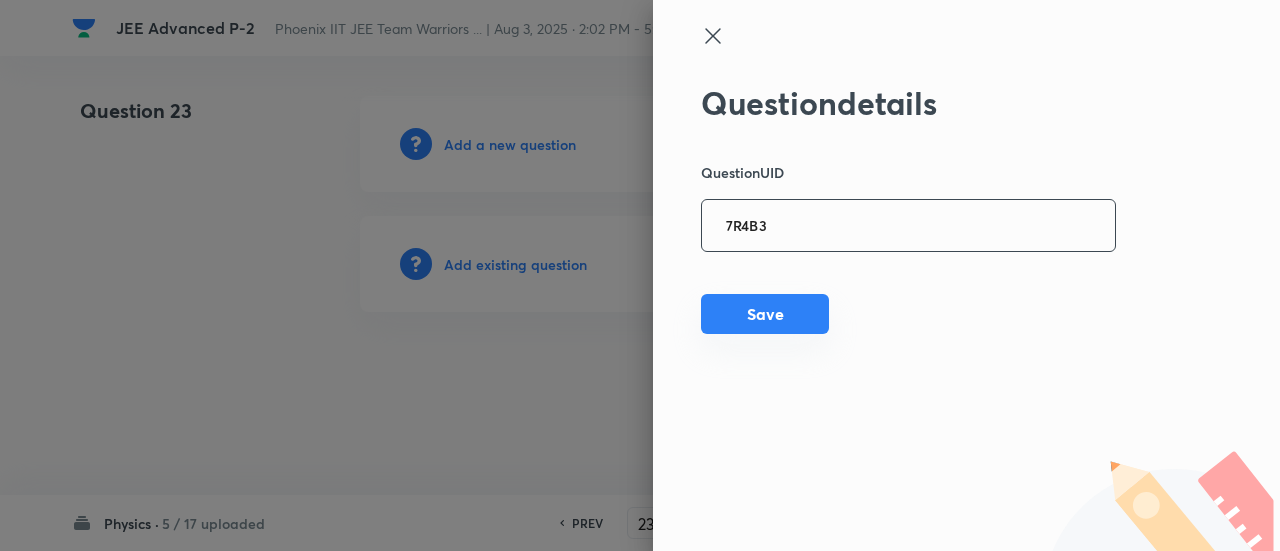 type on "7R4B3" 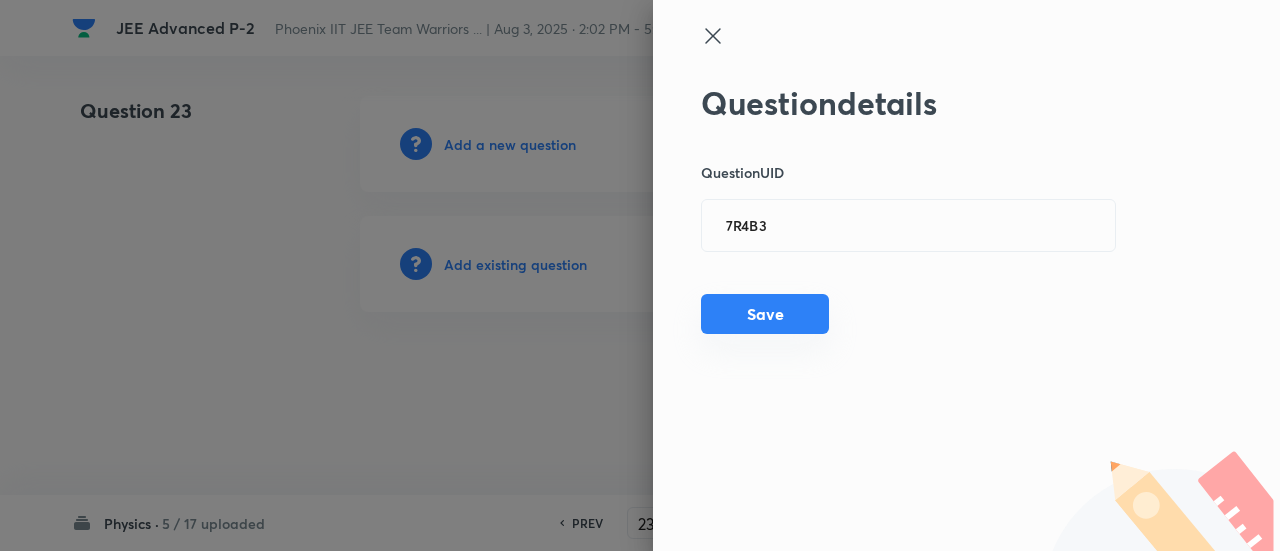 click on "Save" at bounding box center [765, 314] 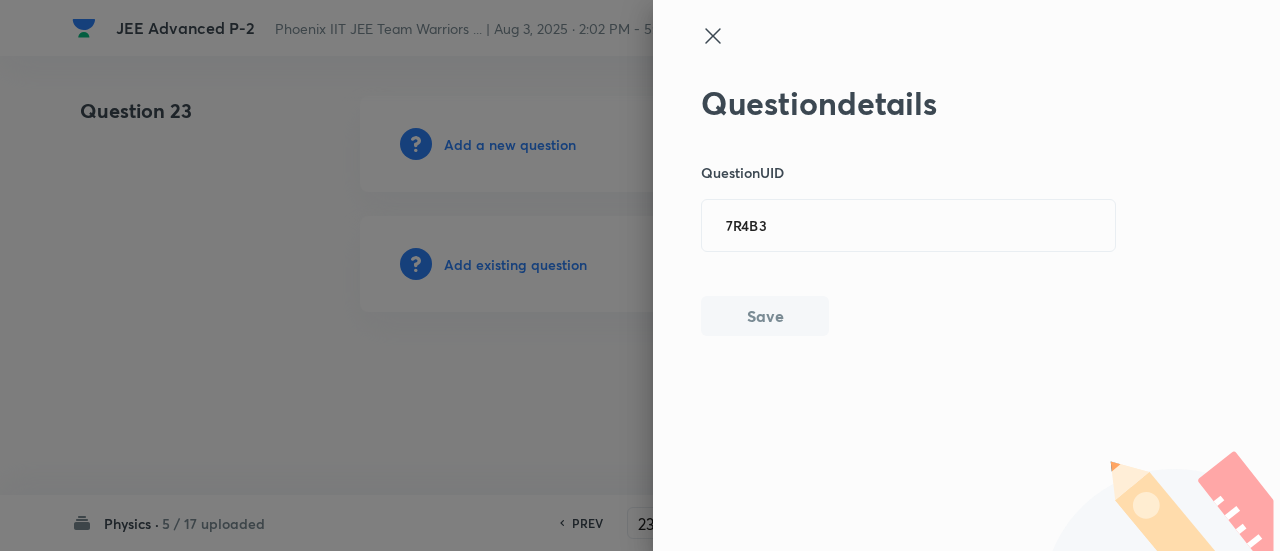 type 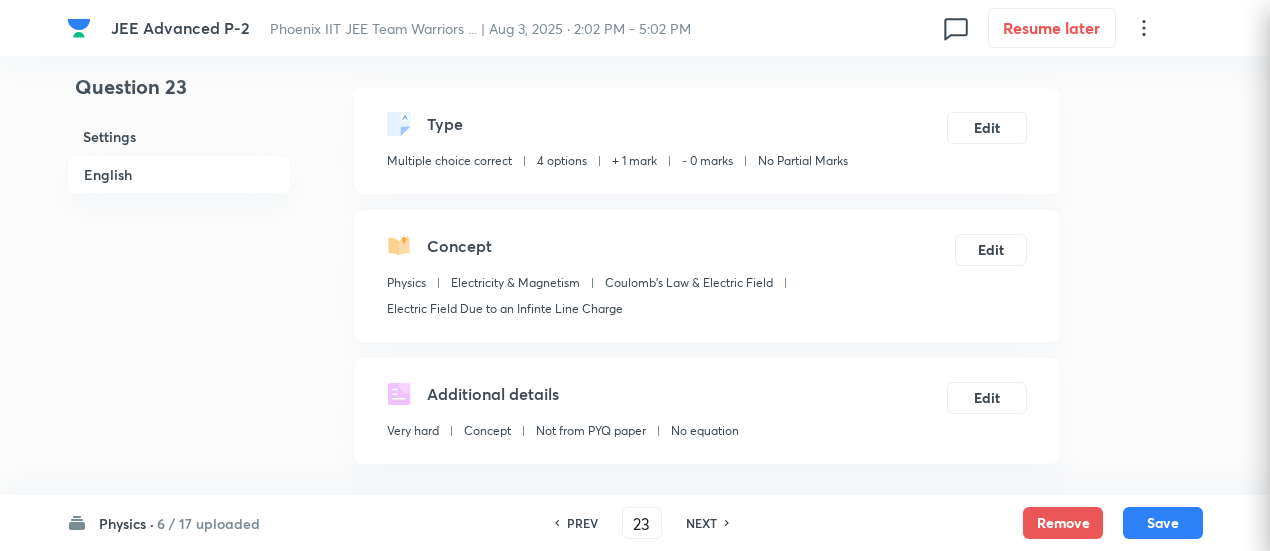 checkbox on "true" 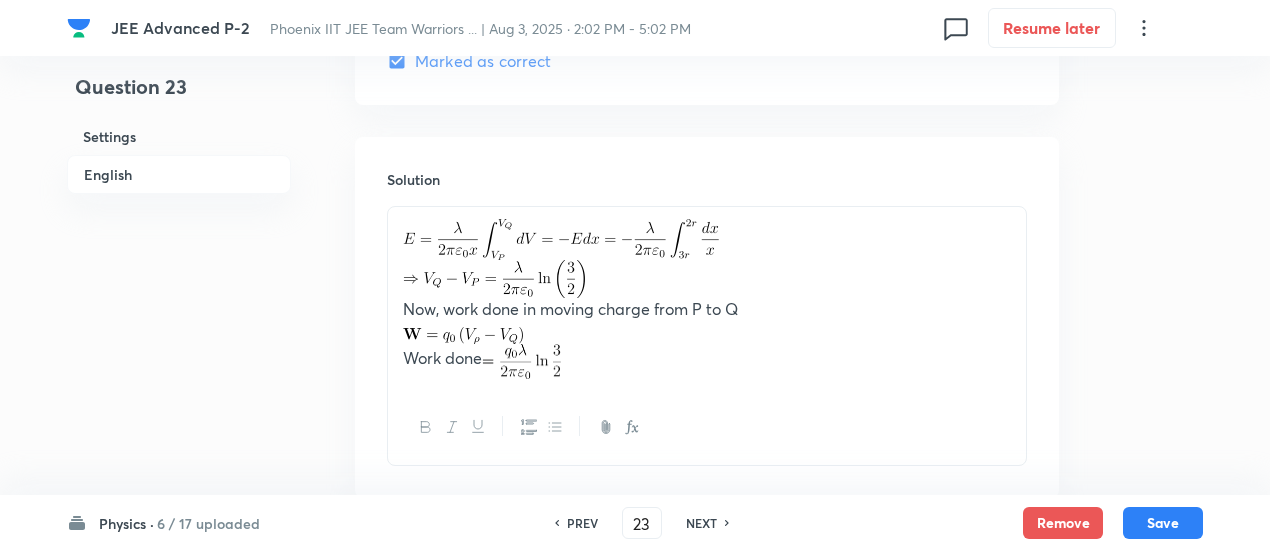 scroll, scrollTop: 2458, scrollLeft: 0, axis: vertical 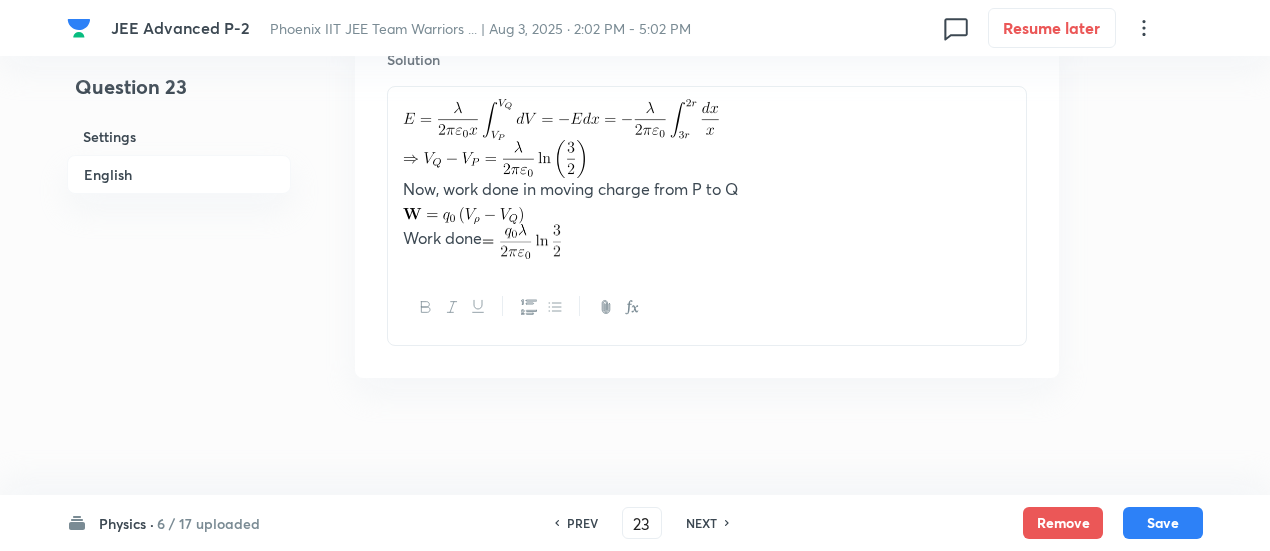 click on "PREV" at bounding box center (582, 523) 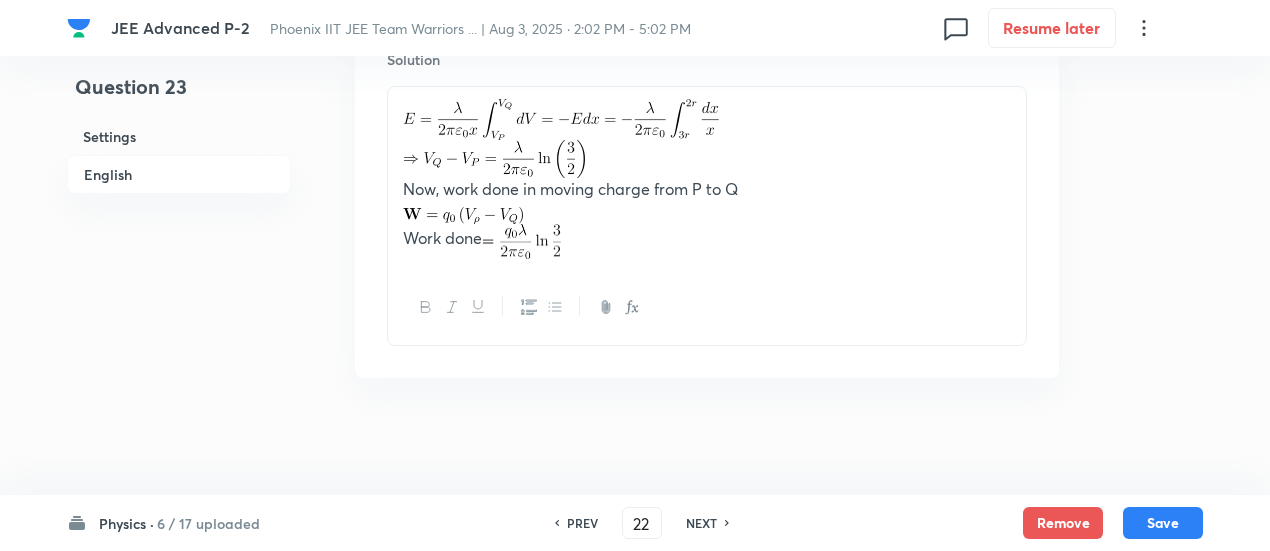 checkbox on "false" 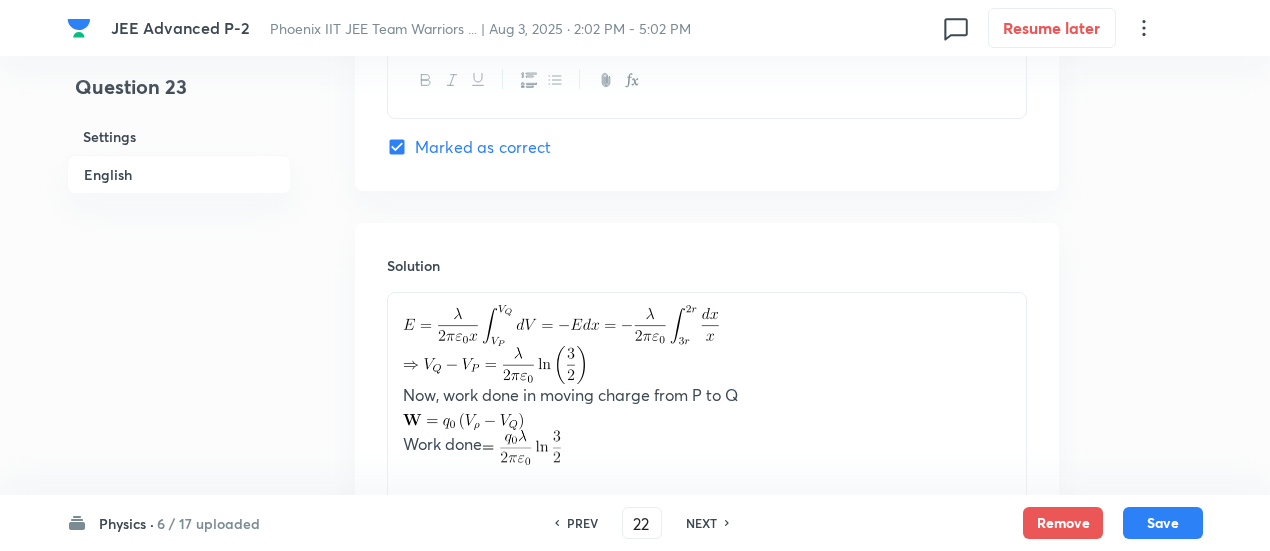 checkbox on "true" 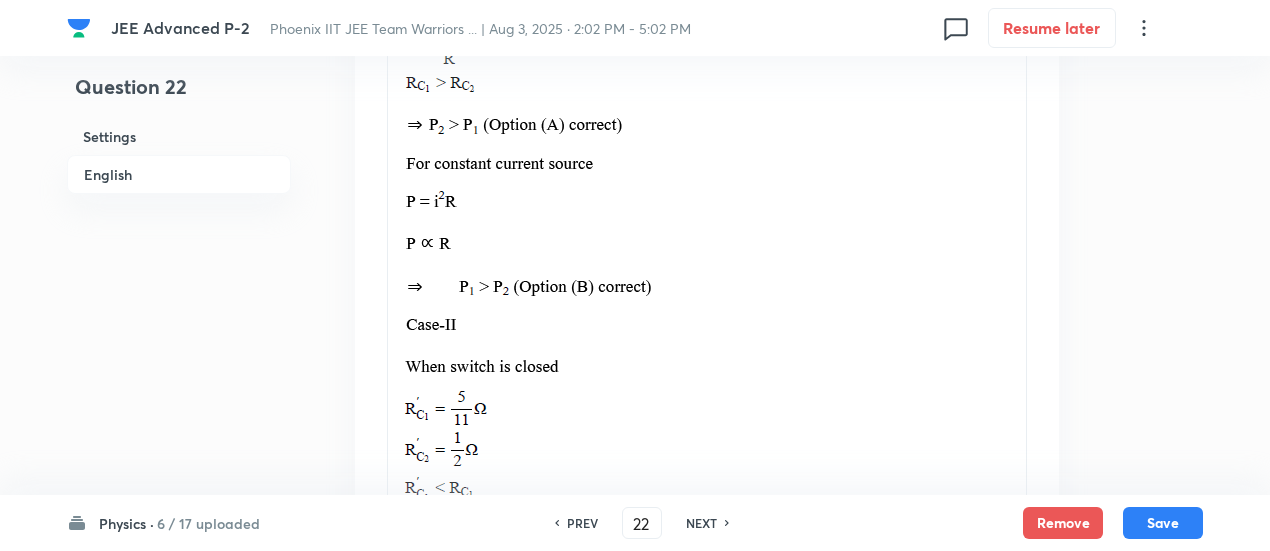 scroll, scrollTop: 3241, scrollLeft: 0, axis: vertical 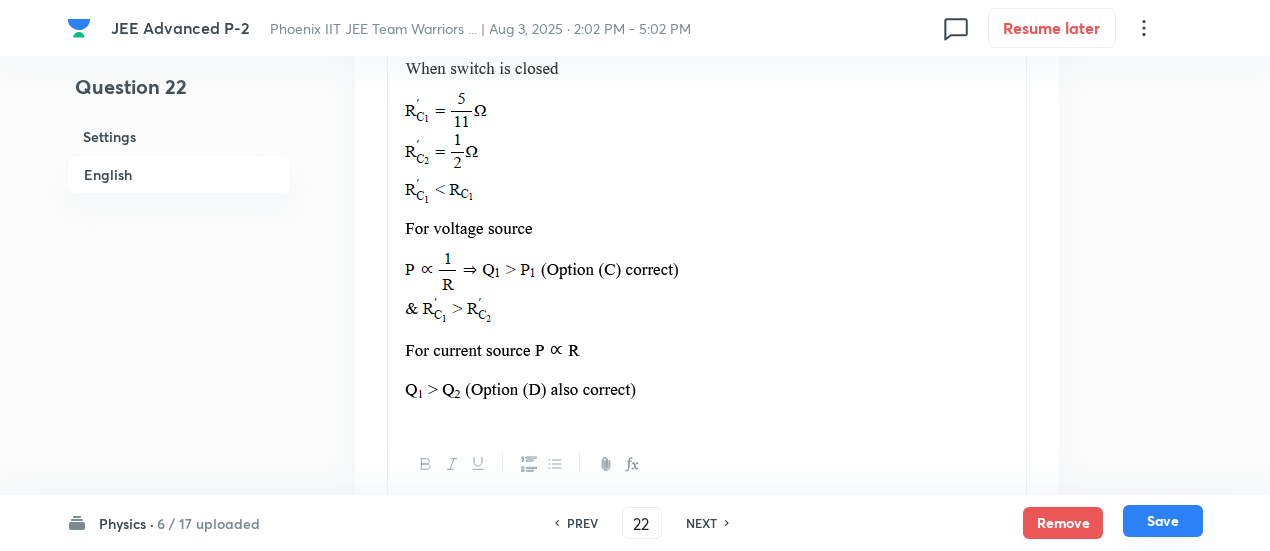 click on "Save" at bounding box center (1163, 521) 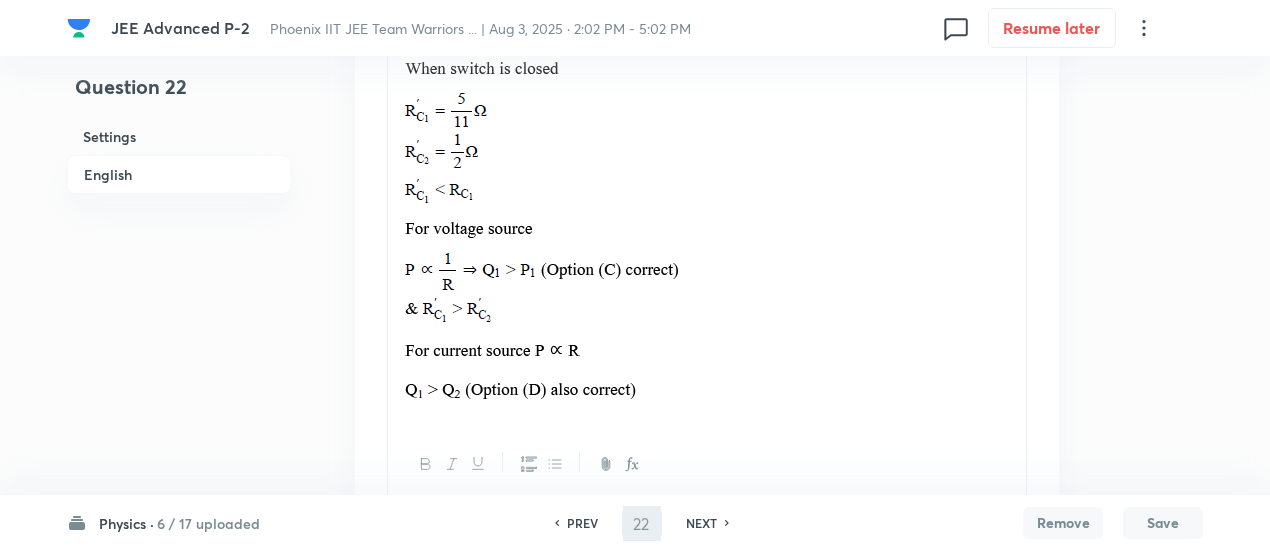 type on "23" 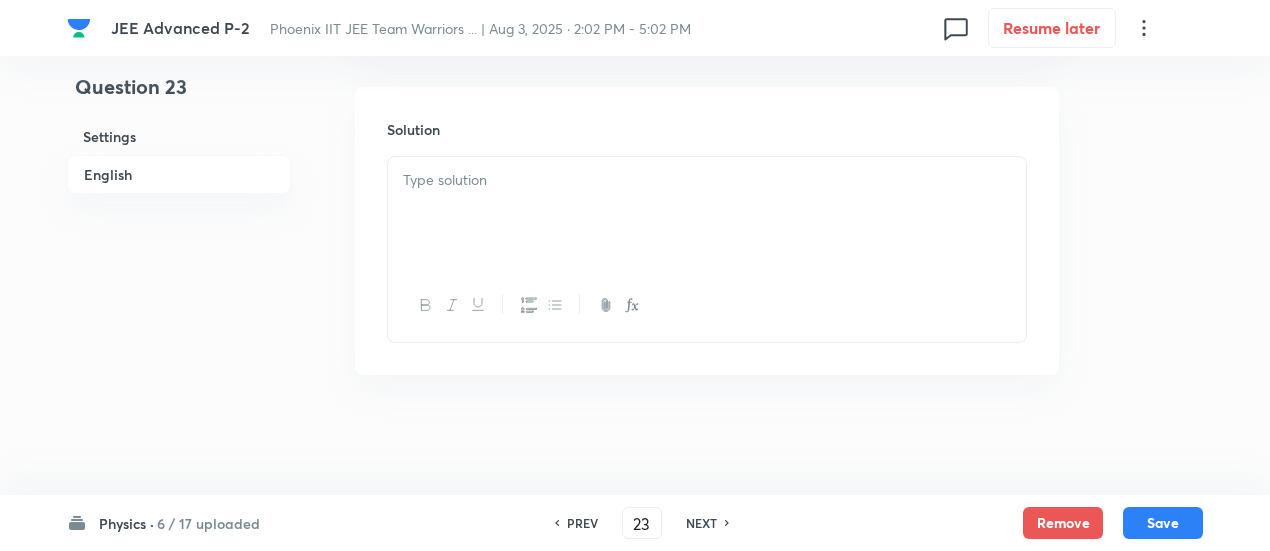 checkbox on "false" 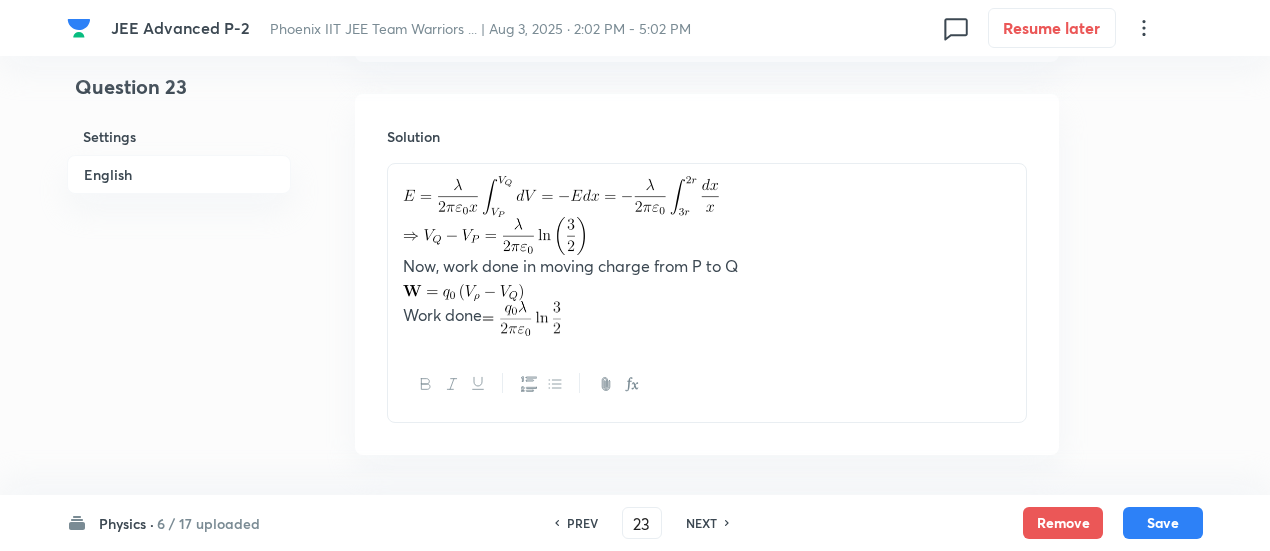 scroll, scrollTop: 2458, scrollLeft: 0, axis: vertical 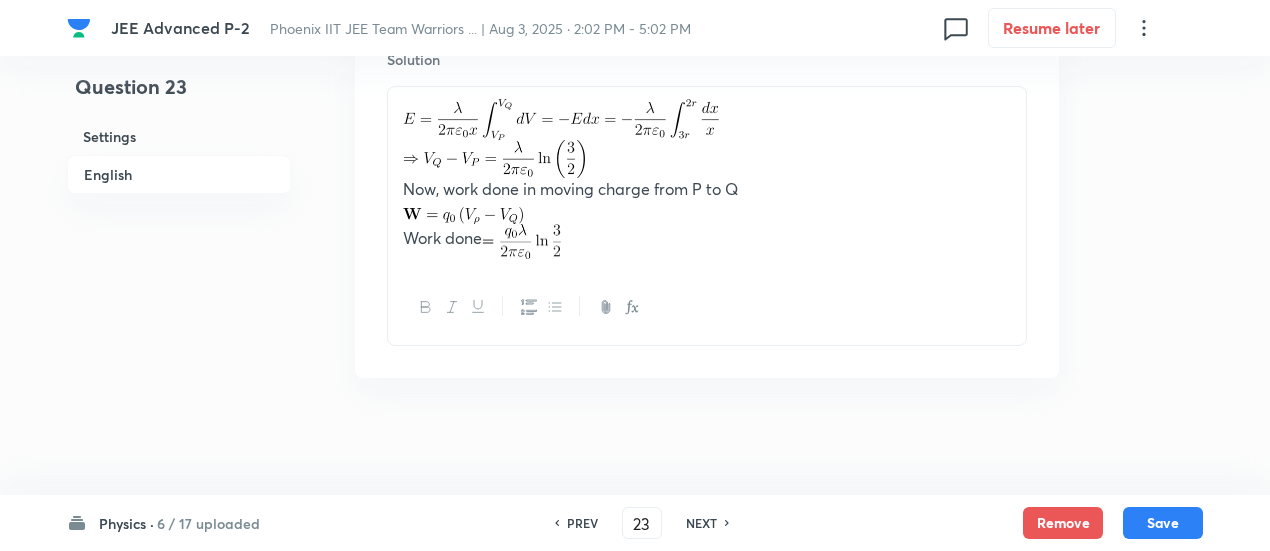 click on "NEXT" at bounding box center [701, 523] 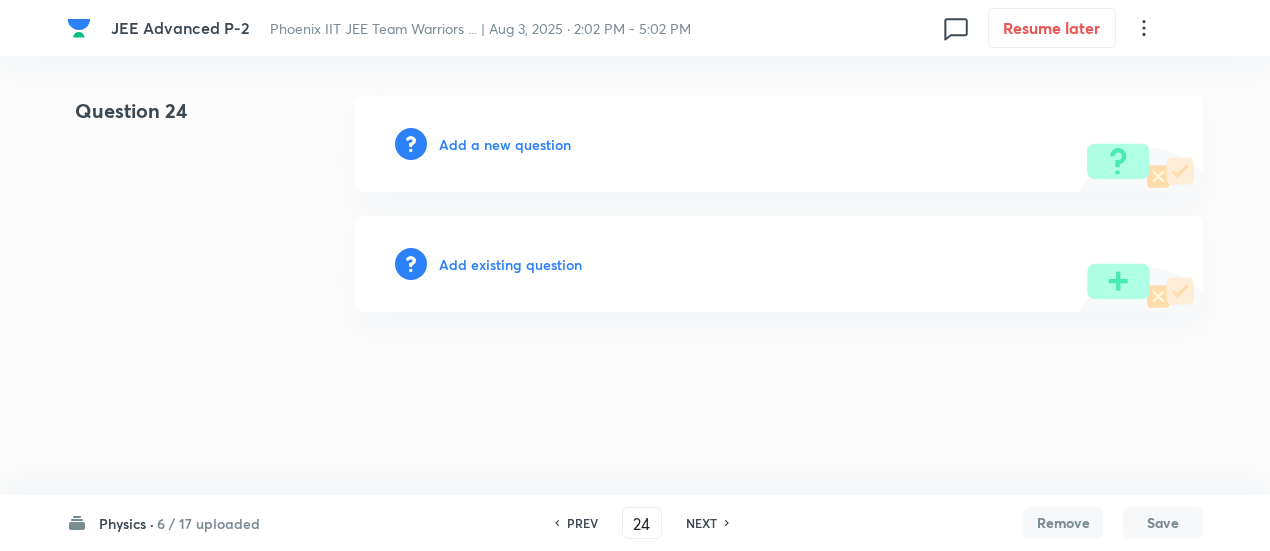 scroll, scrollTop: 0, scrollLeft: 0, axis: both 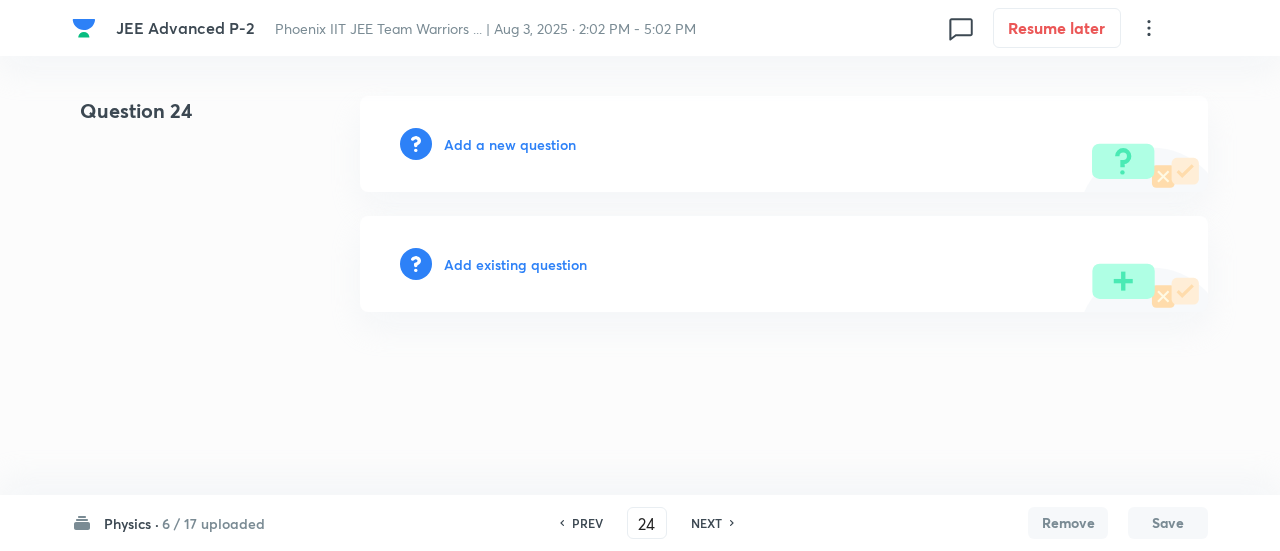 click on "PREV" at bounding box center (587, 523) 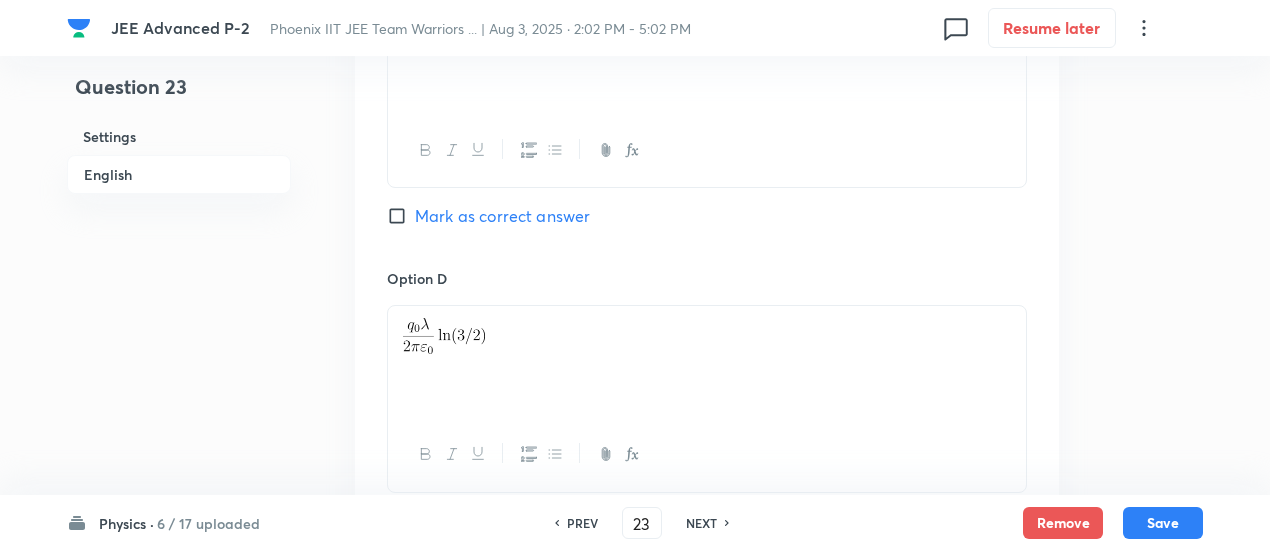 scroll, scrollTop: 2458, scrollLeft: 0, axis: vertical 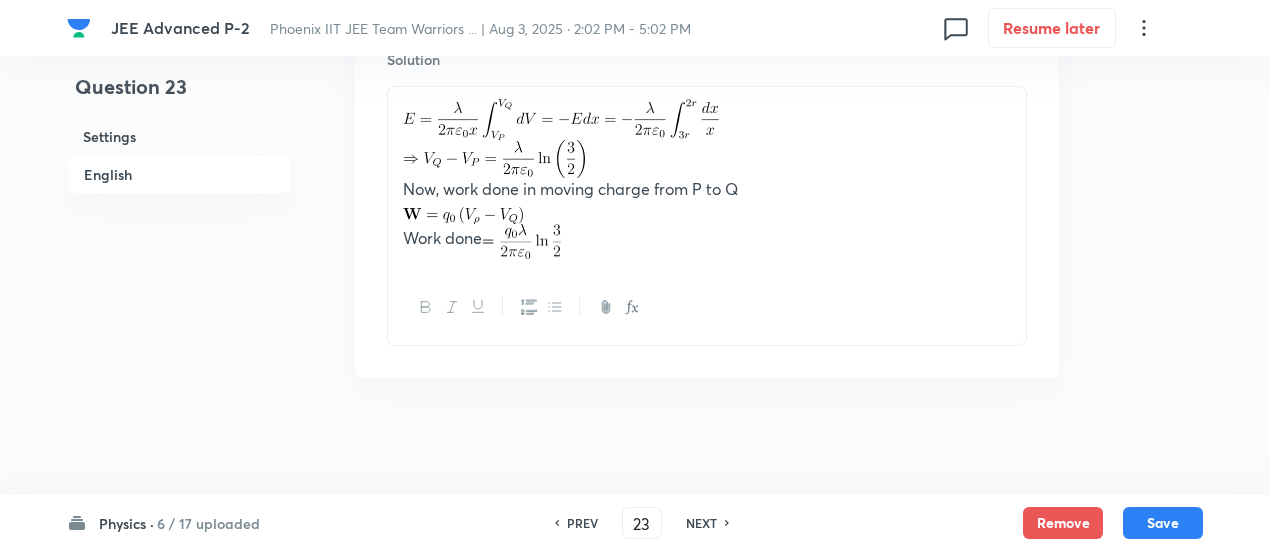 click on "NEXT" at bounding box center [701, 523] 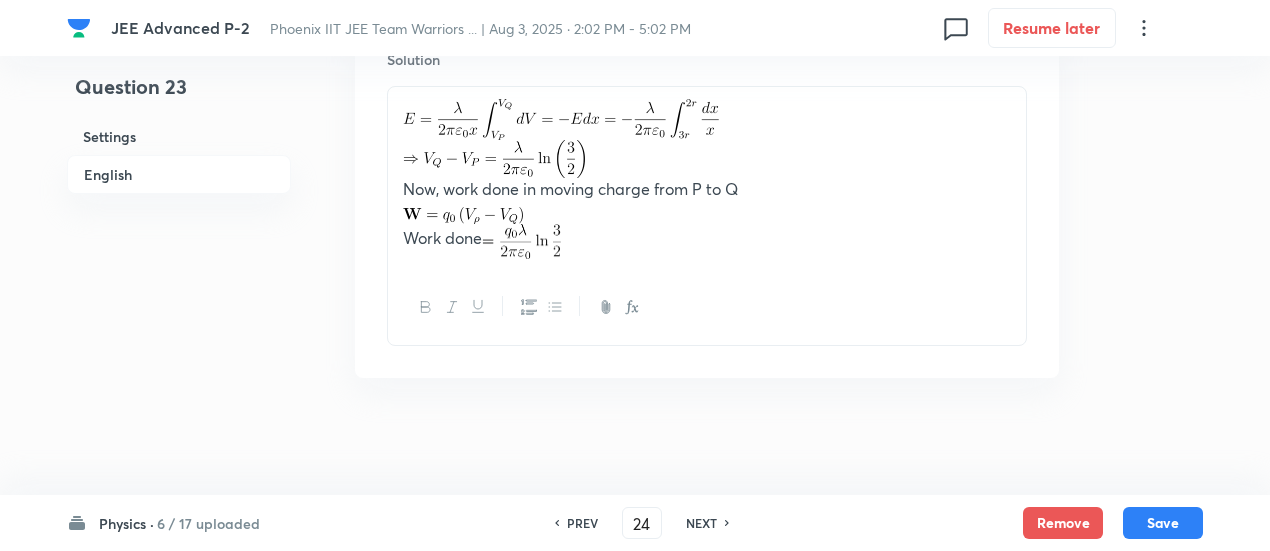 scroll, scrollTop: 0, scrollLeft: 0, axis: both 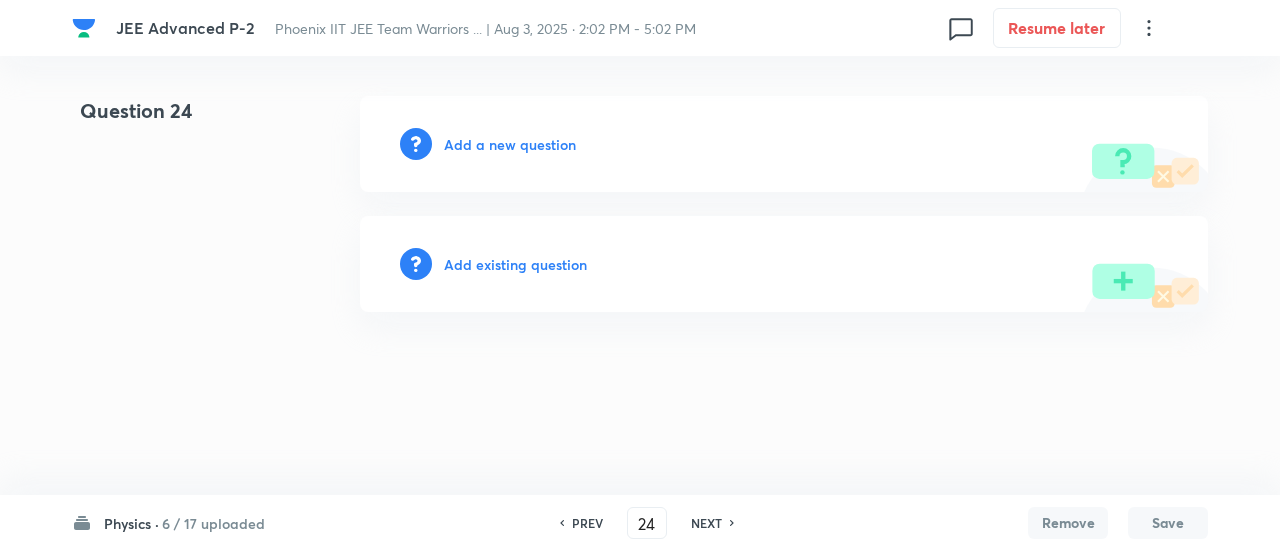 click on "PREV" at bounding box center (587, 523) 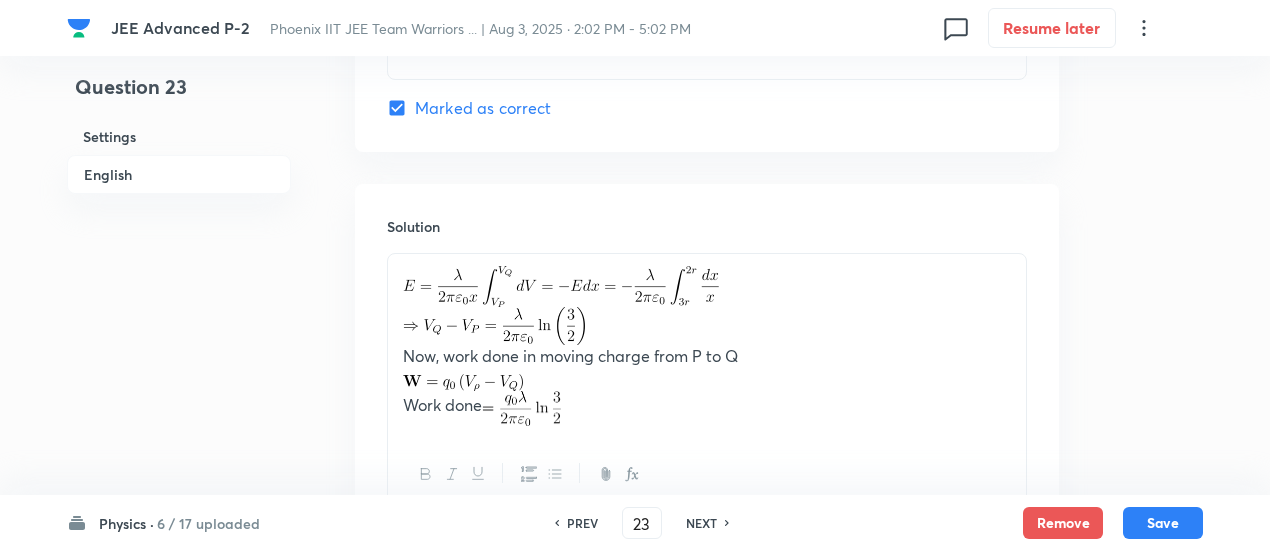scroll, scrollTop: 2458, scrollLeft: 0, axis: vertical 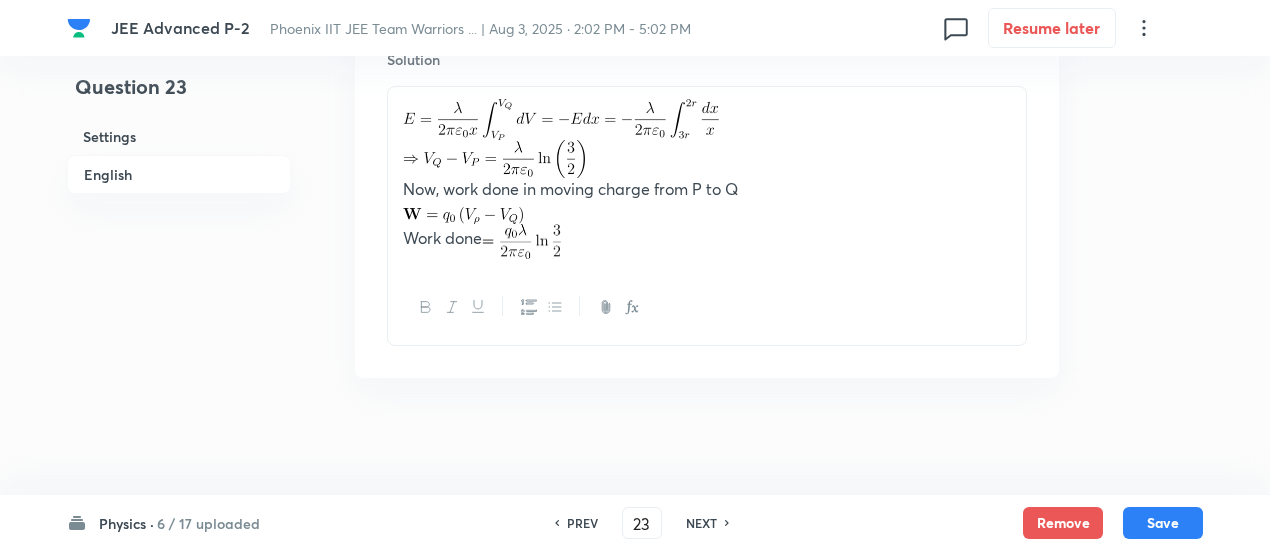 click on "NEXT" at bounding box center (701, 523) 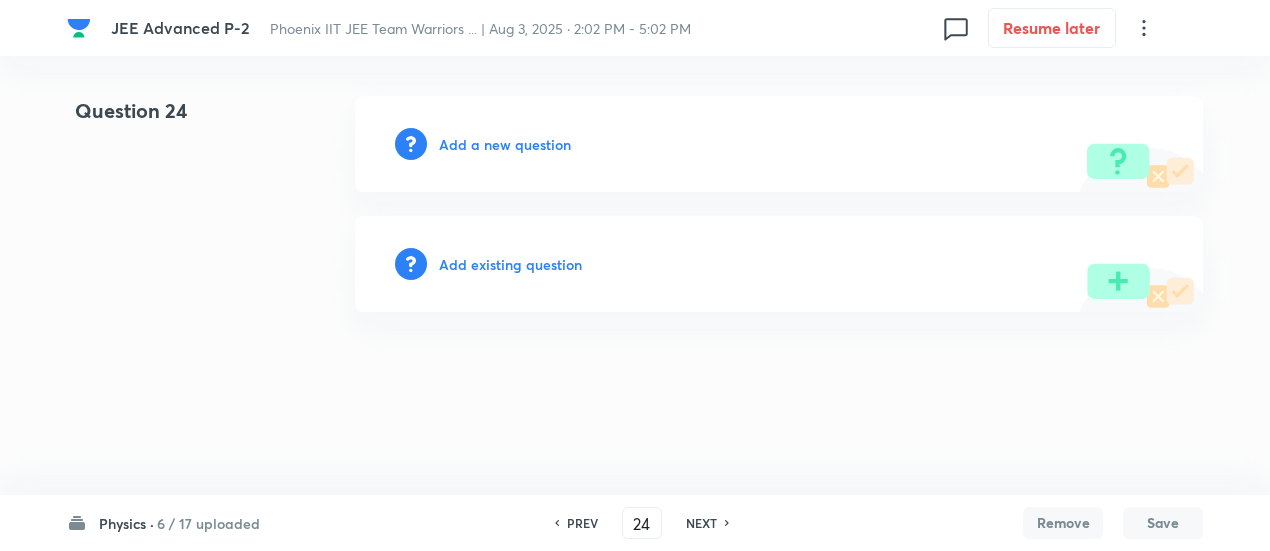 scroll, scrollTop: 0, scrollLeft: 0, axis: both 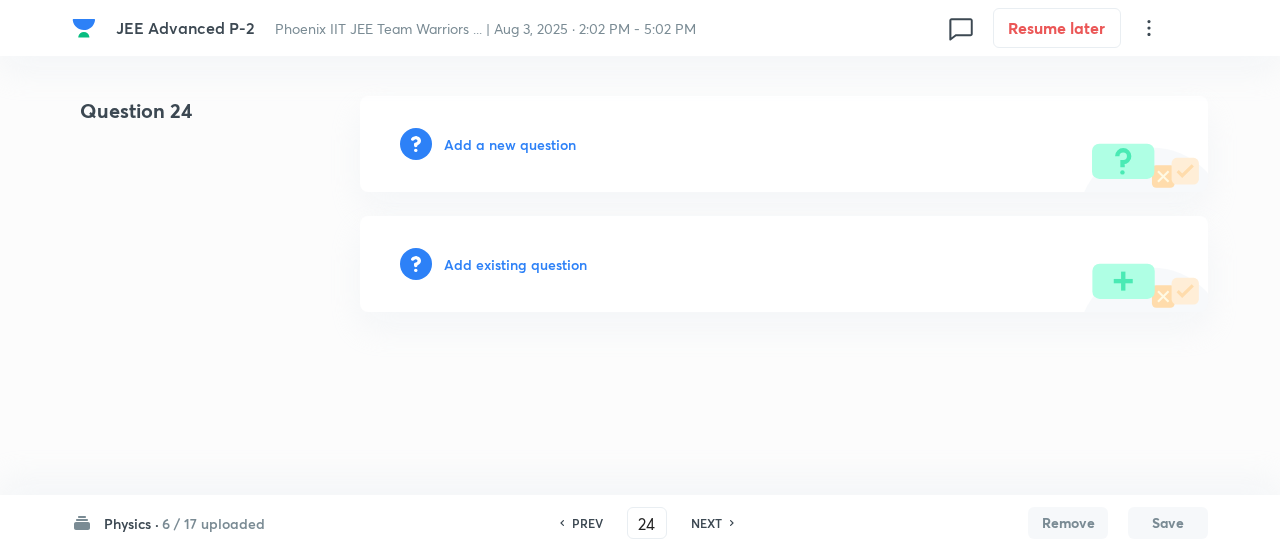 click on "PREV" at bounding box center [587, 523] 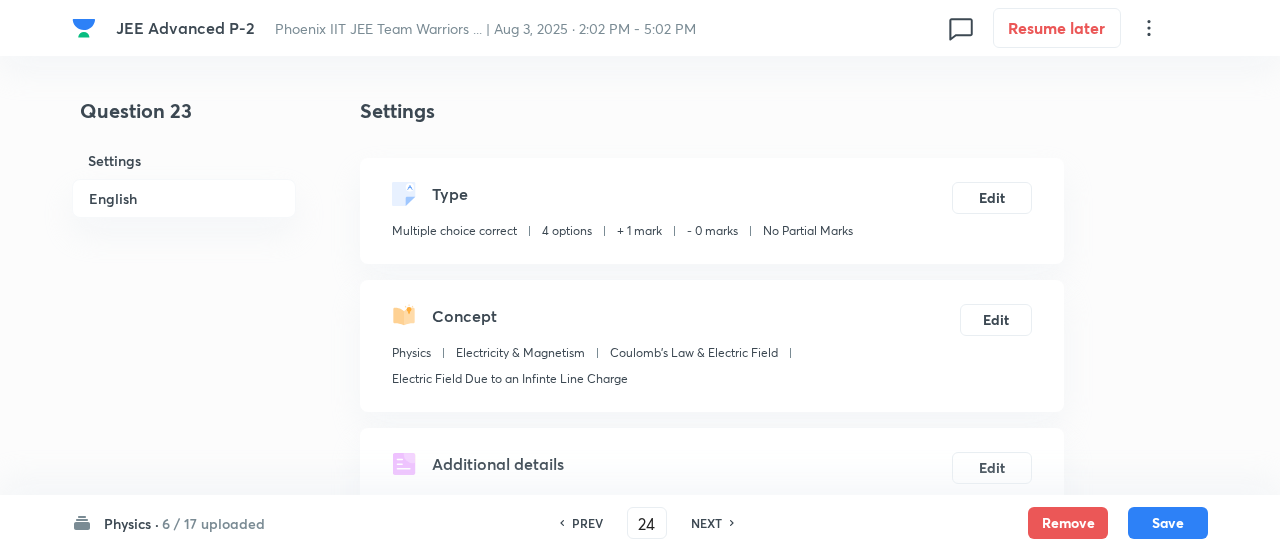 type on "23" 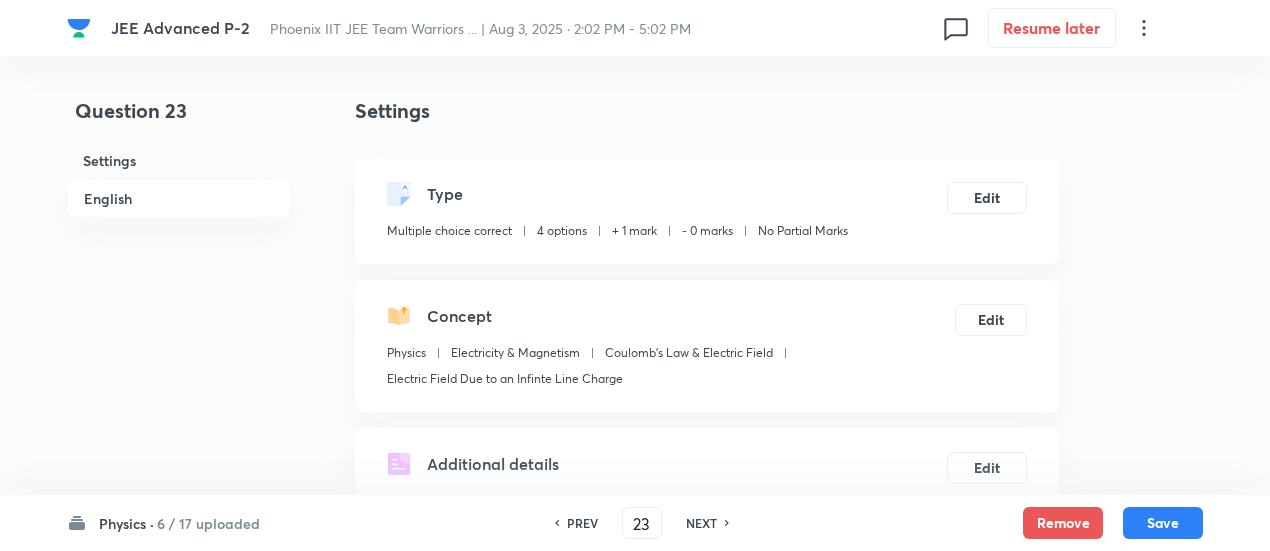 checkbox on "true" 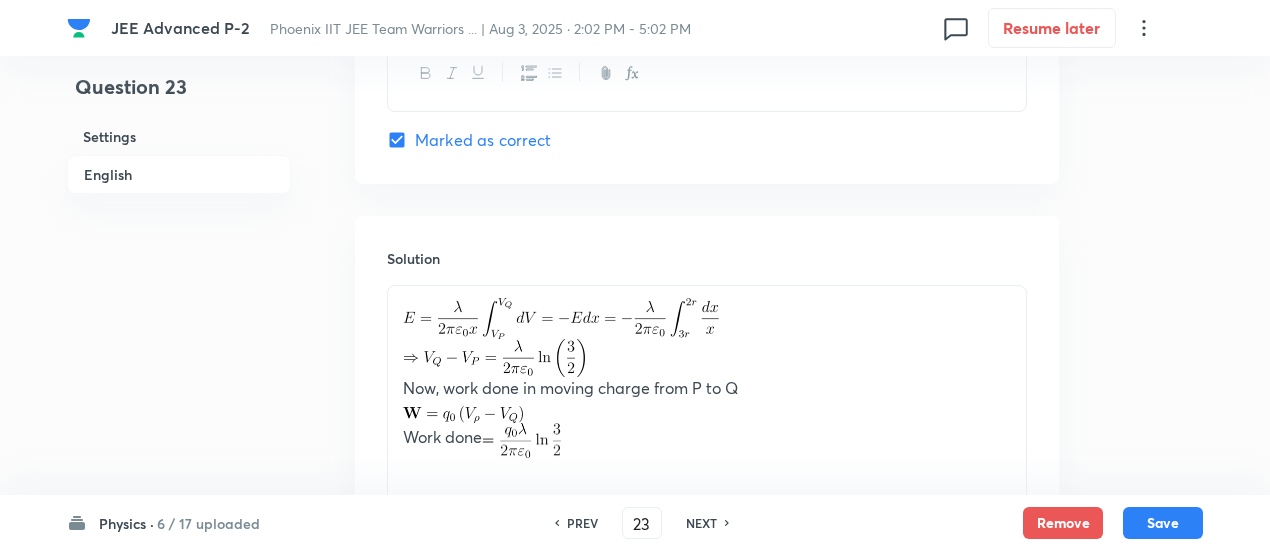 scroll, scrollTop: 2458, scrollLeft: 0, axis: vertical 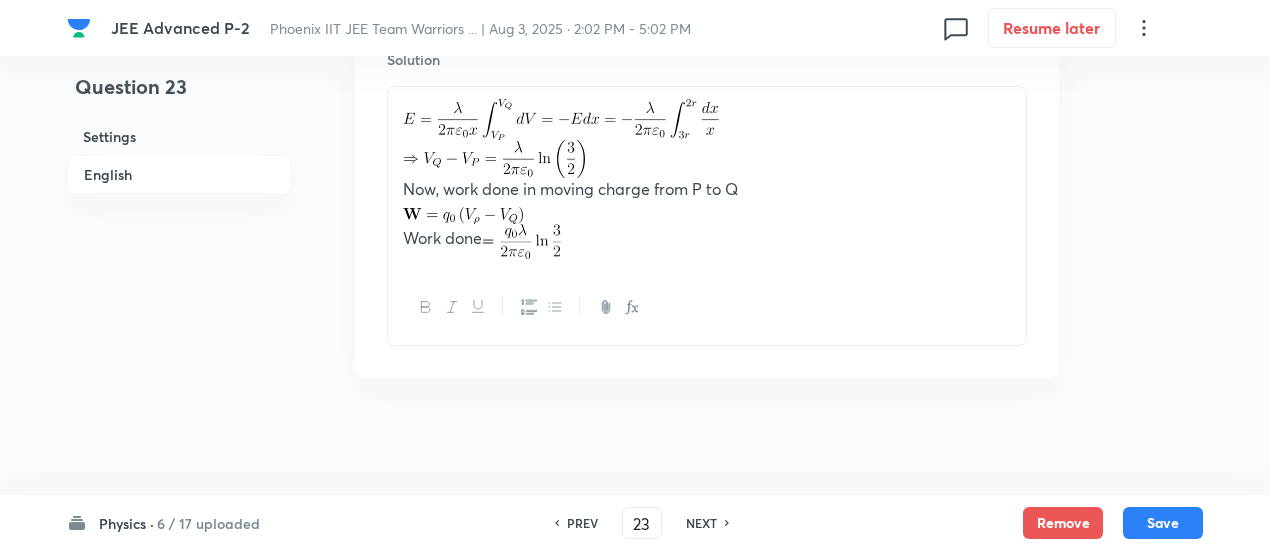 click on "PREV" at bounding box center (582, 523) 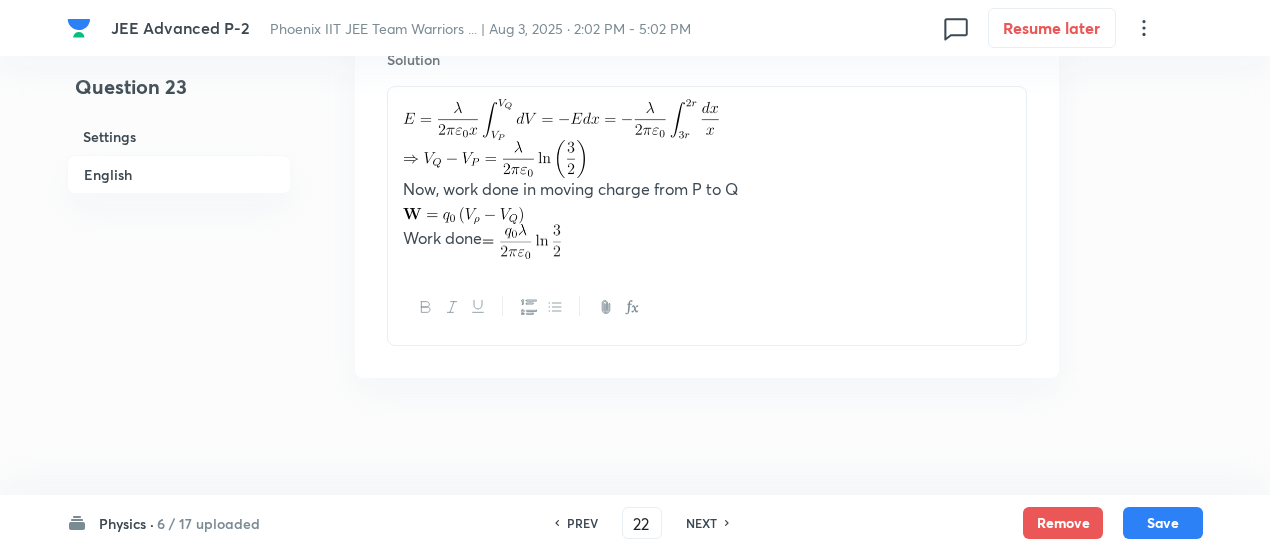 checkbox on "false" 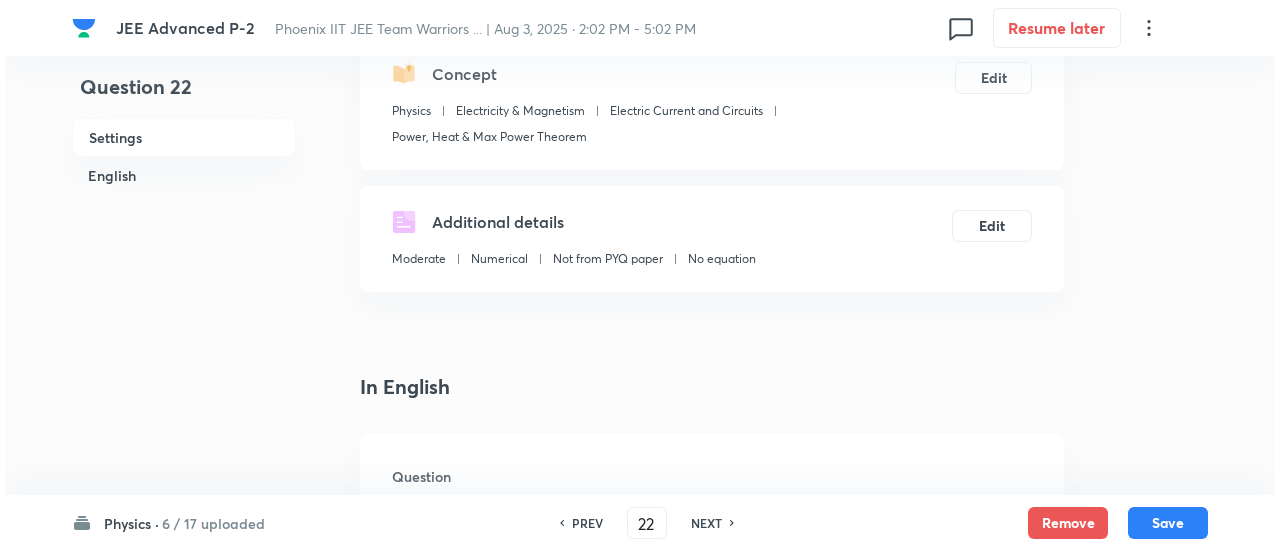 scroll, scrollTop: 0, scrollLeft: 0, axis: both 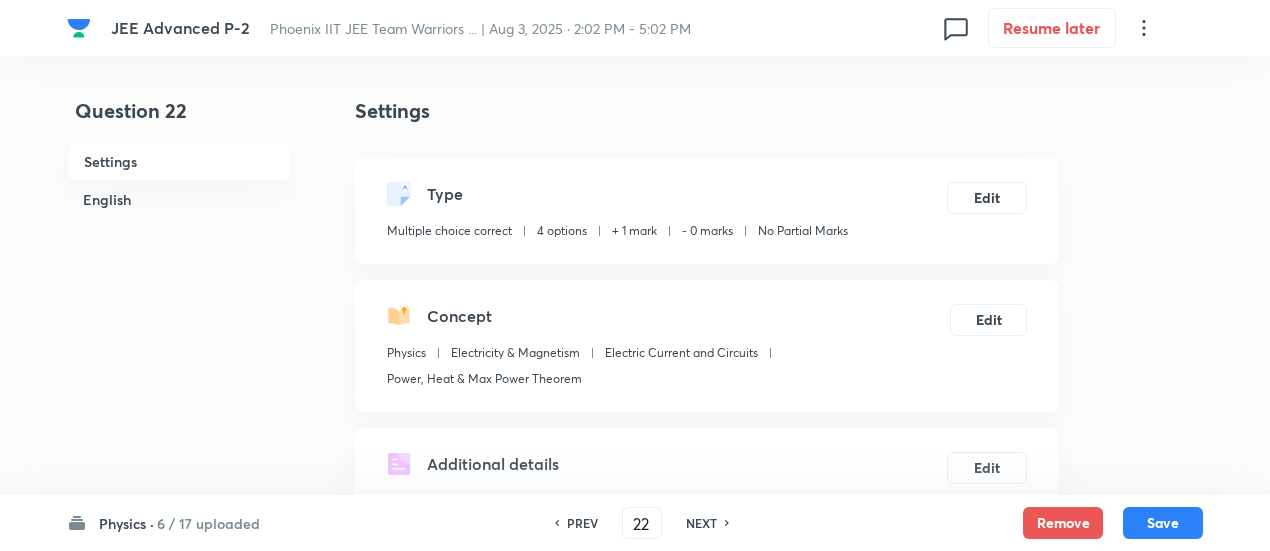 click on "NEXT" at bounding box center (701, 523) 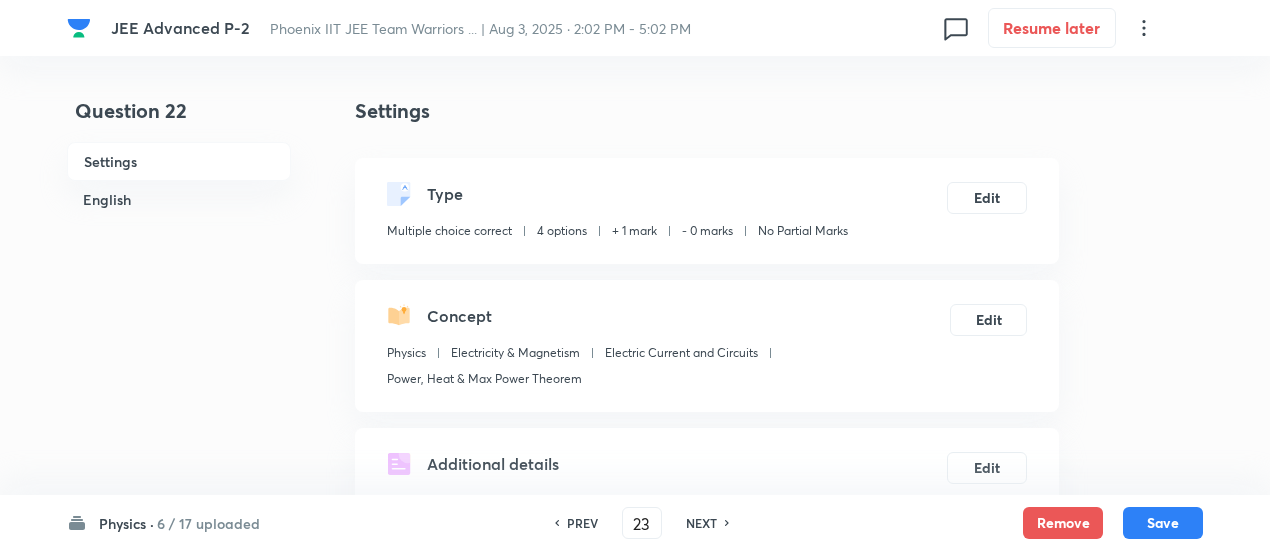 checkbox on "false" 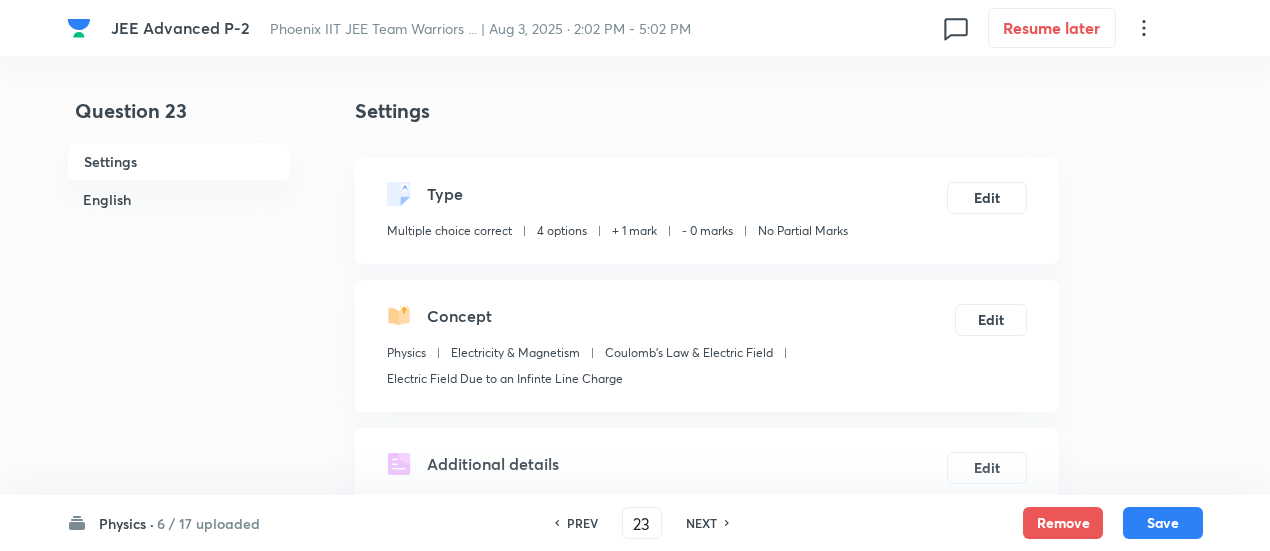 click on "NEXT" at bounding box center [701, 523] 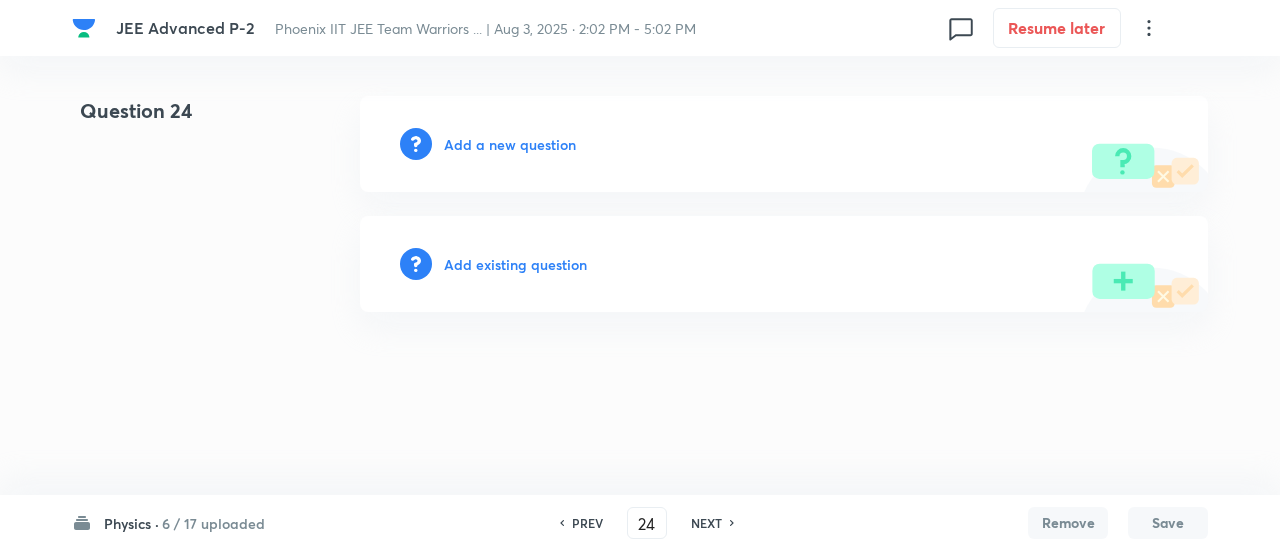 click on "Add a new question" at bounding box center [510, 144] 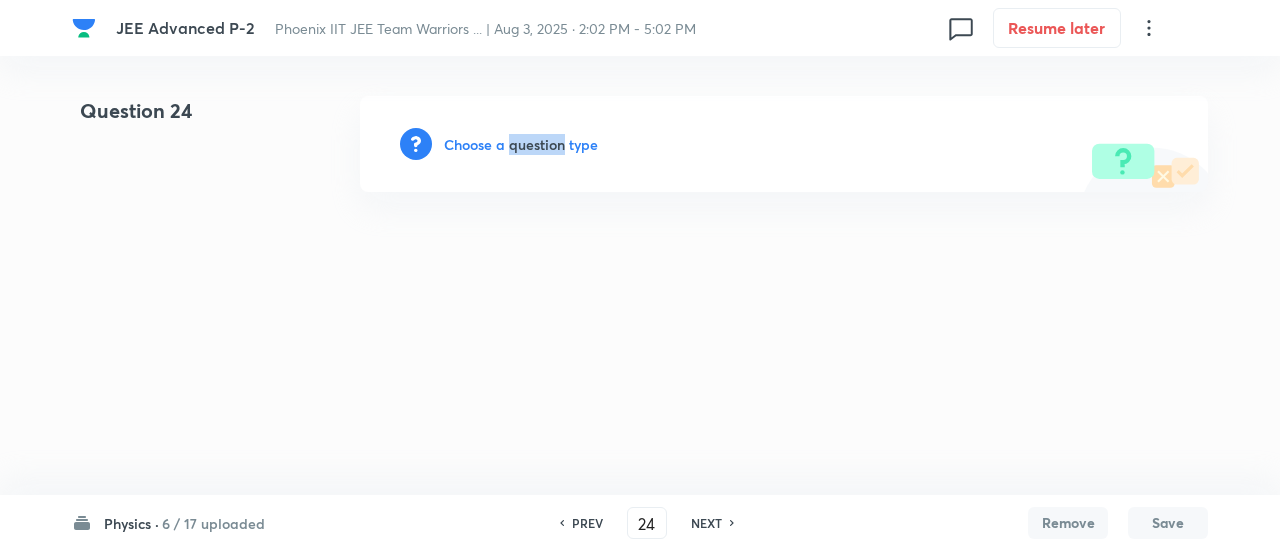 click on "Choose a question type" at bounding box center (521, 144) 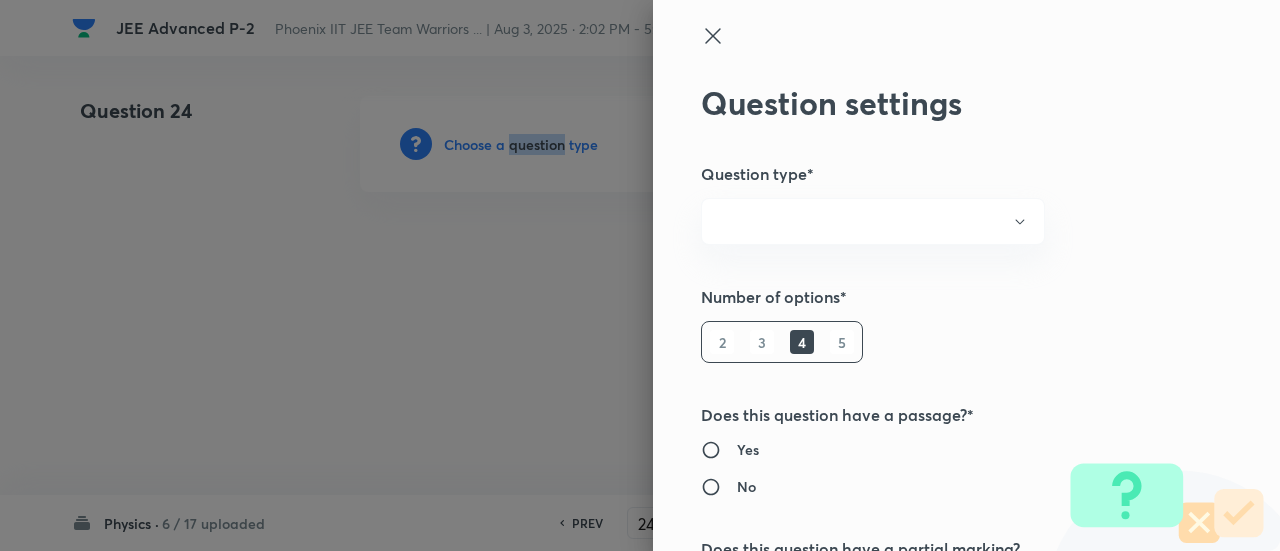 radio on "true" 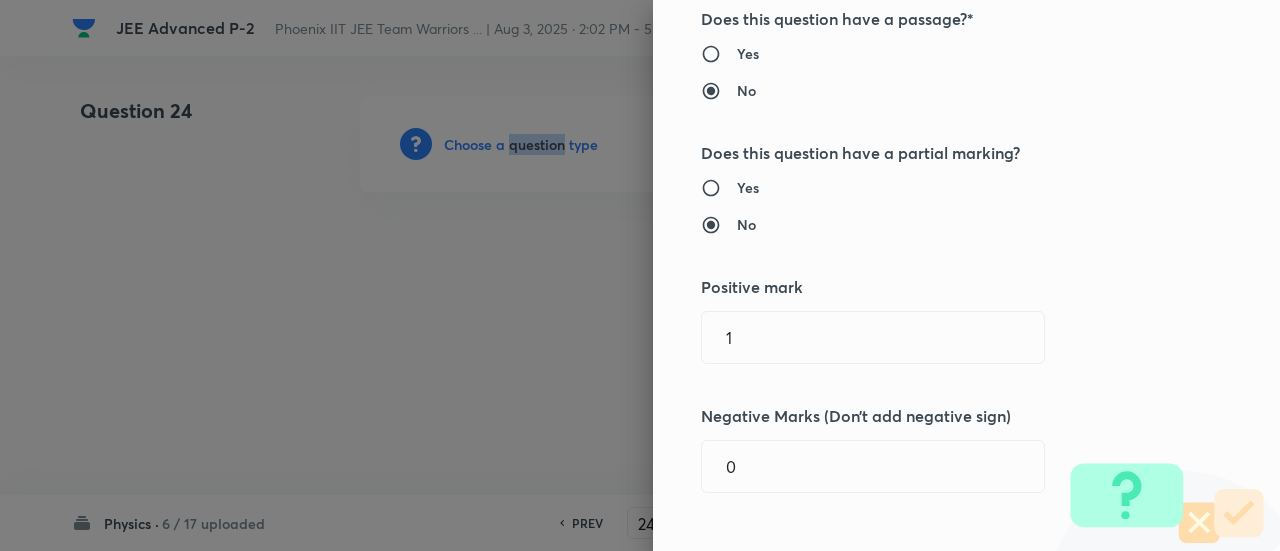 scroll, scrollTop: 393, scrollLeft: 0, axis: vertical 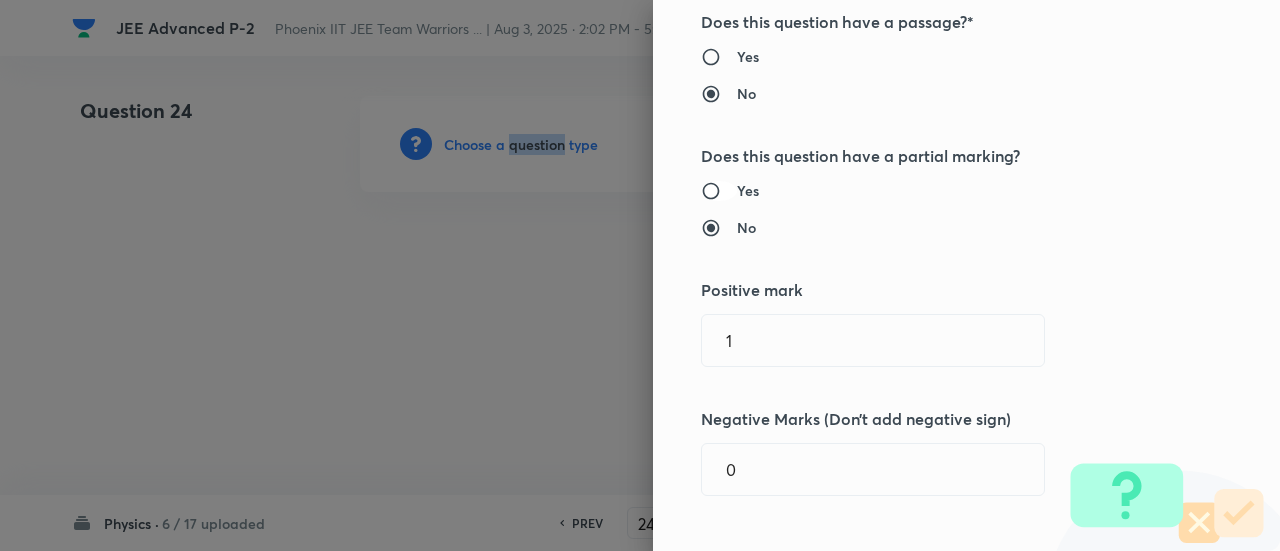 click on "Yes" at bounding box center [719, 191] 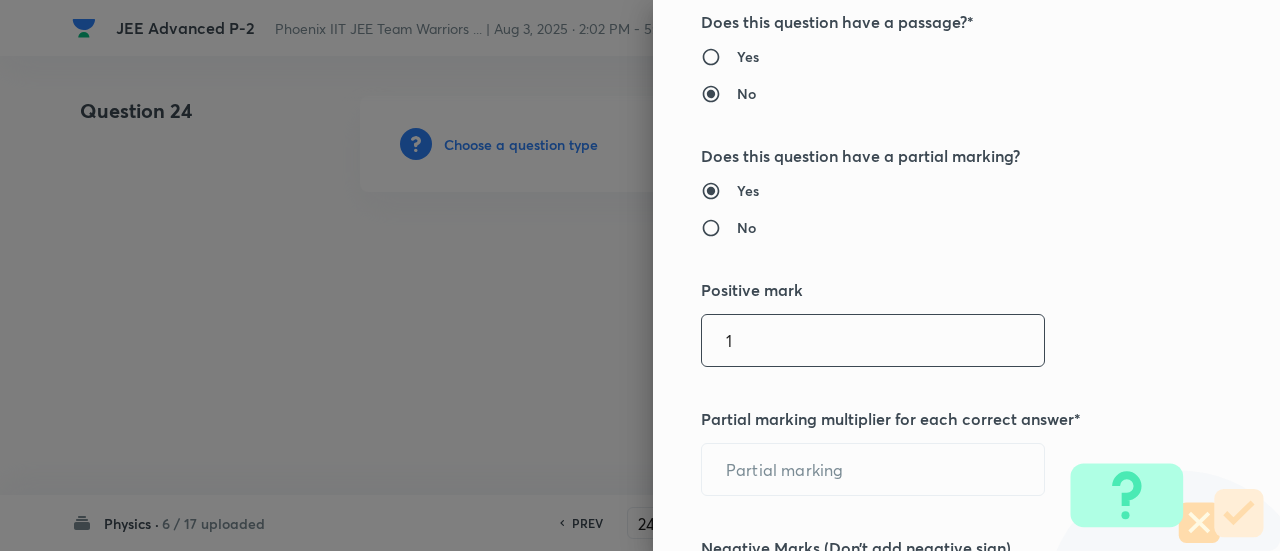 click on "1" at bounding box center (873, 340) 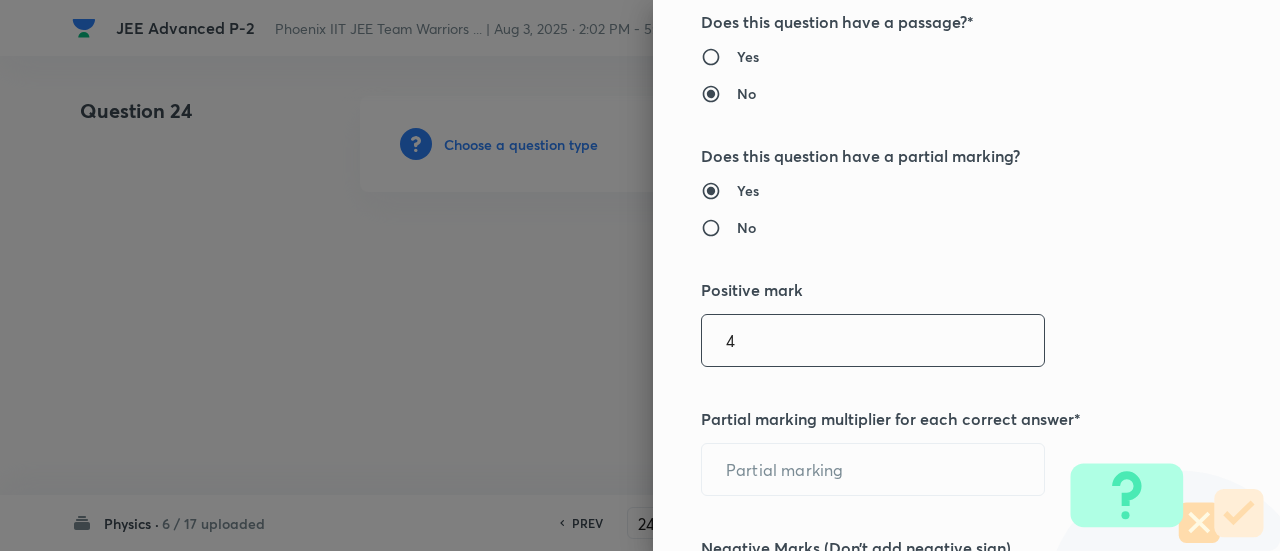 type on "4" 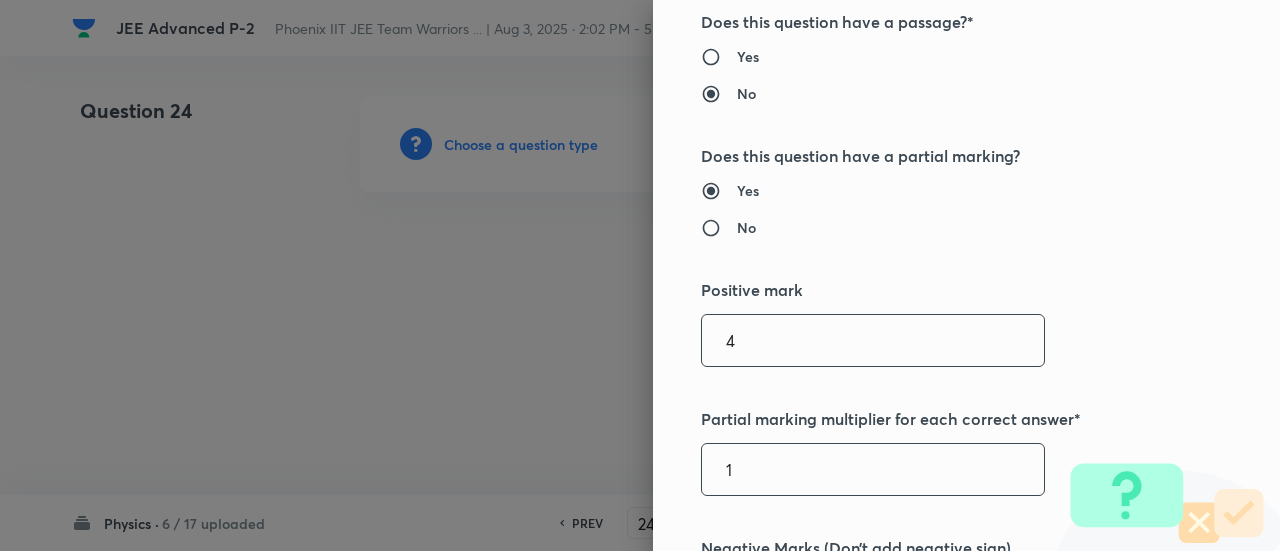 type on "1" 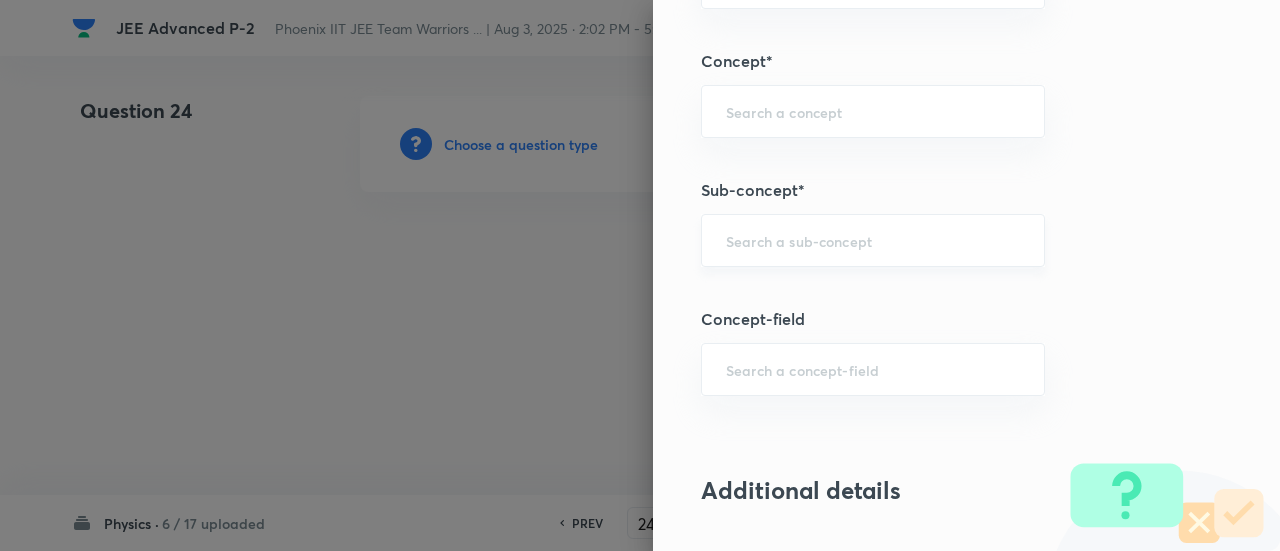 scroll, scrollTop: 1378, scrollLeft: 0, axis: vertical 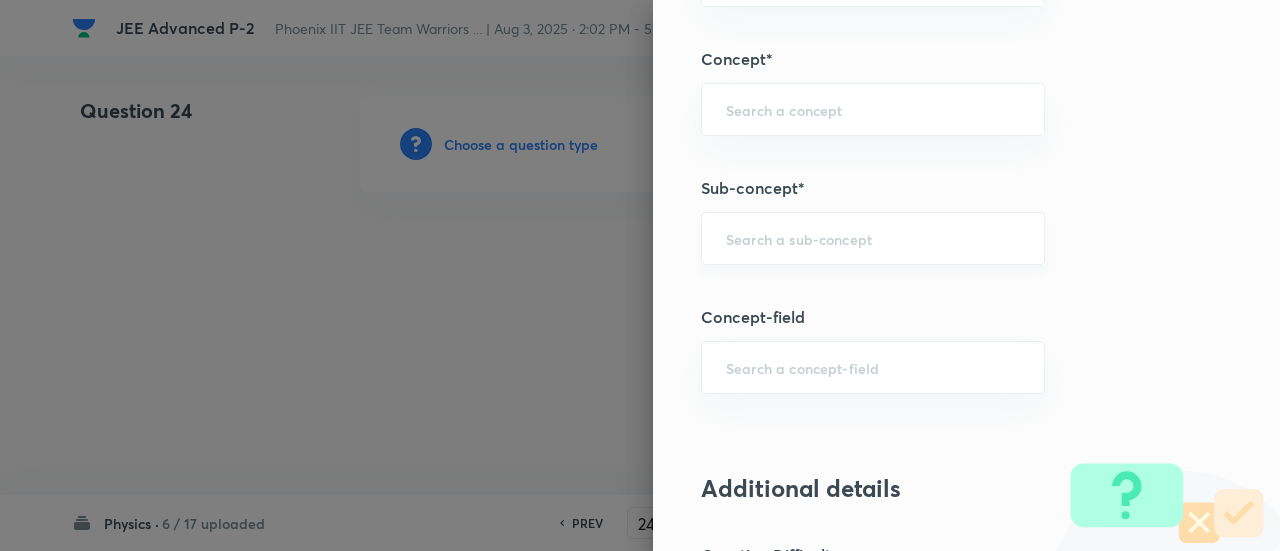 click on "​" at bounding box center [873, 238] 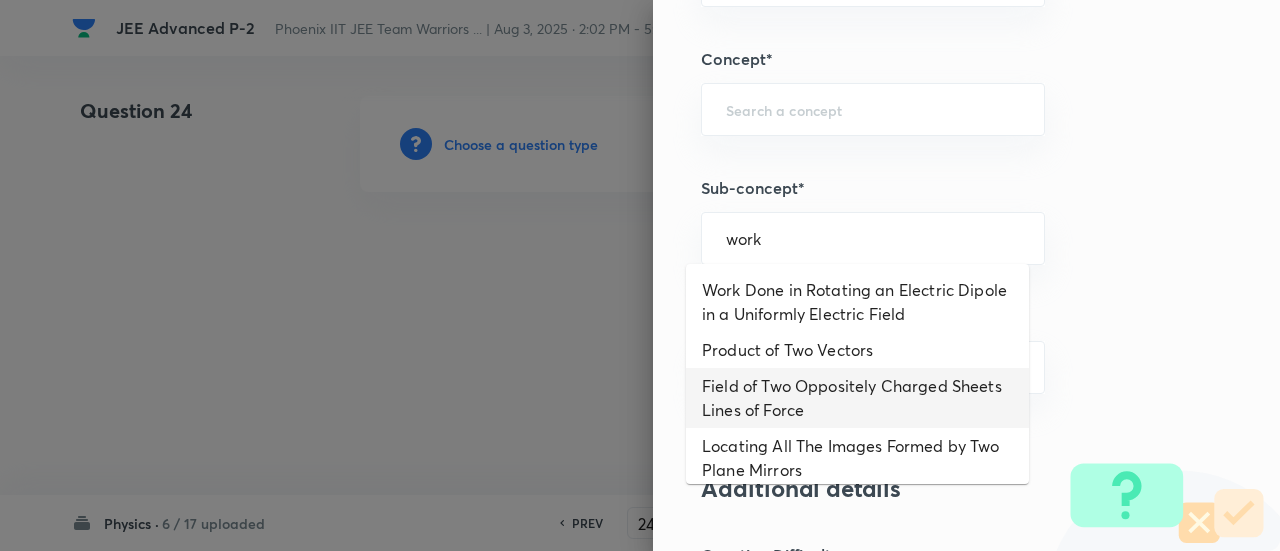 click on "Field of Two Oppositely Charged Sheets Lines of Force" at bounding box center (857, 398) 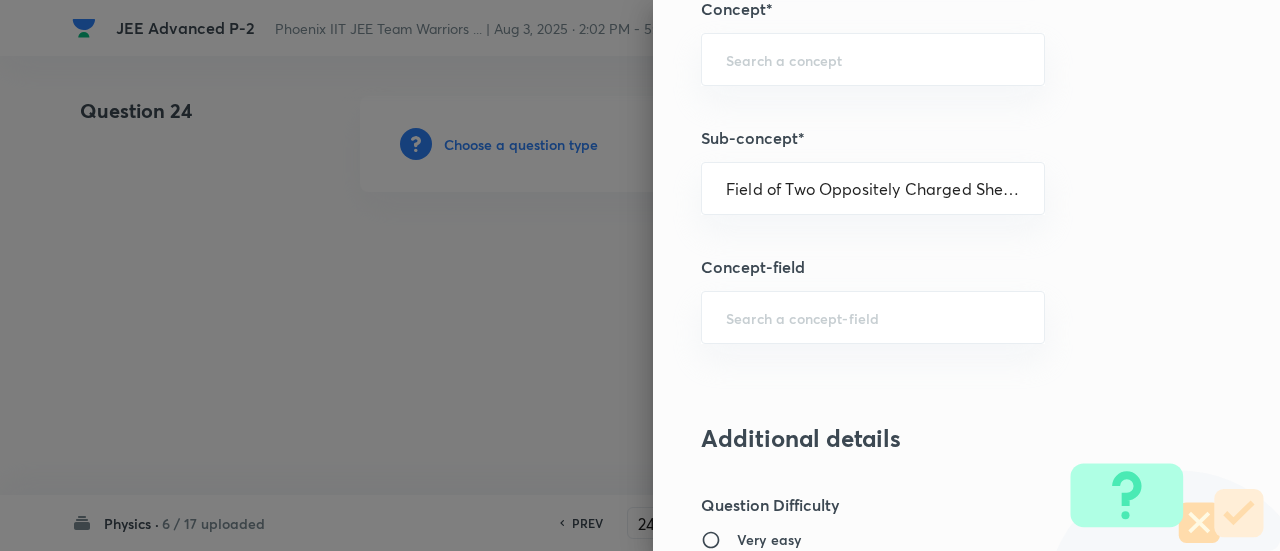 type on "Physics" 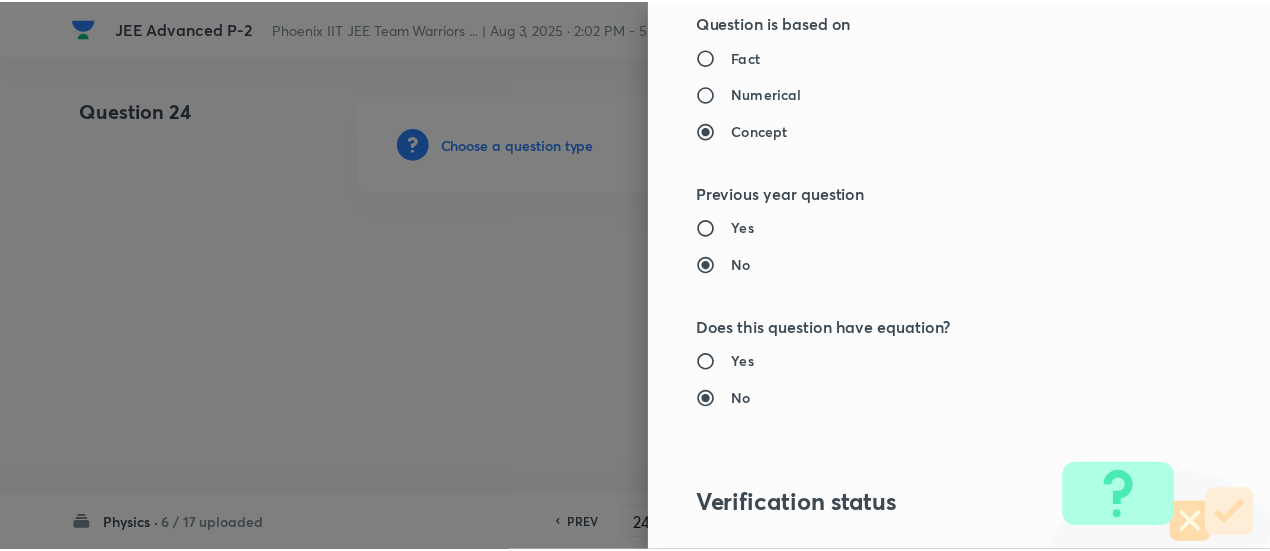 scroll, scrollTop: 2431, scrollLeft: 0, axis: vertical 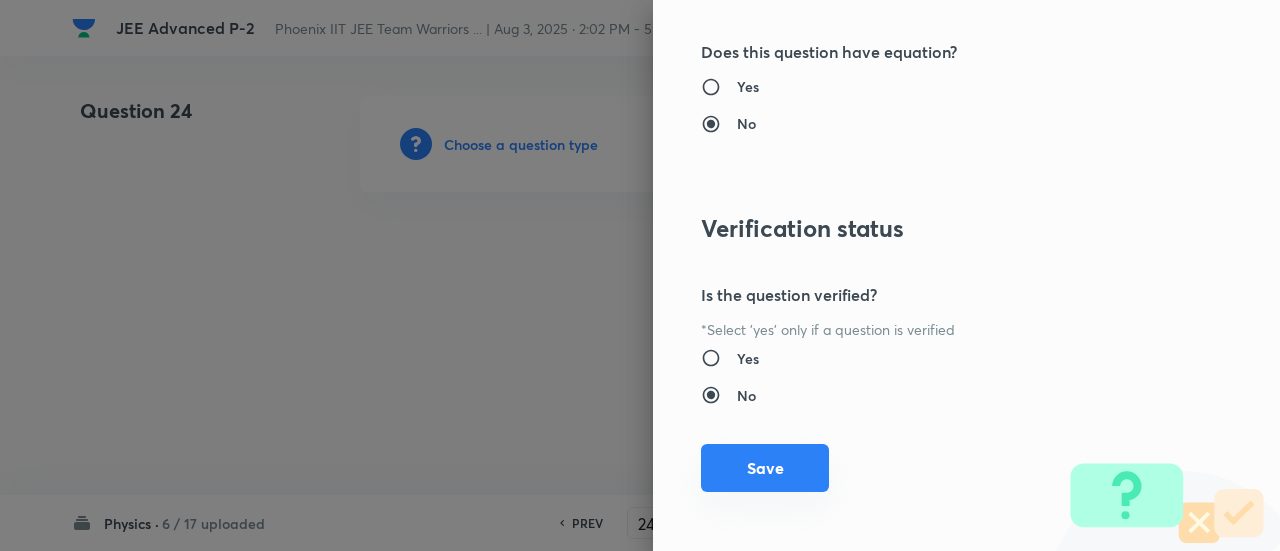 click on "Save" at bounding box center (765, 468) 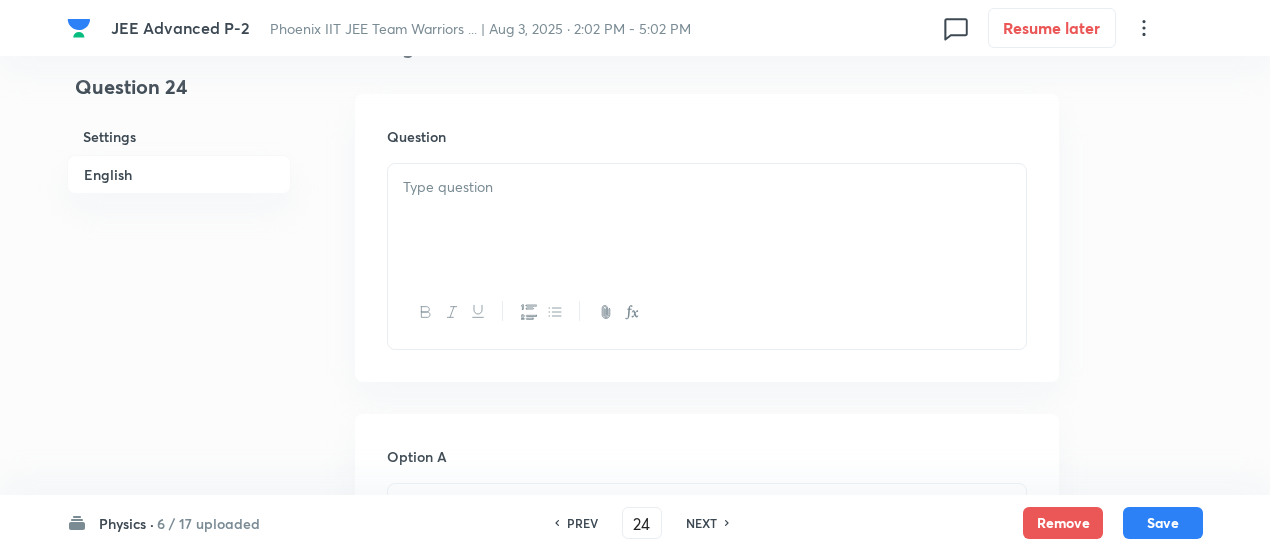 scroll, scrollTop: 604, scrollLeft: 0, axis: vertical 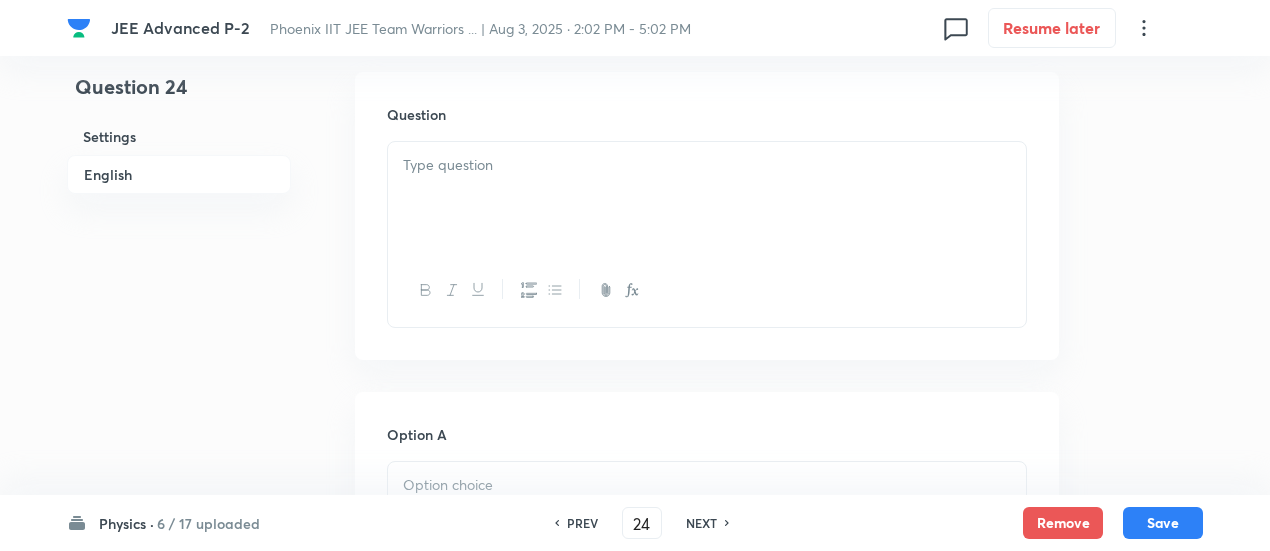 click at bounding box center [707, 198] 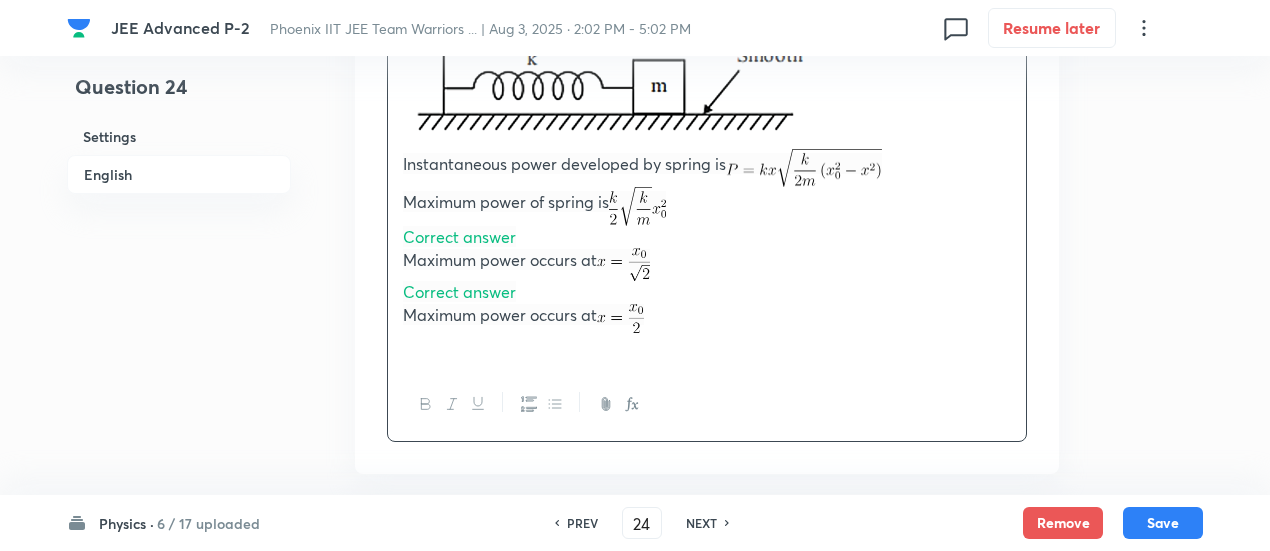 scroll, scrollTop: 846, scrollLeft: 0, axis: vertical 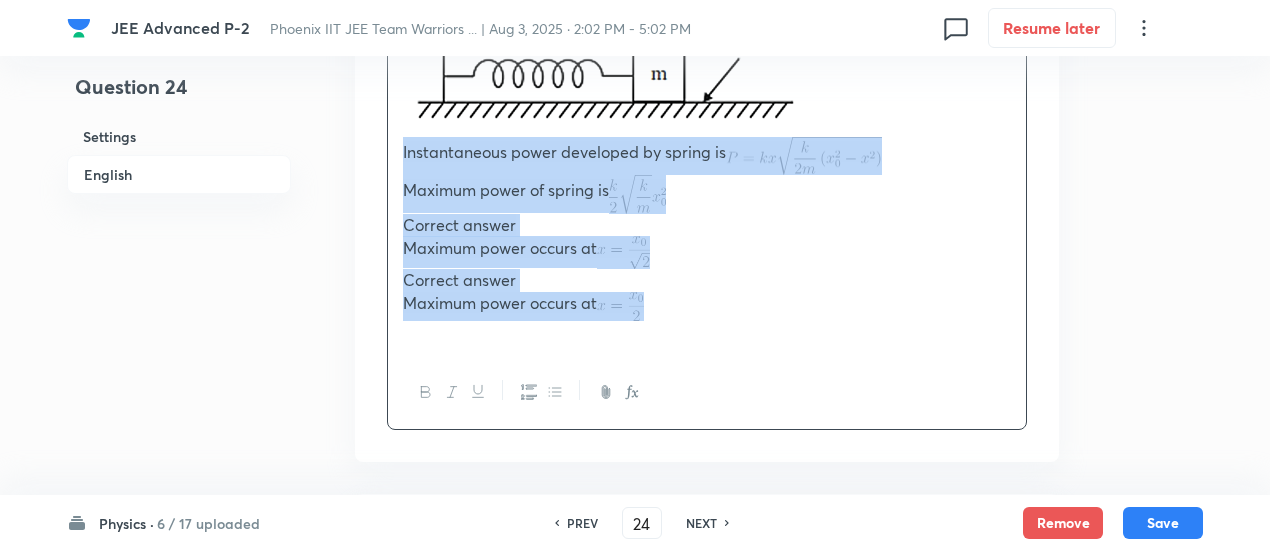 drag, startPoint x: 397, startPoint y: 148, endPoint x: 690, endPoint y: 299, distance: 329.621 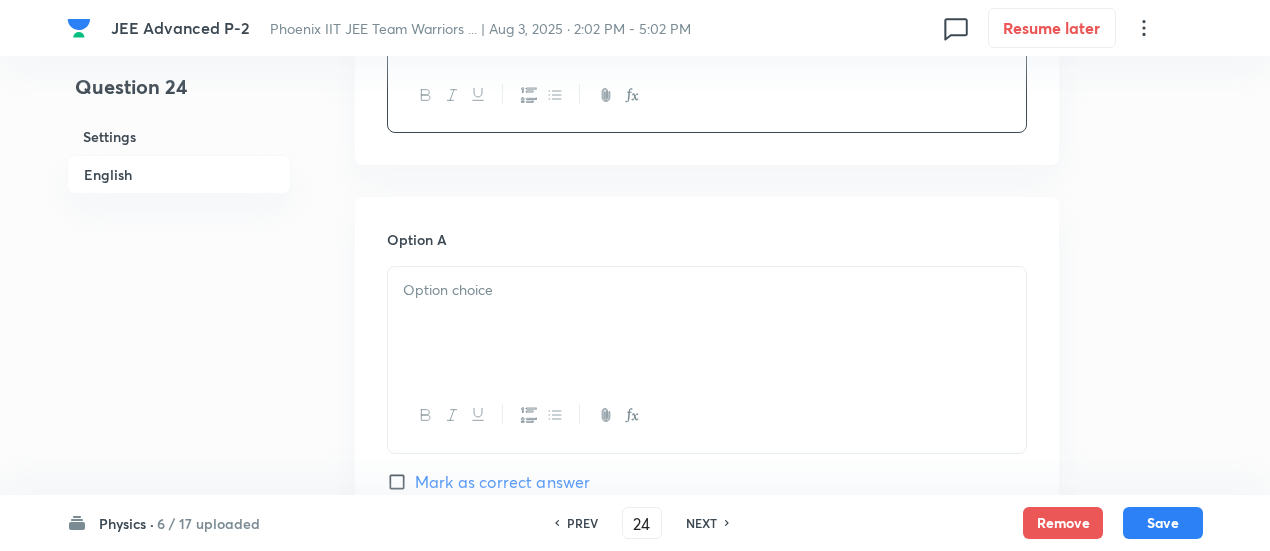 scroll, scrollTop: 992, scrollLeft: 0, axis: vertical 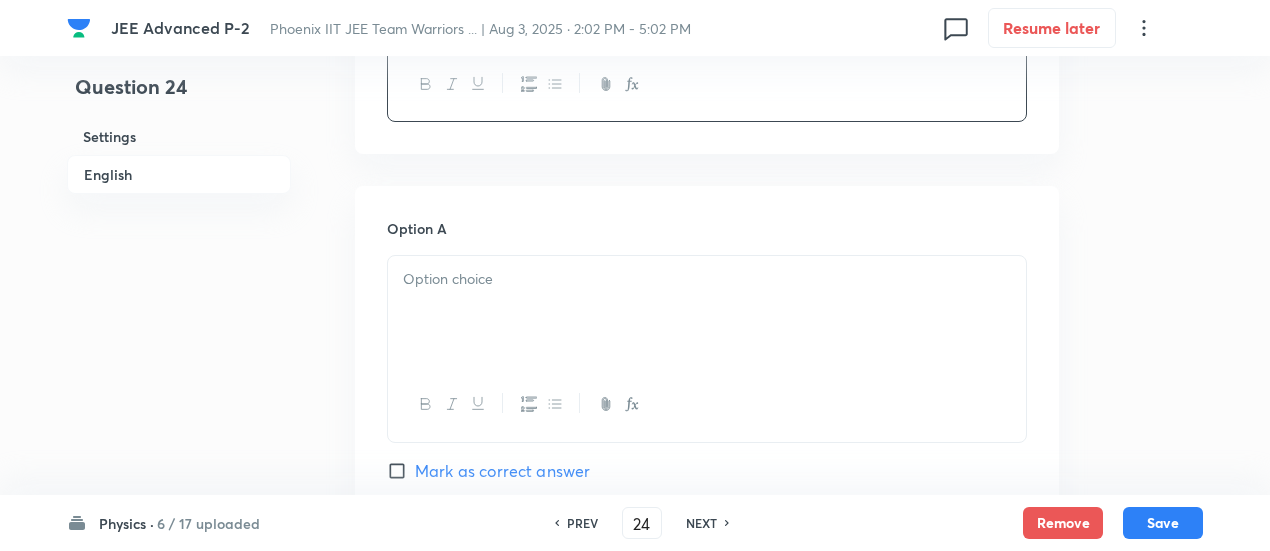 click at bounding box center [707, 279] 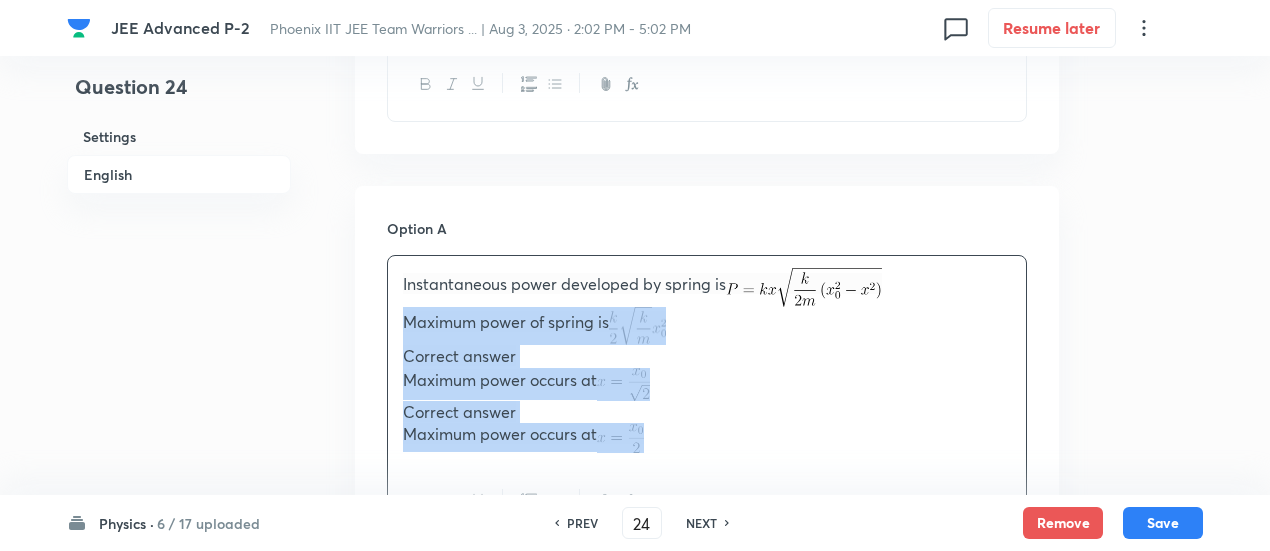 drag, startPoint x: 401, startPoint y: 319, endPoint x: 650, endPoint y: 447, distance: 279.9732 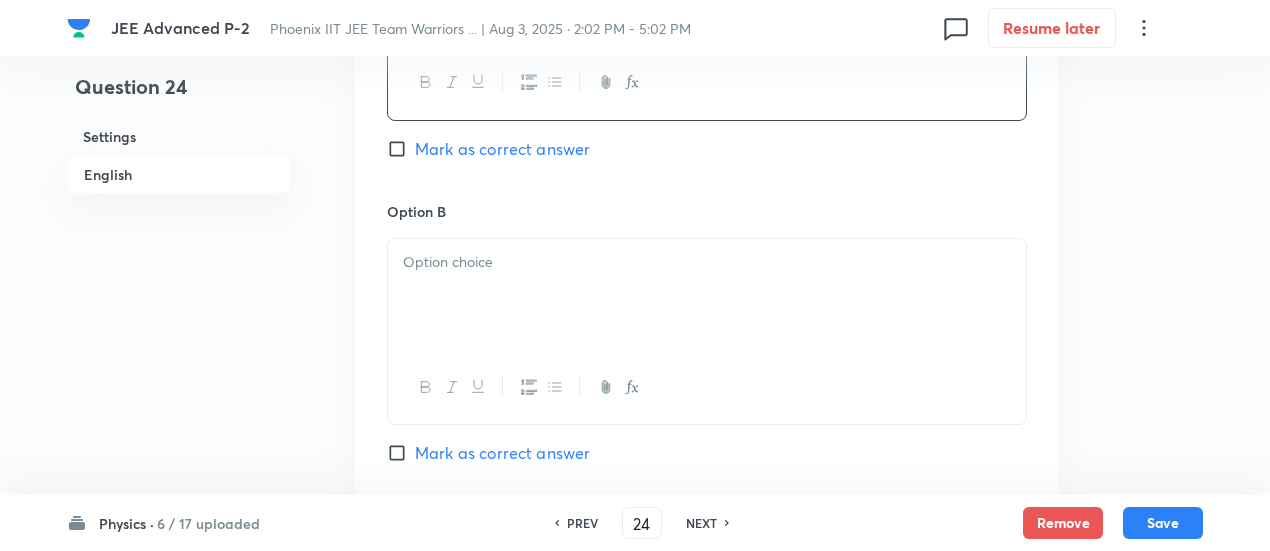 scroll, scrollTop: 1320, scrollLeft: 0, axis: vertical 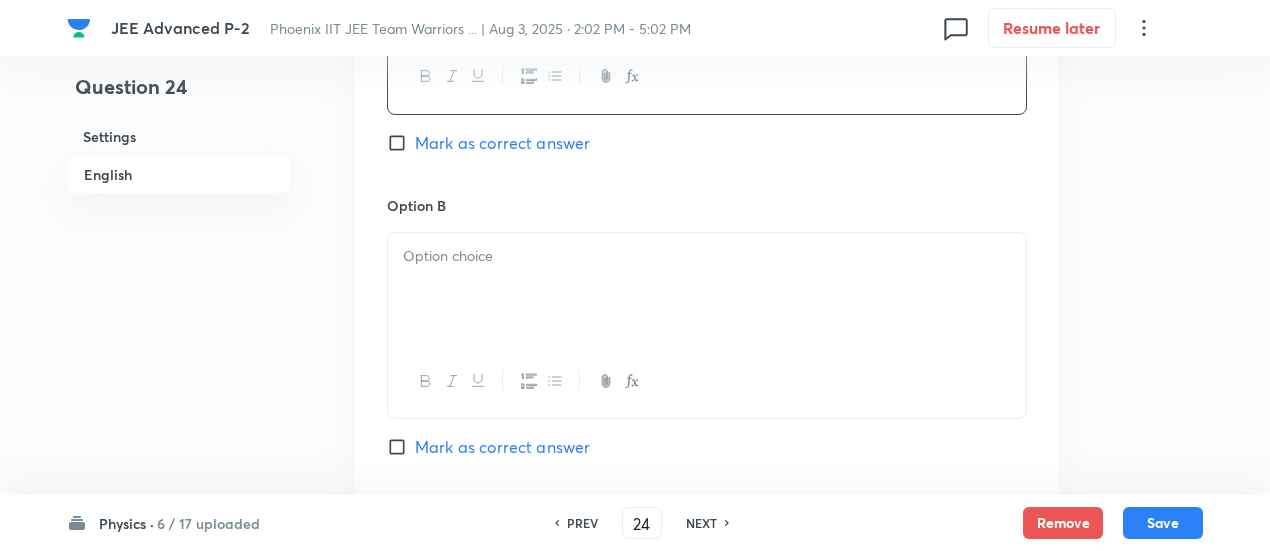 click at bounding box center (707, 256) 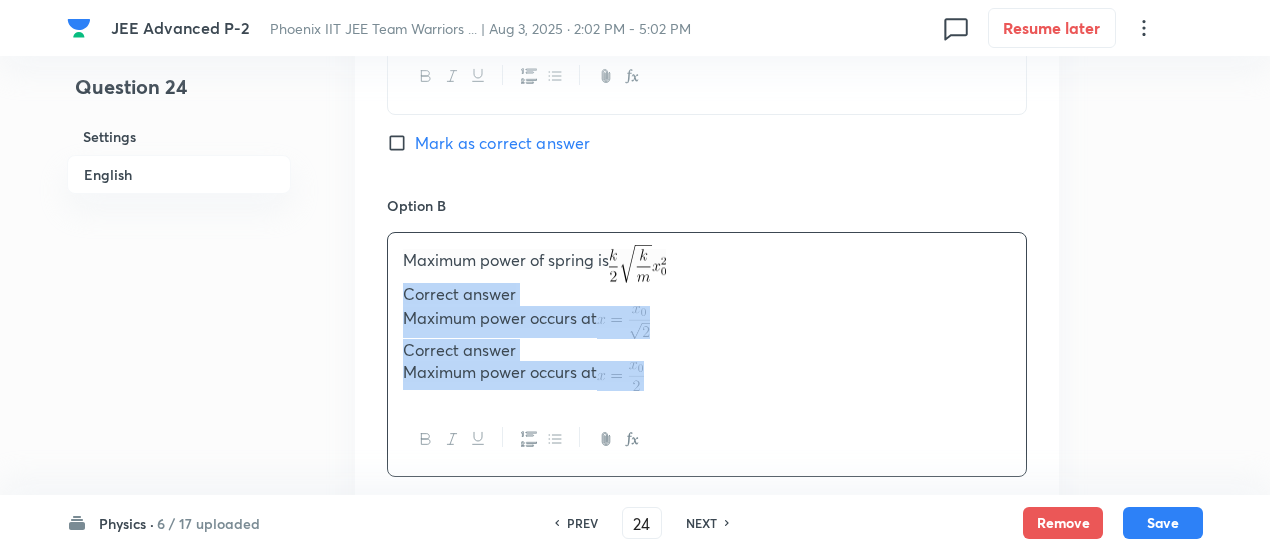 drag, startPoint x: 400, startPoint y: 296, endPoint x: 668, endPoint y: 382, distance: 281.46048 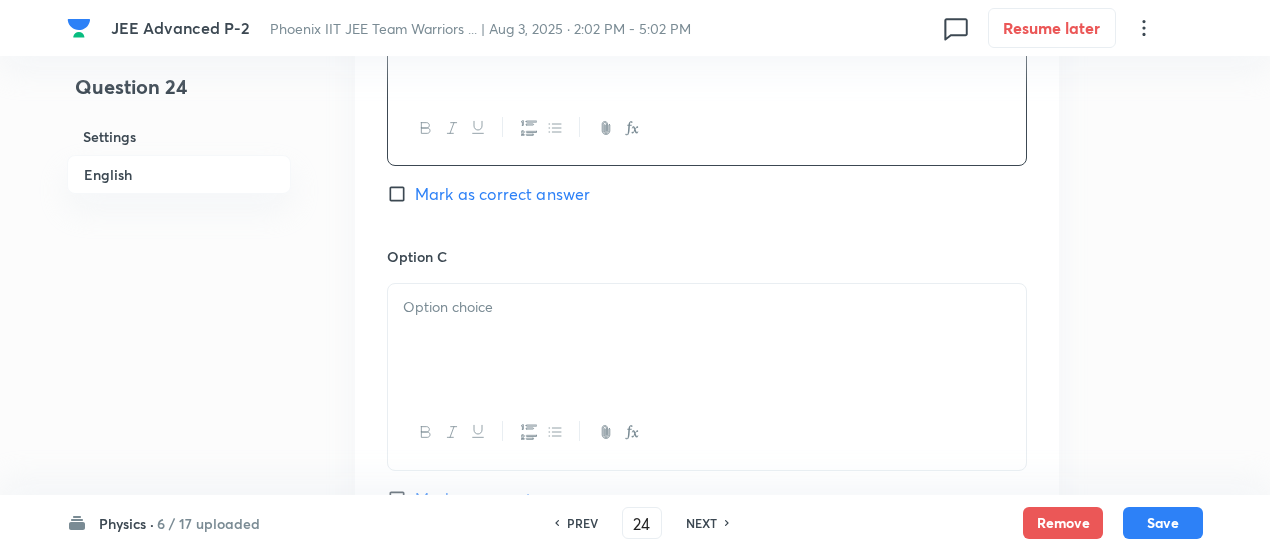 scroll, scrollTop: 1600, scrollLeft: 0, axis: vertical 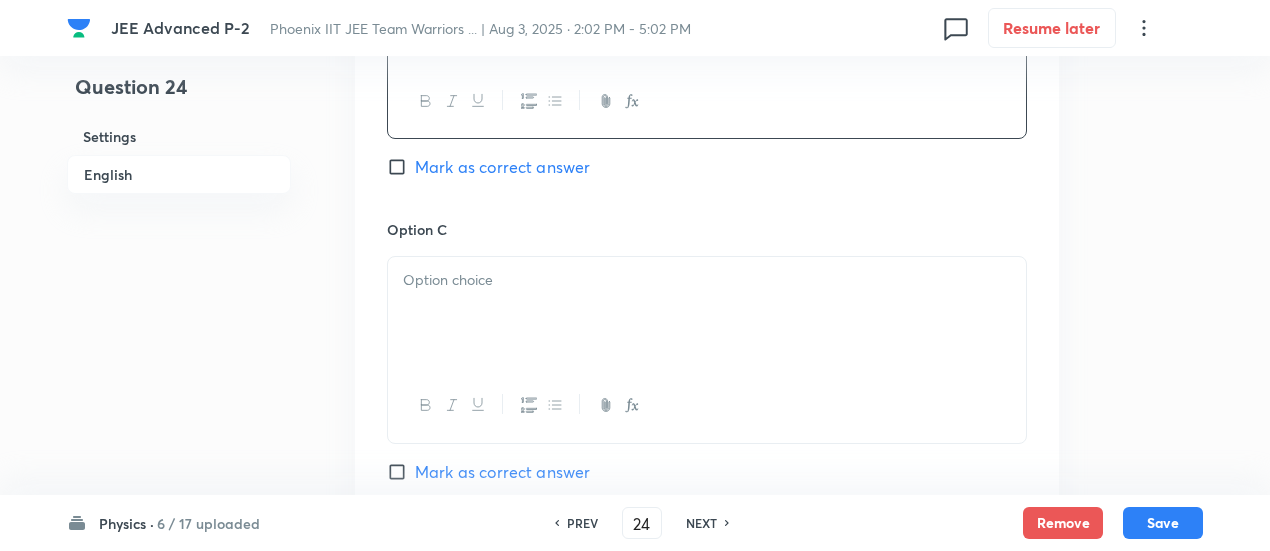 click at bounding box center (707, 313) 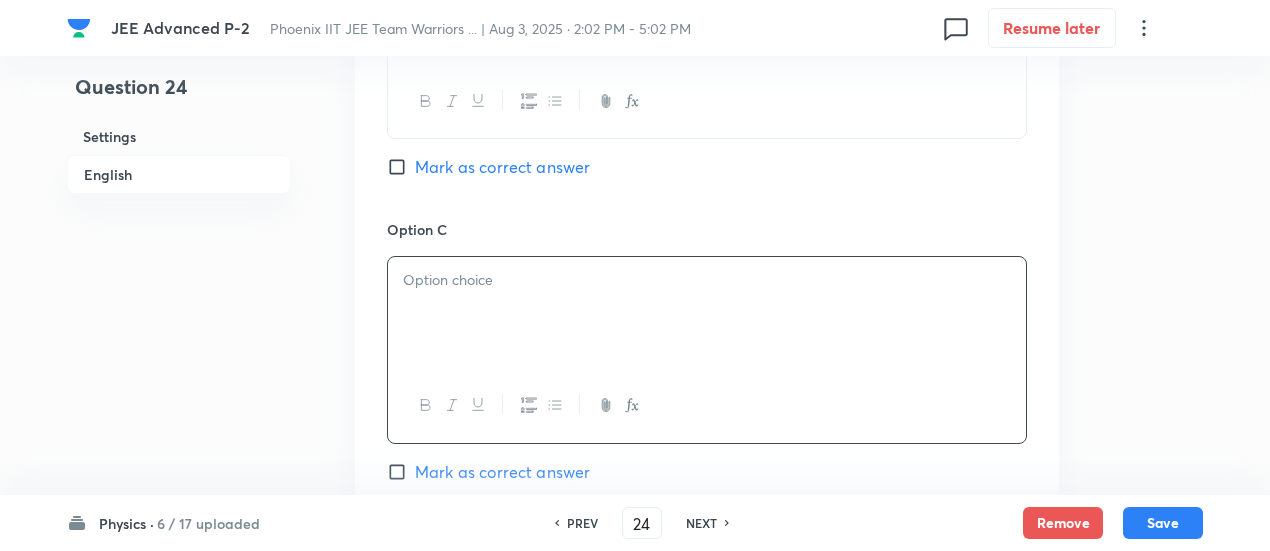 paste 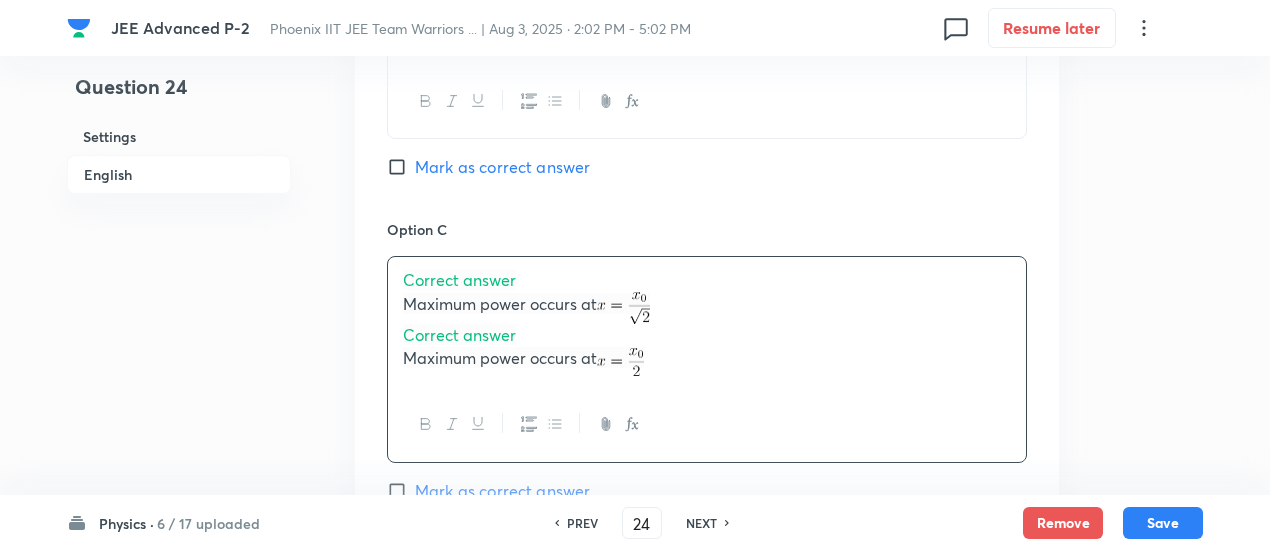 click on "Correct answer" at bounding box center (459, 279) 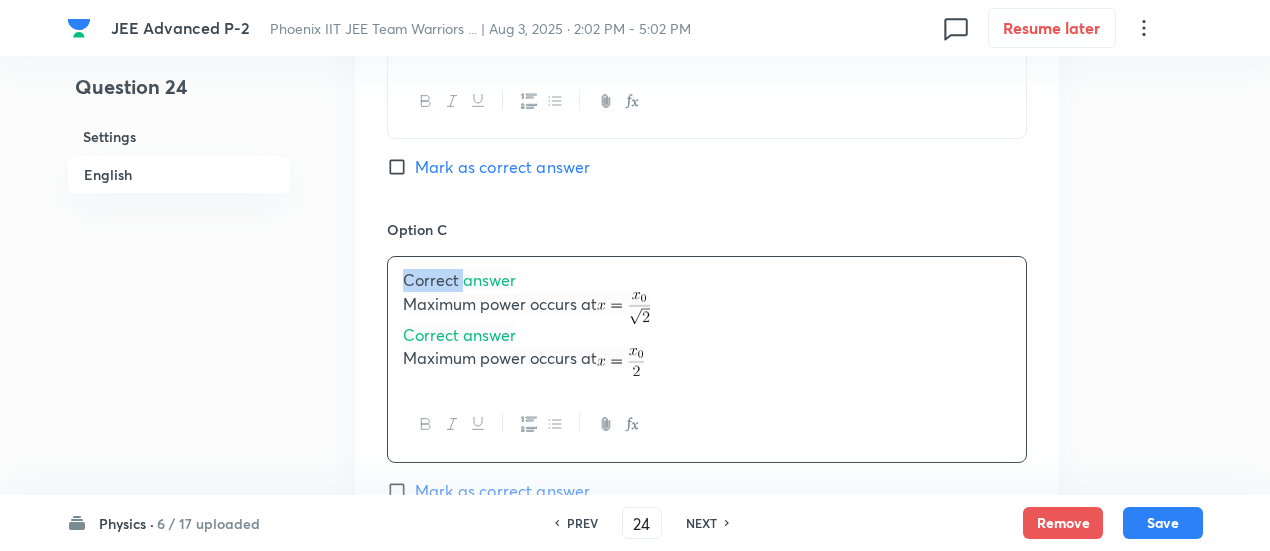 click on "Correct answer" at bounding box center [459, 279] 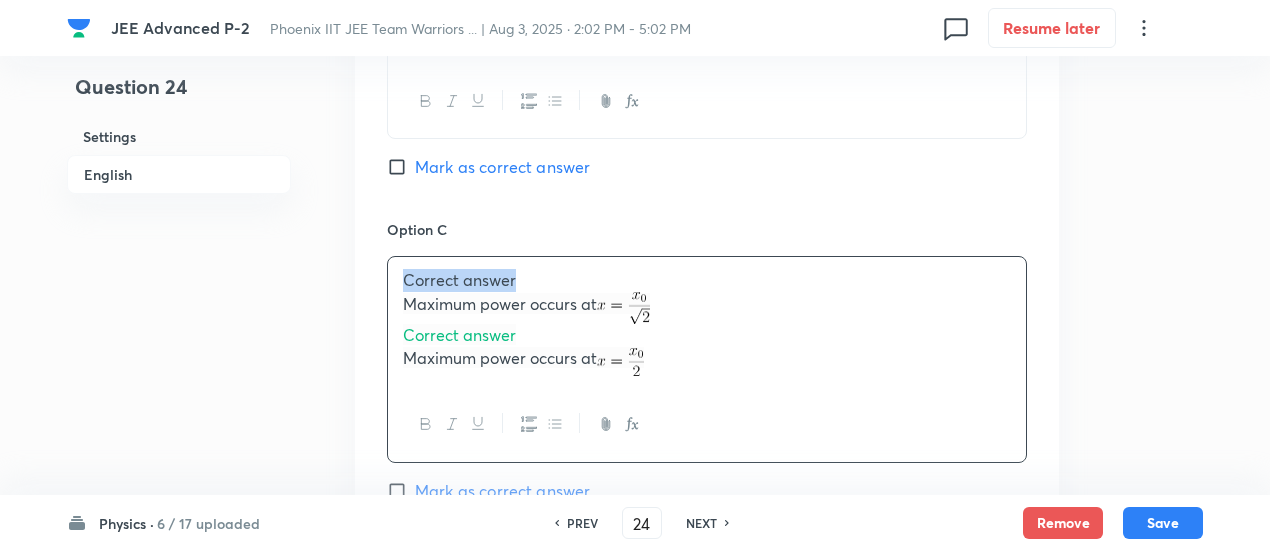 click on "Correct answer" at bounding box center (459, 279) 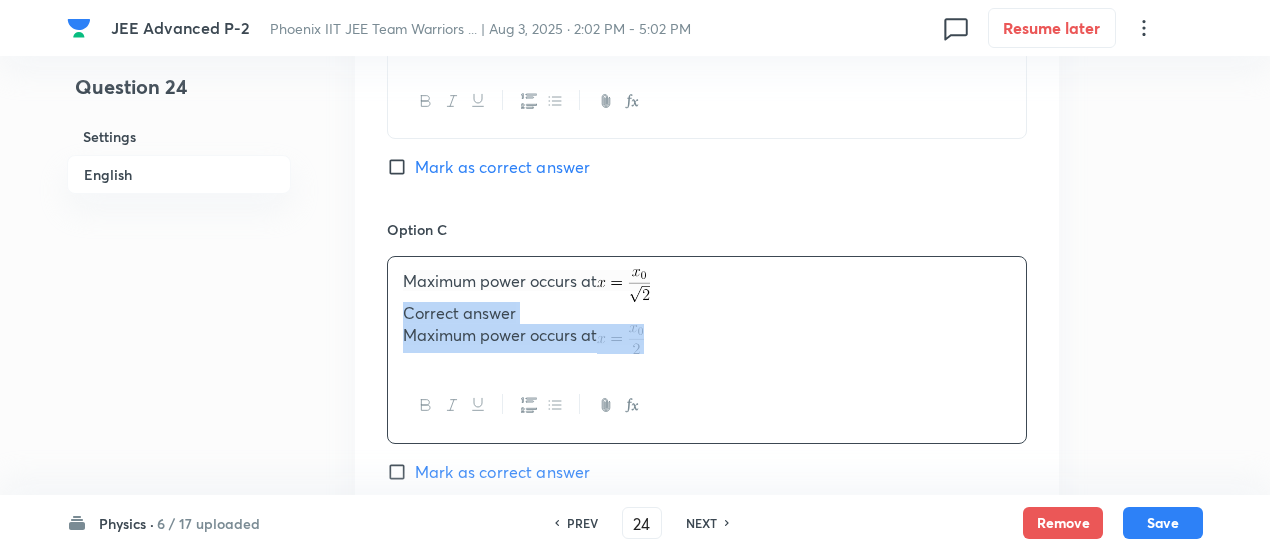drag, startPoint x: 404, startPoint y: 311, endPoint x: 664, endPoint y: 340, distance: 261.6123 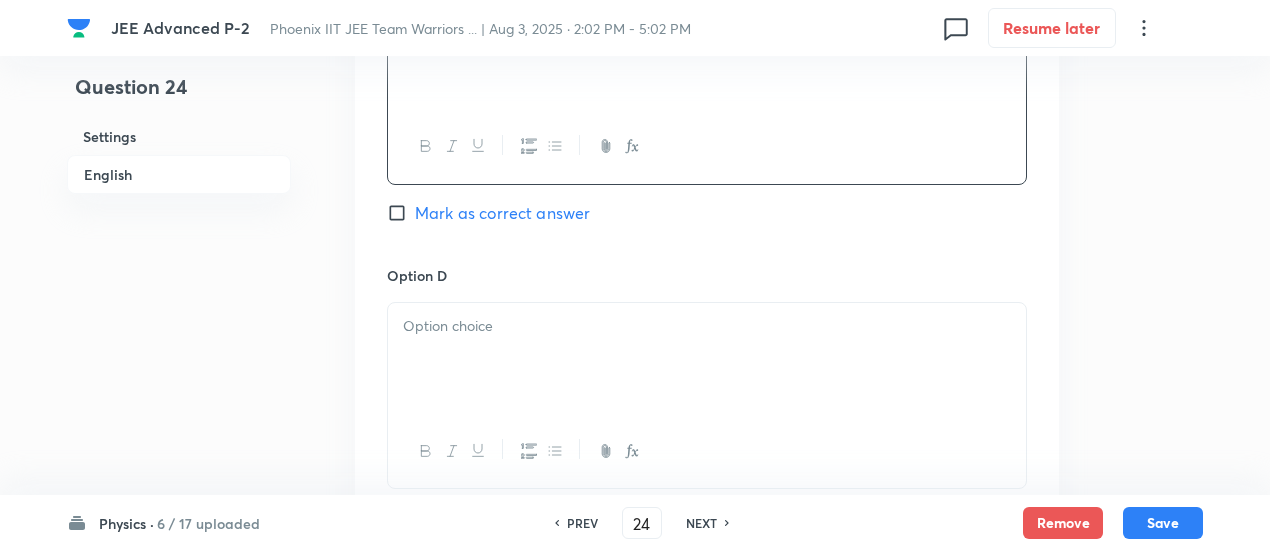 scroll, scrollTop: 1903, scrollLeft: 0, axis: vertical 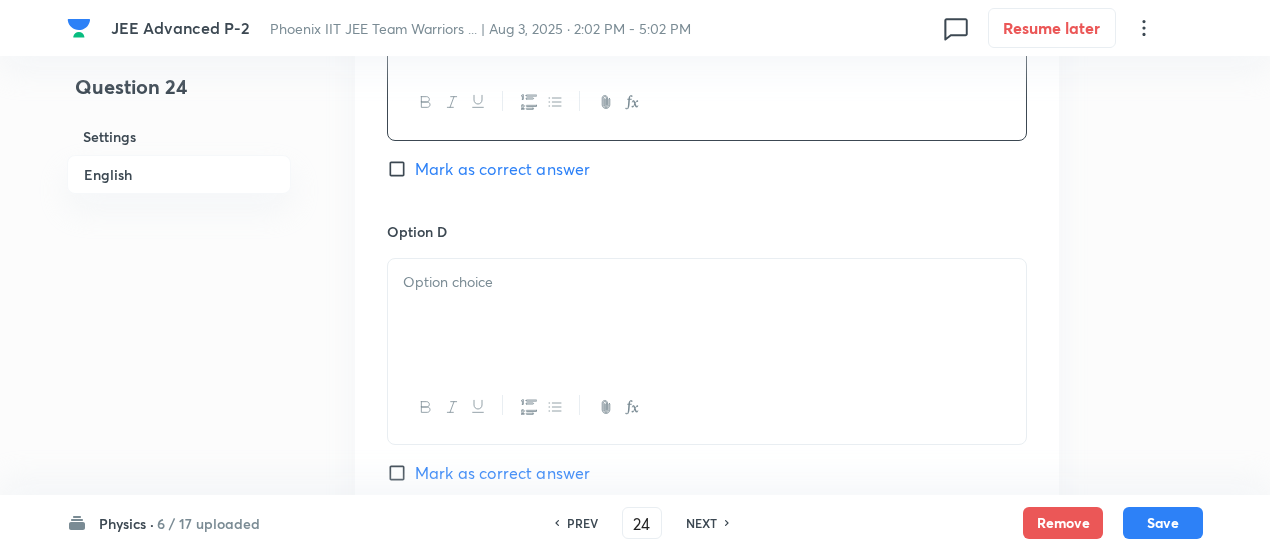 click at bounding box center (707, 315) 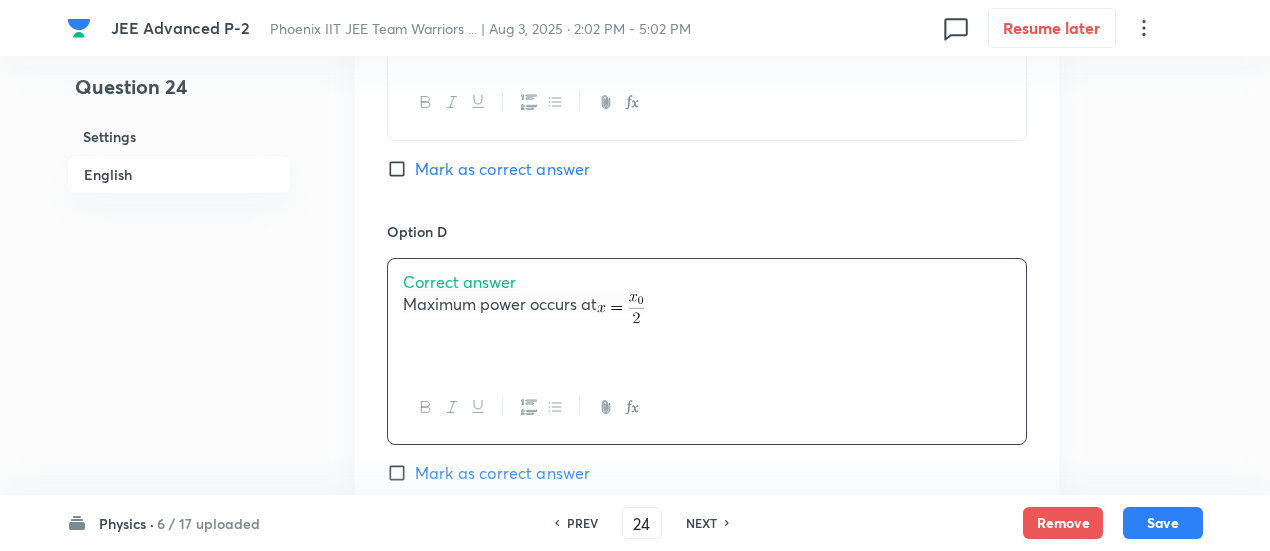 click on "Correct answer" at bounding box center [459, 281] 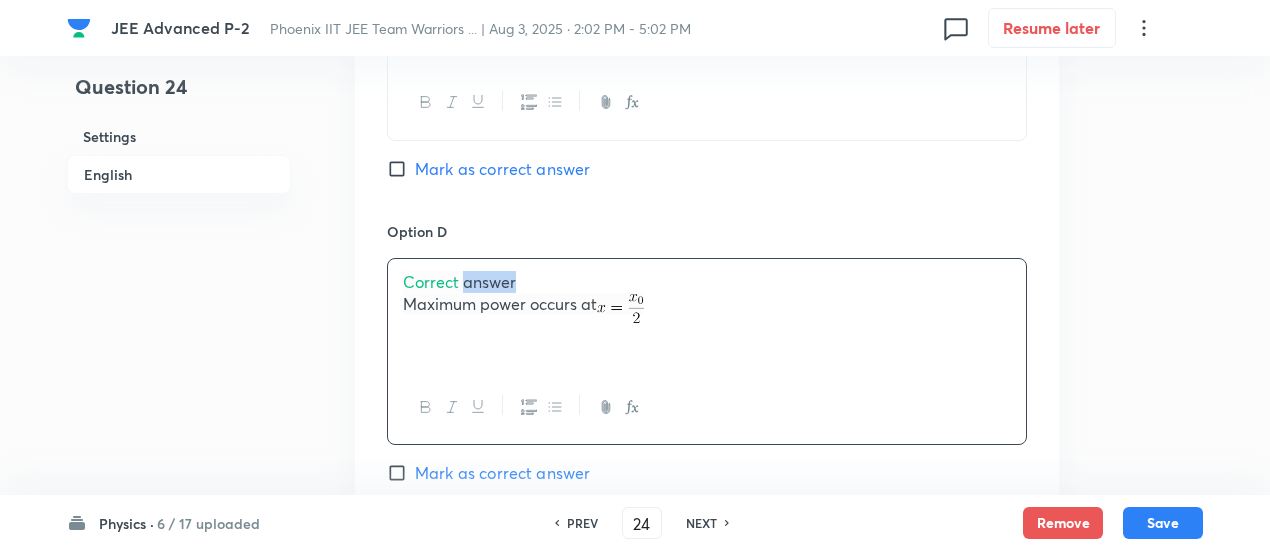 click on "Correct answer" at bounding box center (459, 281) 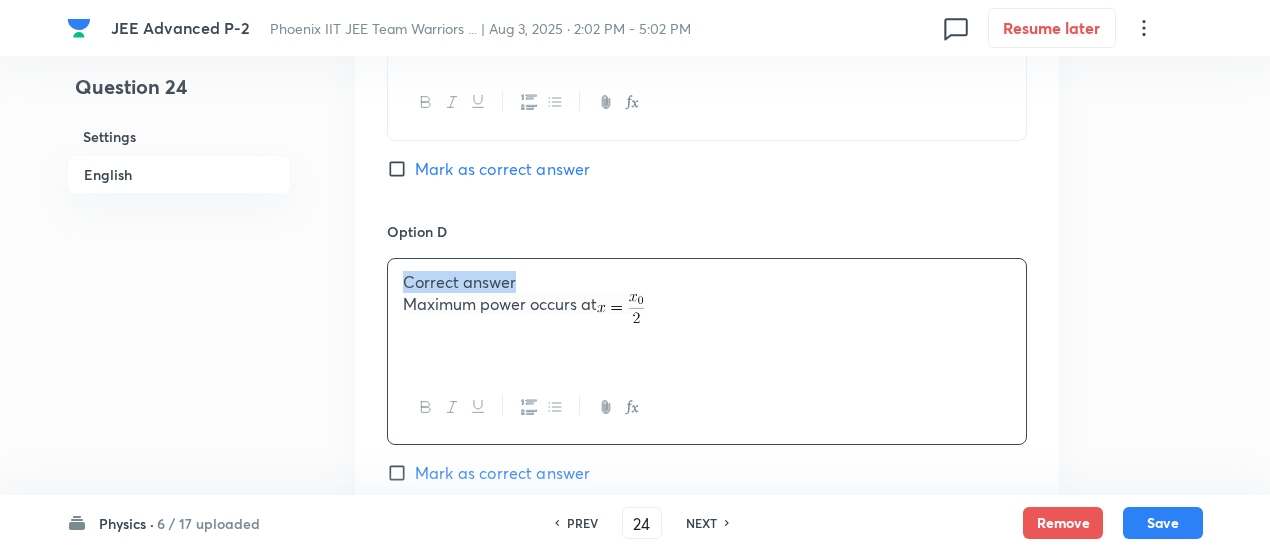 click on "Correct answer" at bounding box center (459, 281) 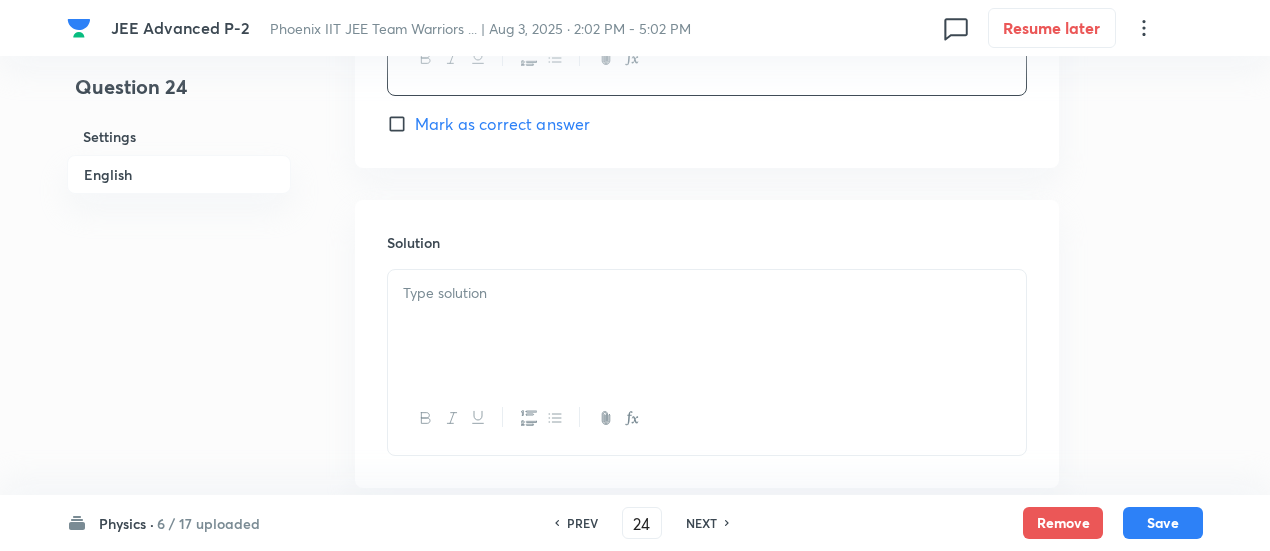 scroll, scrollTop: 2362, scrollLeft: 0, axis: vertical 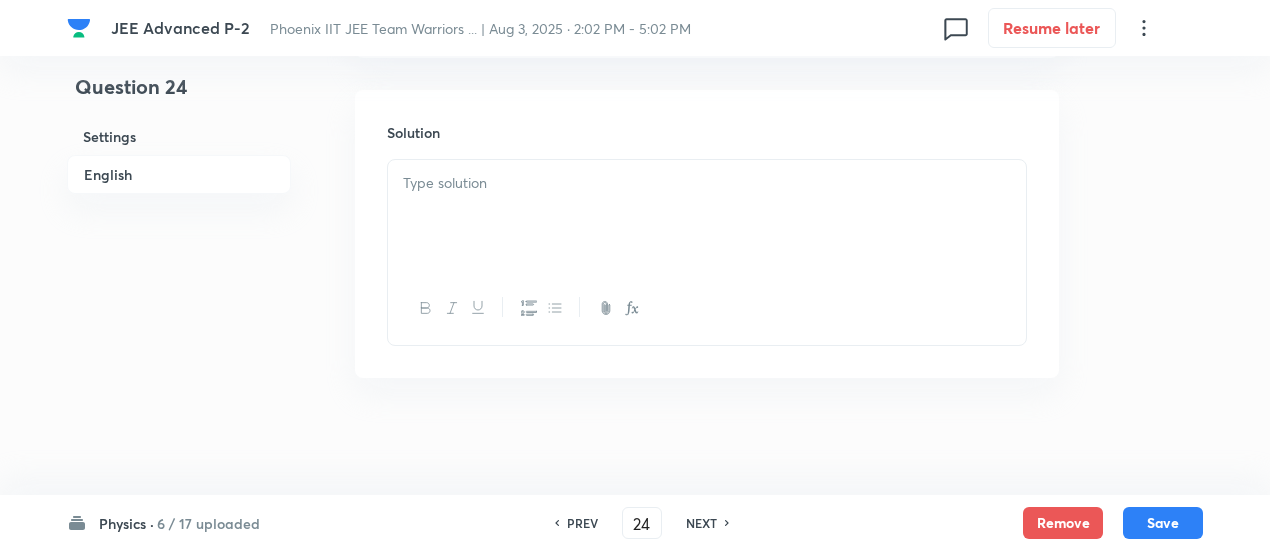 click at bounding box center (707, 216) 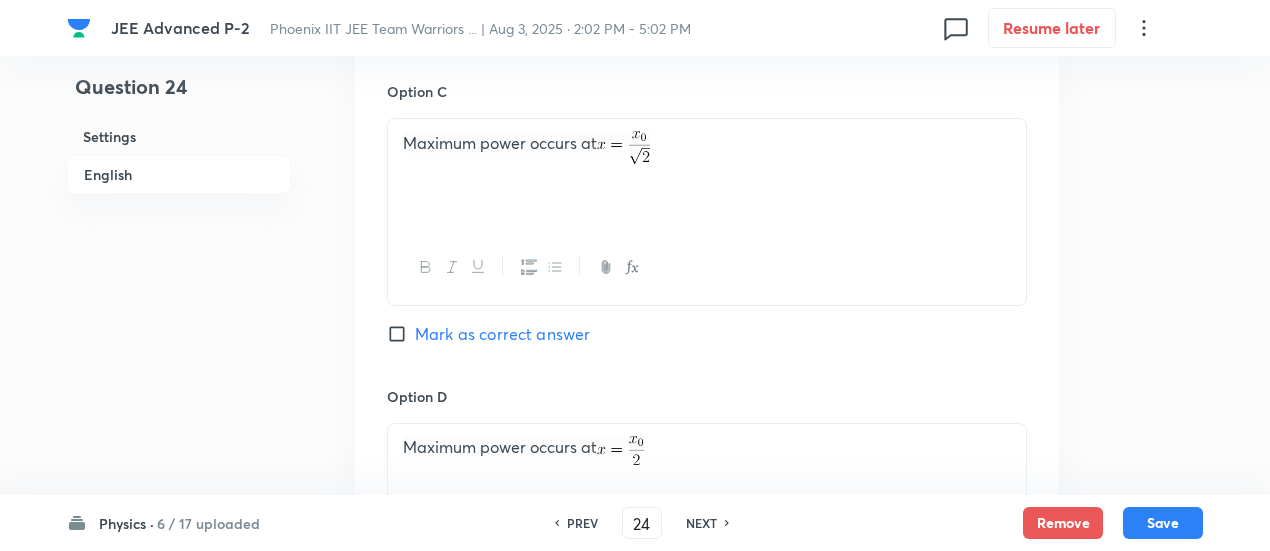 scroll, scrollTop: 1732, scrollLeft: 0, axis: vertical 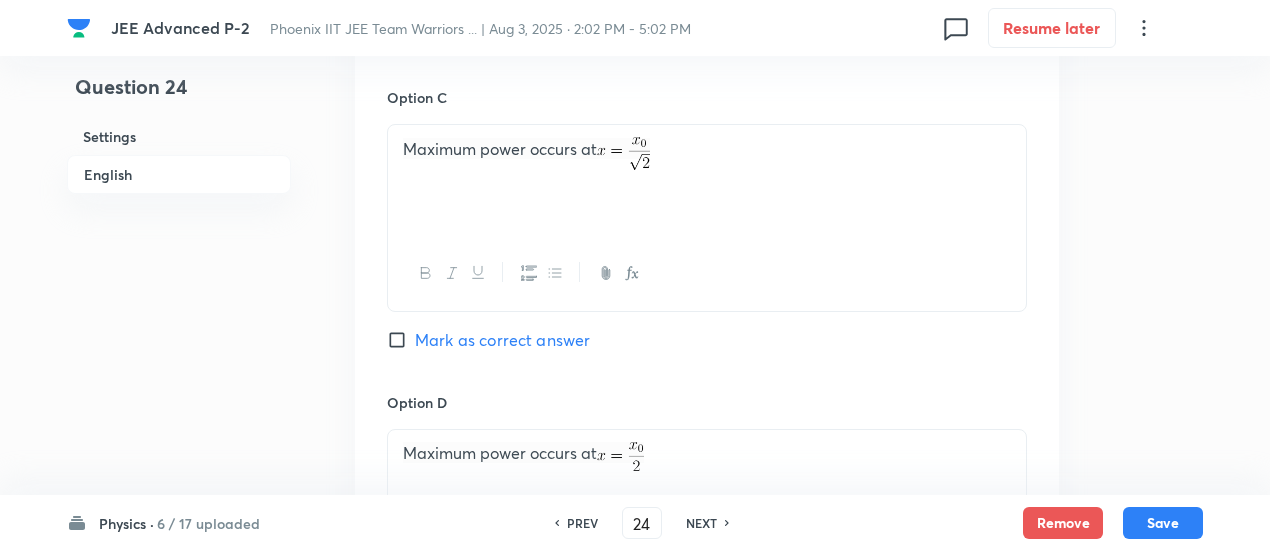 click on "Mark as correct answer" at bounding box center (502, 340) 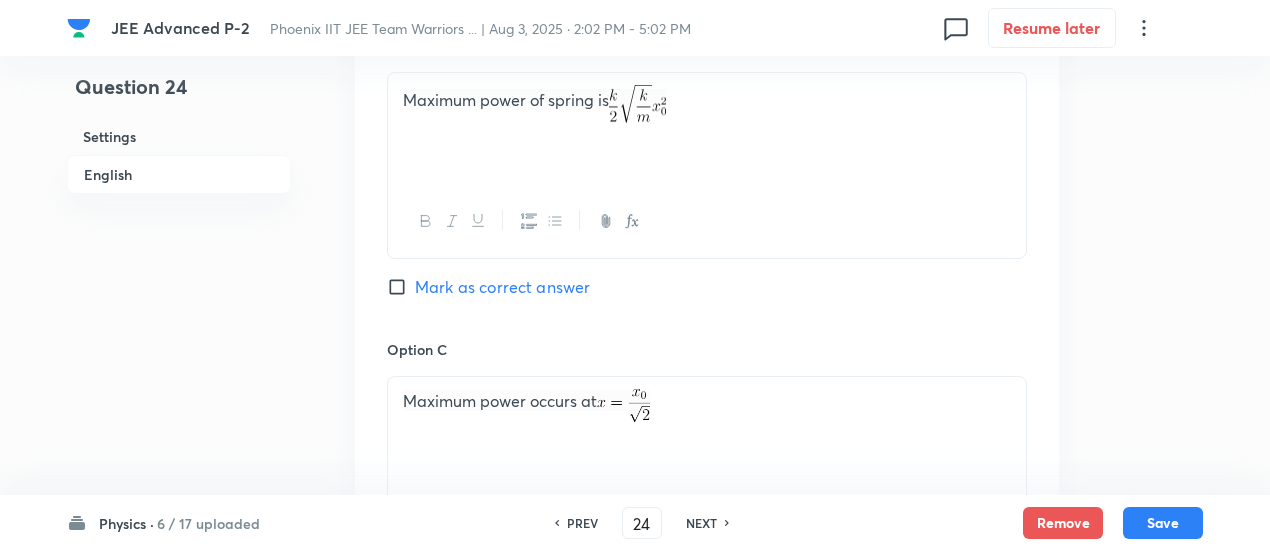 scroll, scrollTop: 1478, scrollLeft: 0, axis: vertical 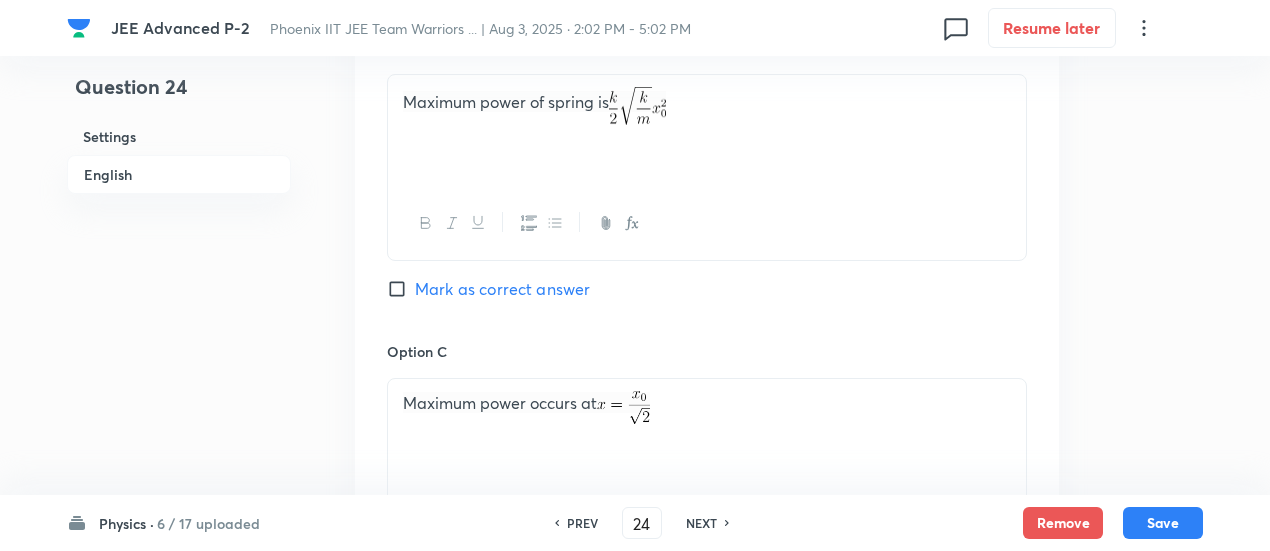 click on "Mark as correct answer" at bounding box center (502, 289) 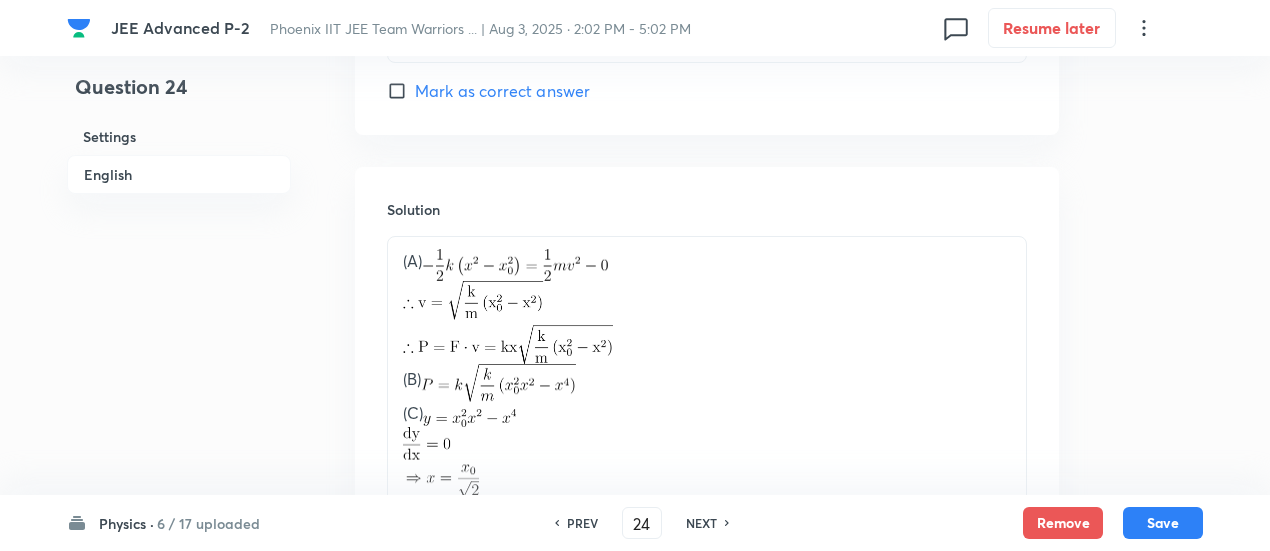 scroll, scrollTop: 2578, scrollLeft: 0, axis: vertical 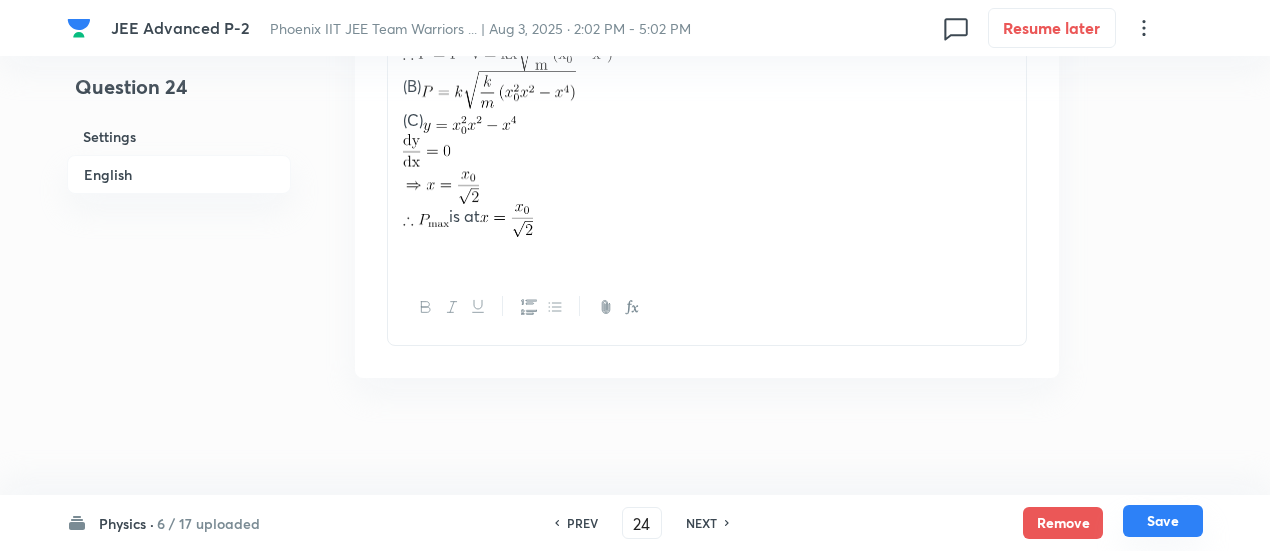 click on "Save" at bounding box center (1163, 521) 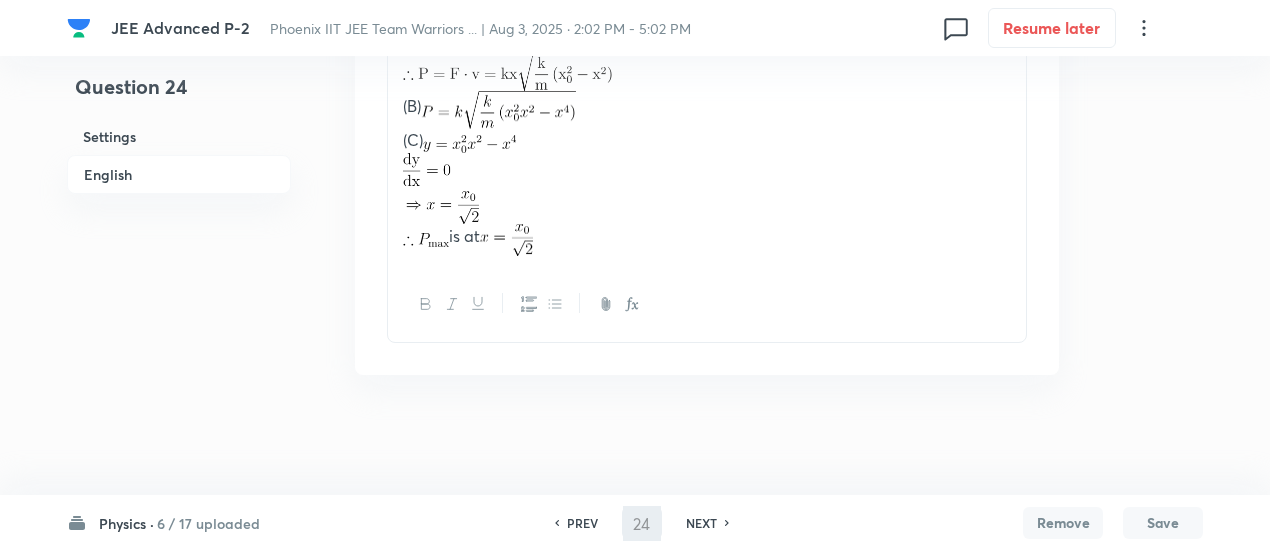 scroll, scrollTop: 2510, scrollLeft: 0, axis: vertical 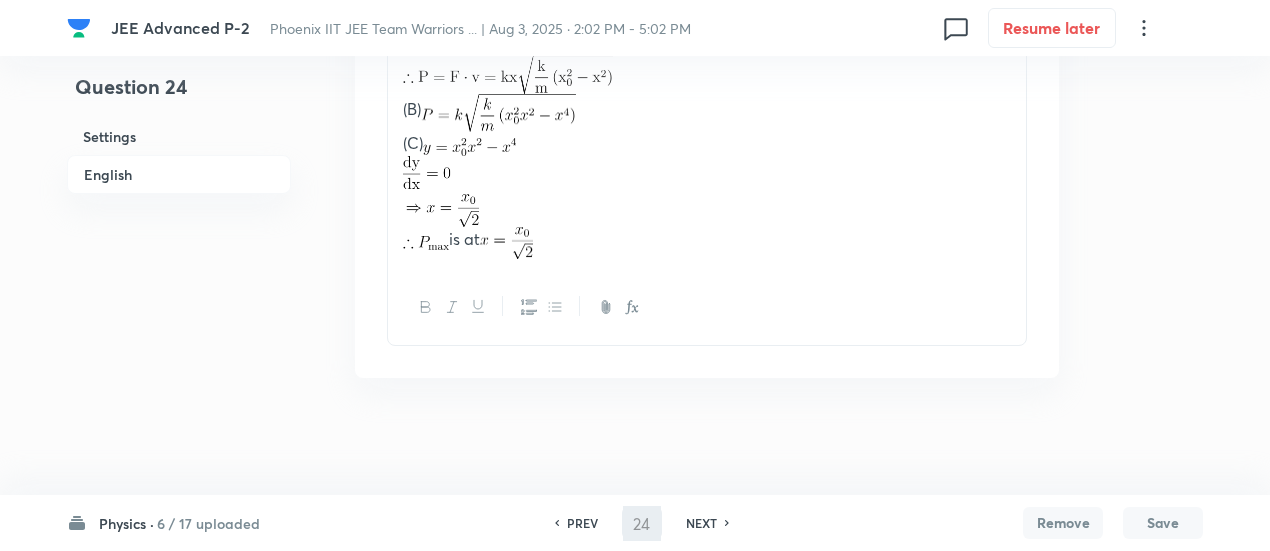 type on "25" 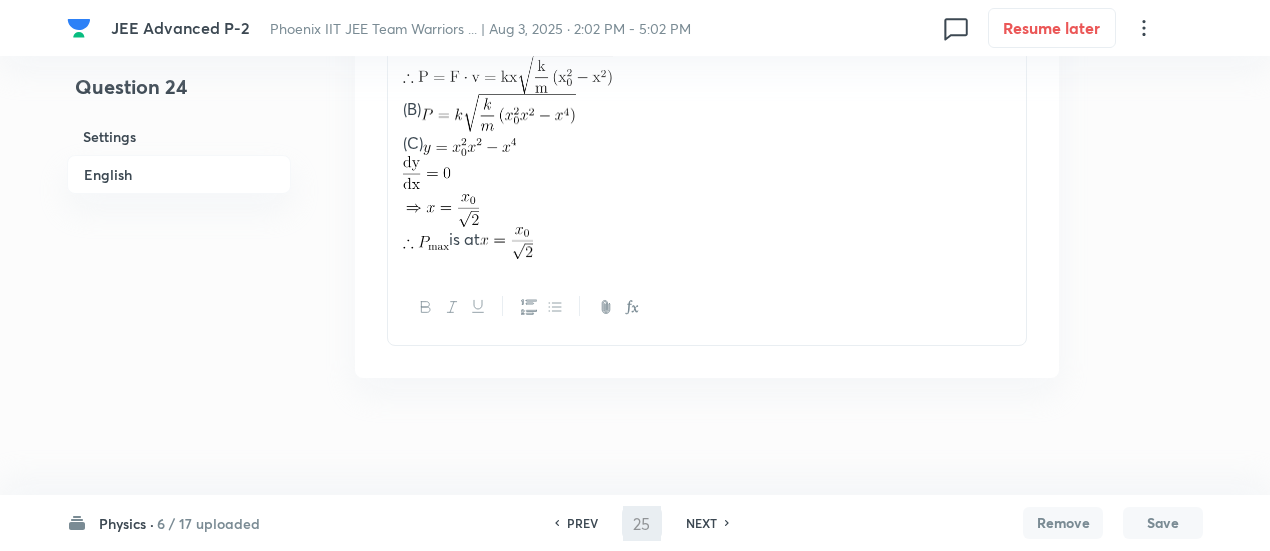 scroll, scrollTop: 0, scrollLeft: 0, axis: both 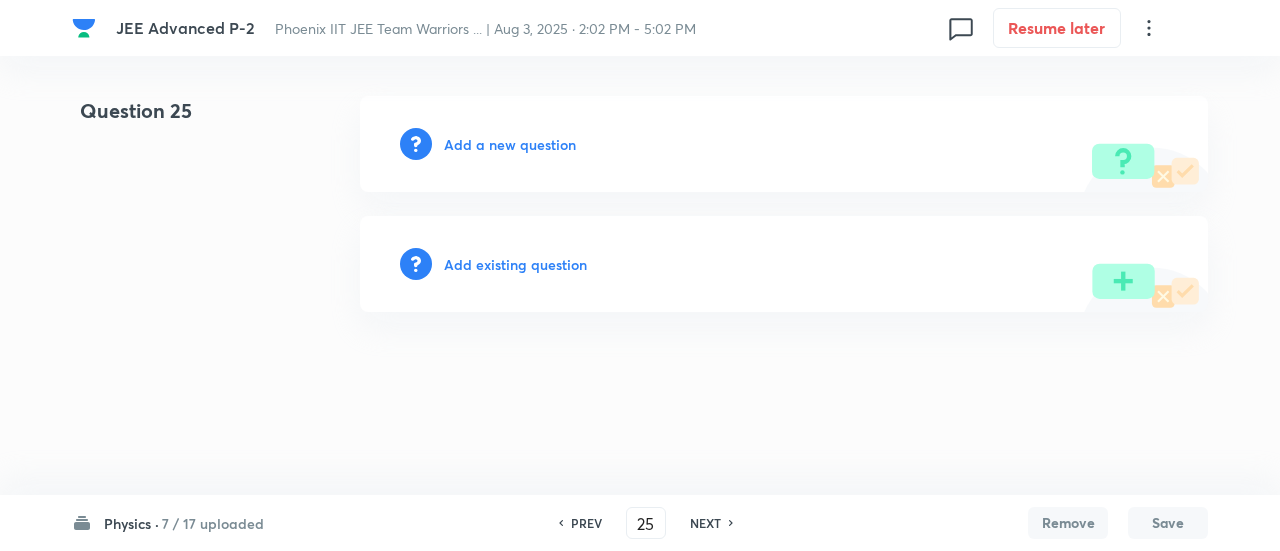click on "Add existing question" at bounding box center [515, 264] 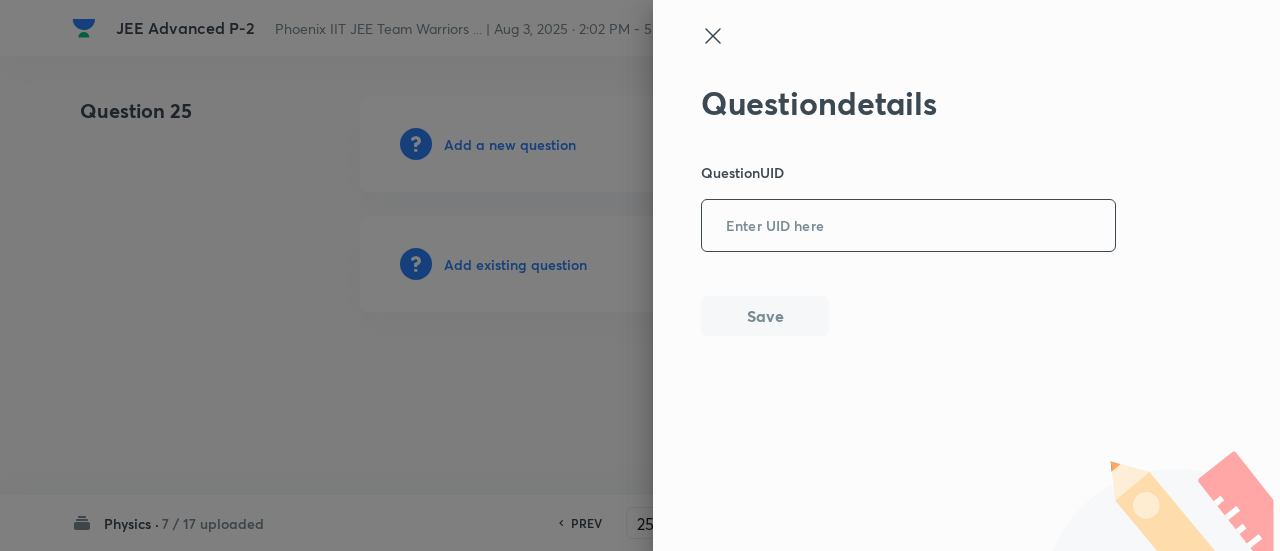 click at bounding box center (908, 226) 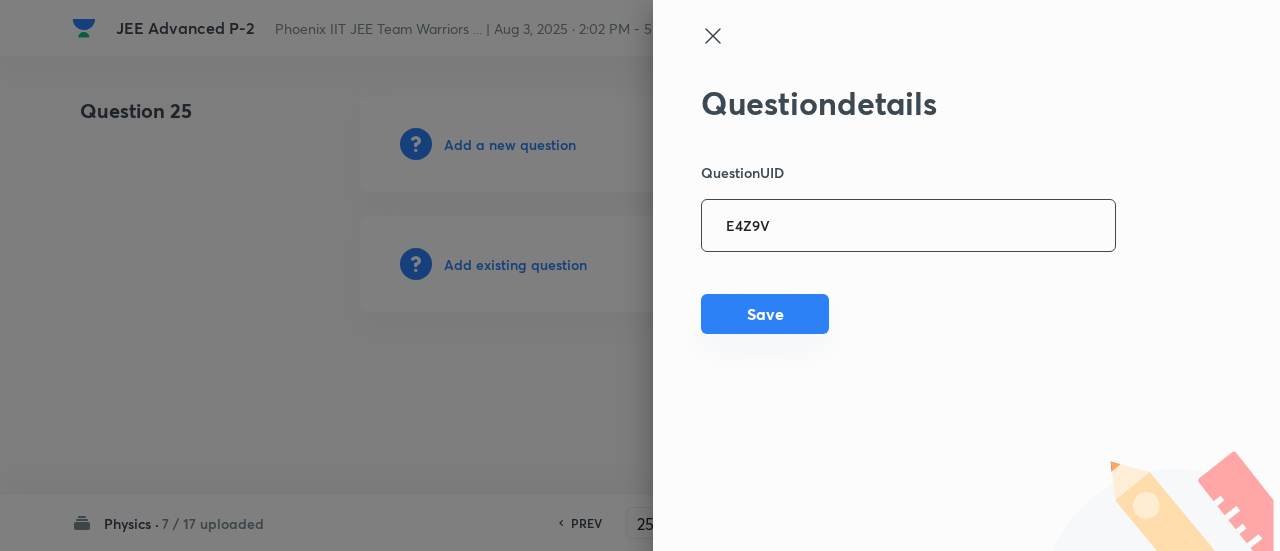 type on "E4Z9V" 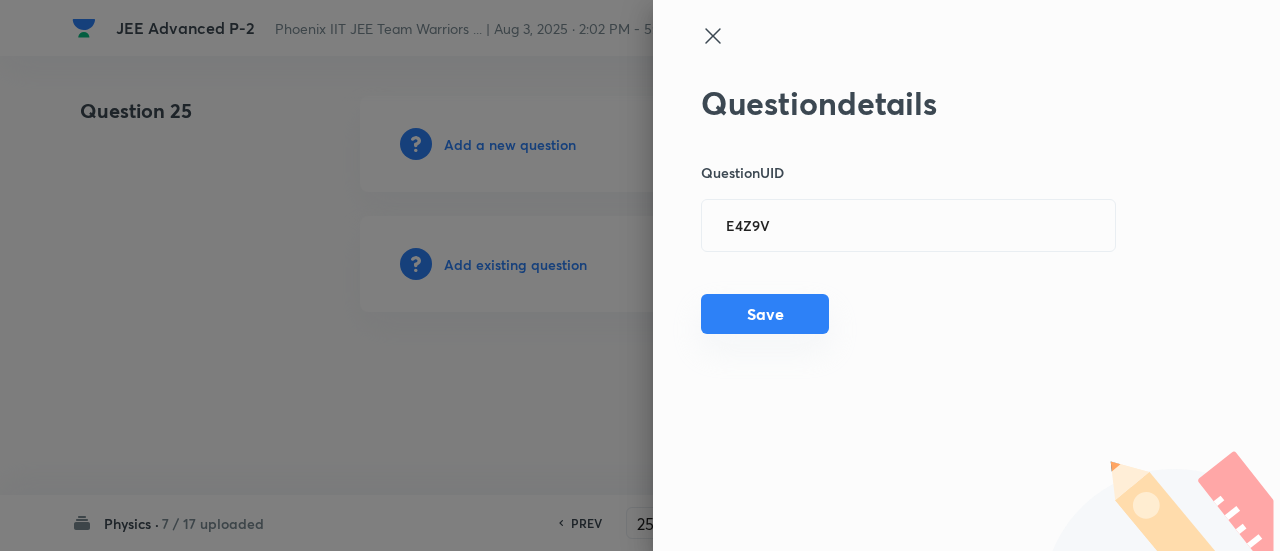 click on "Save" at bounding box center [765, 314] 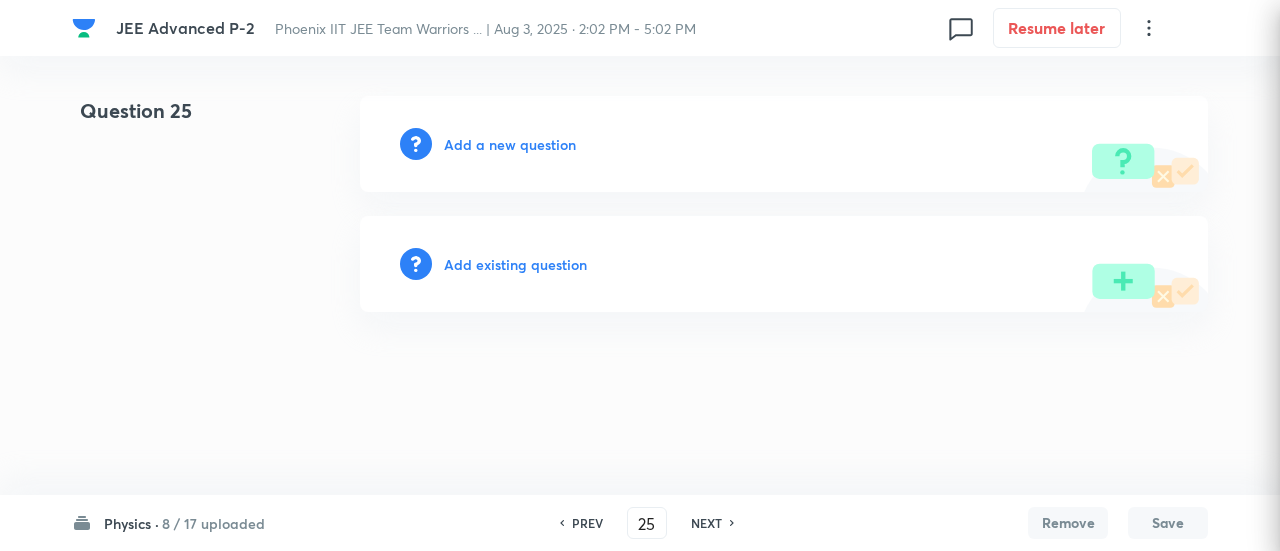 type 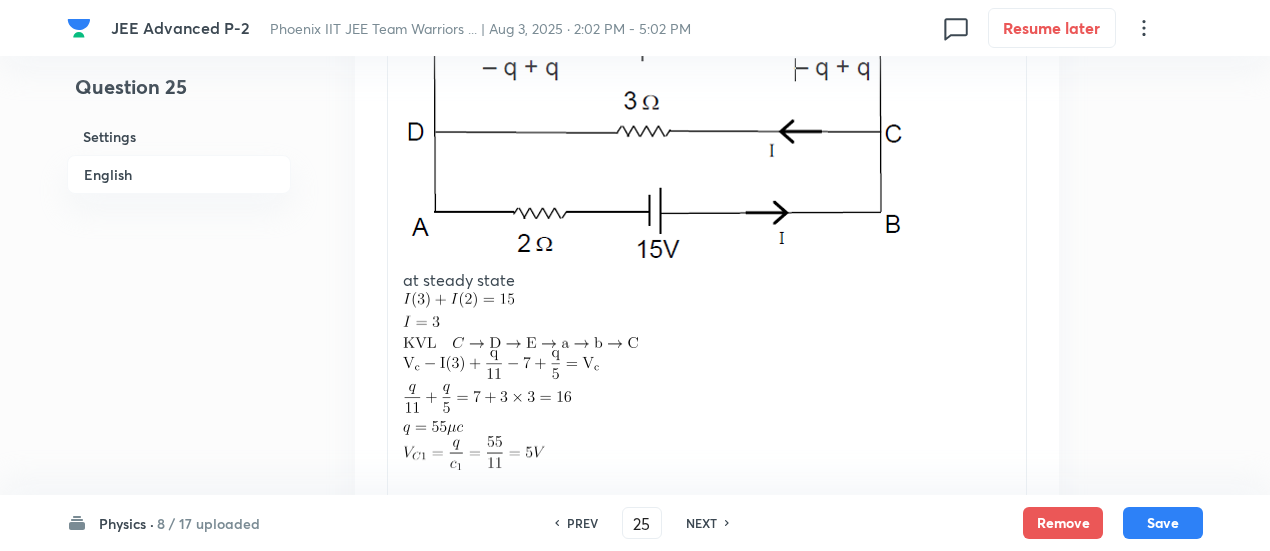 scroll, scrollTop: 1742, scrollLeft: 0, axis: vertical 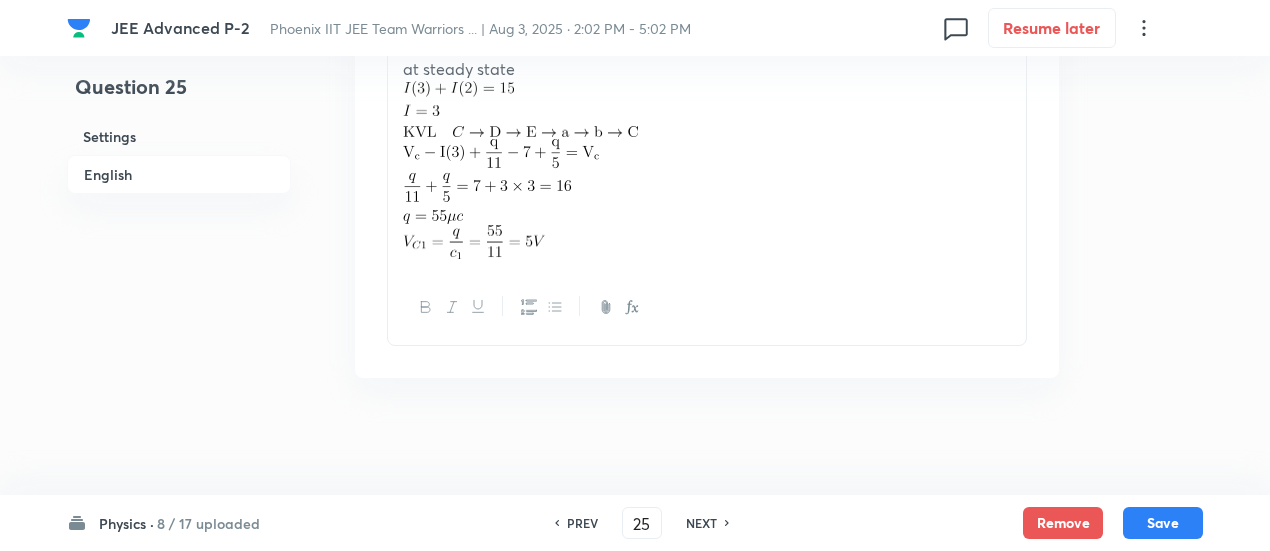 click on "NEXT" at bounding box center (701, 523) 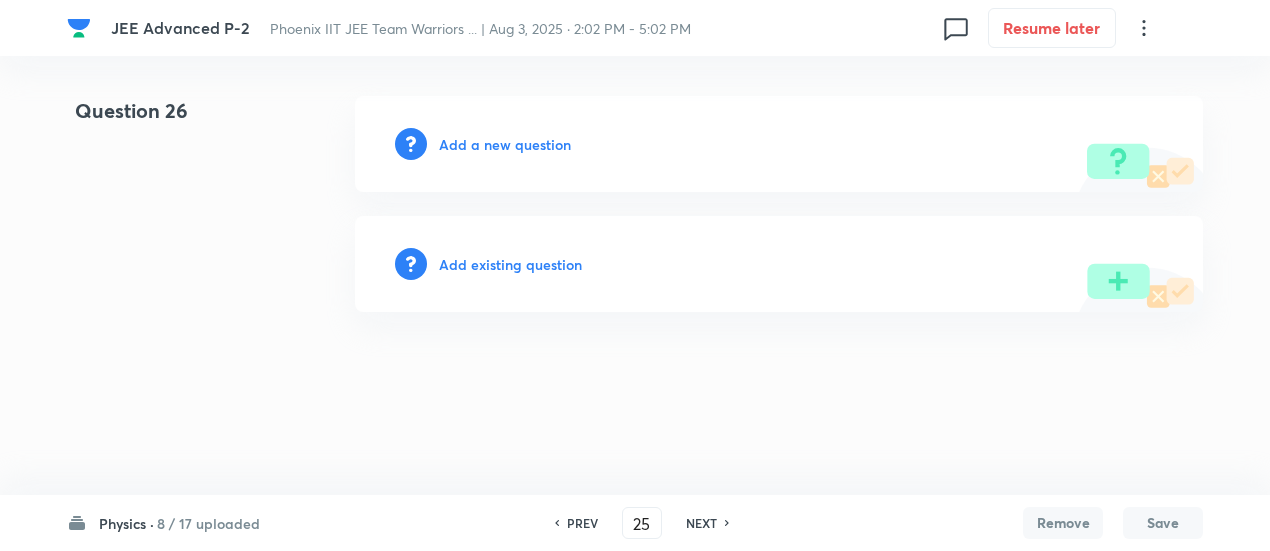 type on "26" 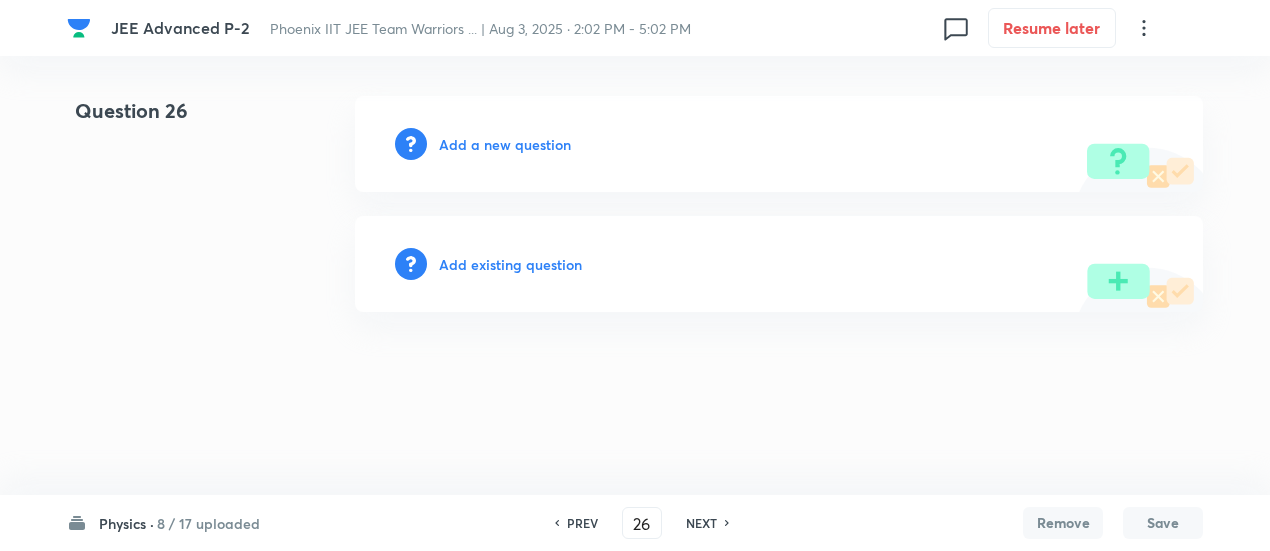 scroll, scrollTop: 0, scrollLeft: 0, axis: both 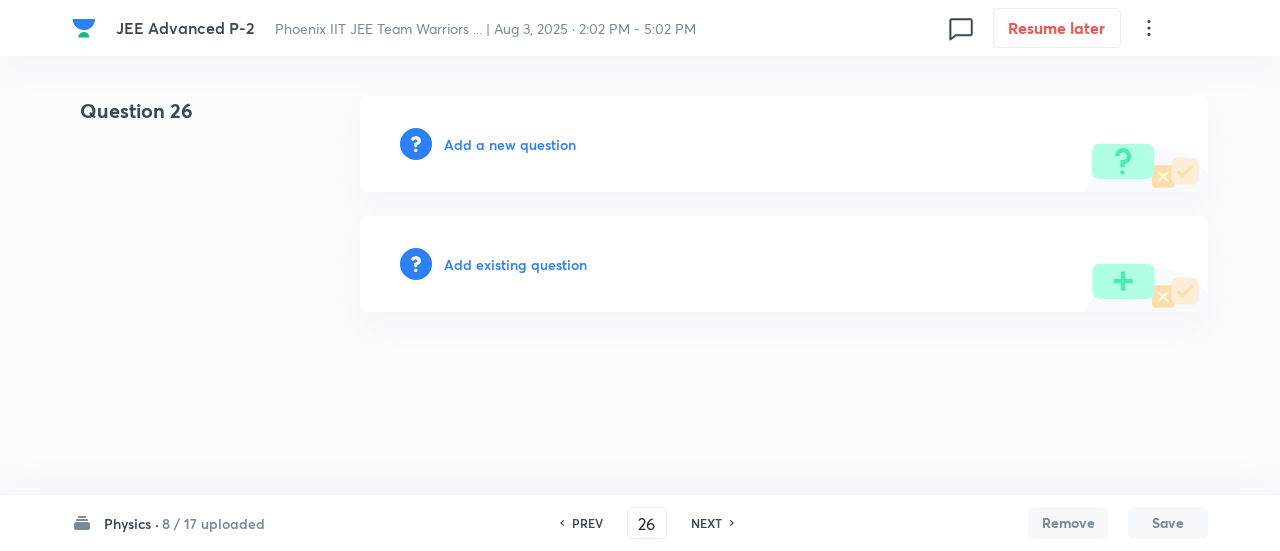 click on "Add existing question" at bounding box center (515, 264) 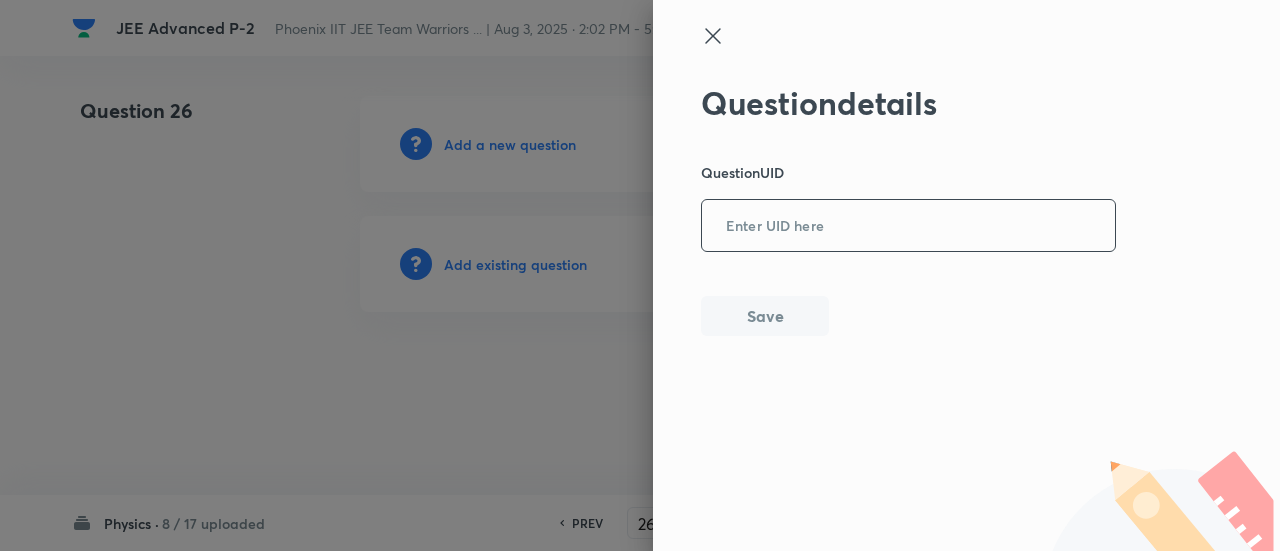 click at bounding box center (908, 226) 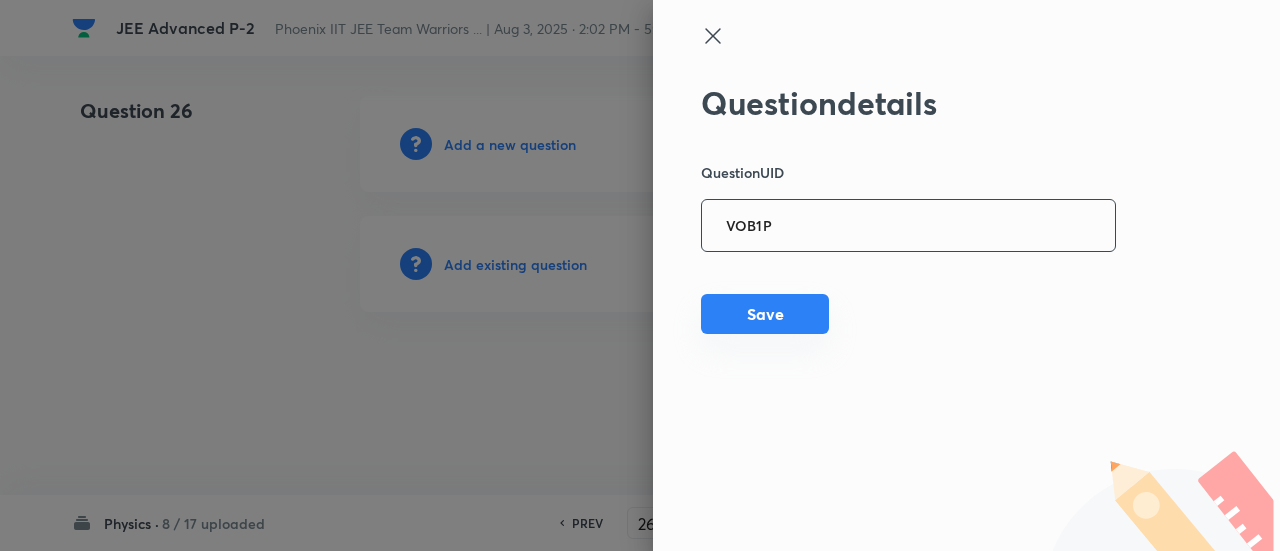 type on "VOB1P" 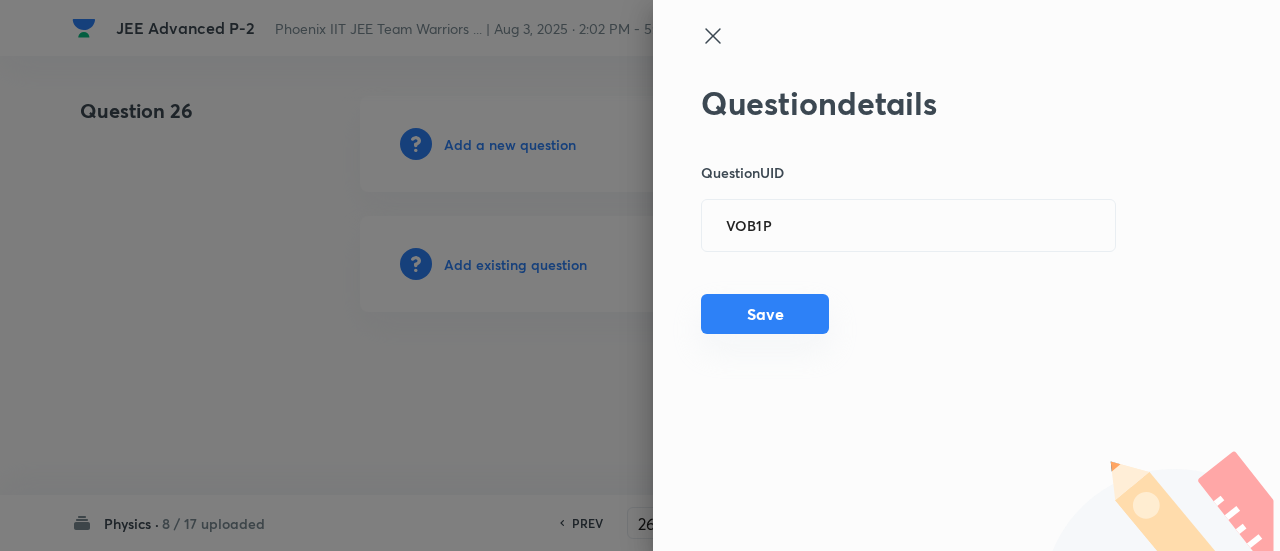 click on "Save" at bounding box center [765, 314] 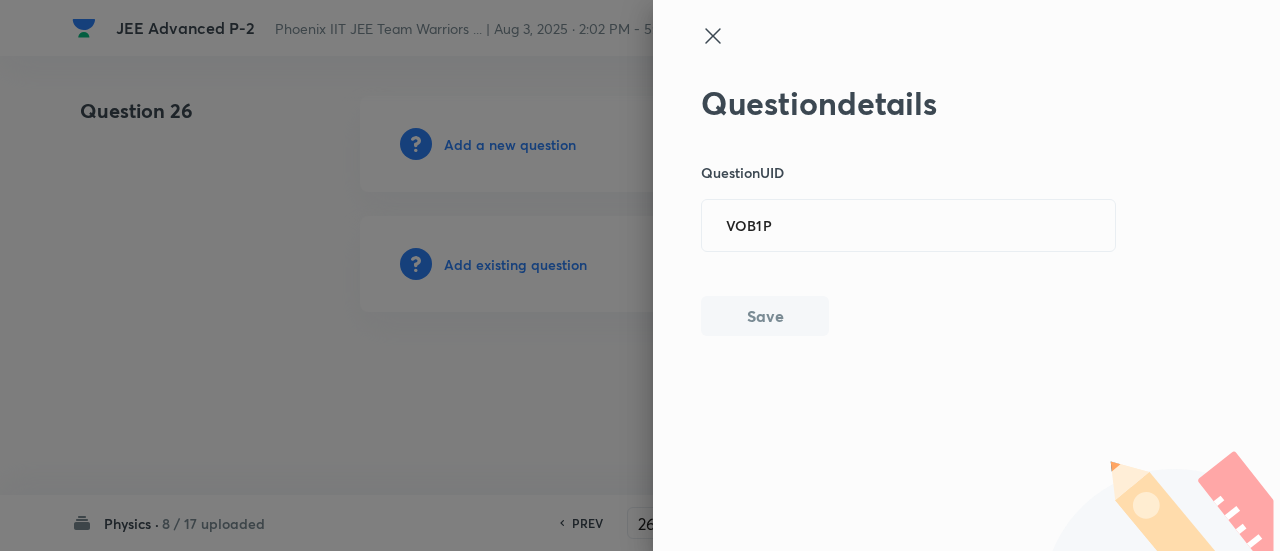 type 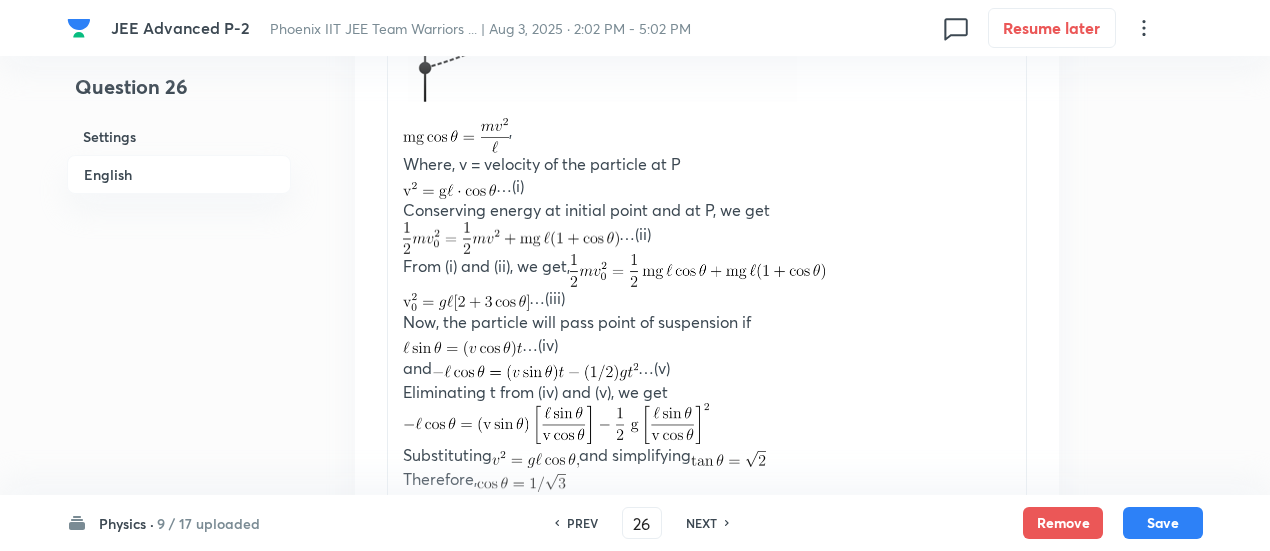 scroll, scrollTop: 1940, scrollLeft: 0, axis: vertical 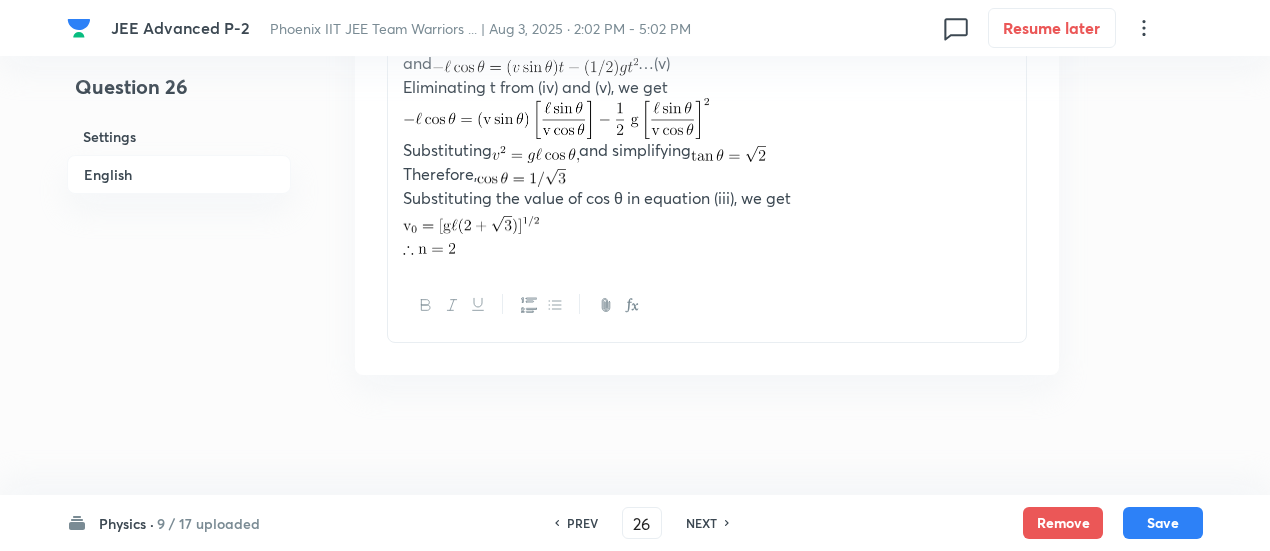 click on "NEXT" at bounding box center [701, 523] 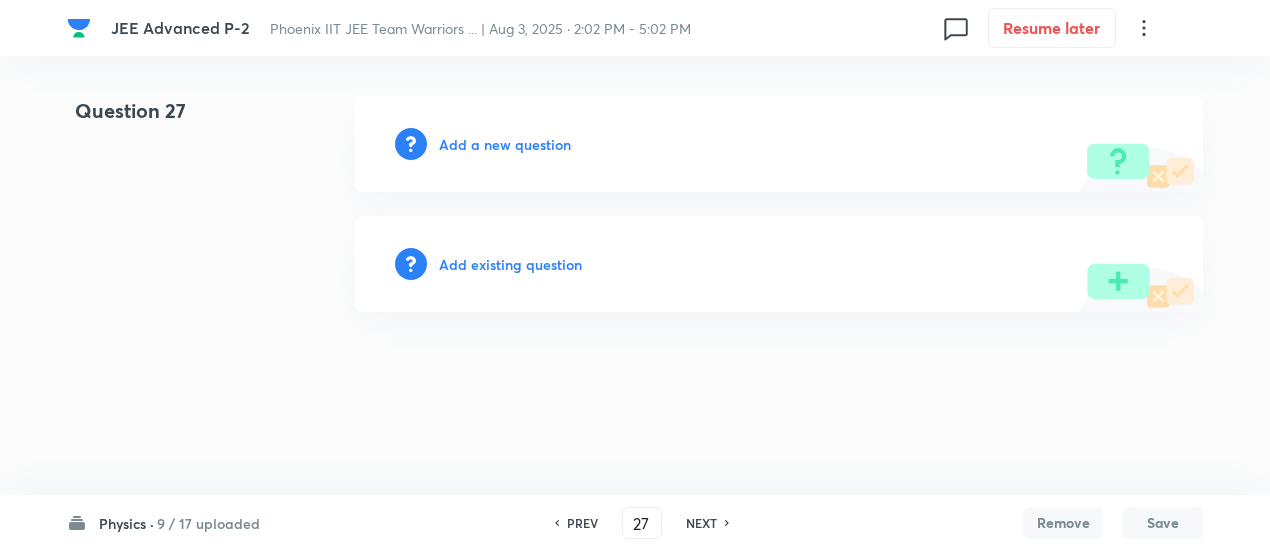 scroll, scrollTop: 0, scrollLeft: 0, axis: both 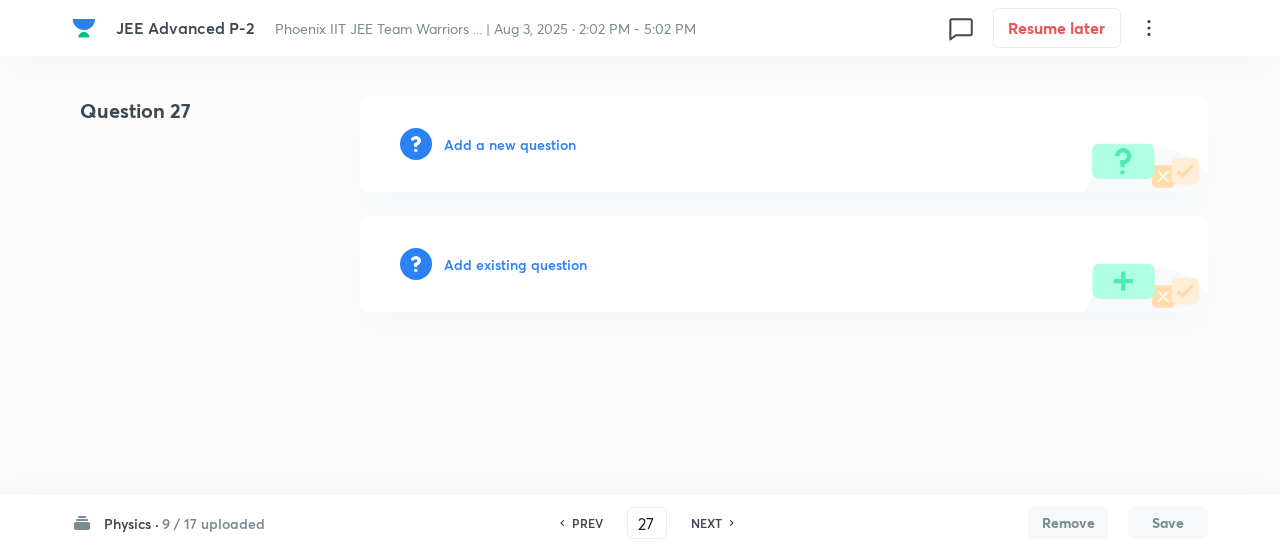 click on "Add existing question" at bounding box center (515, 264) 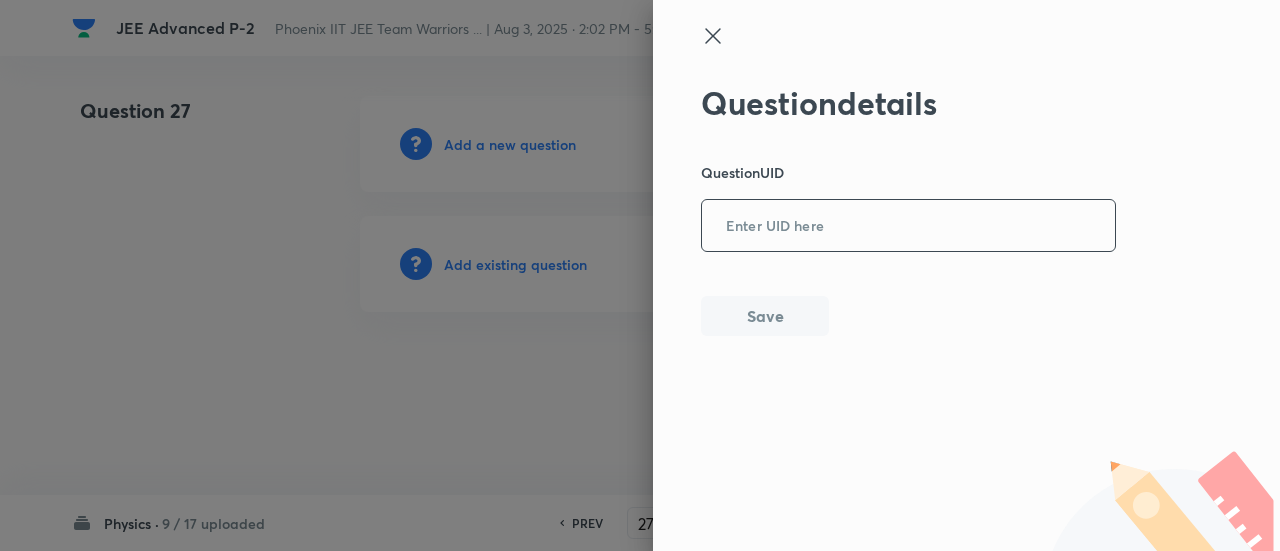 click at bounding box center [908, 226] 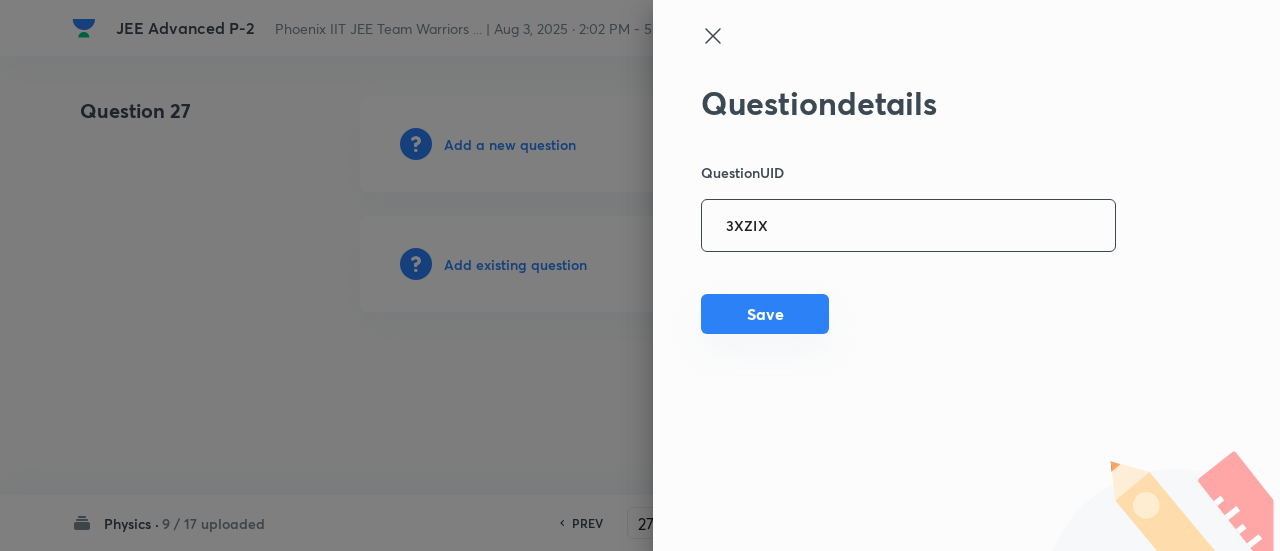 type on "3XZIX" 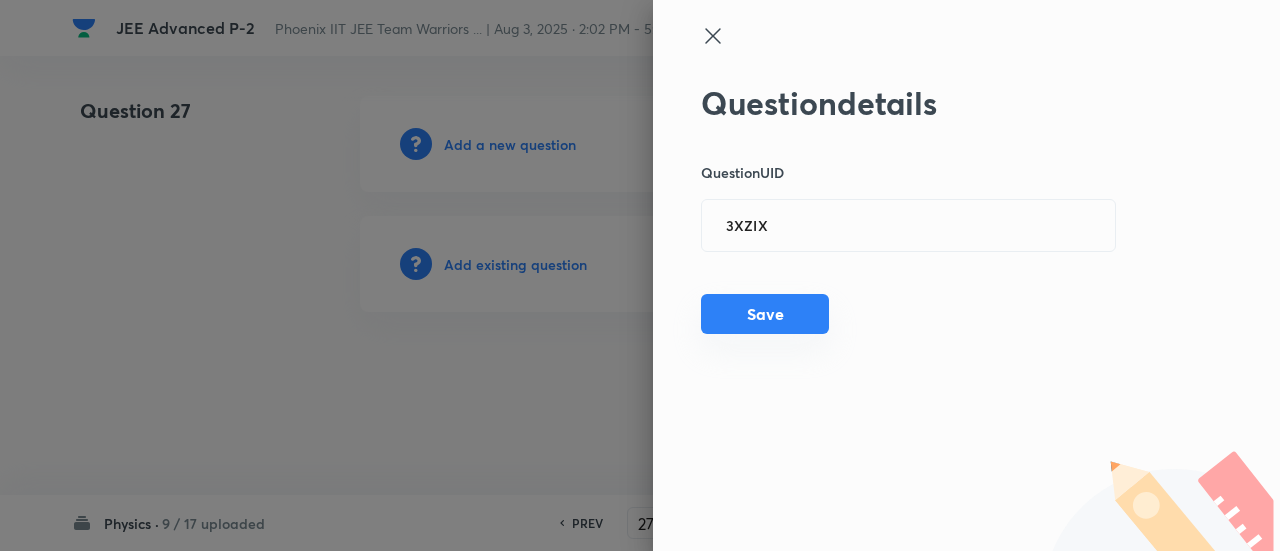 click on "Save" at bounding box center (765, 314) 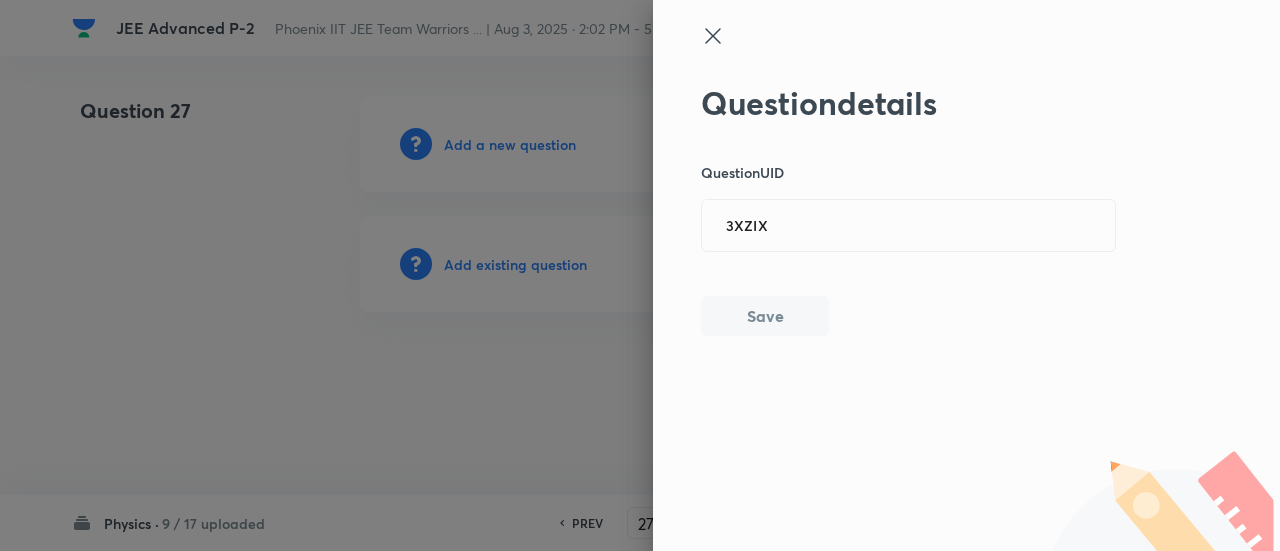 type 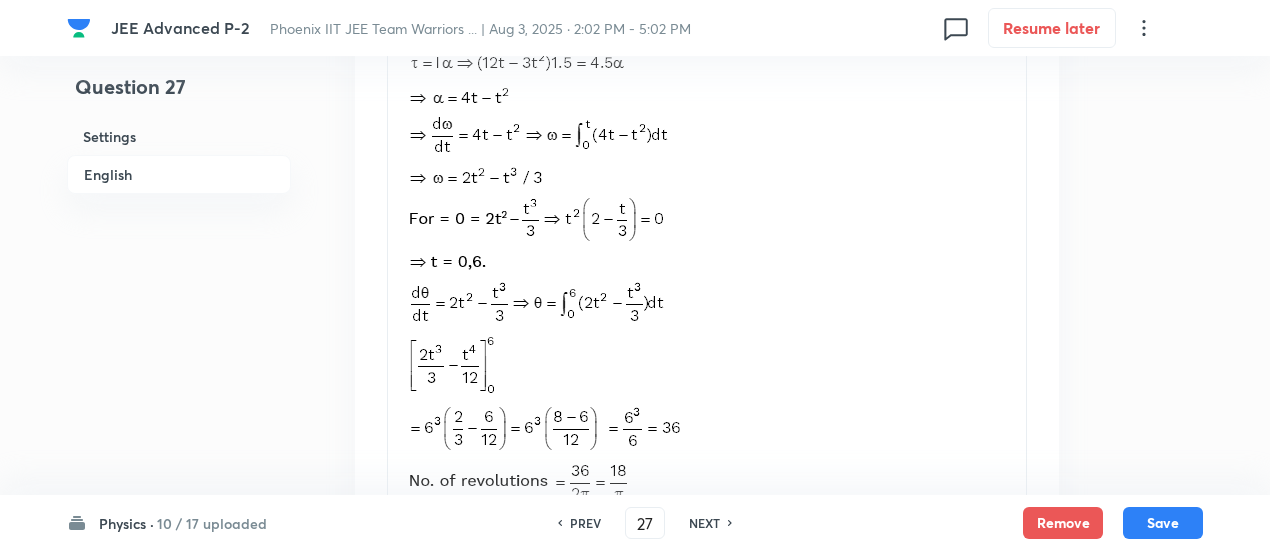 scroll, scrollTop: 1569, scrollLeft: 0, axis: vertical 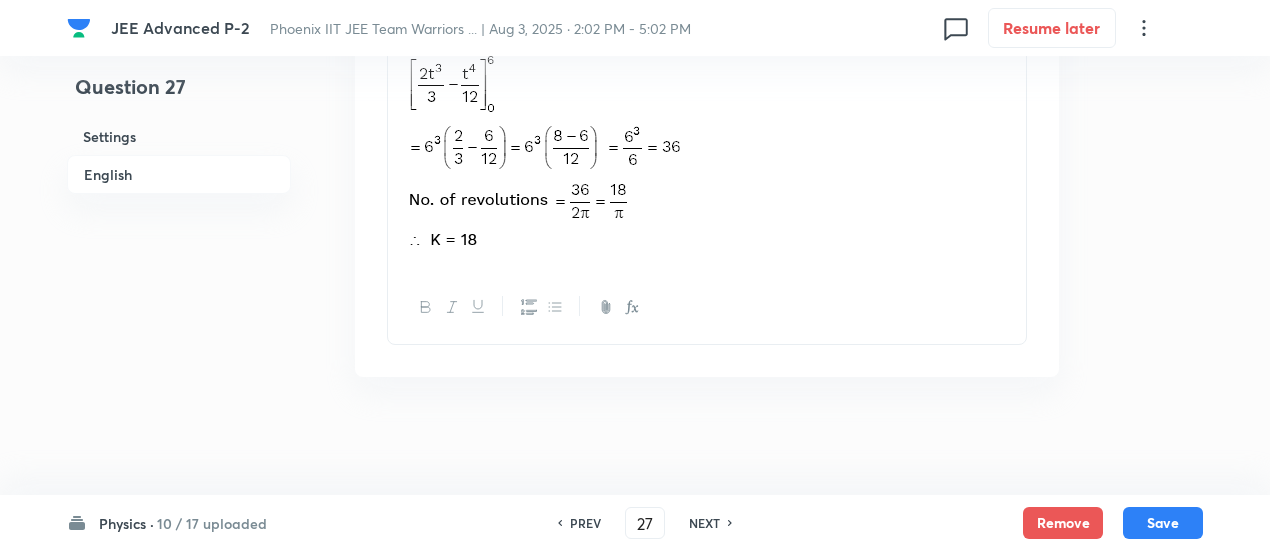 click on "NEXT" at bounding box center [704, 523] 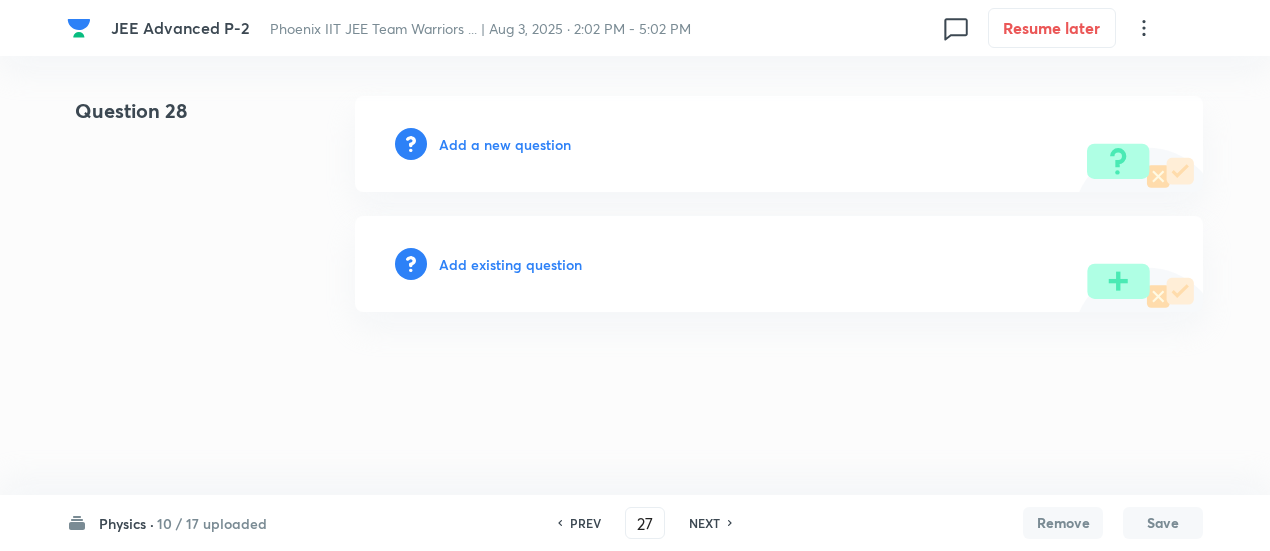 type on "28" 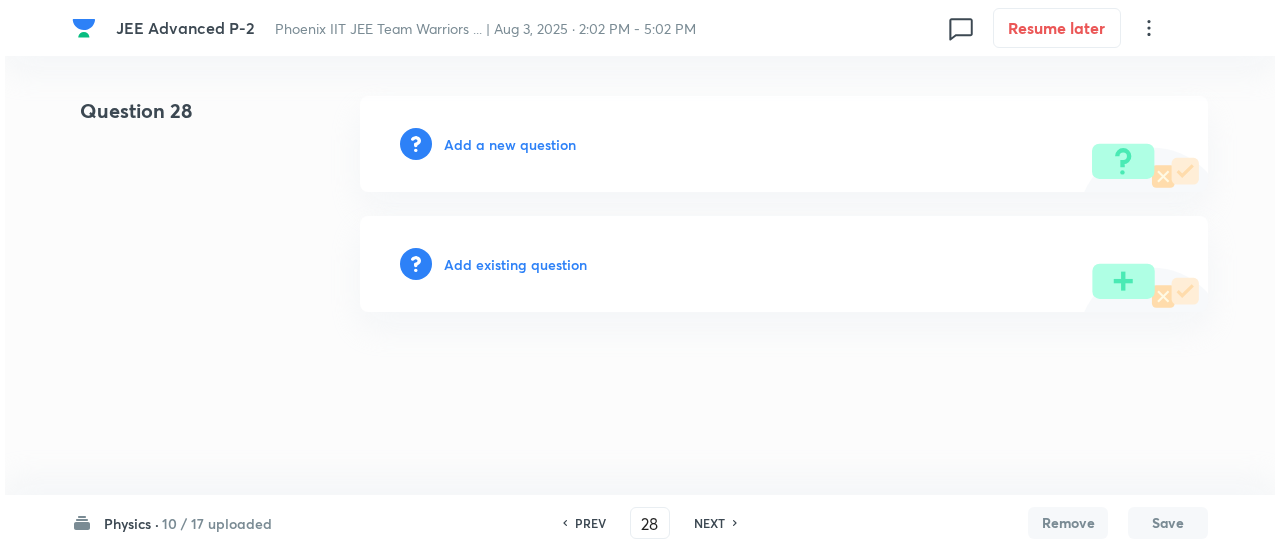 scroll, scrollTop: 0, scrollLeft: 0, axis: both 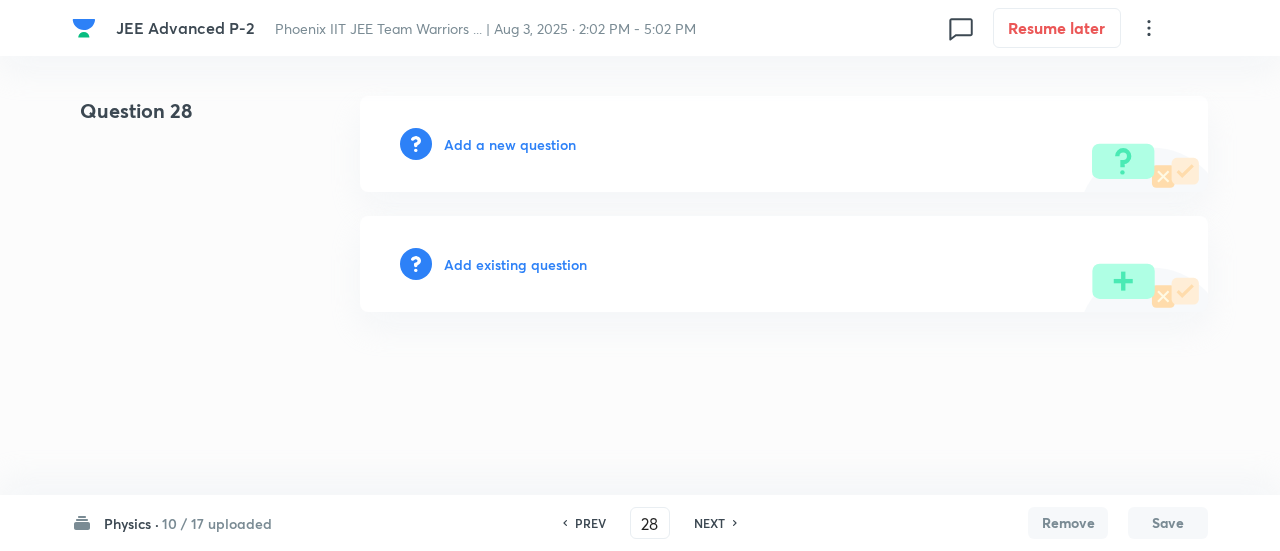 click on "Add a new question" at bounding box center (510, 144) 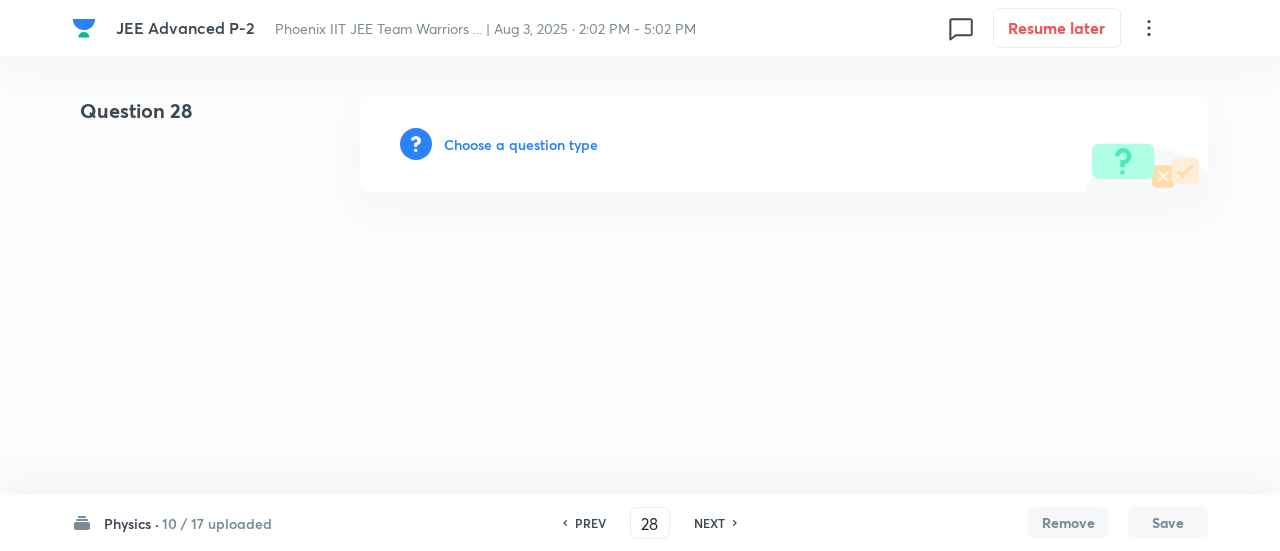 click on "Choose a question type" at bounding box center [521, 144] 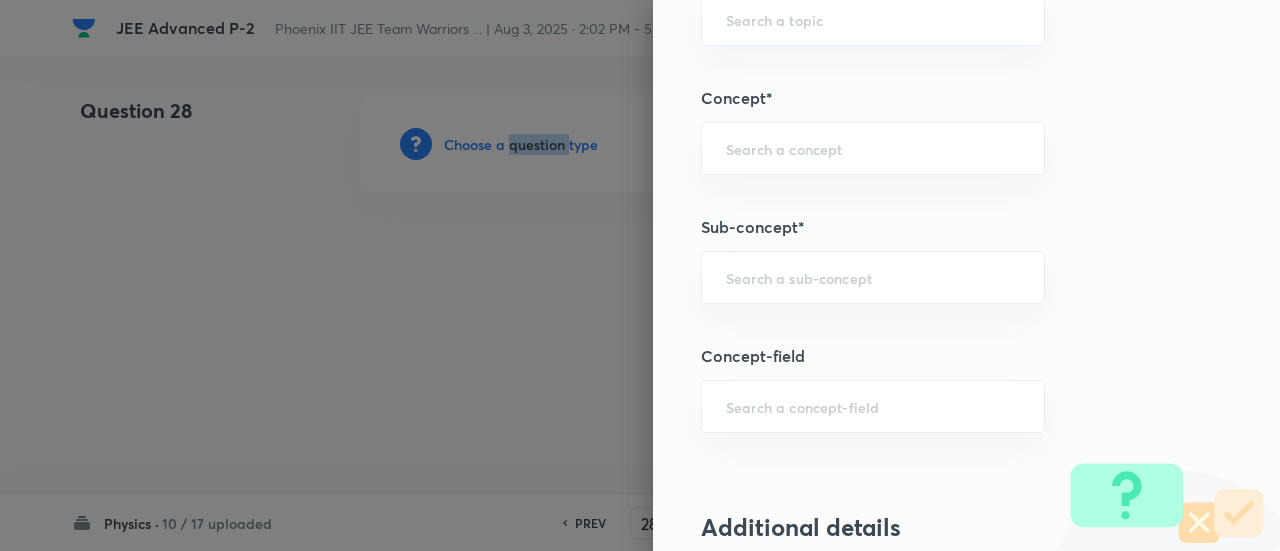 scroll, scrollTop: 969, scrollLeft: 0, axis: vertical 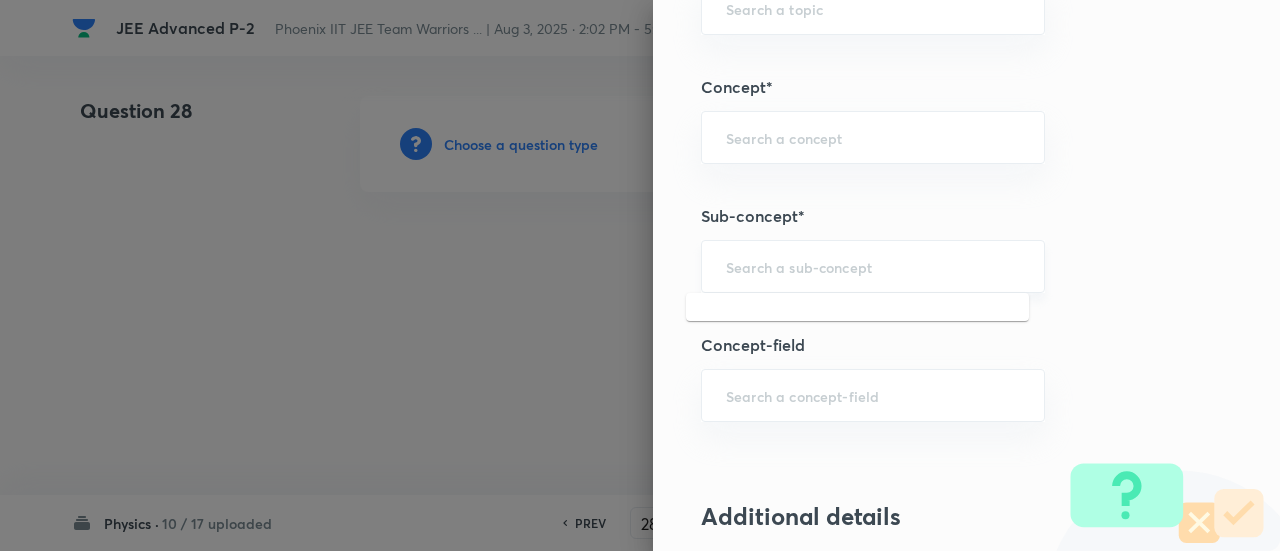 click at bounding box center [873, 266] 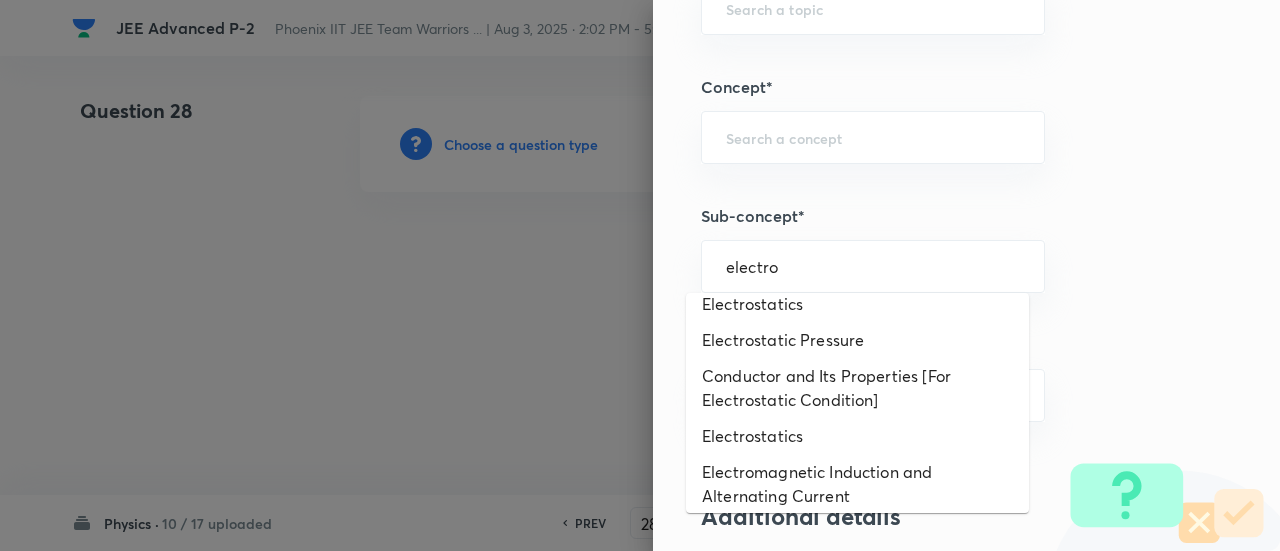 scroll, scrollTop: 424, scrollLeft: 0, axis: vertical 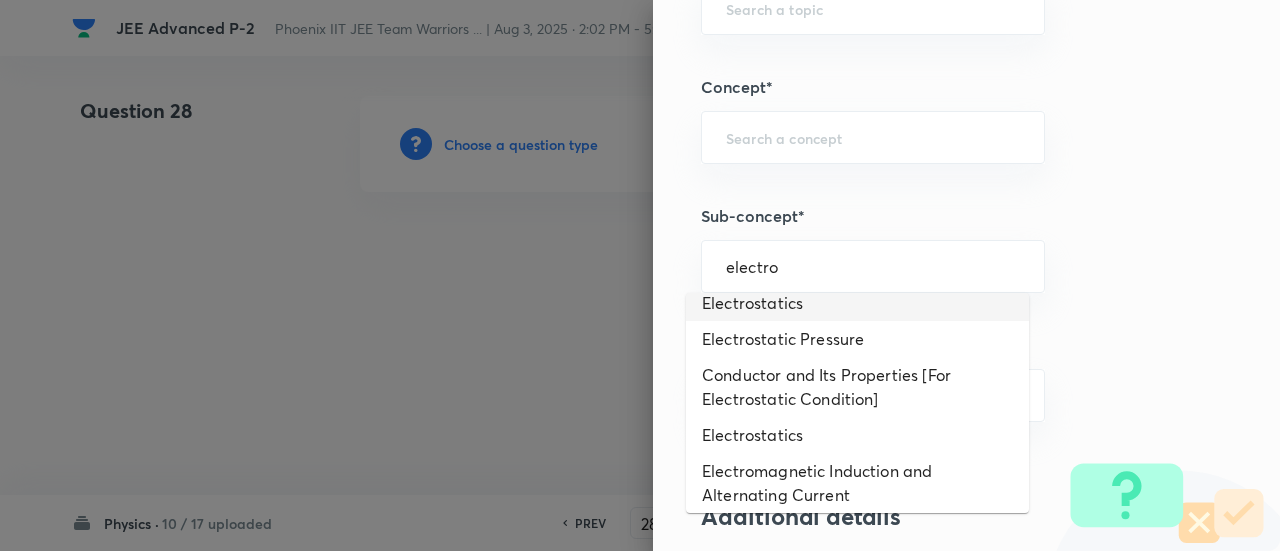 click on "Electrostatics" at bounding box center [857, 303] 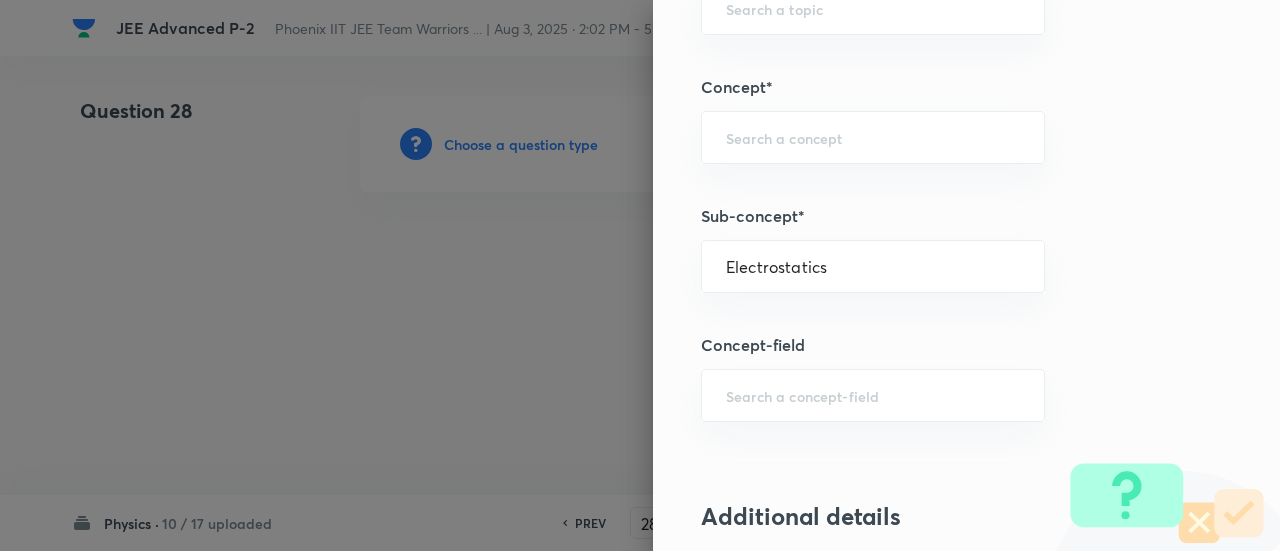 type on "Physics" 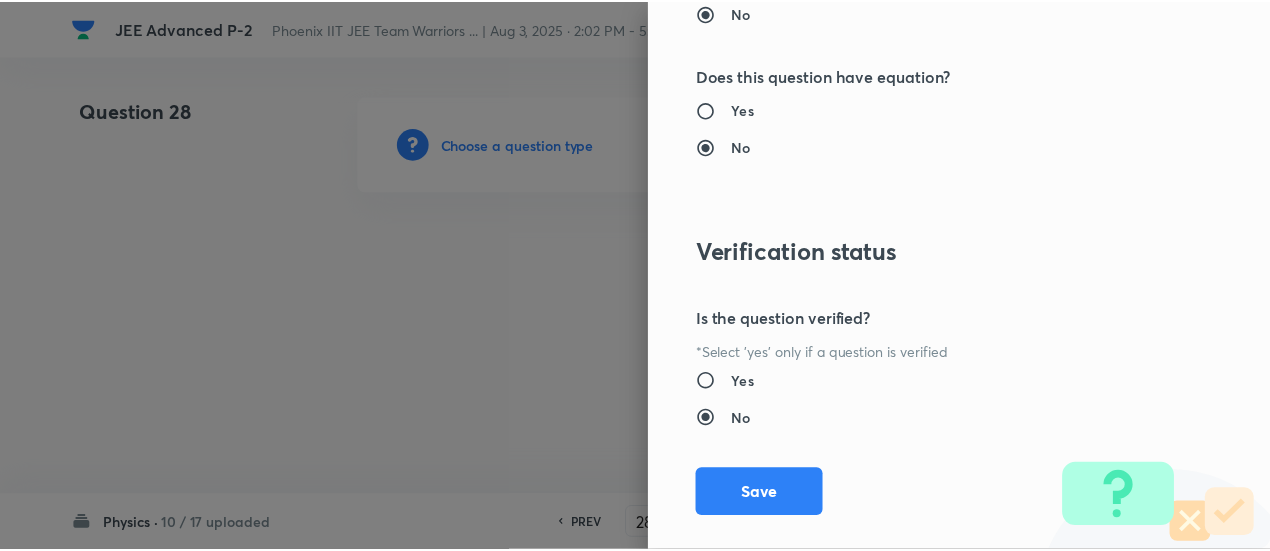 scroll, scrollTop: 2052, scrollLeft: 0, axis: vertical 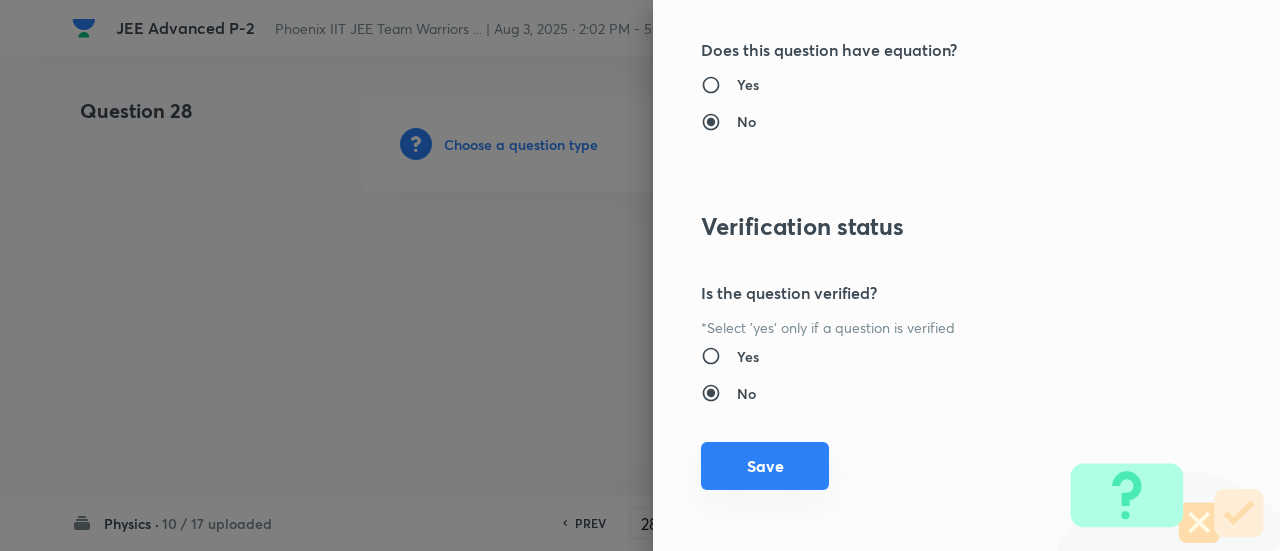 click on "Save" at bounding box center (765, 466) 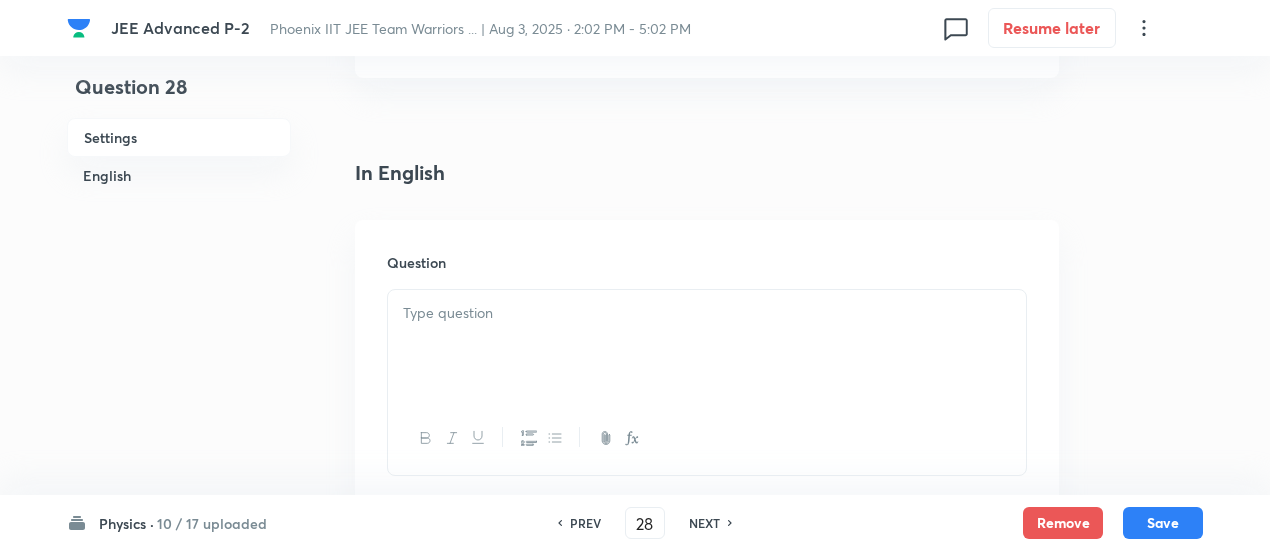scroll, scrollTop: 466, scrollLeft: 0, axis: vertical 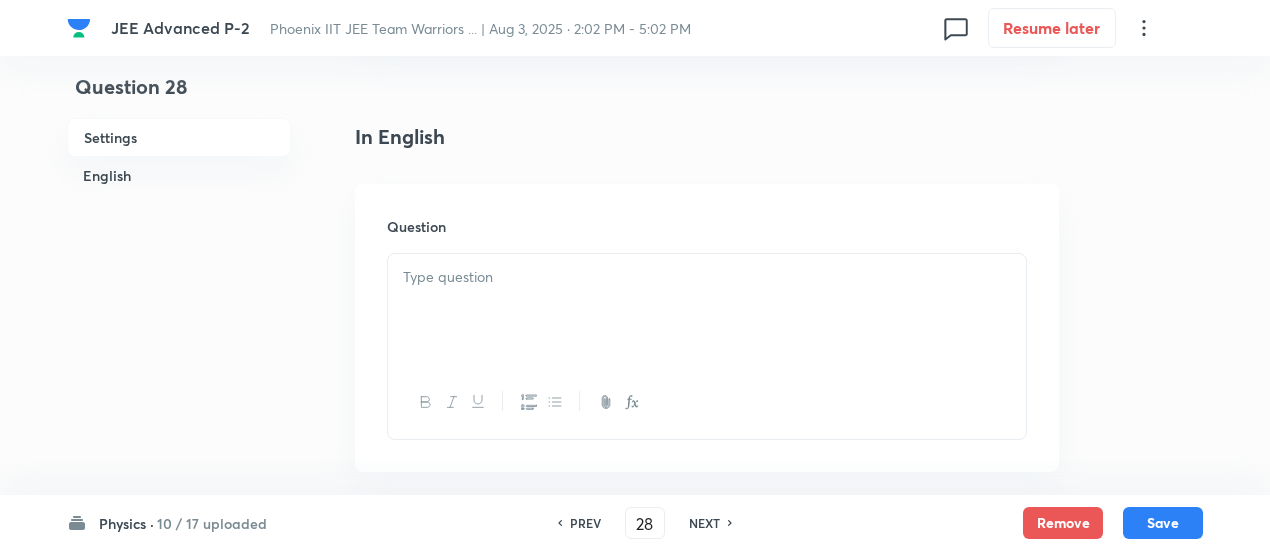 click at bounding box center [707, 277] 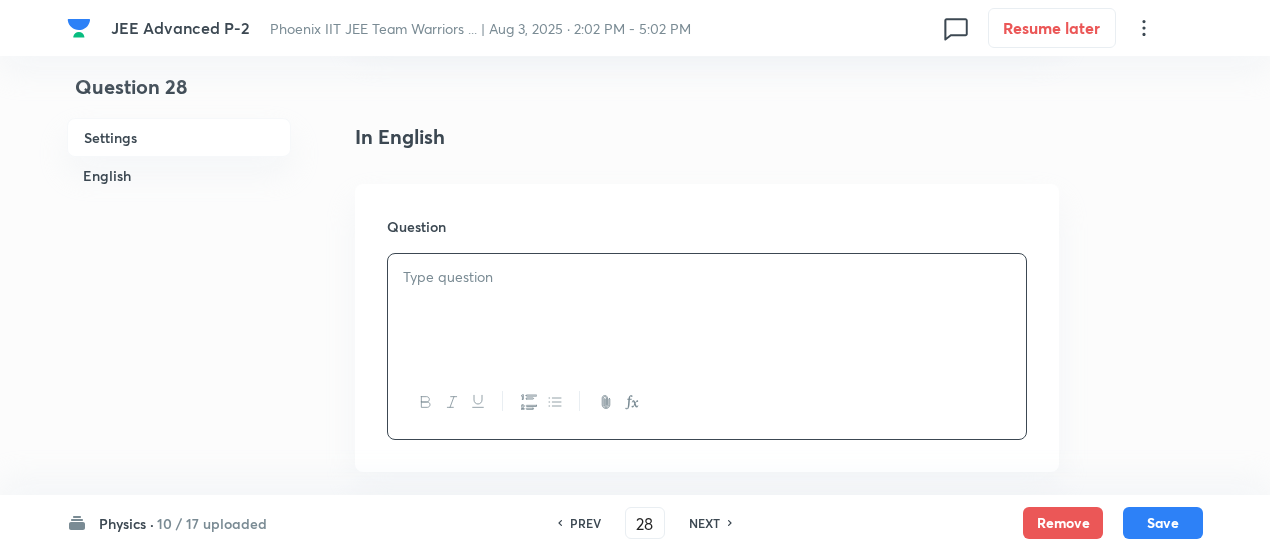 click at bounding box center (707, 277) 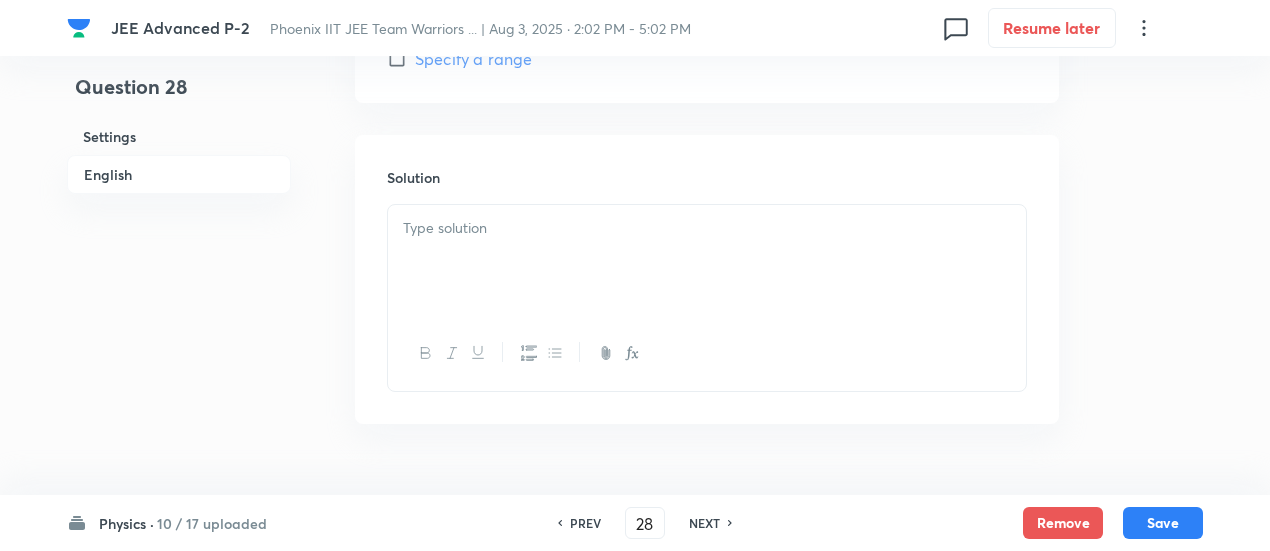 scroll, scrollTop: 1278, scrollLeft: 0, axis: vertical 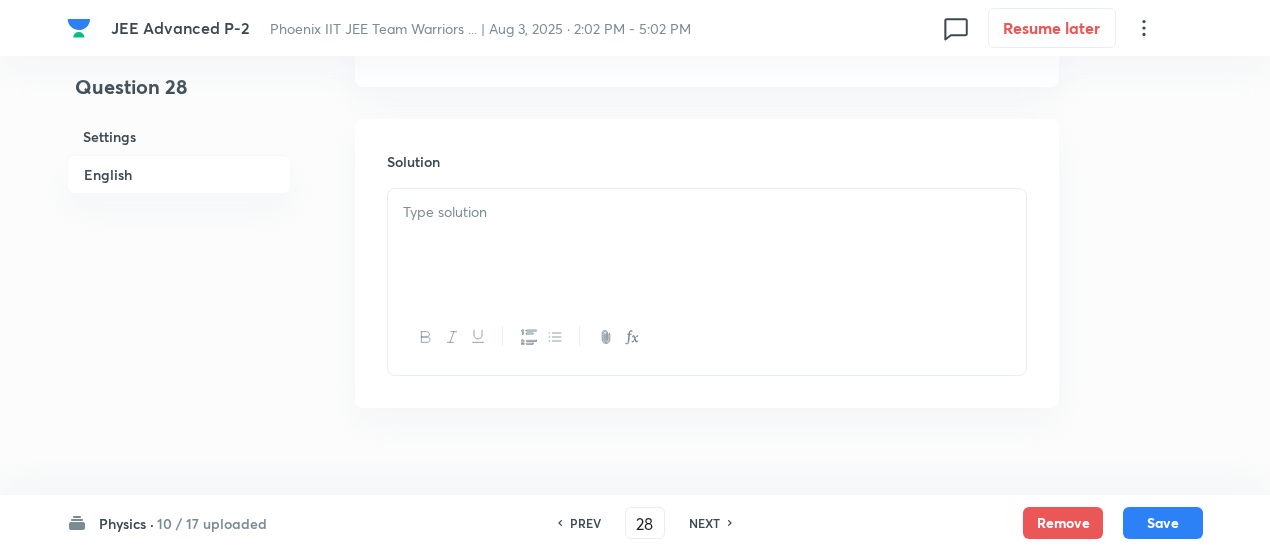 click at bounding box center (707, 212) 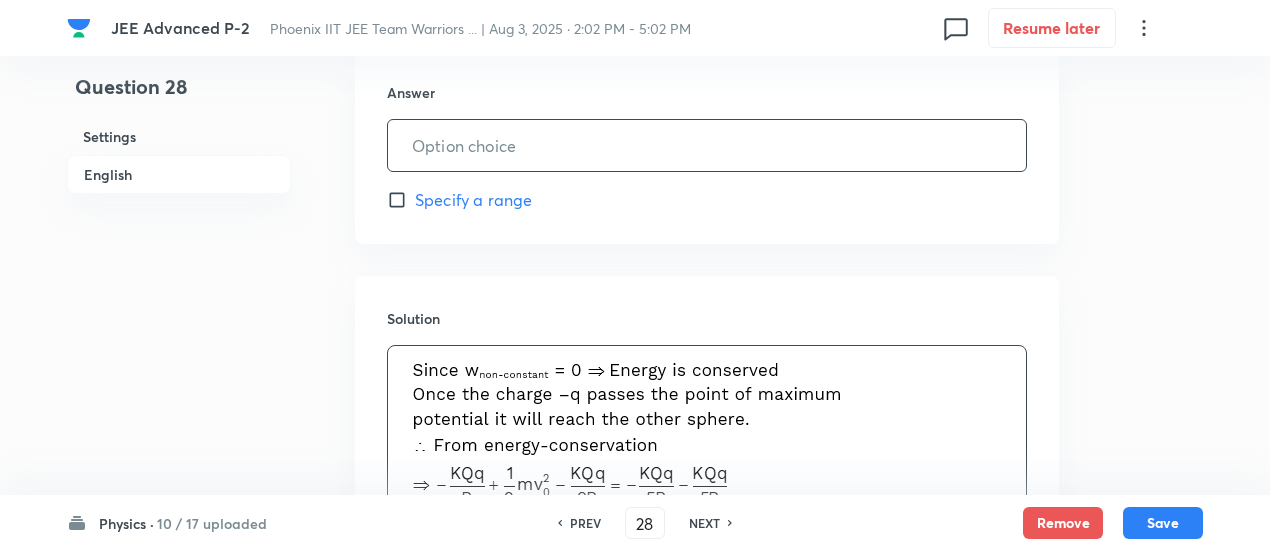 scroll, scrollTop: 1120, scrollLeft: 0, axis: vertical 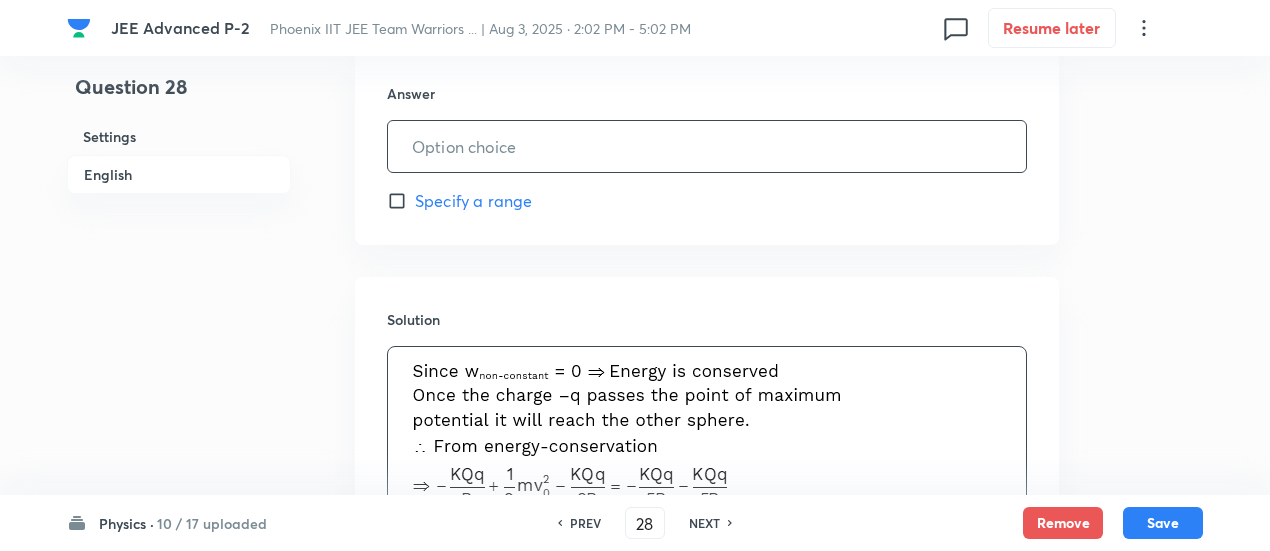 click at bounding box center [707, 146] 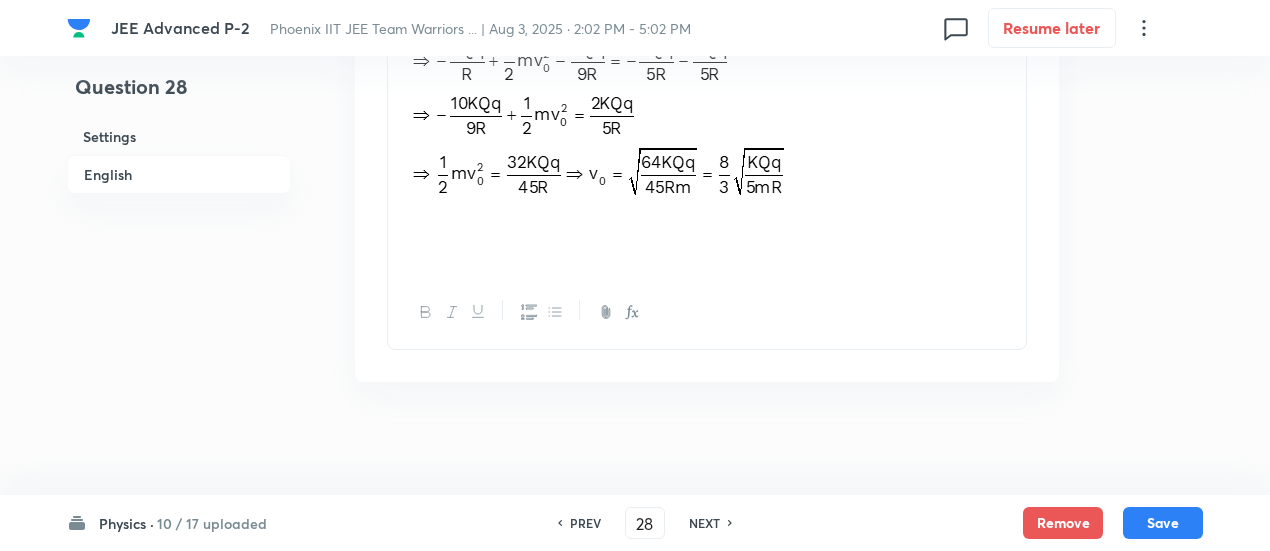 scroll, scrollTop: 1550, scrollLeft: 0, axis: vertical 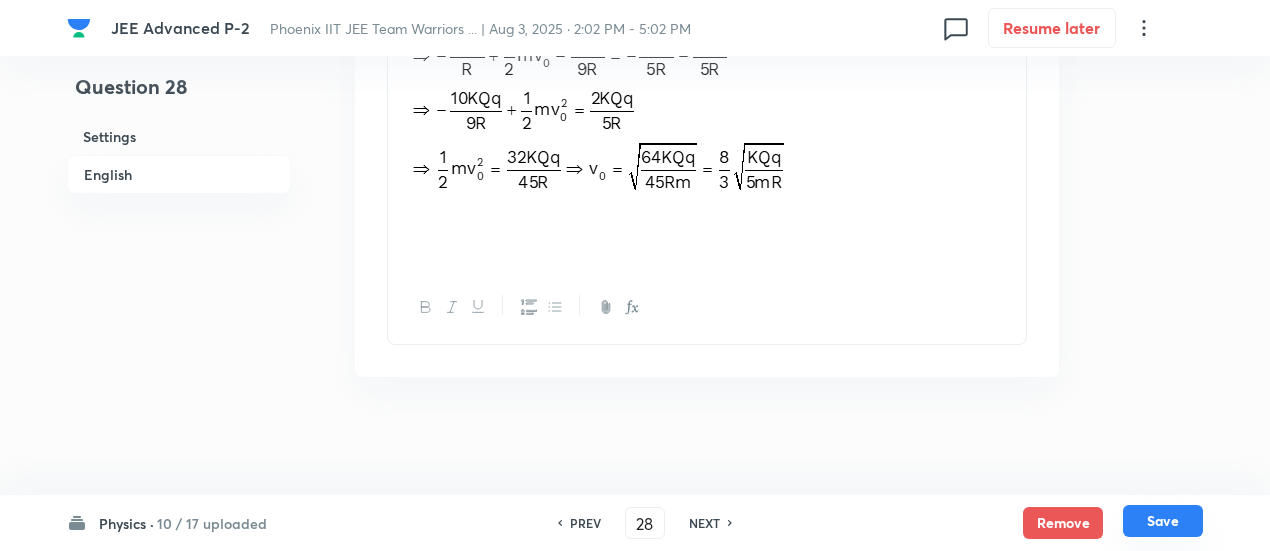 type on "8" 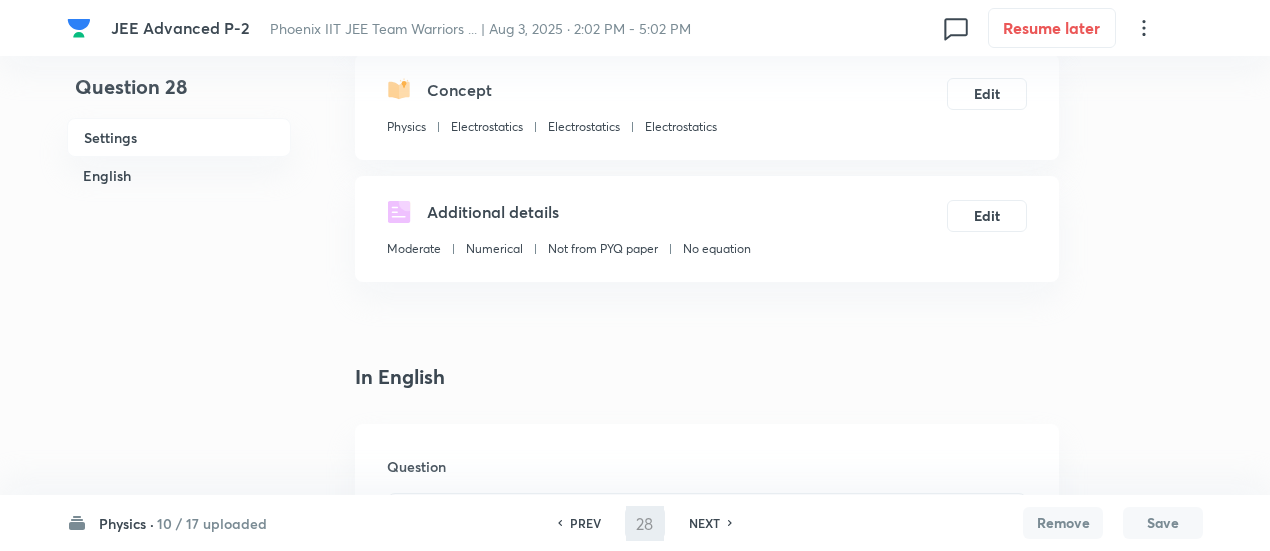 scroll, scrollTop: 0, scrollLeft: 0, axis: both 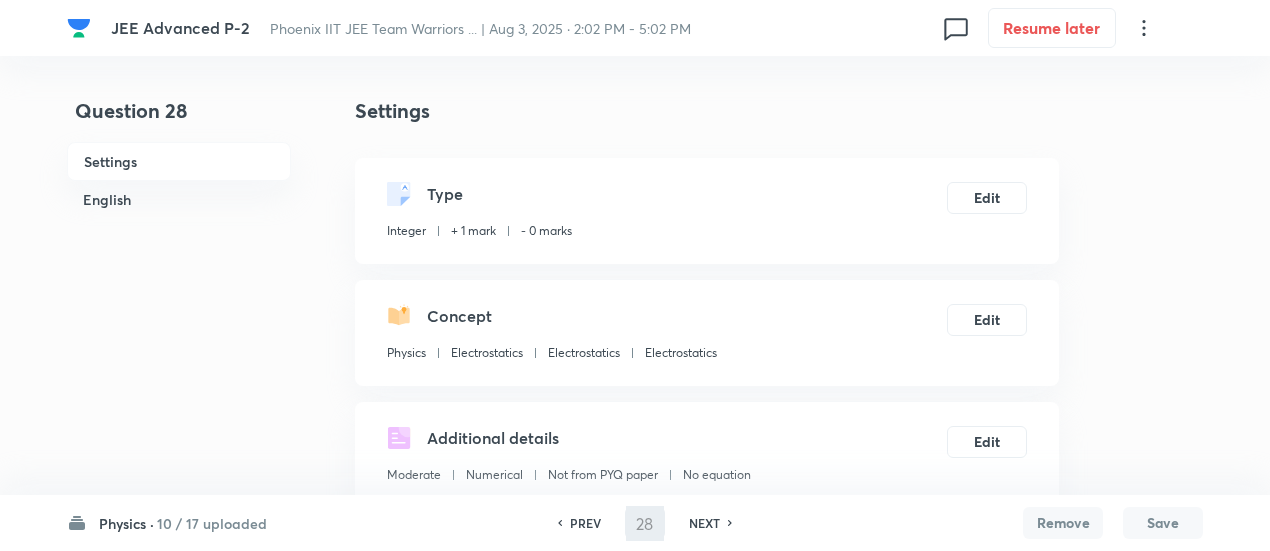 type on "29" 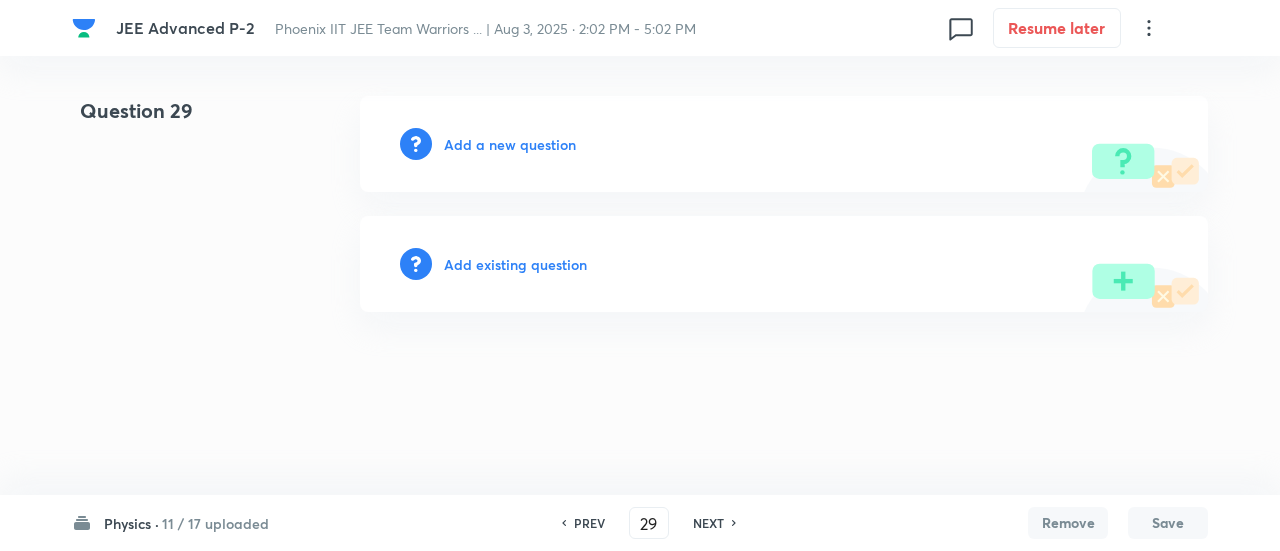 click on "Add existing question" at bounding box center [515, 264] 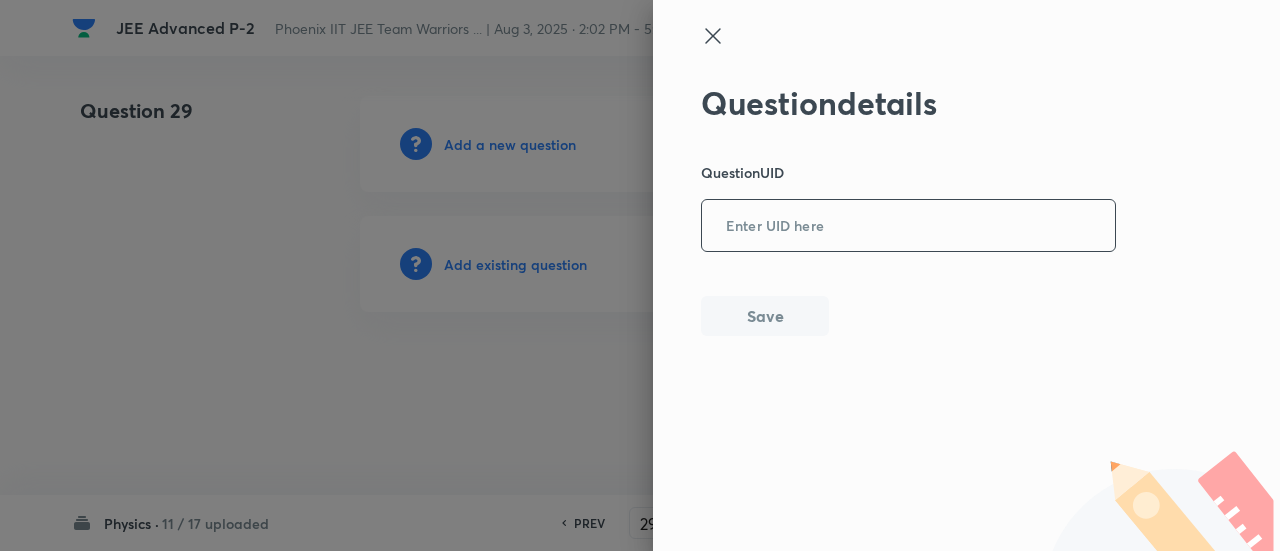 click at bounding box center [908, 226] 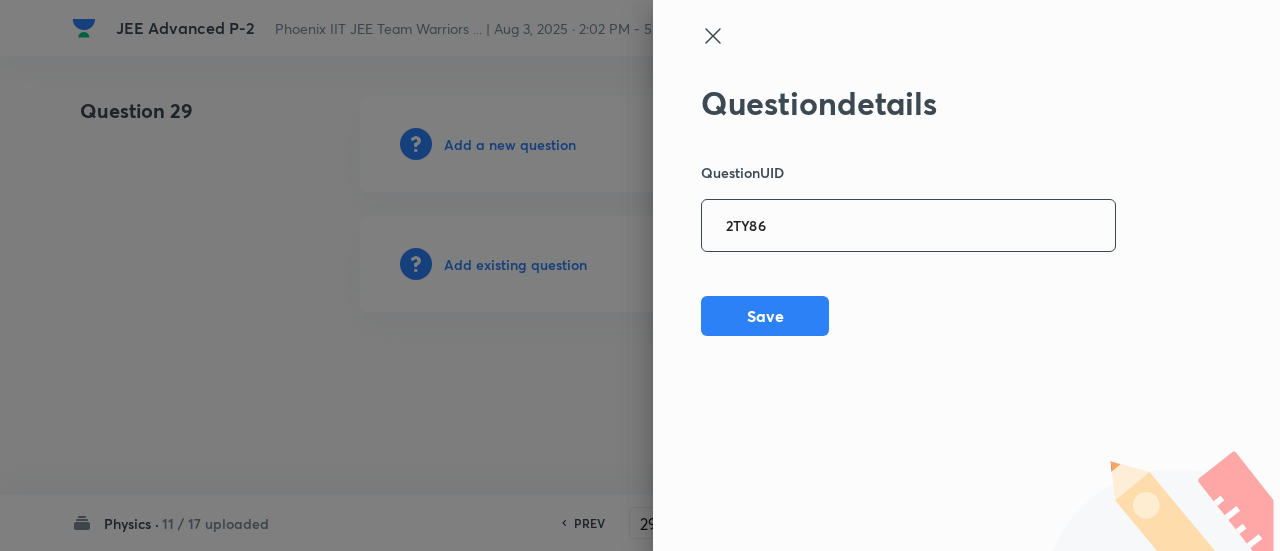 click on "2TY86" at bounding box center [908, 226] 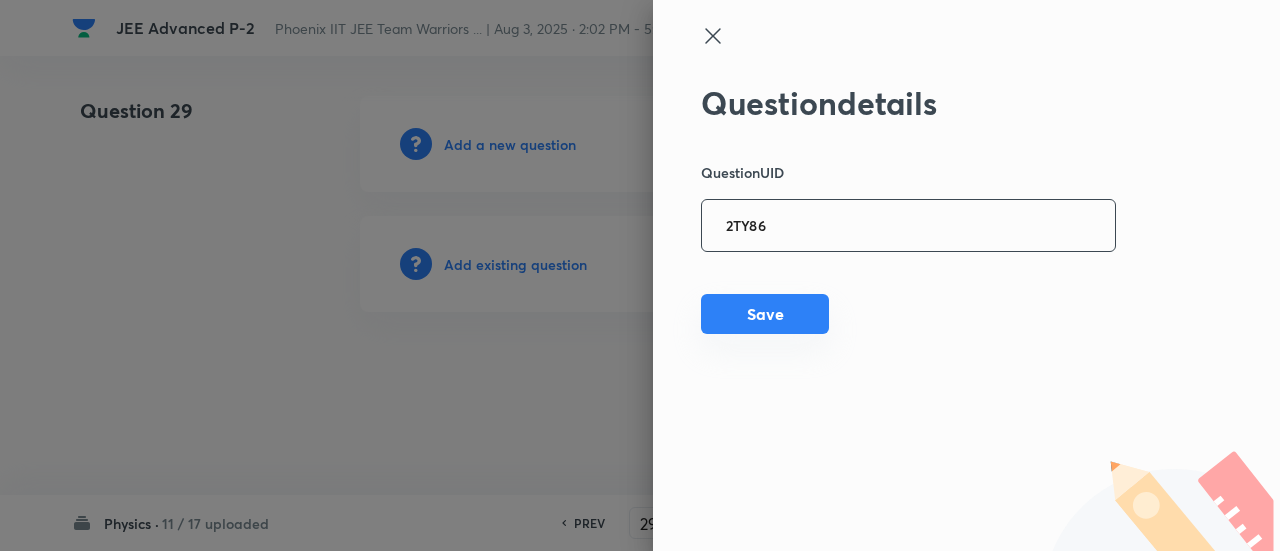 type on "2TY86" 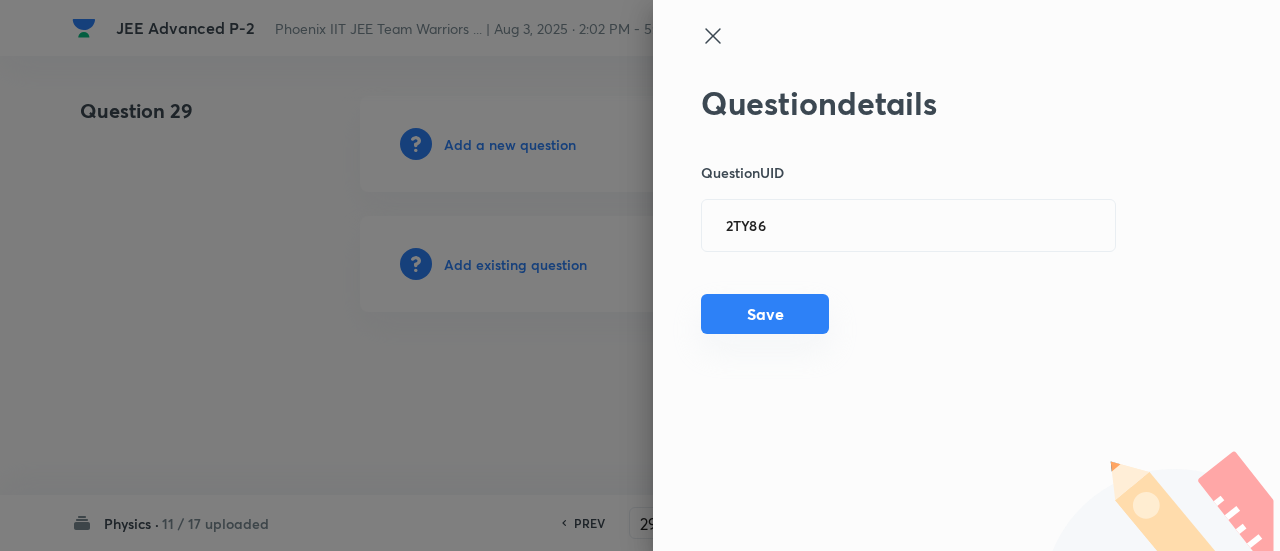 click on "Save" at bounding box center [765, 314] 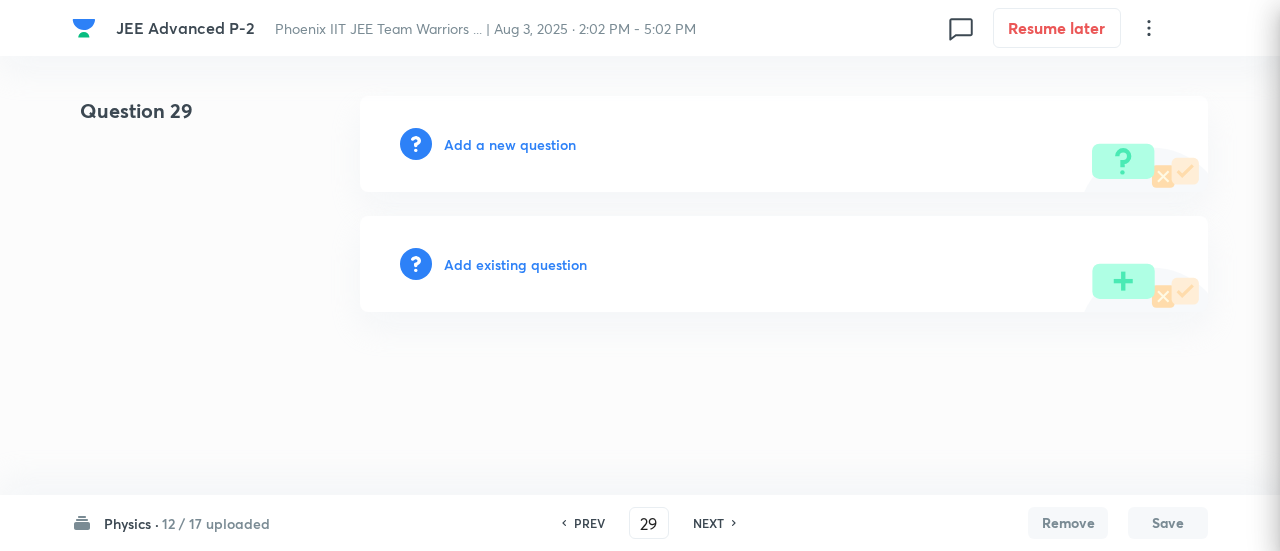 type 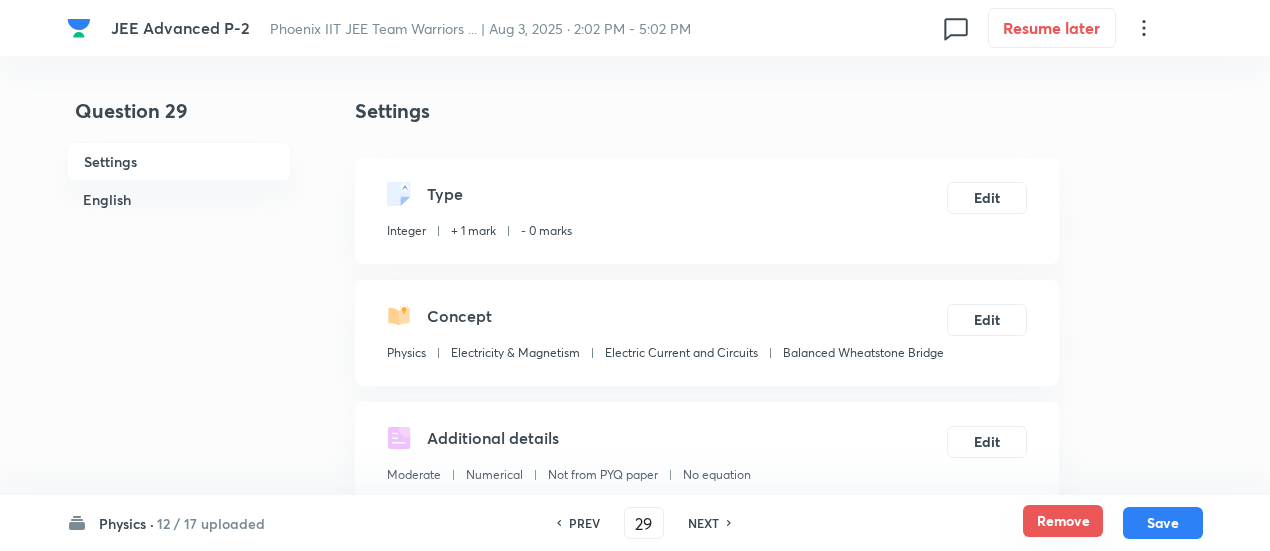 click on "Remove" at bounding box center [1063, 521] 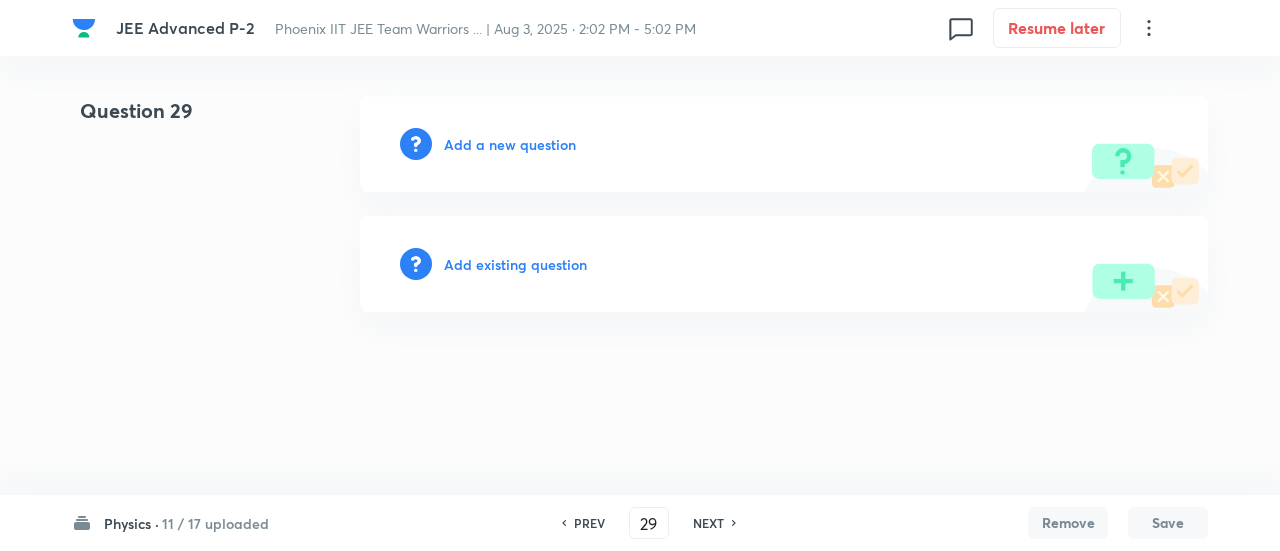click on "Add existing question" at bounding box center (515, 264) 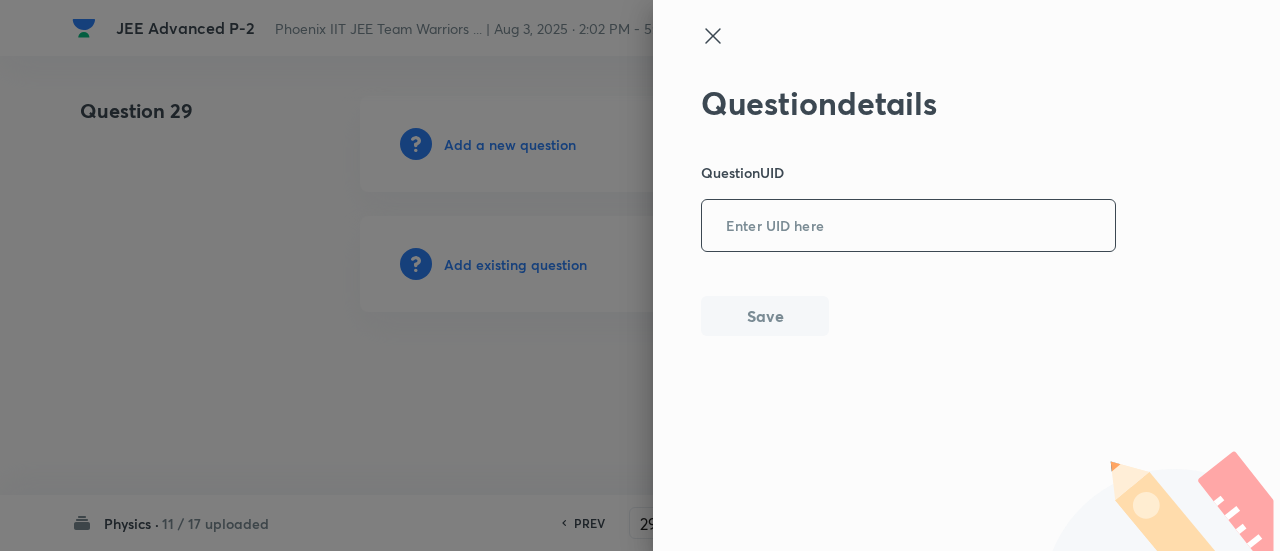 click at bounding box center (908, 226) 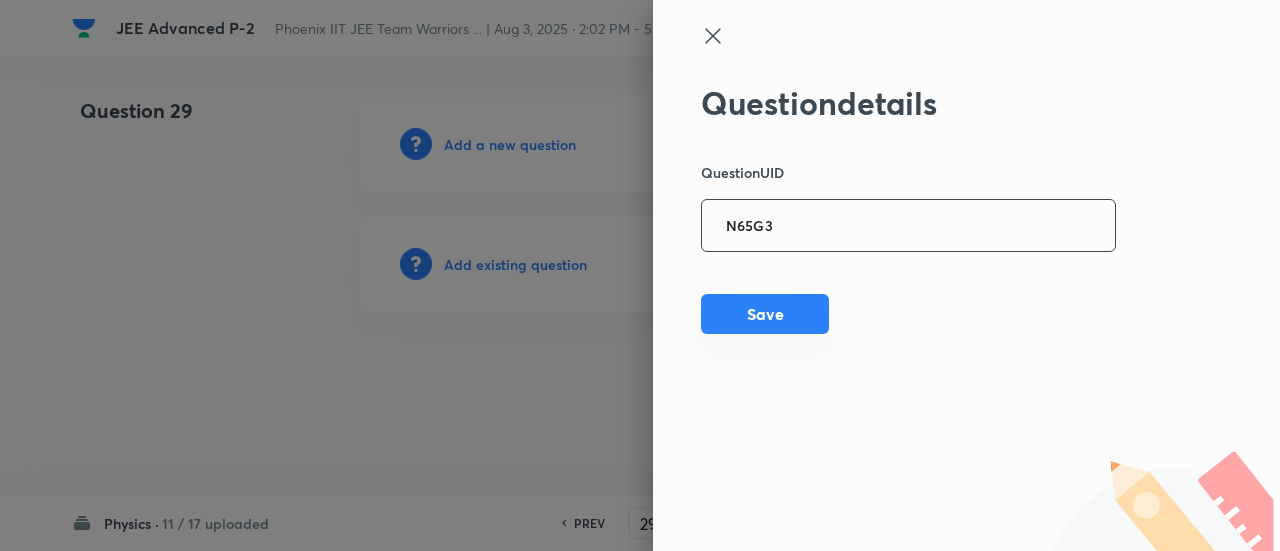 type on "N65G3" 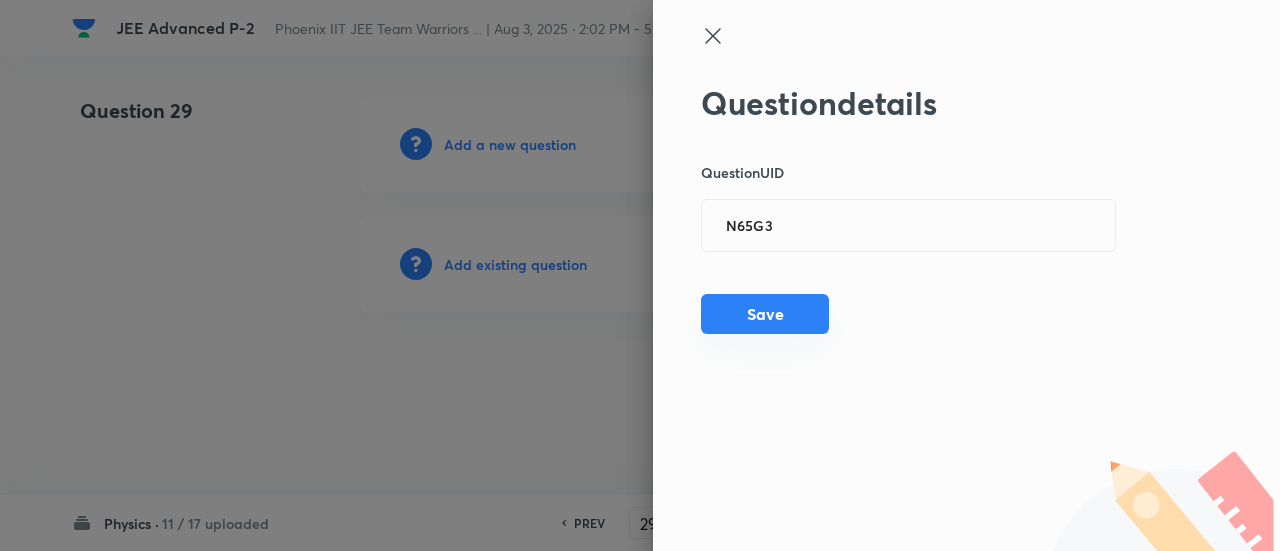 click on "Save" at bounding box center [765, 314] 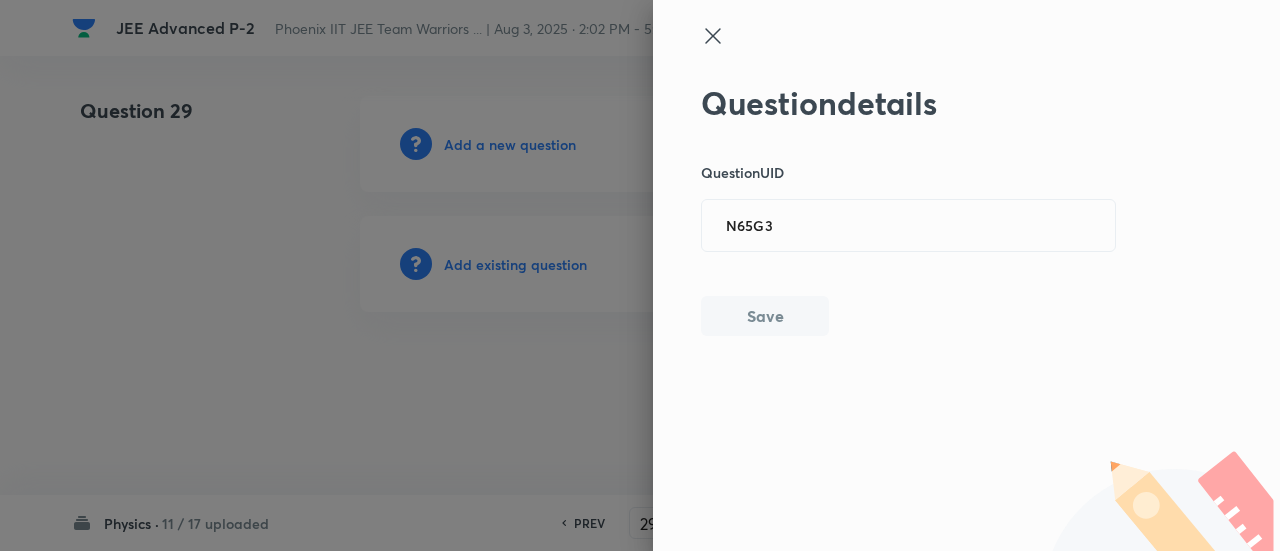 type 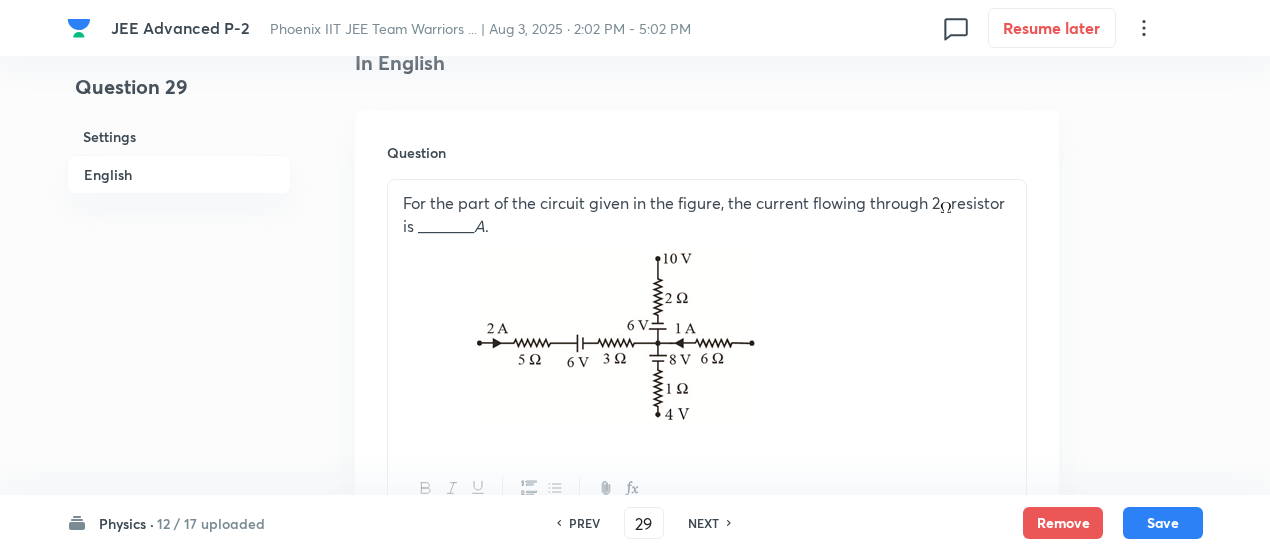 scroll, scrollTop: 541, scrollLeft: 0, axis: vertical 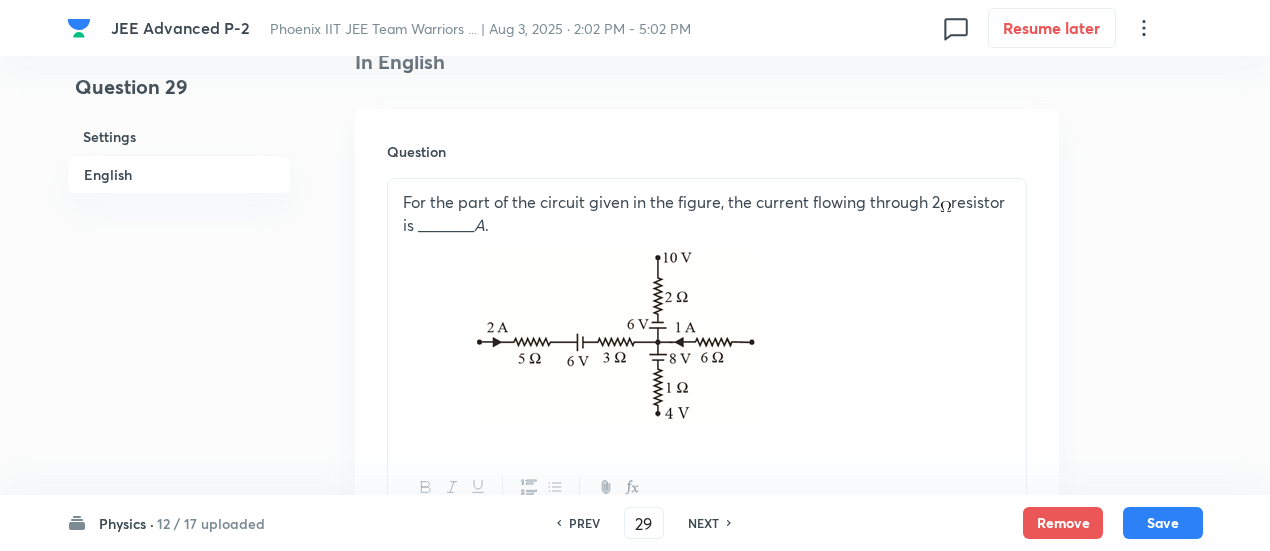 click on "PREV" at bounding box center [584, 523] 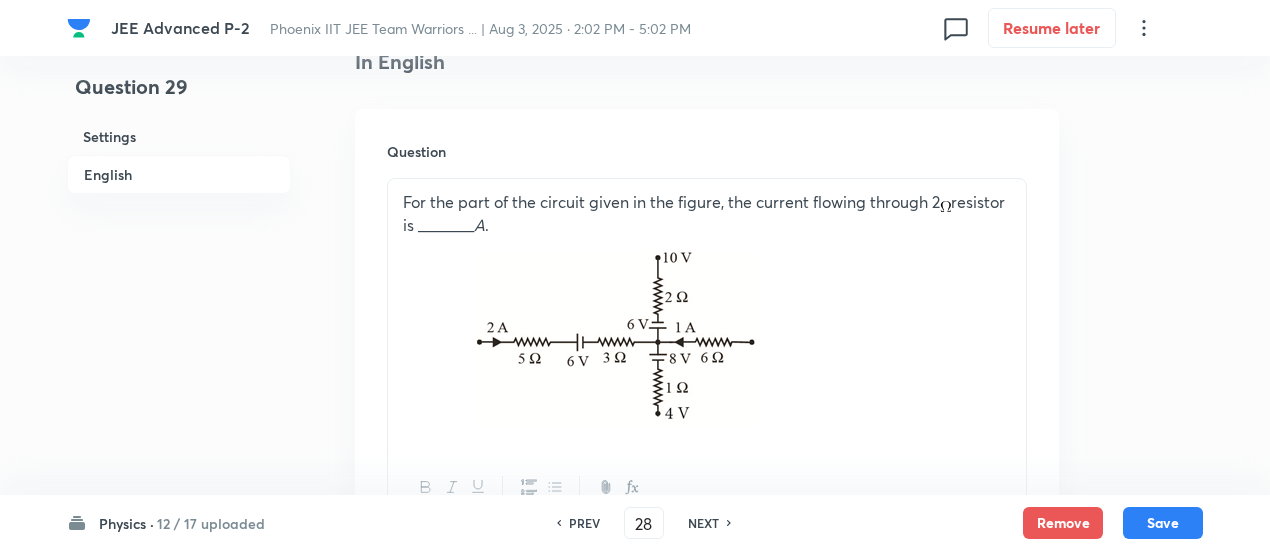 type on "8" 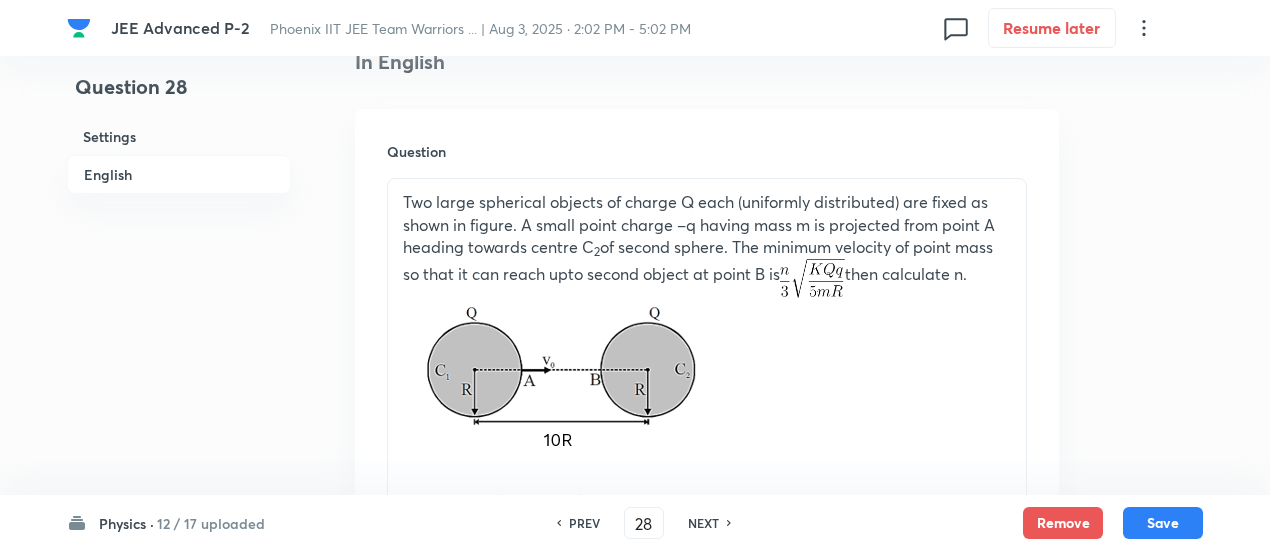 click on "PREV" at bounding box center [584, 523] 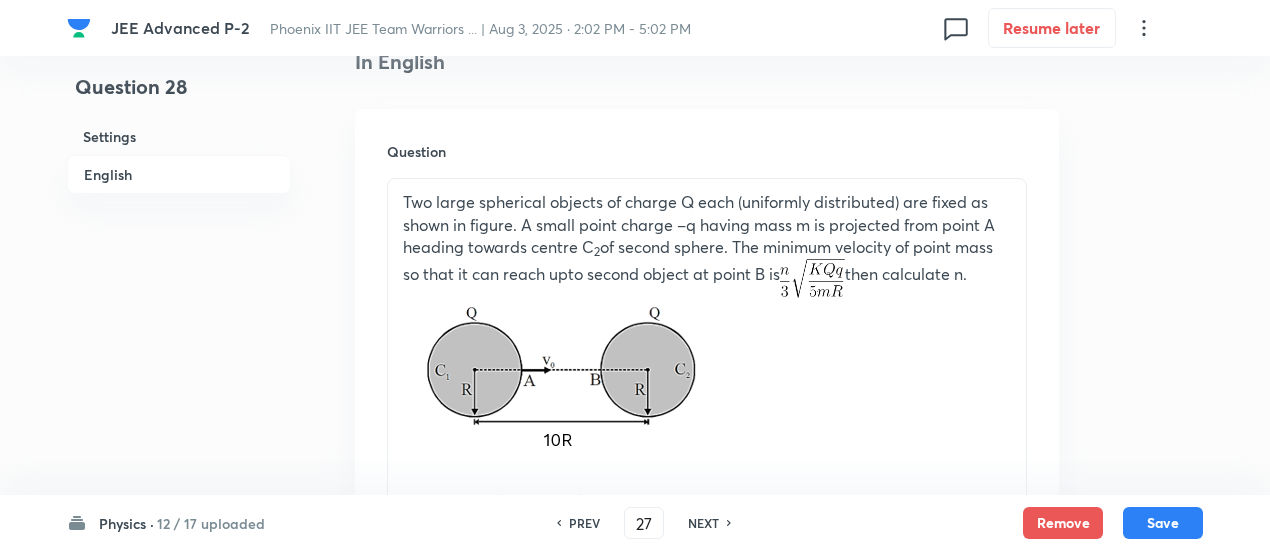type on "18" 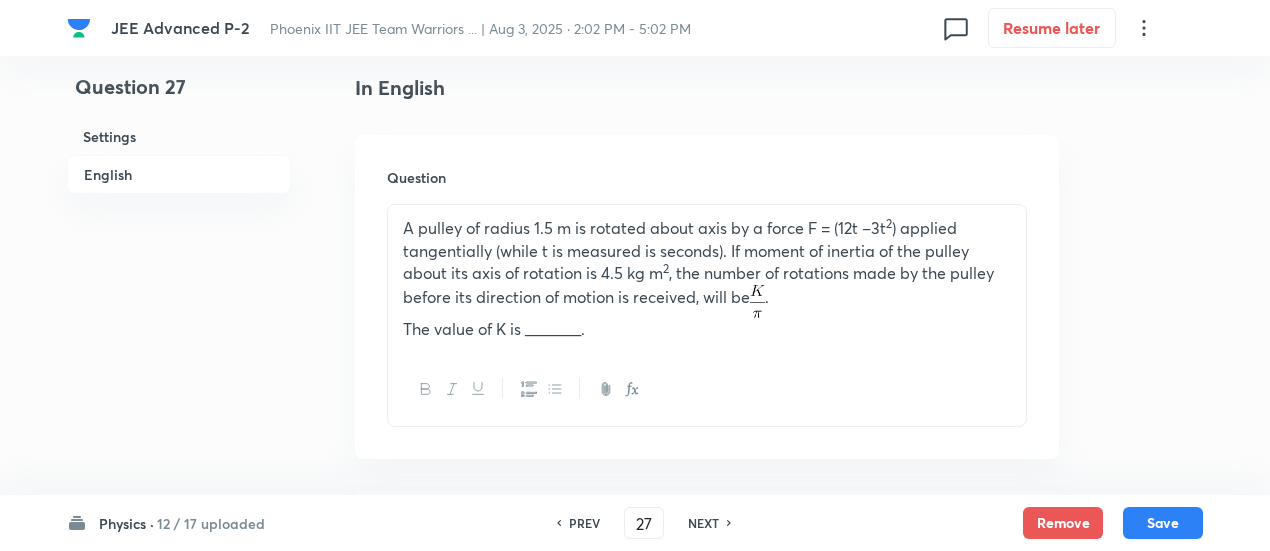 click on "PREV" at bounding box center (584, 523) 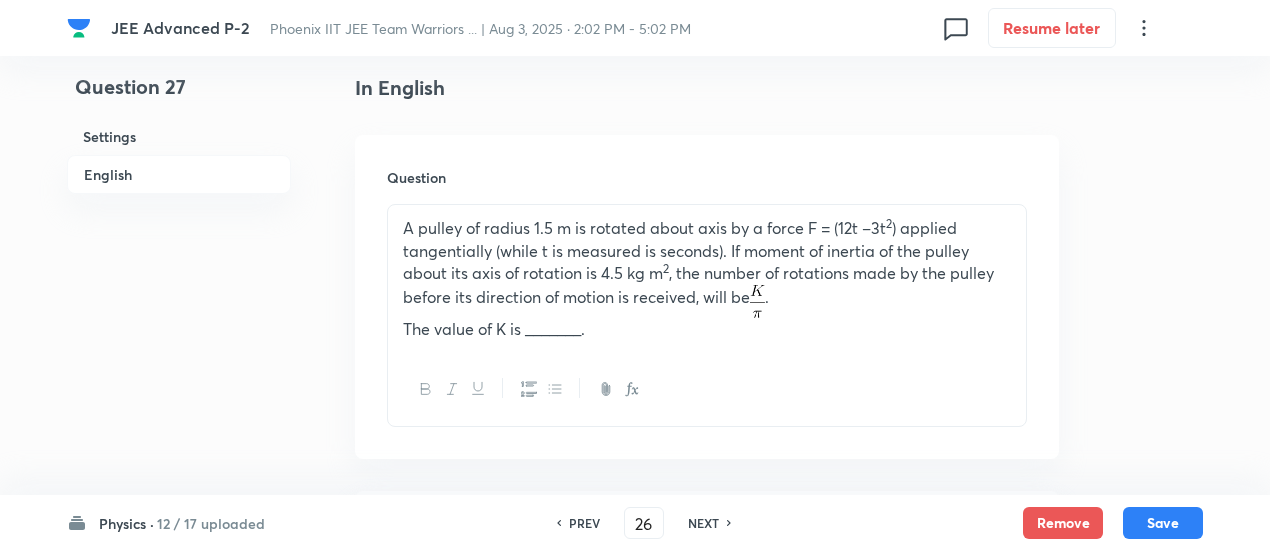 type on "2" 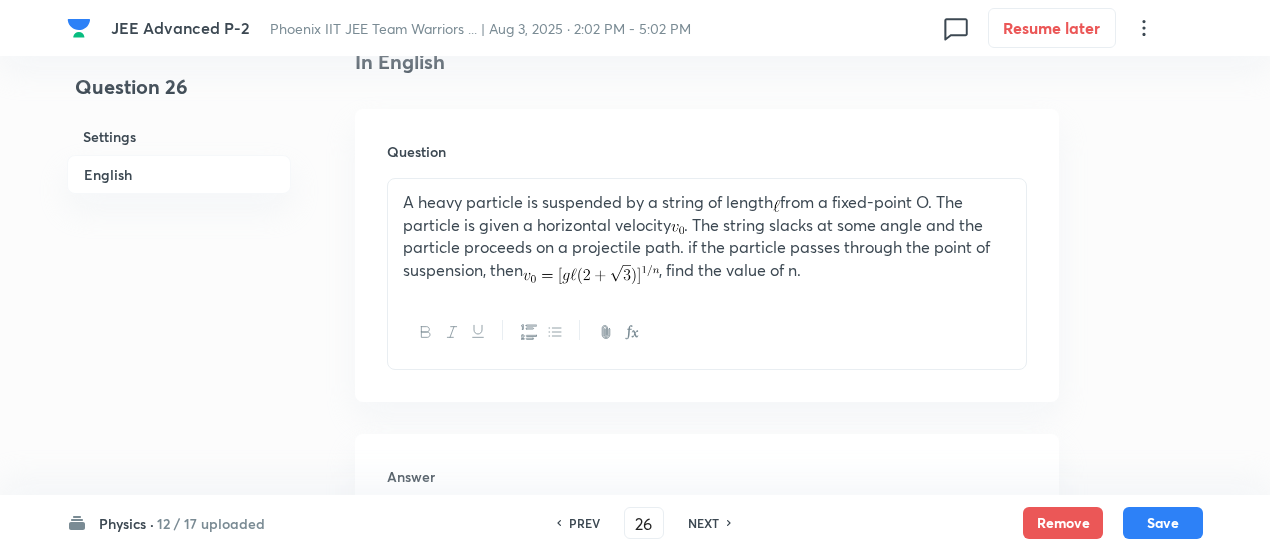 click on "PREV" at bounding box center (584, 523) 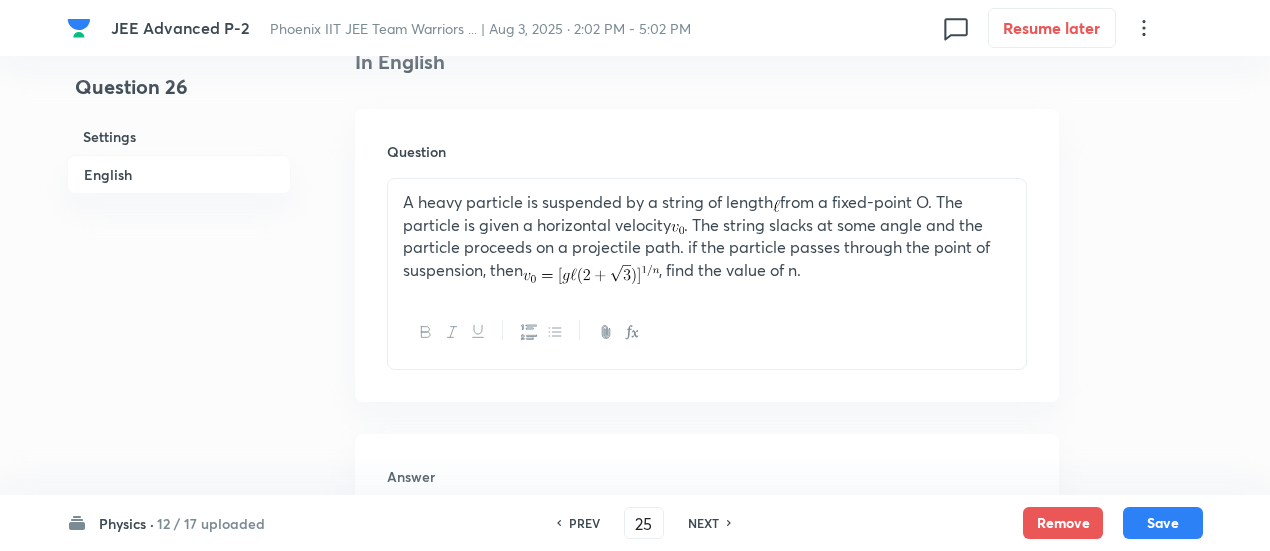 type on "5" 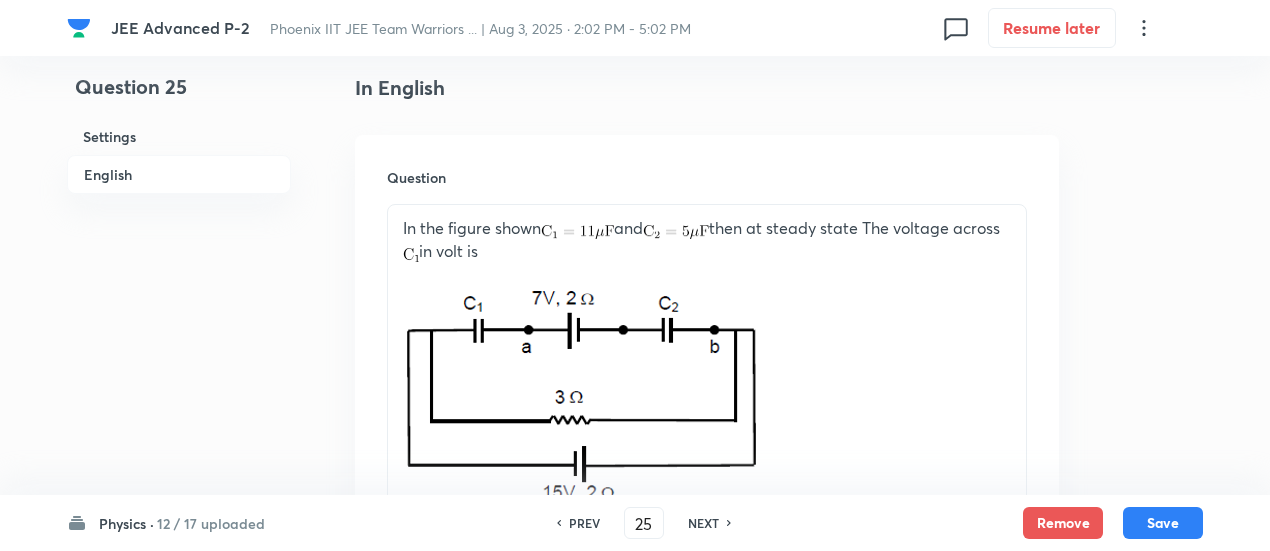 click on "PREV" at bounding box center (584, 523) 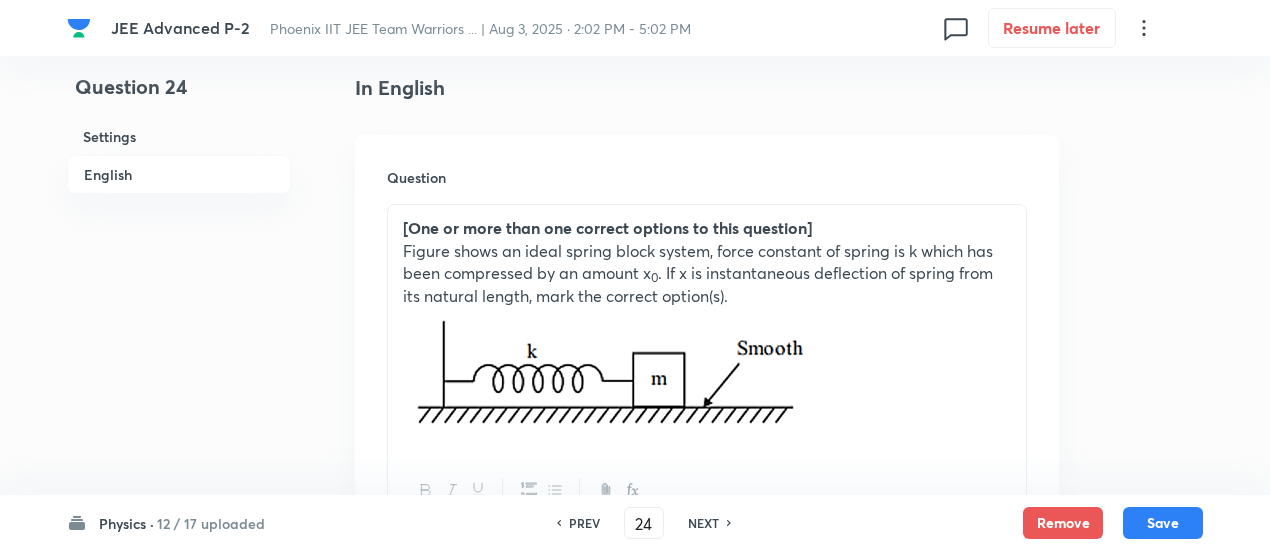 click on "NEXT" at bounding box center (703, 523) 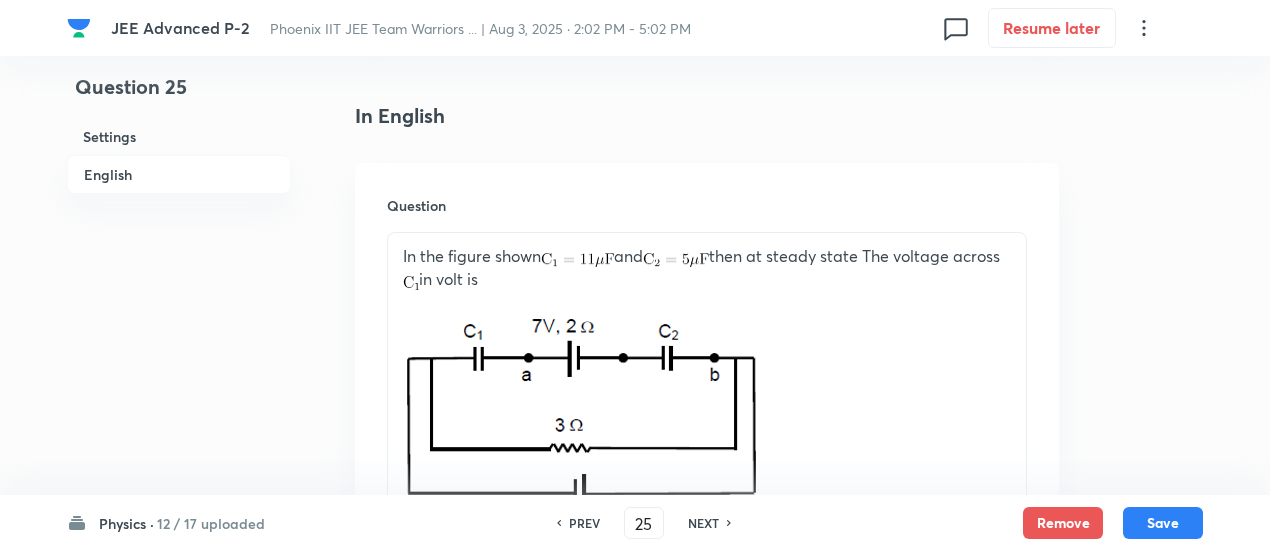 scroll, scrollTop: 505, scrollLeft: 0, axis: vertical 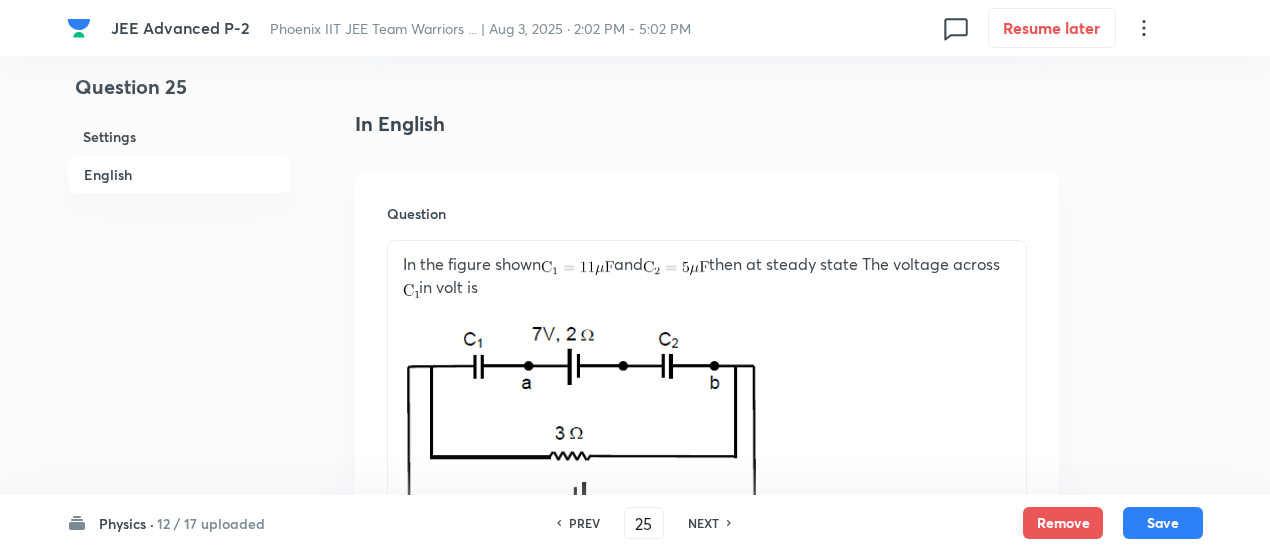 click on "Question 25 Settings English" at bounding box center (179, 643) 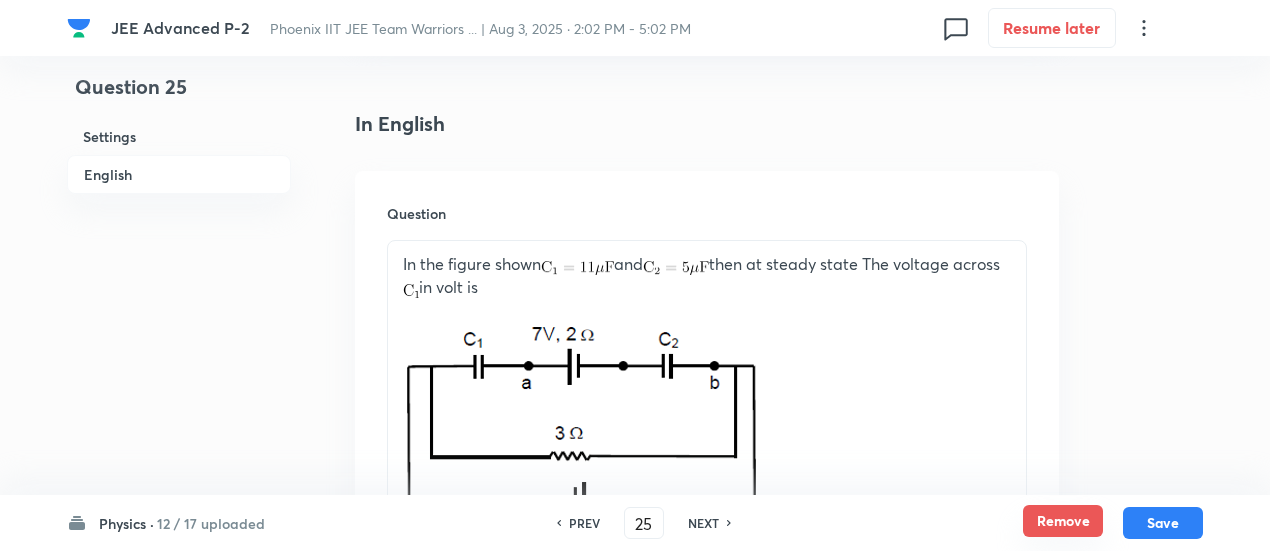 click on "Remove" at bounding box center (1063, 521) 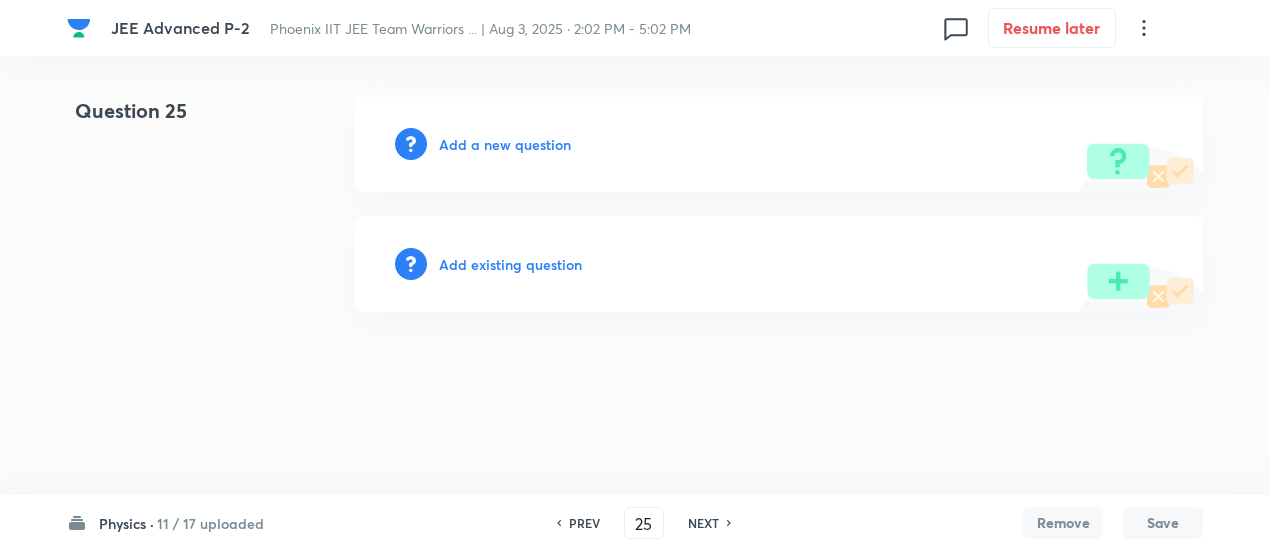 scroll, scrollTop: 0, scrollLeft: 0, axis: both 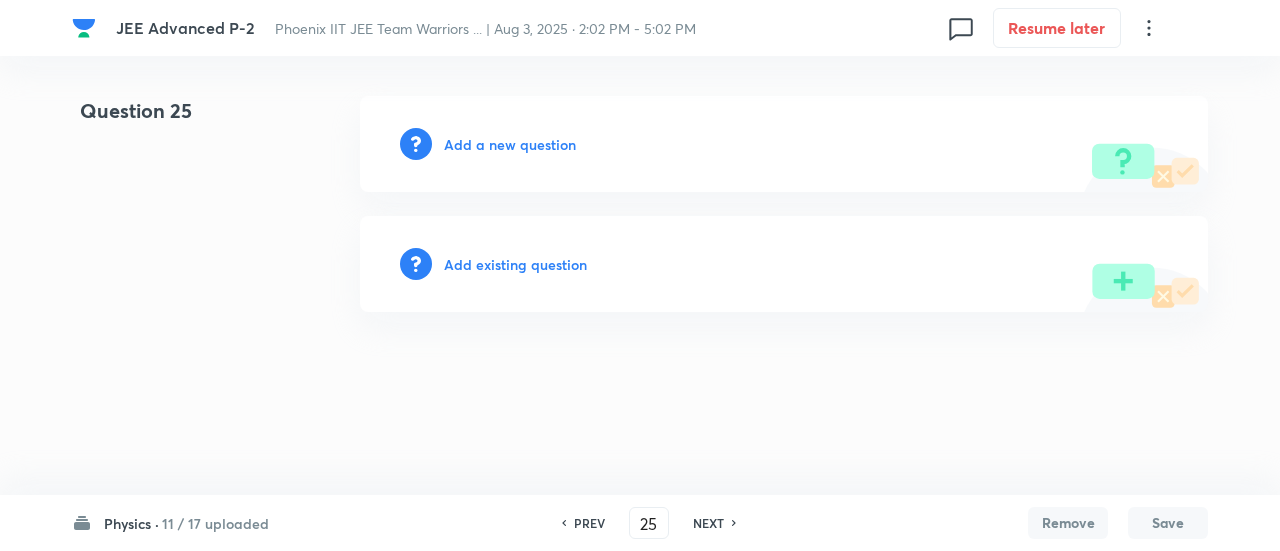 click on "Add existing question" at bounding box center (515, 264) 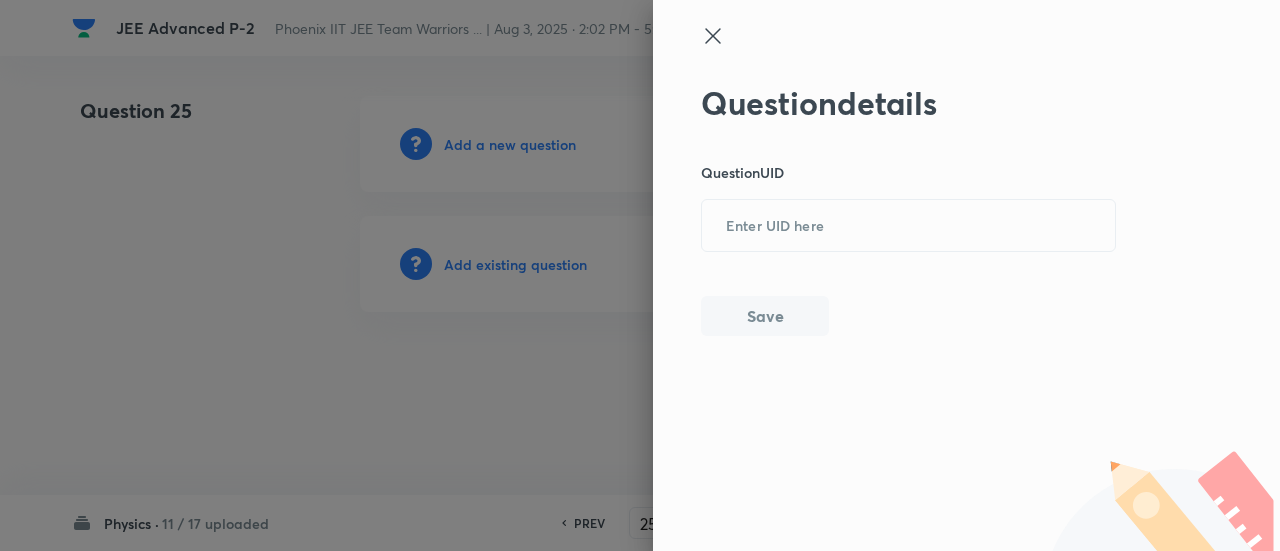 click on "Question  details Question  UID ​ Save" at bounding box center [909, 210] 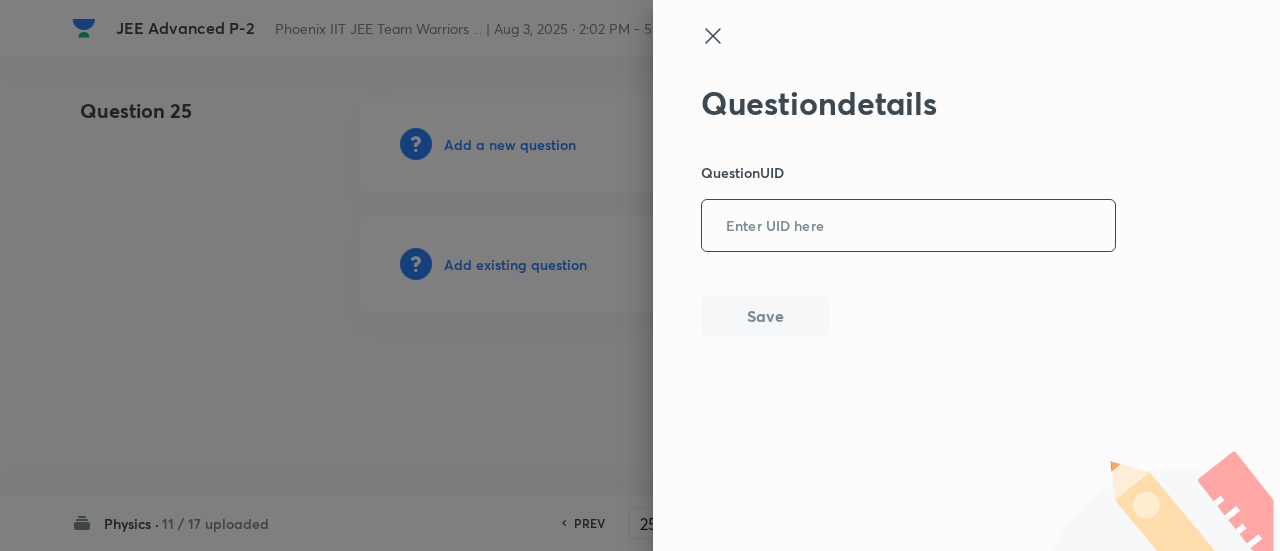 click at bounding box center (908, 226) 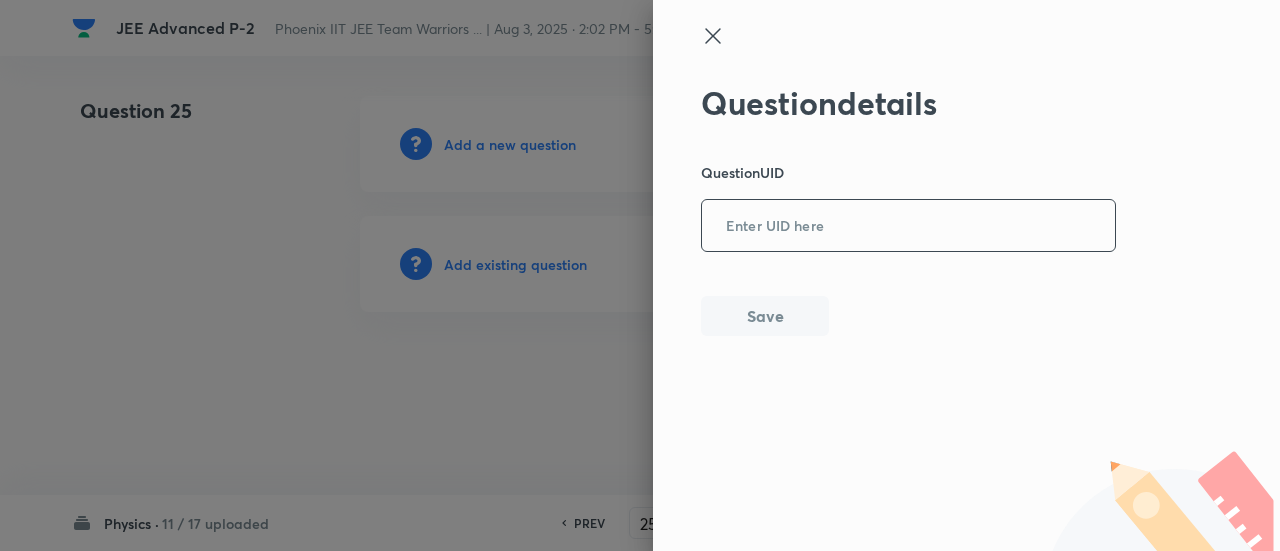 paste on "2TY86" 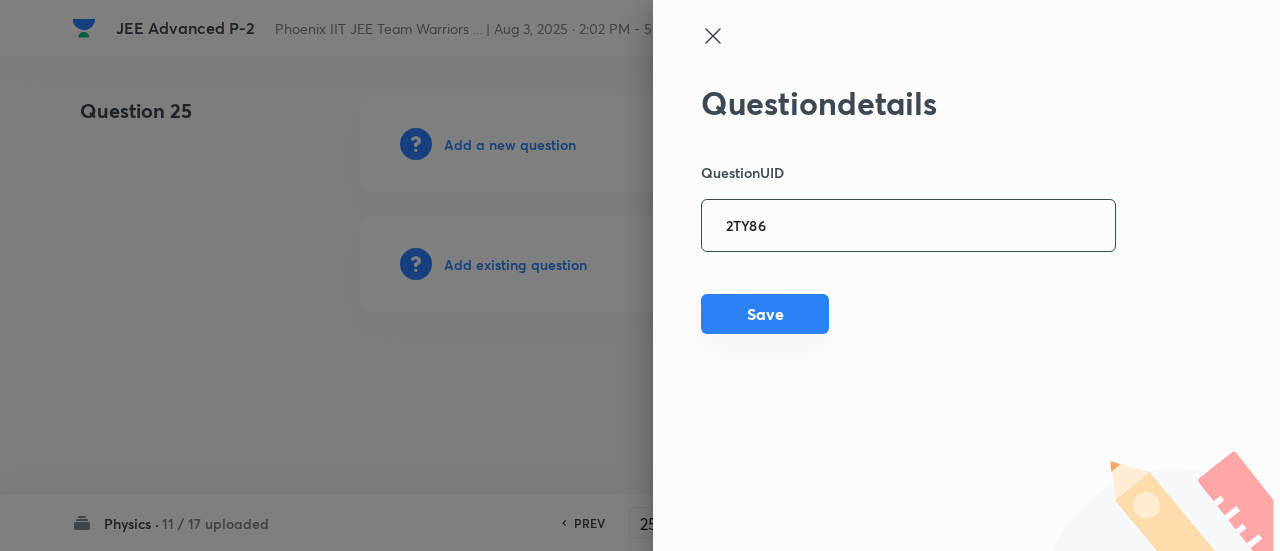 type on "2TY86" 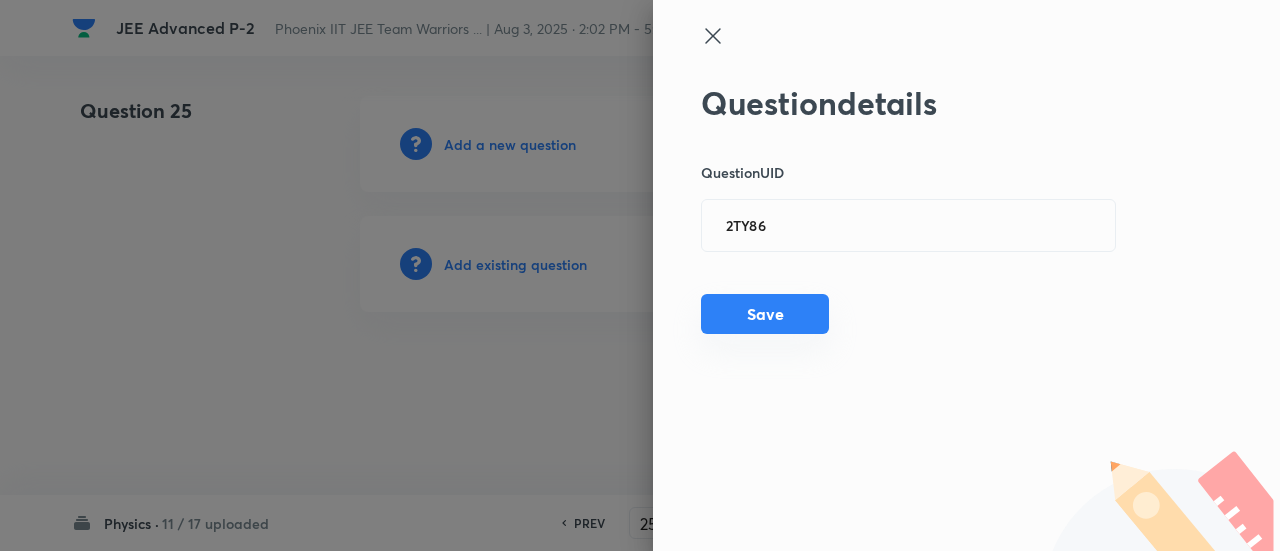 click on "Save" at bounding box center [765, 314] 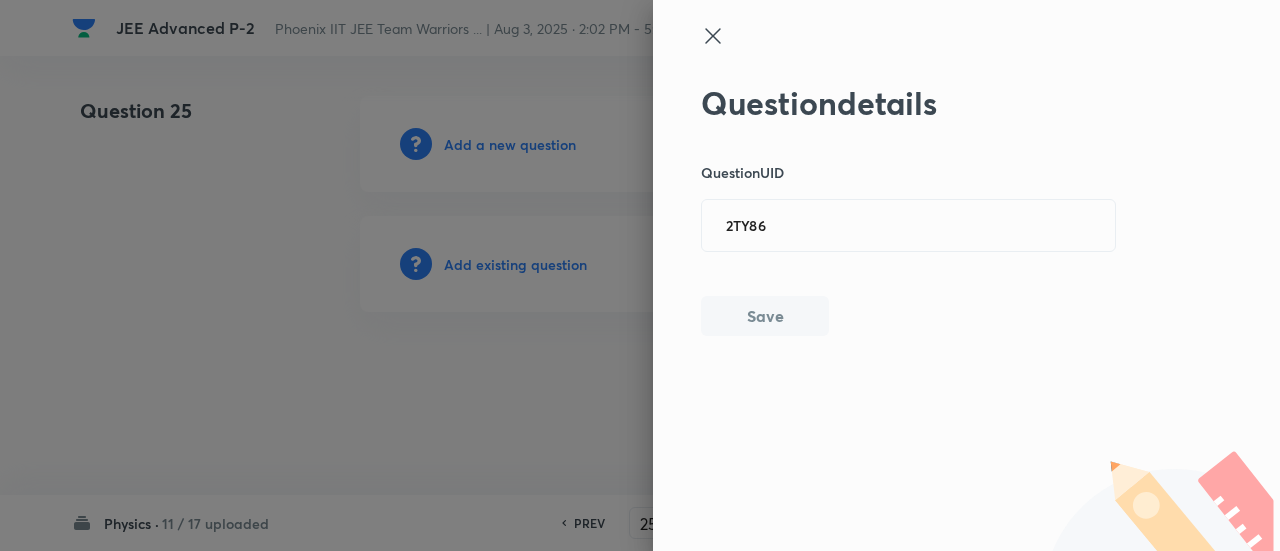 type 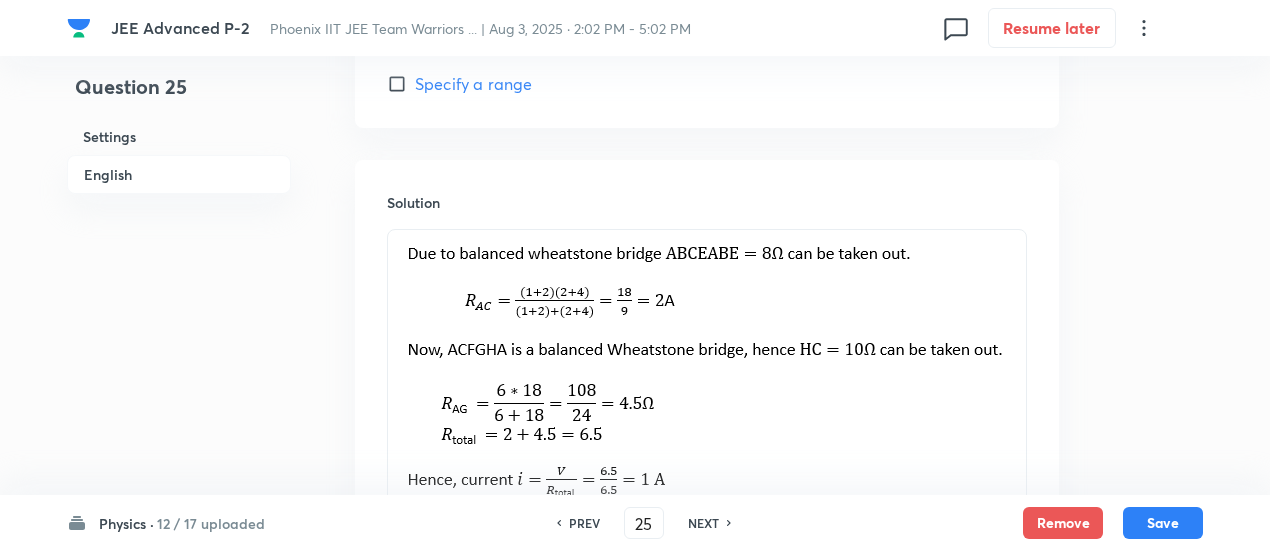 scroll, scrollTop: 1615, scrollLeft: 0, axis: vertical 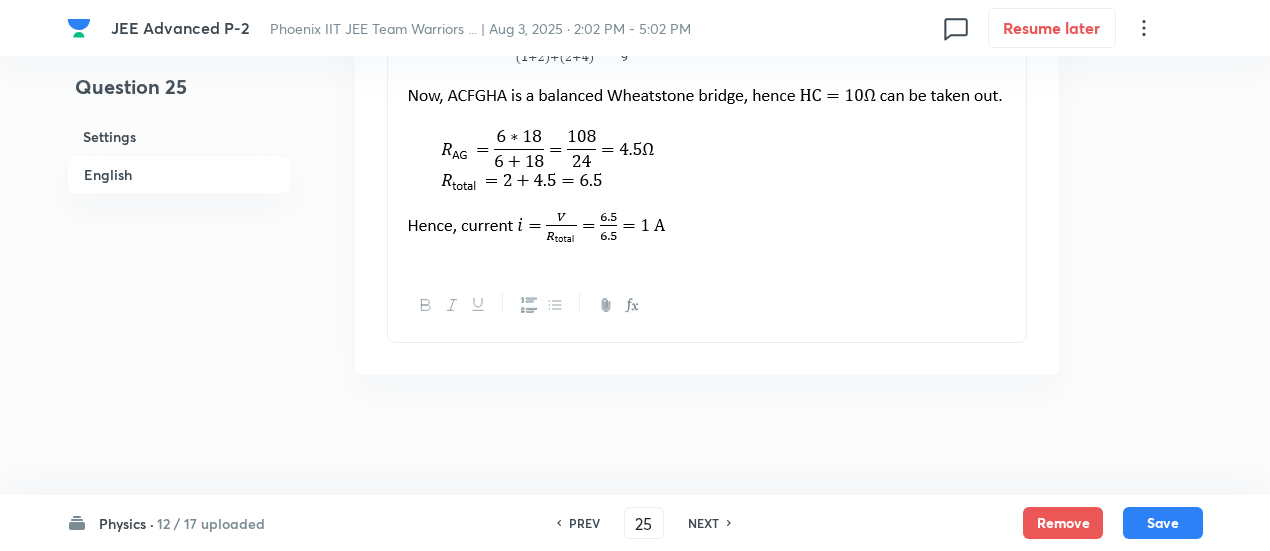 click on "NEXT" at bounding box center [706, 523] 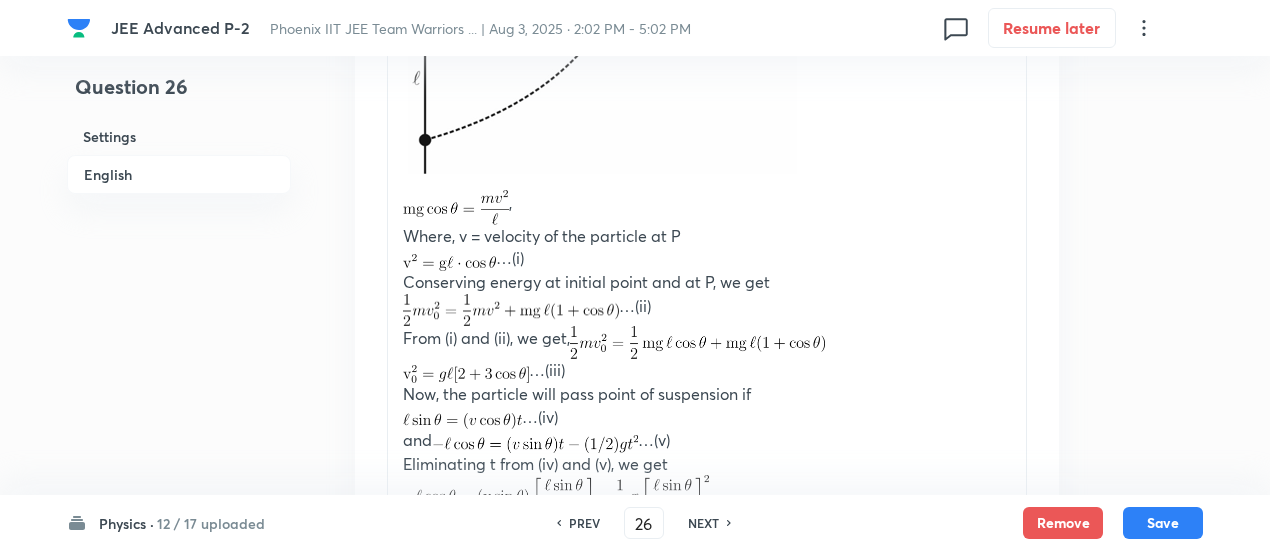 type on "2" 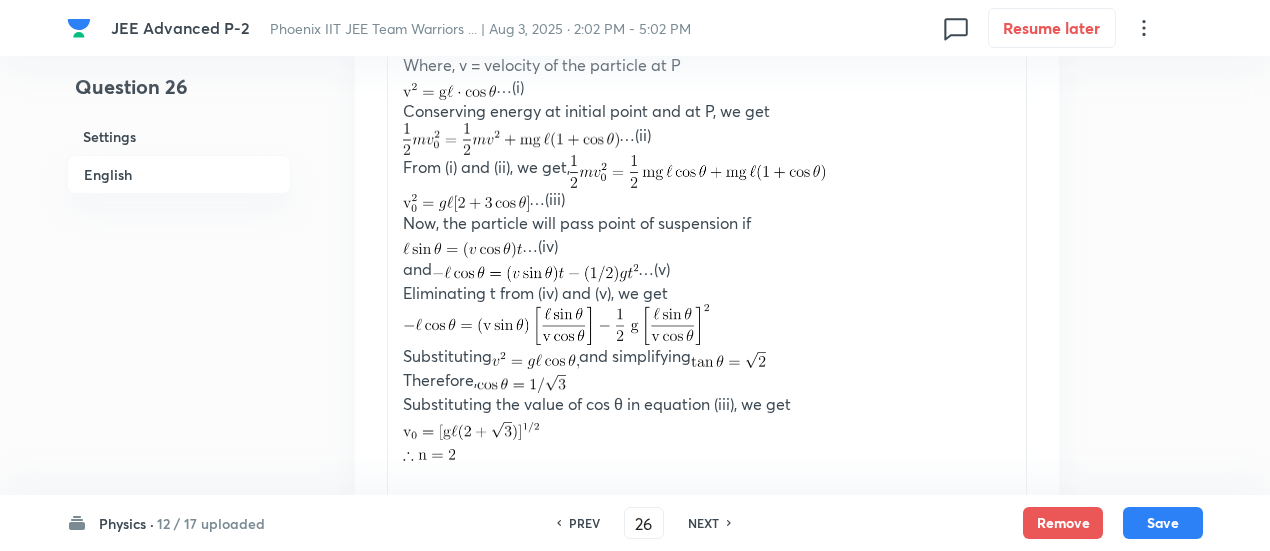 scroll, scrollTop: 1940, scrollLeft: 0, axis: vertical 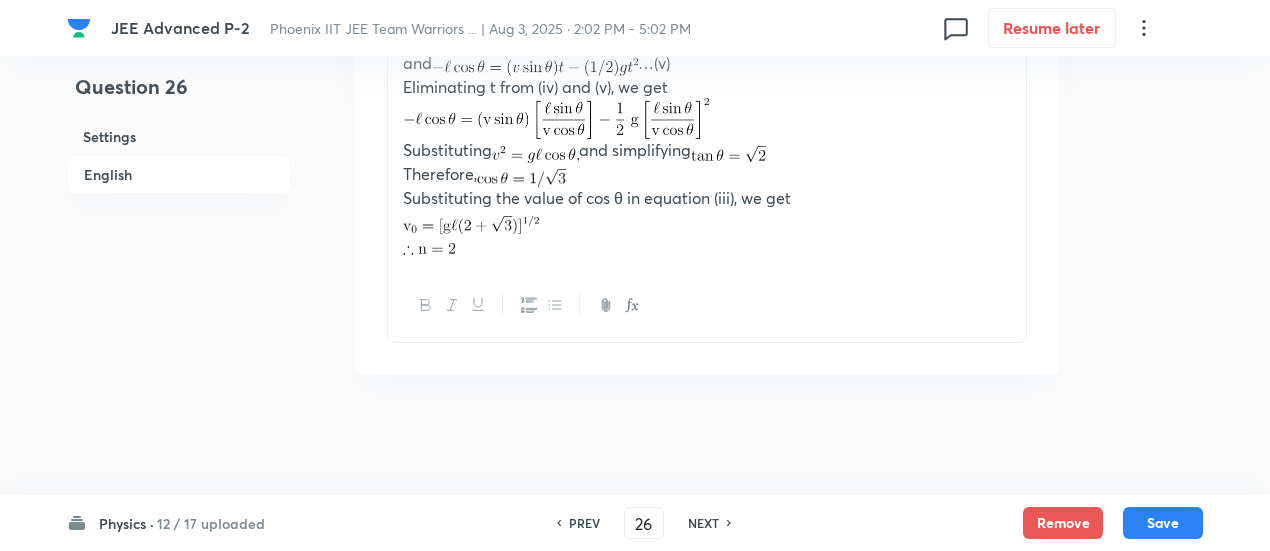 click on "NEXT" at bounding box center (703, 523) 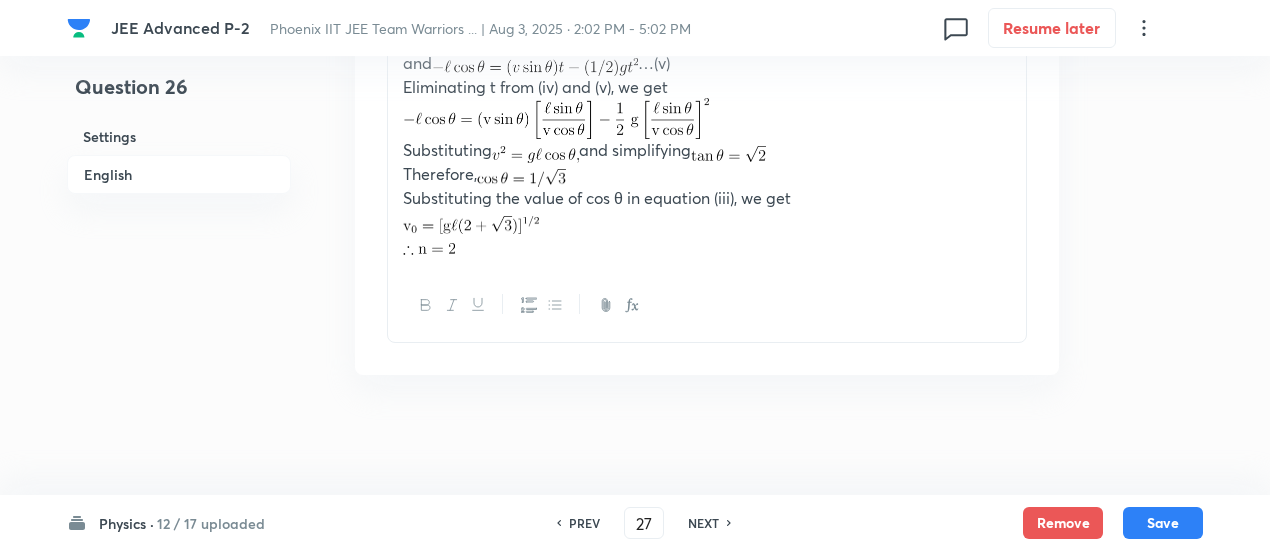 type on "18" 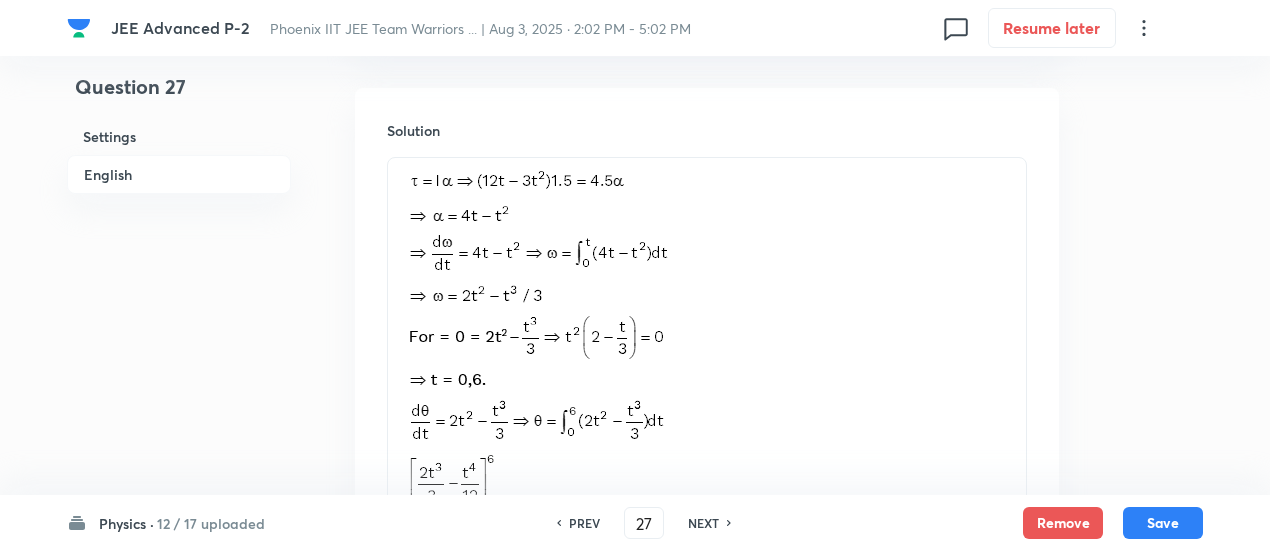 scroll, scrollTop: 1569, scrollLeft: 0, axis: vertical 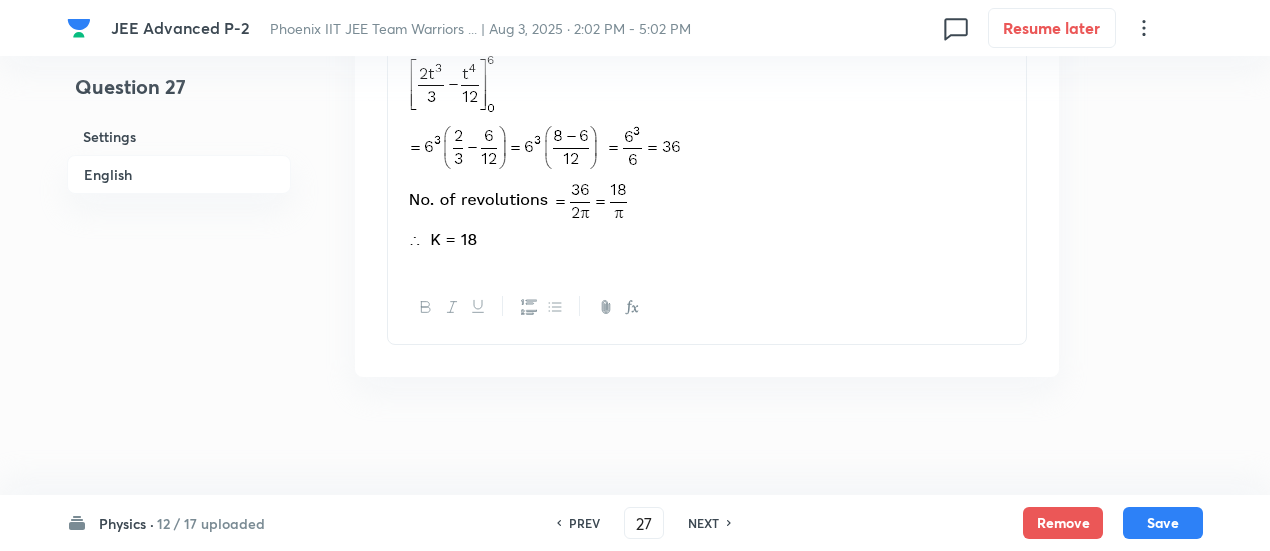 click on "NEXT" at bounding box center [703, 523] 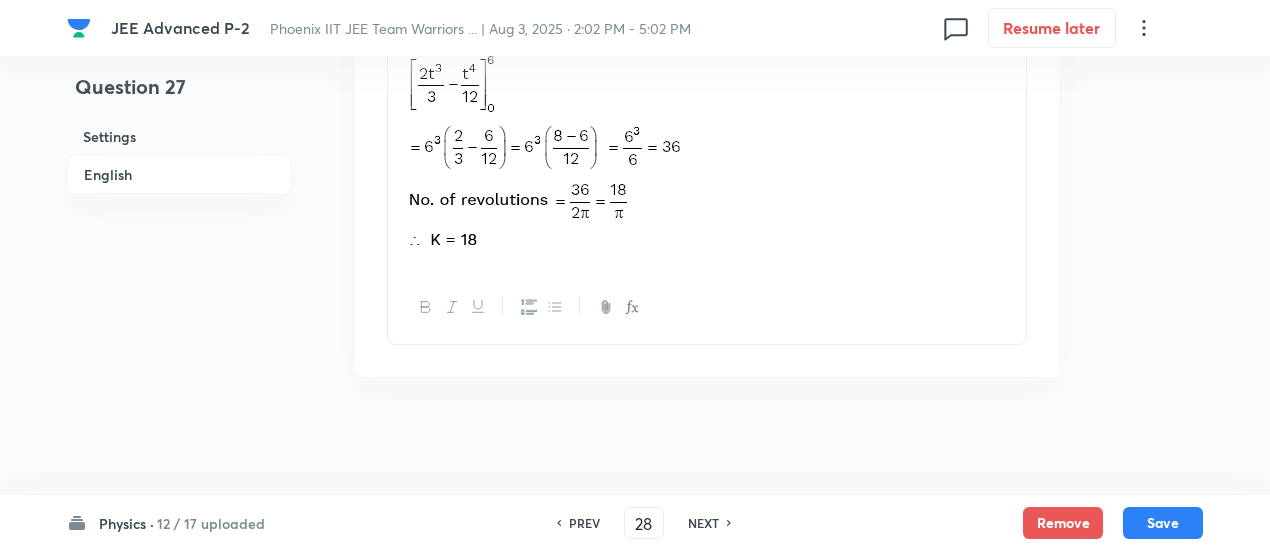 type on "8" 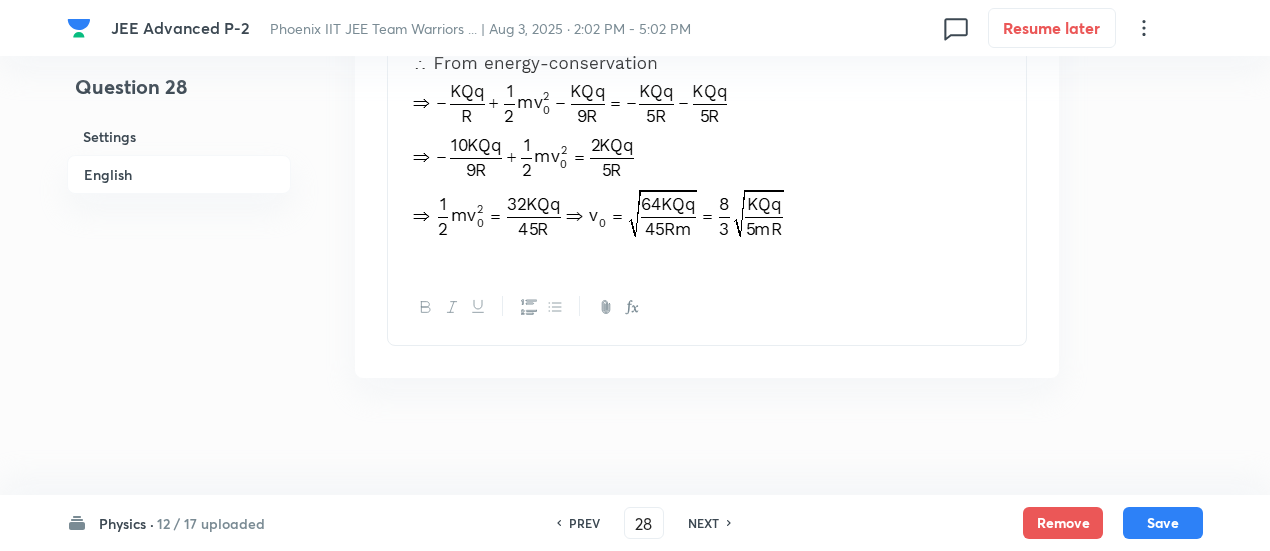 click on "NEXT" at bounding box center (703, 523) 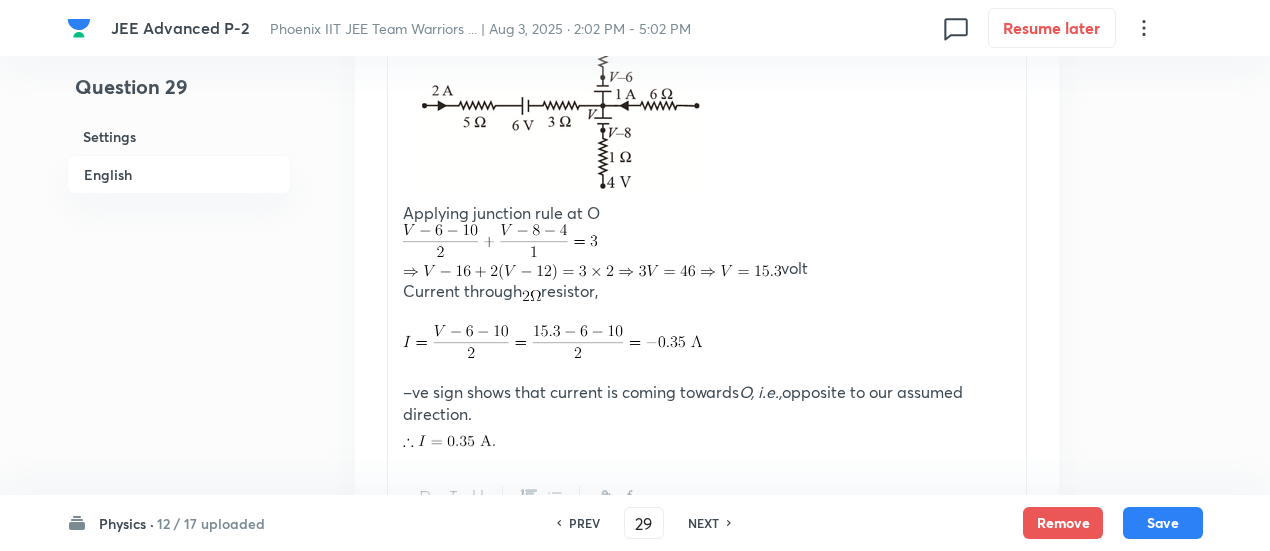 scroll, scrollTop: 1671, scrollLeft: 0, axis: vertical 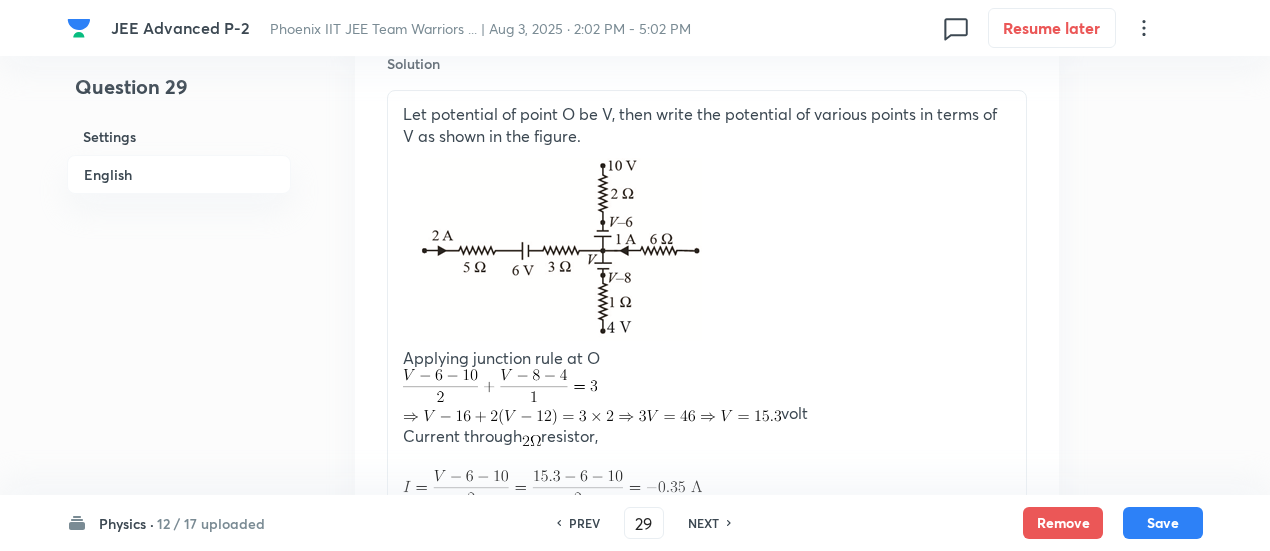 type on "0.35" 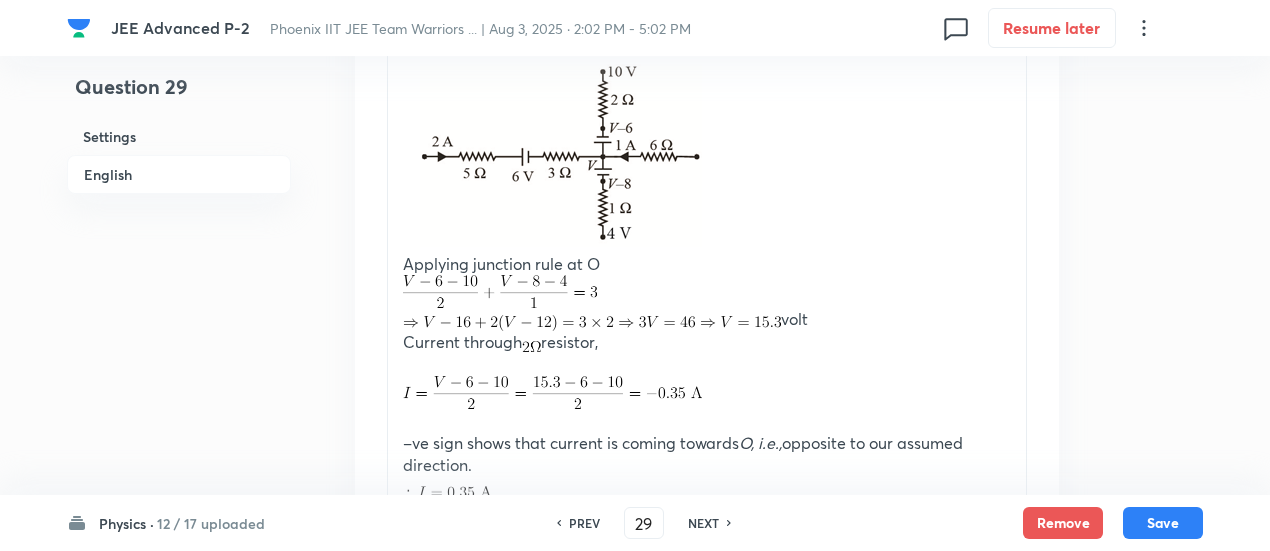 scroll, scrollTop: 1429, scrollLeft: 0, axis: vertical 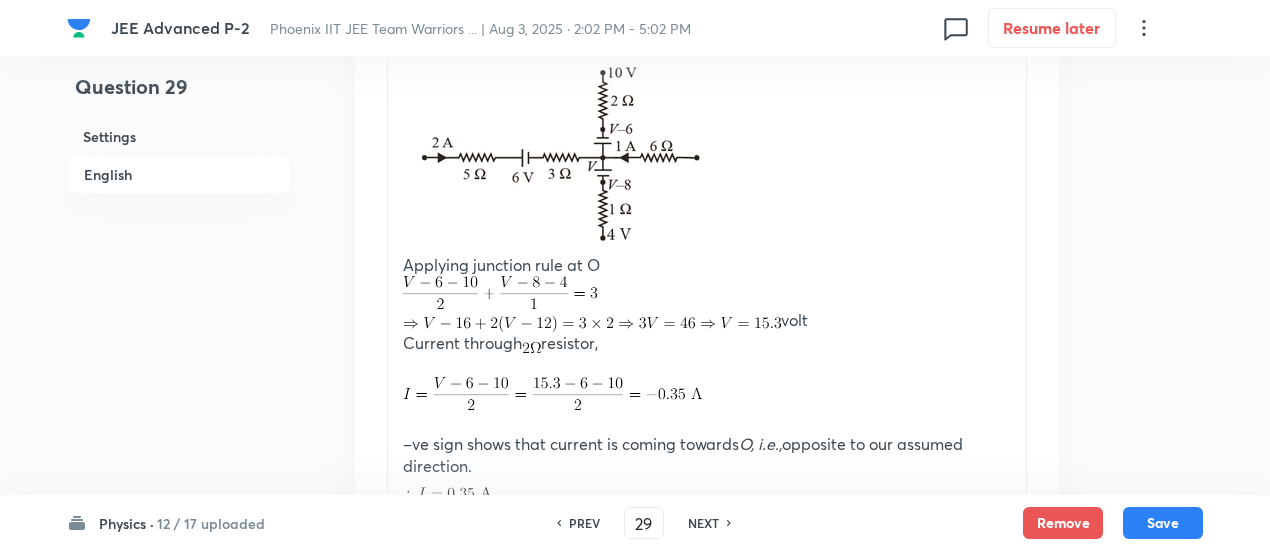 click on "NEXT" at bounding box center [703, 523] 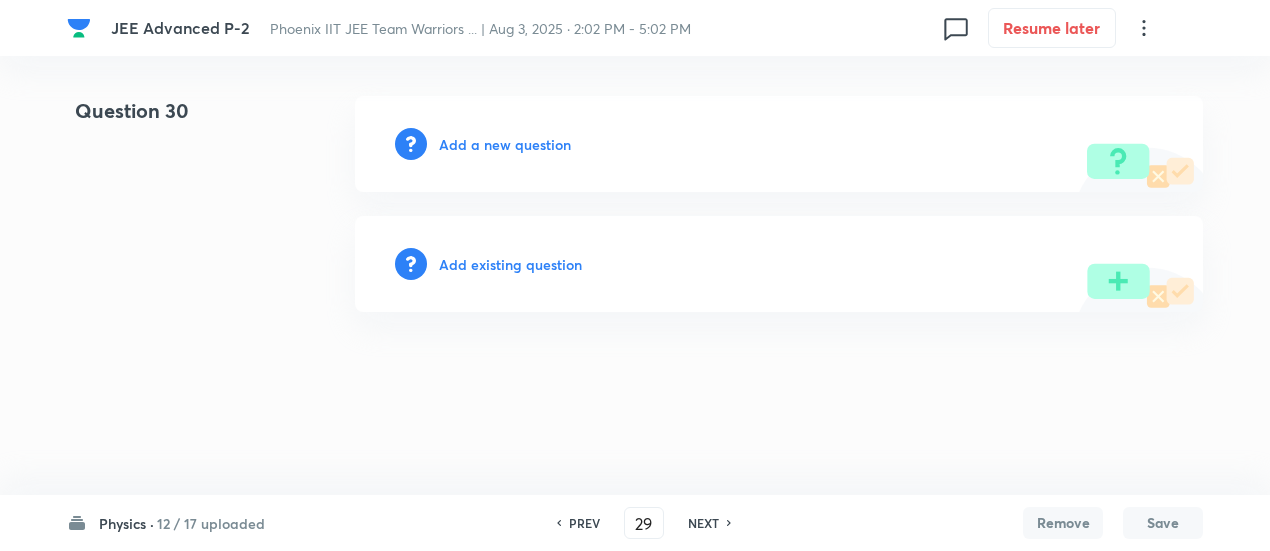 type on "30" 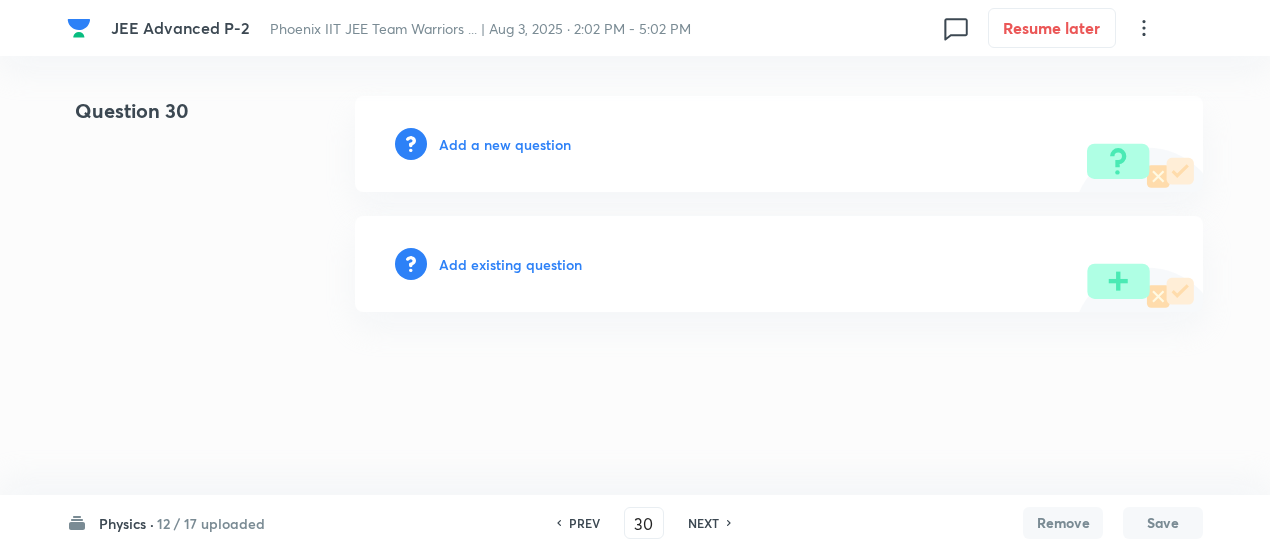 scroll, scrollTop: 0, scrollLeft: 0, axis: both 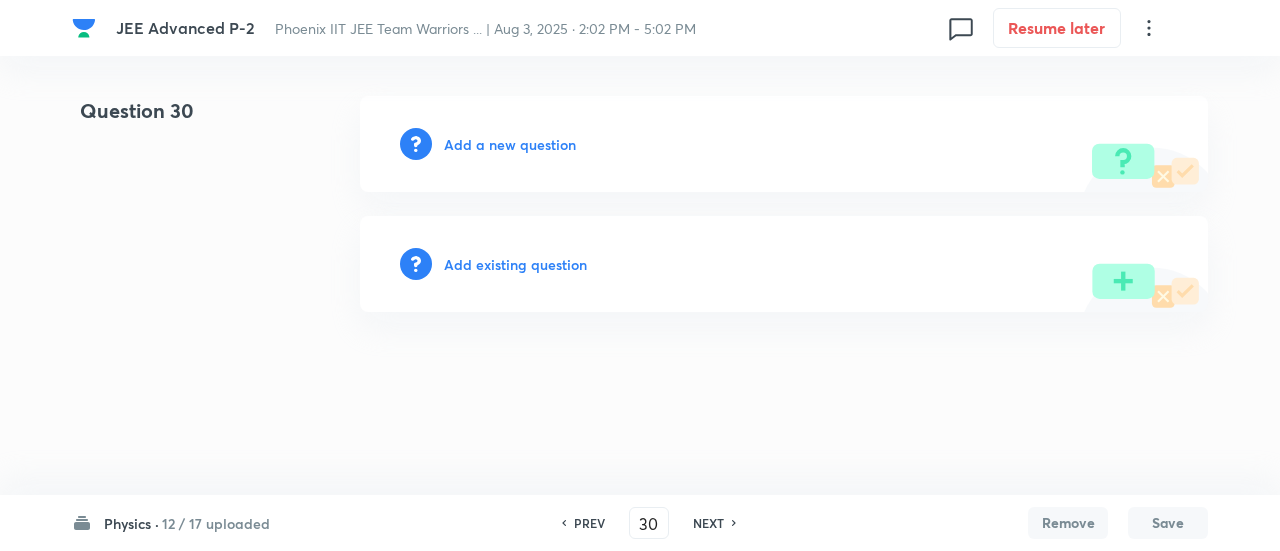 click on "Add existing question" at bounding box center [515, 264] 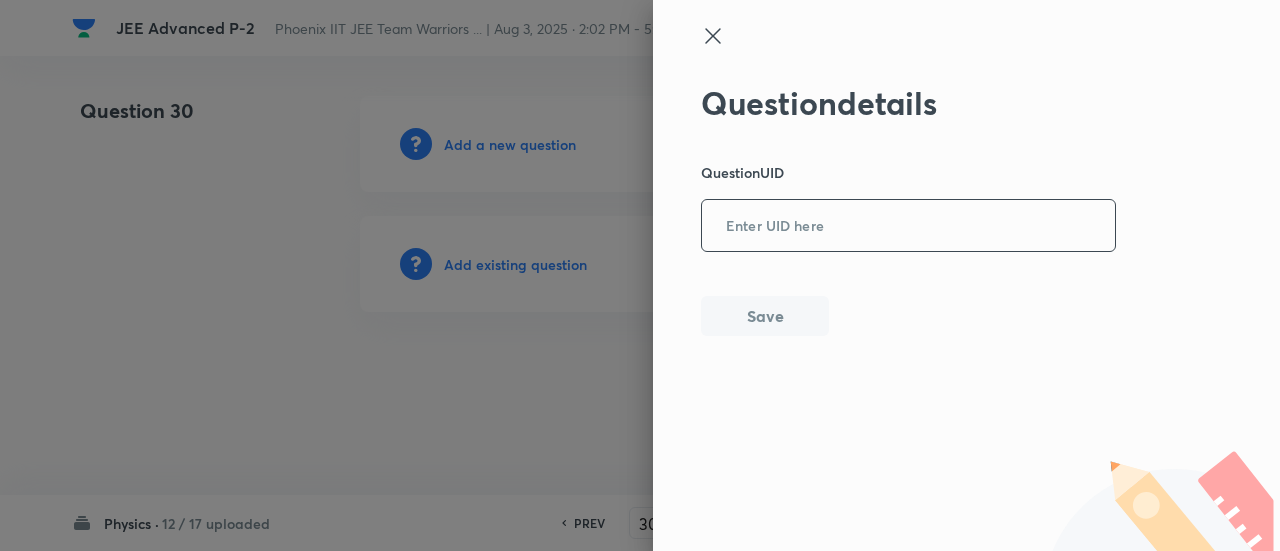 click at bounding box center (908, 226) 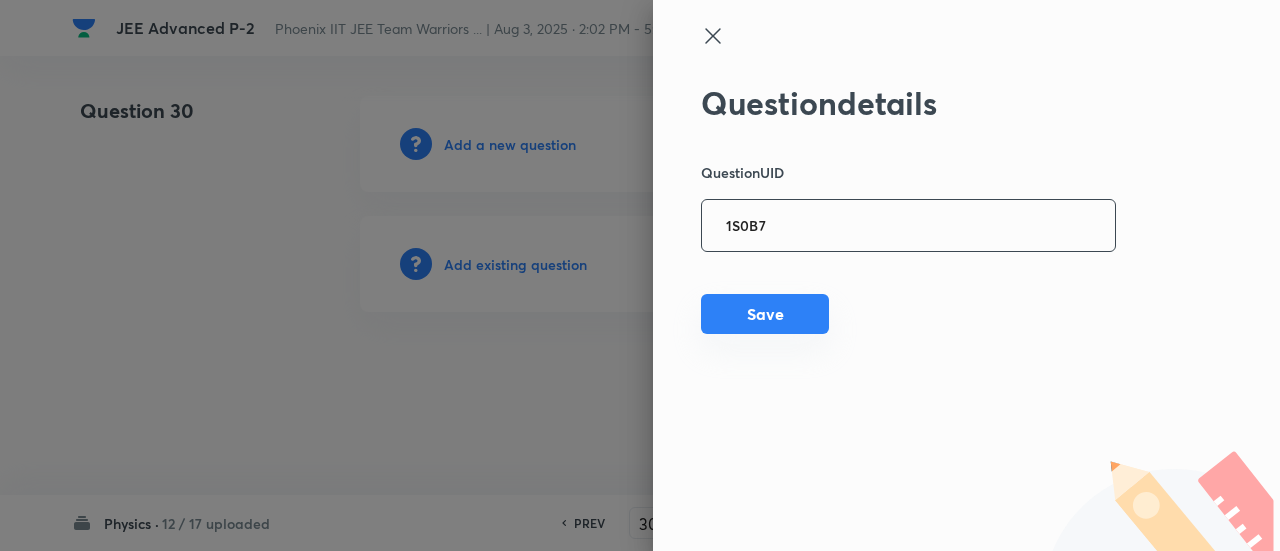 type on "1S0B7" 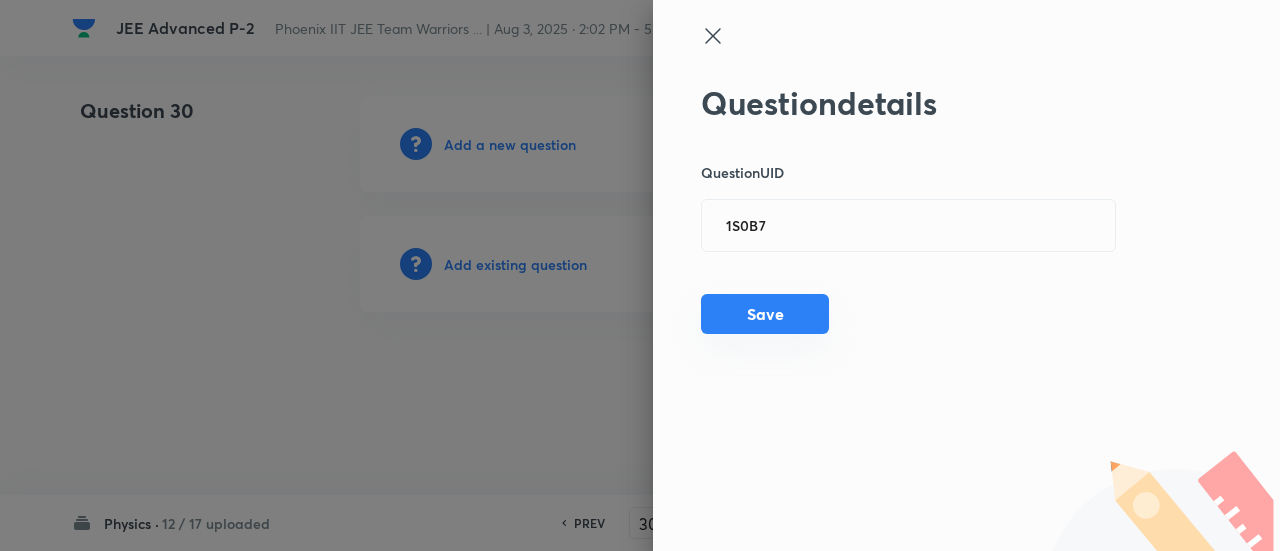 click on "Save" at bounding box center (765, 314) 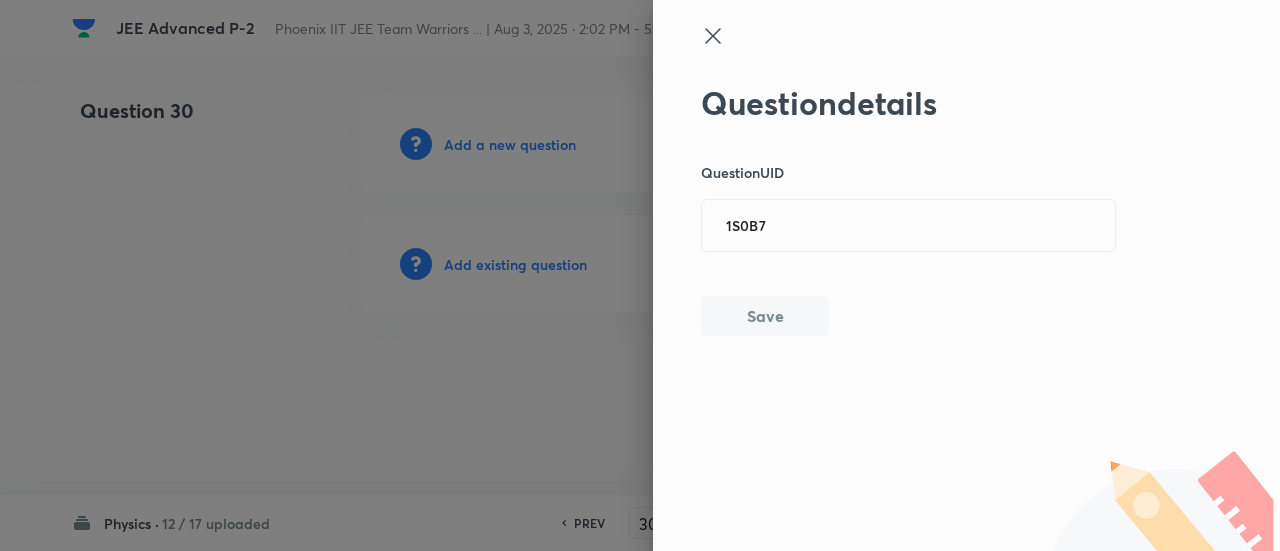 type 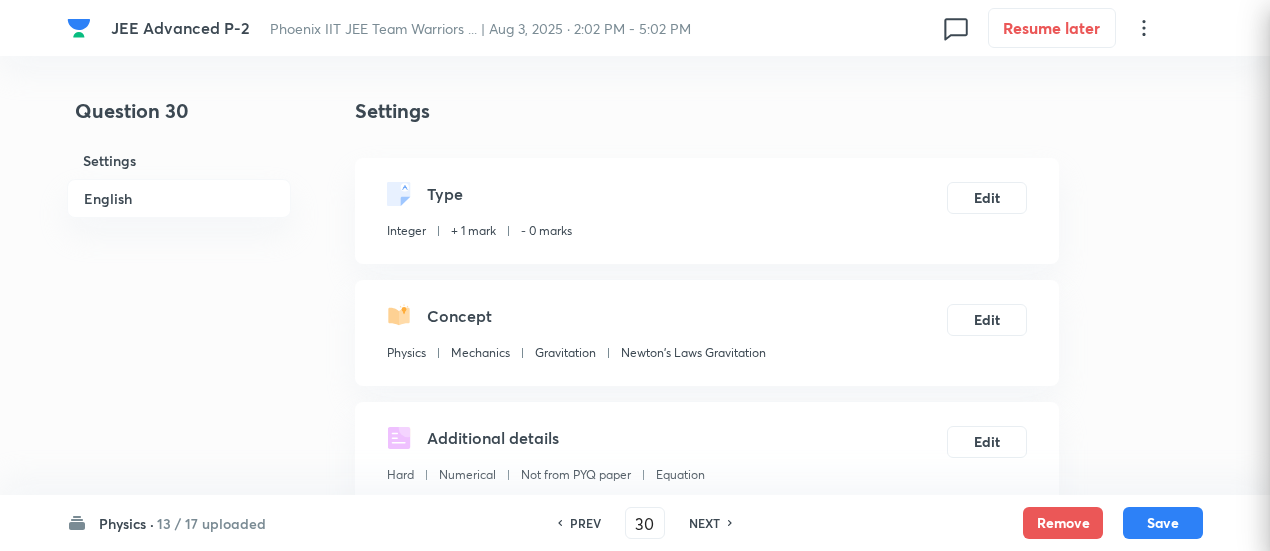 checkbox on "true" 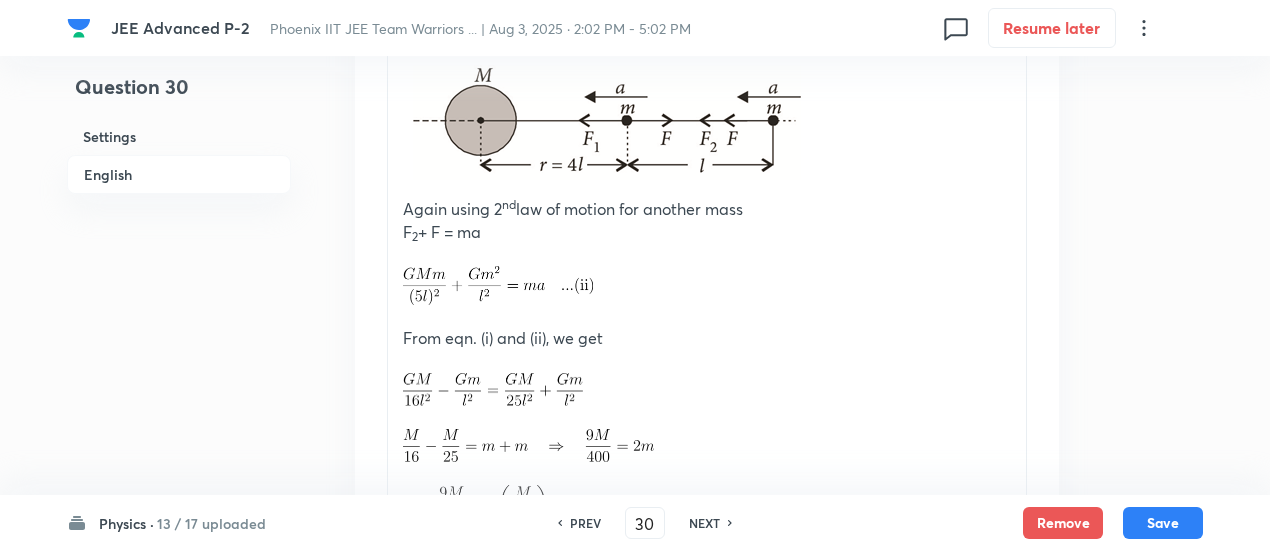 scroll, scrollTop: 2148, scrollLeft: 0, axis: vertical 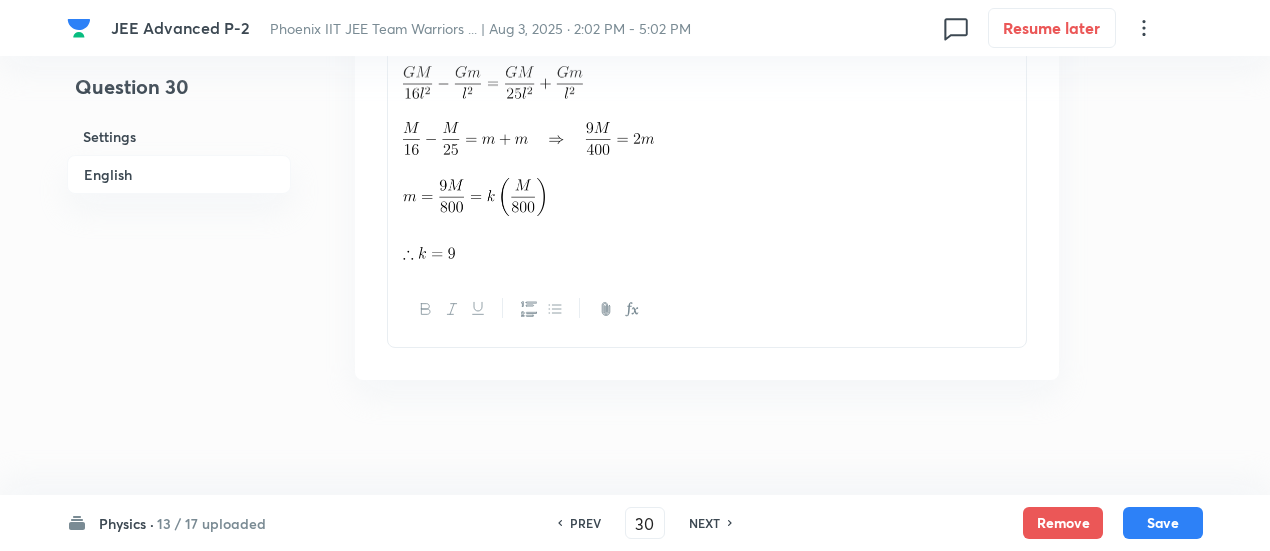 click on "NEXT" at bounding box center [704, 523] 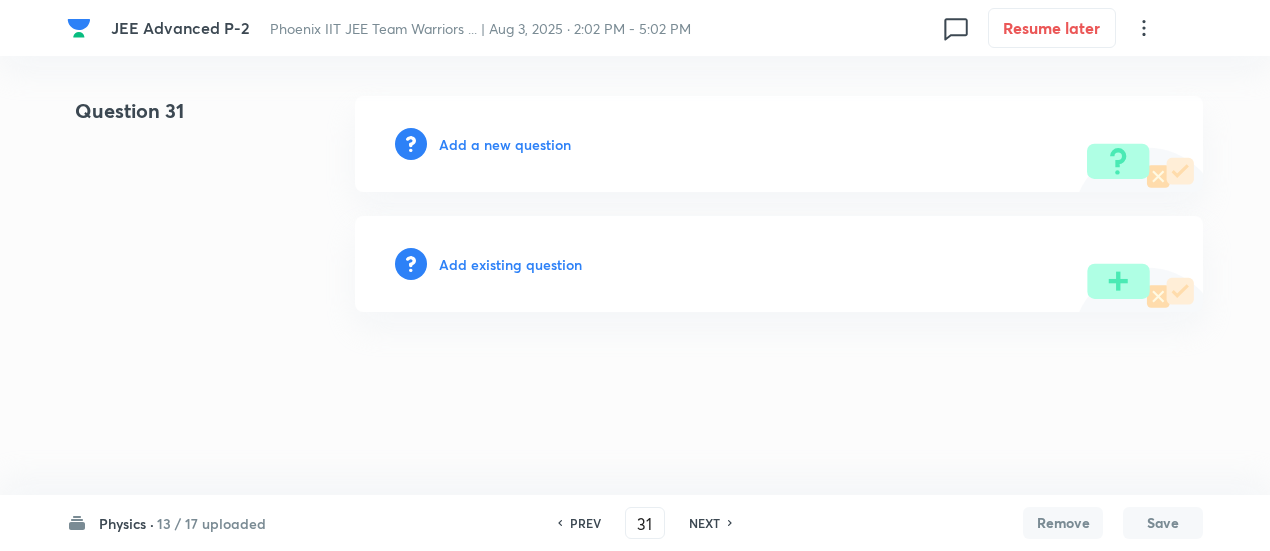 scroll, scrollTop: 0, scrollLeft: 0, axis: both 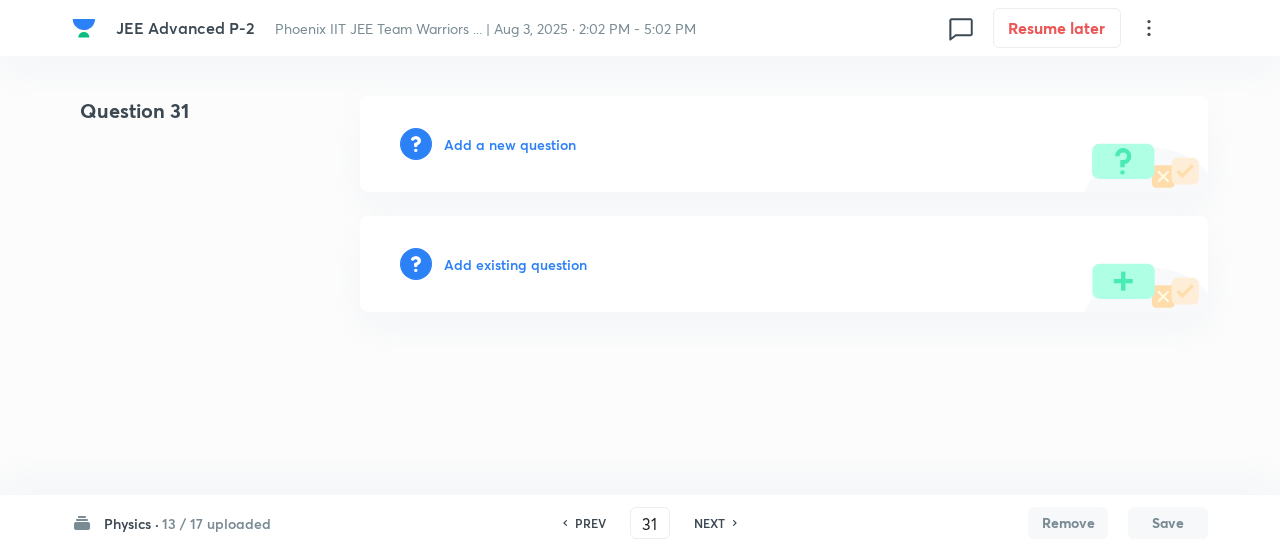 click on "Add existing question" at bounding box center [515, 264] 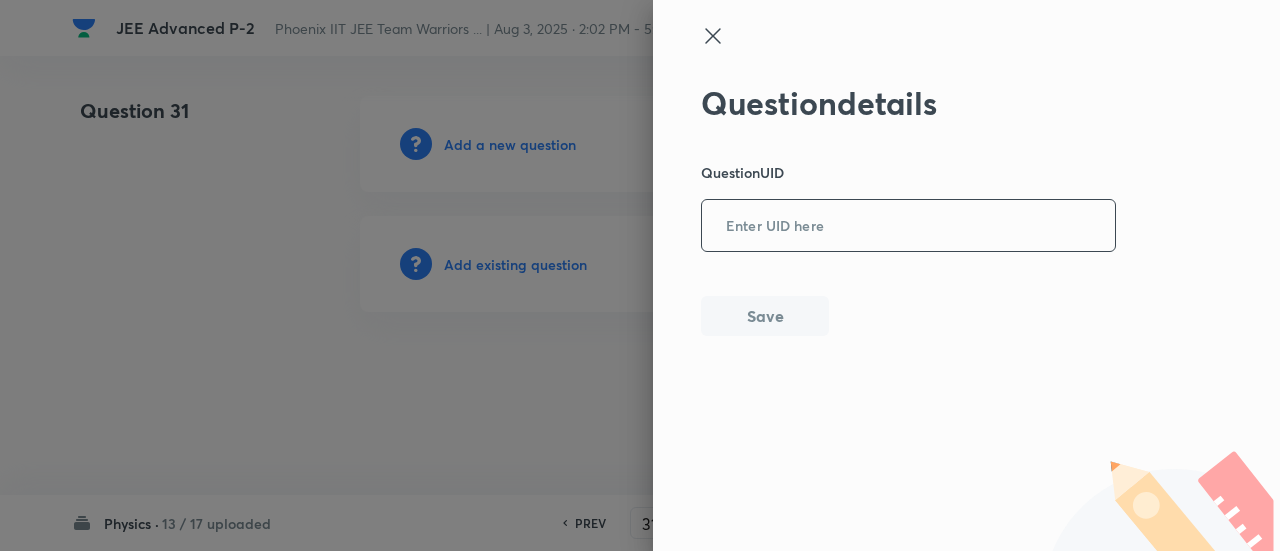 click at bounding box center (908, 226) 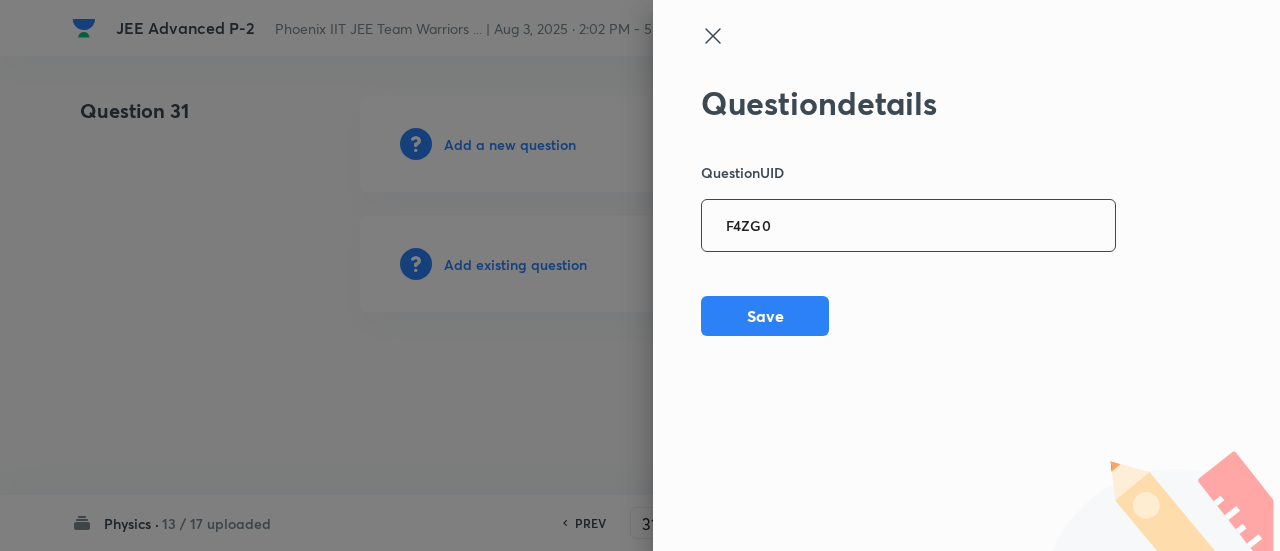 type on "F4ZG0" 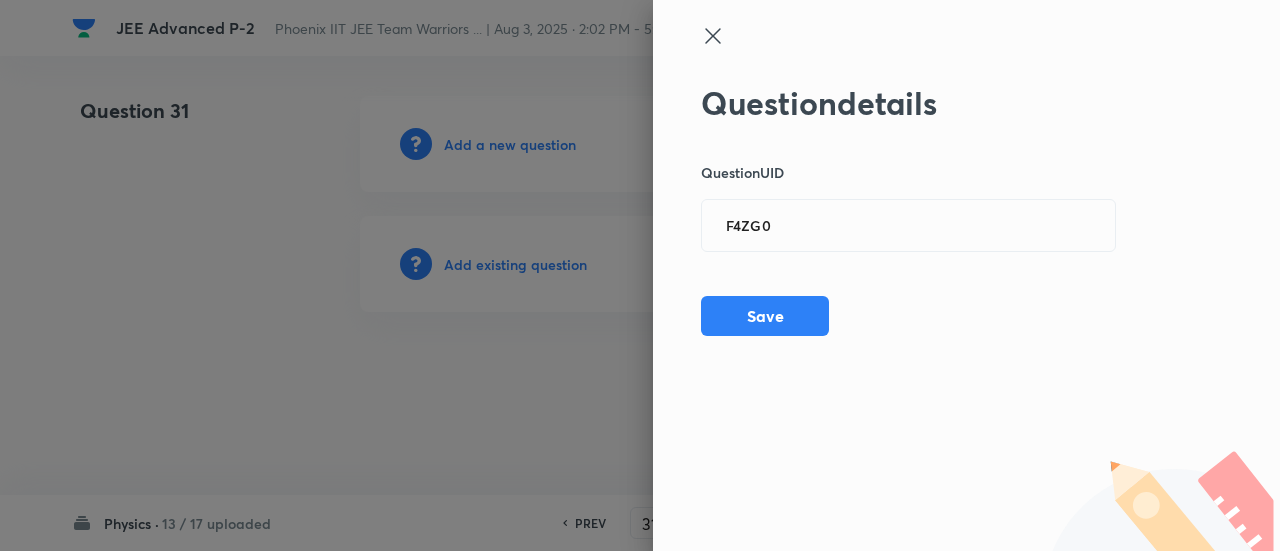 click on "Question  details Question  UID F4ZG0 ​ Save" at bounding box center (909, 210) 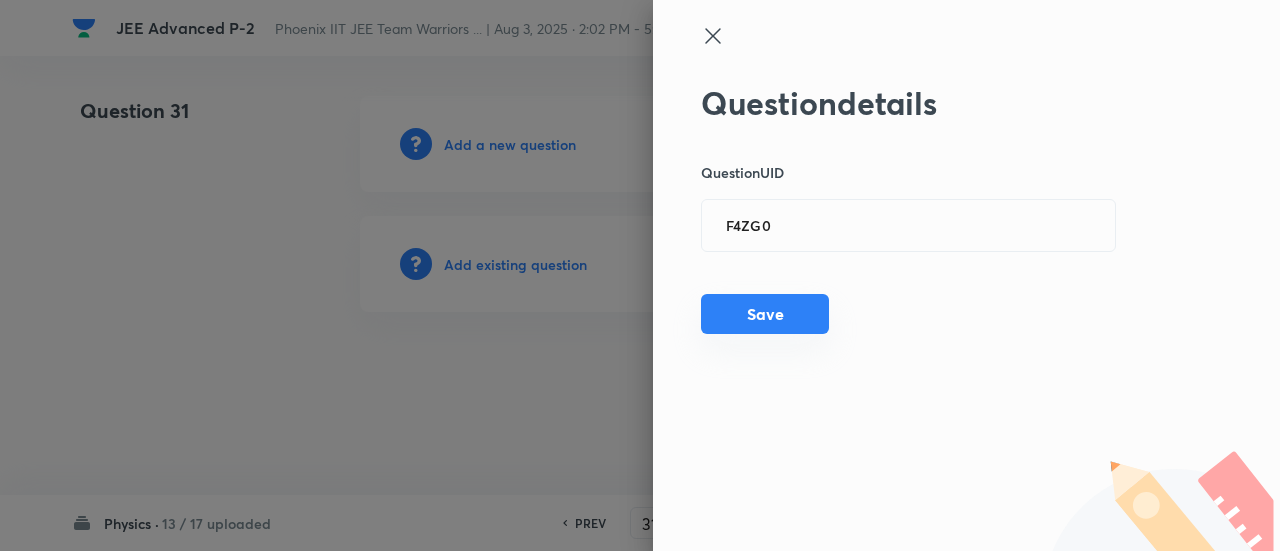 click on "Save" at bounding box center (765, 314) 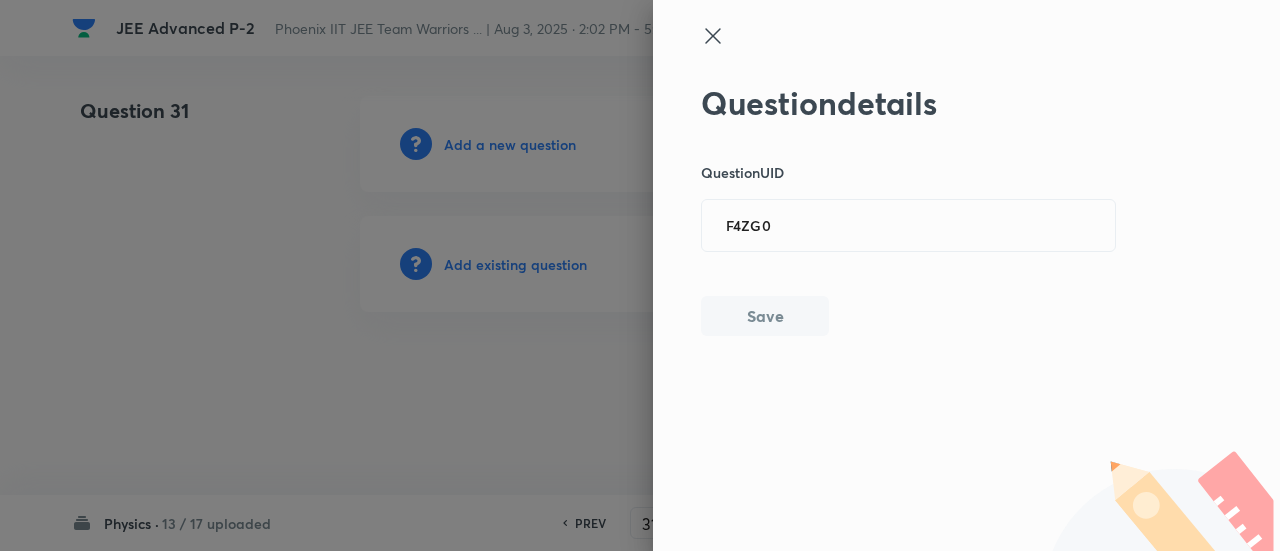 type 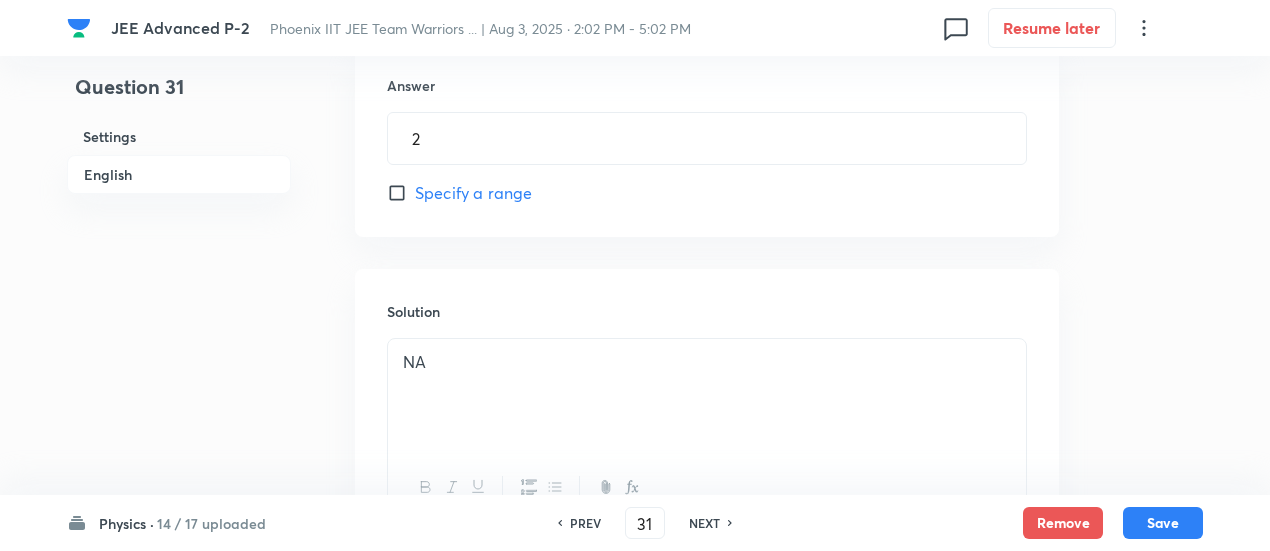 scroll, scrollTop: 1618, scrollLeft: 0, axis: vertical 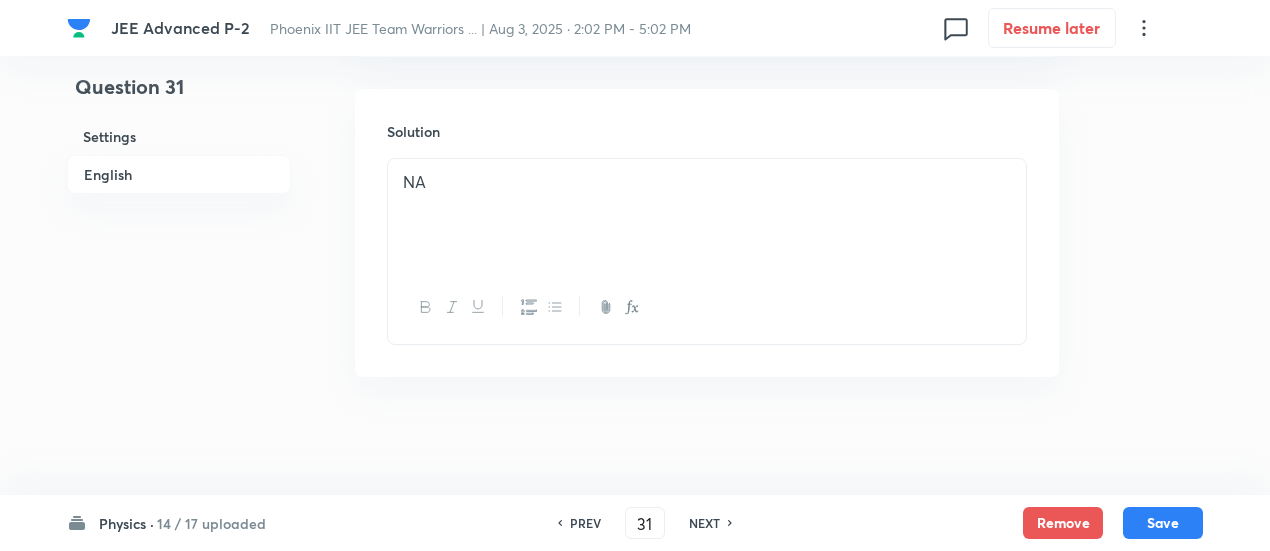 click on "NEXT" at bounding box center (704, 523) 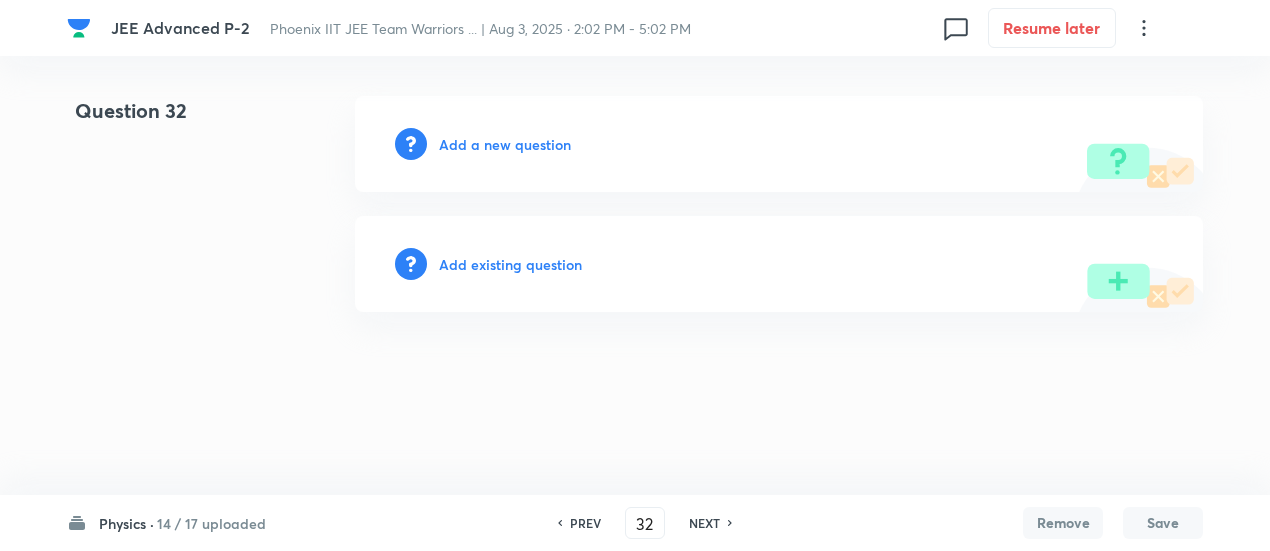 scroll, scrollTop: 0, scrollLeft: 0, axis: both 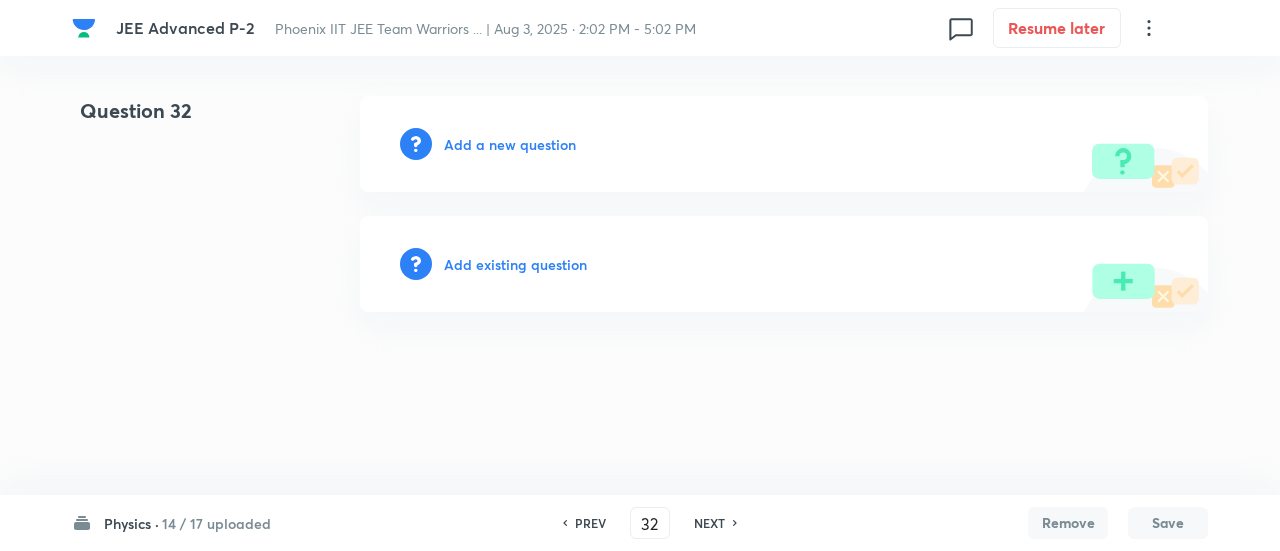 click on "Add existing question" at bounding box center (515, 264) 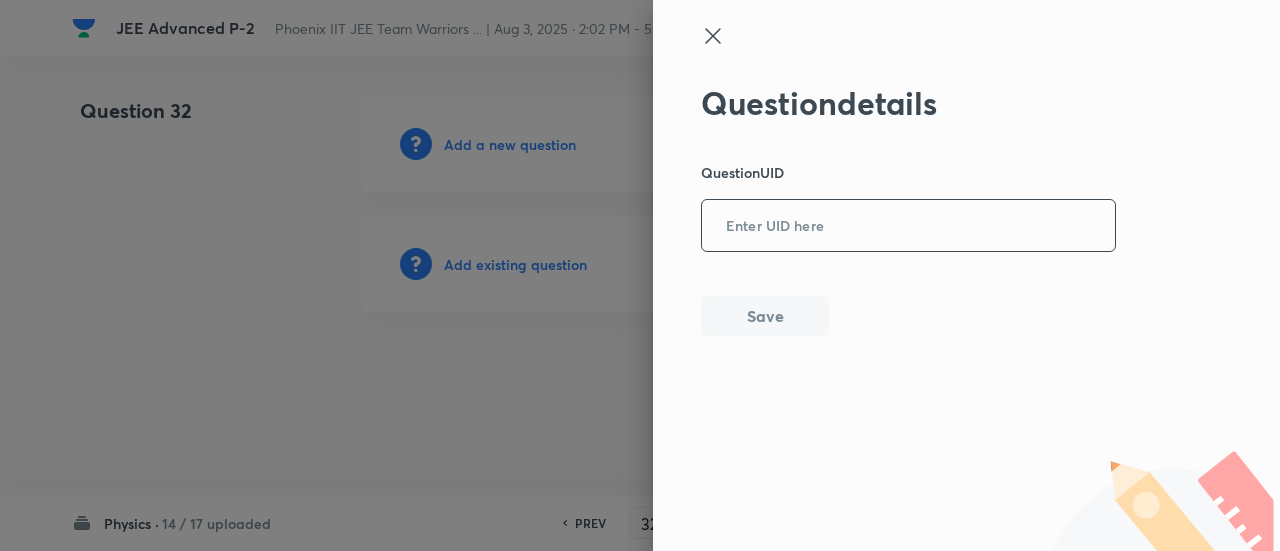 click at bounding box center (908, 226) 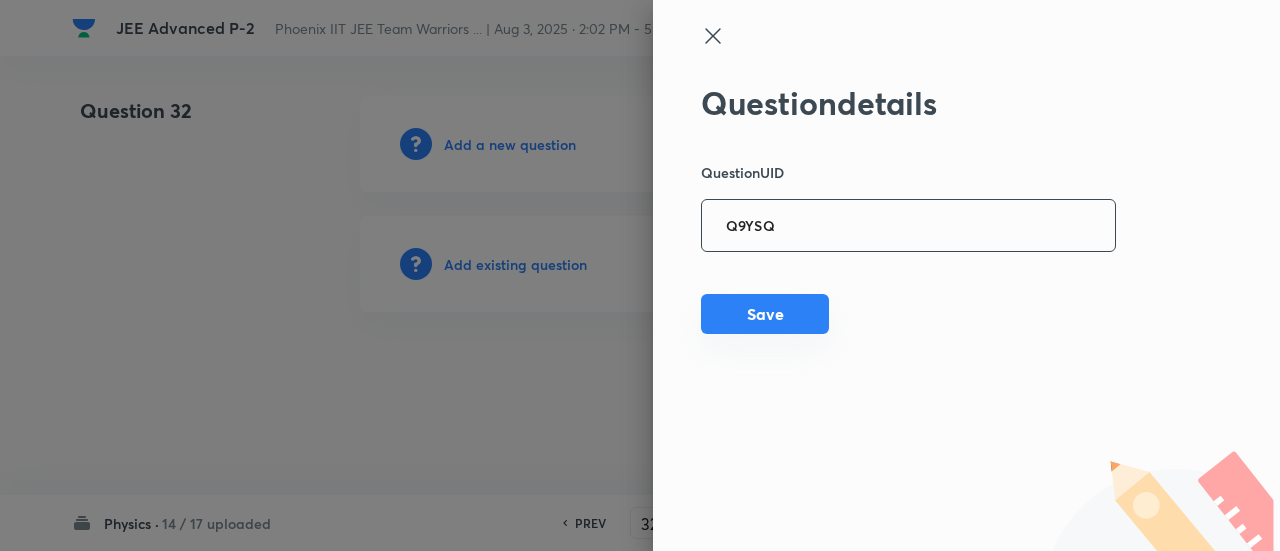 type on "Q9YSQ" 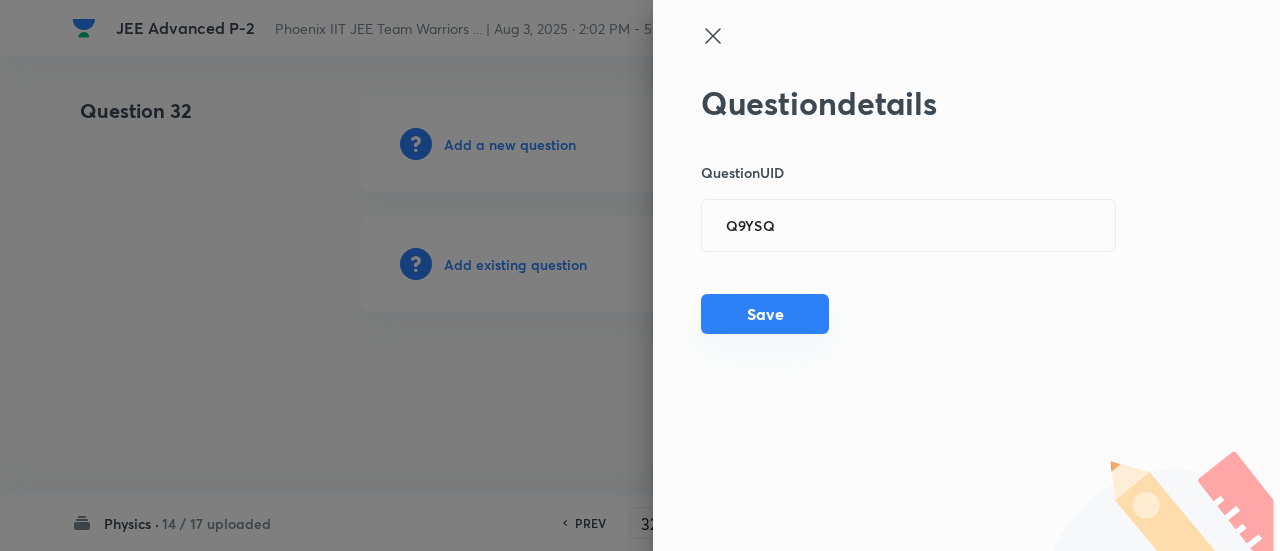 click on "Save" at bounding box center (765, 314) 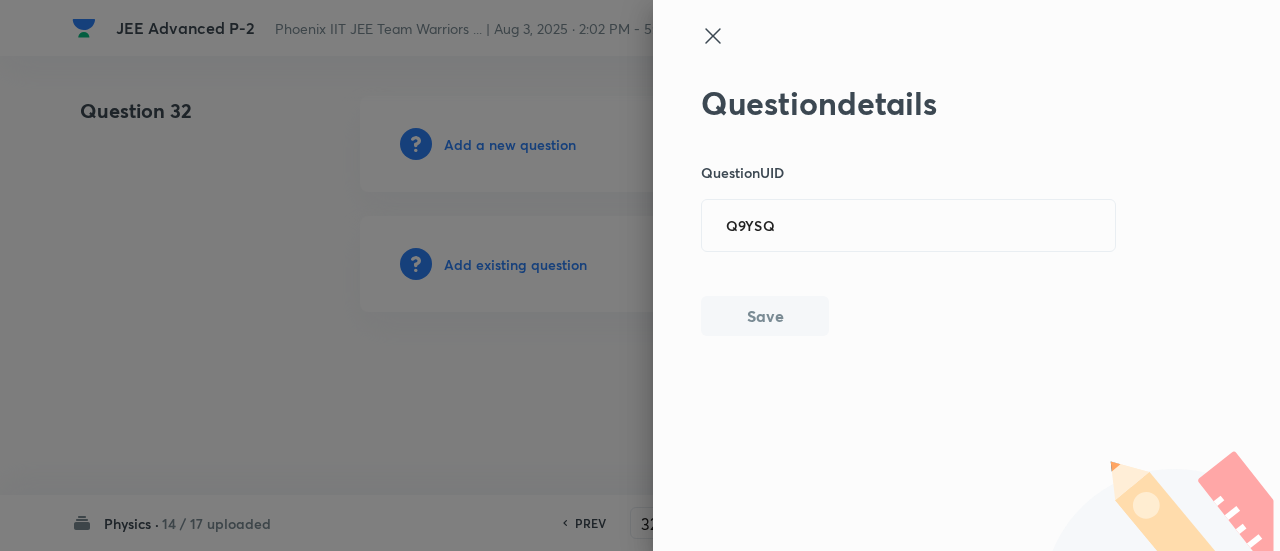 type 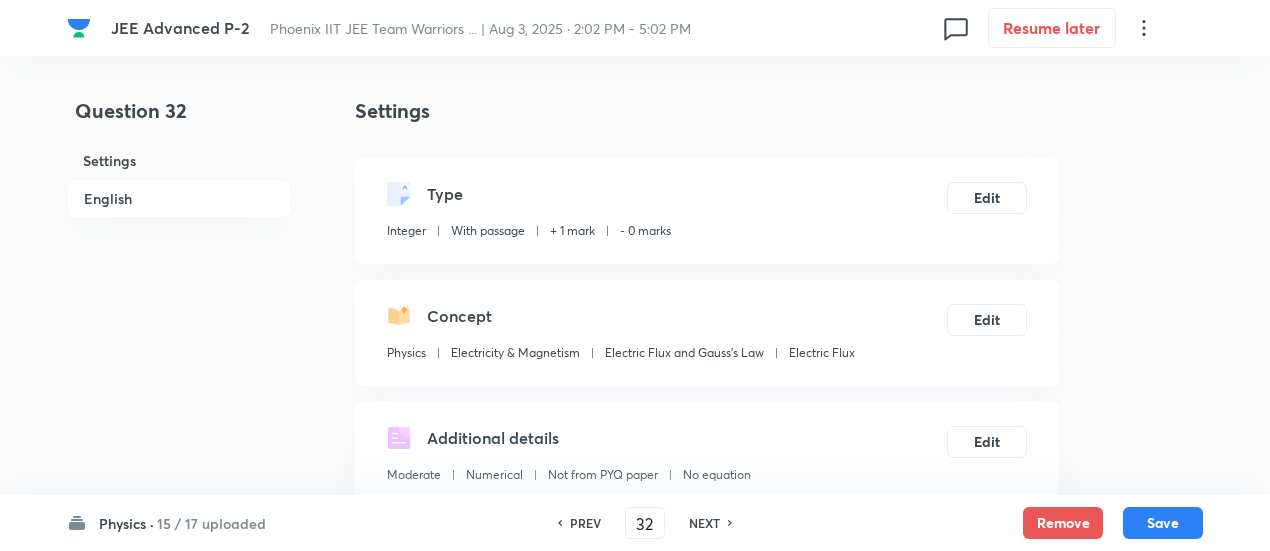 click on "JEE Advanced P-2 Phoenix IIT JEE Team Warriors ... | Aug 3, 2025 · 2:02 PM - 5:02 PM 0 Resume later Question 32 Settings English Settings Type Integer With passage + 1 mark - 0 marks Edit Concept Physics Electricity & Magnetism Electric Flux and Gauss's Law Electric Flux Edit Additional details Moderate Numerical Not from PYQ paper No equation Edit In English Passage The electric field intensity at all points in space is given by     newton/coulomb. A square frame LMNO of side 1 metre is shown in figure. The point N lies in x-y plane. The initial angle between line ON and x-axis is   = 60° Question The square frame LMNO is now rotated about z-axis. If the flux is maximum at an angle   , then find the value of flux (  at angle   . Fill the value of   . Answer 3 ​ Specify a range Solution NA Physics ·
15 / 17 uploaded
PREV 32 ​ NEXT Remove Save No internet connection" at bounding box center [635, 1085] 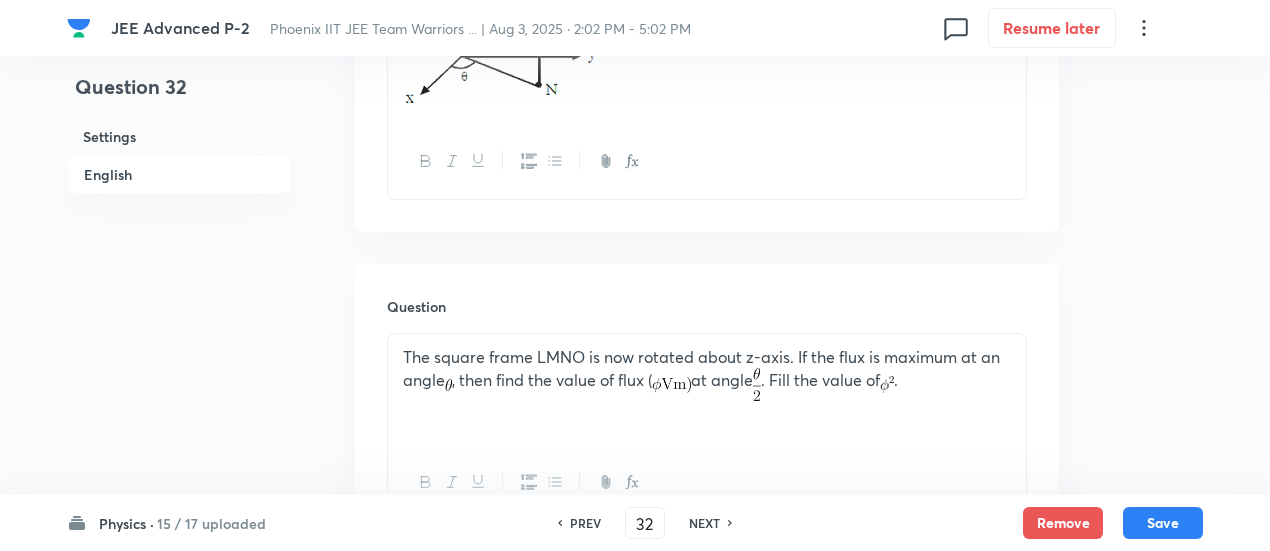 scroll, scrollTop: 1618, scrollLeft: 0, axis: vertical 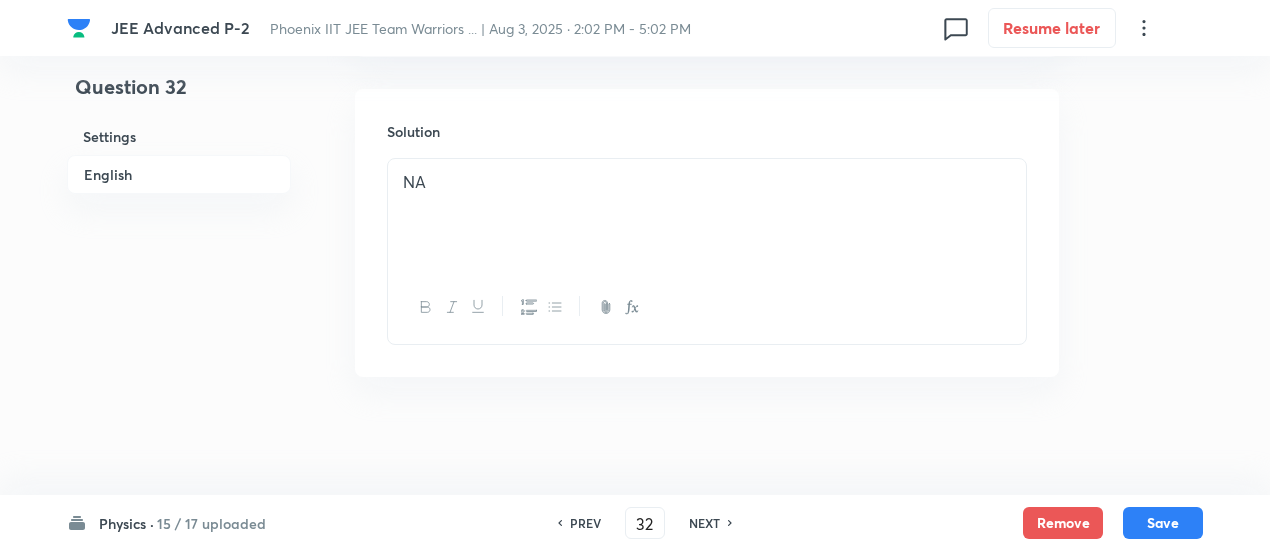 click on "NEXT" at bounding box center (704, 523) 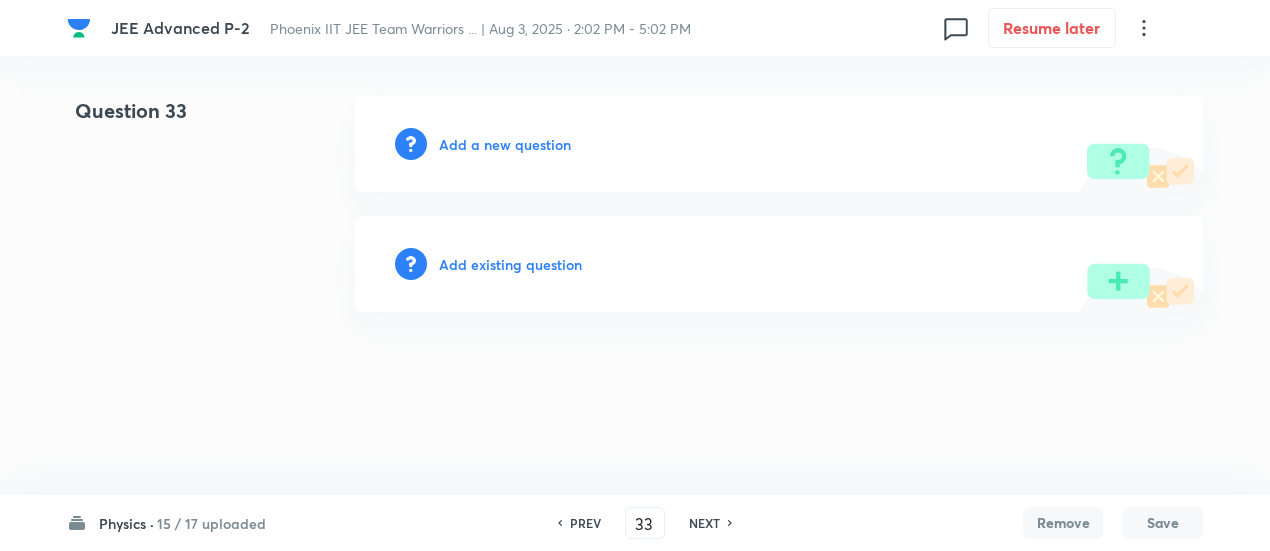 scroll, scrollTop: 0, scrollLeft: 0, axis: both 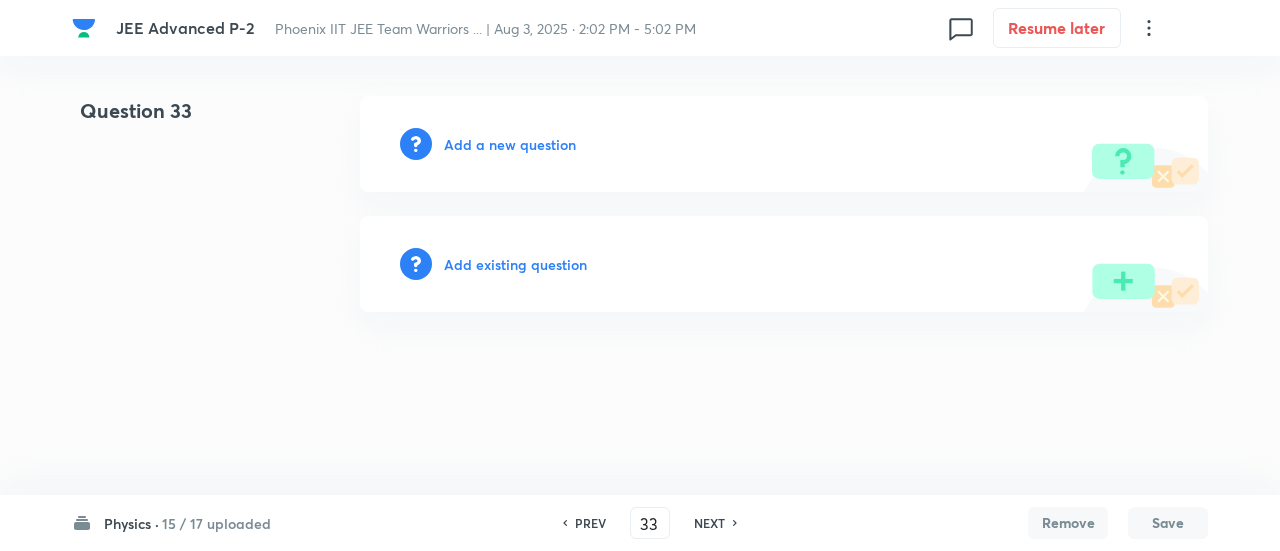 click on "Add existing question" at bounding box center [515, 264] 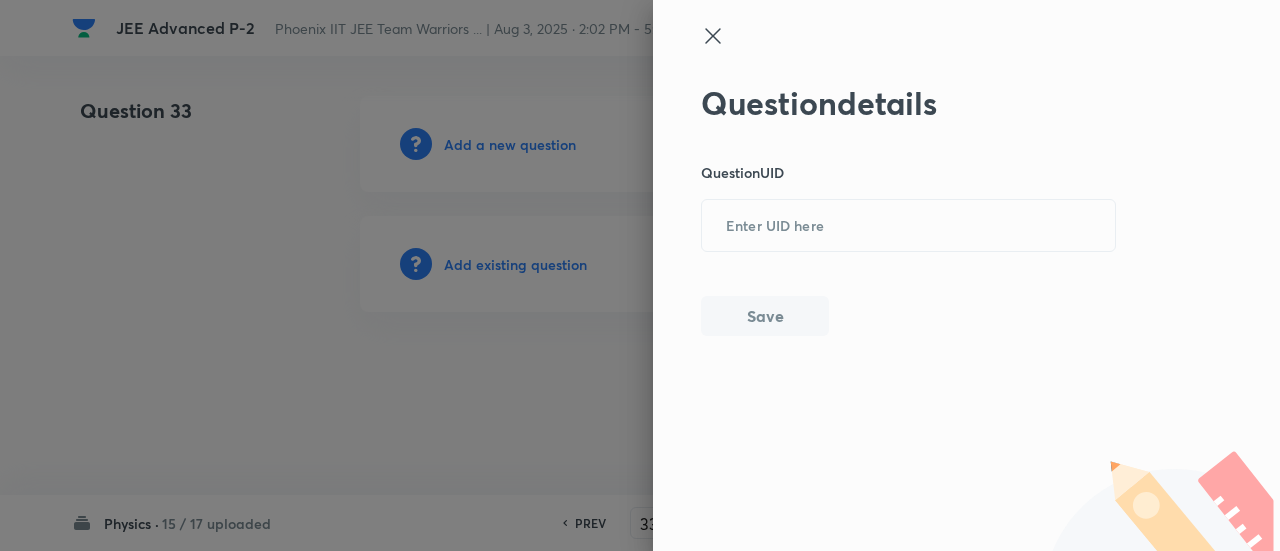 click on "Question  details Question  UID ​ Save" at bounding box center [909, 210] 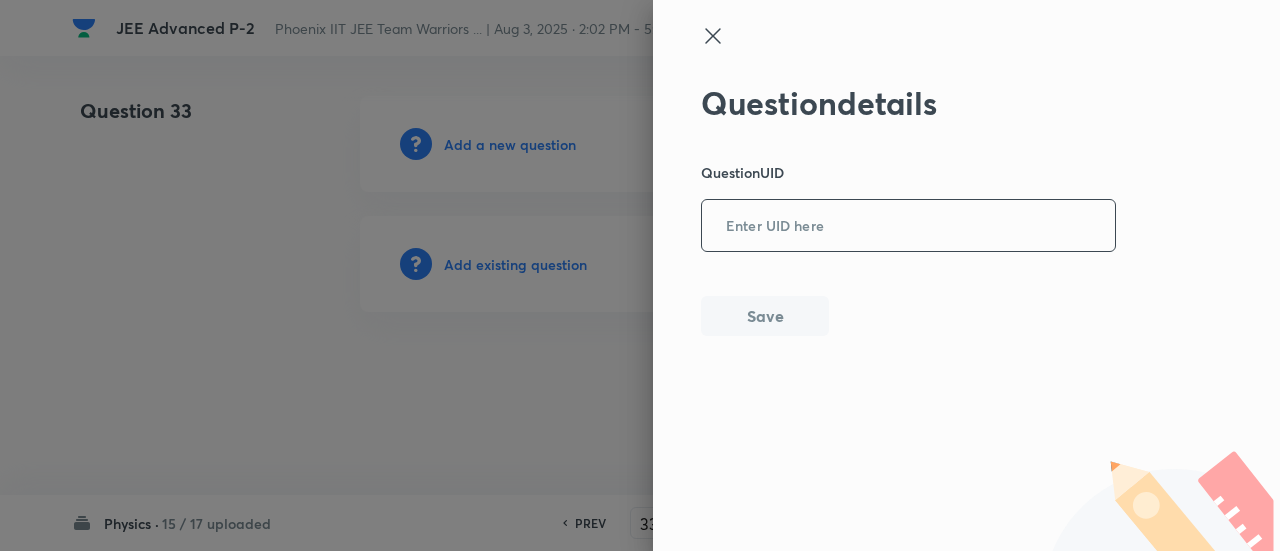 click at bounding box center (908, 226) 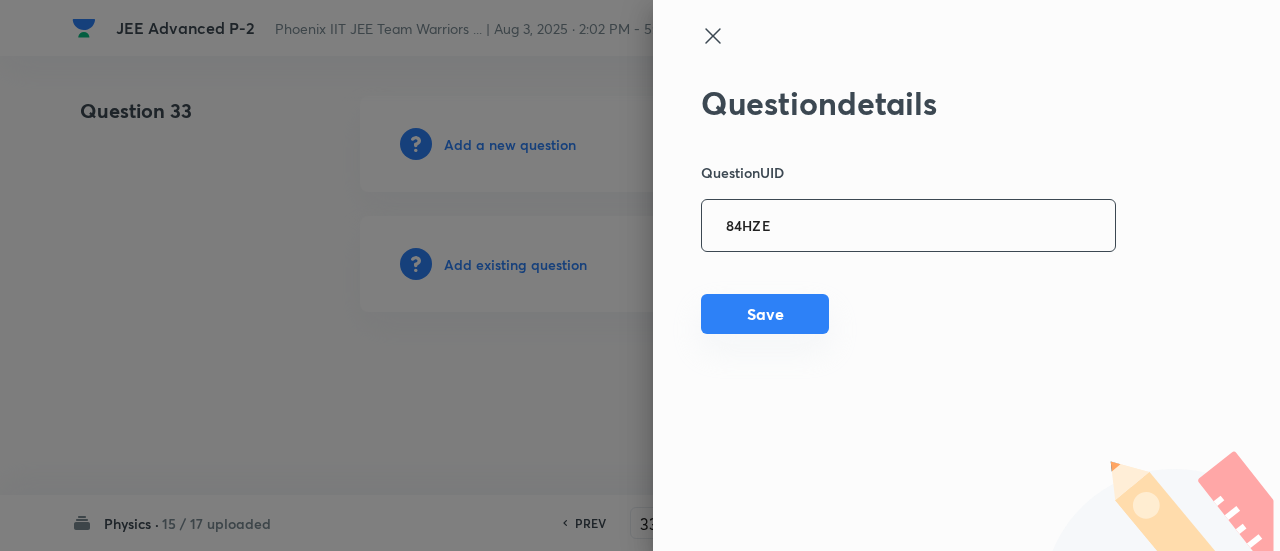 type on "84HZE" 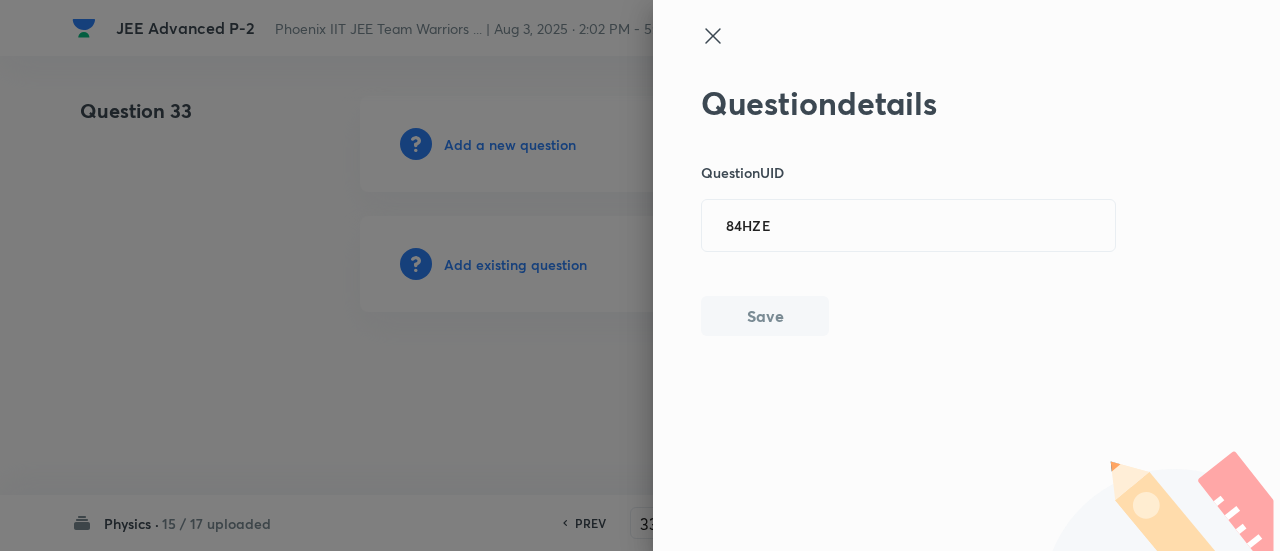 type 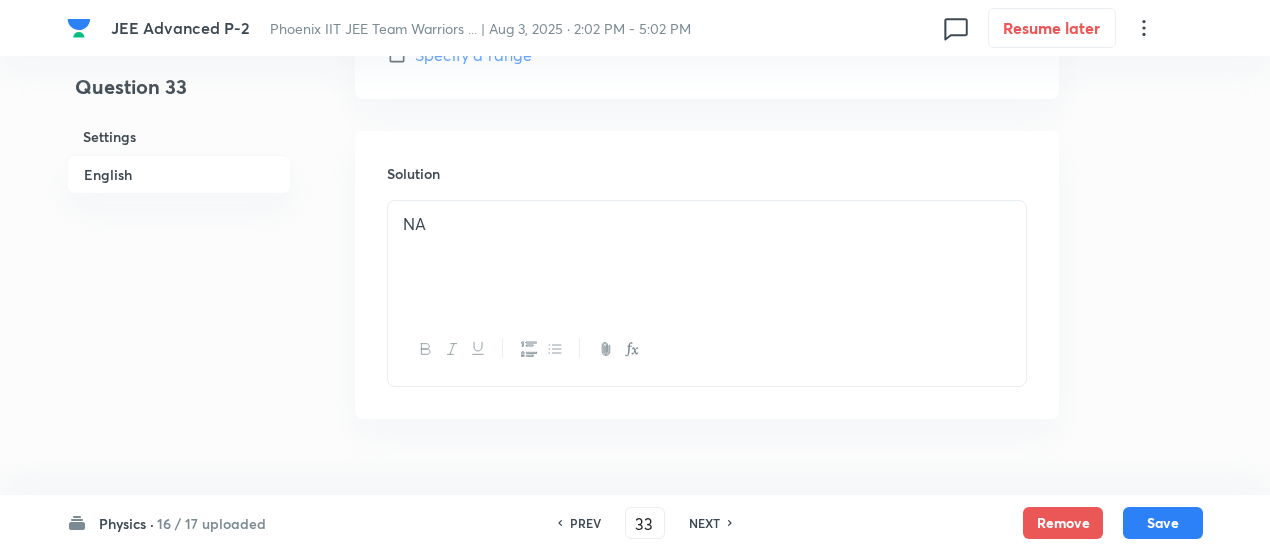 scroll, scrollTop: 1536, scrollLeft: 0, axis: vertical 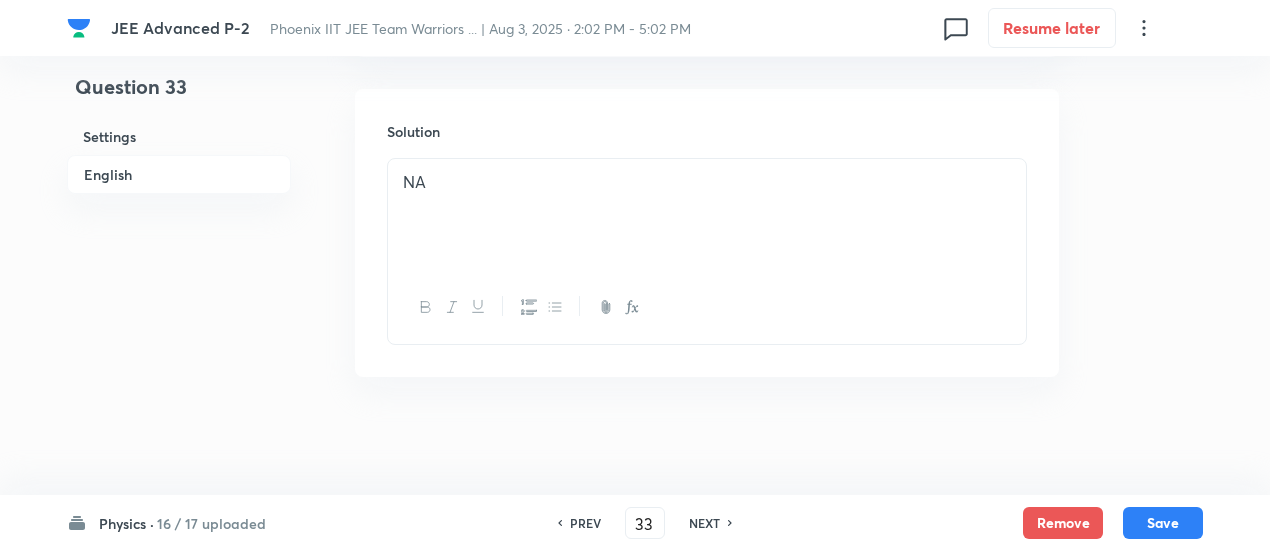 click on "NEXT" at bounding box center (704, 523) 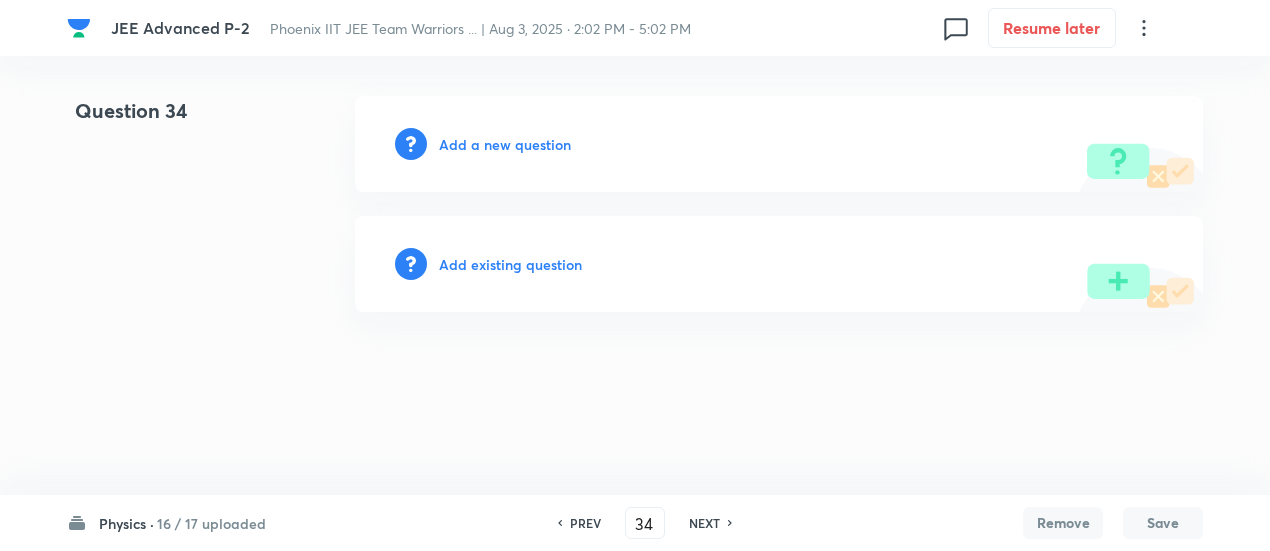 scroll, scrollTop: 0, scrollLeft: 0, axis: both 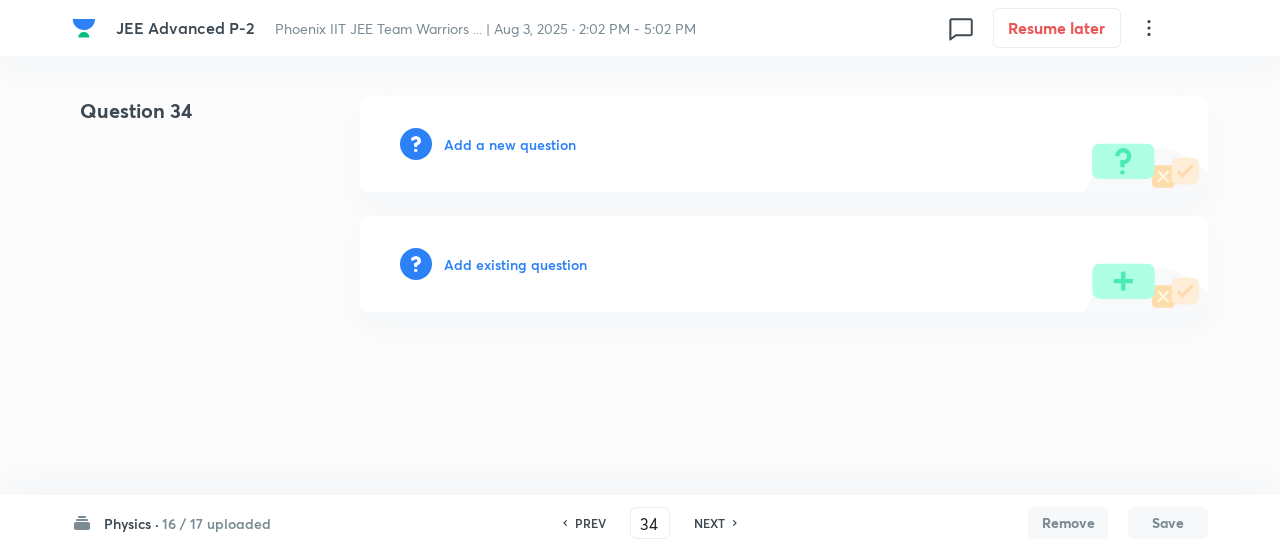 click on "Add existing question" at bounding box center [515, 264] 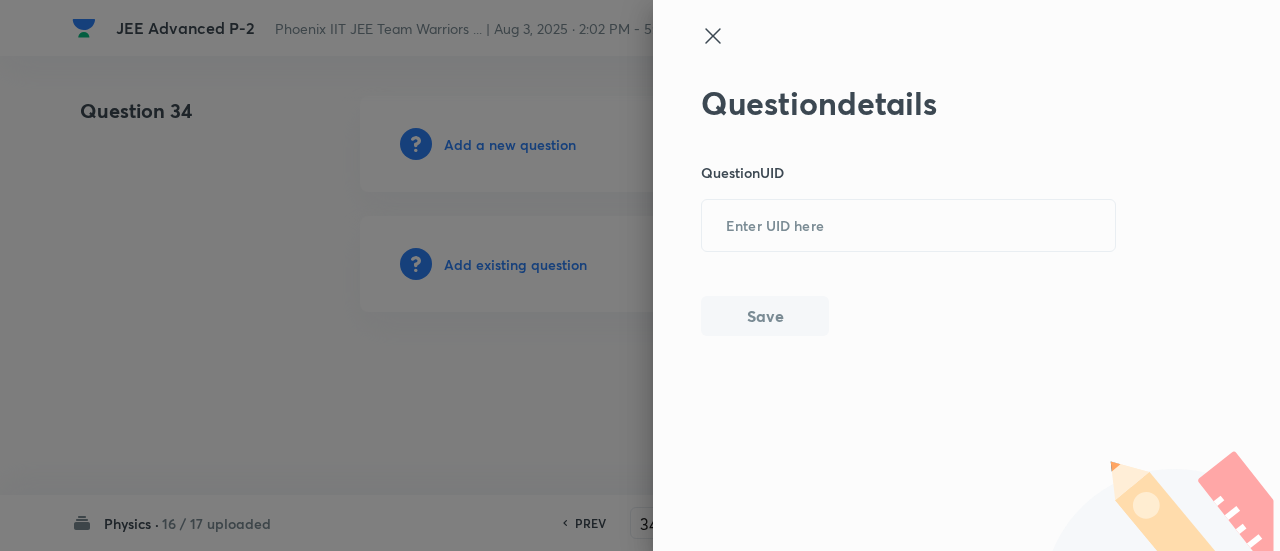 click on "Question  details Question  UID ​ Save" at bounding box center (909, 210) 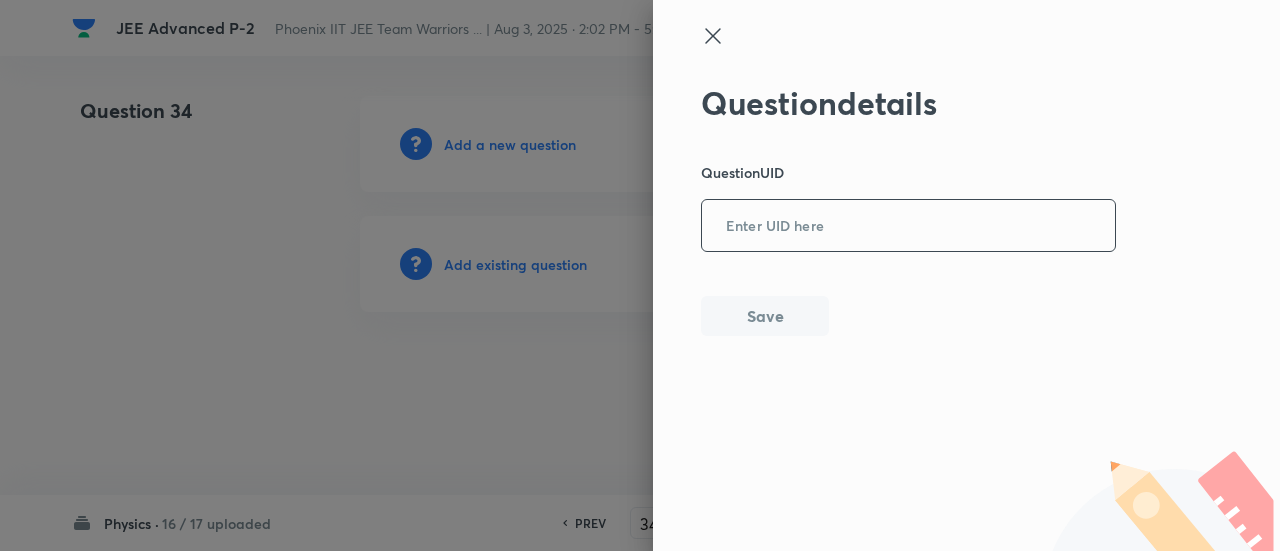 click at bounding box center [908, 226] 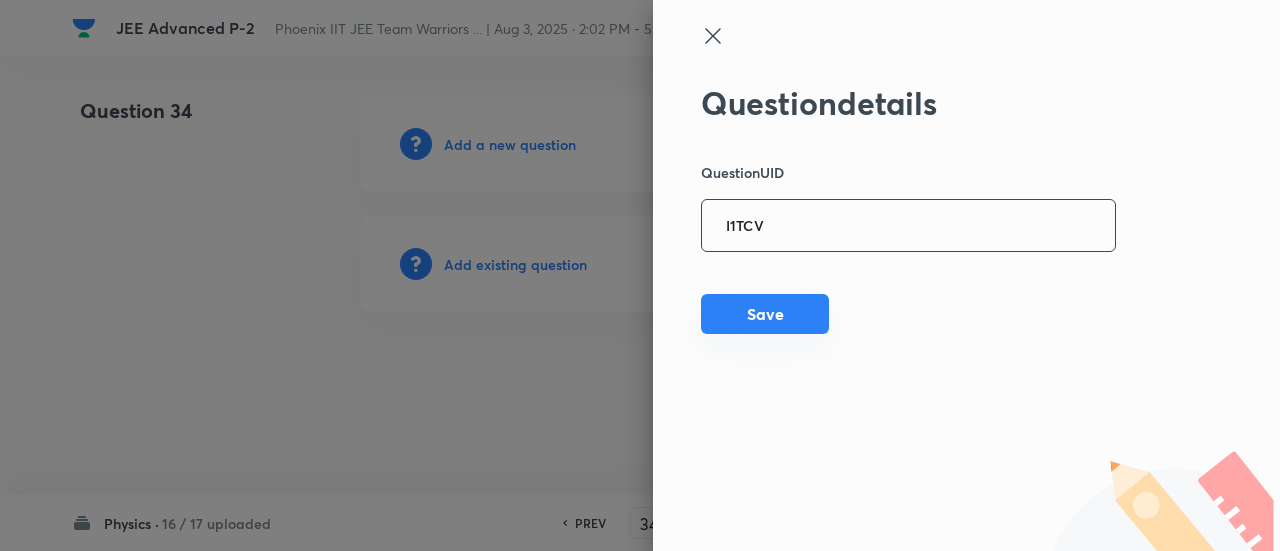 type on "I1TCV" 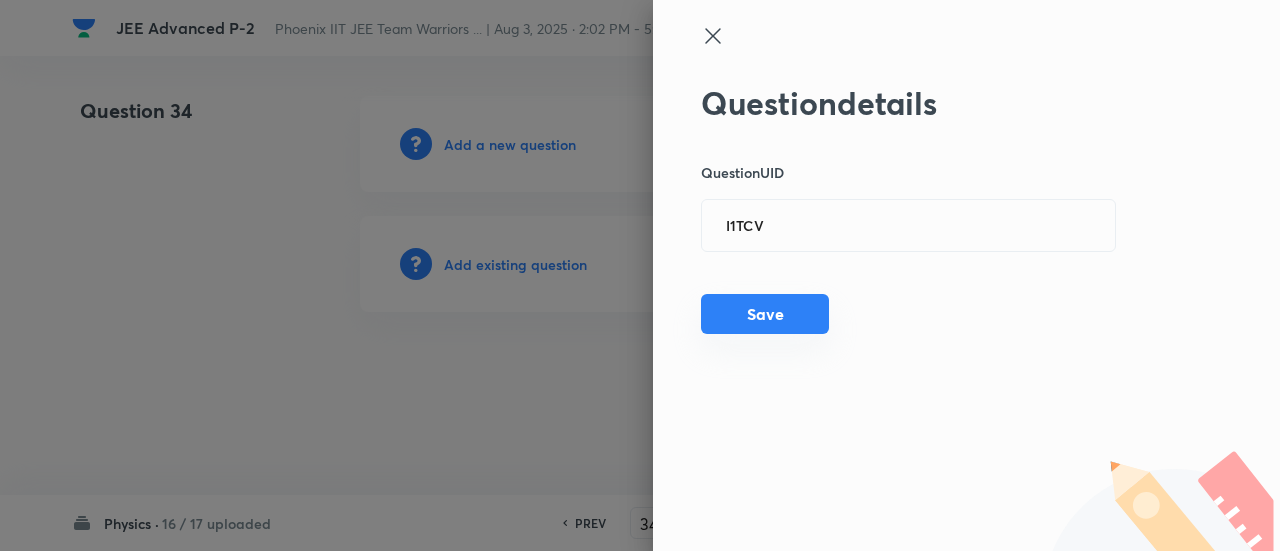 click on "Save" at bounding box center [765, 314] 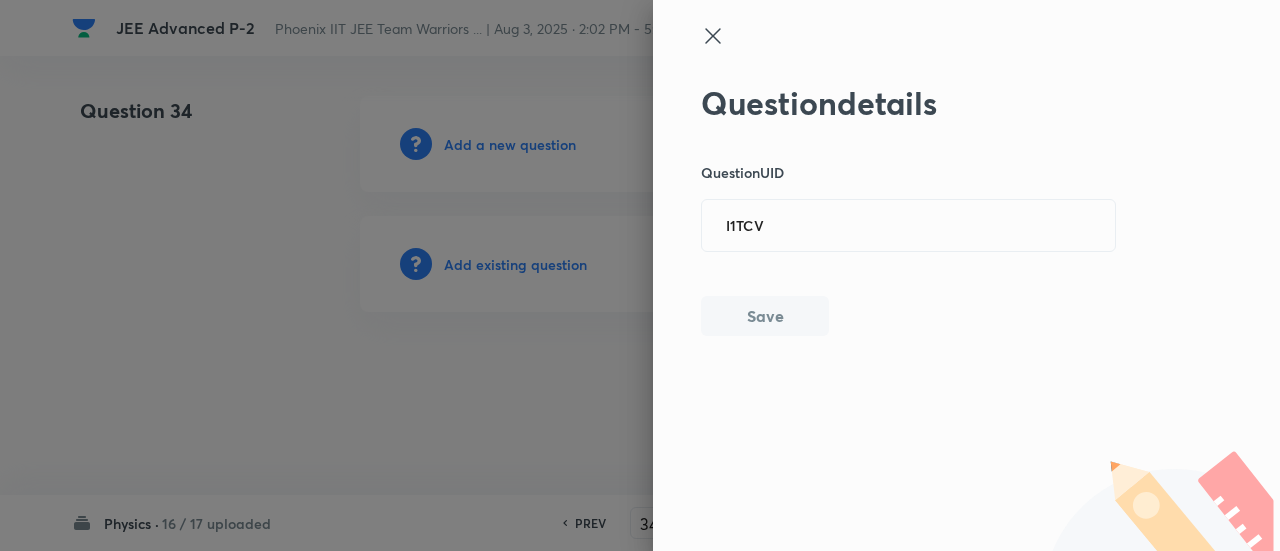 type 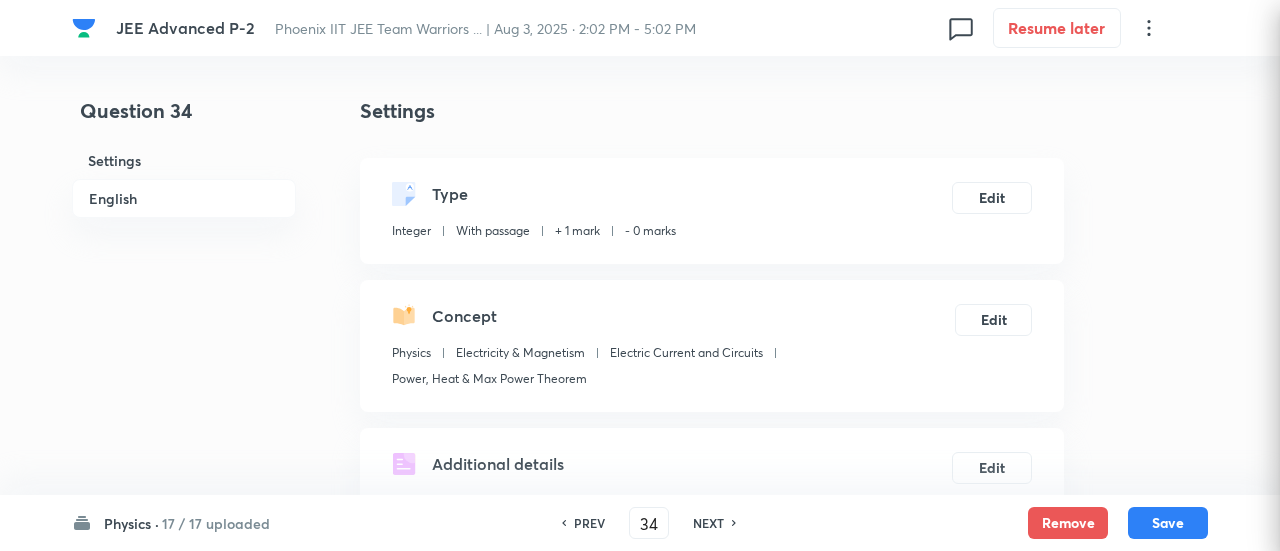 type on "20" 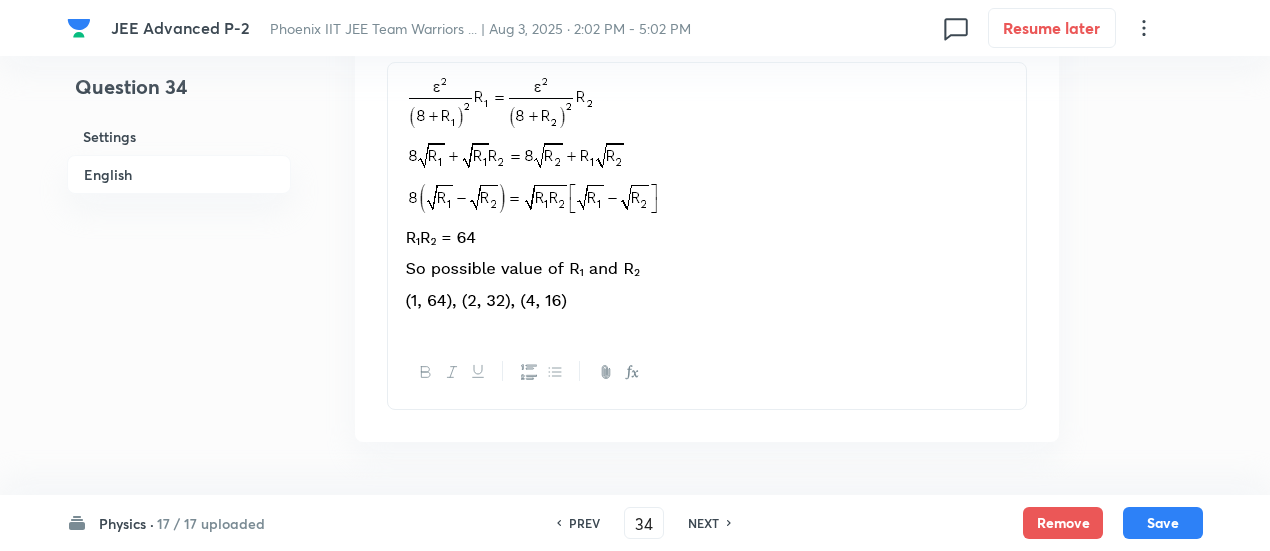 scroll, scrollTop: 1696, scrollLeft: 0, axis: vertical 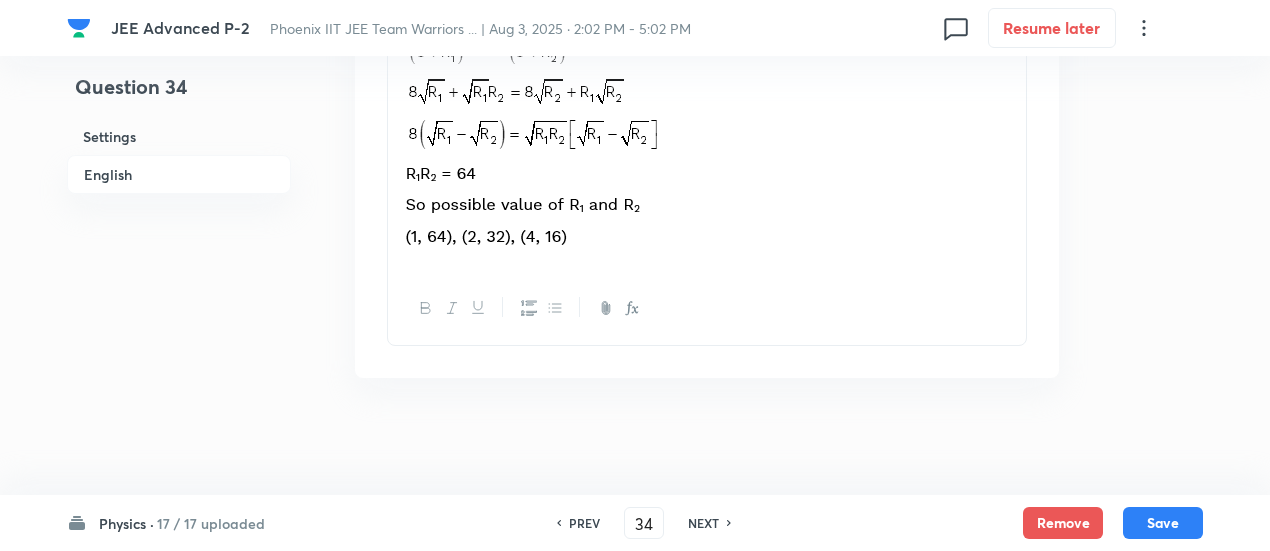 click at bounding box center (707, 135) 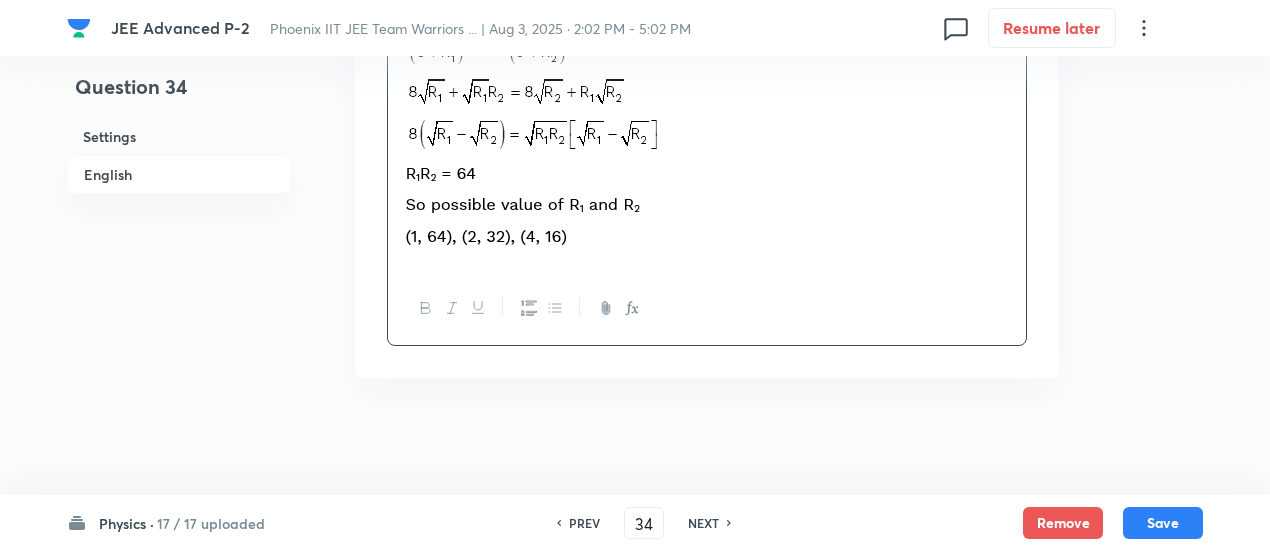 click at bounding box center [707, 135] 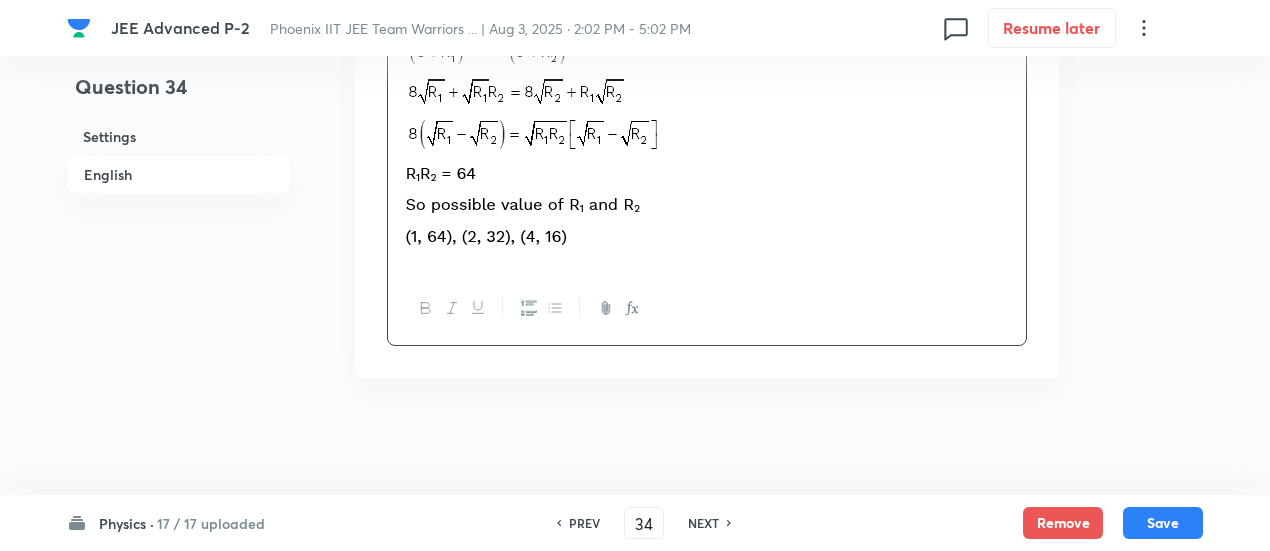 click on "PREV" at bounding box center [584, 523] 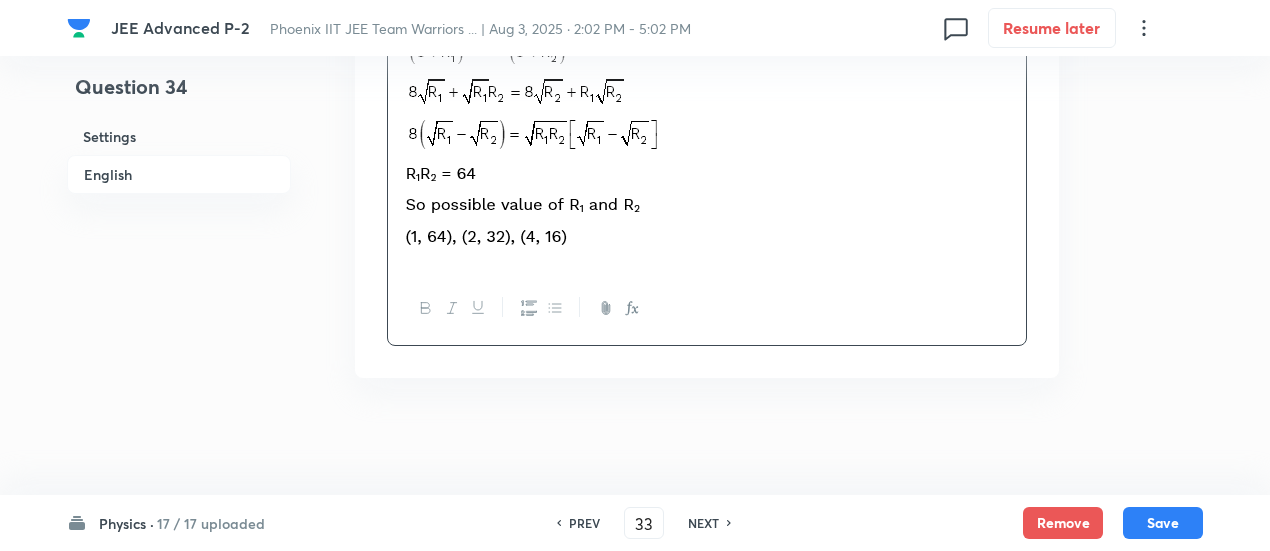 type on "65" 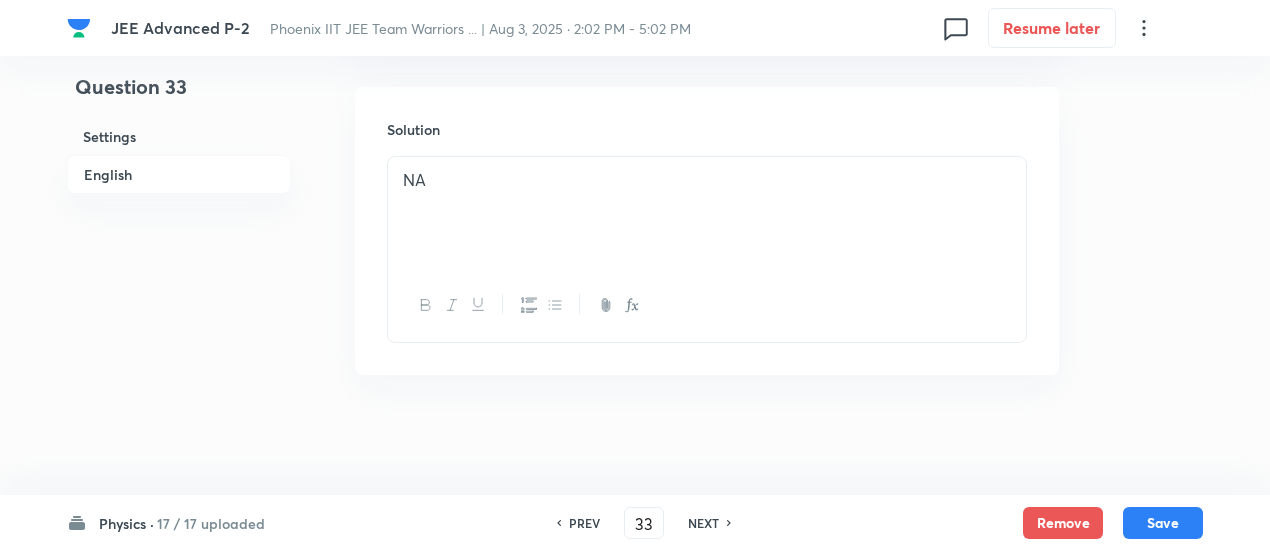 scroll, scrollTop: 1536, scrollLeft: 0, axis: vertical 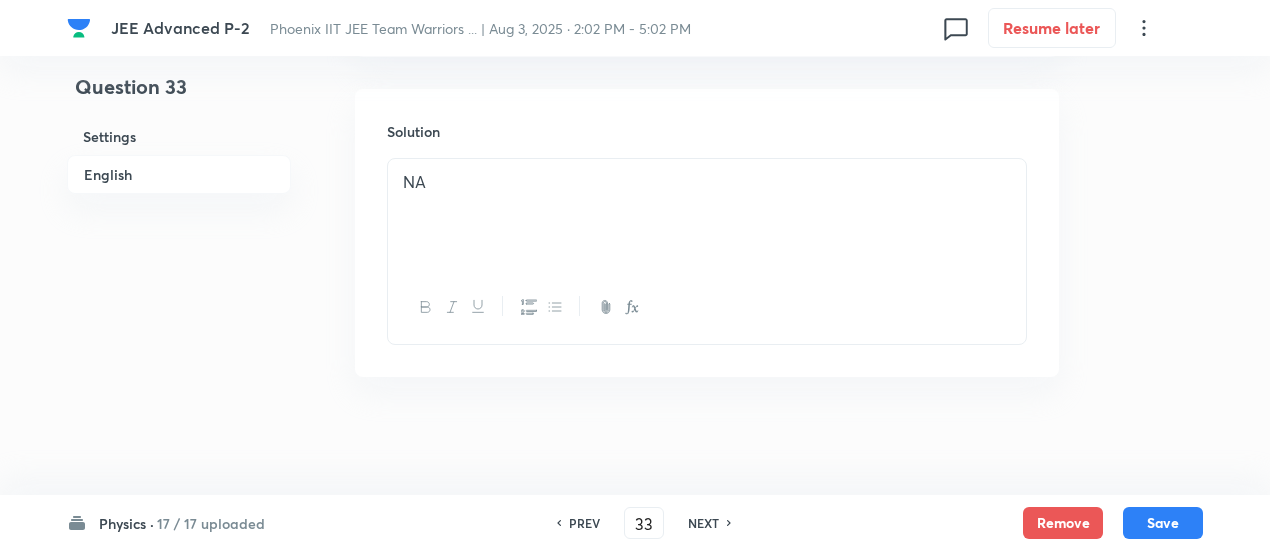 click at bounding box center [707, 307] 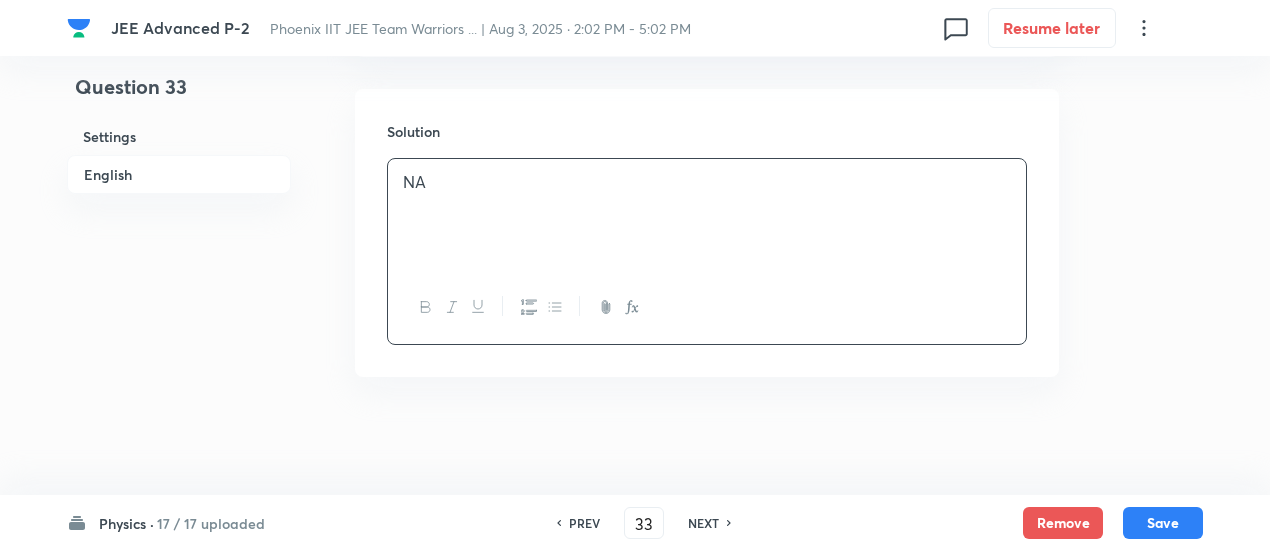 click on "NA" at bounding box center [707, 215] 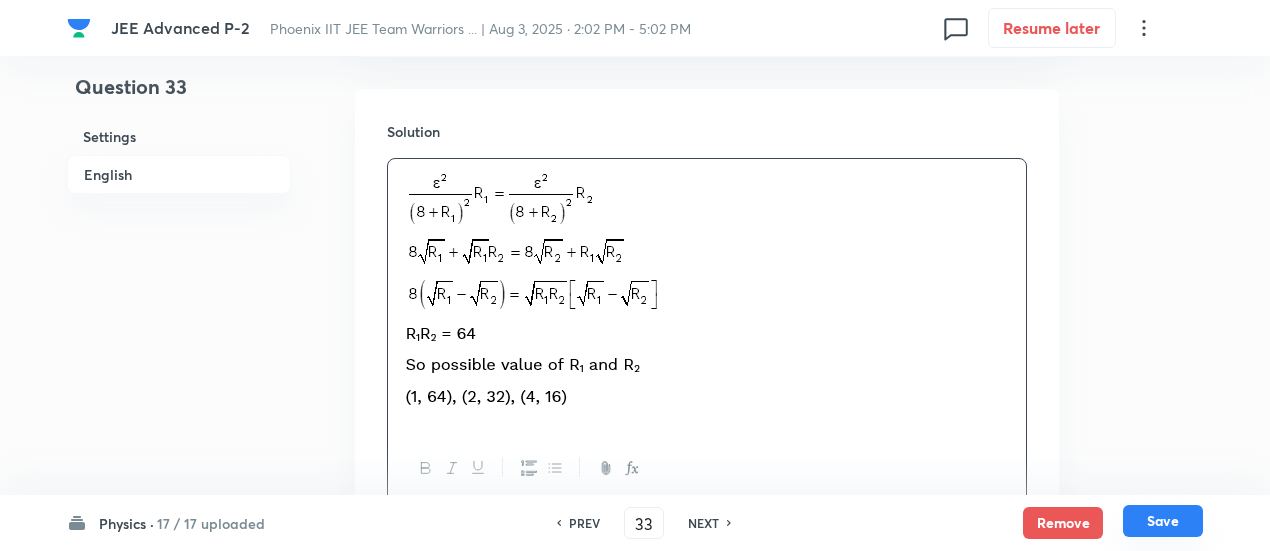 click on "Save" at bounding box center (1163, 521) 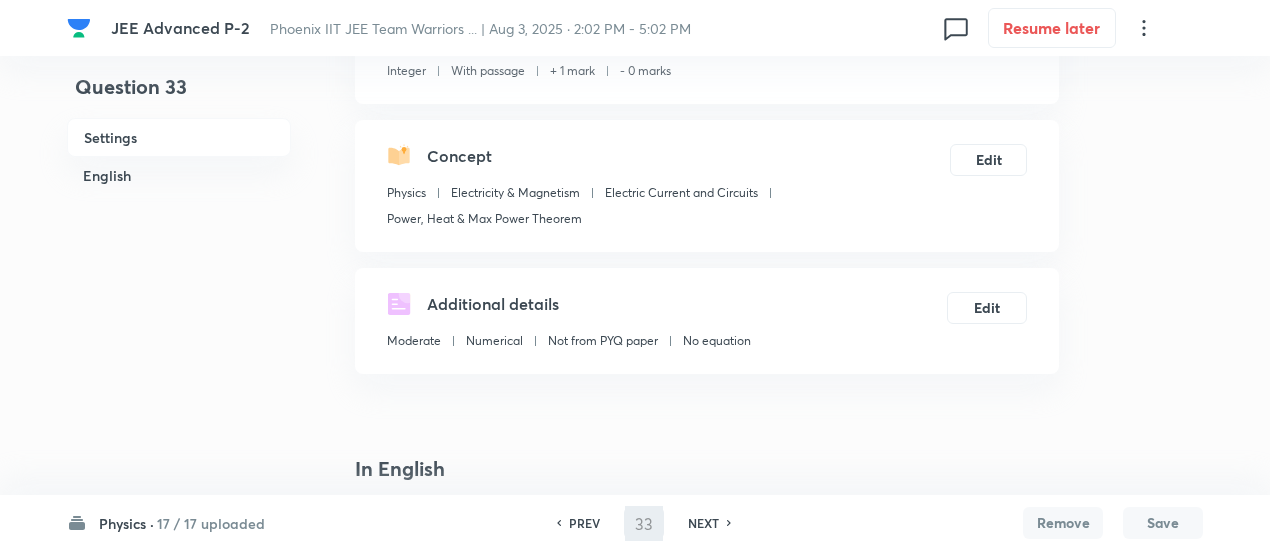 scroll, scrollTop: 0, scrollLeft: 0, axis: both 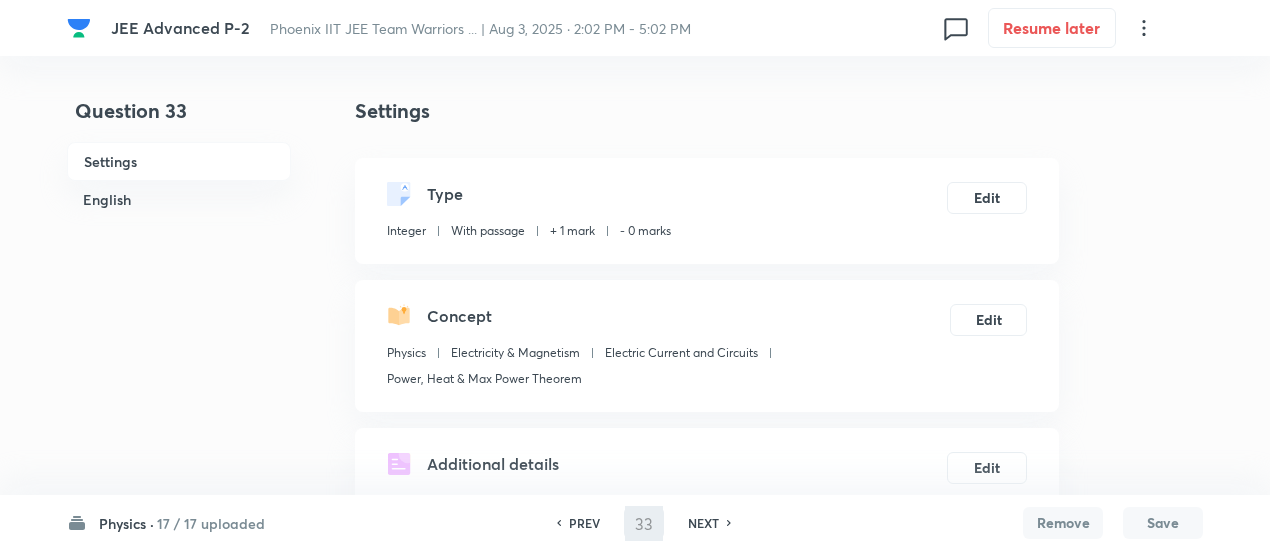 type on "34" 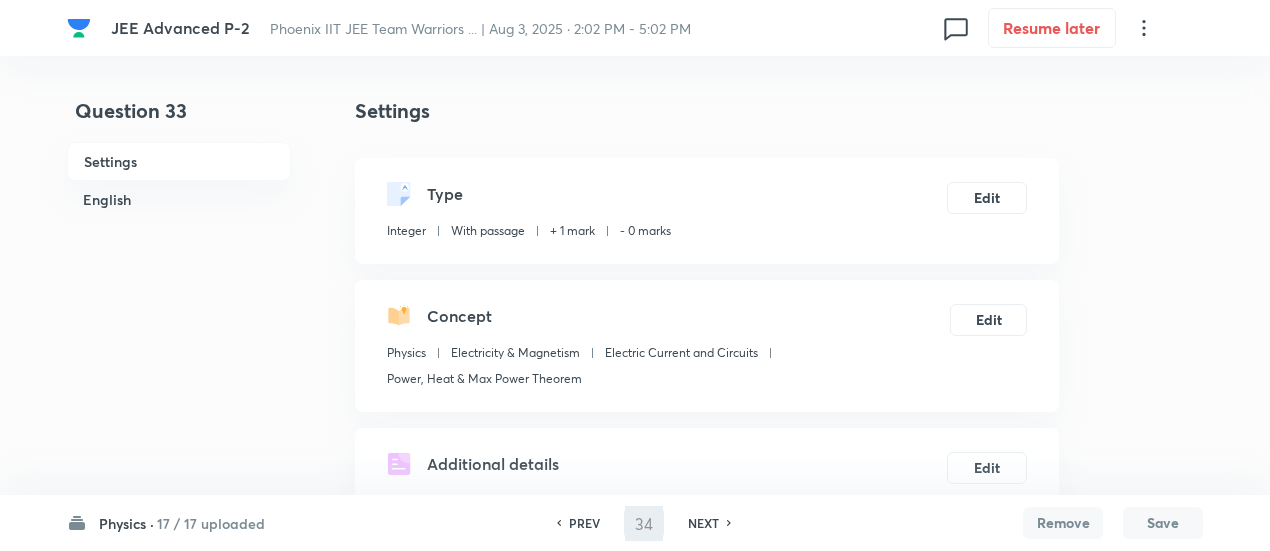 type on "20" 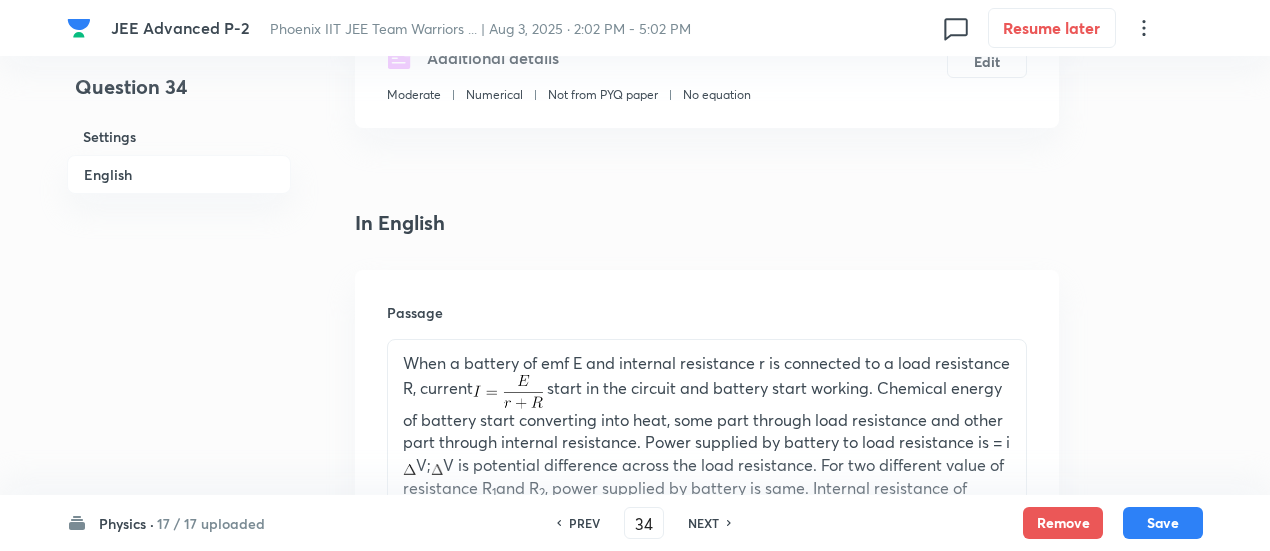 scroll, scrollTop: 0, scrollLeft: 0, axis: both 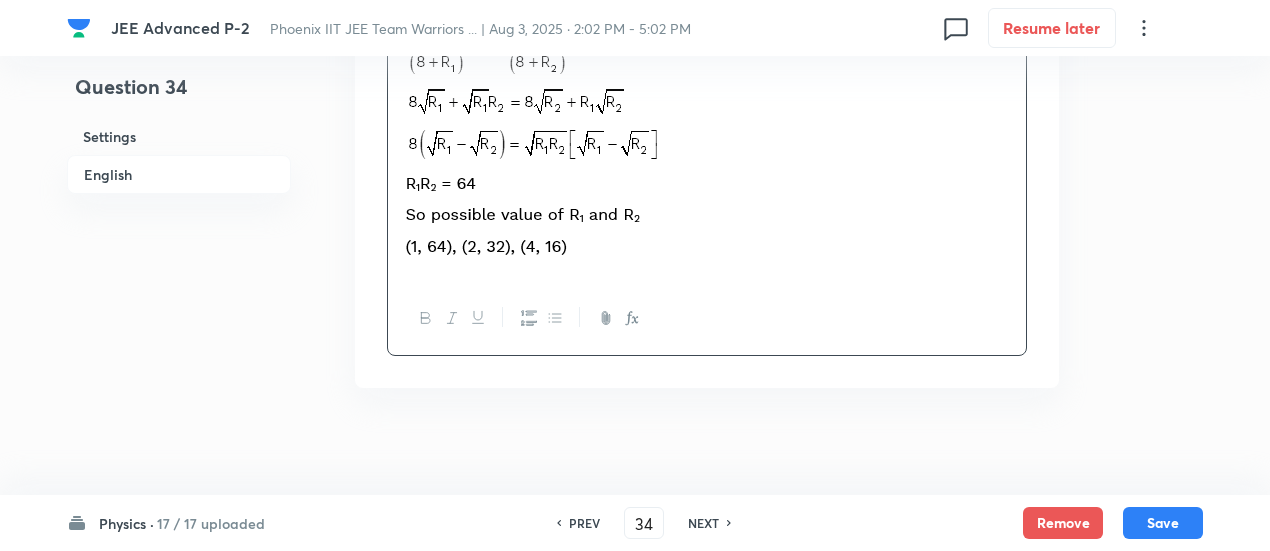 click on "PREV" at bounding box center [584, 523] 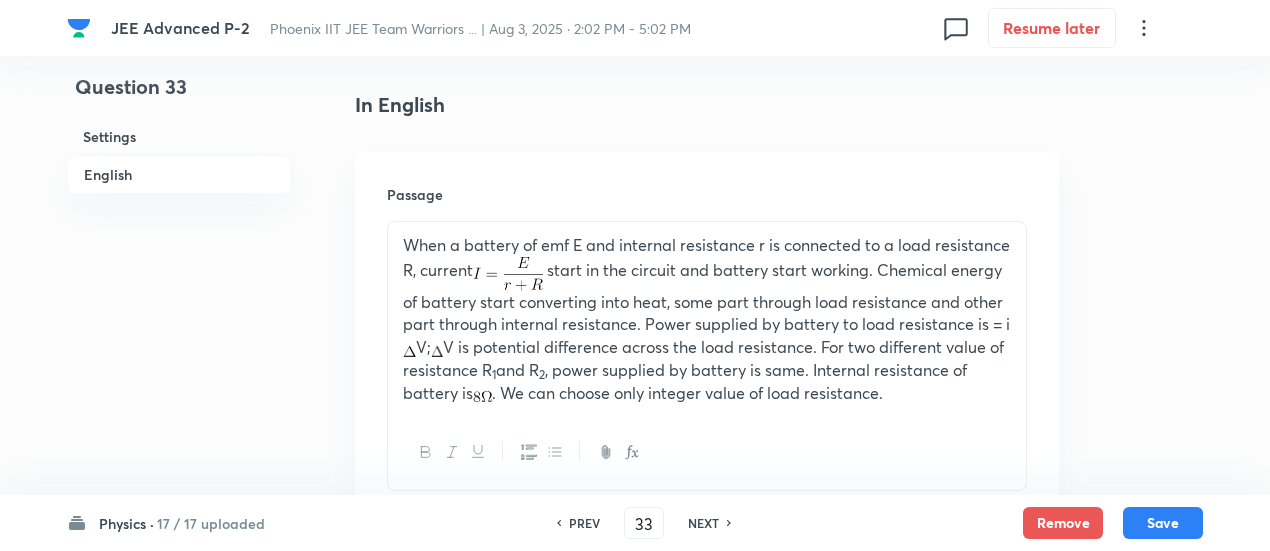 scroll, scrollTop: 524, scrollLeft: 0, axis: vertical 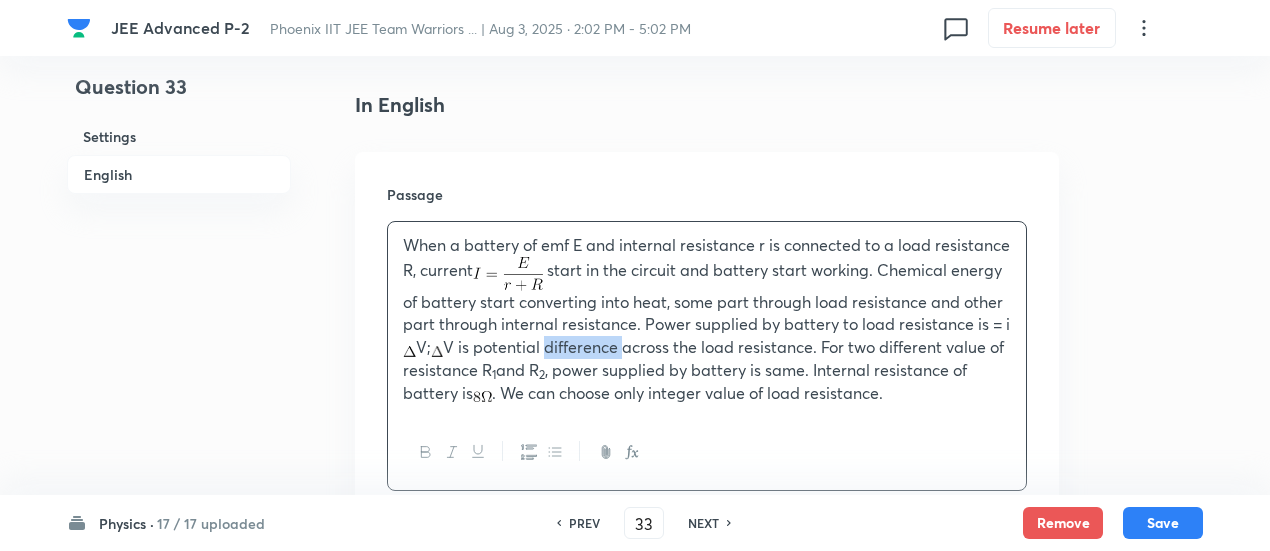 click on "When a battery of emf E and internal resistance r is connected to a load resistance R, current    start in the circuit and battery start working. Chemical energy of battery start converting into heat, some part through load resistance and other part through internal resistance. Power supplied by battery to load resistance is = i V;  V is potential difference across the load resistance. For two different value of resistance R 1  and R 2 , power supplied by battery is same. Internal resistance of battery is  . We can choose only integer value of load resistance." at bounding box center (707, 319) 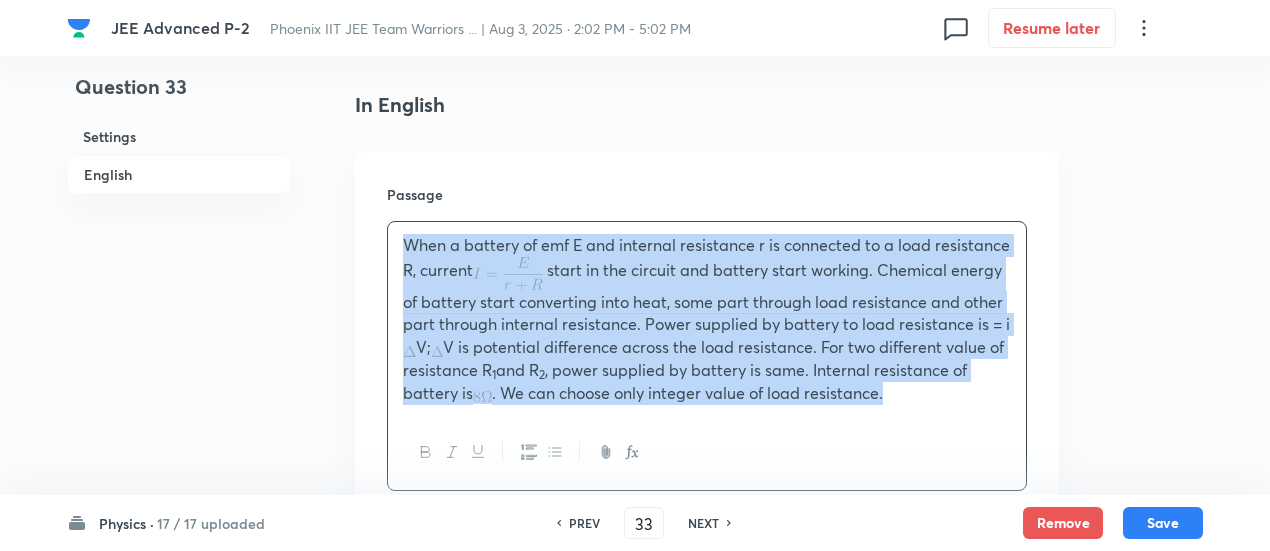 click on "When a battery of emf E and internal resistance r is connected to a load resistance R, current    start in the circuit and battery start working. Chemical energy of battery start converting into heat, some part through load resistance and other part through internal resistance. Power supplied by battery to load resistance is = i V;  V is potential difference across the load resistance. For two different value of resistance R 1  and R 2 , power supplied by battery is same. Internal resistance of battery is  . We can choose only integer value of load resistance." at bounding box center (707, 319) 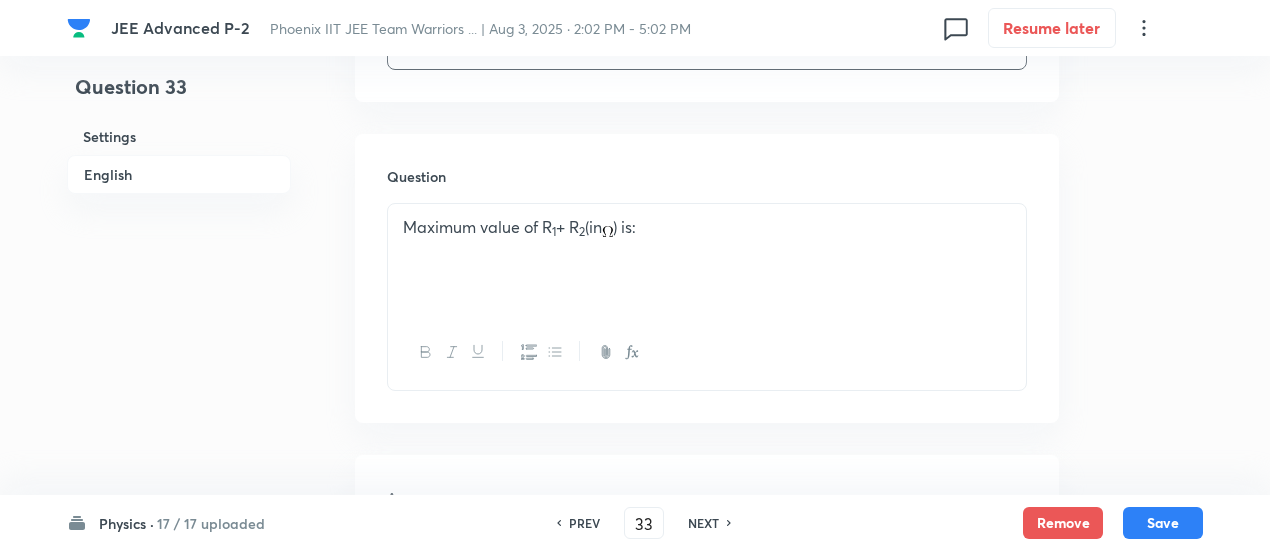 scroll, scrollTop: 1126, scrollLeft: 0, axis: vertical 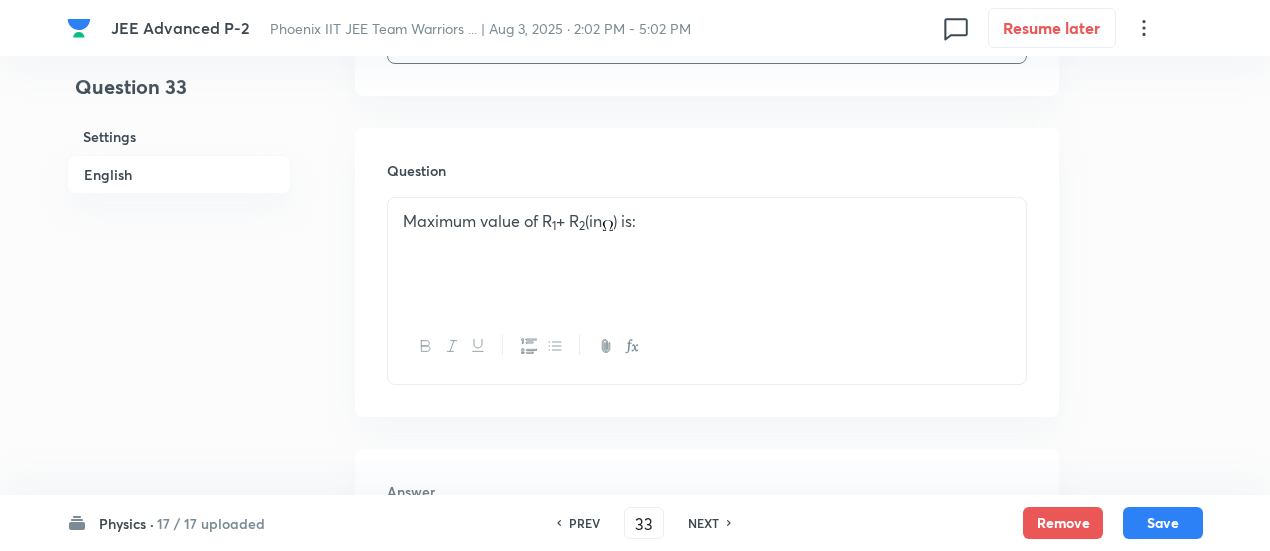 click on "Maximum value of R 1  + R 2  (in  ) is:" at bounding box center (707, 221) 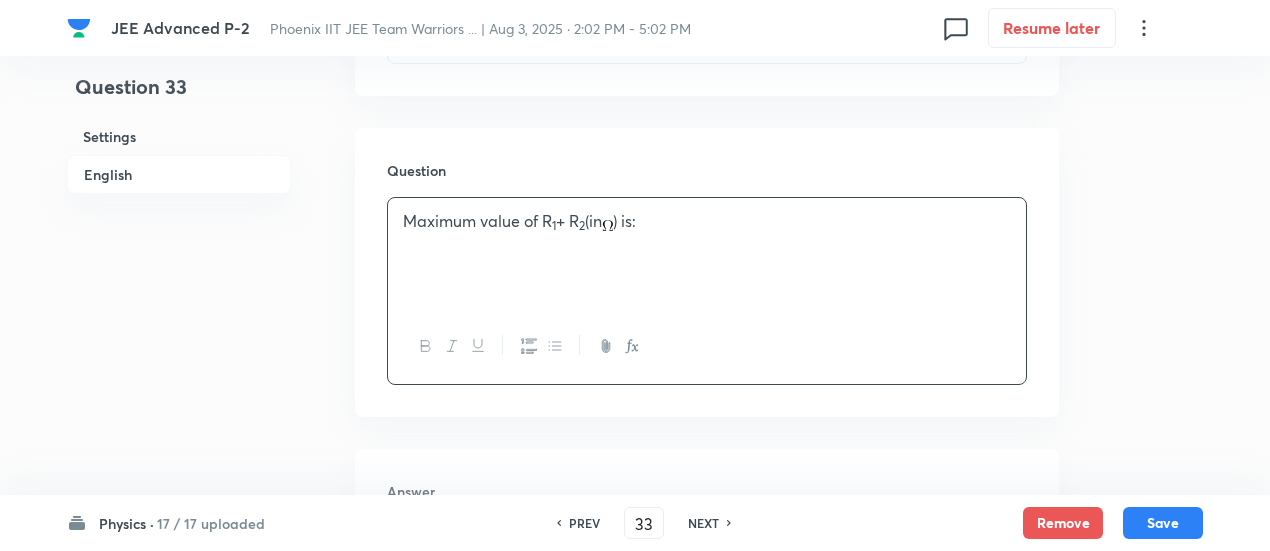 click on "Maximum value of R 1  + R 2  (in  ) is:" at bounding box center (707, 221) 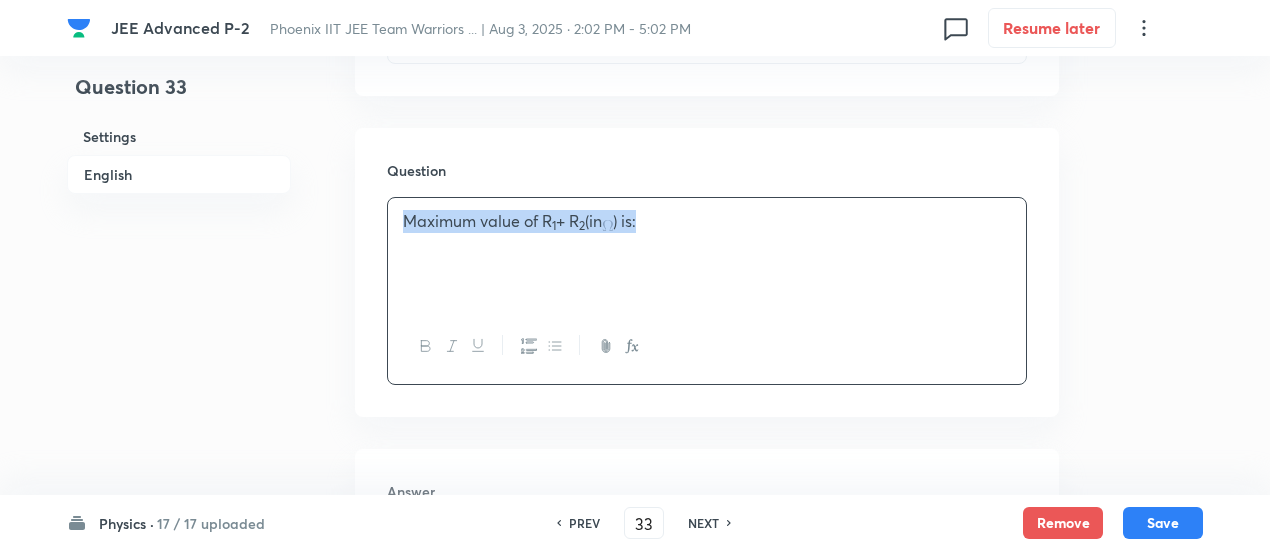 click on "Maximum value of R 1  + R 2  (in  ) is:" at bounding box center [707, 221] 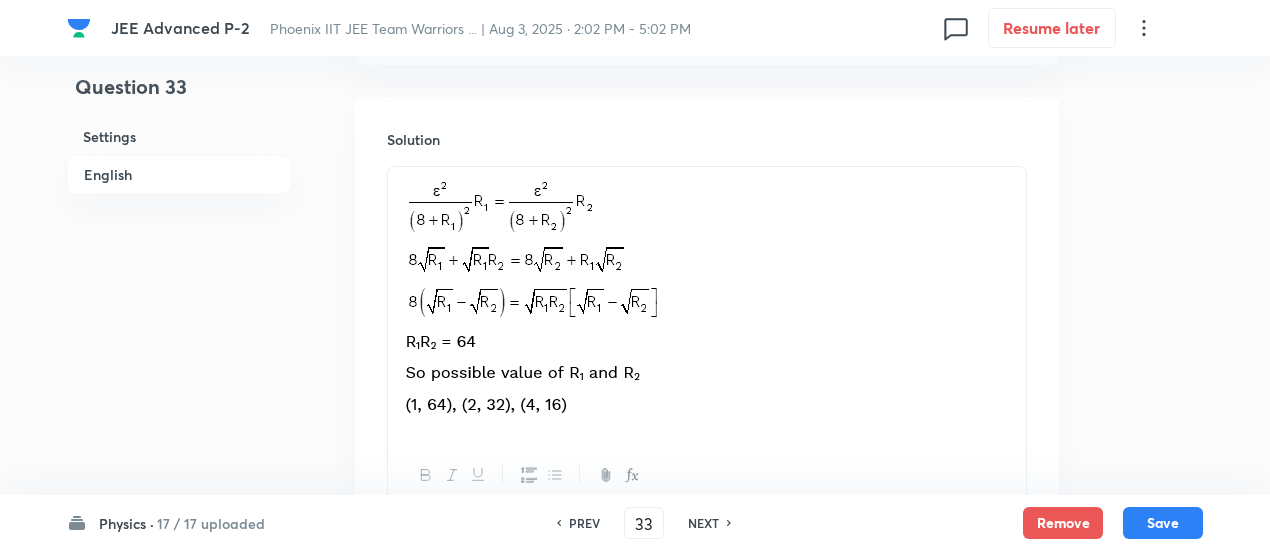 scroll, scrollTop: 1710, scrollLeft: 0, axis: vertical 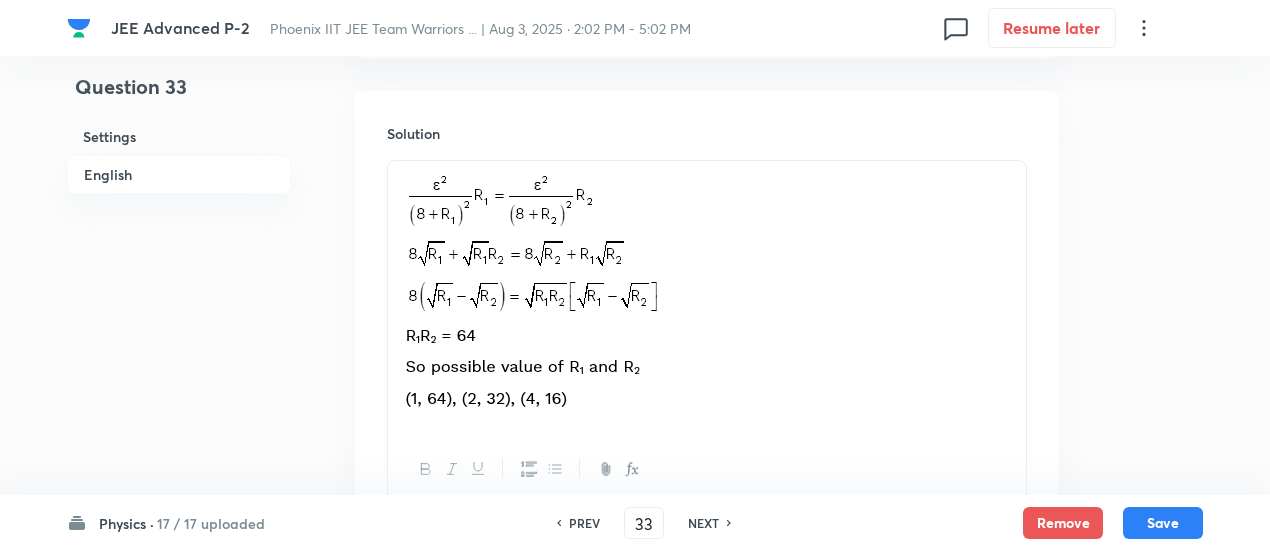 click at bounding box center (707, 297) 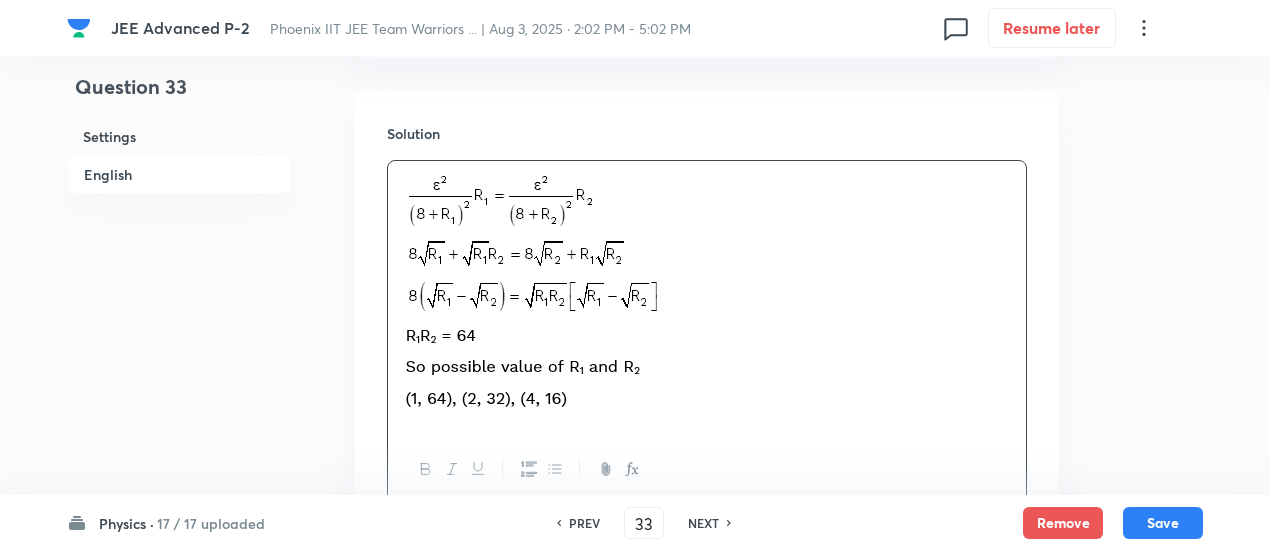 click at bounding box center (707, 297) 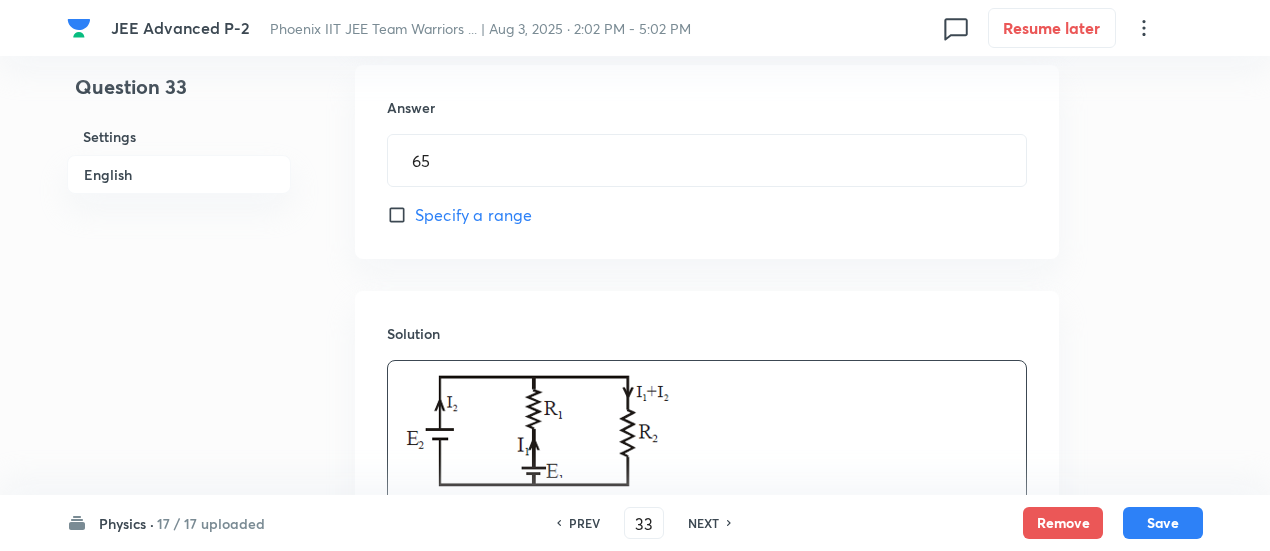 scroll, scrollTop: 1508, scrollLeft: 0, axis: vertical 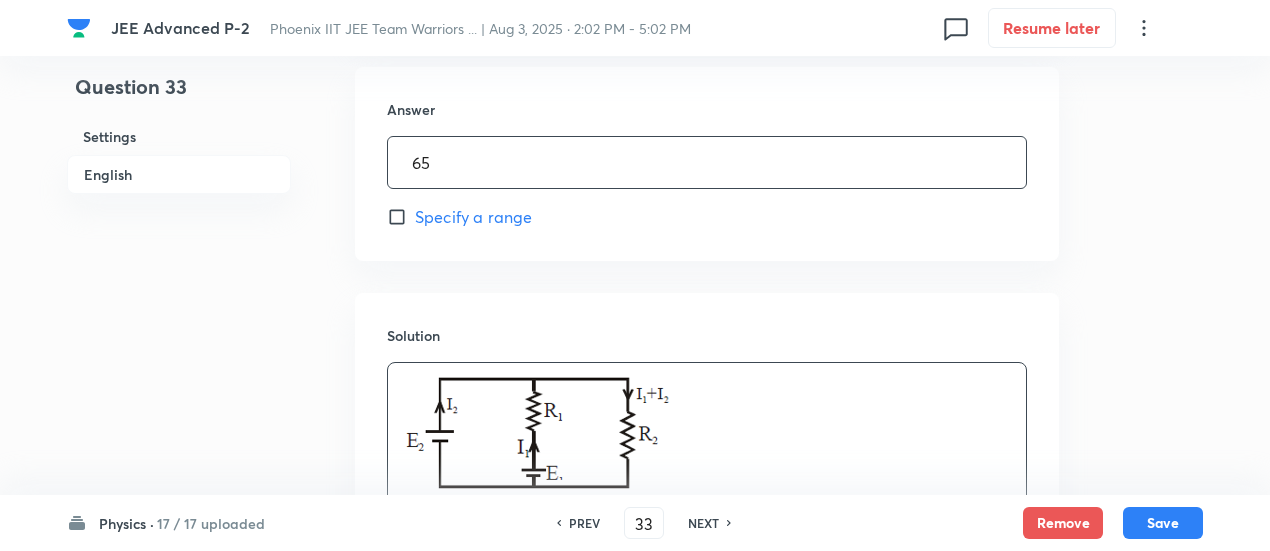 click on "65" at bounding box center [707, 162] 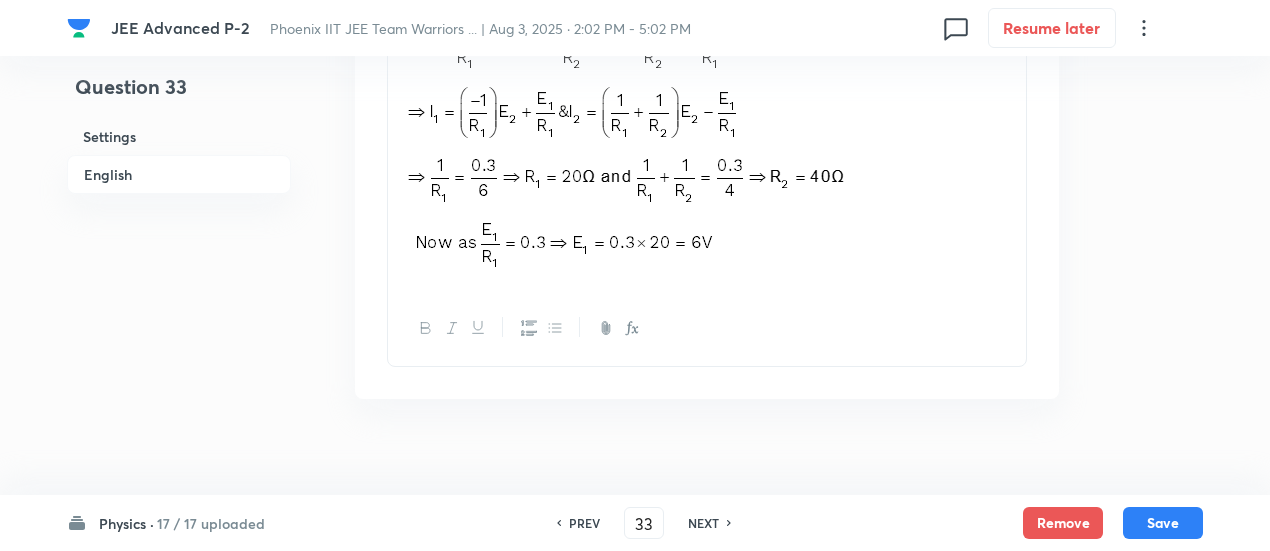 scroll, scrollTop: 2016, scrollLeft: 0, axis: vertical 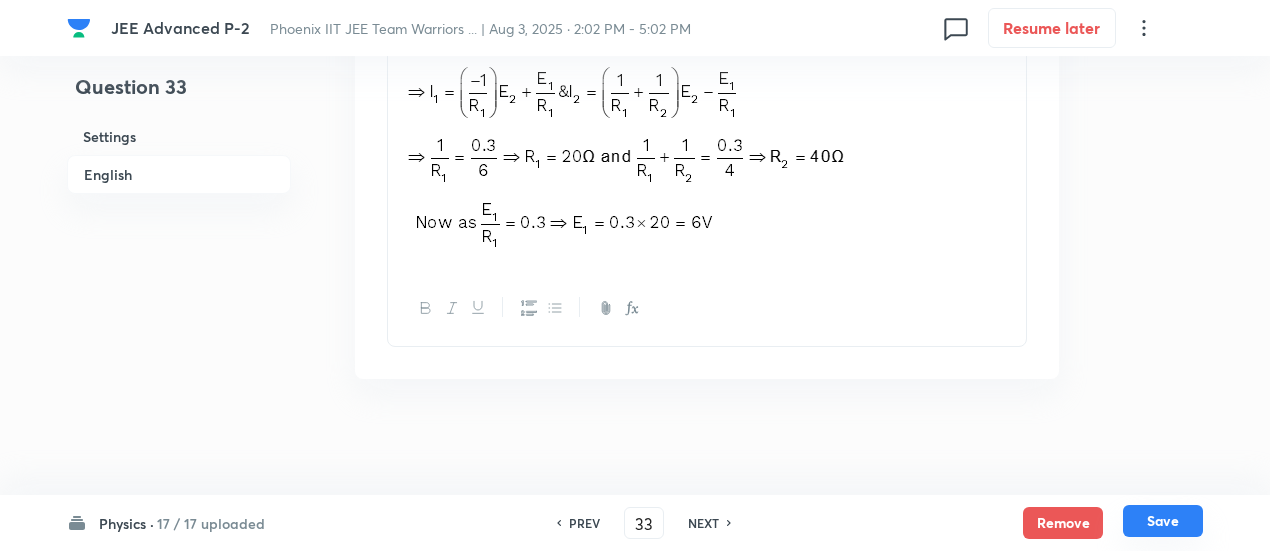 type on "6" 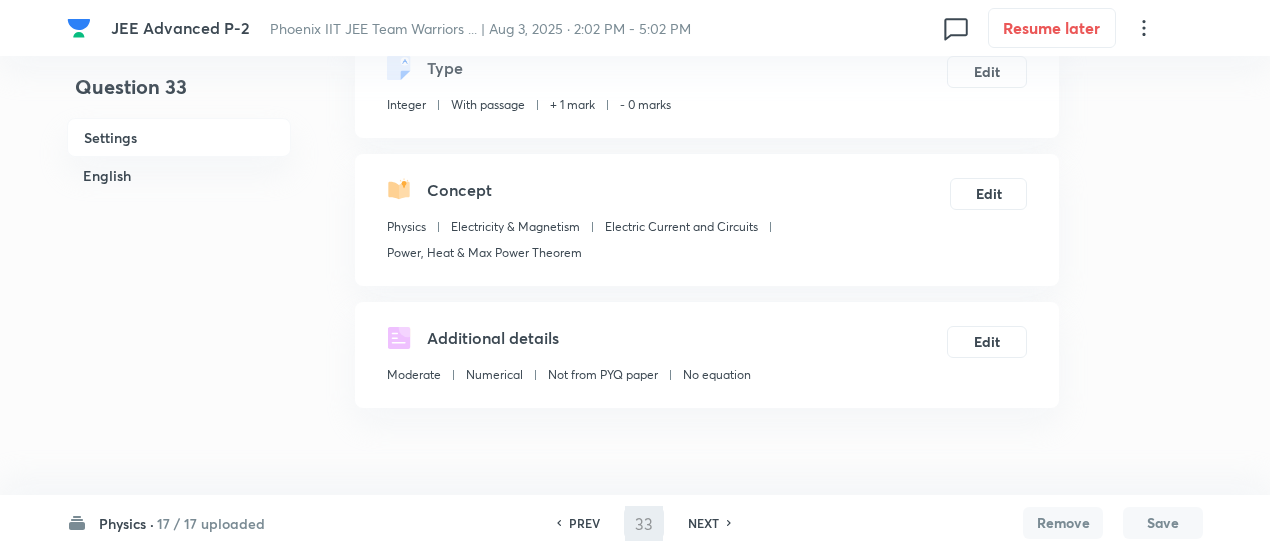 scroll, scrollTop: 0, scrollLeft: 0, axis: both 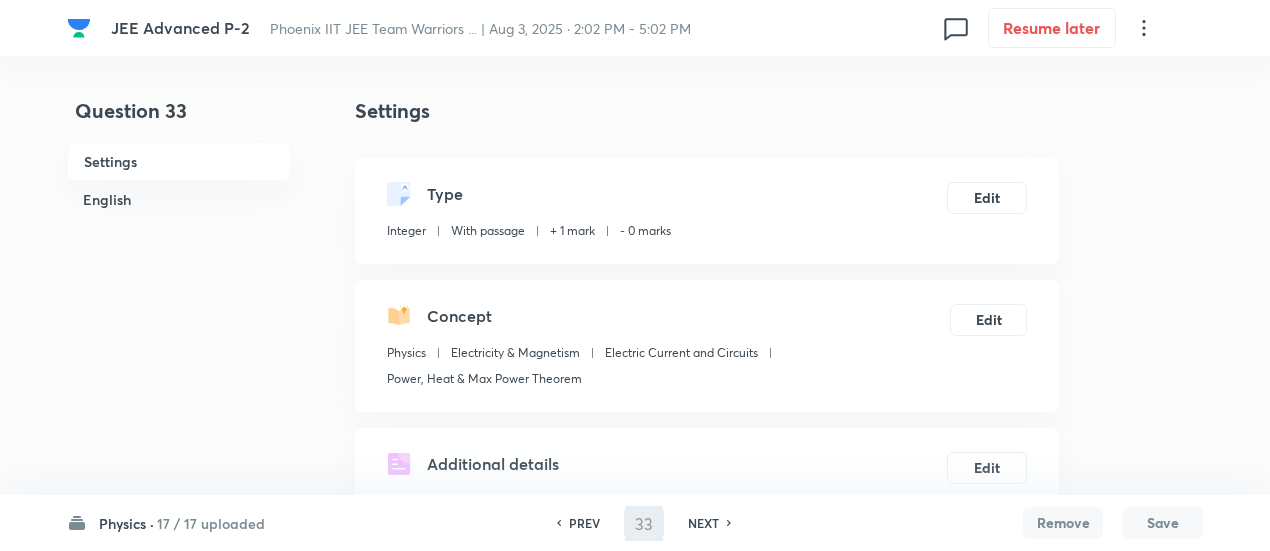 type on "34" 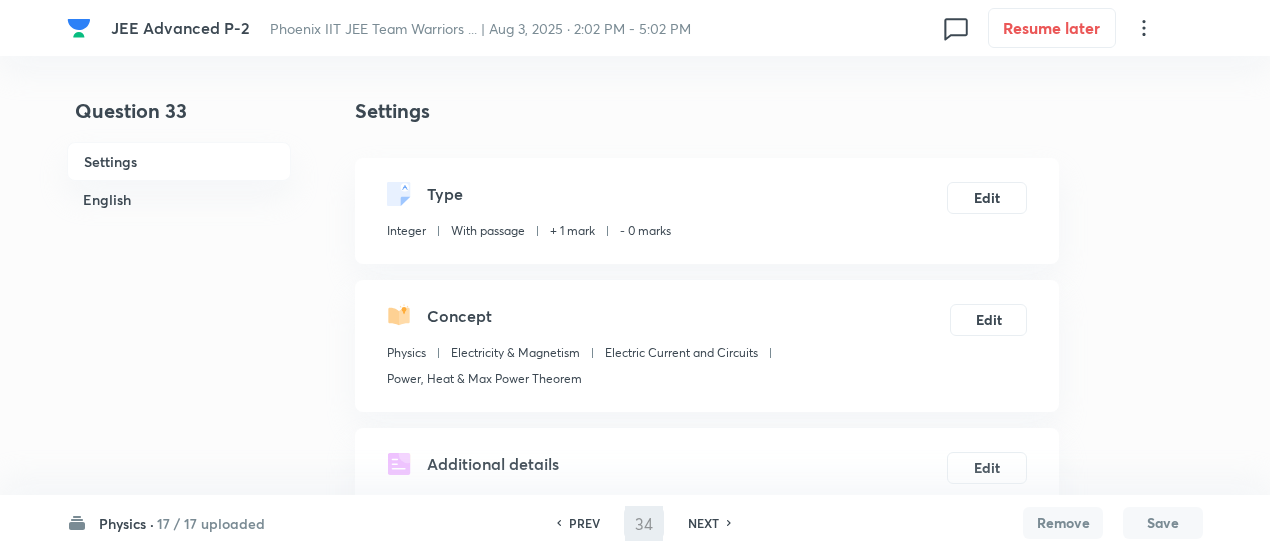 type on "20" 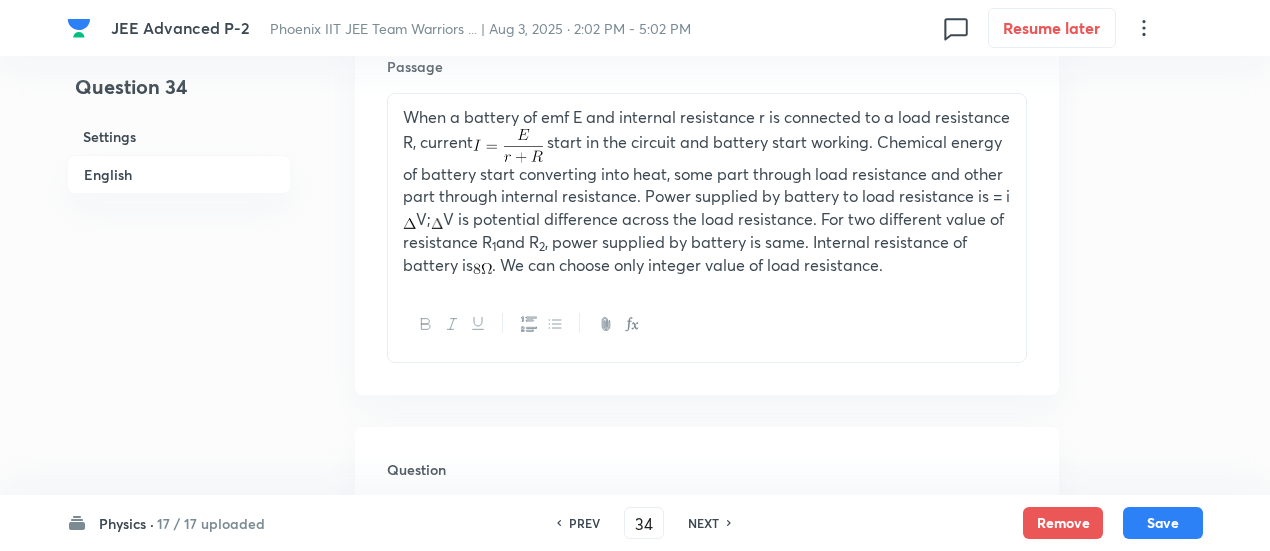 scroll, scrollTop: 655, scrollLeft: 0, axis: vertical 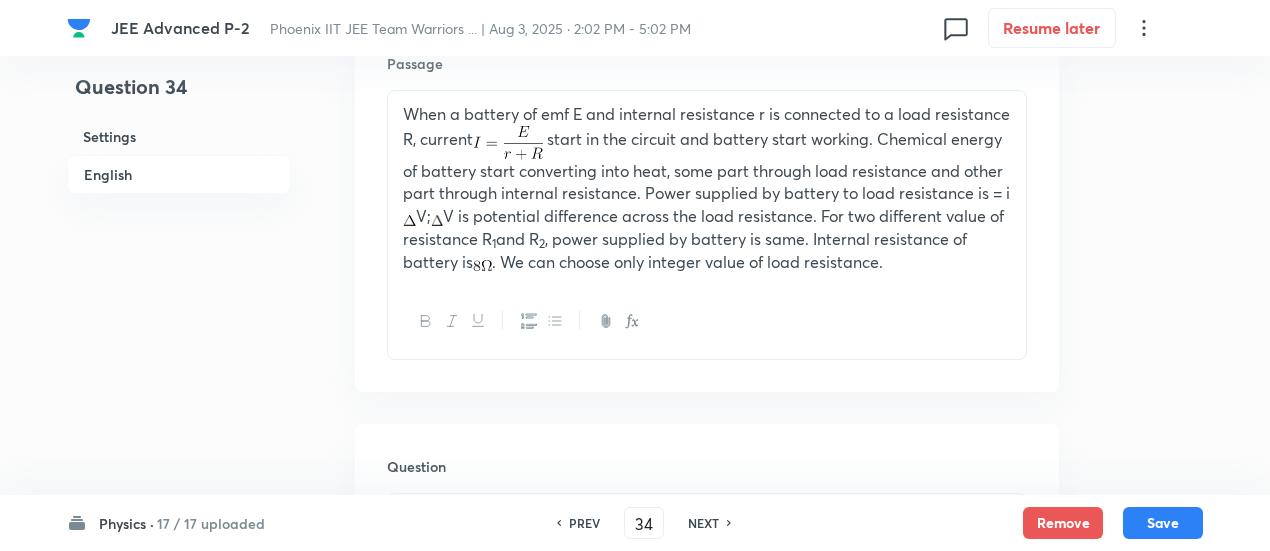 click on "When a battery of emf E and internal resistance r is connected to a load resistance R, current    start in the circuit and battery start working. Chemical energy of battery start converting into heat, some part through load resistance and other part through internal resistance. Power supplied by battery to load resistance is = i V;  V is potential difference across the load resistance. For two different value of resistance R 1  and R 2 , power supplied by battery is same. Internal resistance of battery is  . We can choose only integer value of load resistance." at bounding box center [707, 188] 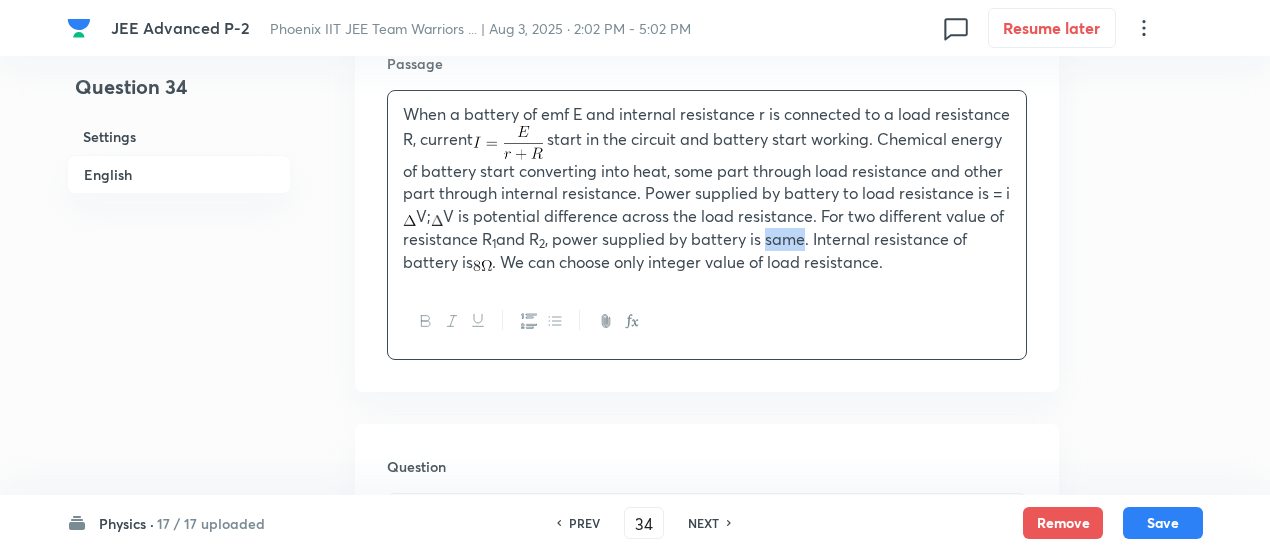 click on "When a battery of emf E and internal resistance r is connected to a load resistance R, current    start in the circuit and battery start working. Chemical energy of battery start converting into heat, some part through load resistance and other part through internal resistance. Power supplied by battery to load resistance is = i V;  V is potential difference across the load resistance. For two different value of resistance R 1  and R 2 , power supplied by battery is same. Internal resistance of battery is  . We can choose only integer value of load resistance." at bounding box center (707, 188) 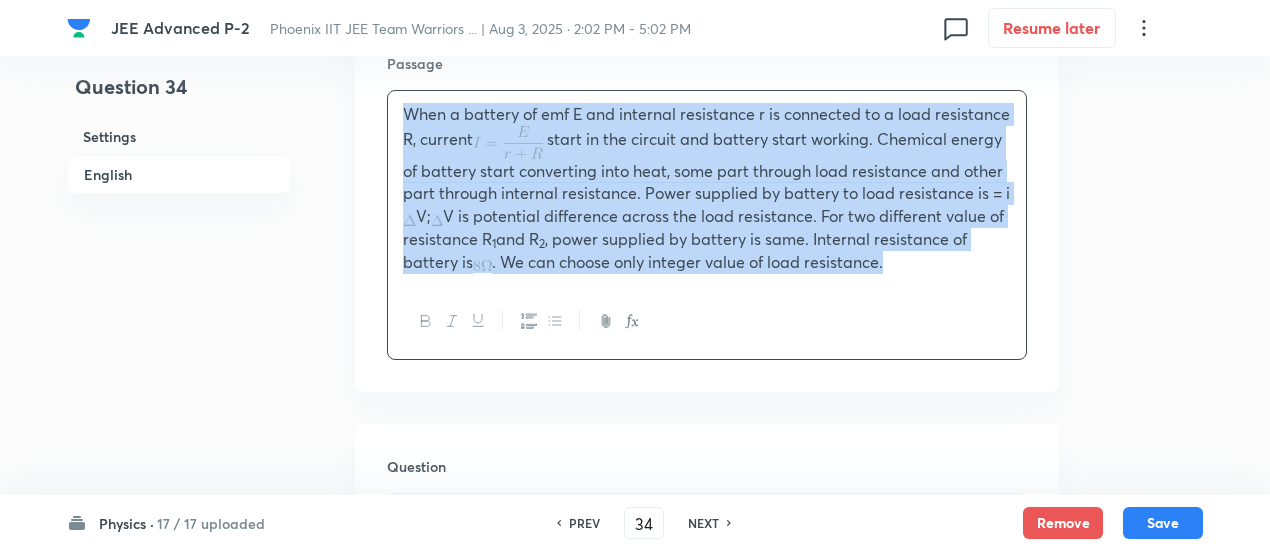 click on "When a battery of emf E and internal resistance r is connected to a load resistance R, current    start in the circuit and battery start working. Chemical energy of battery start converting into heat, some part through load resistance and other part through internal resistance. Power supplied by battery to load resistance is = i V;  V is potential difference across the load resistance. For two different value of resistance R 1  and R 2 , power supplied by battery is same. Internal resistance of battery is  . We can choose only integer value of load resistance." at bounding box center [707, 188] 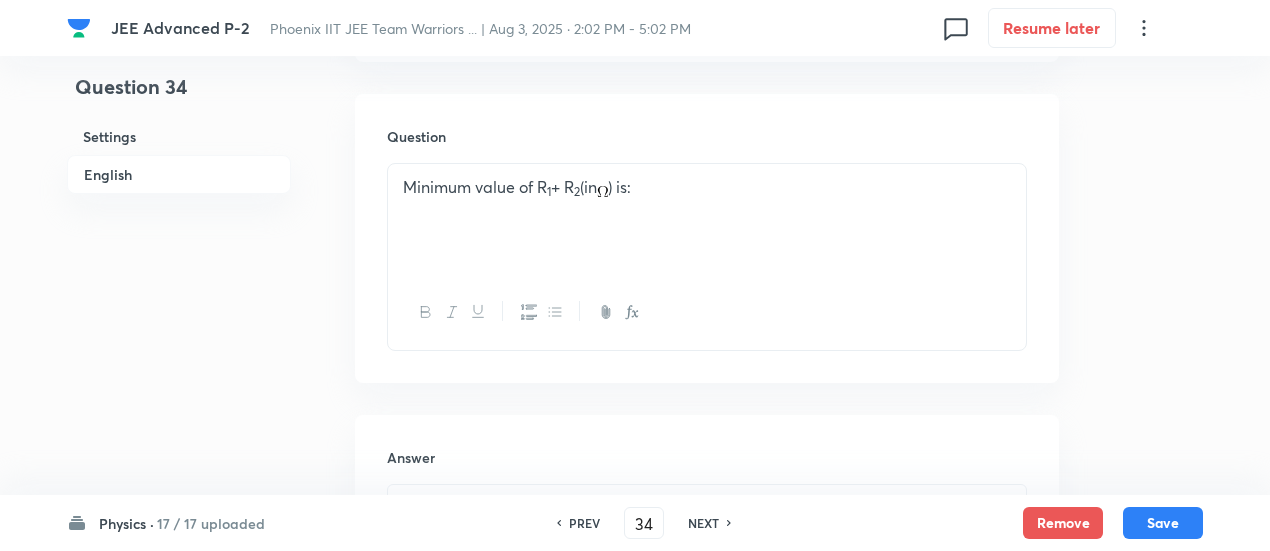 scroll, scrollTop: 1159, scrollLeft: 0, axis: vertical 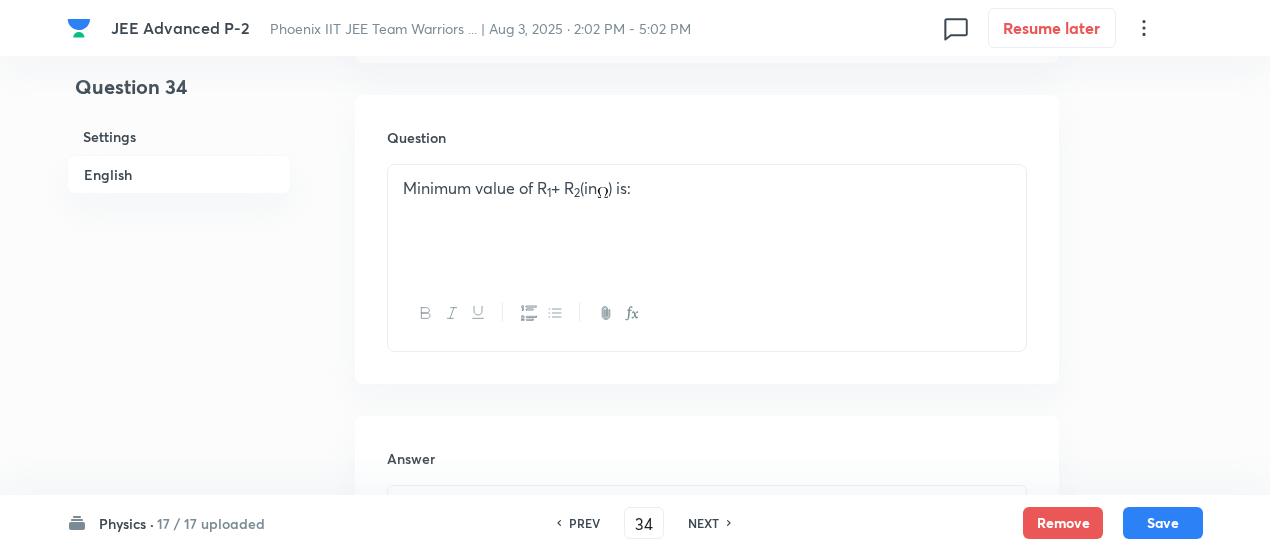 click on "Minimum value of R 1  + R 2  (in  ) is:" at bounding box center [707, 188] 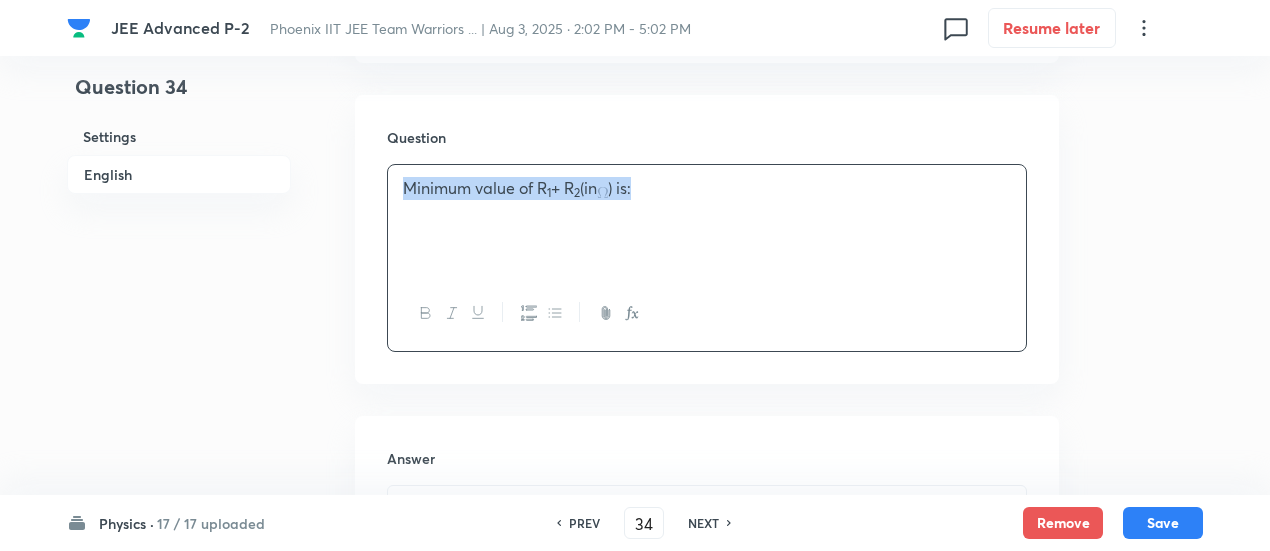 click on "Minimum value of R 1  + R 2  (in  ) is:" at bounding box center (707, 188) 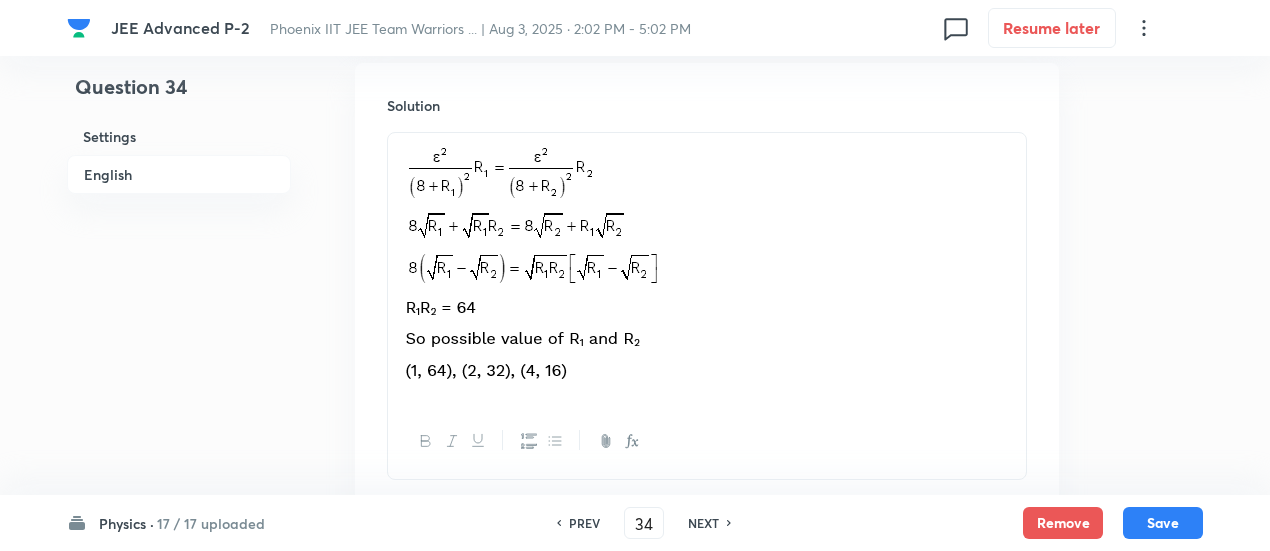 scroll, scrollTop: 1751, scrollLeft: 0, axis: vertical 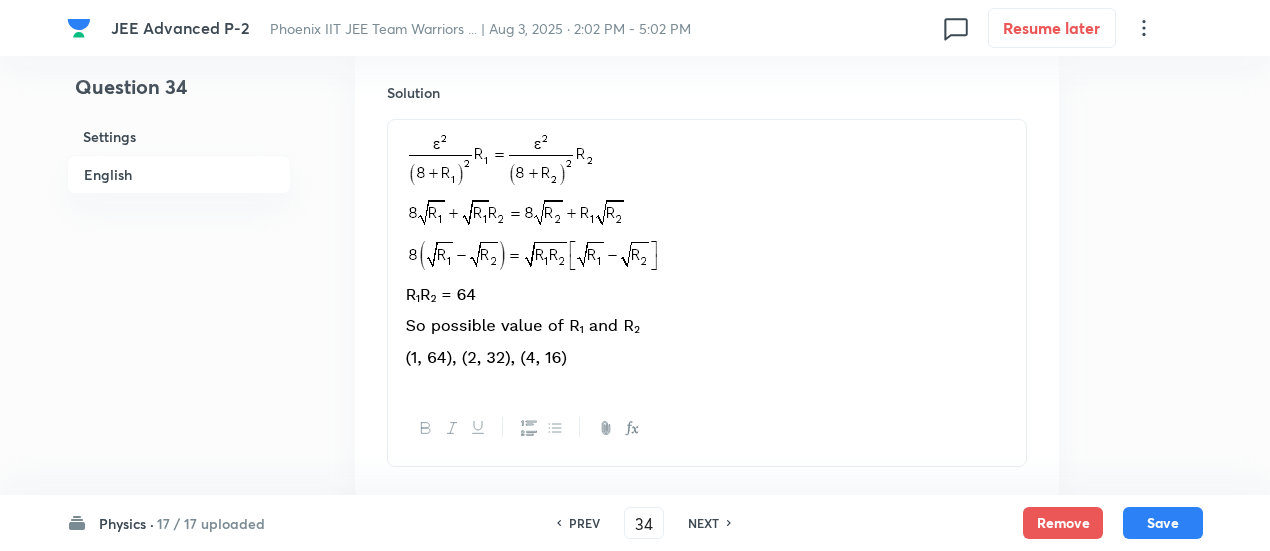click at bounding box center [707, 256] 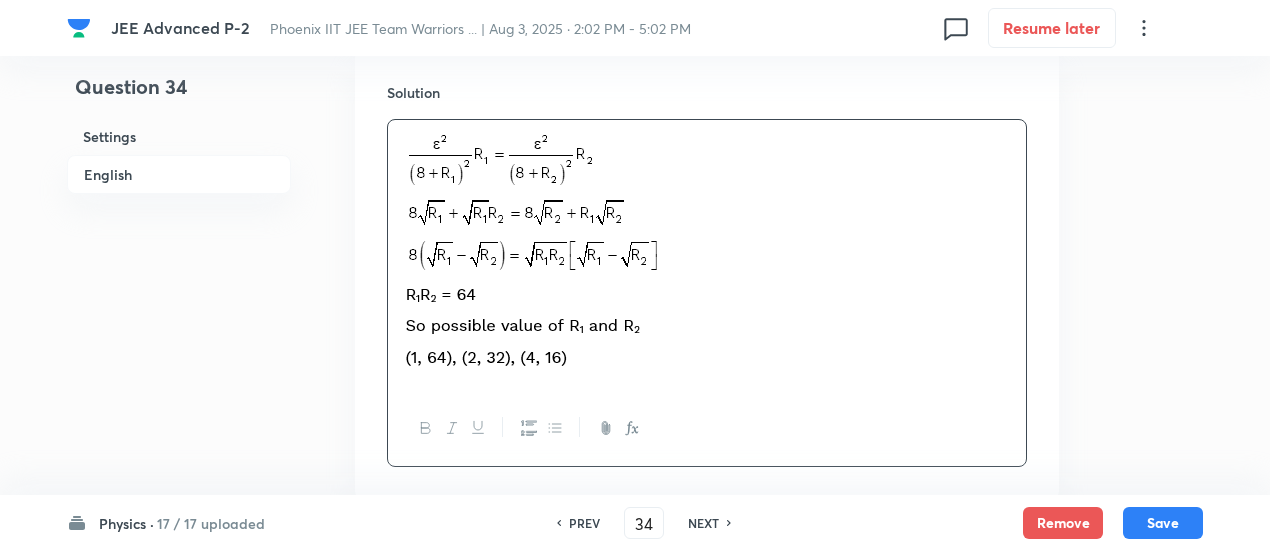 scroll, scrollTop: 1711, scrollLeft: 0, axis: vertical 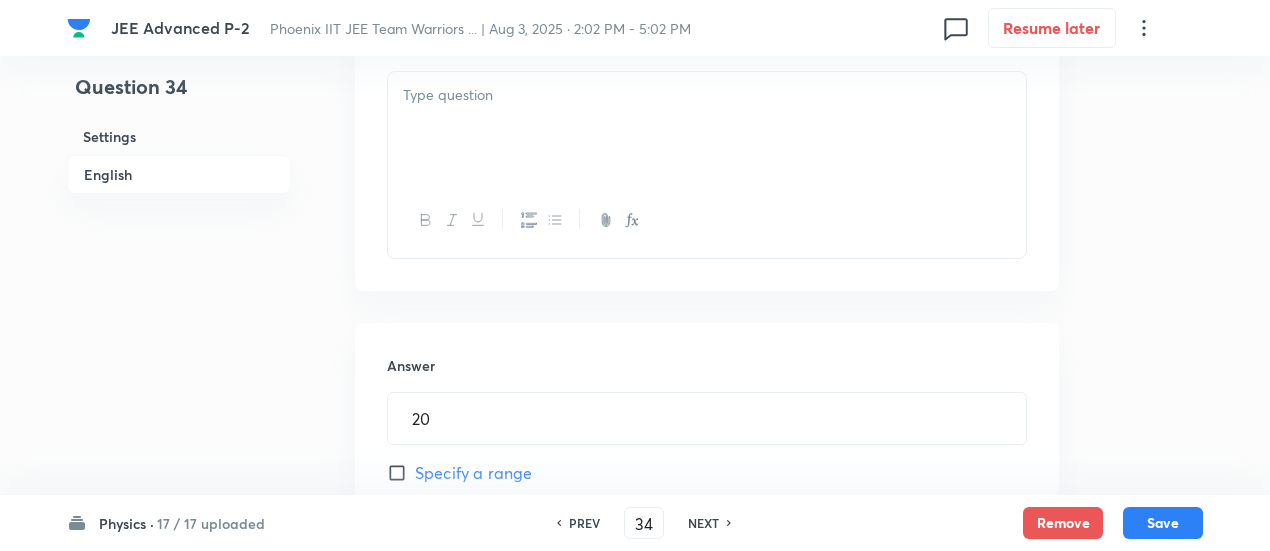 click at bounding box center (707, 128) 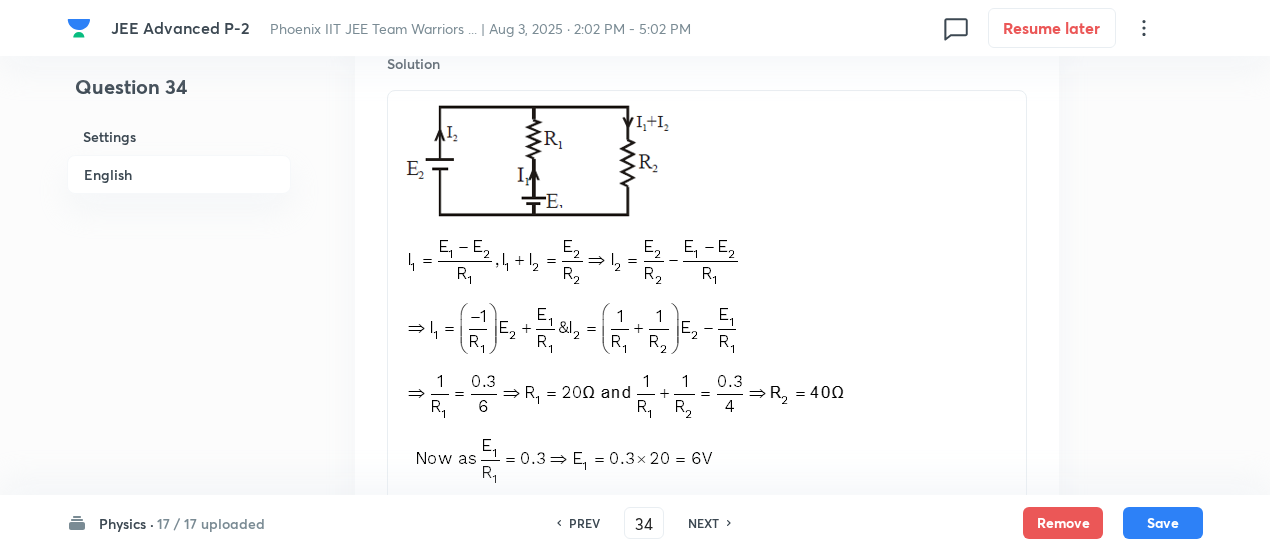 scroll, scrollTop: 2062, scrollLeft: 0, axis: vertical 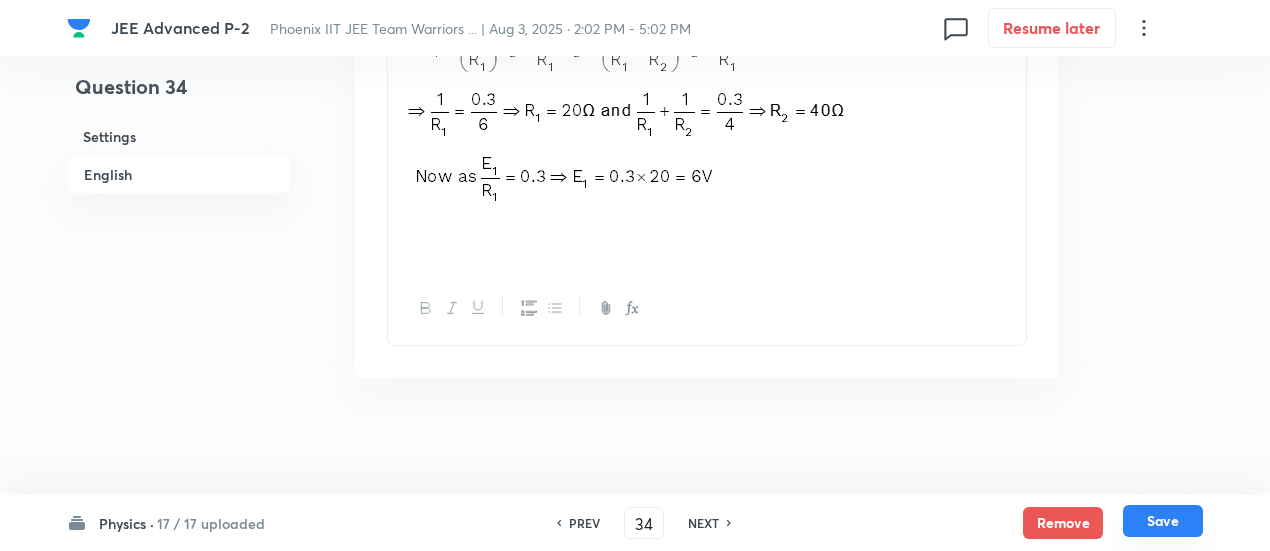 click on "Save" at bounding box center [1163, 521] 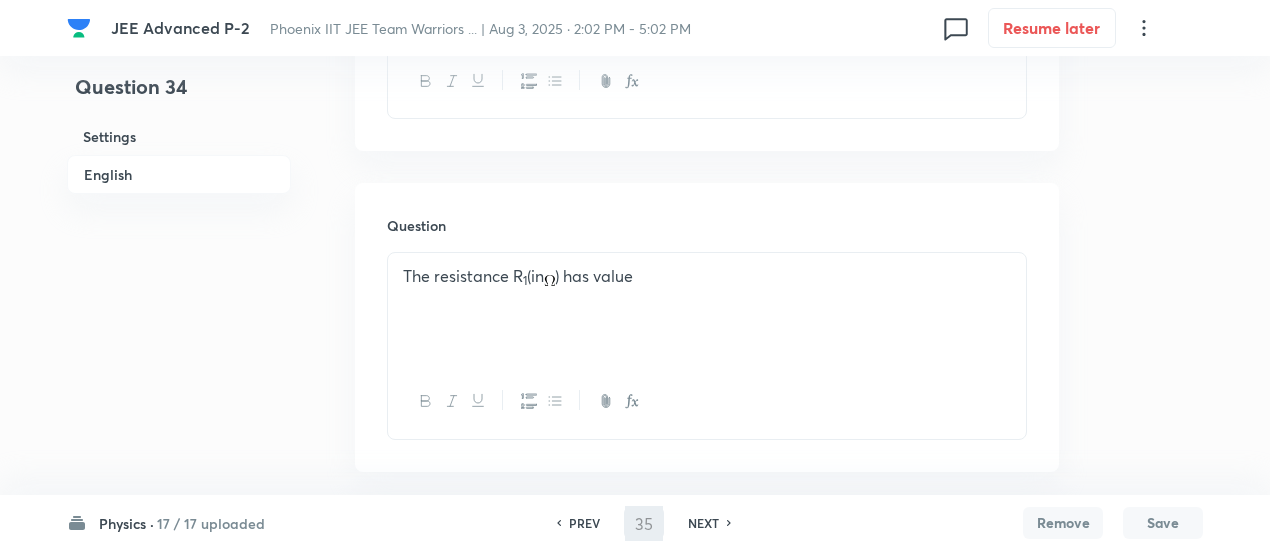 scroll, scrollTop: 493, scrollLeft: 0, axis: vertical 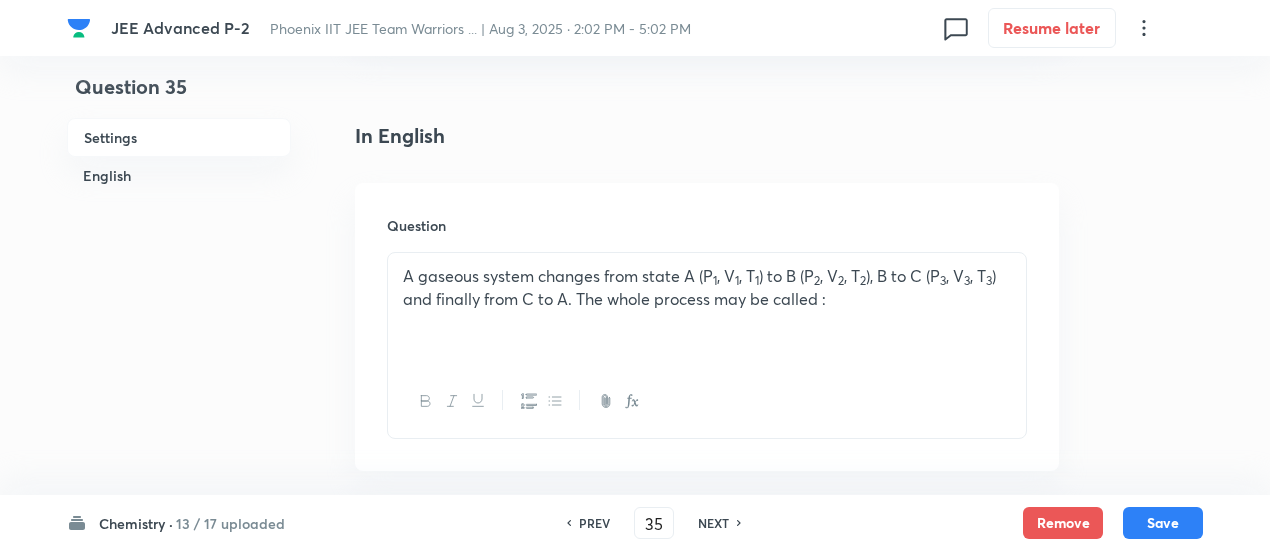 click on "PREV" at bounding box center (594, 523) 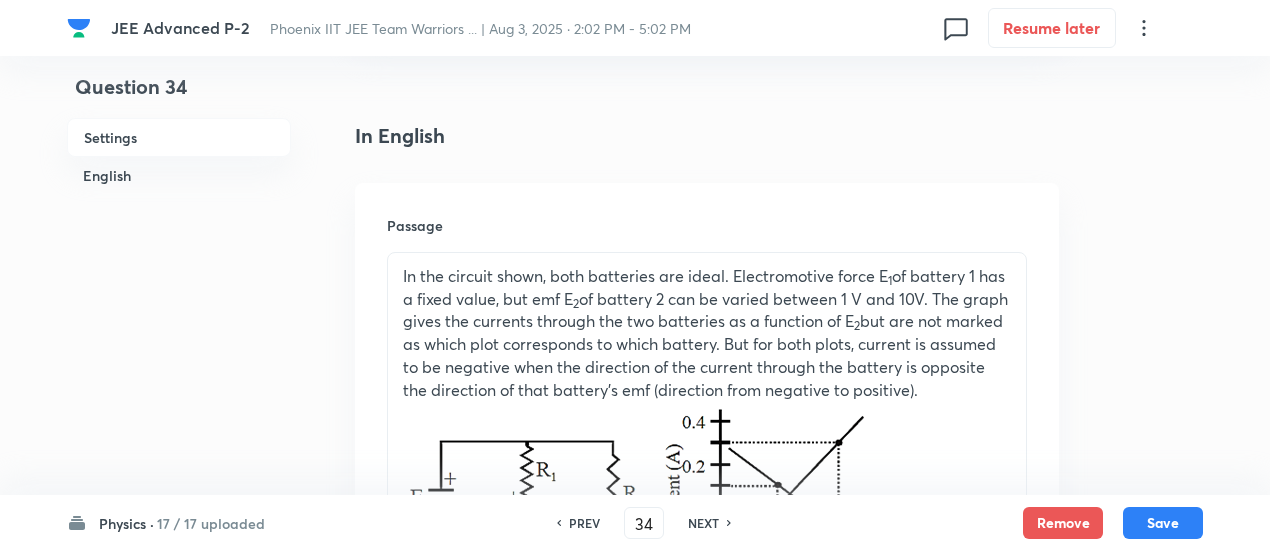 click on "PREV" at bounding box center (581, 523) 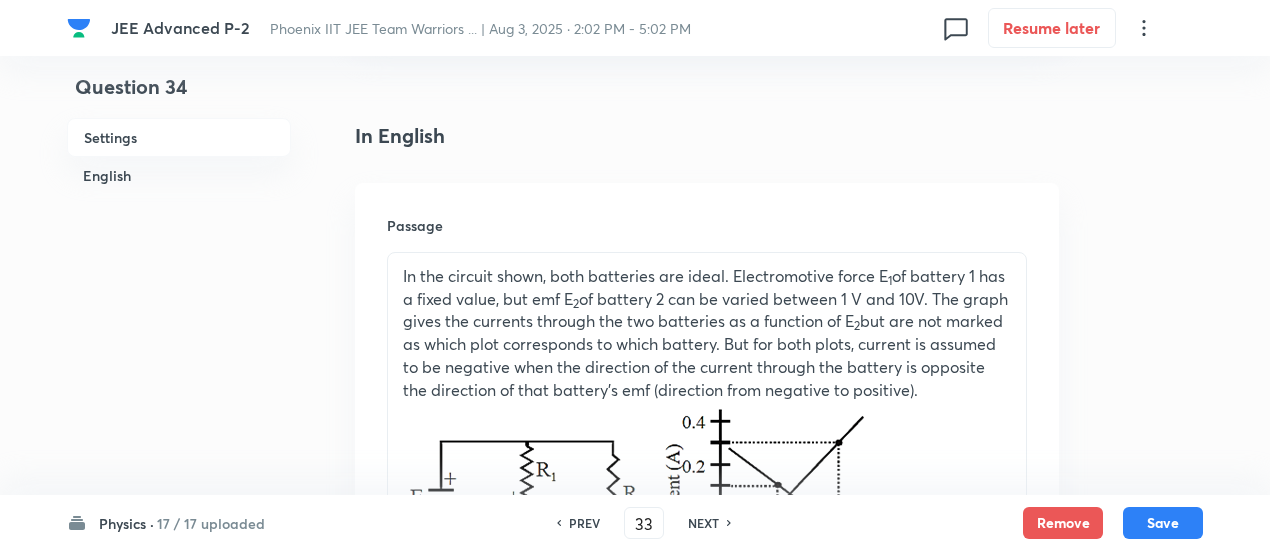 type on "6" 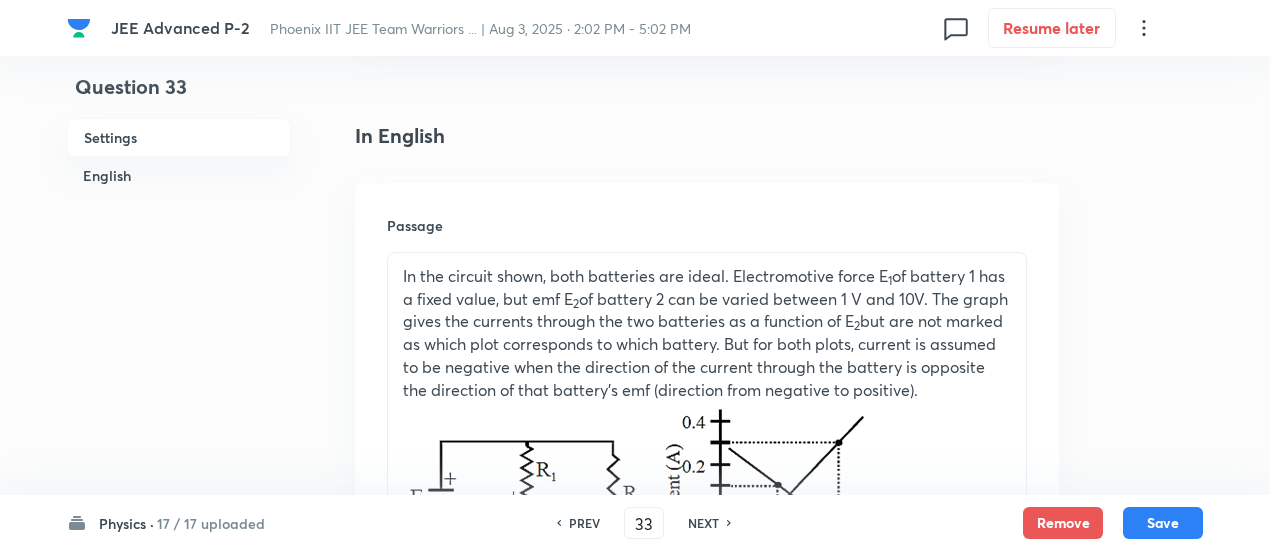 click on "PREV" at bounding box center [581, 523] 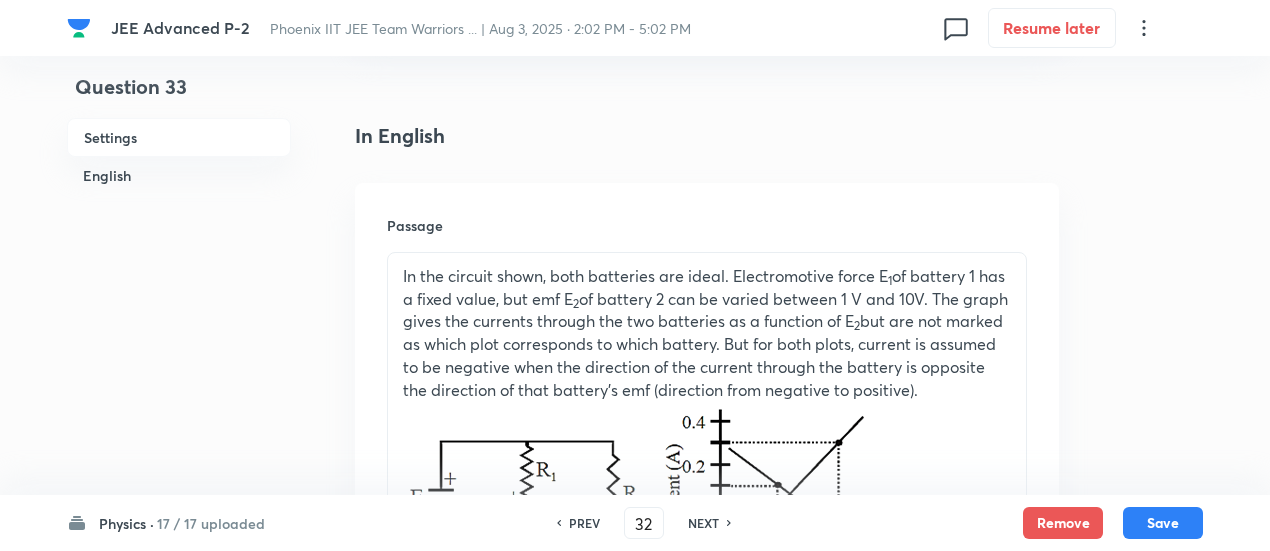 type on "3" 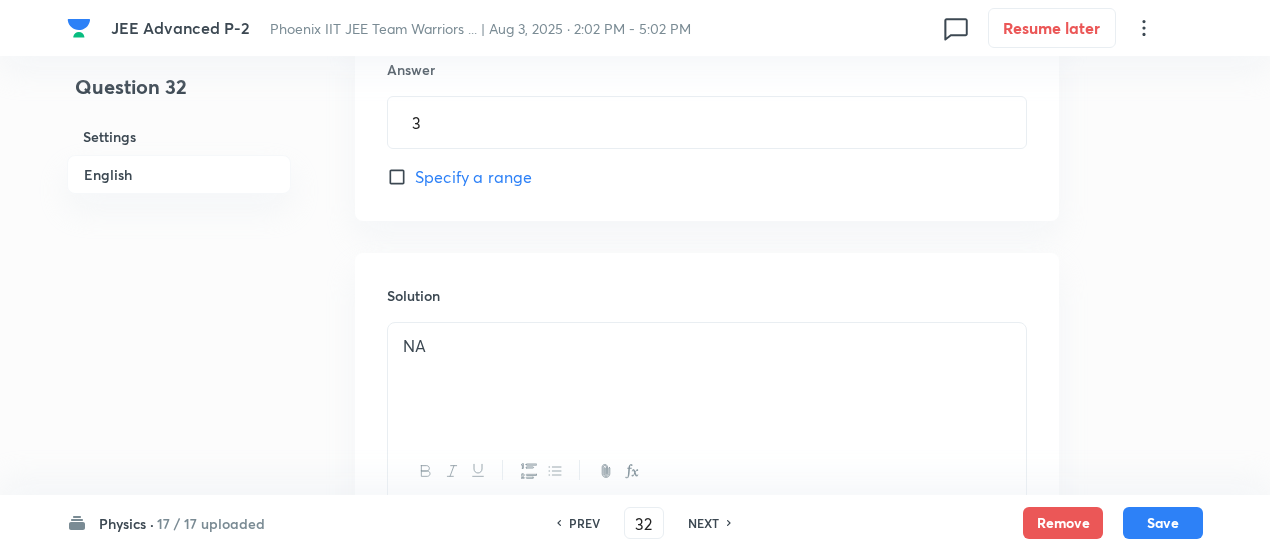 scroll, scrollTop: 1618, scrollLeft: 0, axis: vertical 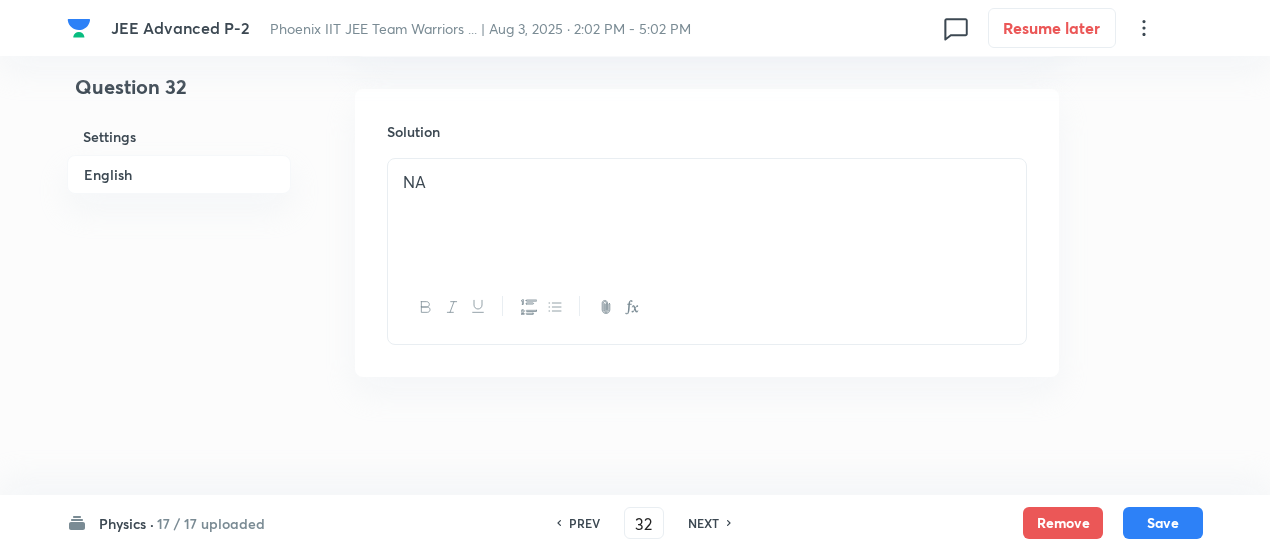 click on "NEXT" at bounding box center (703, 523) 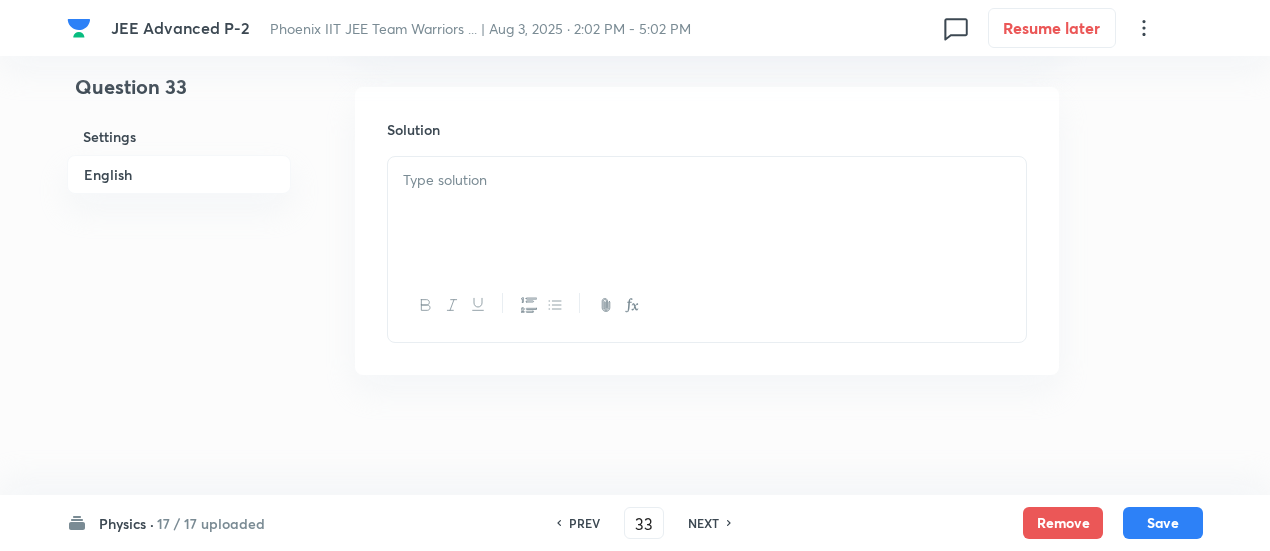 type on "6" 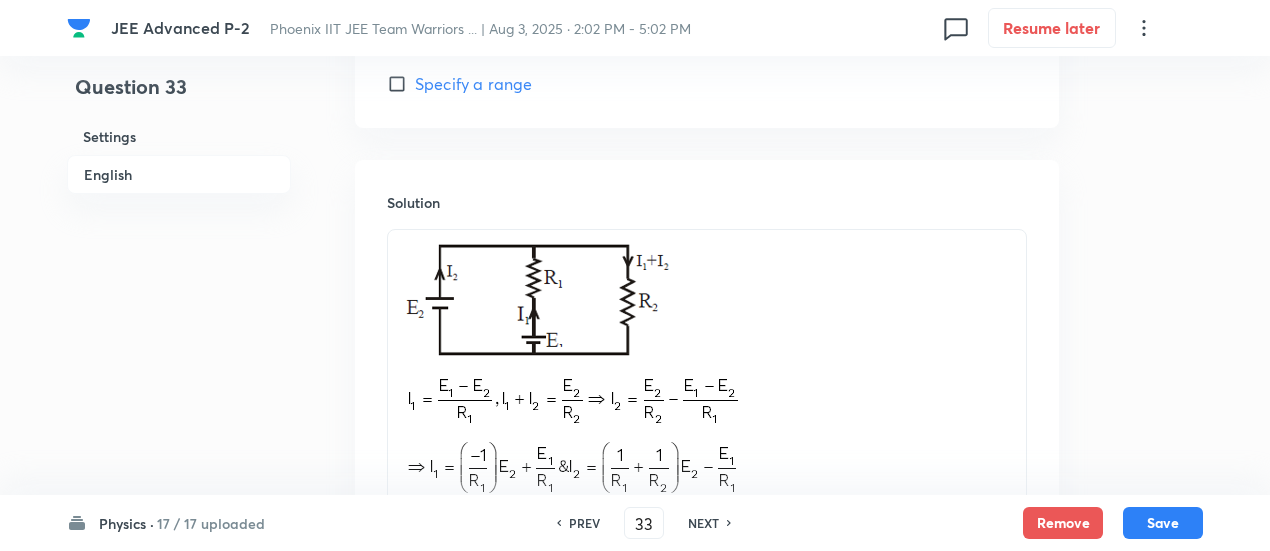 click on "NEXT" at bounding box center [703, 523] 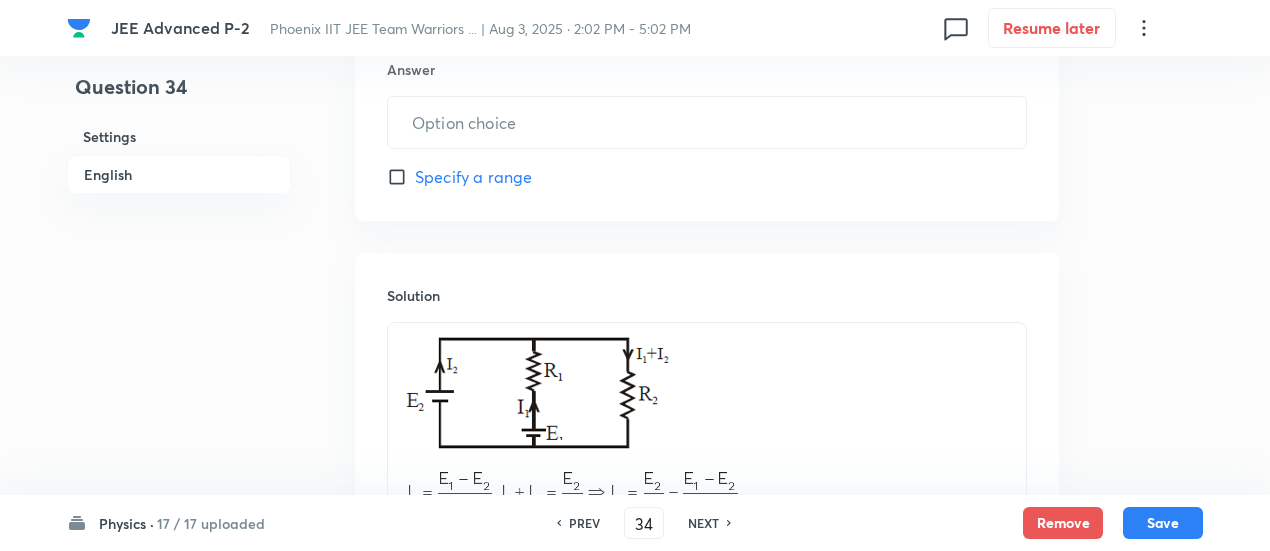 type on "20" 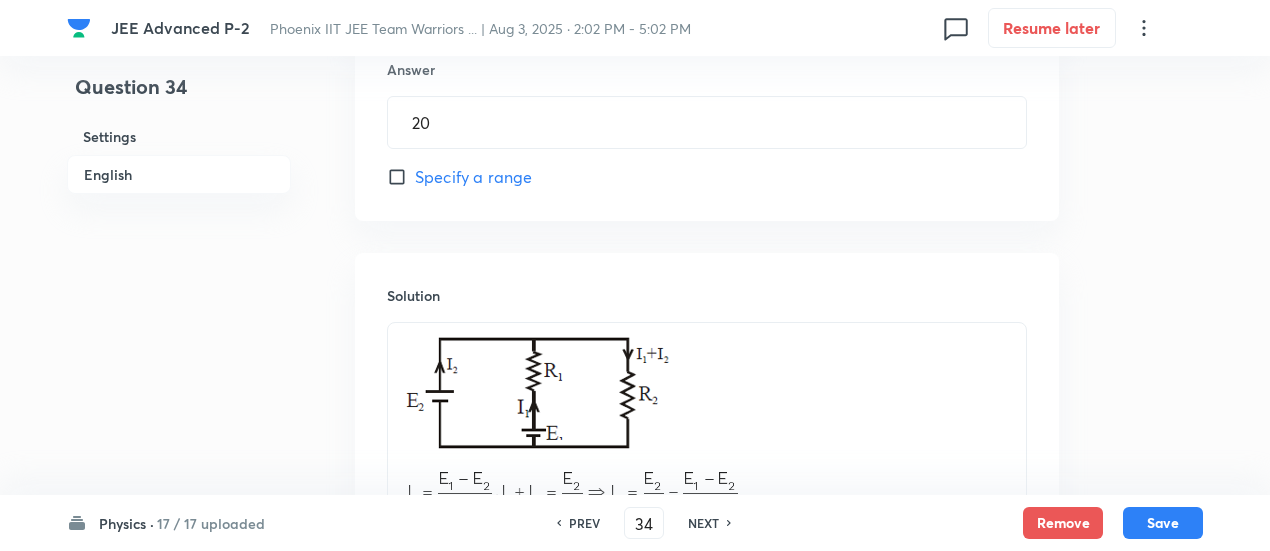 scroll, scrollTop: 1618, scrollLeft: 0, axis: vertical 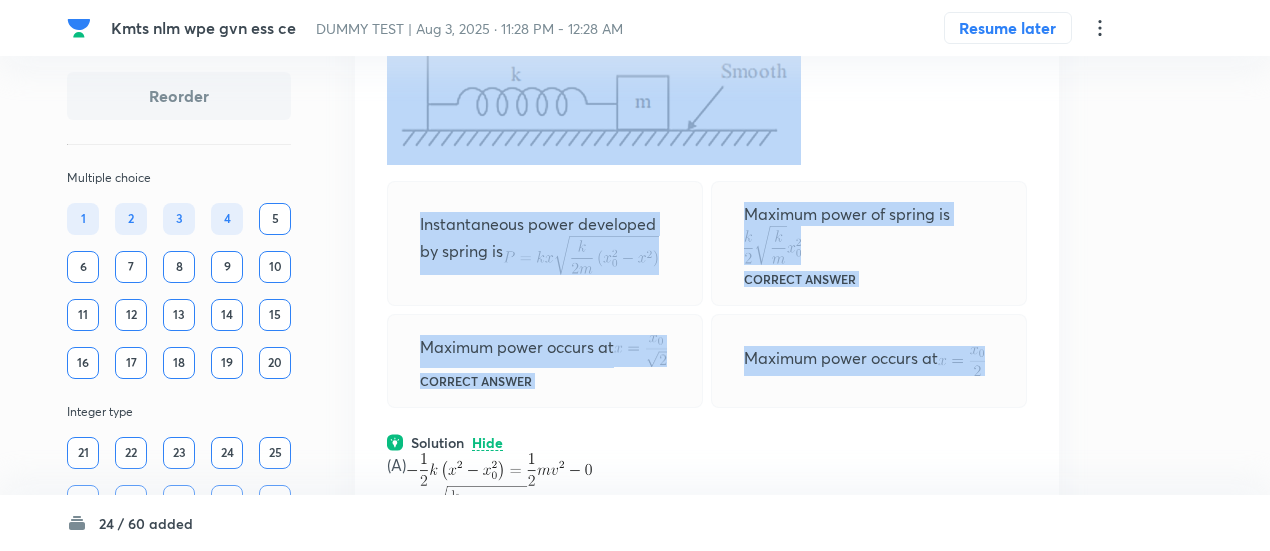 drag, startPoint x: 386, startPoint y: 173, endPoint x: 1012, endPoint y: 389, distance: 662.21747 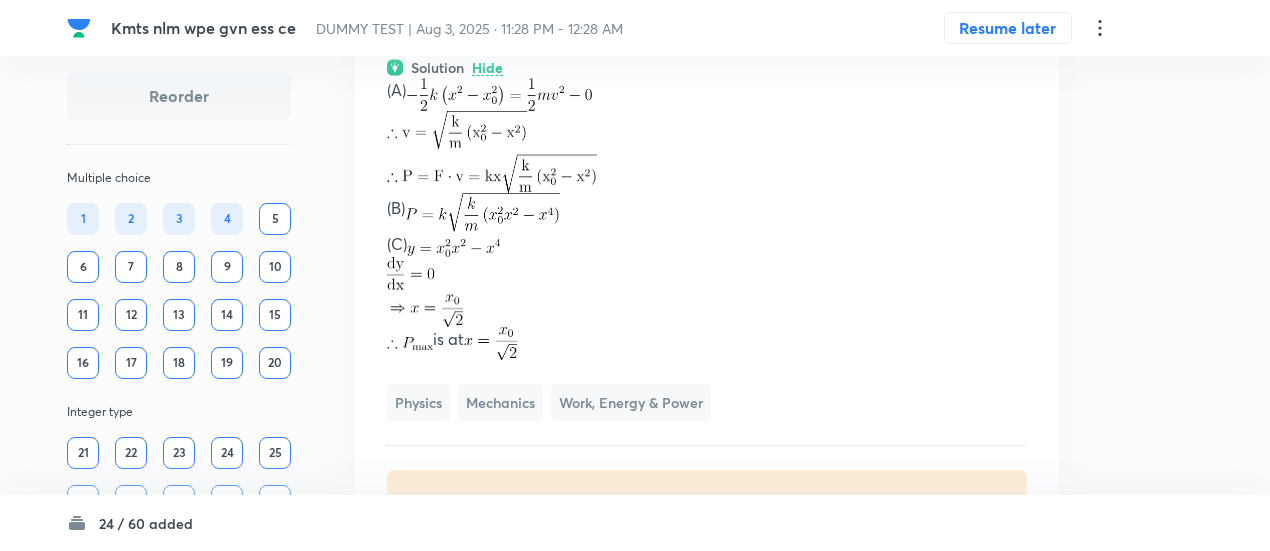 scroll, scrollTop: 2681, scrollLeft: 0, axis: vertical 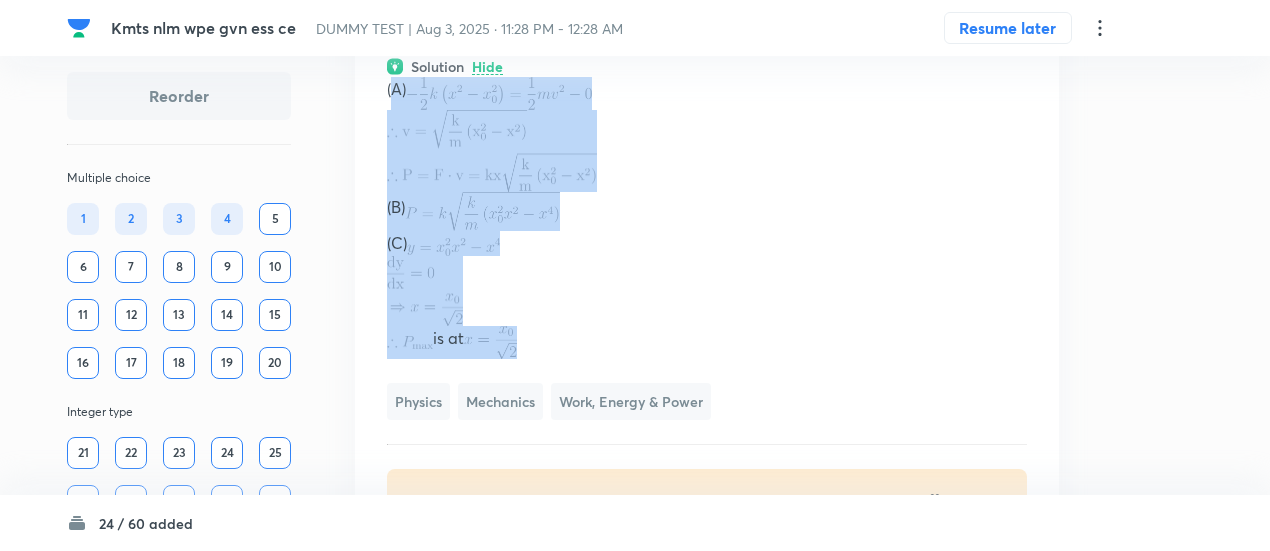 drag, startPoint x: 378, startPoint y: 145, endPoint x: 537, endPoint y: 385, distance: 287.8906 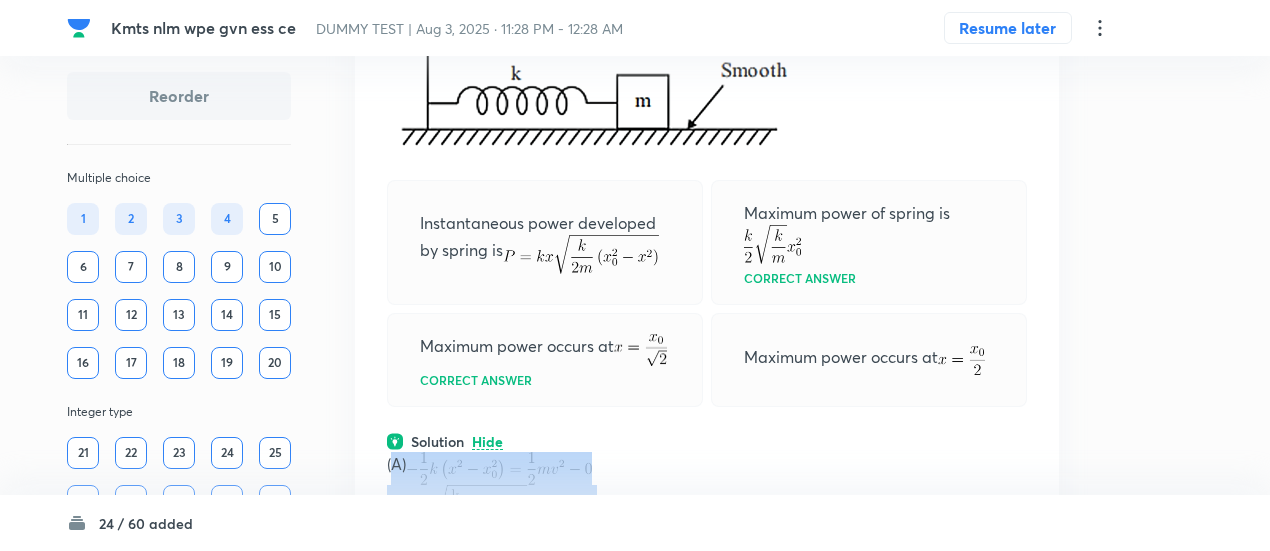 scroll, scrollTop: 2307, scrollLeft: 0, axis: vertical 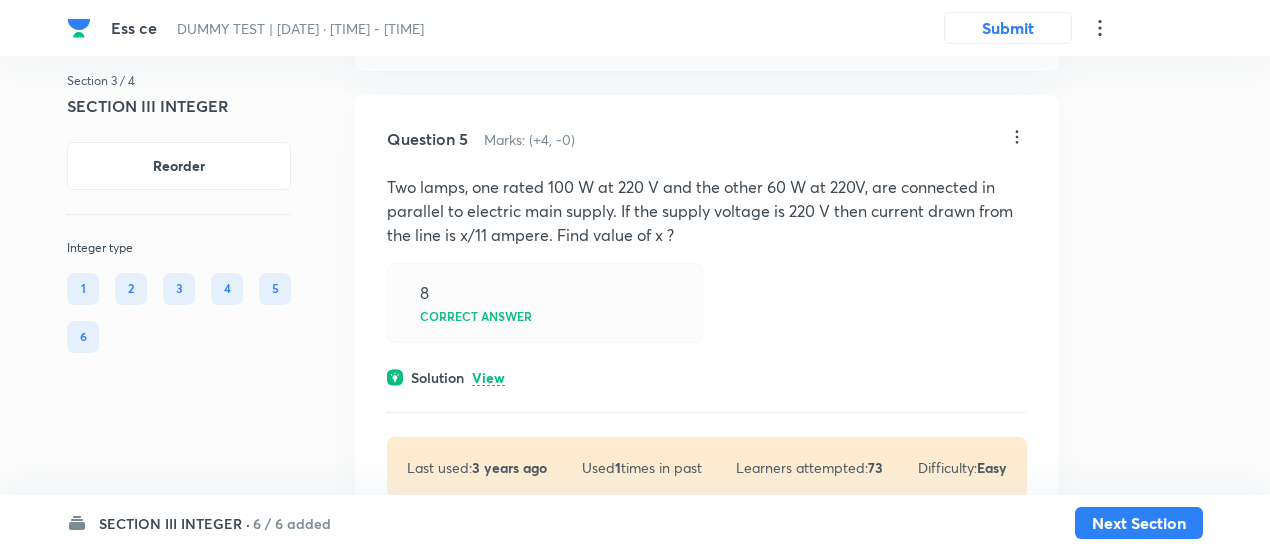 click on "Ess ce DUMMY TEST | [DATE] · [TIME] - [TIME] Submit Section 3 / 4 SECTION III INTEGER Reorder Integer type 1 2 3 4 5 6 All Types English Question 1 Marks: (+4, -0) A non conducting uniformly charged spherical shell is kept on a rough non-conducting horizontal surface. Mass of shell is 2kg and charge on it is 4C and friction coefficient between surface and shell is 0.18. Take g = 10m/s 2 . What will be minimum value of external horizontal electric field (uniform) so that shell starts pure rolling on the surface? Give your answer is S.I. units. 2.25 Correct answer Solution View Last used:  3 years ago Used  2  times in past Learners attempted:  125 Difficulty: Easy Question 2 Marks: (+4, -0) In the figure m A  = m B  = 1 kg Block A is neutral while q B  = – 1C. Sizes of A and B are negligible. B is released from rest at a distance 1.8 m from A. Initially spring is neither compressed nor elongated. The amplitude of oscillation of the combined mass will be  meters. Find n 2 Correct answer Solution 2" at bounding box center (635, -691) 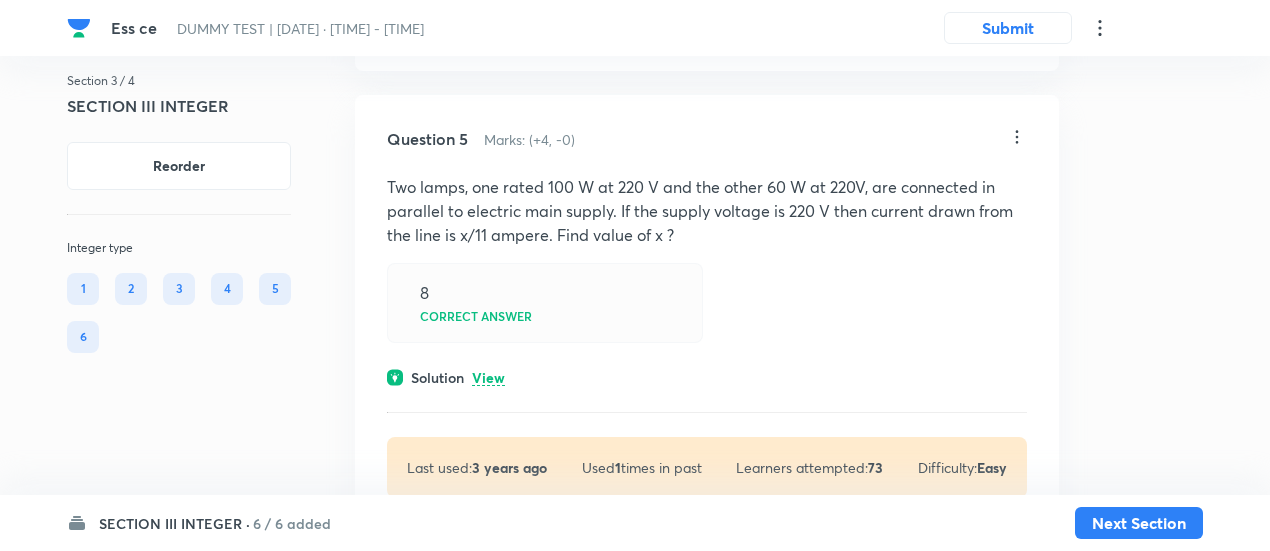 click on "View" at bounding box center (488, 378) 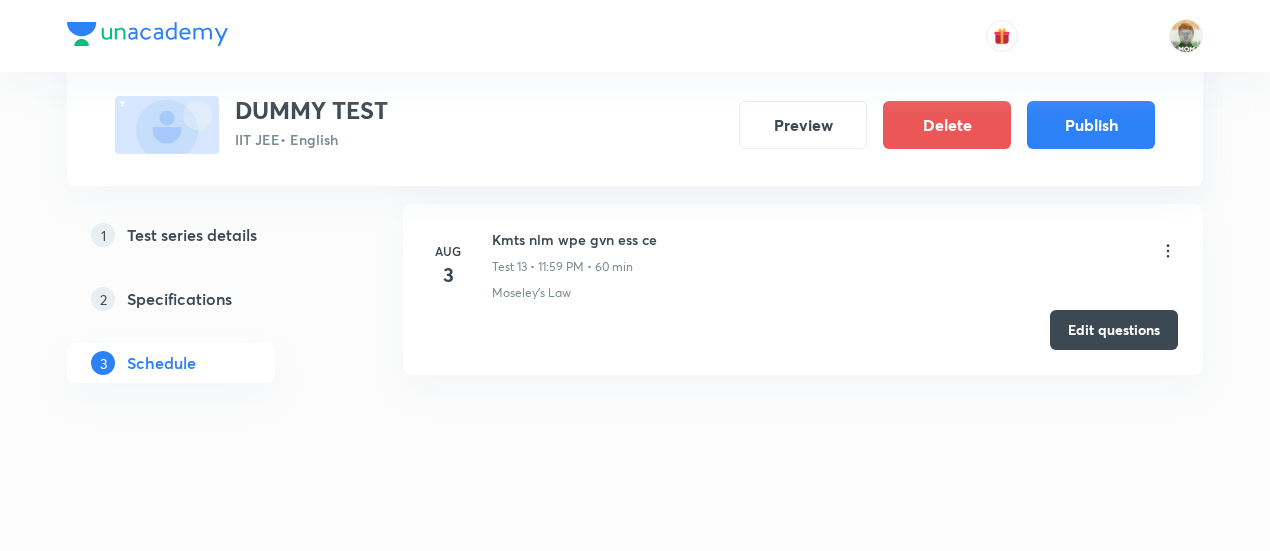 scroll, scrollTop: 3317, scrollLeft: 0, axis: vertical 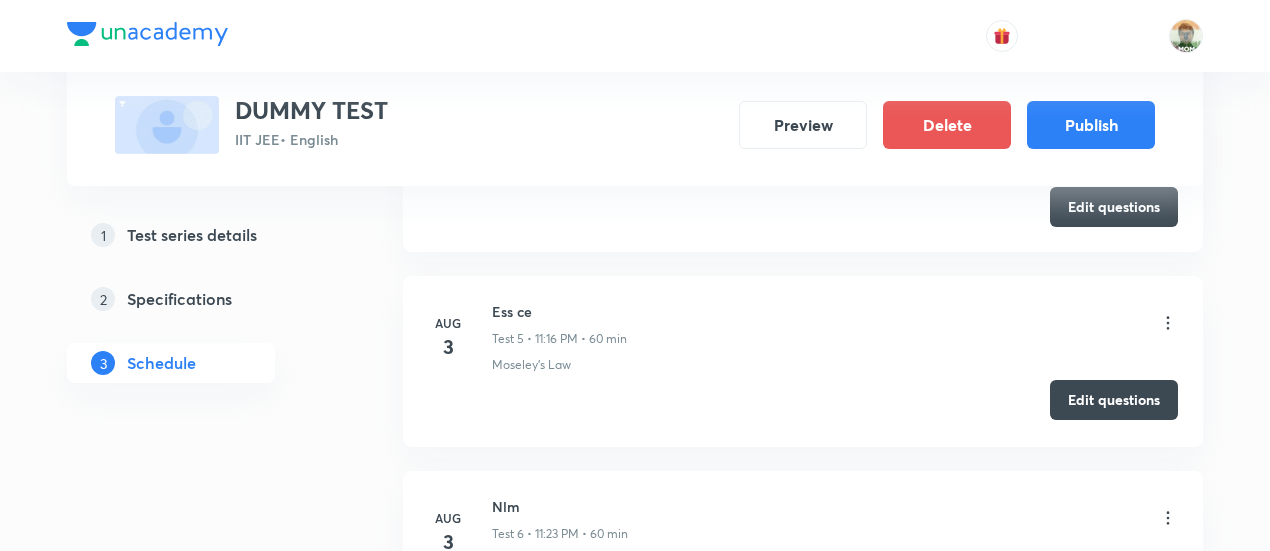 click on "Edit questions" at bounding box center (1114, 400) 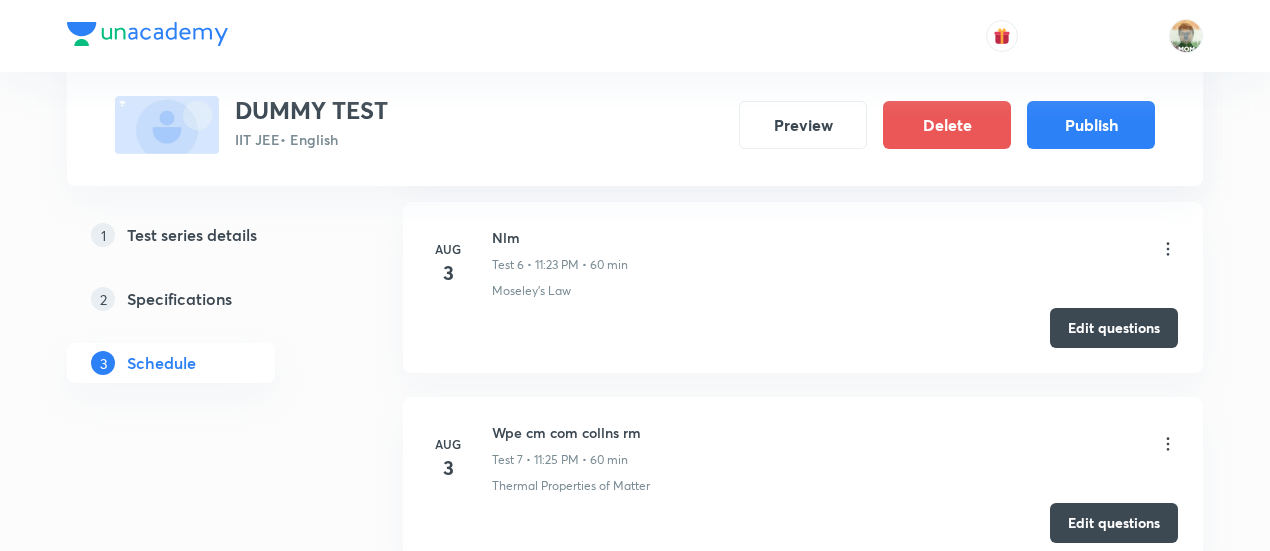scroll, scrollTop: 1959, scrollLeft: 0, axis: vertical 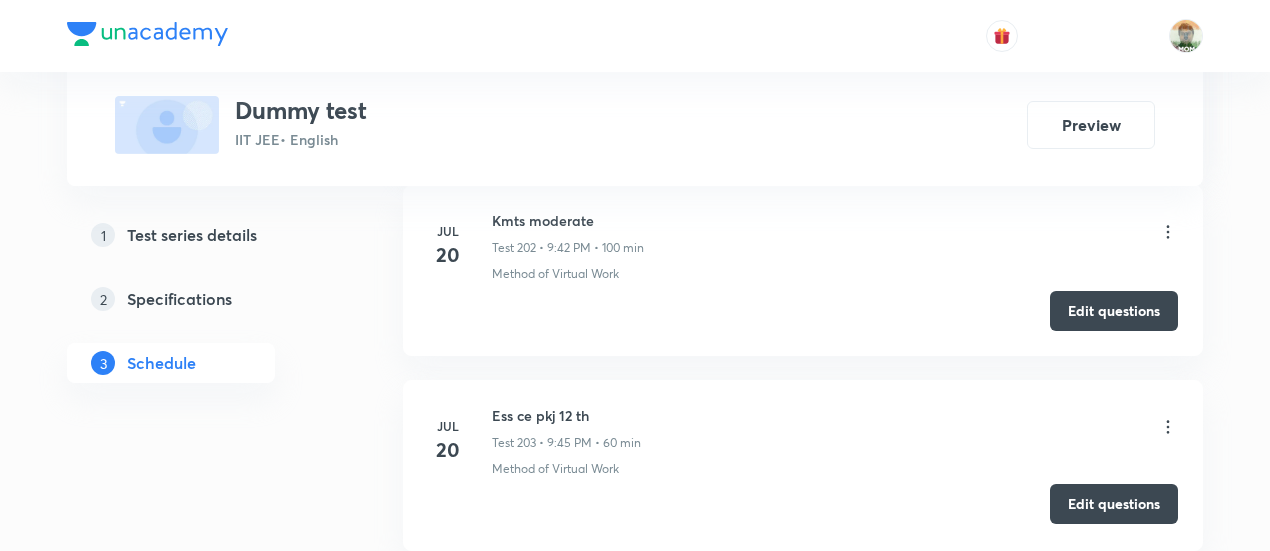 click on "Edit questions" at bounding box center [1114, 504] 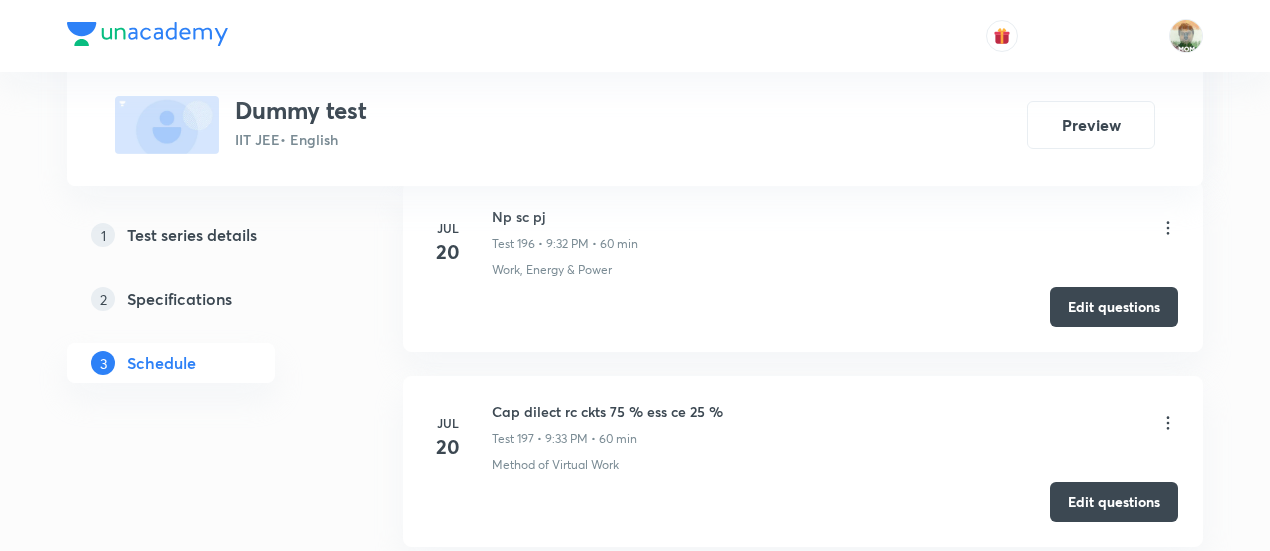 scroll, scrollTop: 35028, scrollLeft: 0, axis: vertical 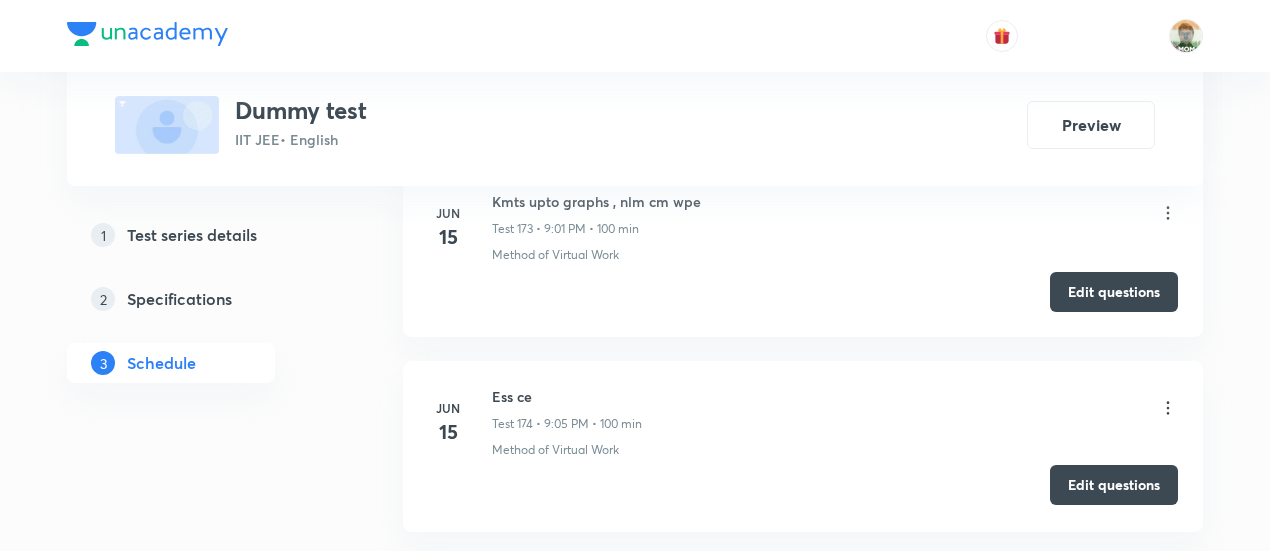 click on "Edit questions" at bounding box center (1114, 485) 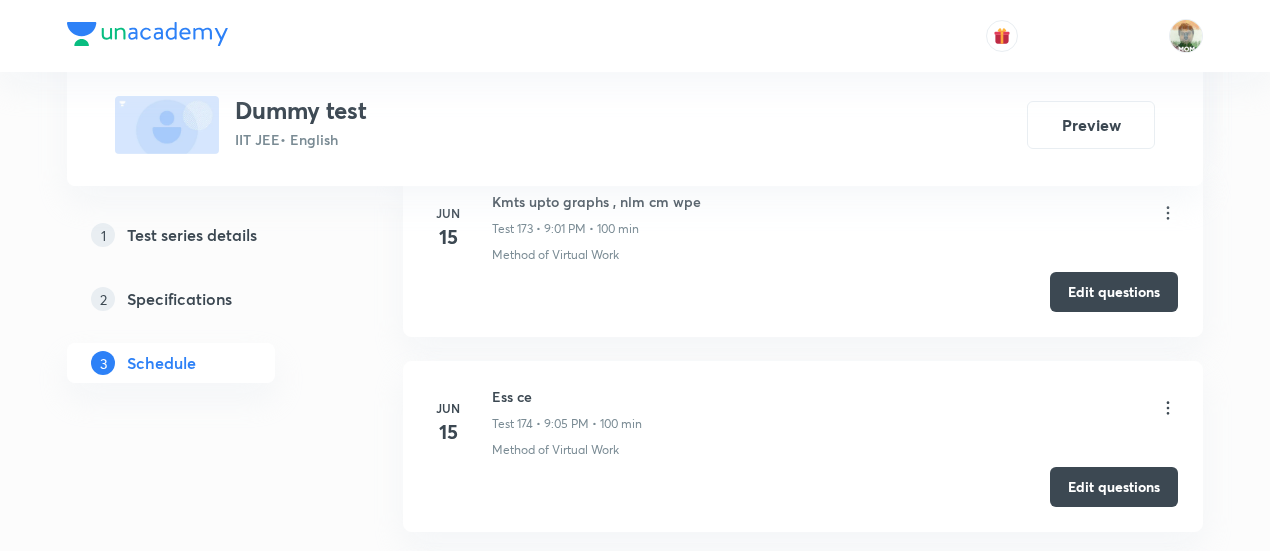 scroll, scrollTop: 30115, scrollLeft: 0, axis: vertical 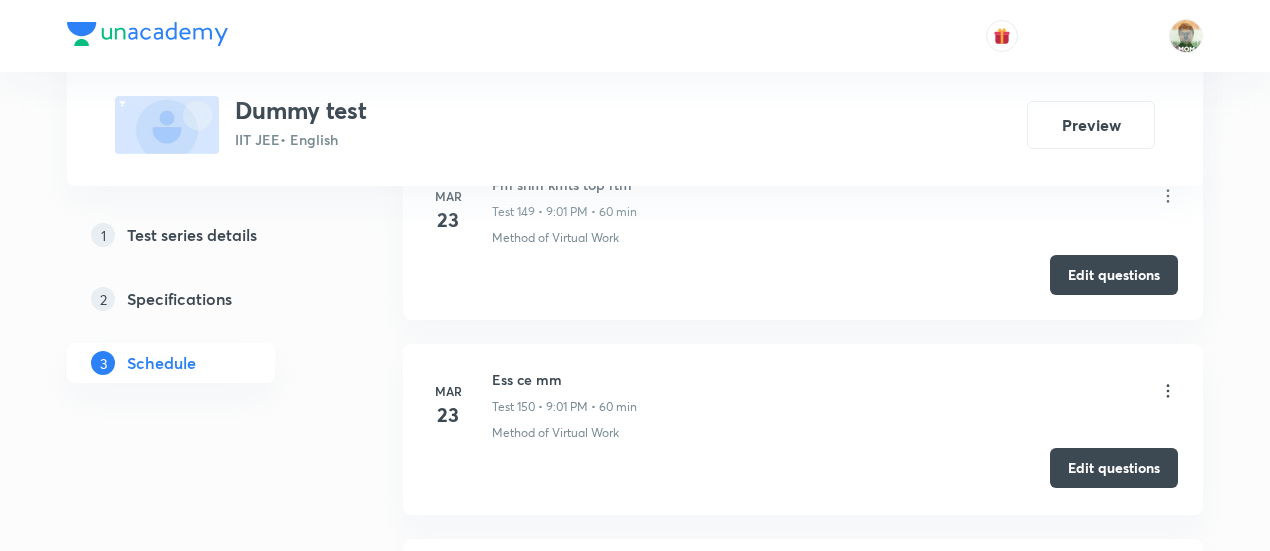 click on "Edit questions" at bounding box center (1114, 468) 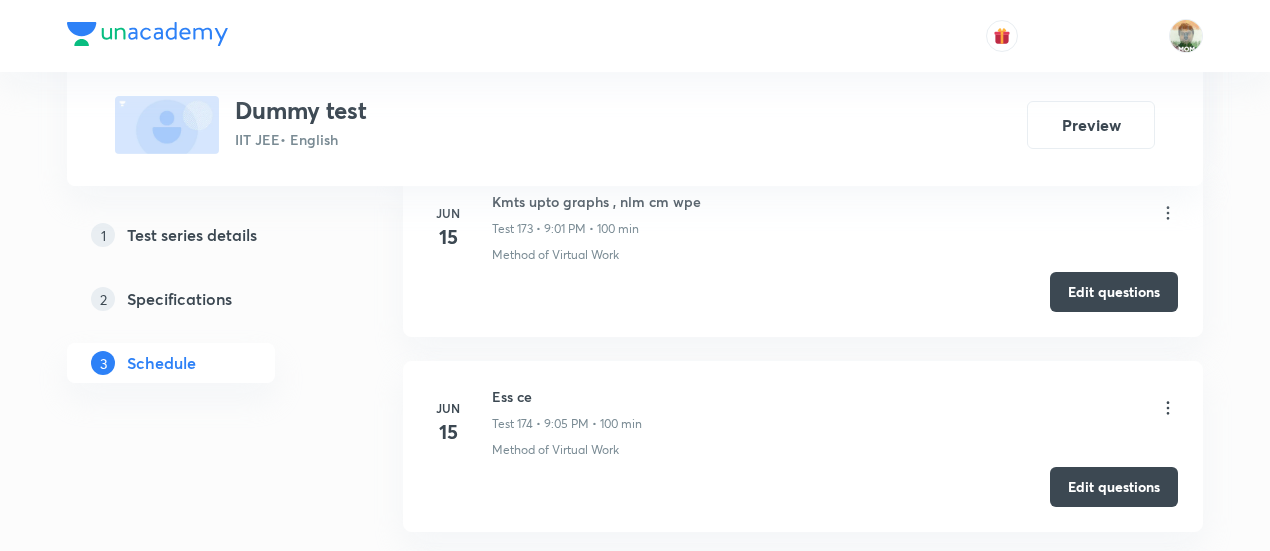 scroll, scrollTop: 39498, scrollLeft: 0, axis: vertical 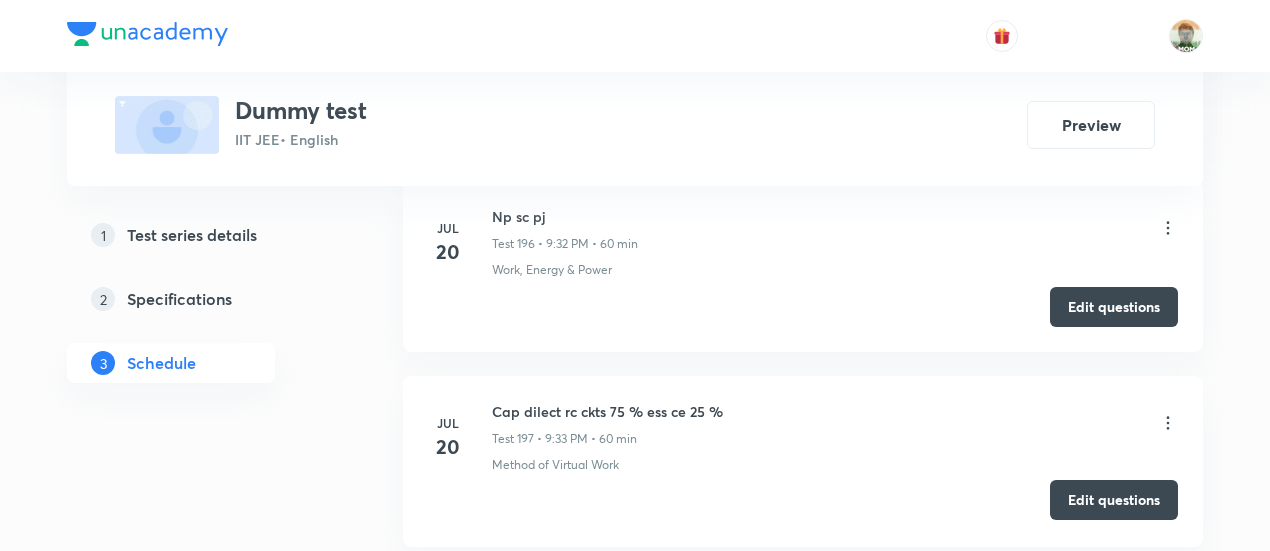 click on "Edit questions" at bounding box center (1114, 500) 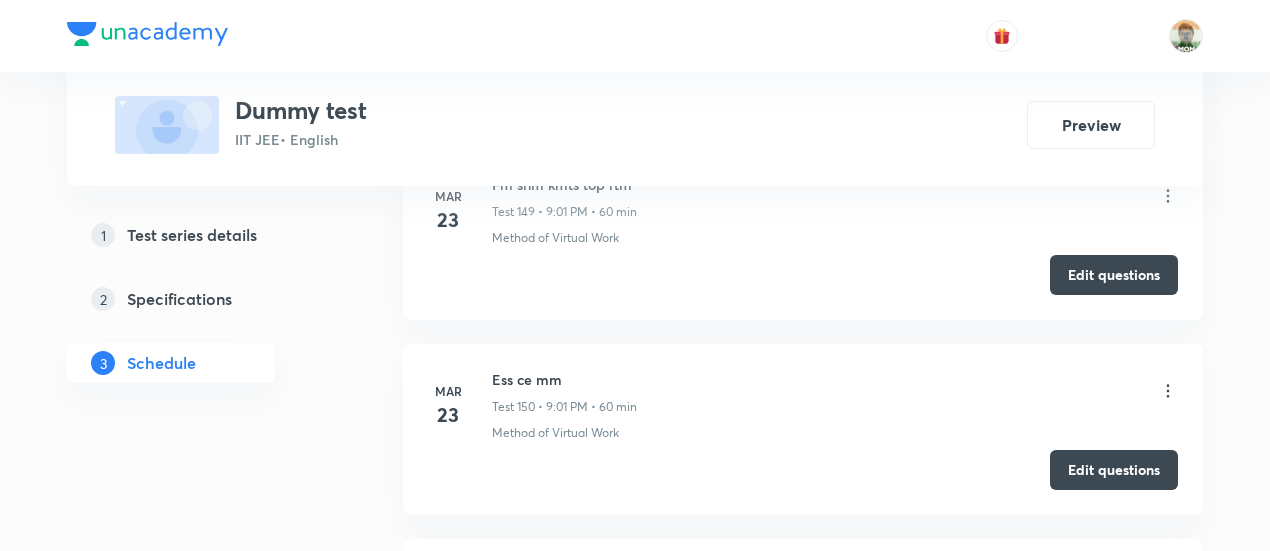 scroll, scrollTop: 23175, scrollLeft: 0, axis: vertical 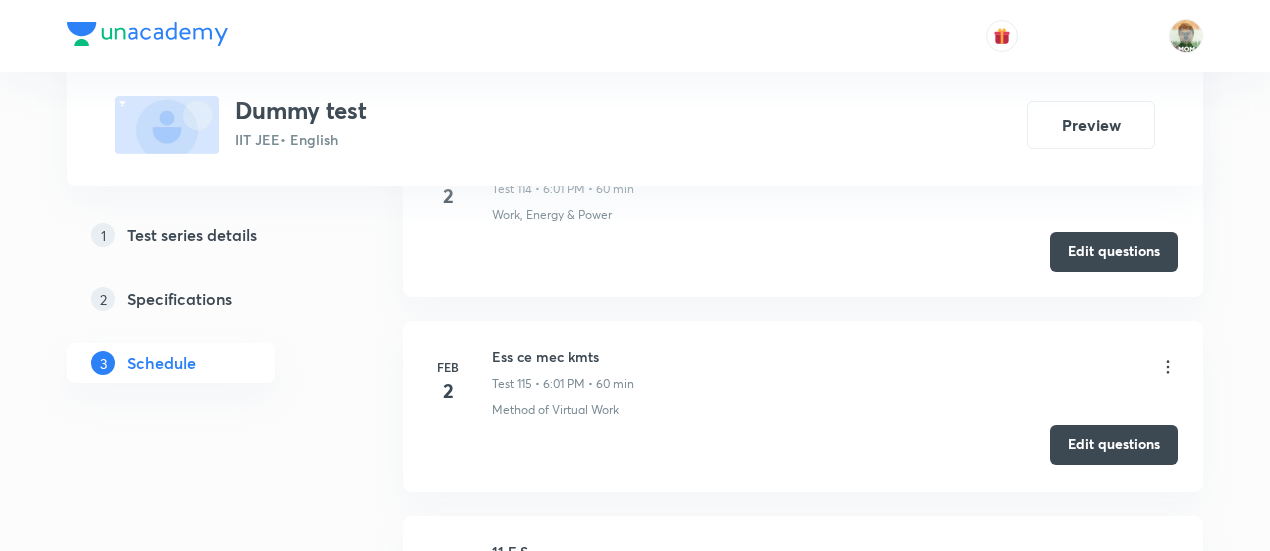 click on "Edit questions" at bounding box center (1114, 445) 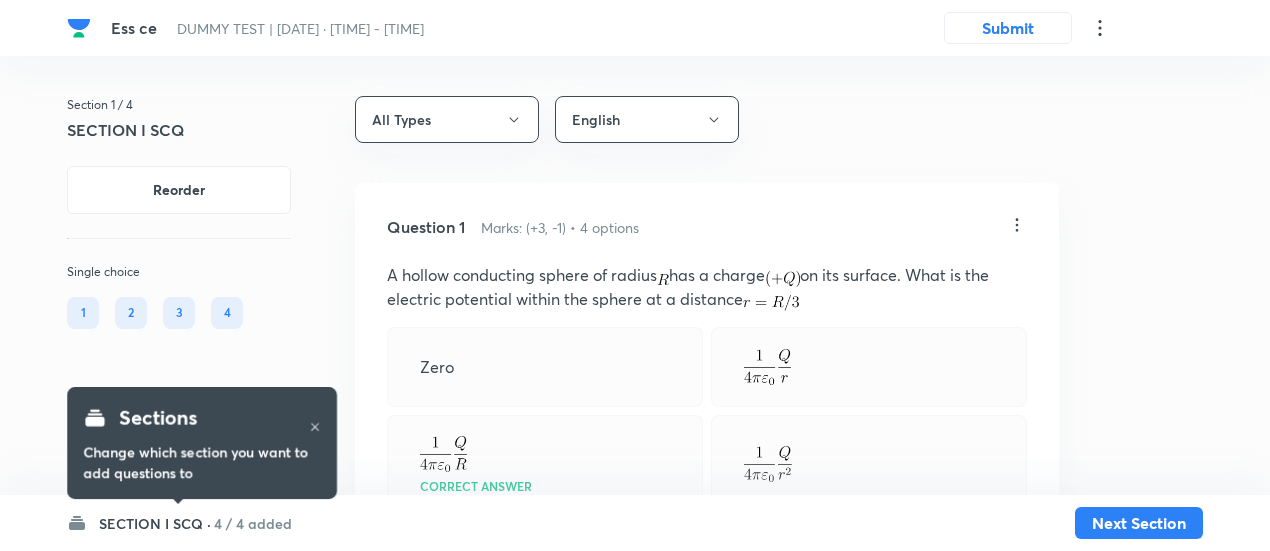 scroll, scrollTop: 0, scrollLeft: 0, axis: both 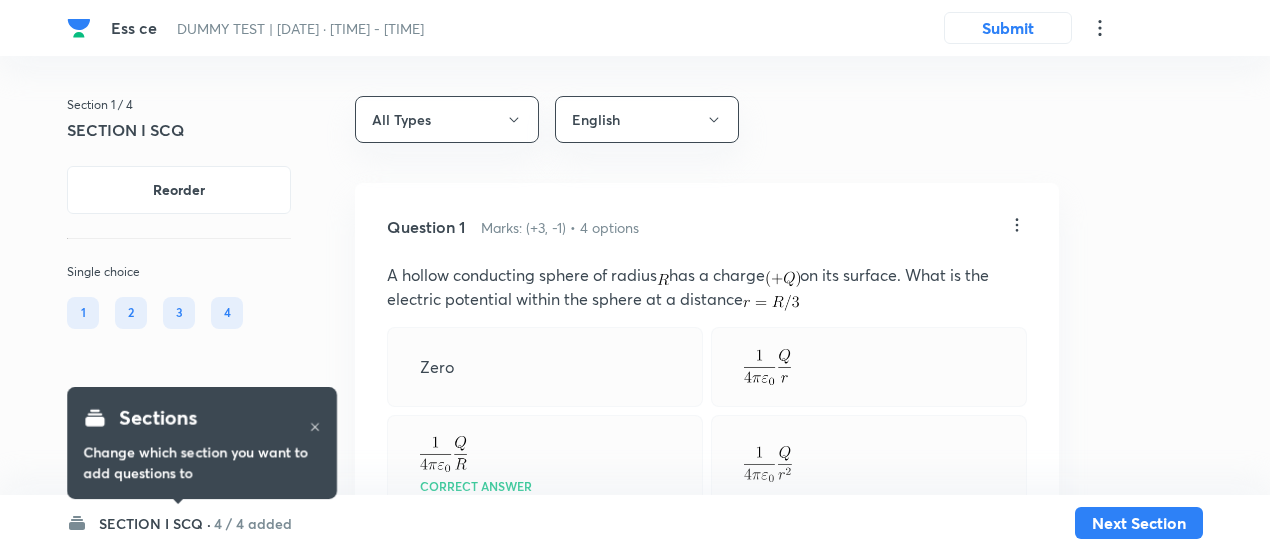 click on "4 / 4 added" at bounding box center (253, 523) 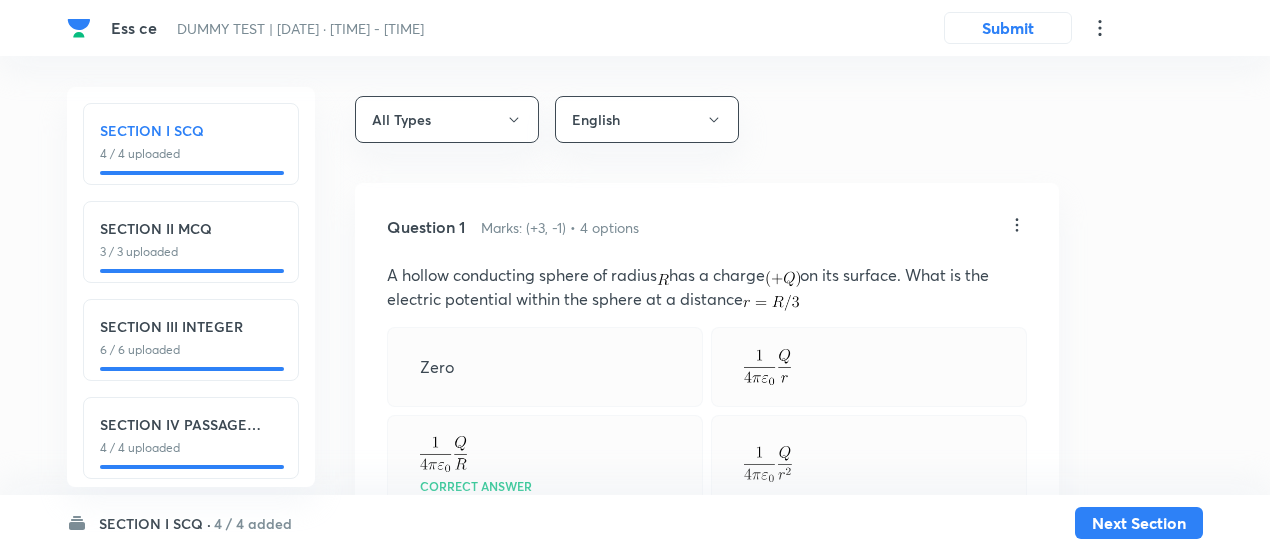 click on "6 / 6 uploaded" at bounding box center [191, 350] 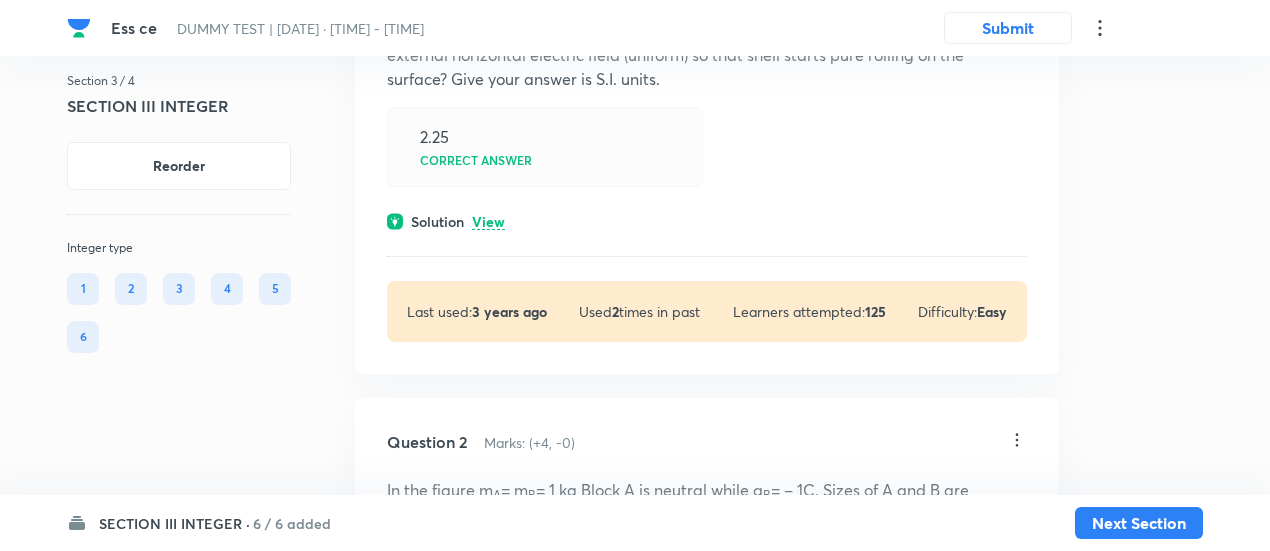 scroll, scrollTop: 313, scrollLeft: 0, axis: vertical 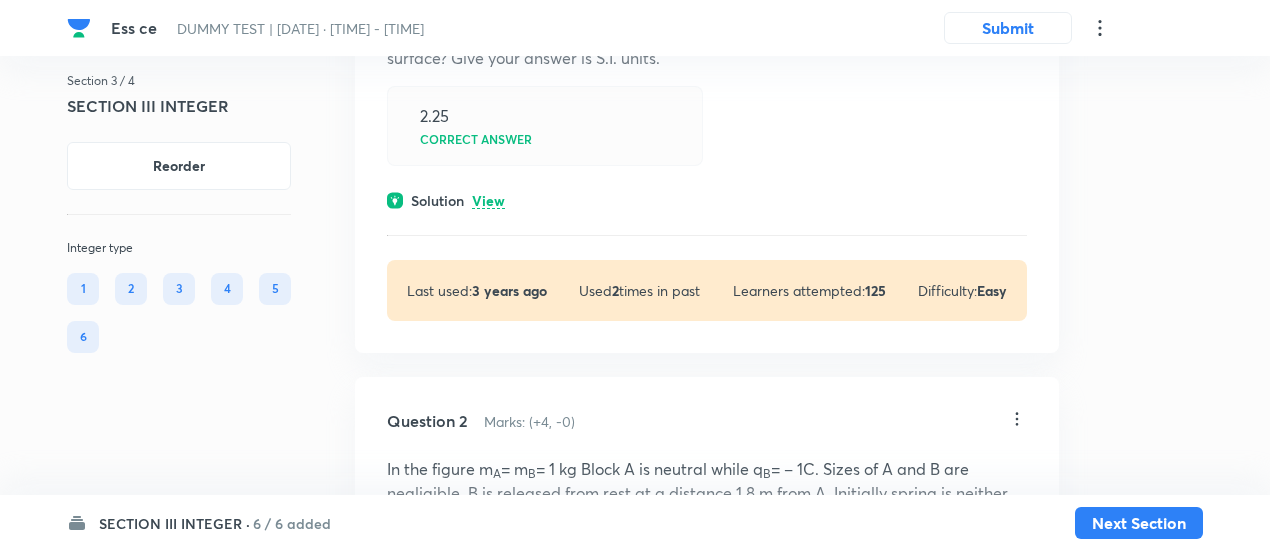 click on "View" at bounding box center [488, 201] 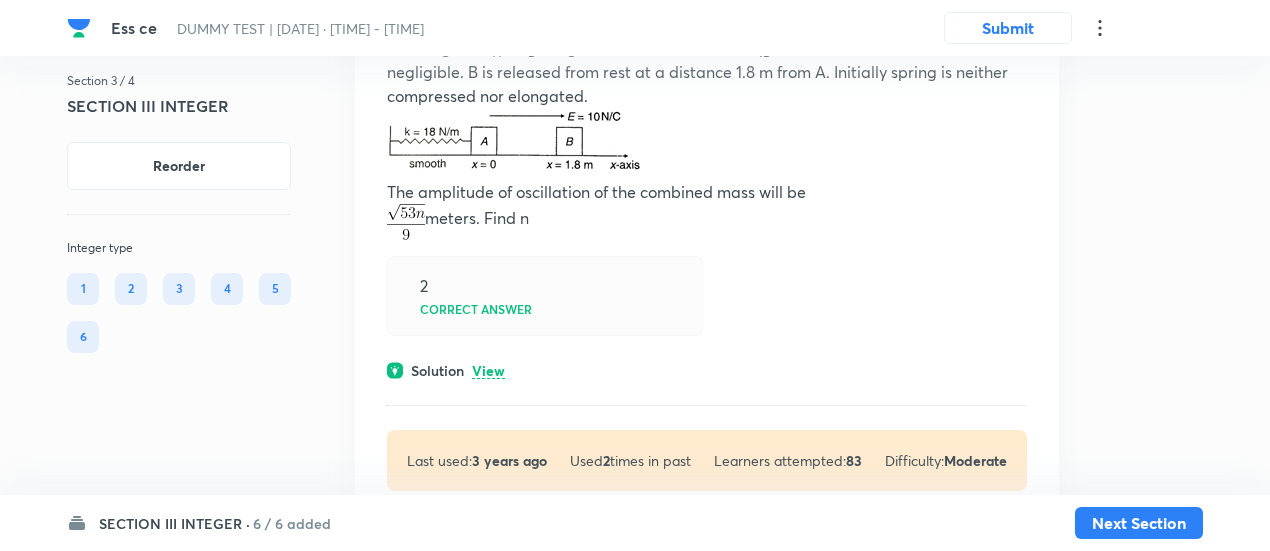 scroll, scrollTop: 1118, scrollLeft: 0, axis: vertical 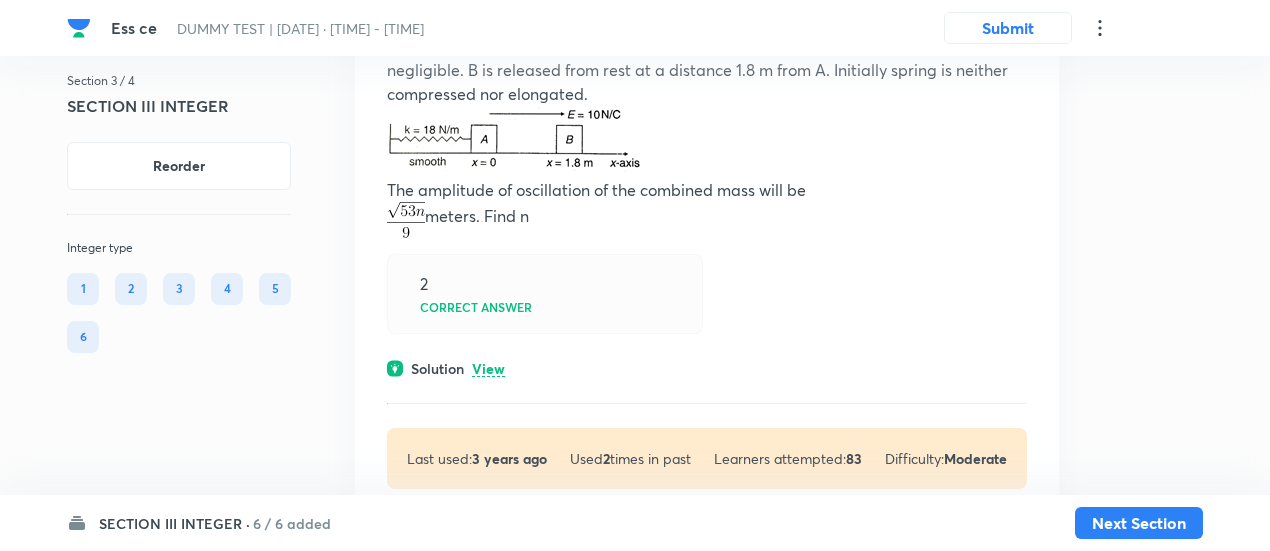 click on "View" at bounding box center (488, 369) 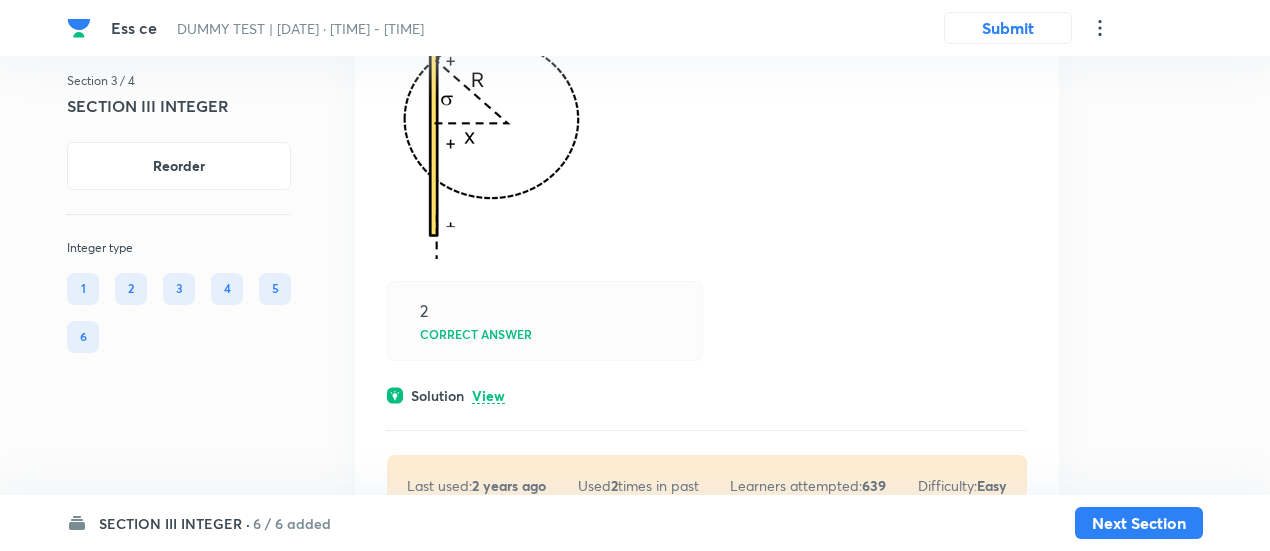 scroll, scrollTop: 2243, scrollLeft: 0, axis: vertical 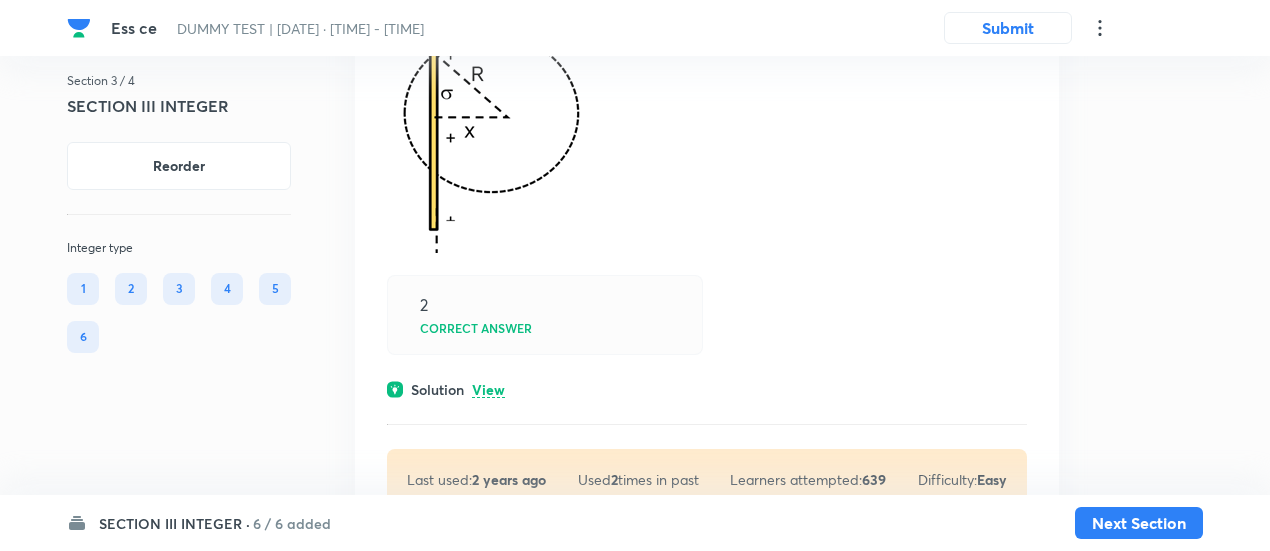 click on "View" at bounding box center (488, 390) 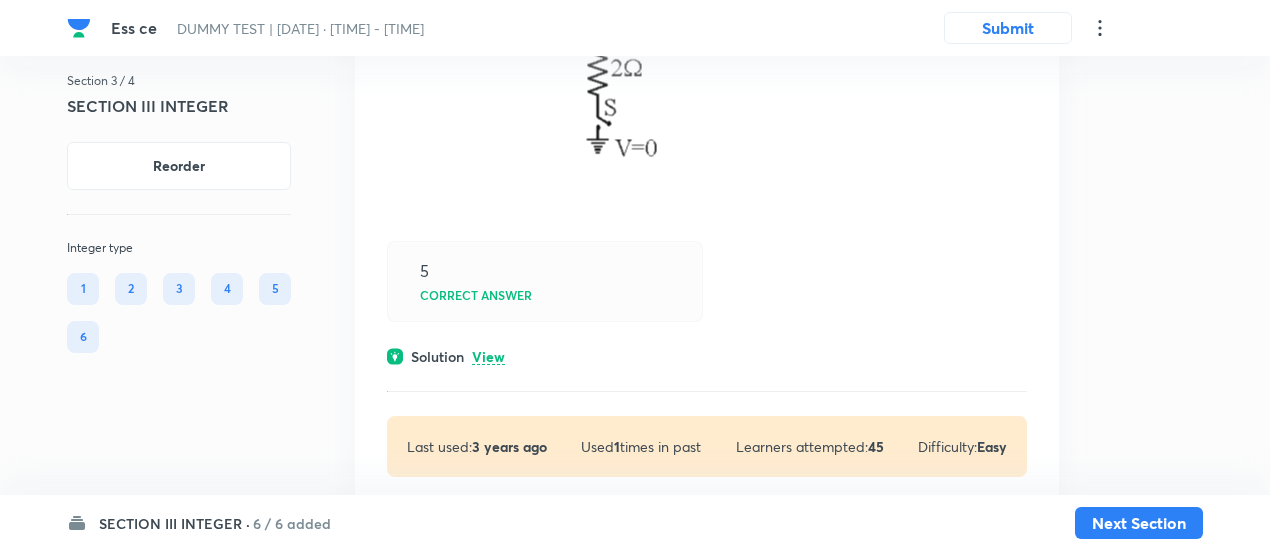 click on "View" at bounding box center [488, 357] 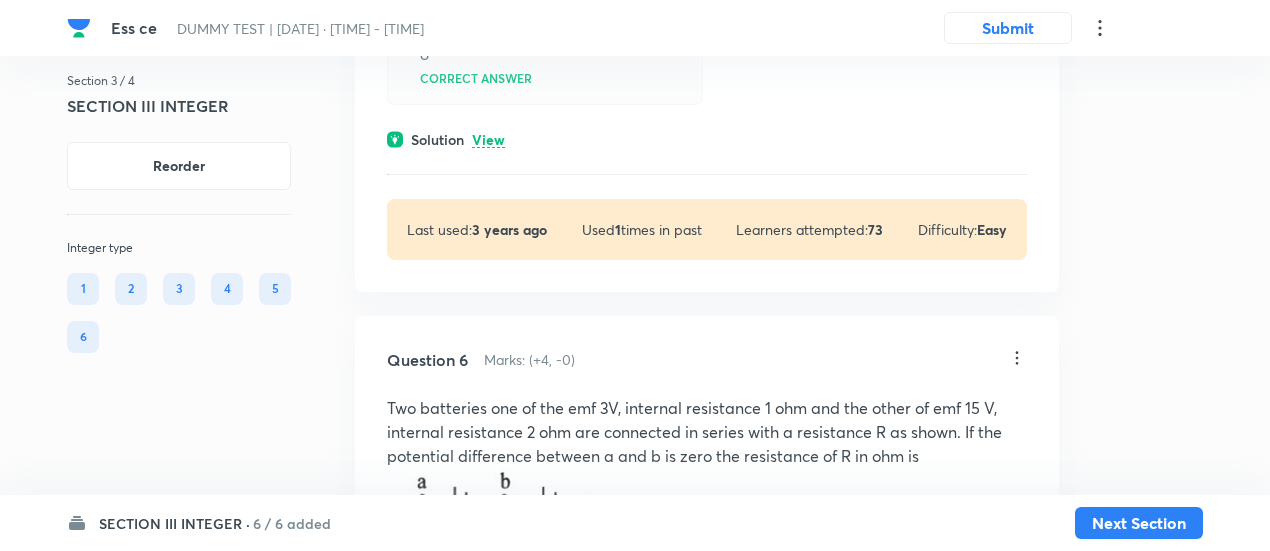 scroll, scrollTop: 4274, scrollLeft: 0, axis: vertical 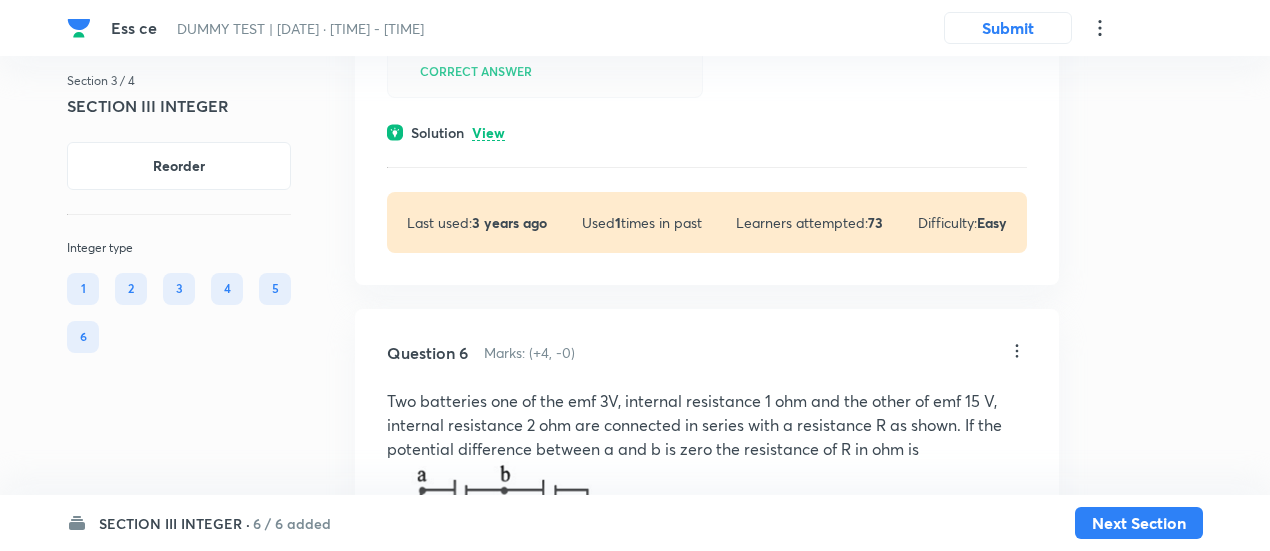 click on "View" at bounding box center [488, 133] 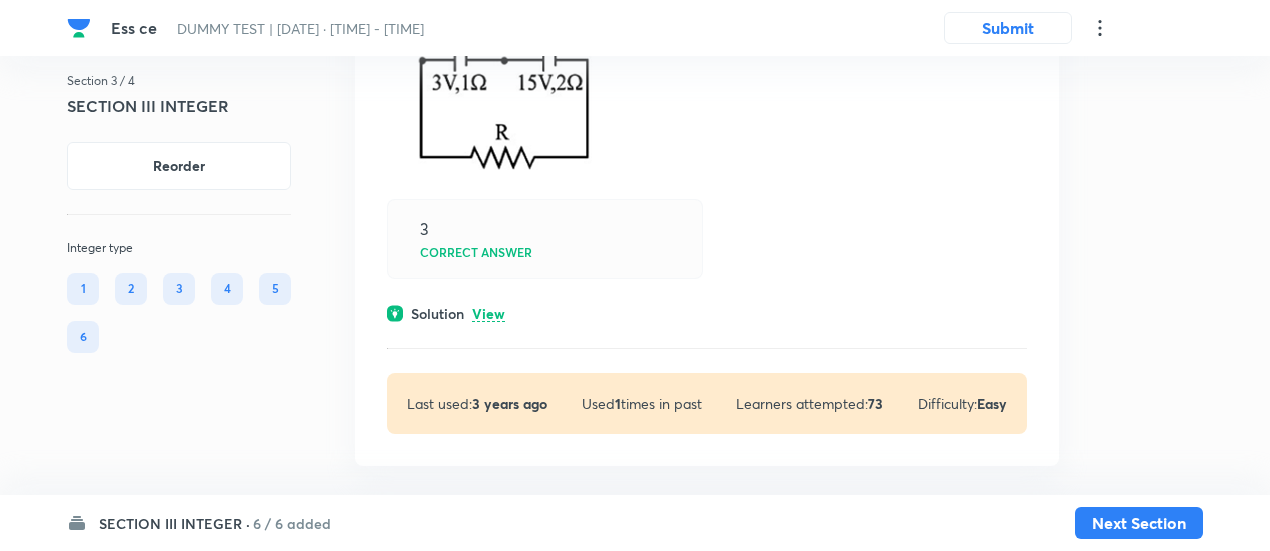 scroll, scrollTop: 4807, scrollLeft: 0, axis: vertical 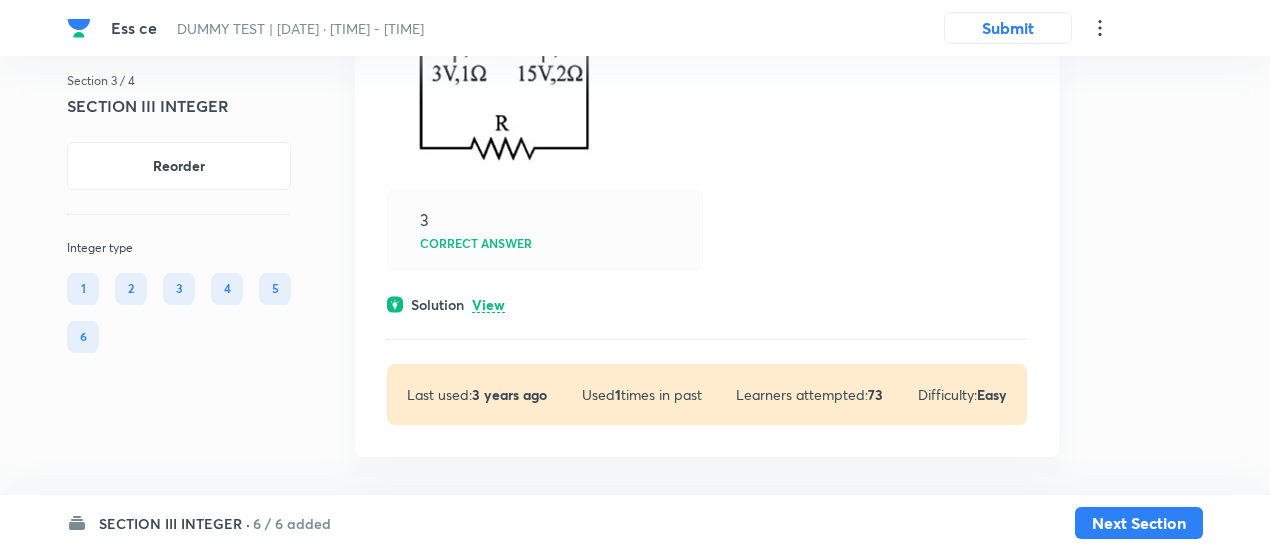 click on "View" at bounding box center [488, 305] 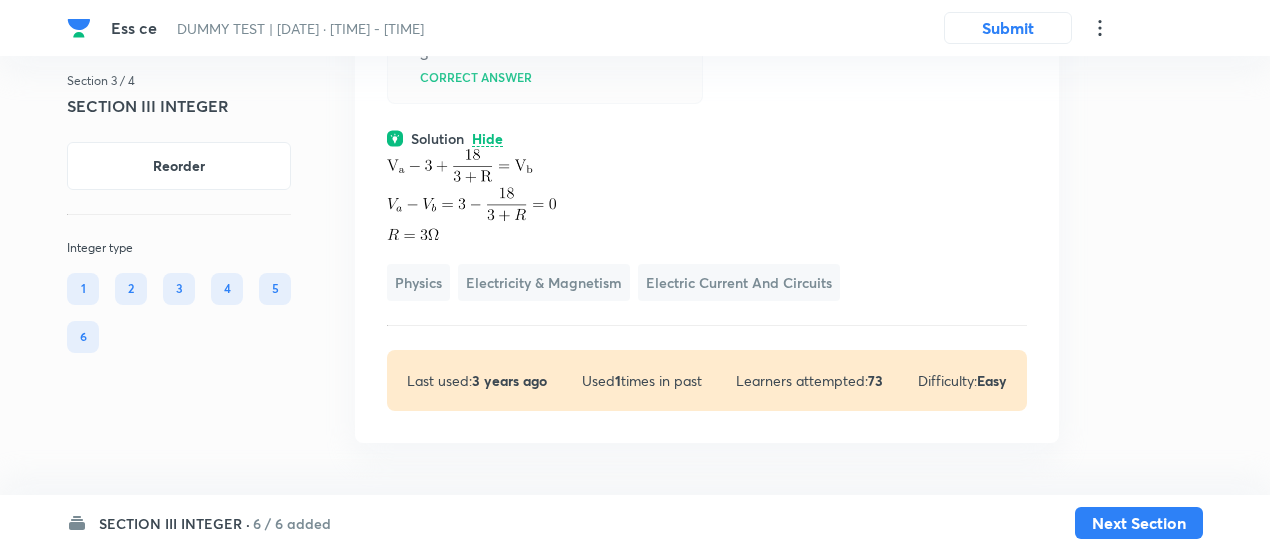 scroll, scrollTop: 4980, scrollLeft: 0, axis: vertical 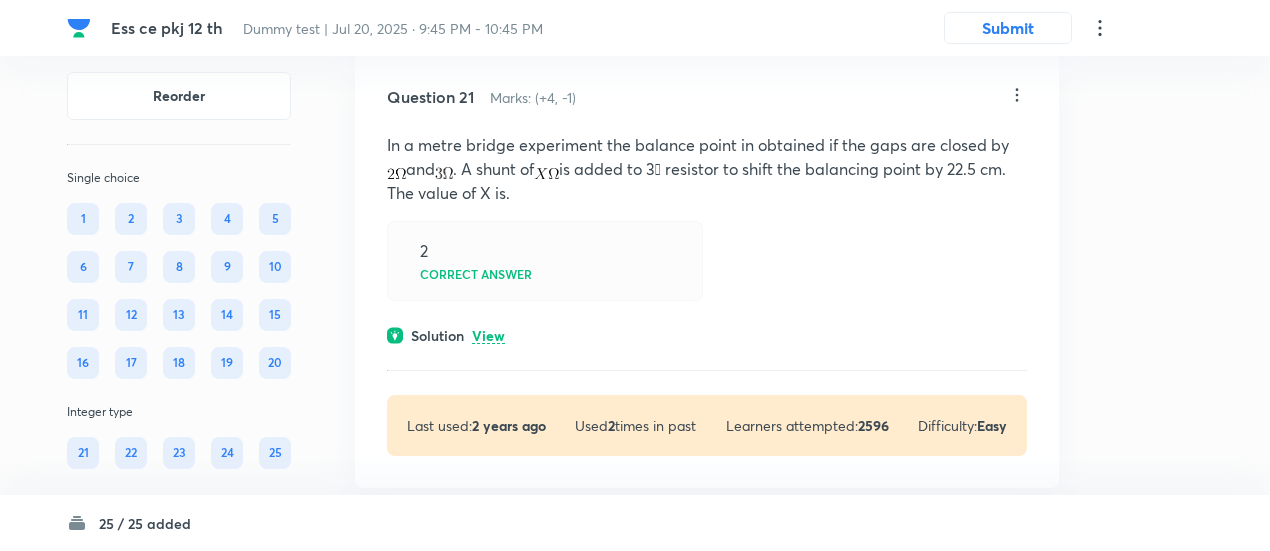 click on "View" at bounding box center (488, 336) 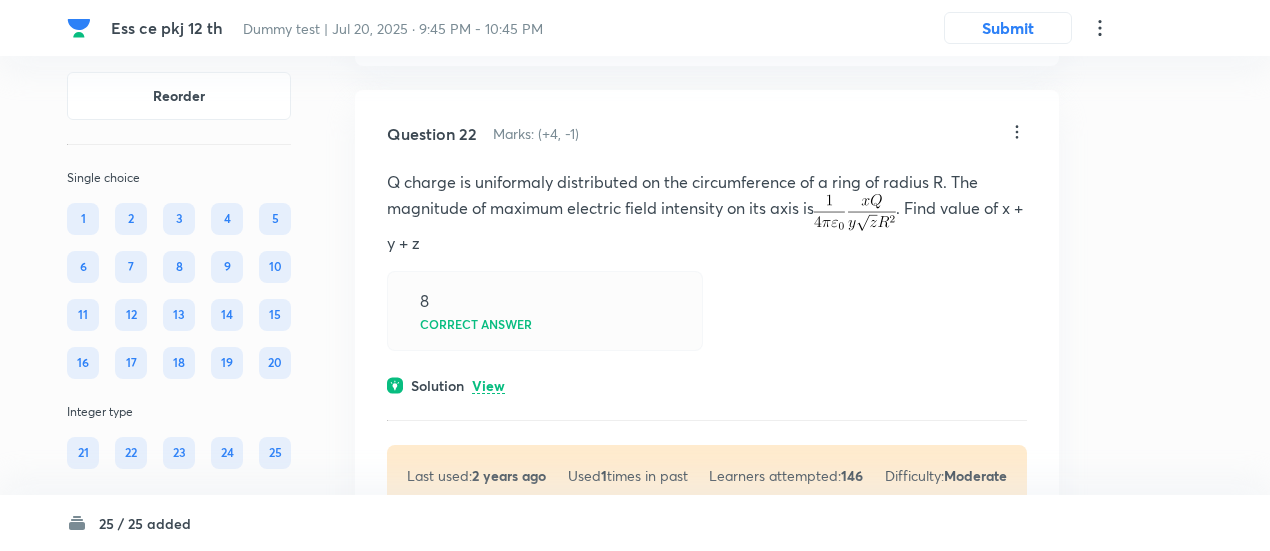 scroll, scrollTop: 14606, scrollLeft: 0, axis: vertical 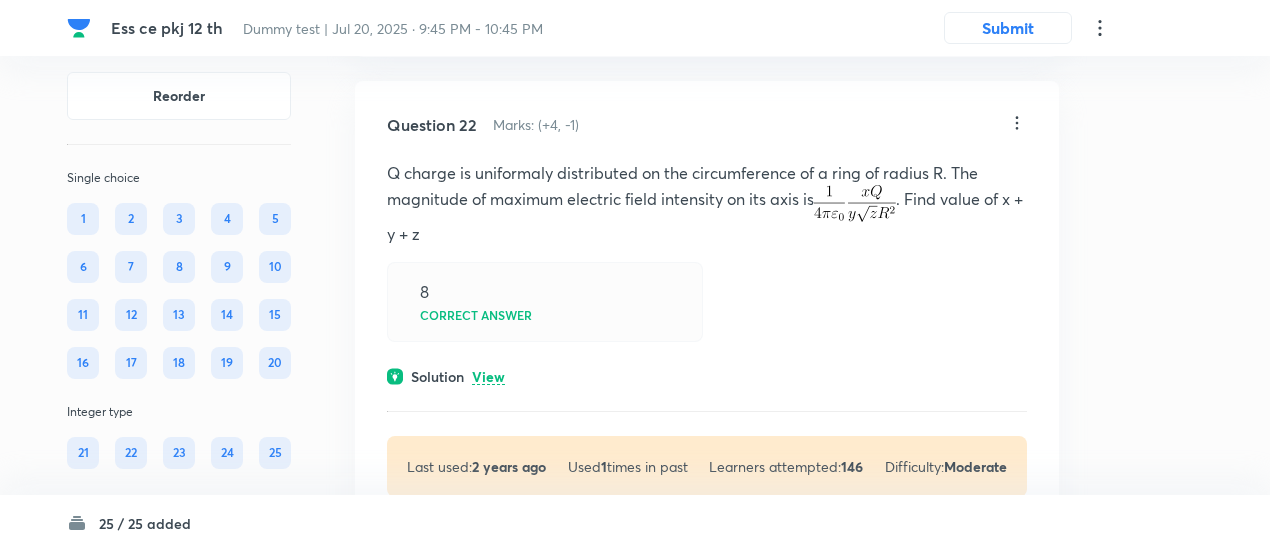 click on "View" at bounding box center [488, 377] 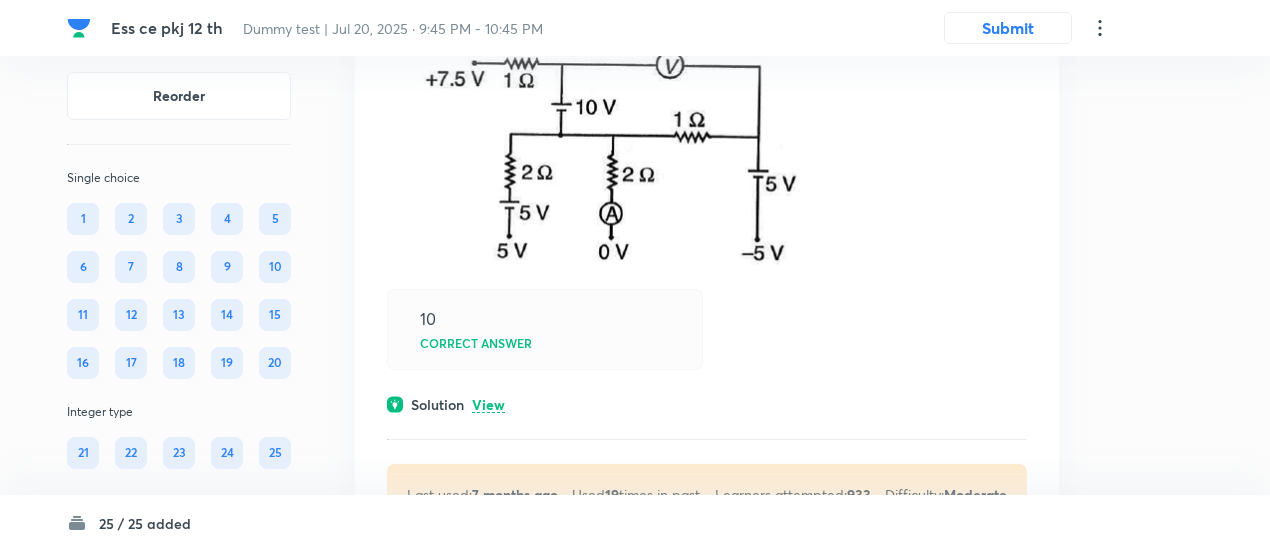 scroll, scrollTop: 15517, scrollLeft: 0, axis: vertical 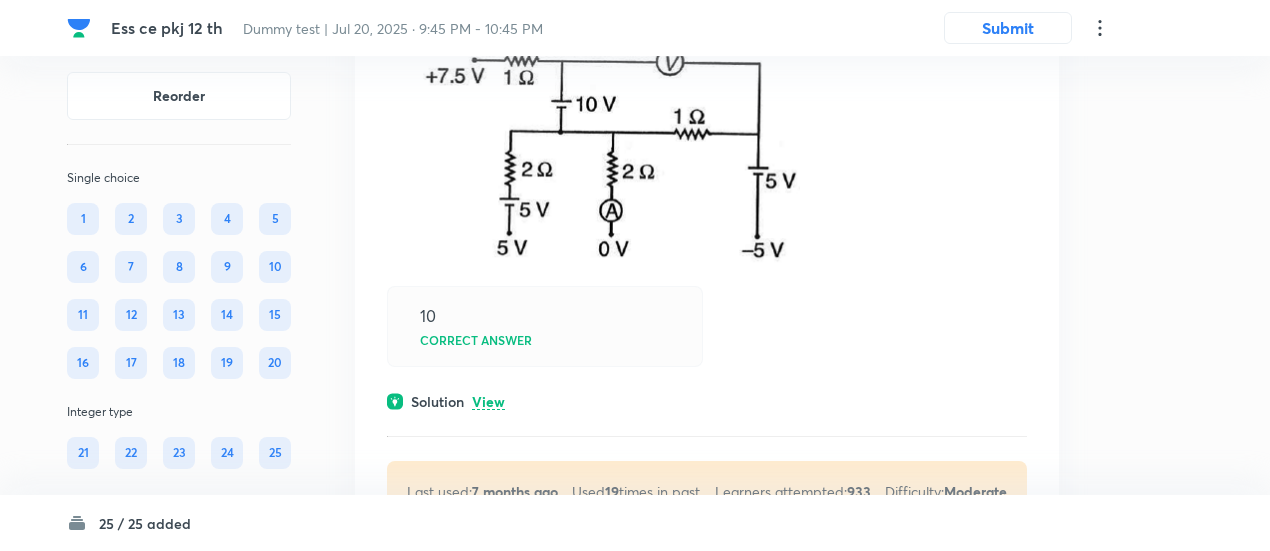 click on "View" at bounding box center (488, 402) 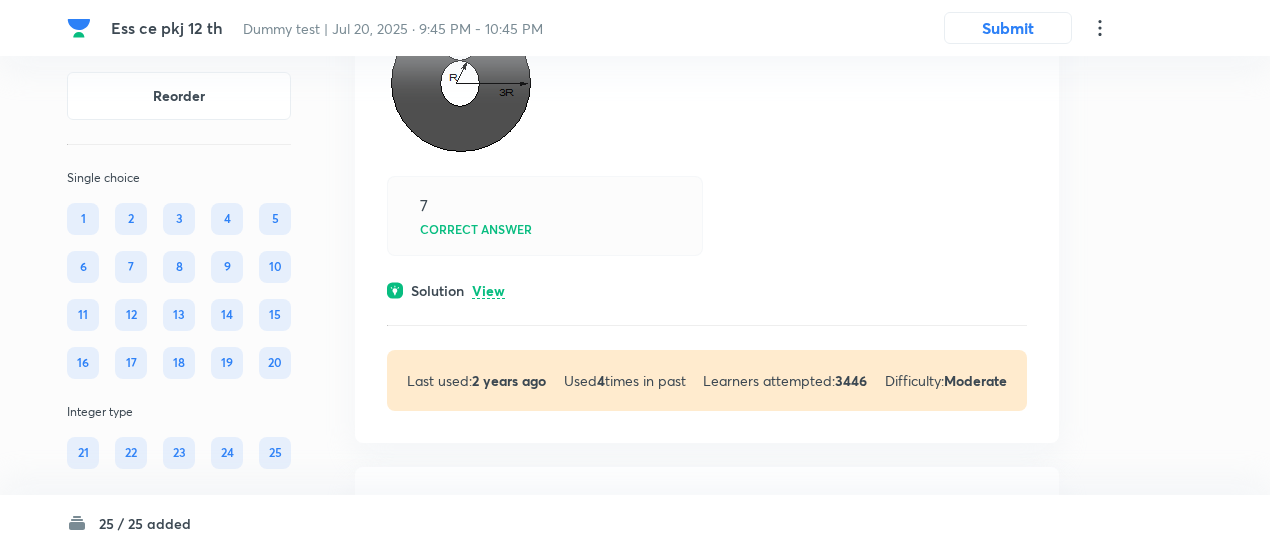 scroll, scrollTop: 16663, scrollLeft: 0, axis: vertical 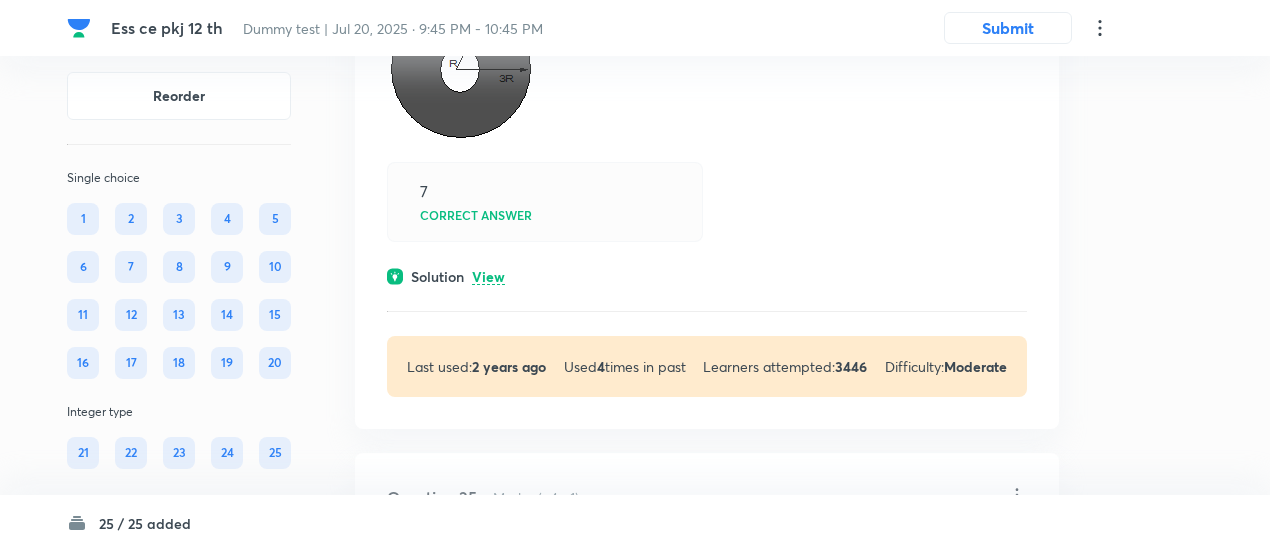 click on "View" at bounding box center (488, 277) 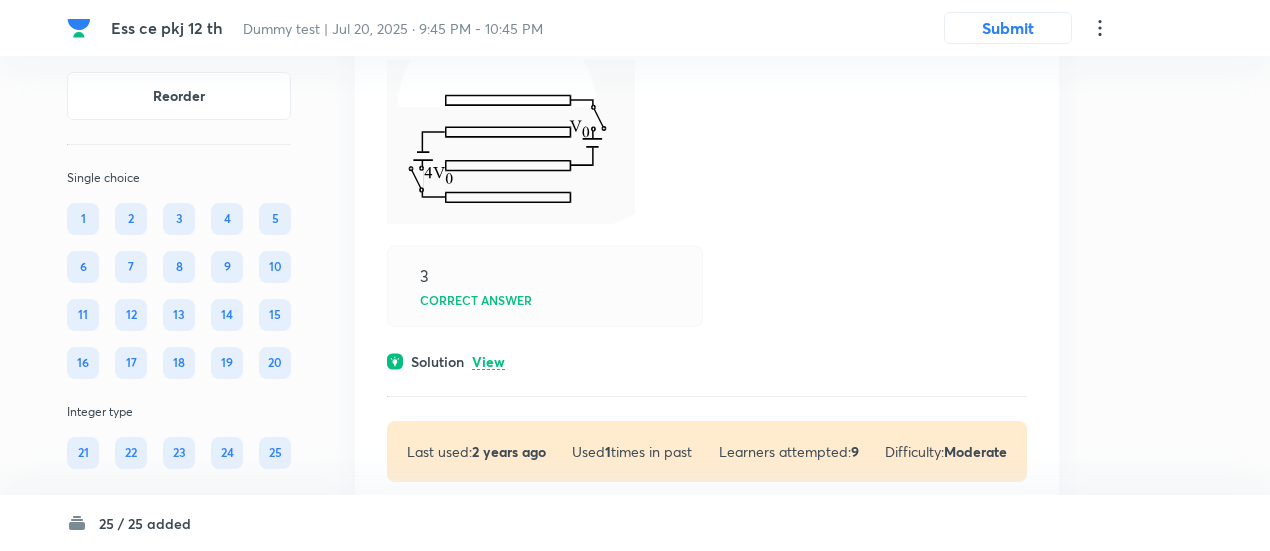 scroll, scrollTop: 17720, scrollLeft: 0, axis: vertical 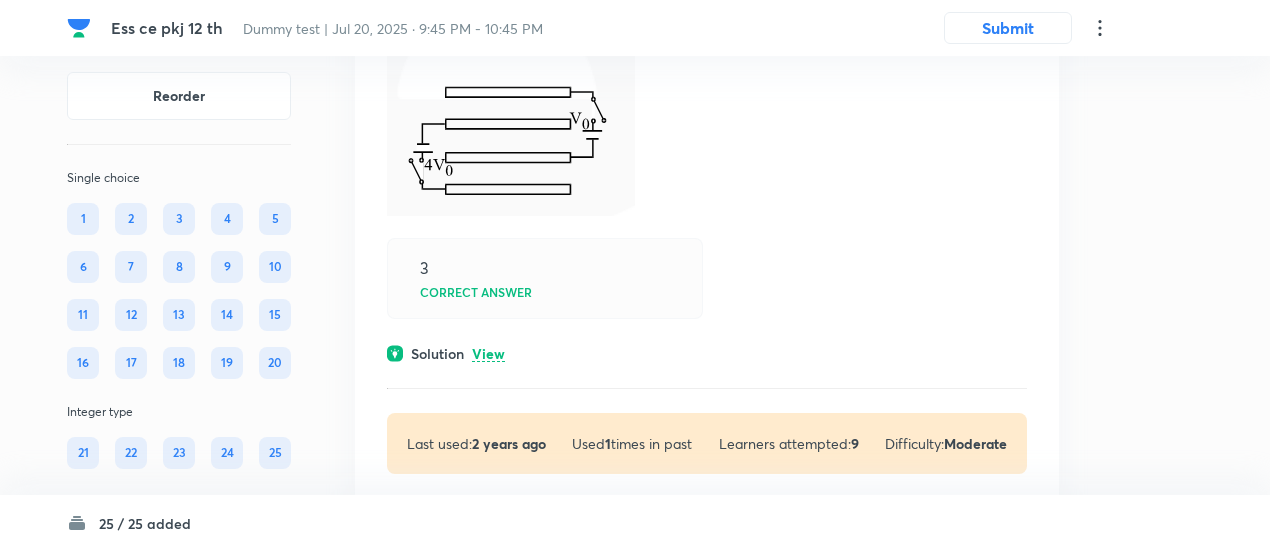 click on "View" at bounding box center (488, 354) 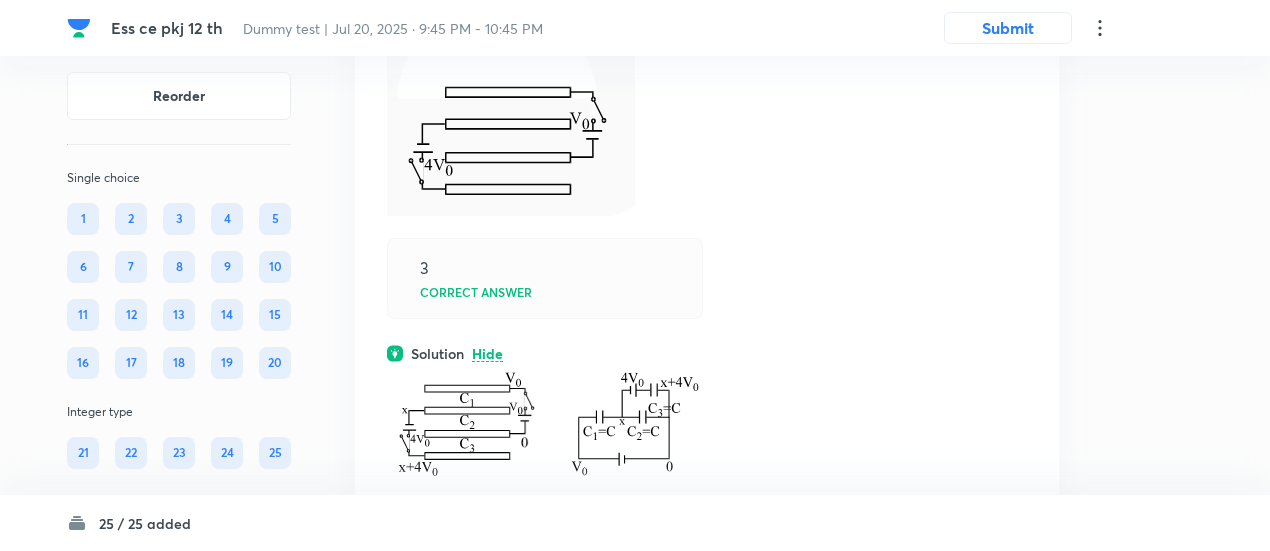 scroll, scrollTop: 18068, scrollLeft: 0, axis: vertical 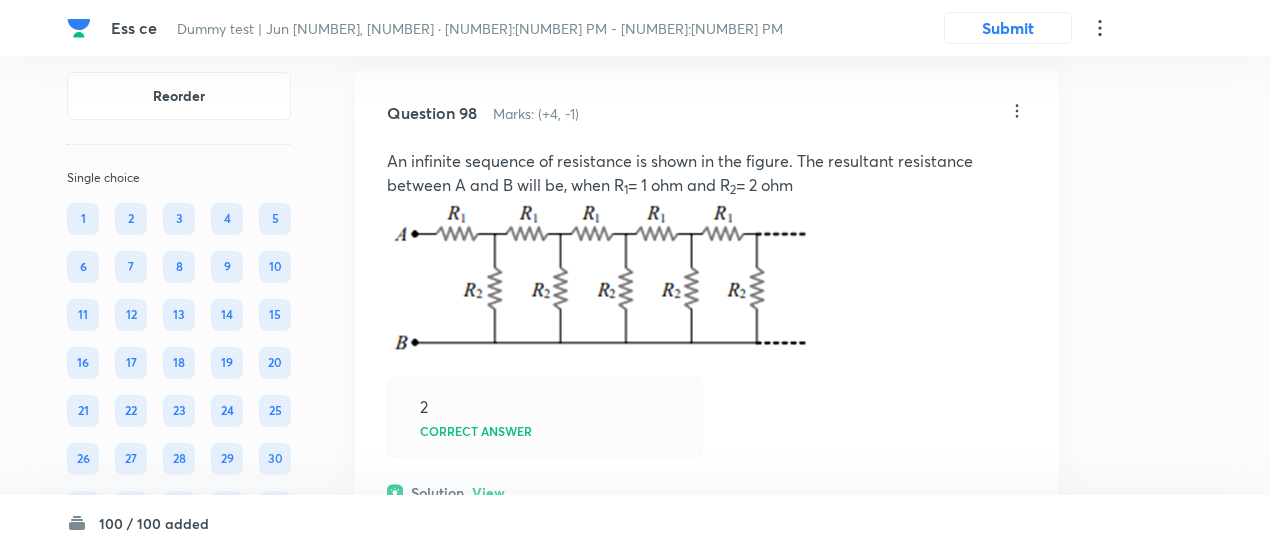 click on "Ess ce Dummy test | Jun 15, 2025 · 9:05 PM - 10:45 PM Submit Reorder Single choice 1 2 3 4 5 6 7 8 9 10 11 12 13 14 15 16 17 18 19 20 21 22 23 24 25 26 27 28 29 30 31 32 33 34 35 36 37 38 39 40 41 42 43 44 45 46 47 48 49 50 51 52 53 54 55 56 57 58 59 60 61 62 63 64 65 66 67 68 69 70 Integer type 71 72 73 74 75 76 77 78 79 80 81 82 83 84 85 86 87 88 89 90 91 92 93 94 95 96 97 98 99 100 All Types English Question 1 Marks: (+4, -1) • 4 options A non conducting semicircular disc (as shown in figure) has a uniform surface charge density  . The electric potential at the centre of the disc :- Correct answer Solution View Last used:  6 months ago Used  4  times in past Learners attempted:  379 Difficulty: Moderate Question 2 Marks: (+4, -1) • 4 options Given below are two statements: one is labelled as Assertion (A) and the other is labelled as Reason (R). Assertion (A) : Work done by electric field on moving a positive charge on an equipotential surface is always zero.  (A) is correct but (R) is not correct 3" at bounding box center [635, -29395] 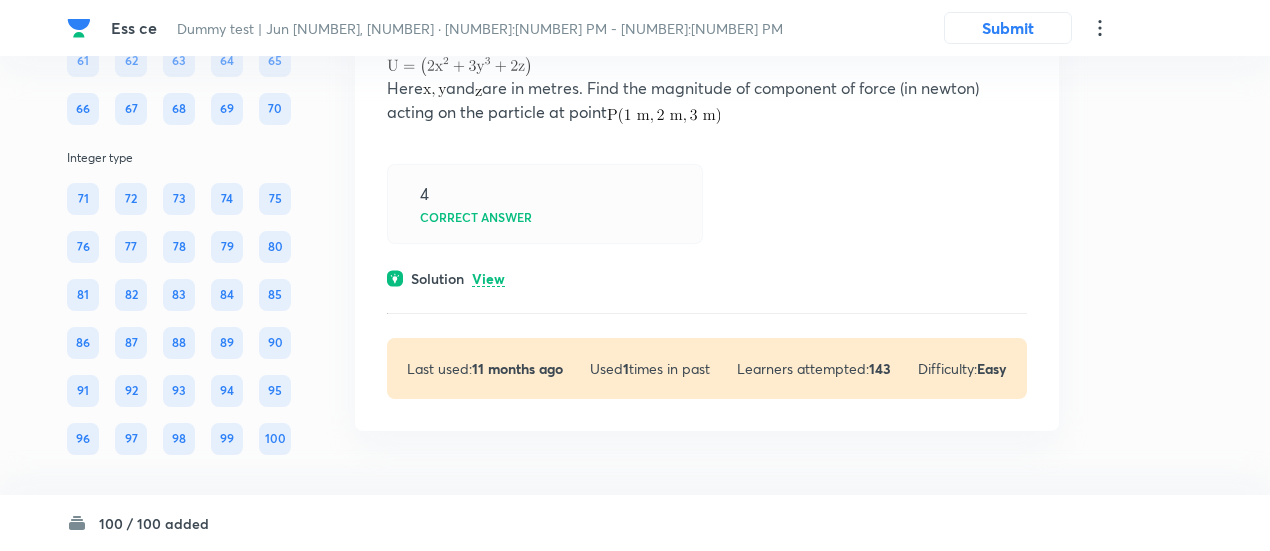 scroll, scrollTop: 63052, scrollLeft: 0, axis: vertical 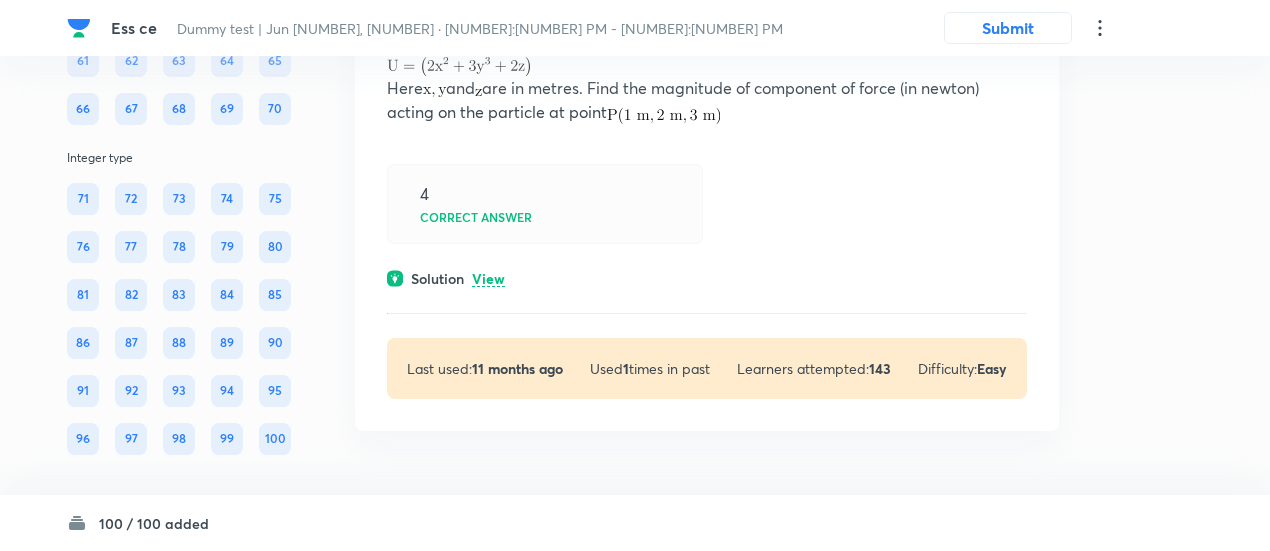 click on "View" at bounding box center (488, 279) 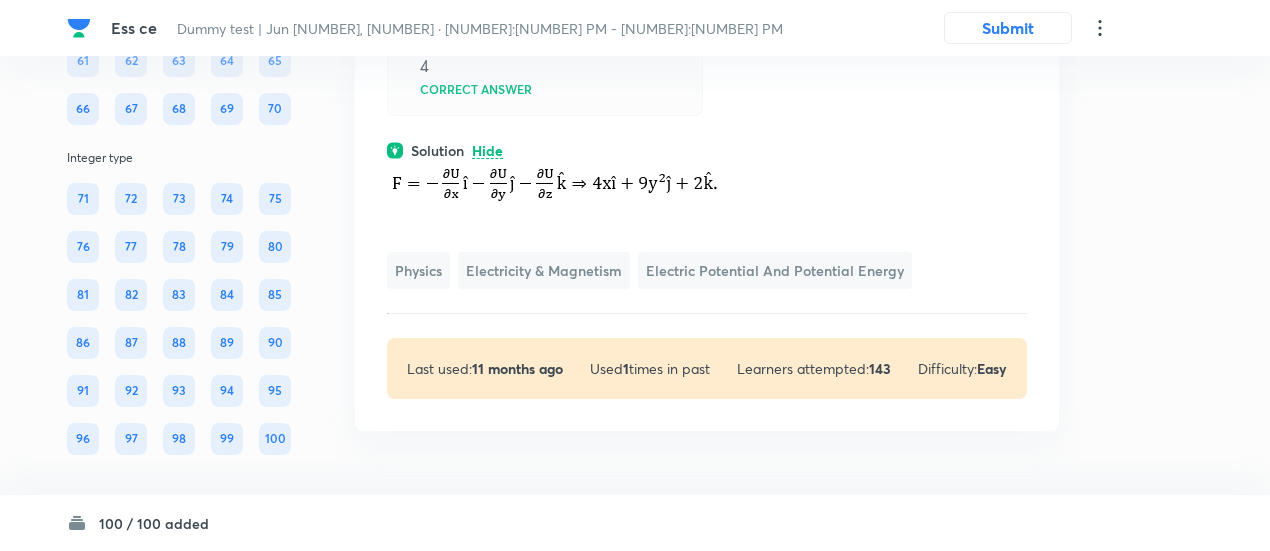 scroll, scrollTop: 62510, scrollLeft: 0, axis: vertical 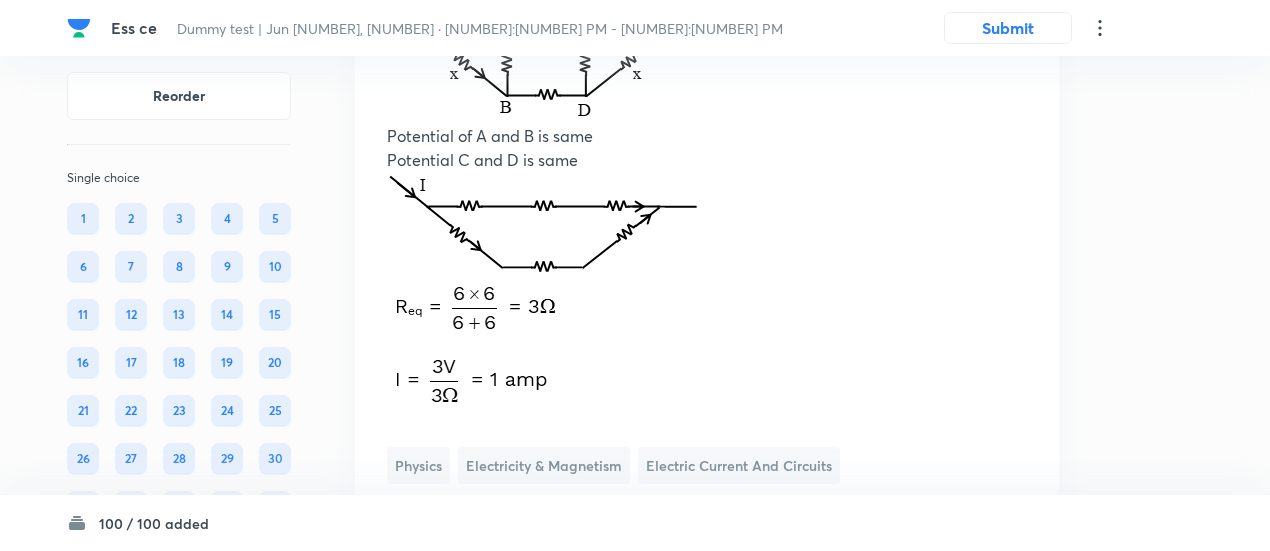 click on "View" at bounding box center [488, -675] 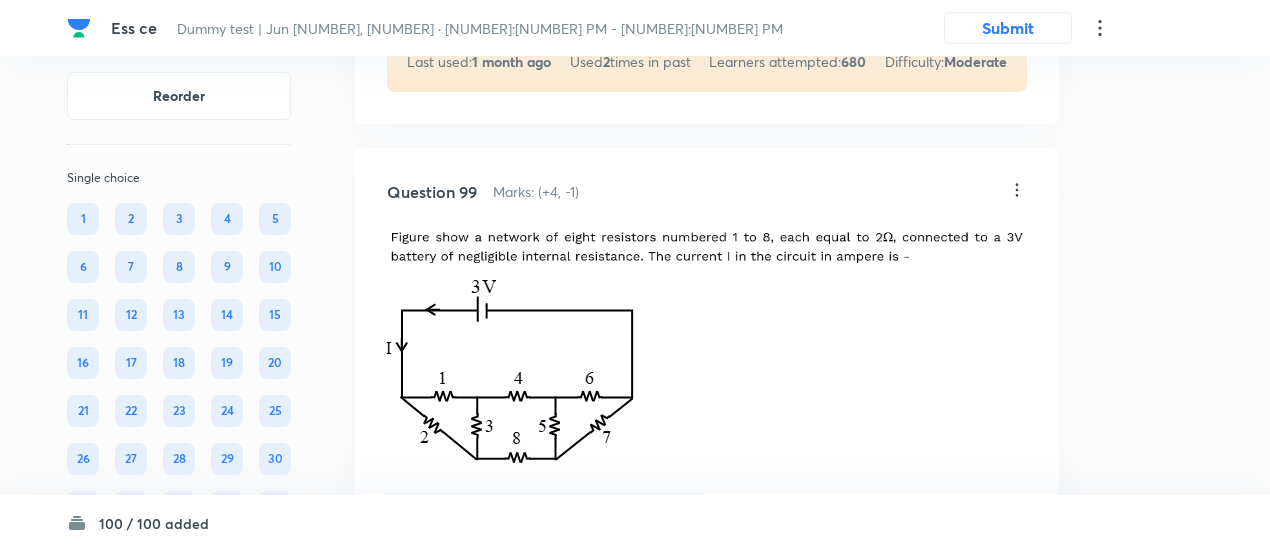 scroll, scrollTop: 61259, scrollLeft: 0, axis: vertical 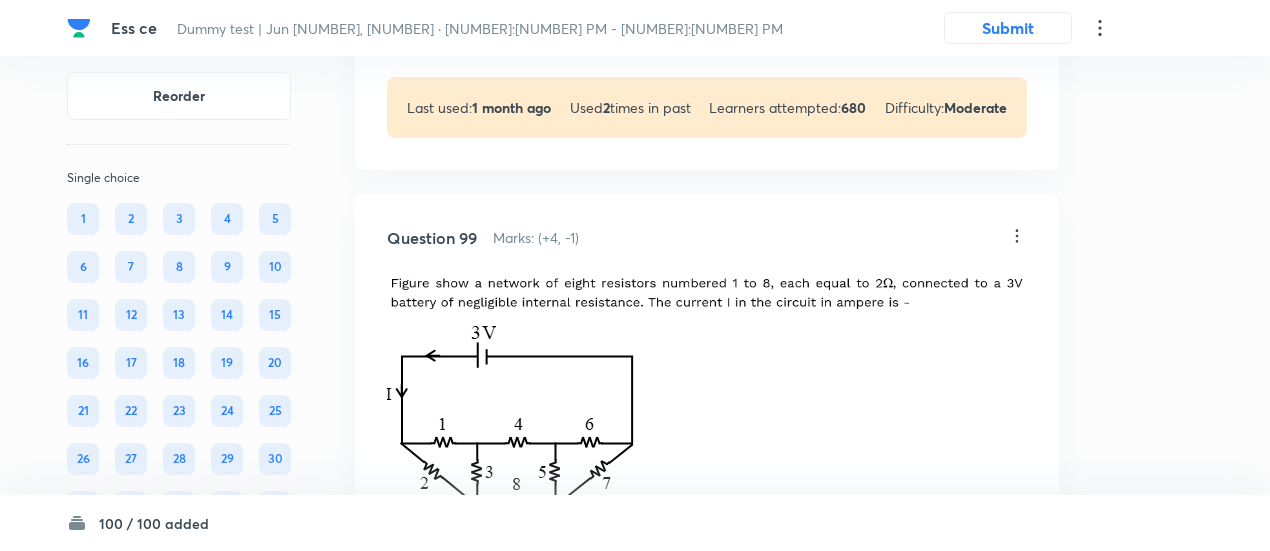 click on "View" at bounding box center [488, -667] 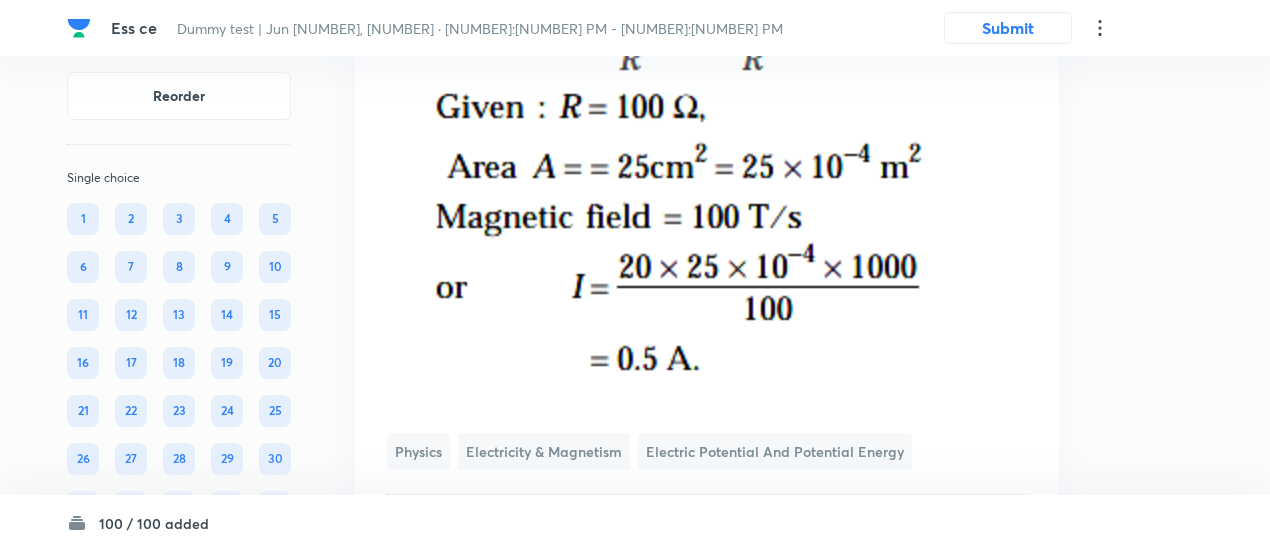 scroll, scrollTop: 60741, scrollLeft: 0, axis: vertical 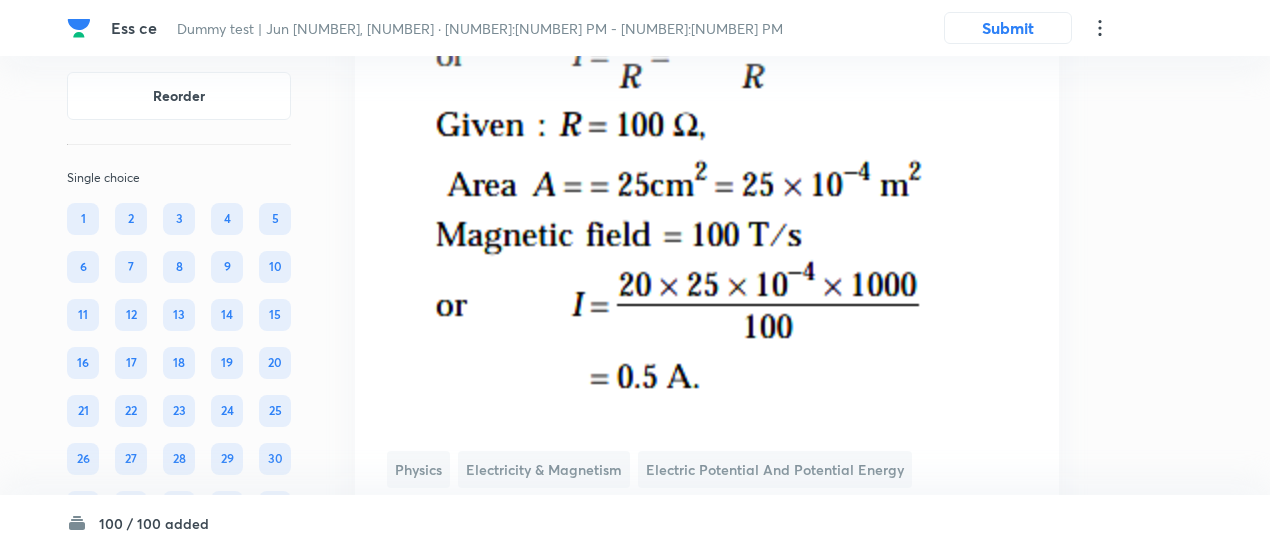 click on "View" at bounding box center [488, -617] 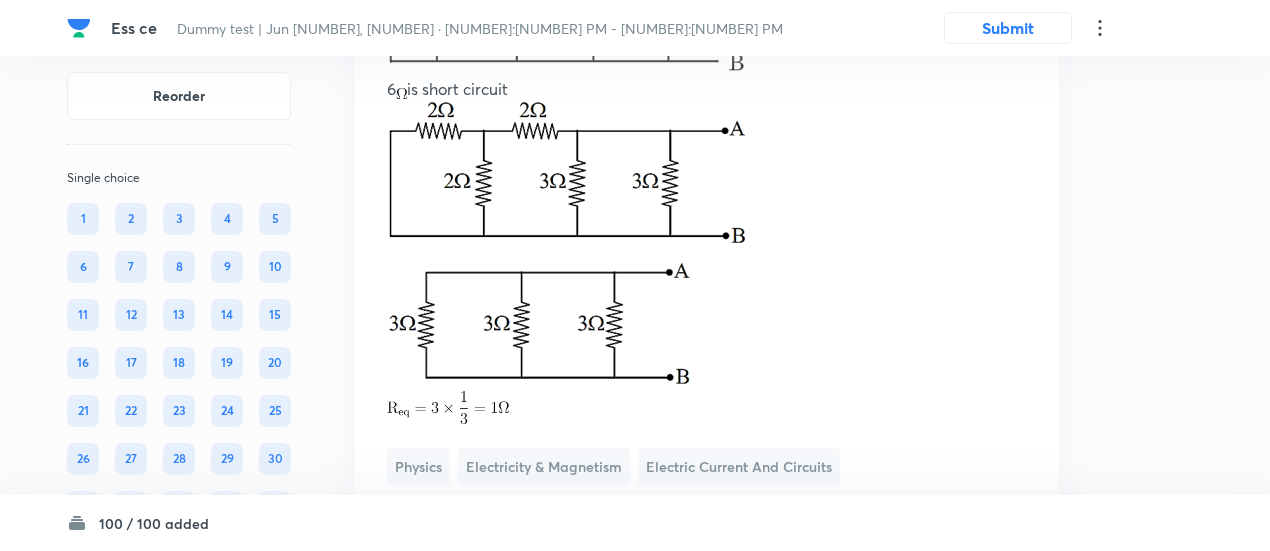 scroll, scrollTop: 60129, scrollLeft: 0, axis: vertical 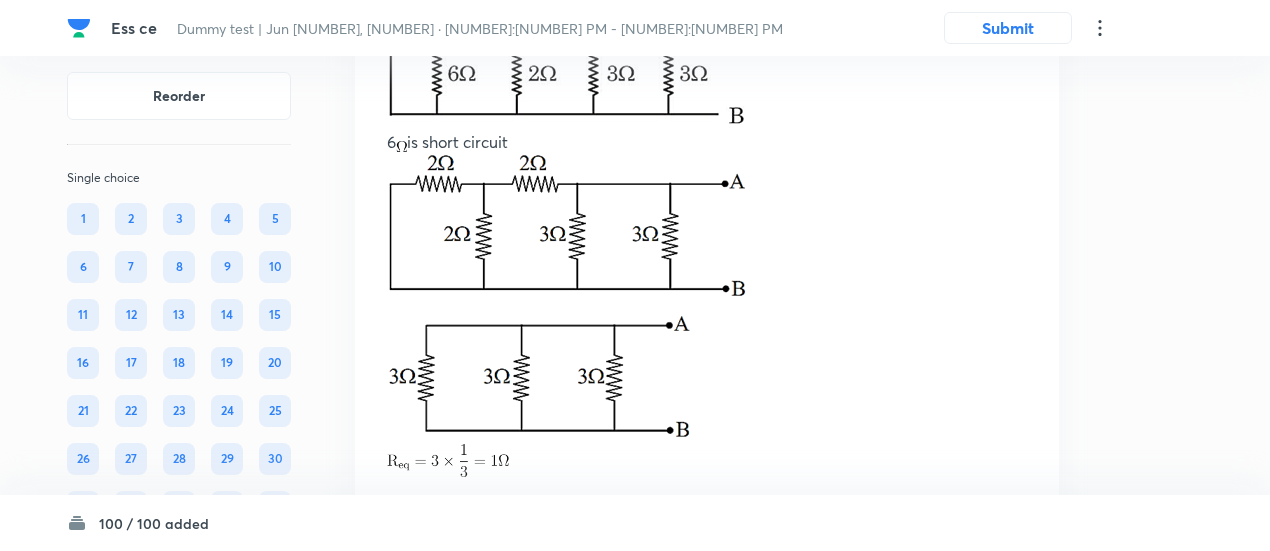 click on "View" at bounding box center (488, -519) 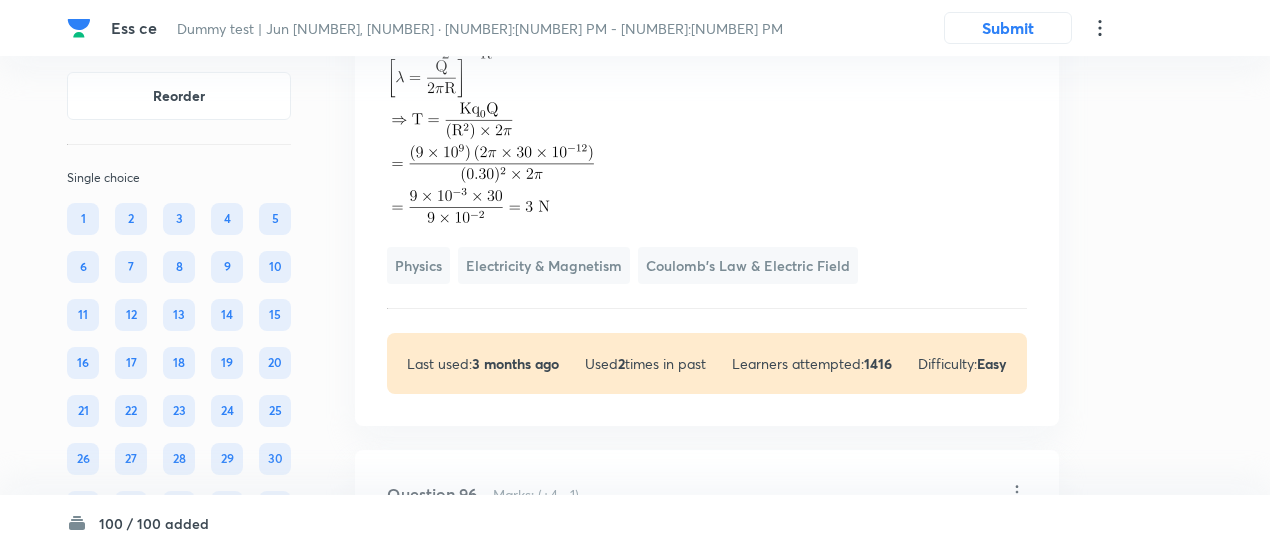 scroll, scrollTop: 59737, scrollLeft: 0, axis: vertical 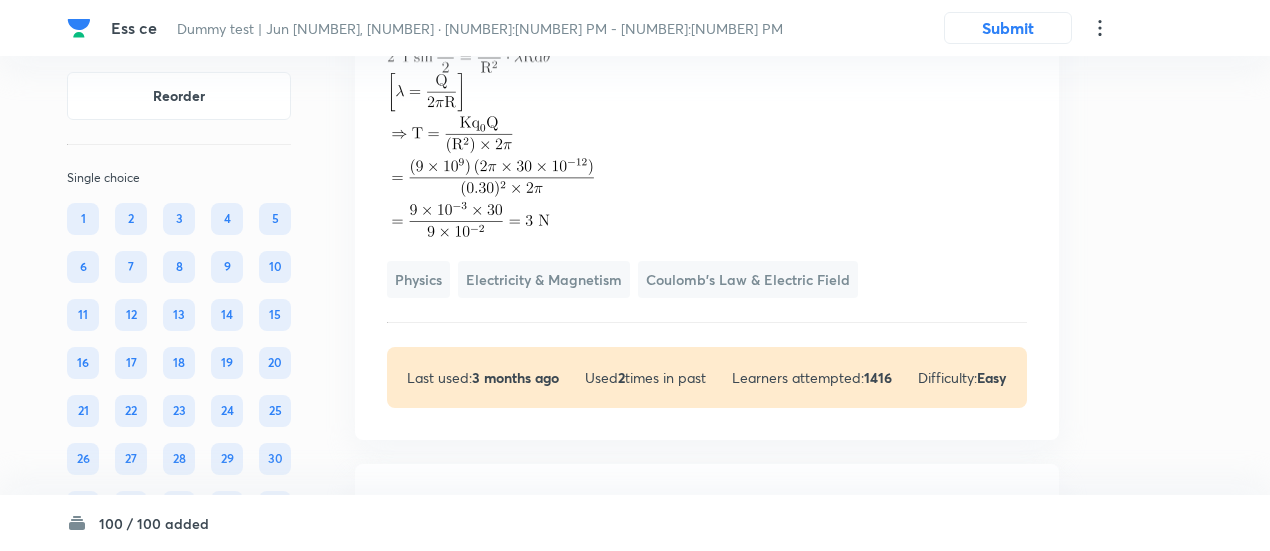 click on "View" at bounding box center (488, -670) 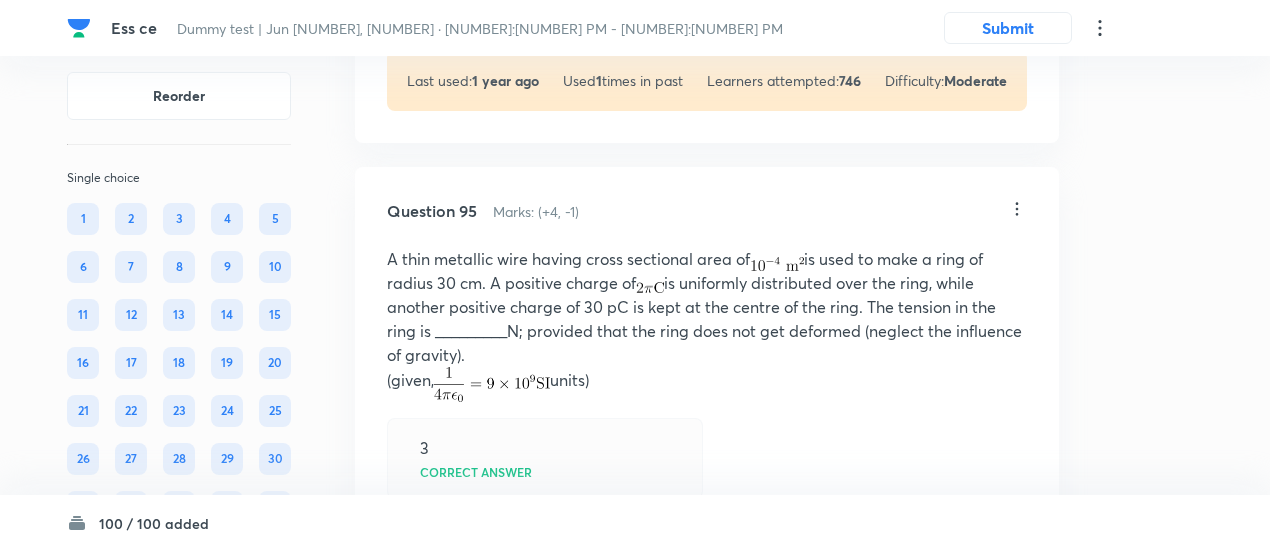 scroll, scrollTop: 59319, scrollLeft: 0, axis: vertical 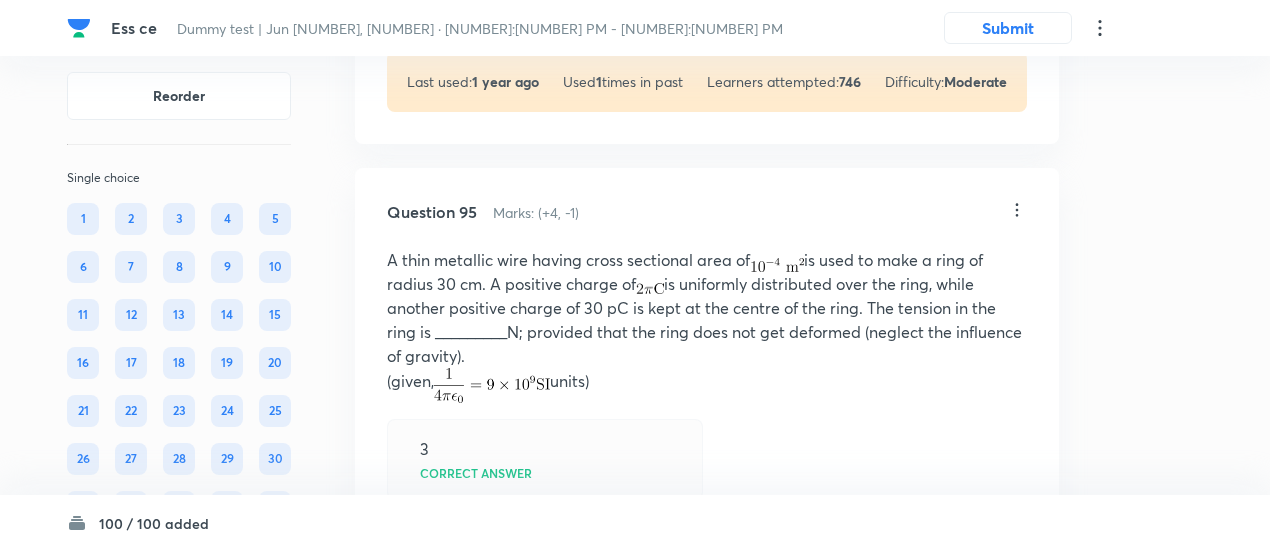 click on "View" at bounding box center (488, -711) 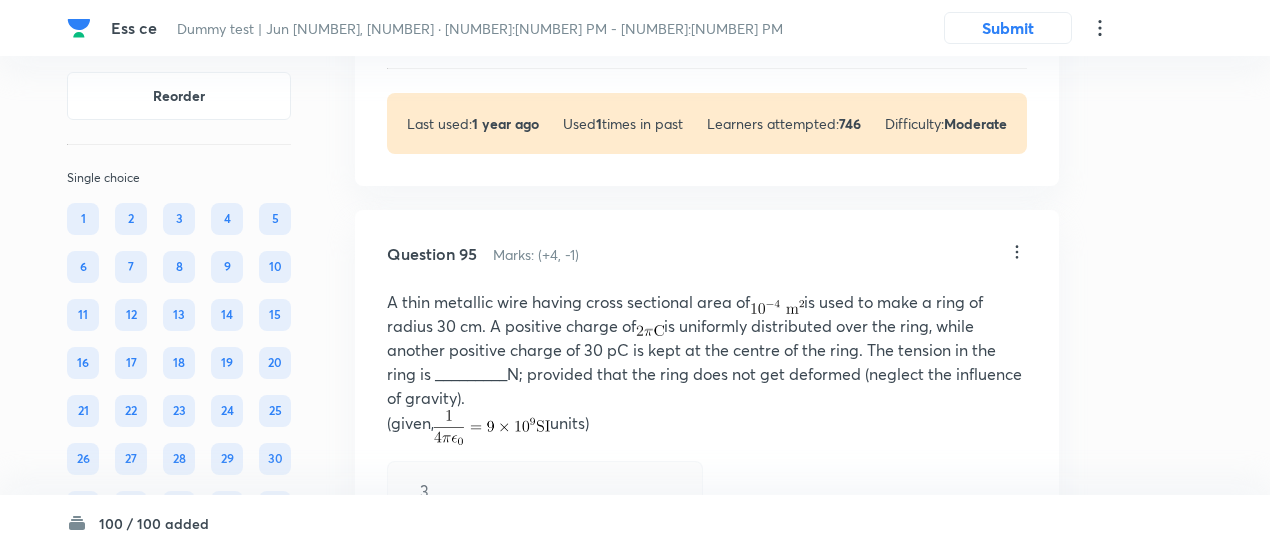 scroll, scrollTop: 59461, scrollLeft: 0, axis: vertical 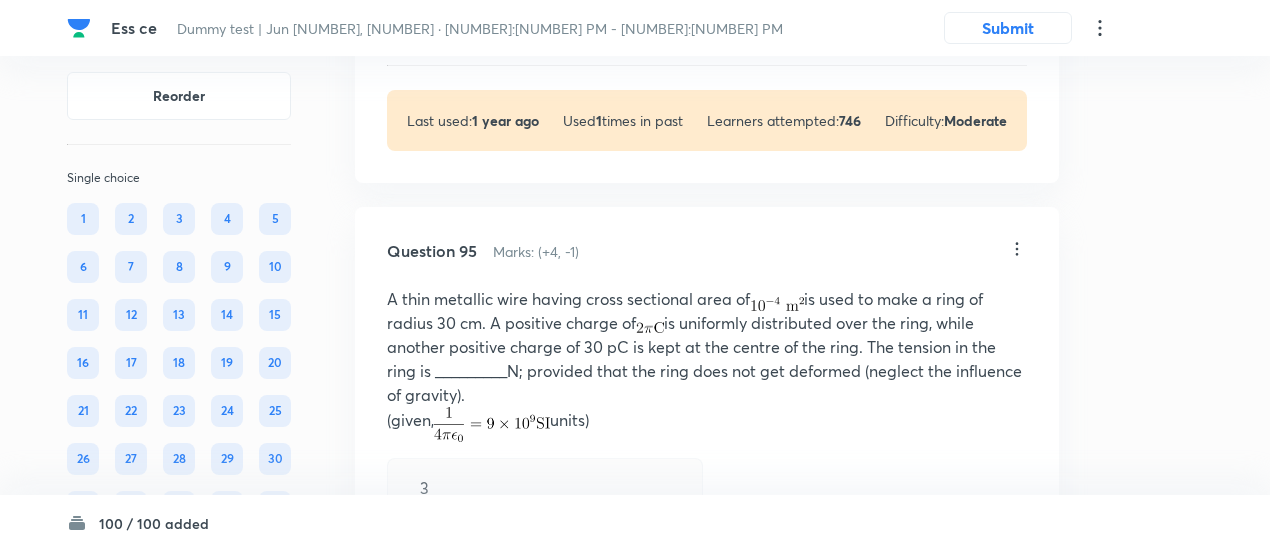 drag, startPoint x: 498, startPoint y: 254, endPoint x: 442, endPoint y: 236, distance: 58.821766 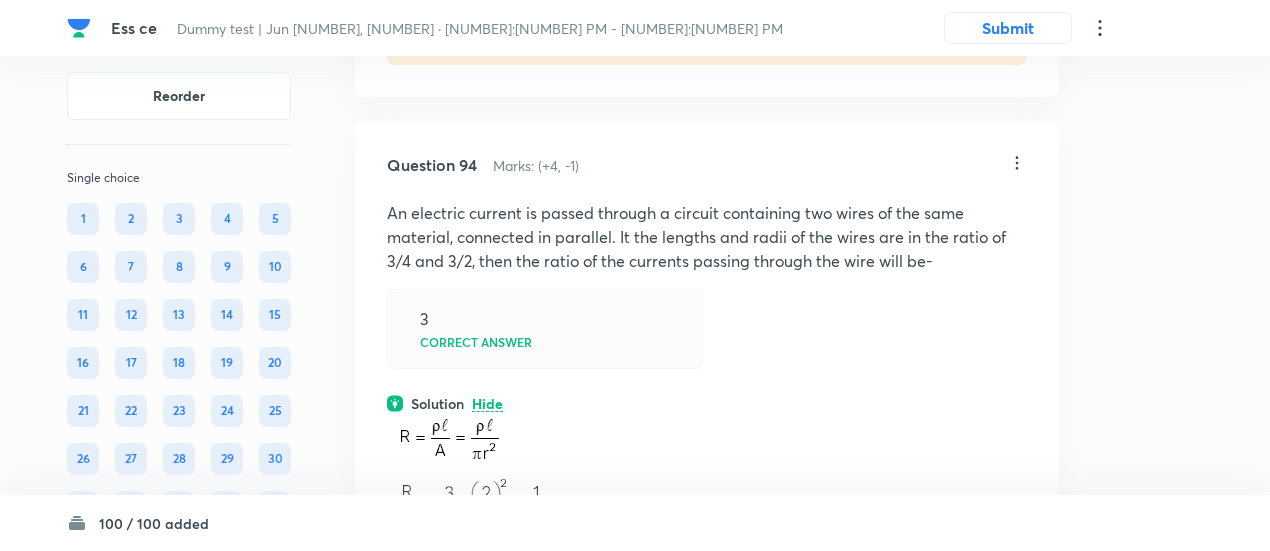 scroll, scrollTop: 58843, scrollLeft: 0, axis: vertical 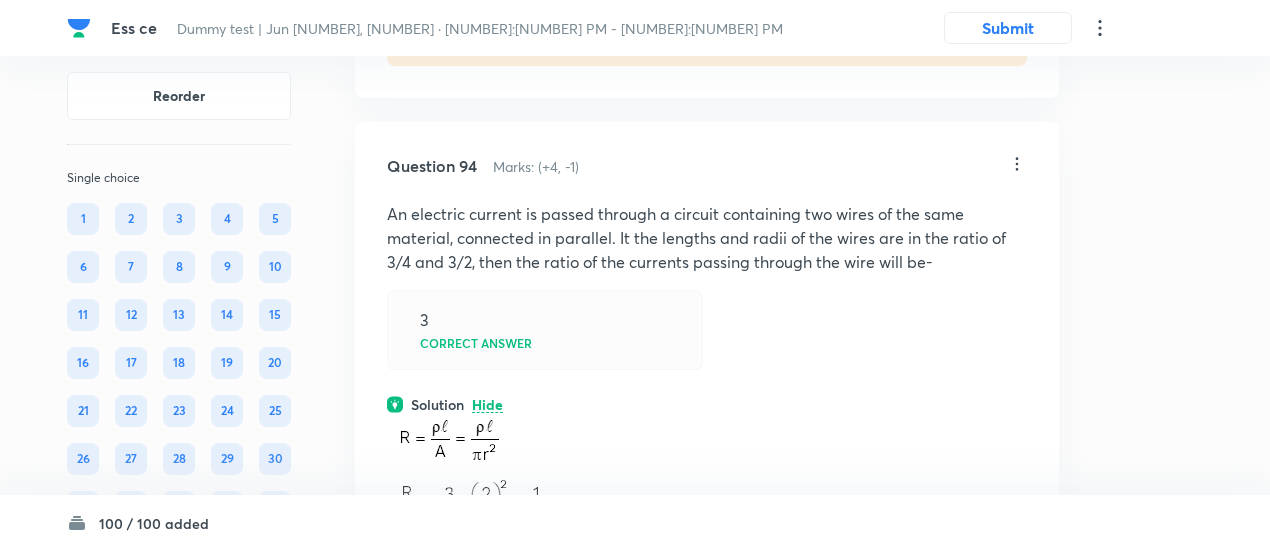 click on "View" at bounding box center (488, -727) 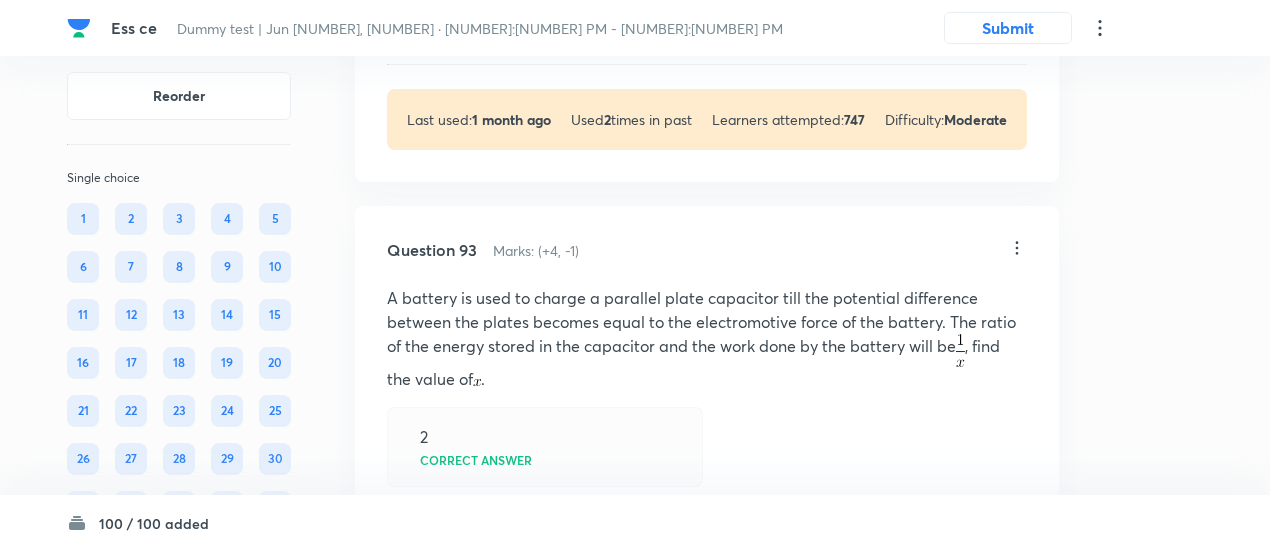 scroll, scrollTop: 58170, scrollLeft: 0, axis: vertical 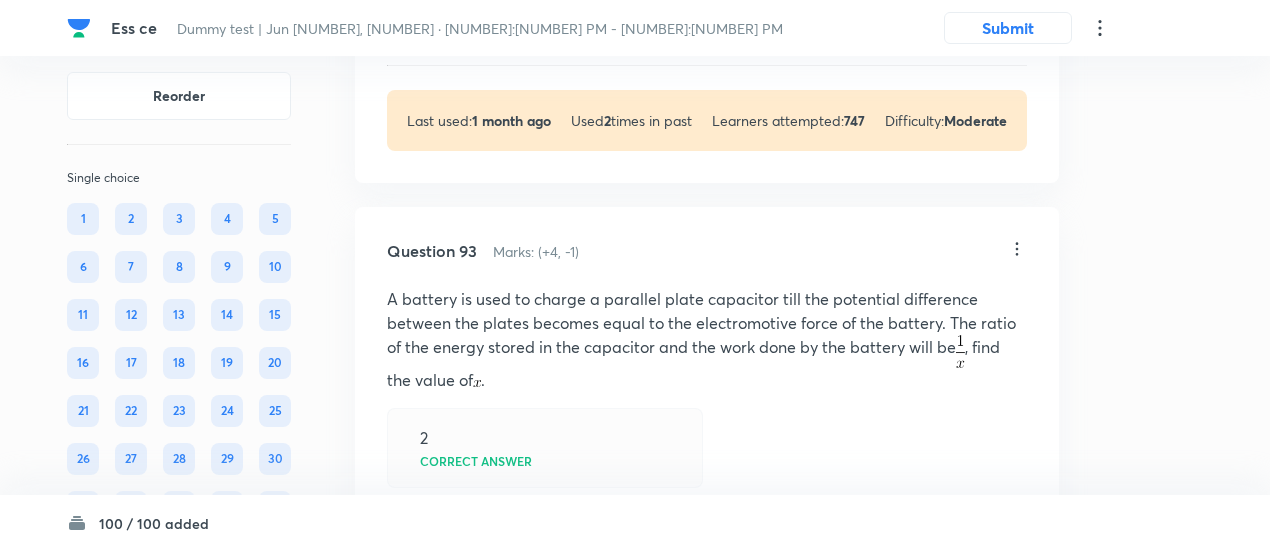 click on "View" at bounding box center [488, -591] 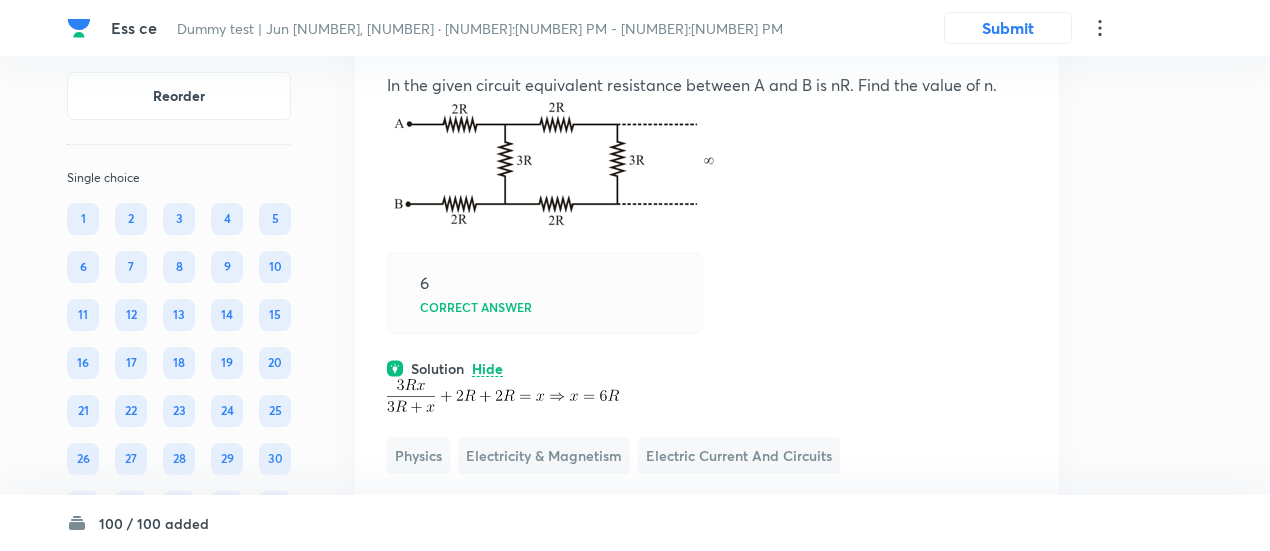 scroll, scrollTop: 57228, scrollLeft: 0, axis: vertical 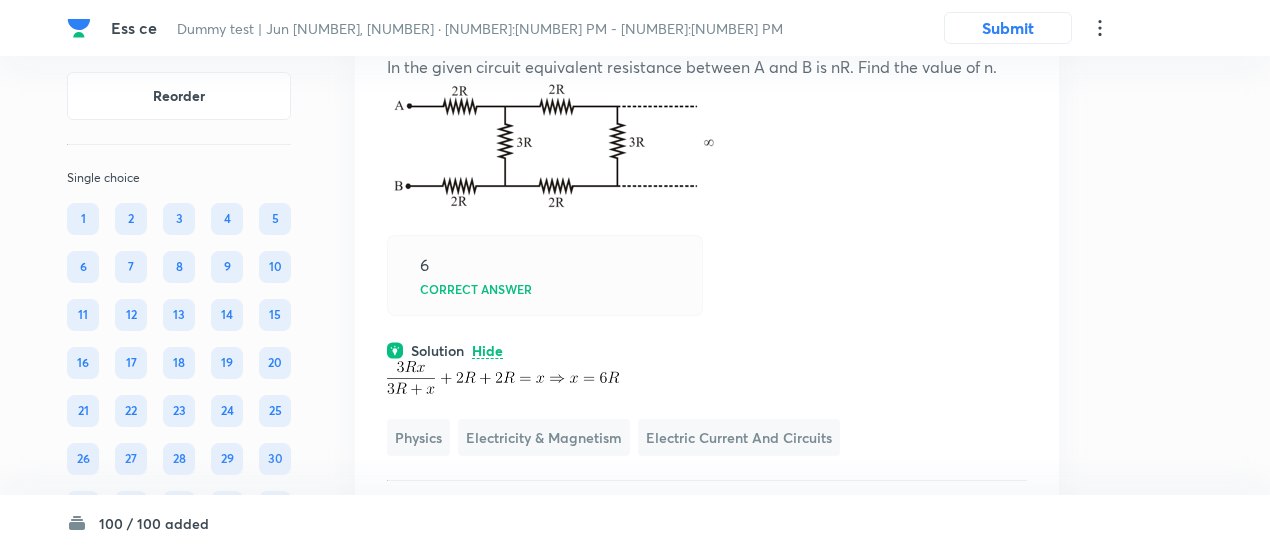click on "View" at bounding box center [488, -636] 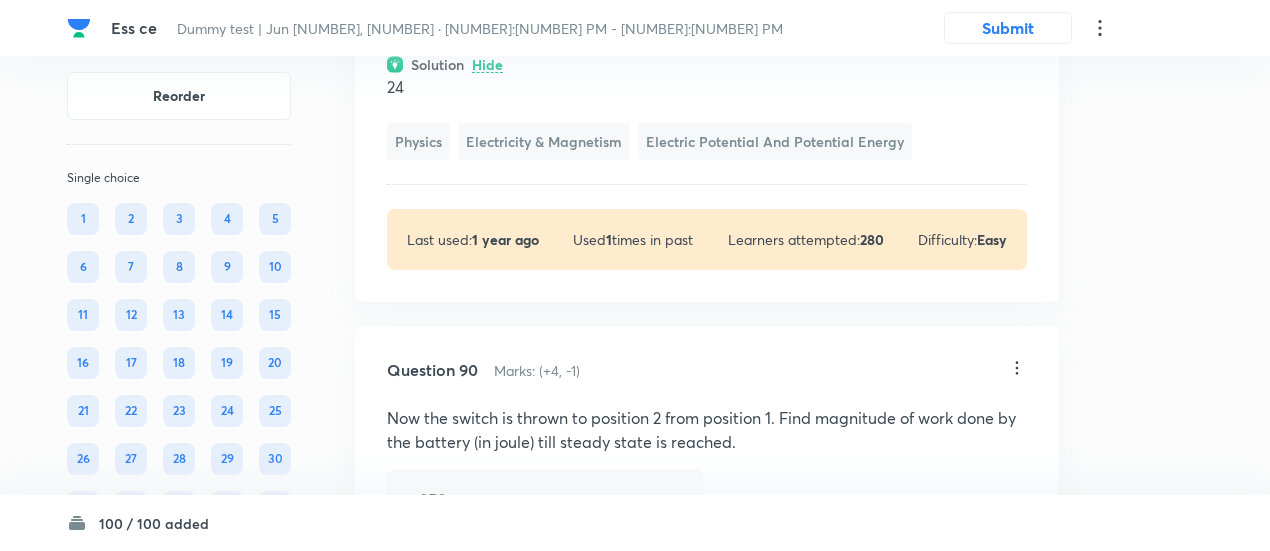 scroll, scrollTop: 56537, scrollLeft: 0, axis: vertical 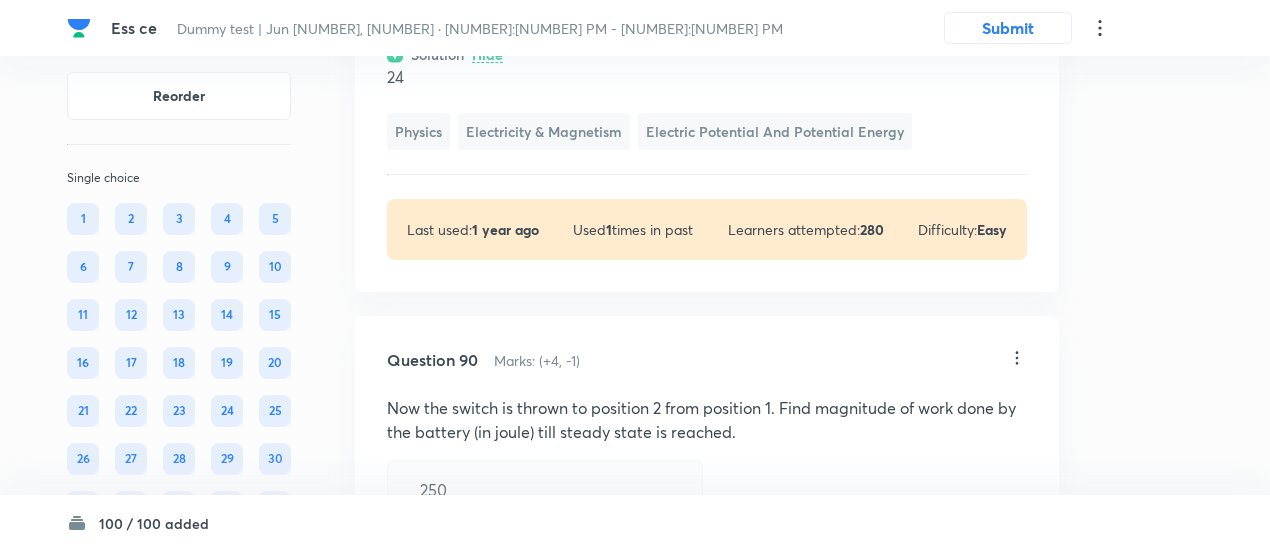 click on "View" at bounding box center (488, -658) 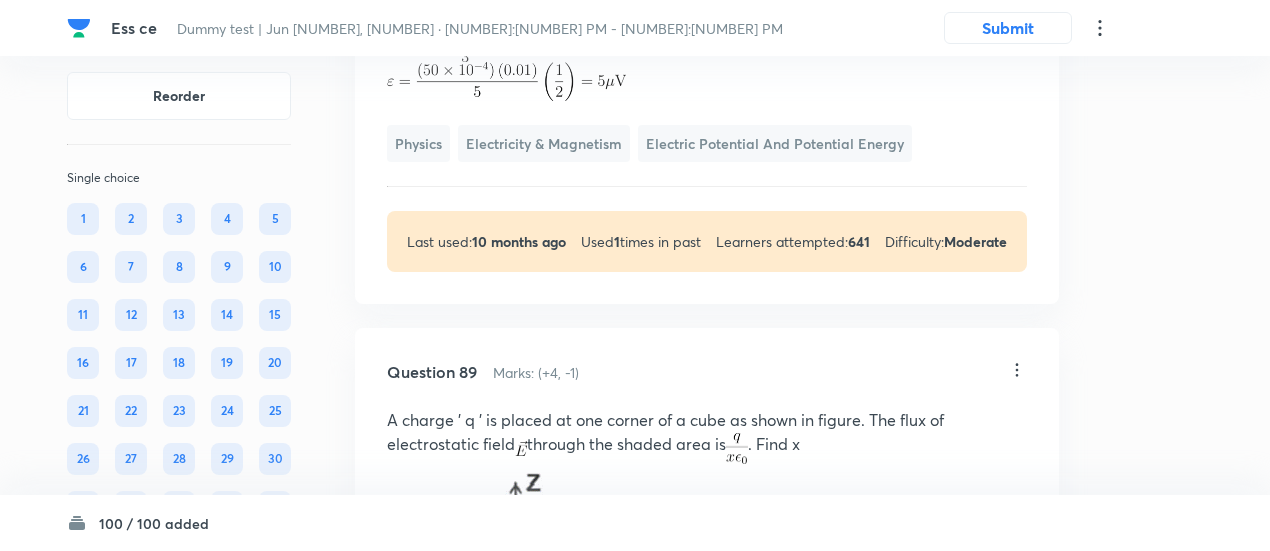 scroll, scrollTop: 55982, scrollLeft: 0, axis: vertical 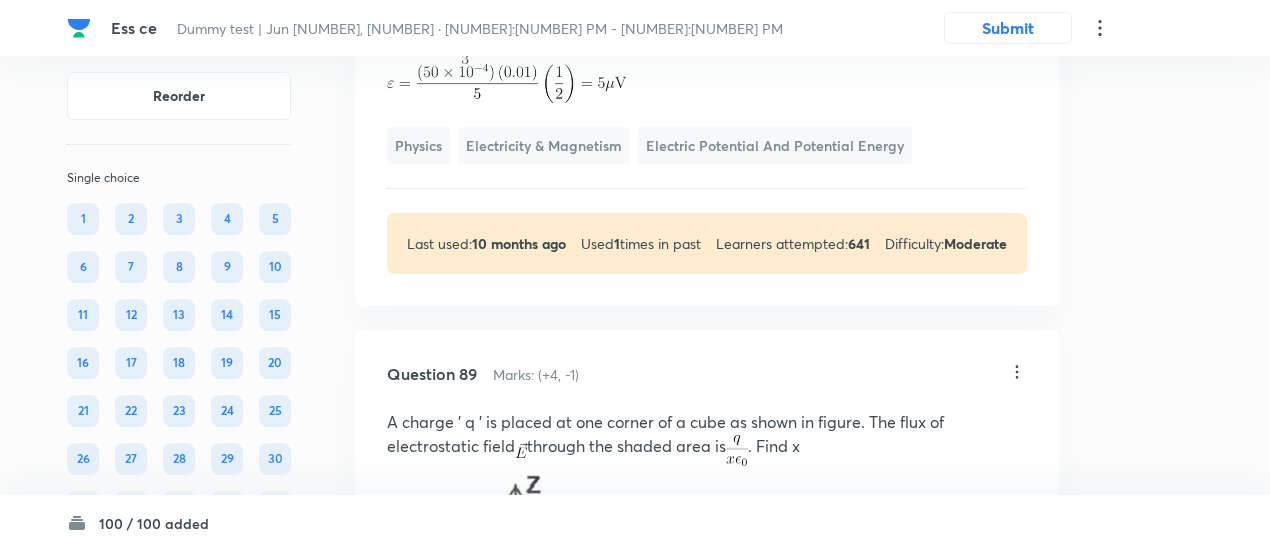 click on "View" at bounding box center [488, -591] 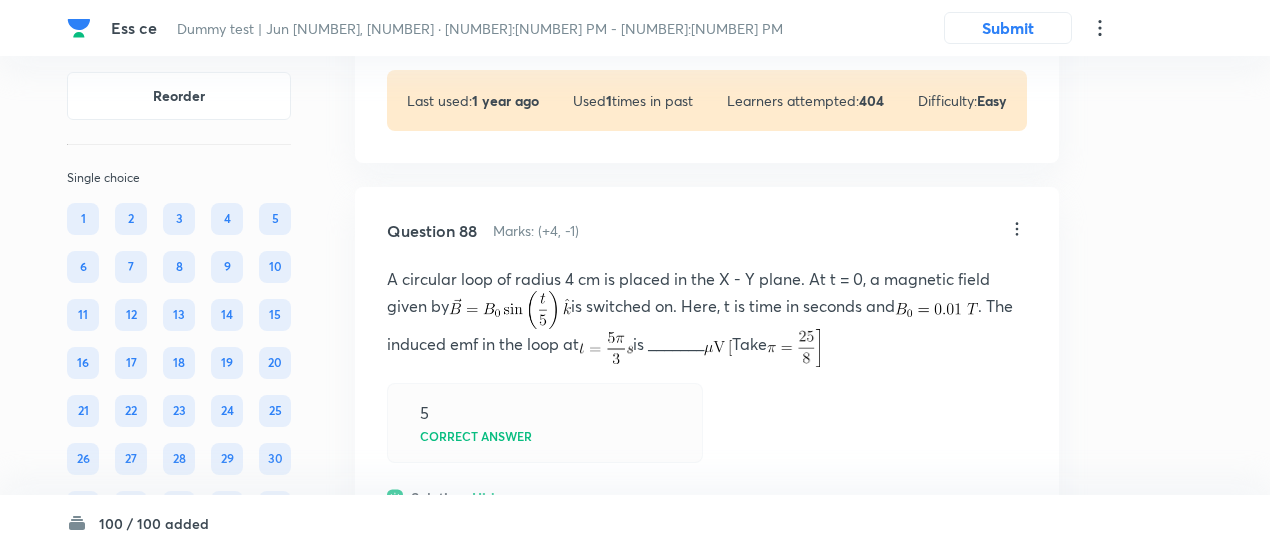 scroll, scrollTop: 55528, scrollLeft: 0, axis: vertical 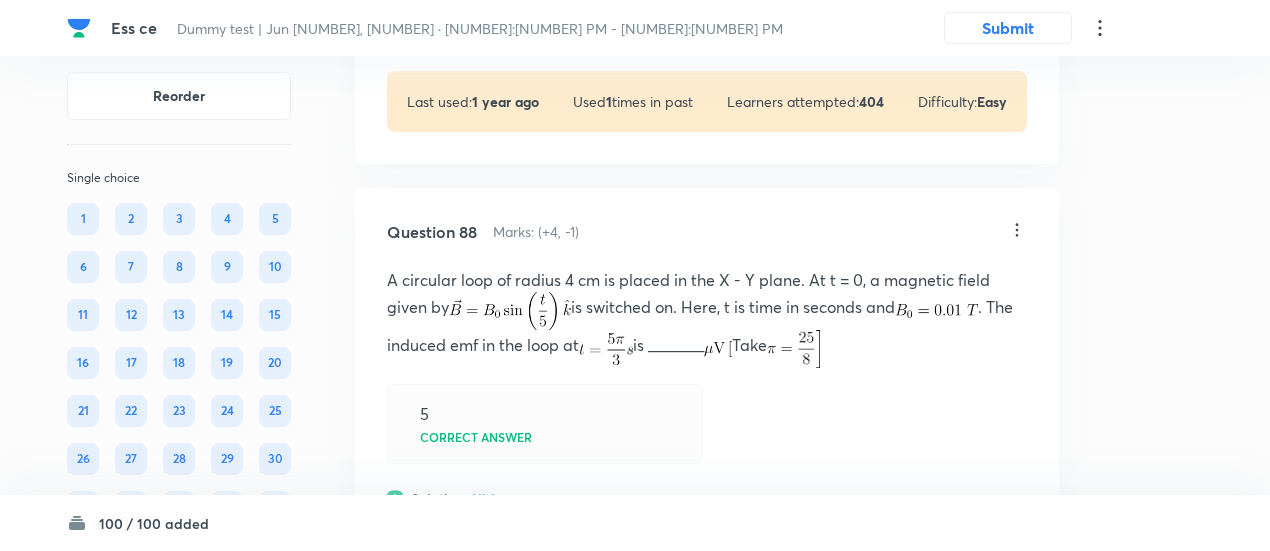 click on "View" at bounding box center [488, -572] 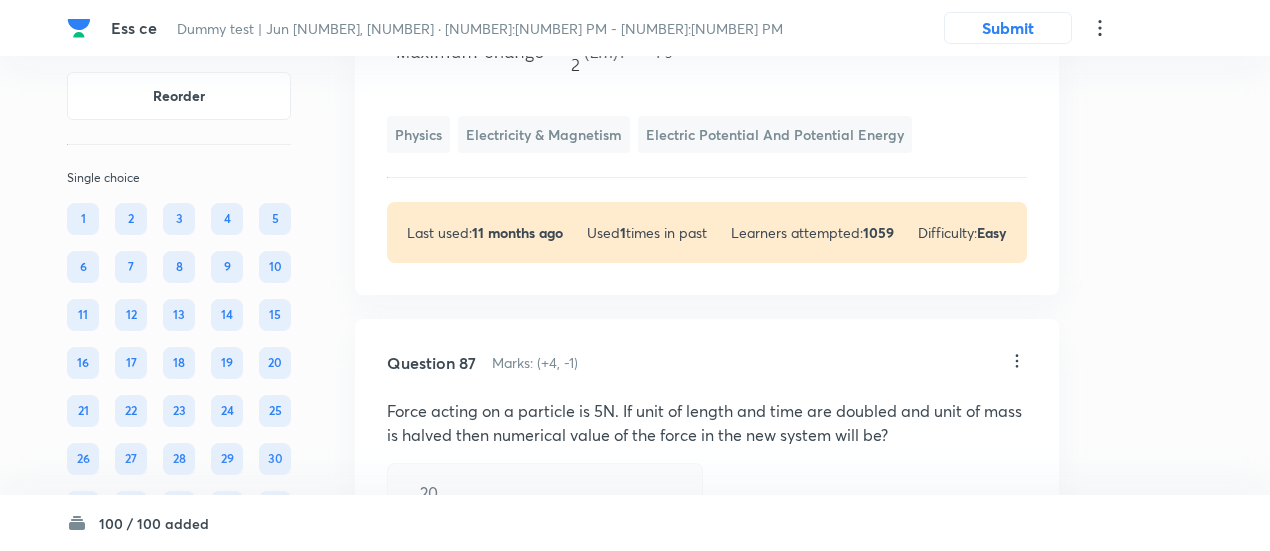 scroll, scrollTop: 54979, scrollLeft: 0, axis: vertical 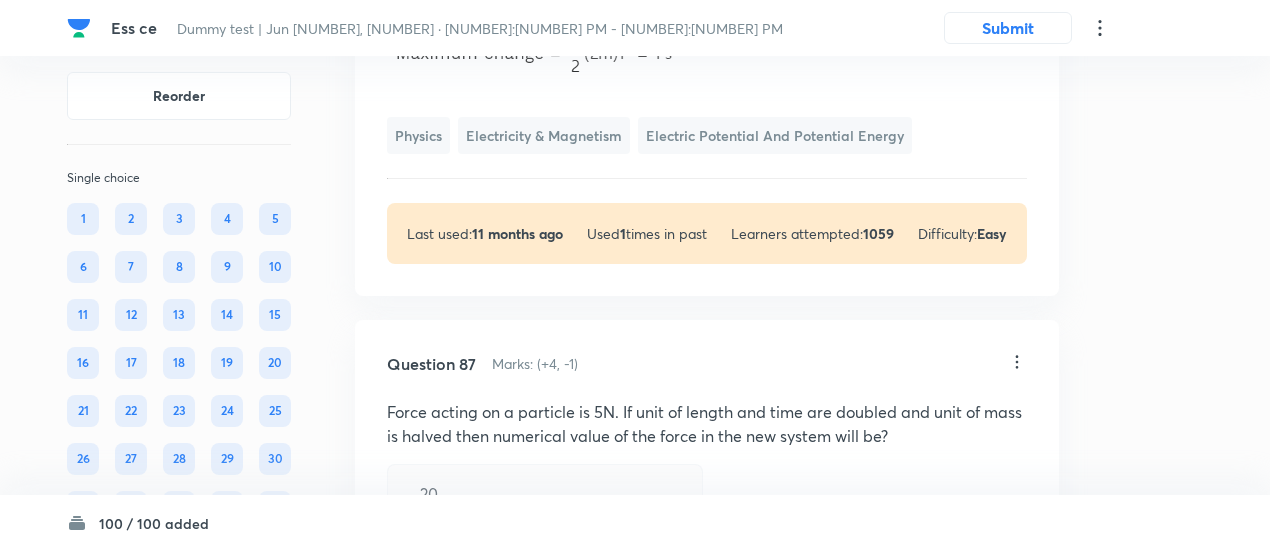 click on "View" at bounding box center (488, -578) 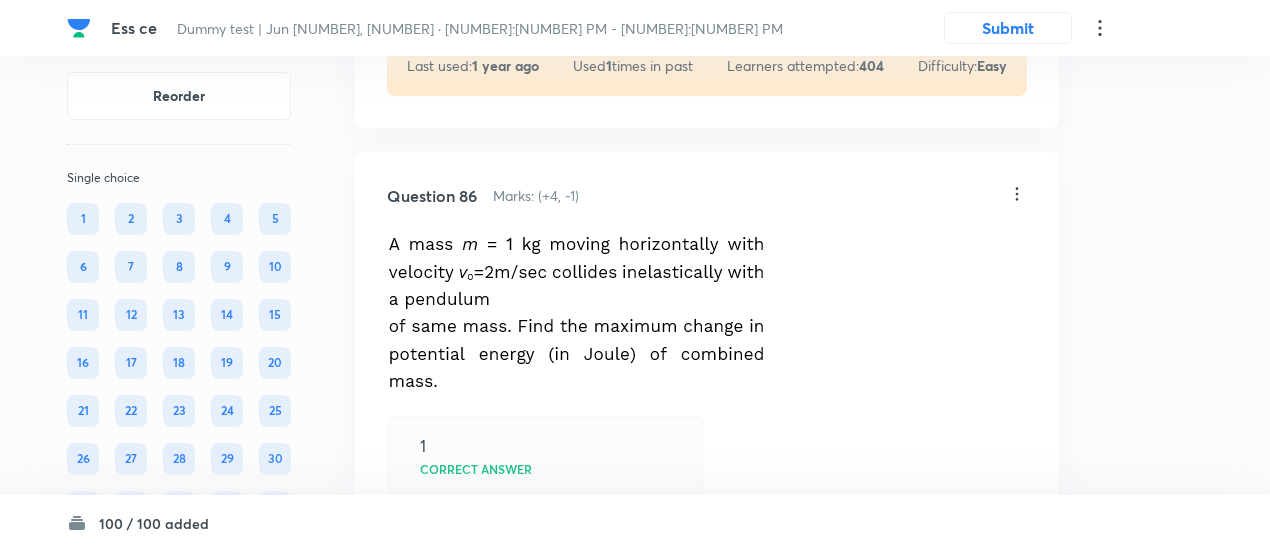 scroll, scrollTop: 54561, scrollLeft: 0, axis: vertical 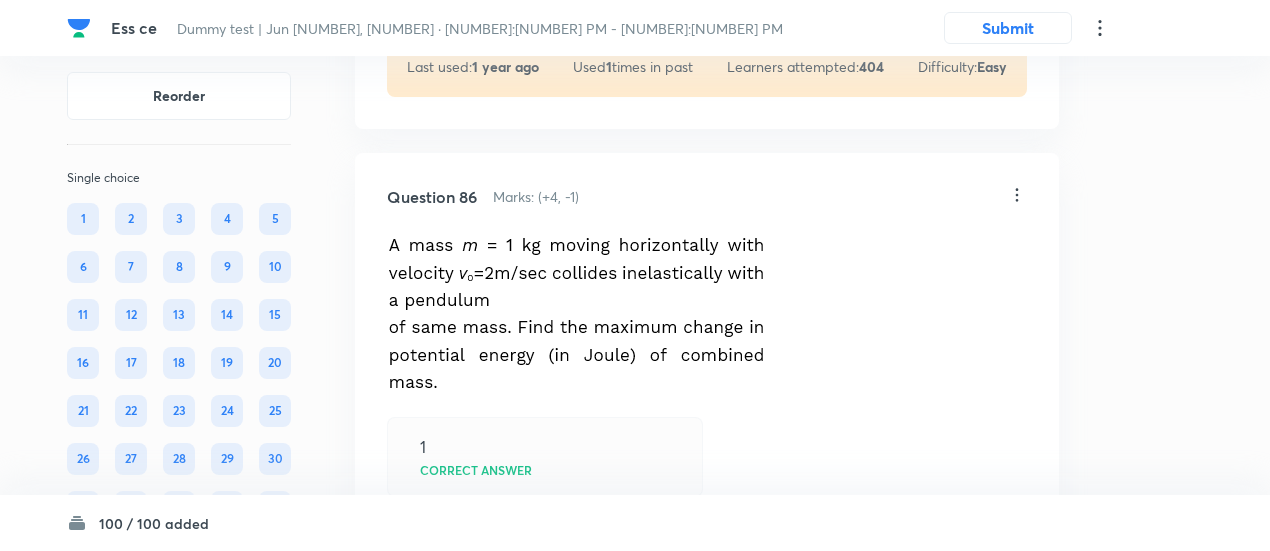 click on "View" at bounding box center (488, -581) 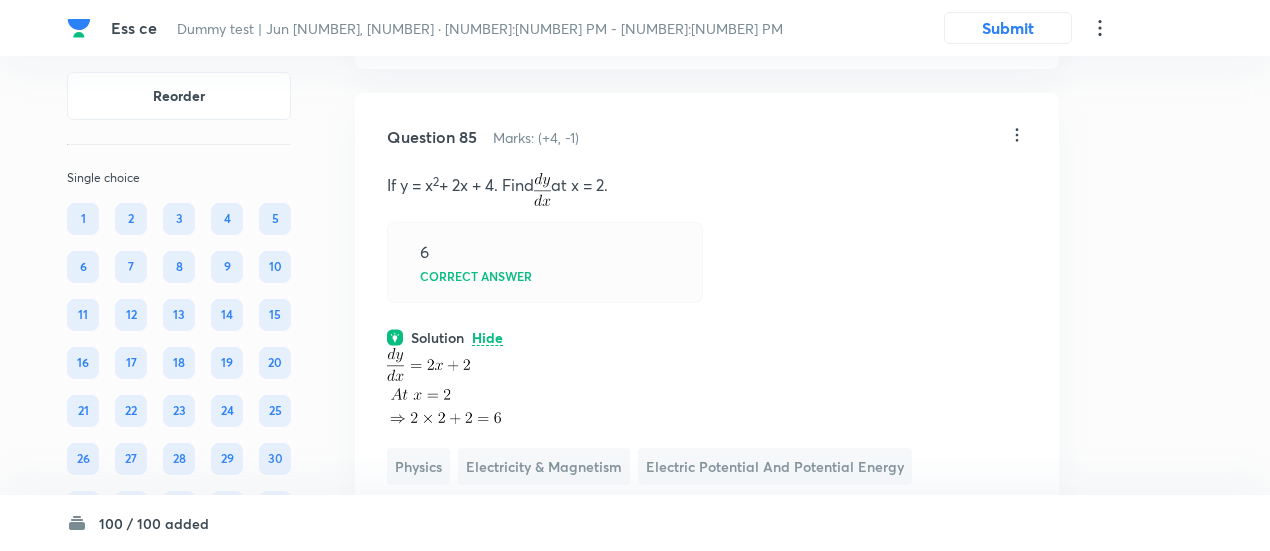 scroll, scrollTop: 54245, scrollLeft: 0, axis: vertical 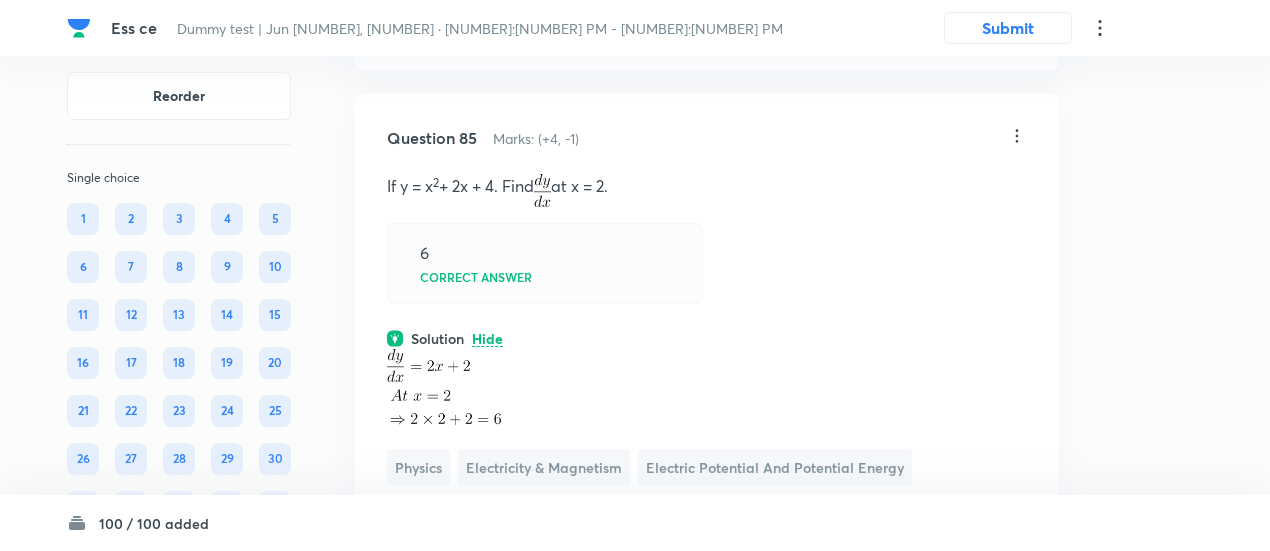 click on "View" at bounding box center (488, -700) 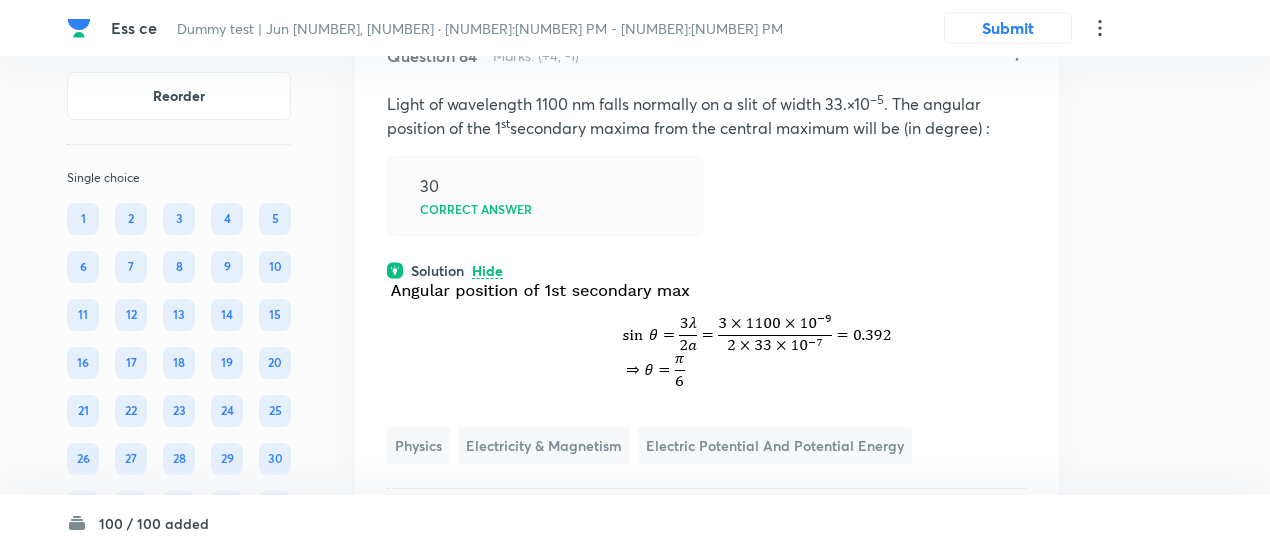 drag, startPoint x: 487, startPoint y: 284, endPoint x: 414, endPoint y: 274, distance: 73.68175 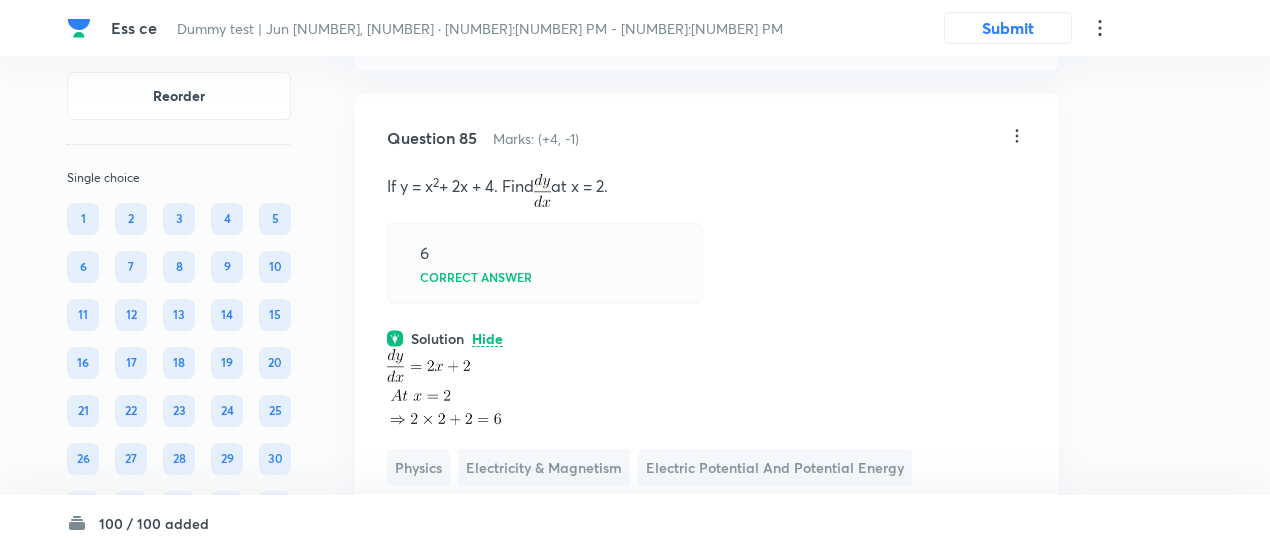 click on "View" at bounding box center [488, -700] 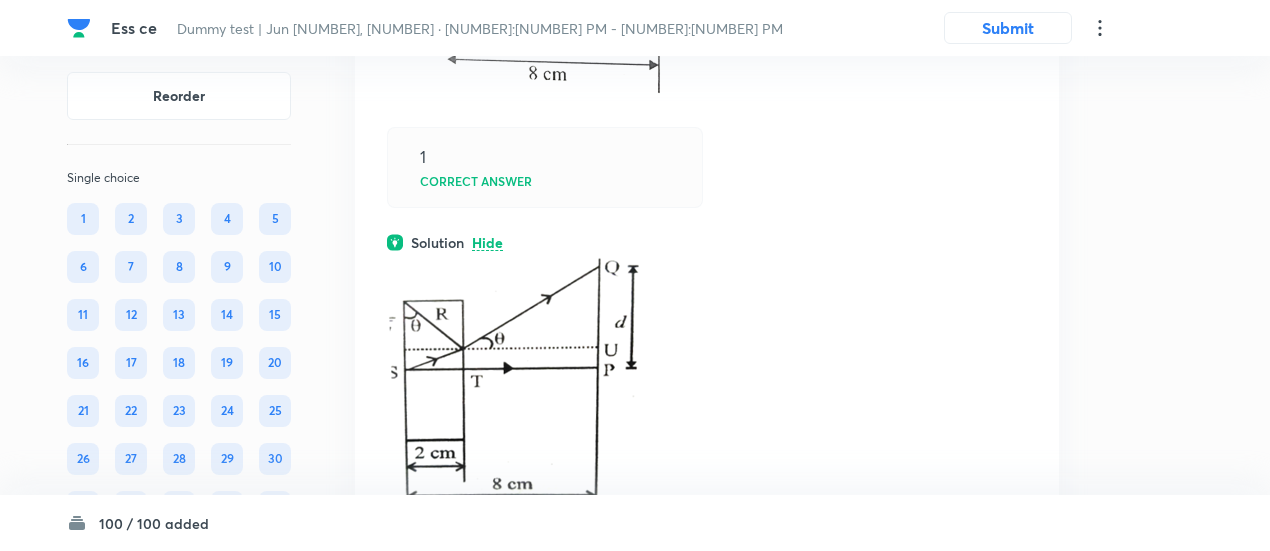 scroll, scrollTop: 53298, scrollLeft: 0, axis: vertical 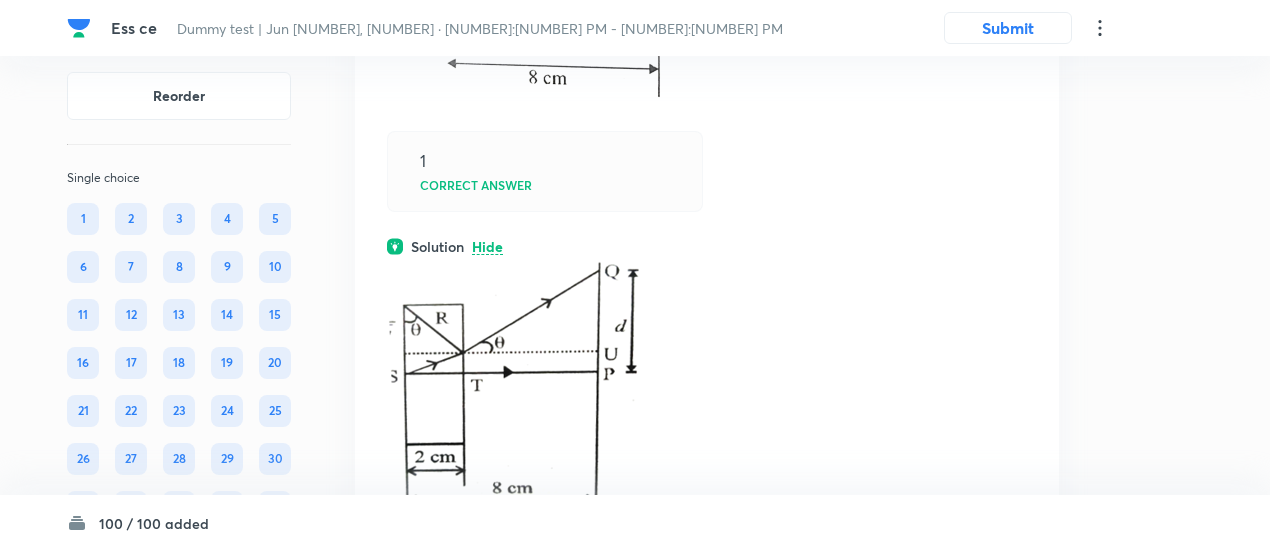 click on "View" at bounding box center [488, -625] 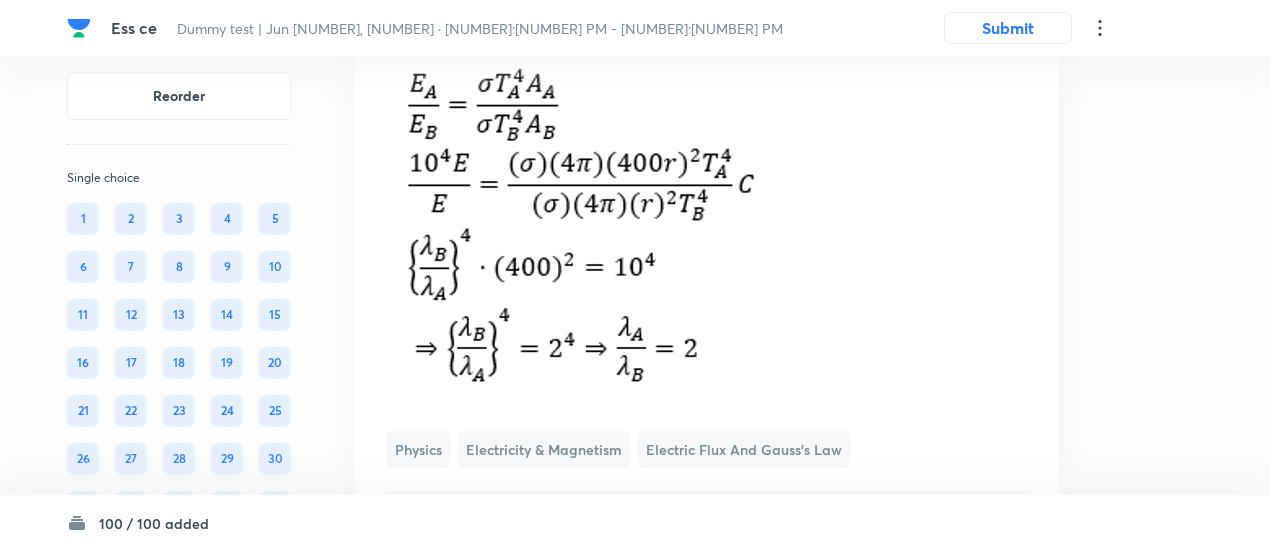 scroll, scrollTop: 52855, scrollLeft: 0, axis: vertical 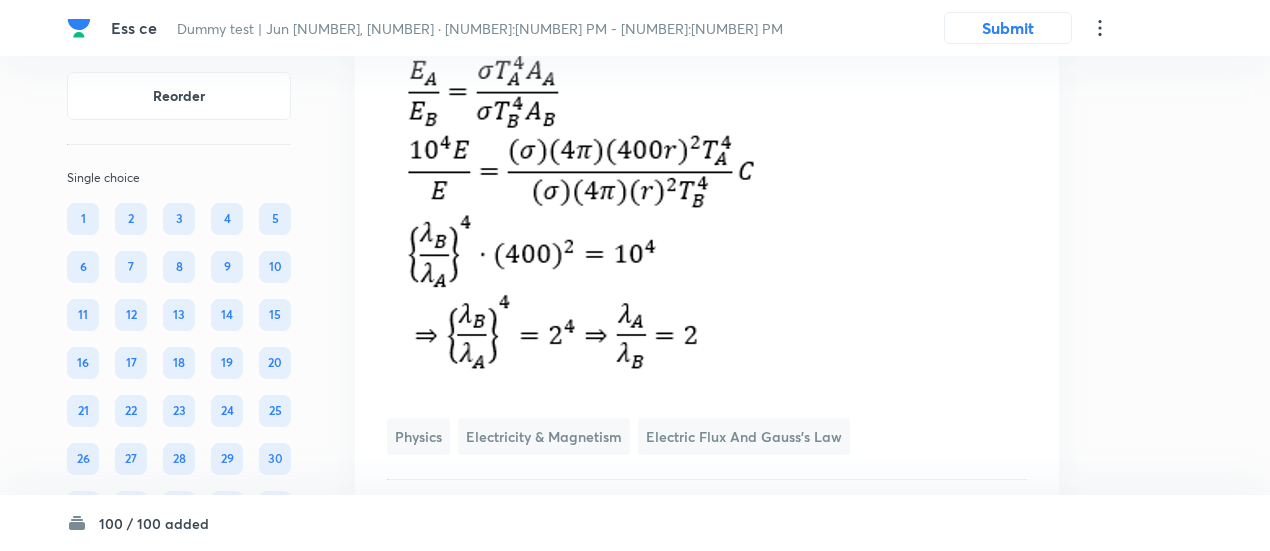 click on "View" at bounding box center (488, -655) 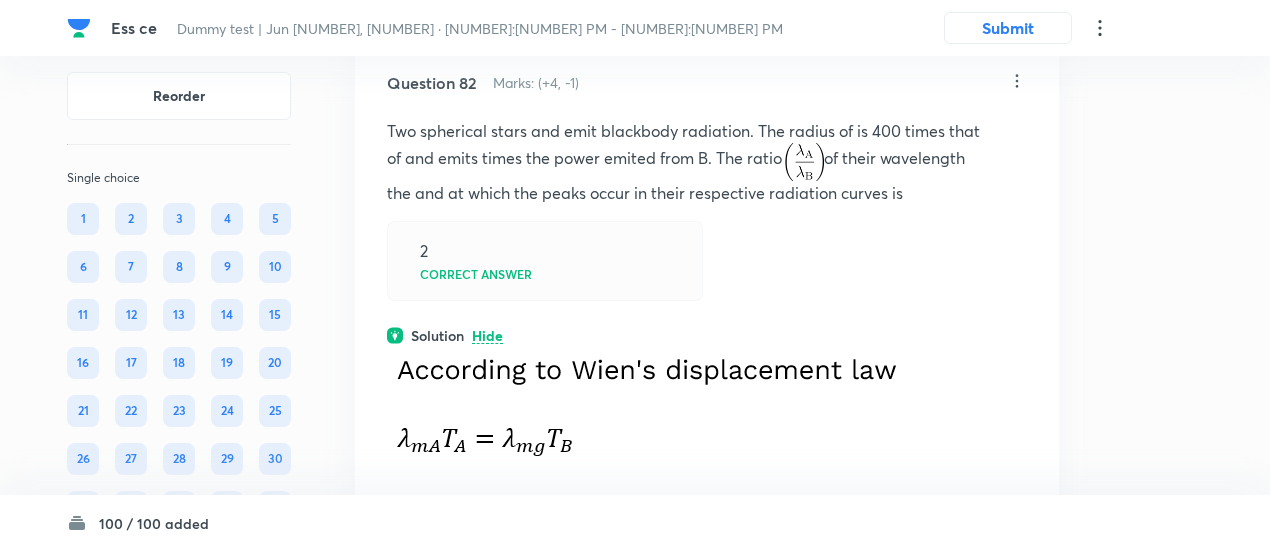 scroll, scrollTop: 52490, scrollLeft: 0, axis: vertical 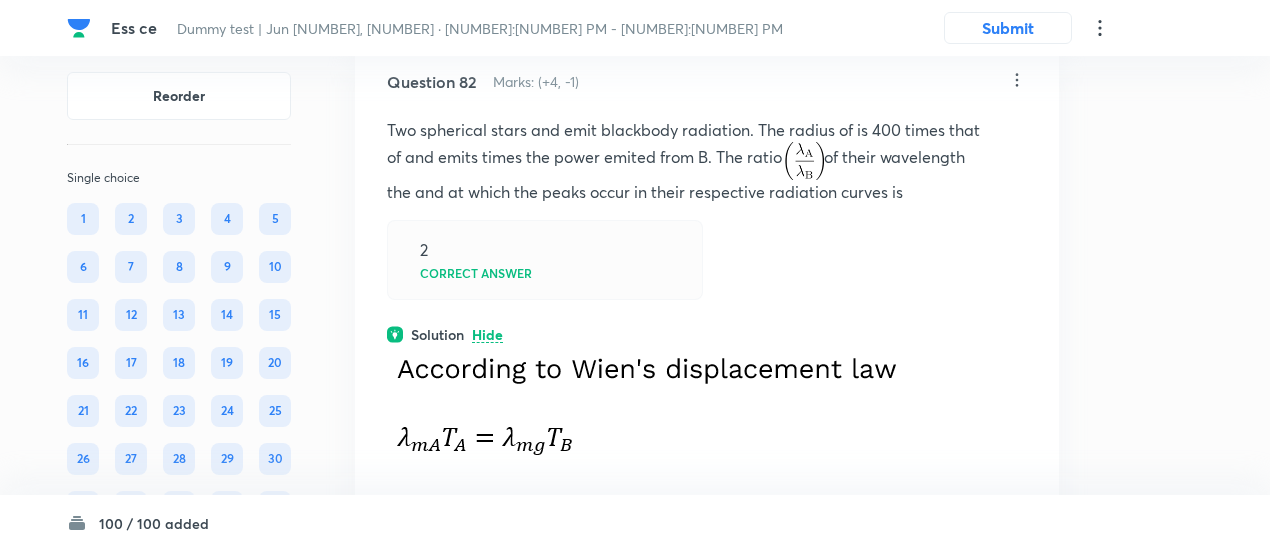 click on "View" at bounding box center (488, -735) 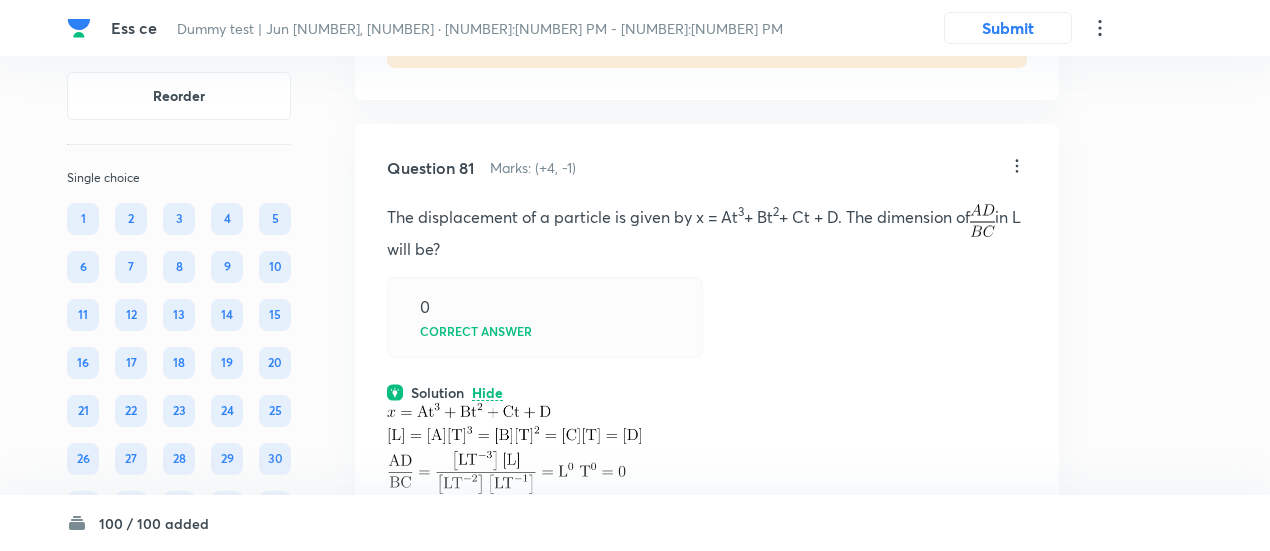 scroll, scrollTop: 51968, scrollLeft: 0, axis: vertical 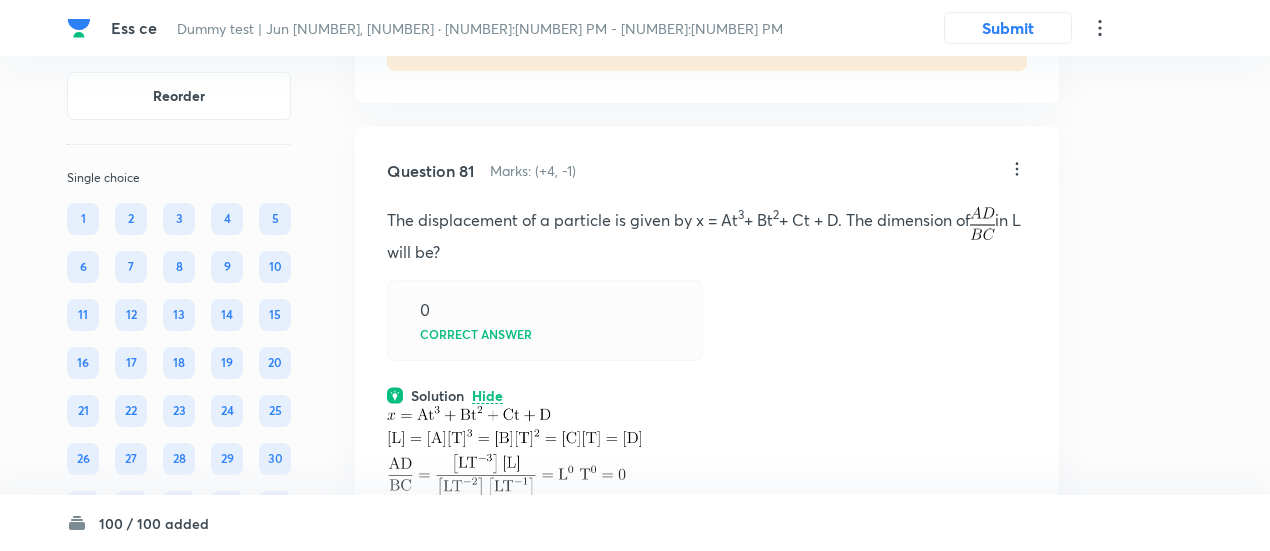 click on "View" at bounding box center (488, -681) 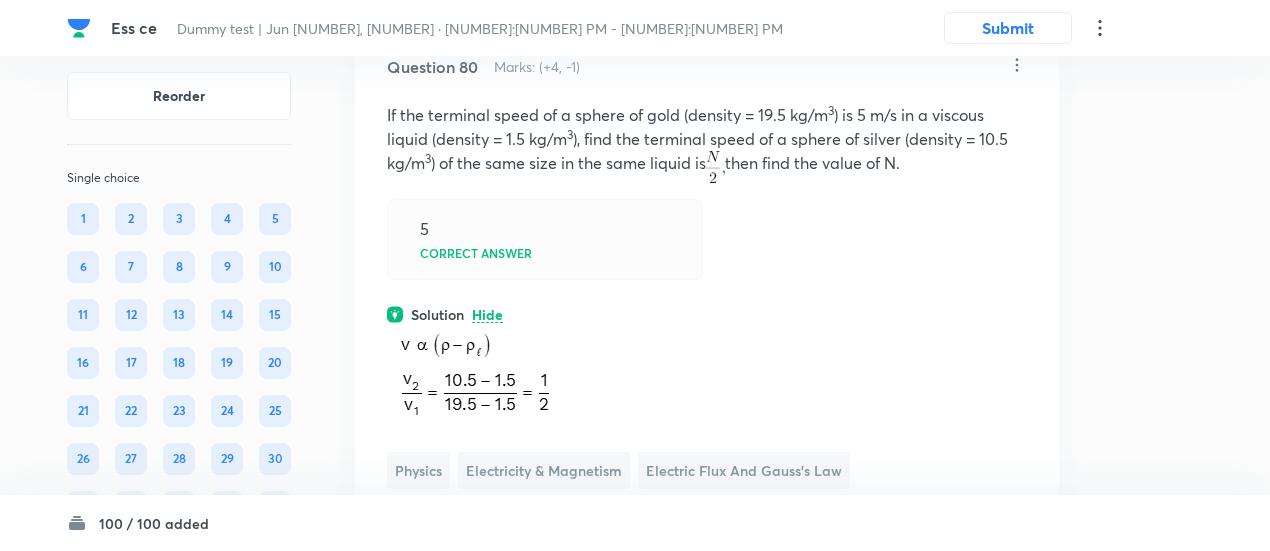 scroll, scrollTop: 51638, scrollLeft: 0, axis: vertical 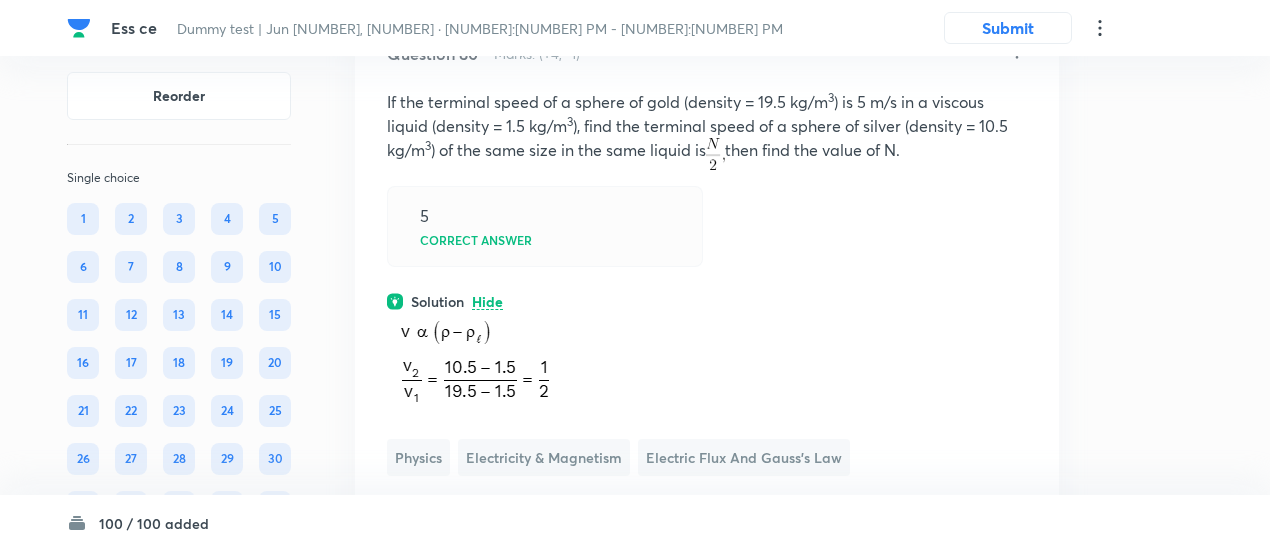 click on "View" at bounding box center (488, -769) 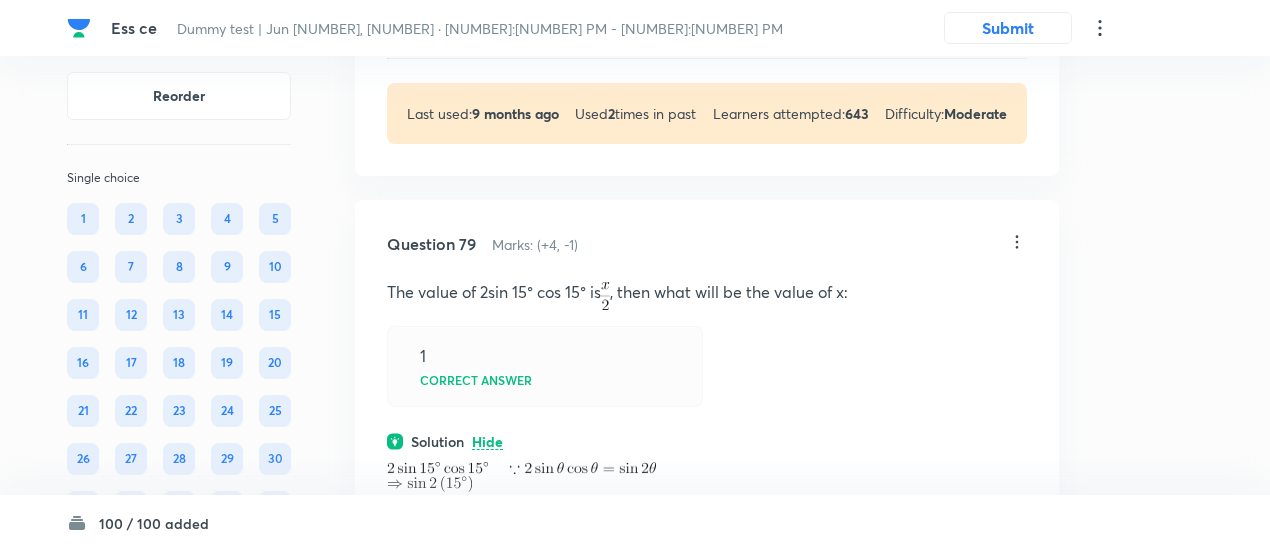 scroll, scrollTop: 51009, scrollLeft: 0, axis: vertical 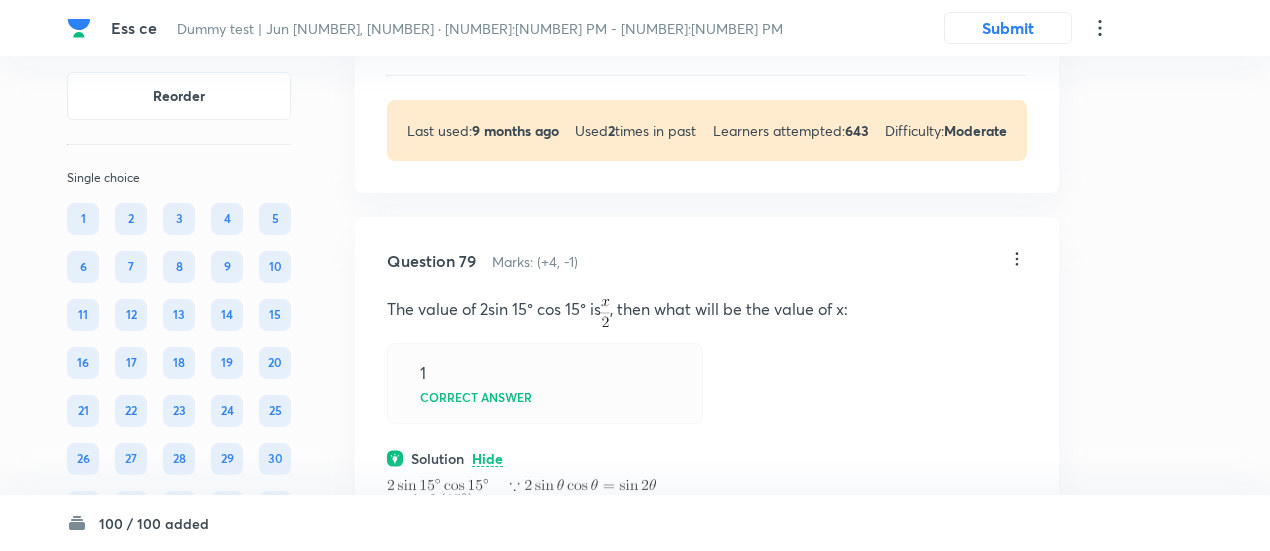 click on "Solution View" at bounding box center (707, -629) 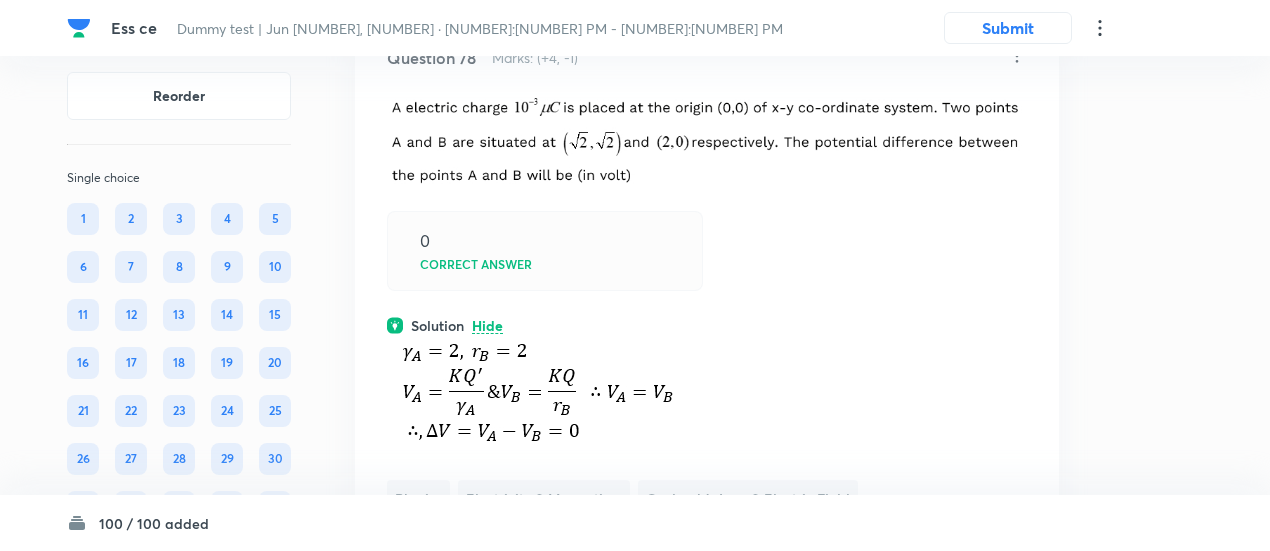 scroll, scrollTop: 50614, scrollLeft: 0, axis: vertical 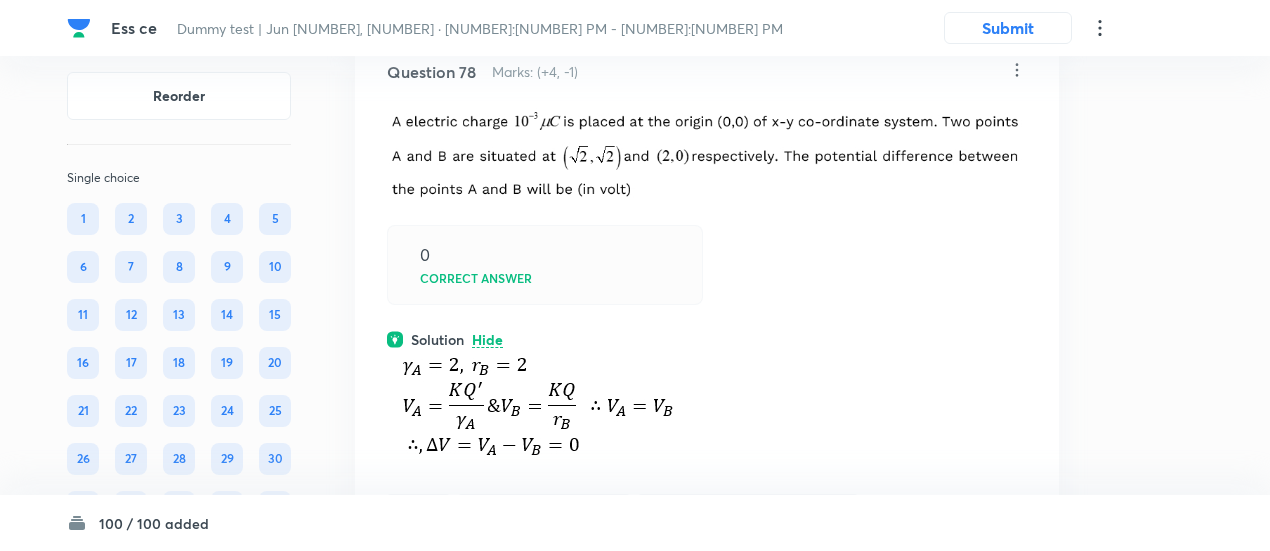 click on "View" at bounding box center (488, -693) 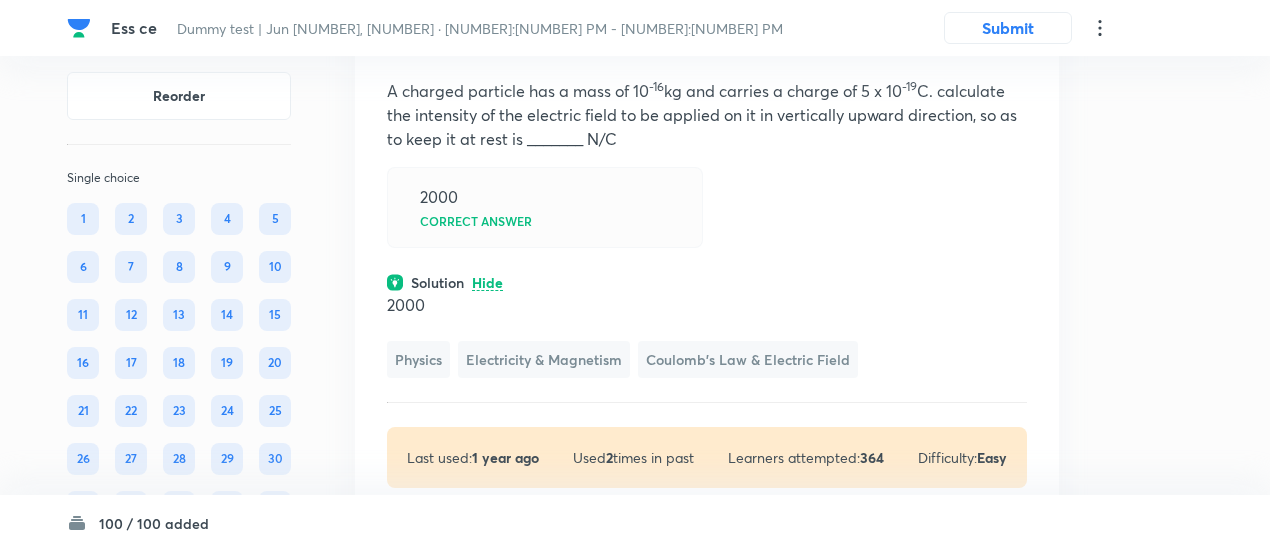 scroll, scrollTop: 50180, scrollLeft: 0, axis: vertical 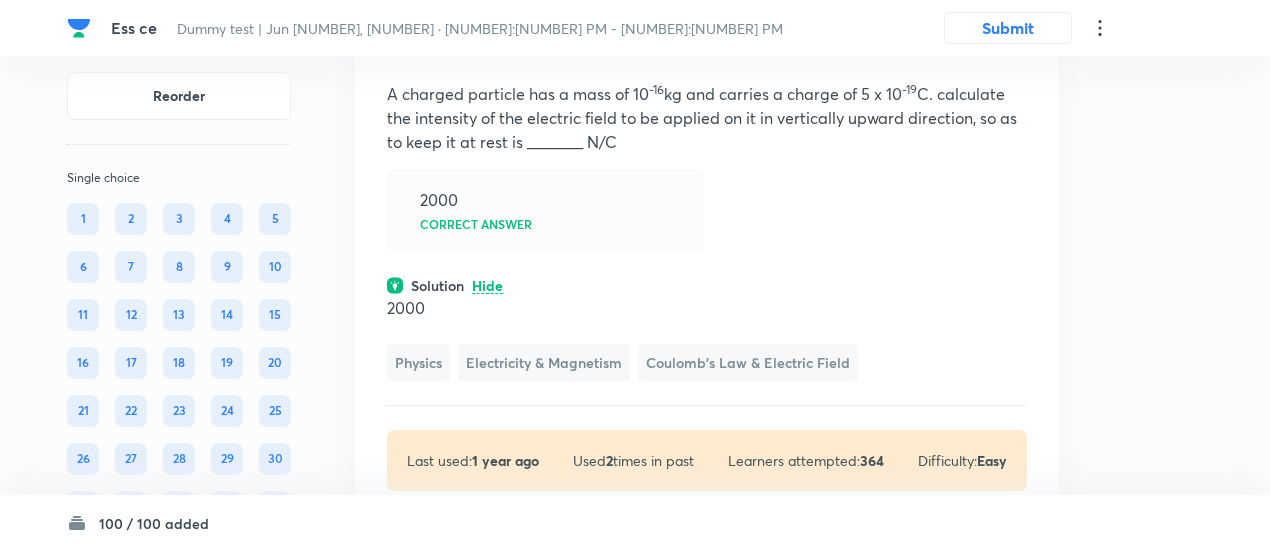 click on "View" at bounding box center (488, -718) 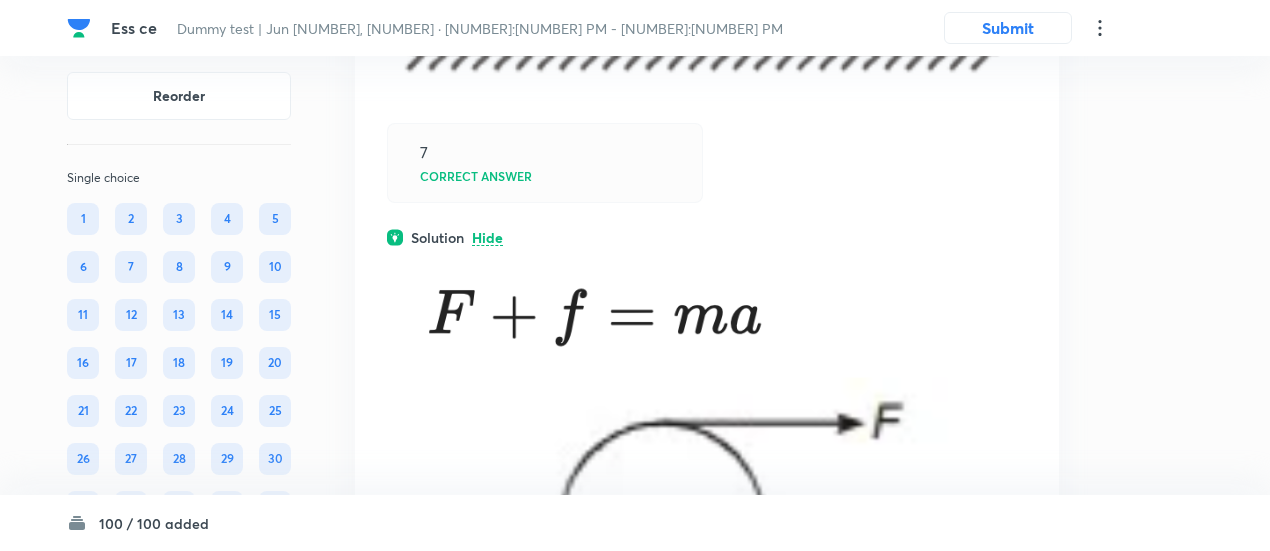 scroll, scrollTop: 49222, scrollLeft: 0, axis: vertical 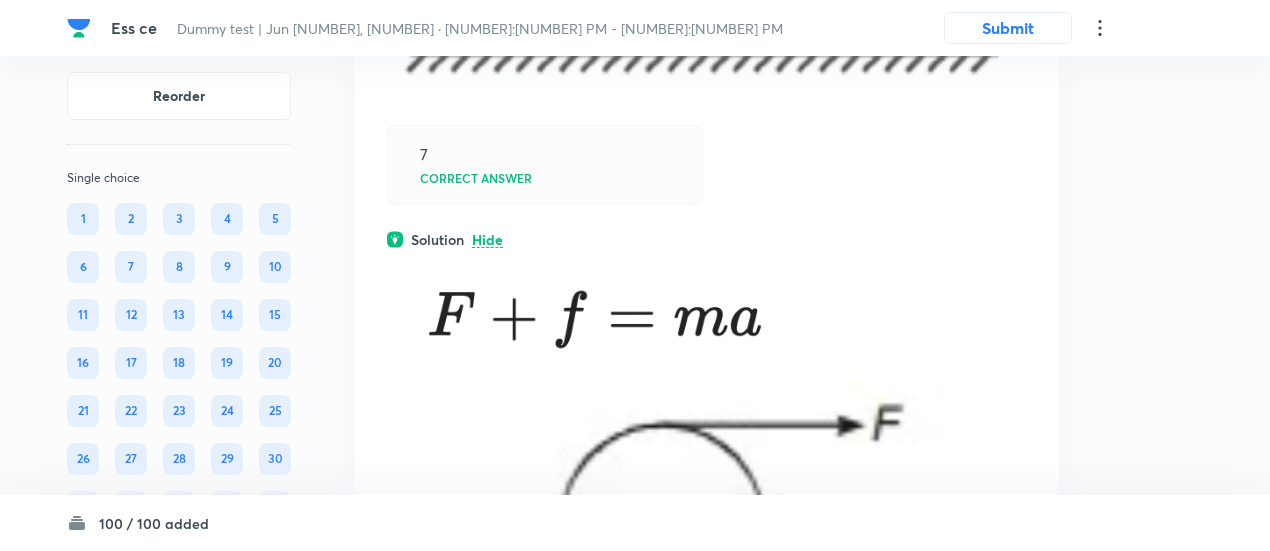 click on "View" at bounding box center [488, -558] 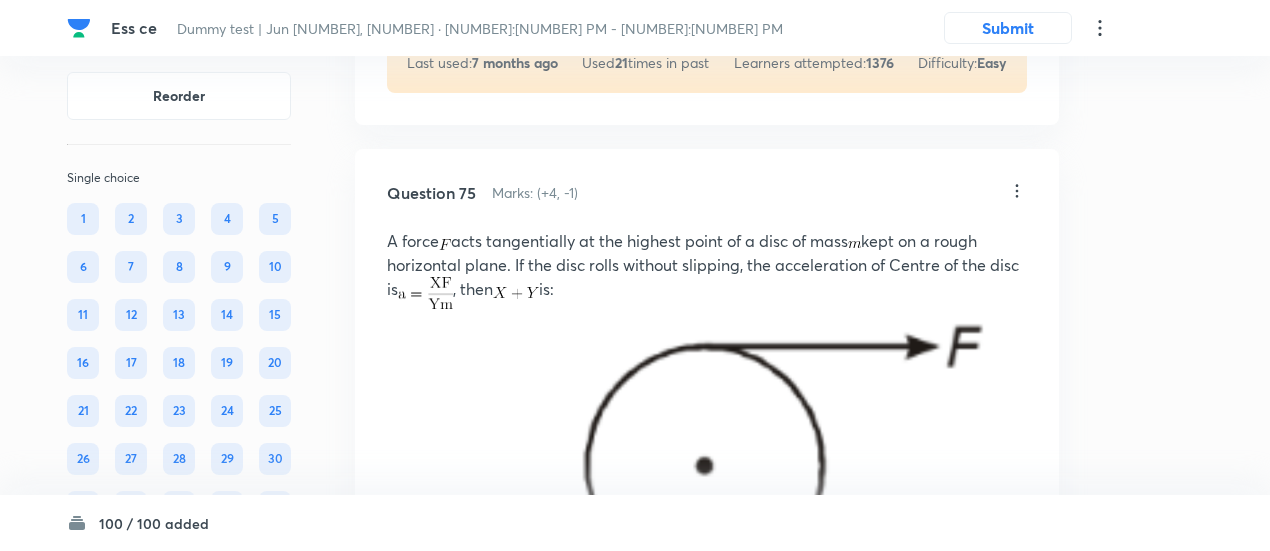 scroll, scrollTop: 48942, scrollLeft: 0, axis: vertical 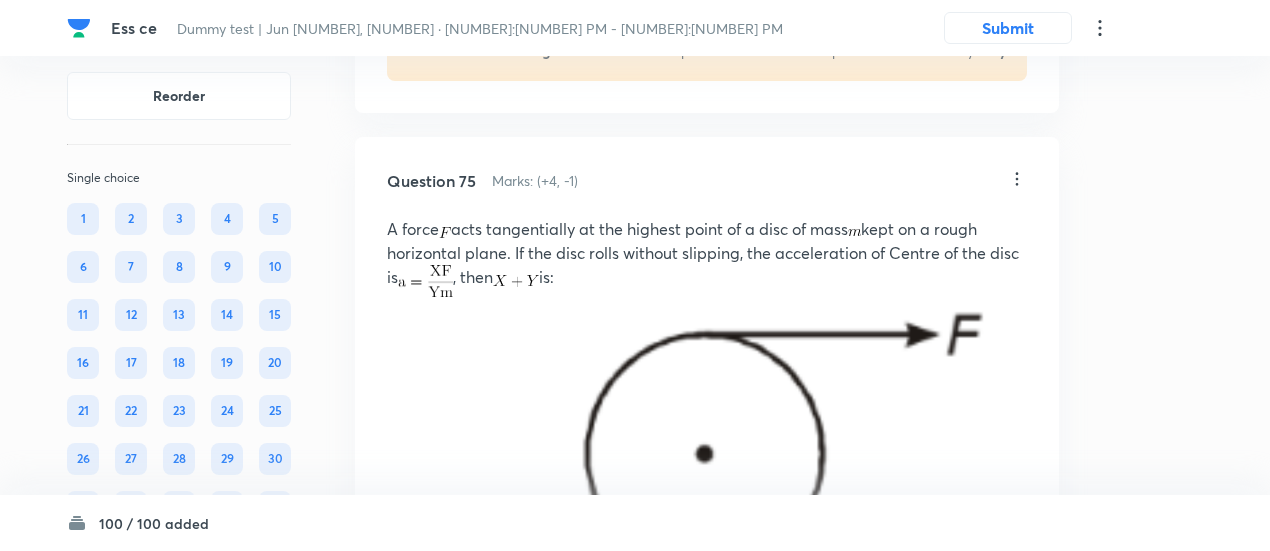 click on "View" at bounding box center (488, -784) 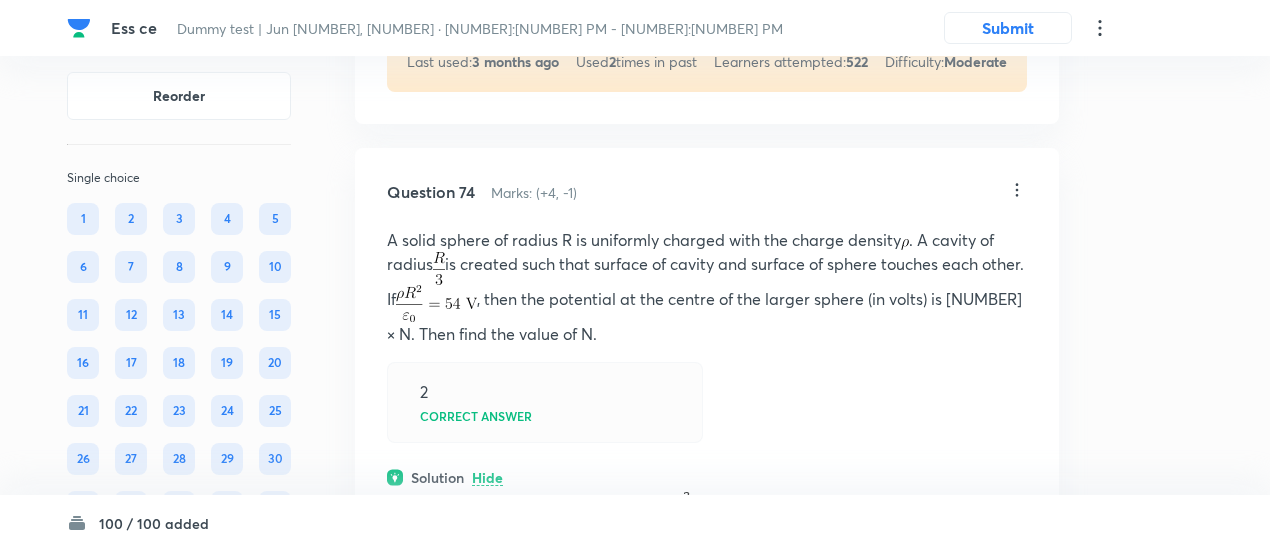 scroll, scrollTop: 48532, scrollLeft: 0, axis: vertical 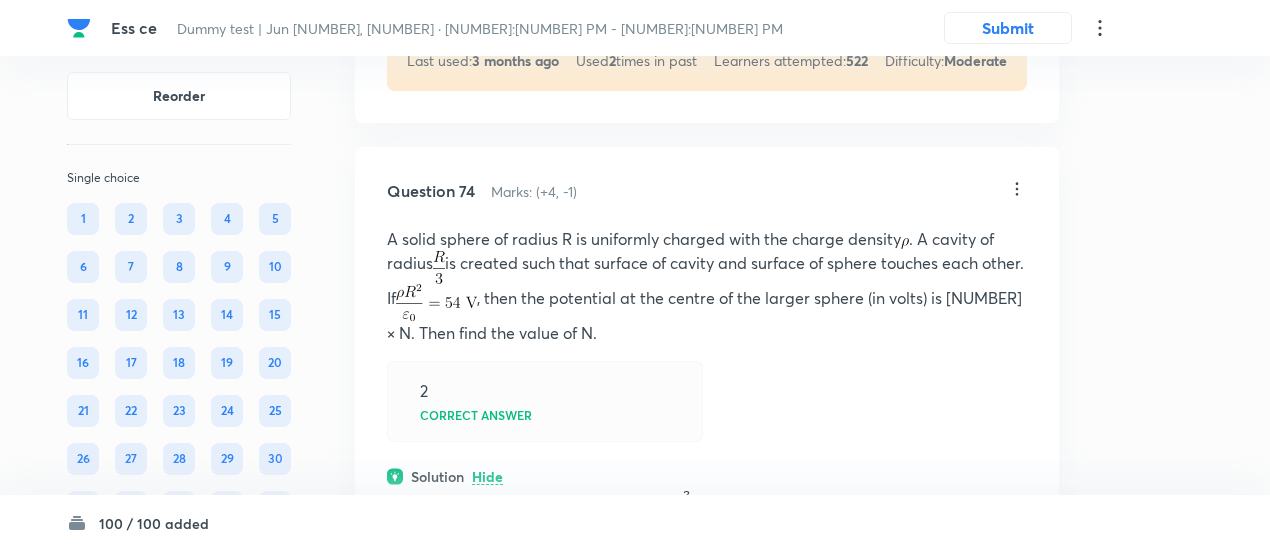 click on "Ess ce Dummy test | Jun 15, 2025 · 9:05 PM - 10:45 PM Submit Reorder Single choice 1 2 3 4 5 6 7 8 9 10 11 12 13 14 15 16 17 18 19 20 21 22 23 24 25 26 27 28 29 30 31 32 33 34 35 36 37 38 39 40 41 42 43 44 45 46 47 48 49 50 51 52 53 54 55 56 57 58 59 60 61 62 63 64 65 66 67 68 69 70 Integer type 71 72 73 74 75 76 77 78 79 80 81 82 83 84 85 86 87 88 89 90 91 92 93 94 95 96 97 98 99 100 All Types English Question 1 Marks: (+4, -1) • 4 options A non conducting semicircular disc (as shown in figure) has a uniform surface charge density  . The electric potential at the centre of the disc :- Correct answer Solution View Last used:  6 months ago Used  4  times in past Learners attempted:  379 Difficulty: Moderate Question 2 Marks: (+4, -1) • 4 options Given below are two statements: one is labelled as Assertion (A) and the other is labelled as Reason (R). Assertion (A) : Work done by electric field on moving a positive charge on an equipotential surface is always zero.  (A) is correct but (R) is not correct 3" at bounding box center [635, -13398] 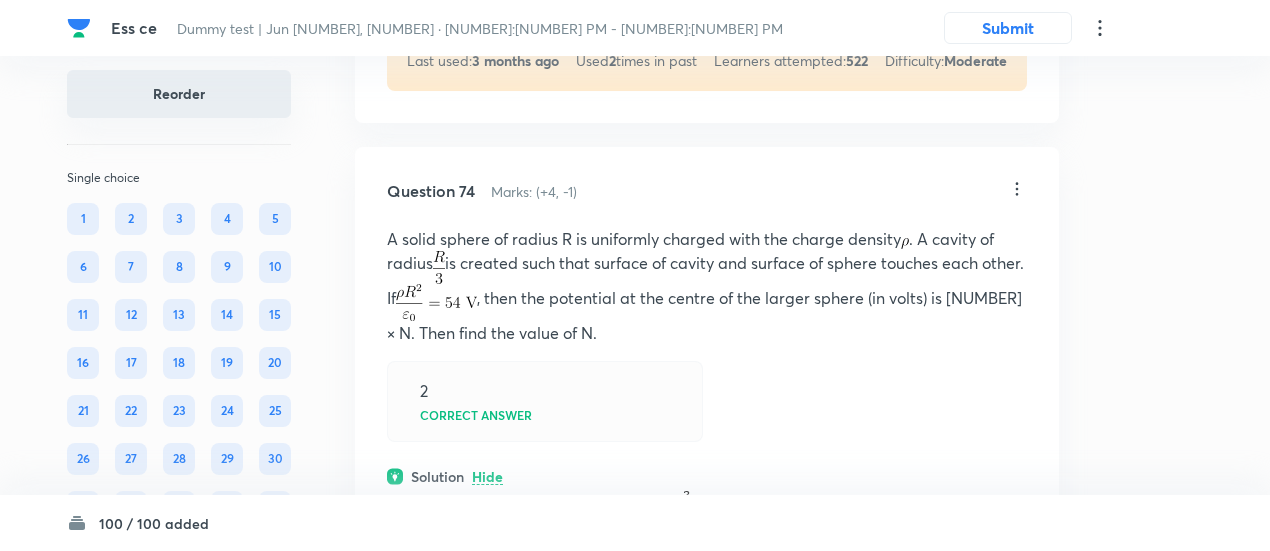 click on "Reorder" at bounding box center (179, 94) 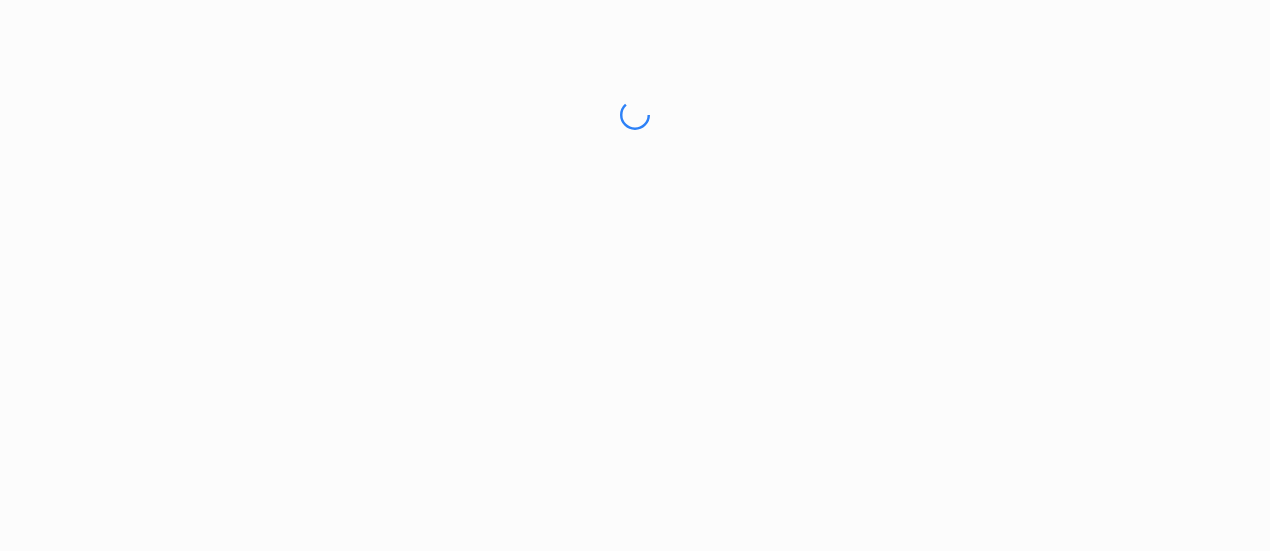 scroll, scrollTop: 0, scrollLeft: 0, axis: both 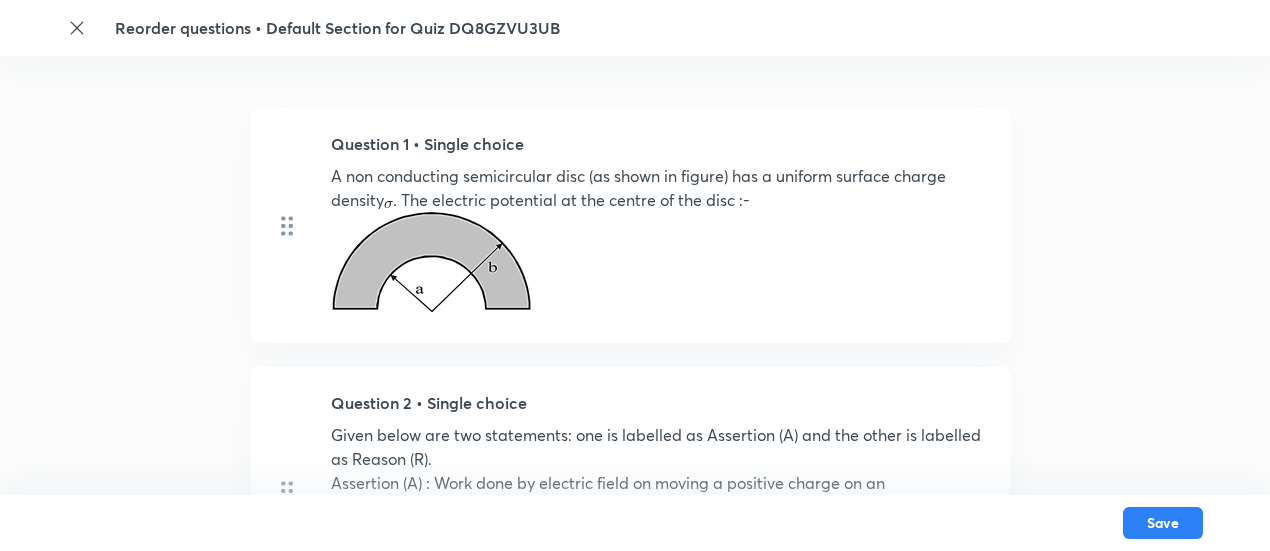 click 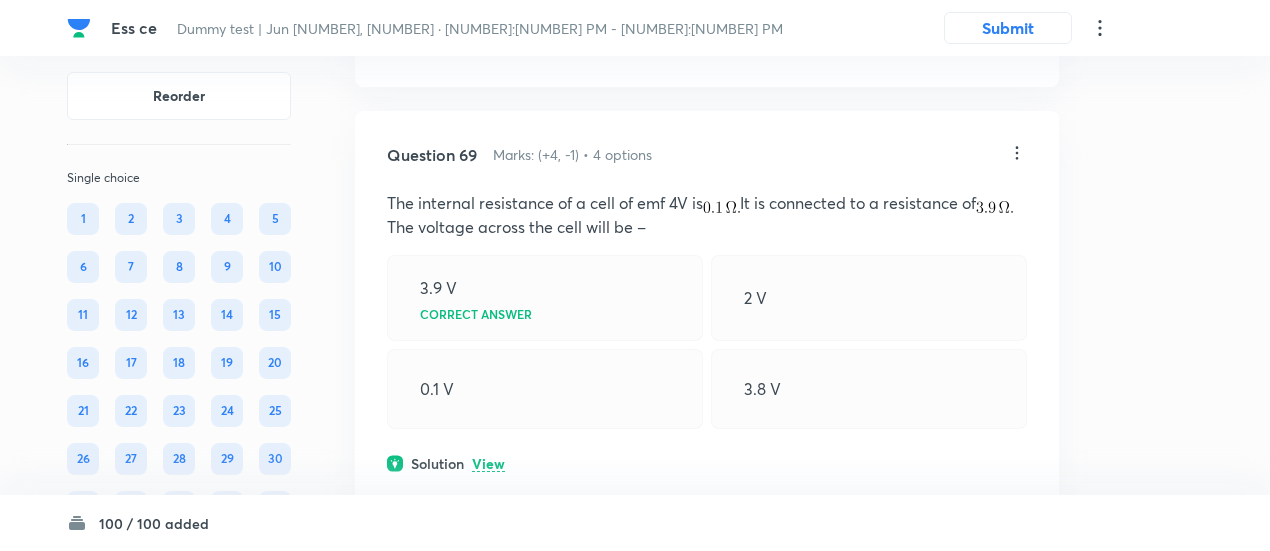scroll, scrollTop: 45162, scrollLeft: 0, axis: vertical 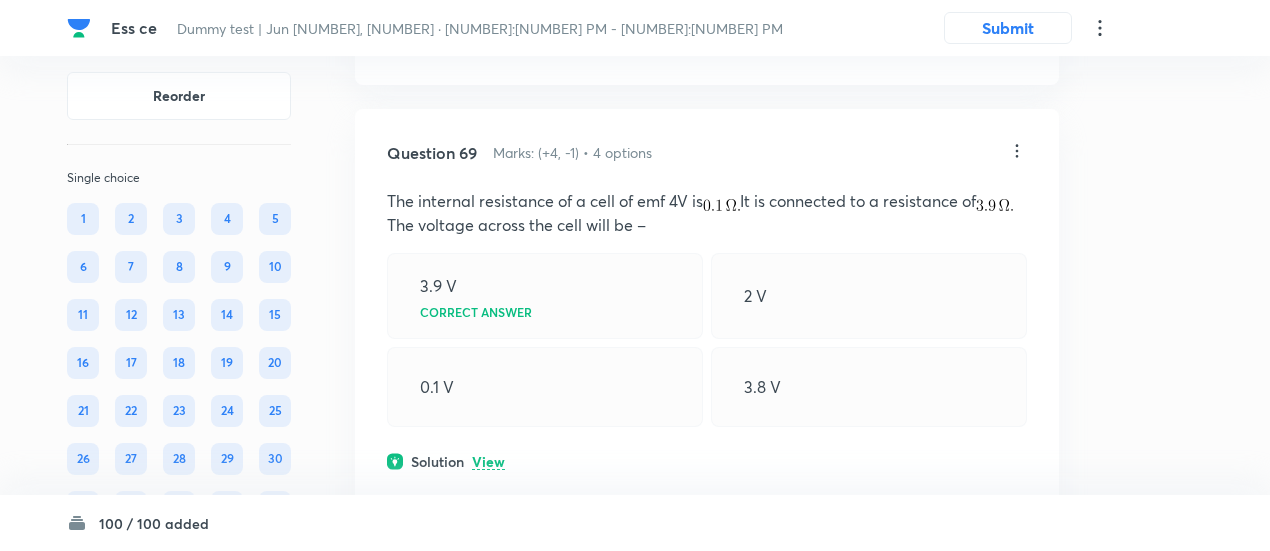 click on "View" at bounding box center [488, -596] 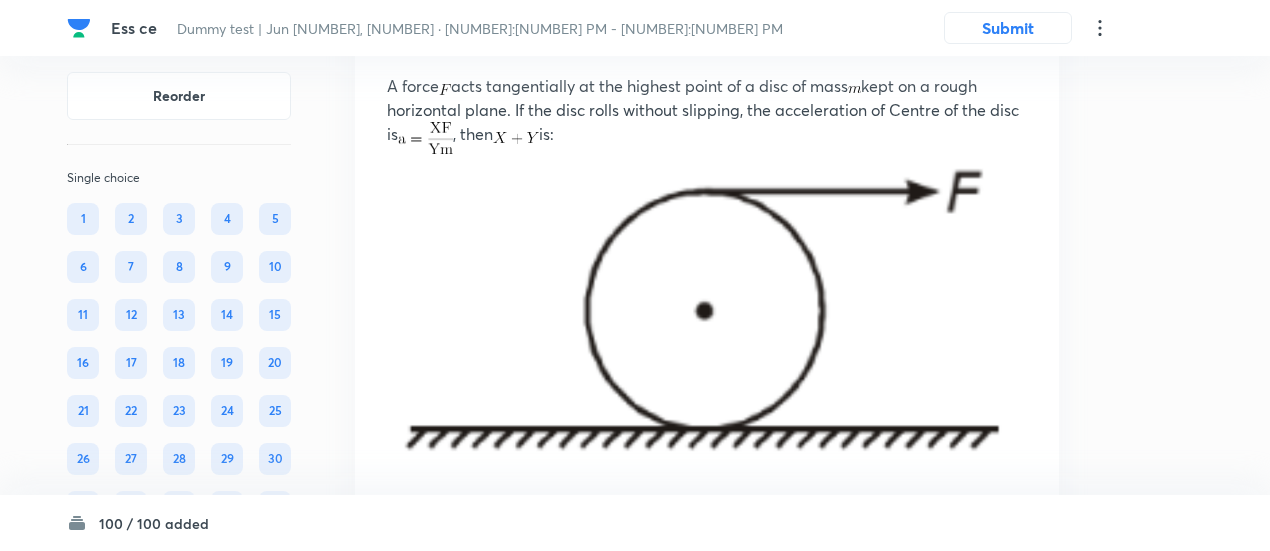 scroll, scrollTop: 48964, scrollLeft: 0, axis: vertical 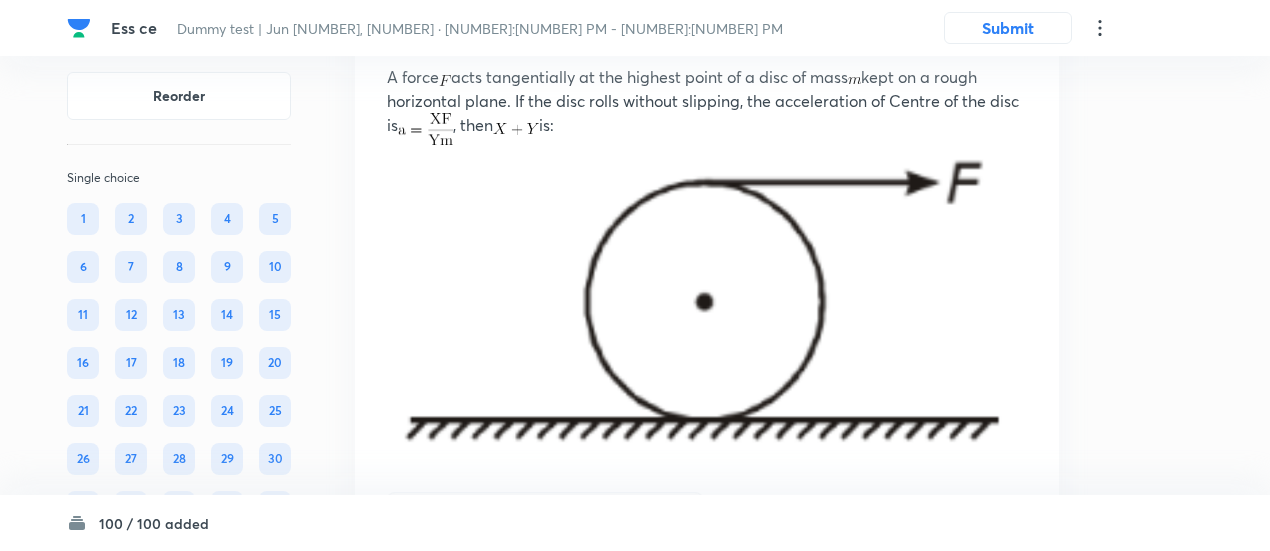click on "View" at bounding box center [488, -697] 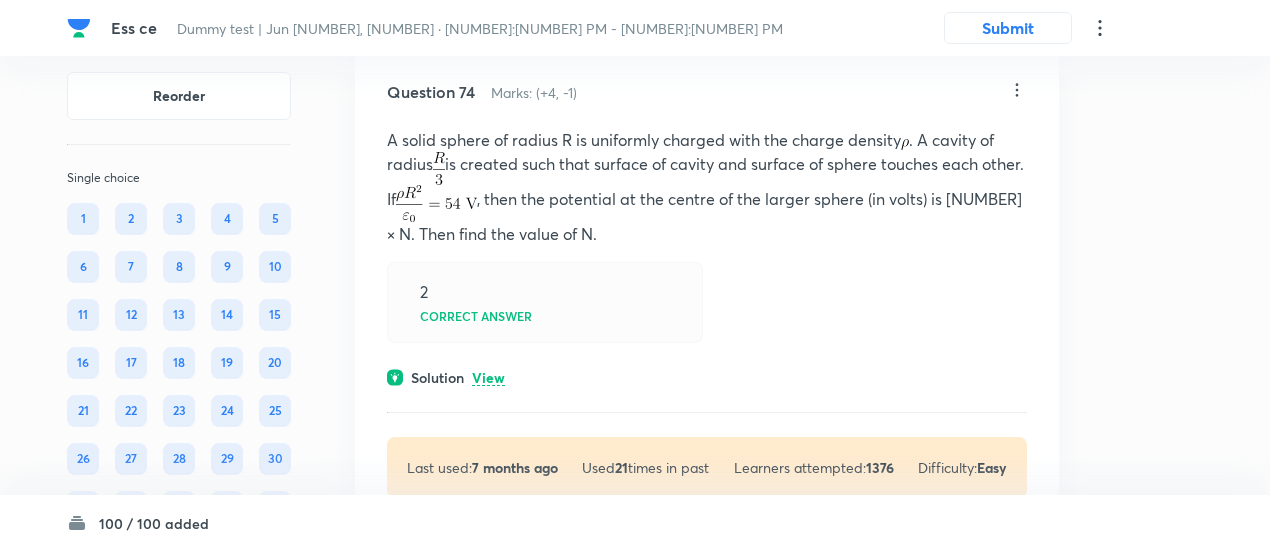 scroll, scrollTop: 48774, scrollLeft: 0, axis: vertical 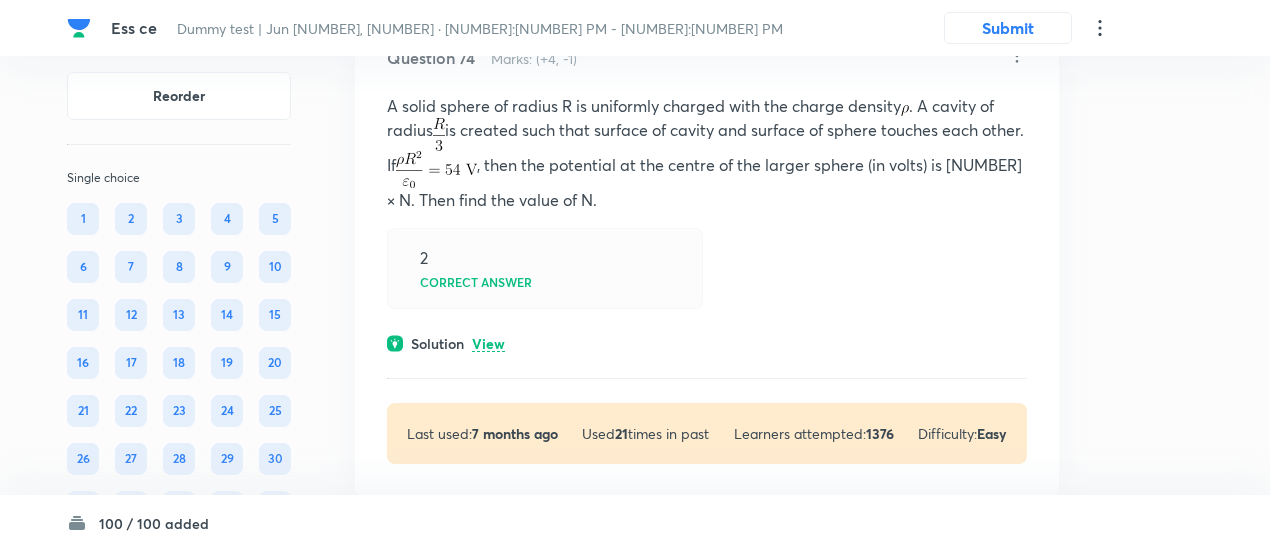 drag, startPoint x: 387, startPoint y: 114, endPoint x: 803, endPoint y: 302, distance: 456.50848 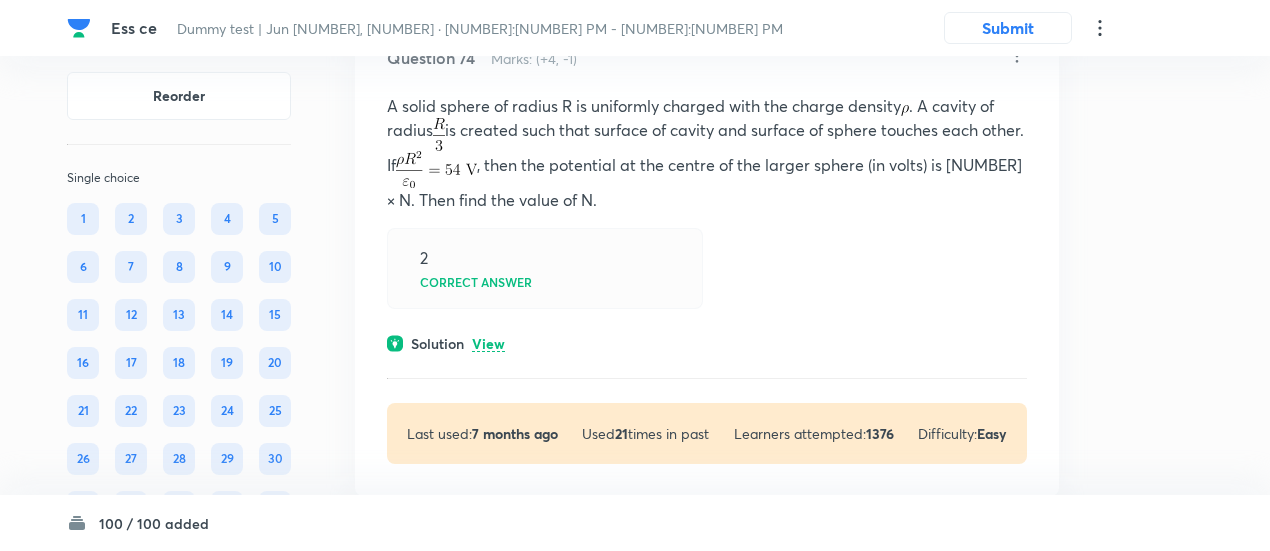 click at bounding box center [707, -718] 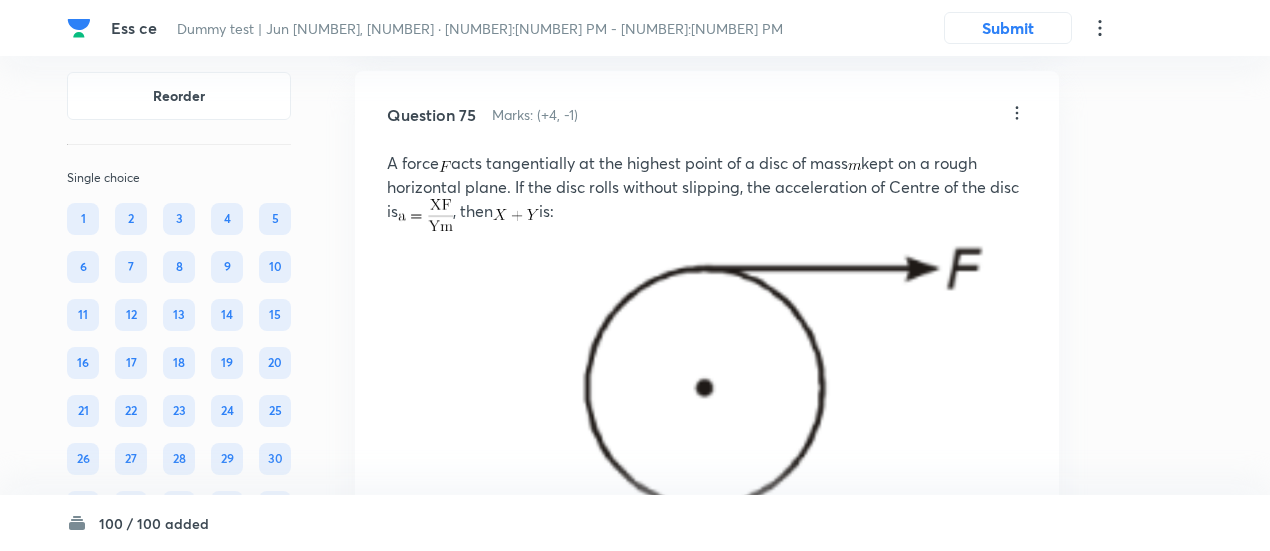scroll, scrollTop: 49224, scrollLeft: 0, axis: vertical 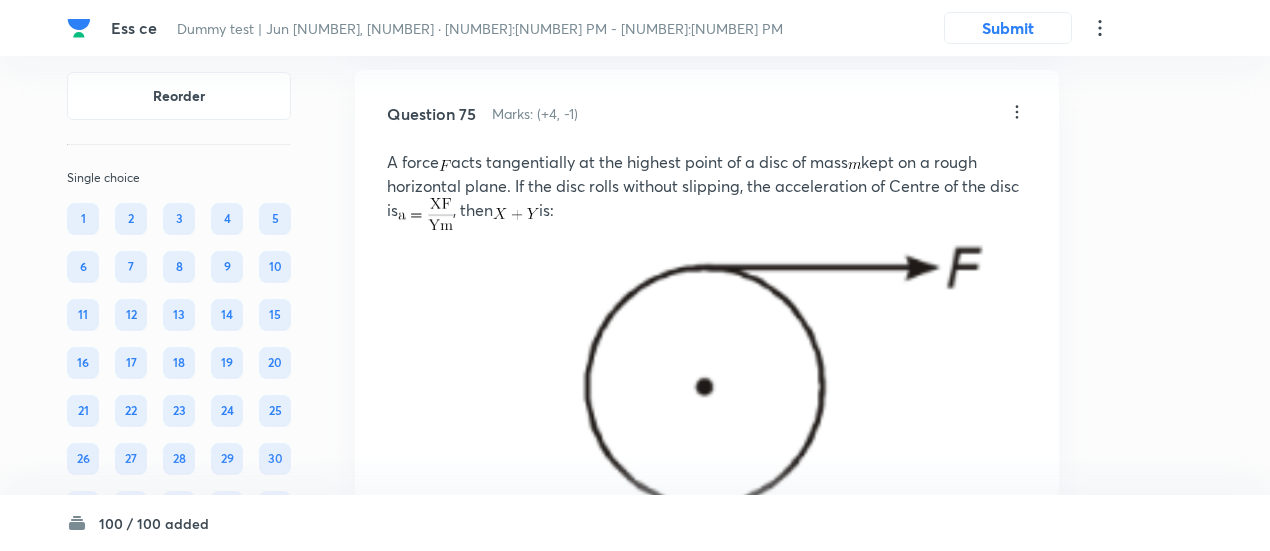 click at bounding box center [707, -805] 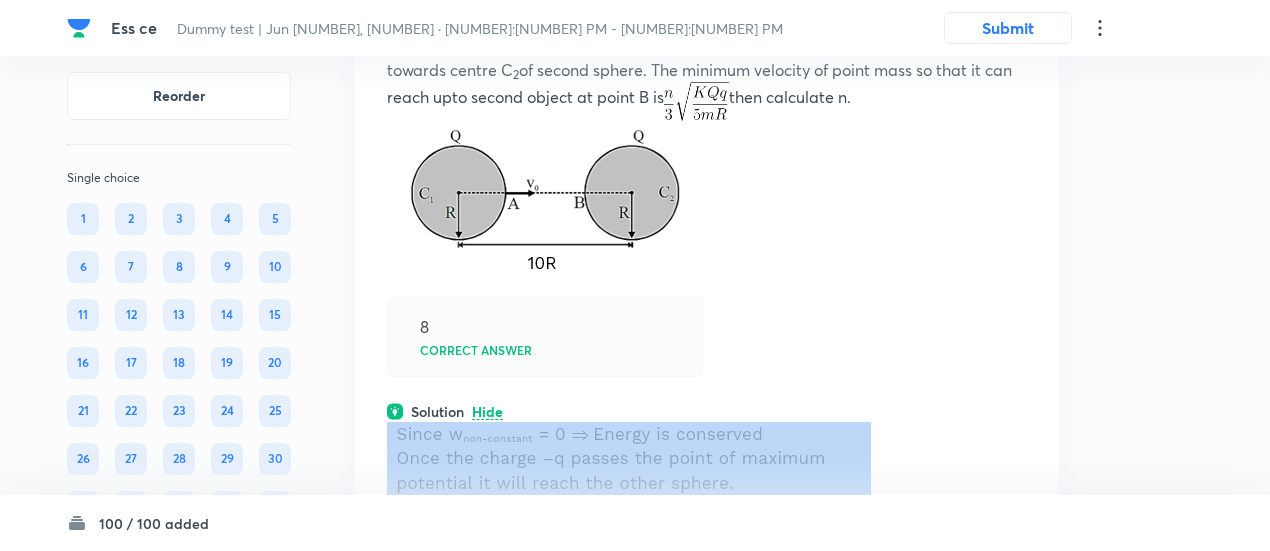 scroll, scrollTop: 47856, scrollLeft: 0, axis: vertical 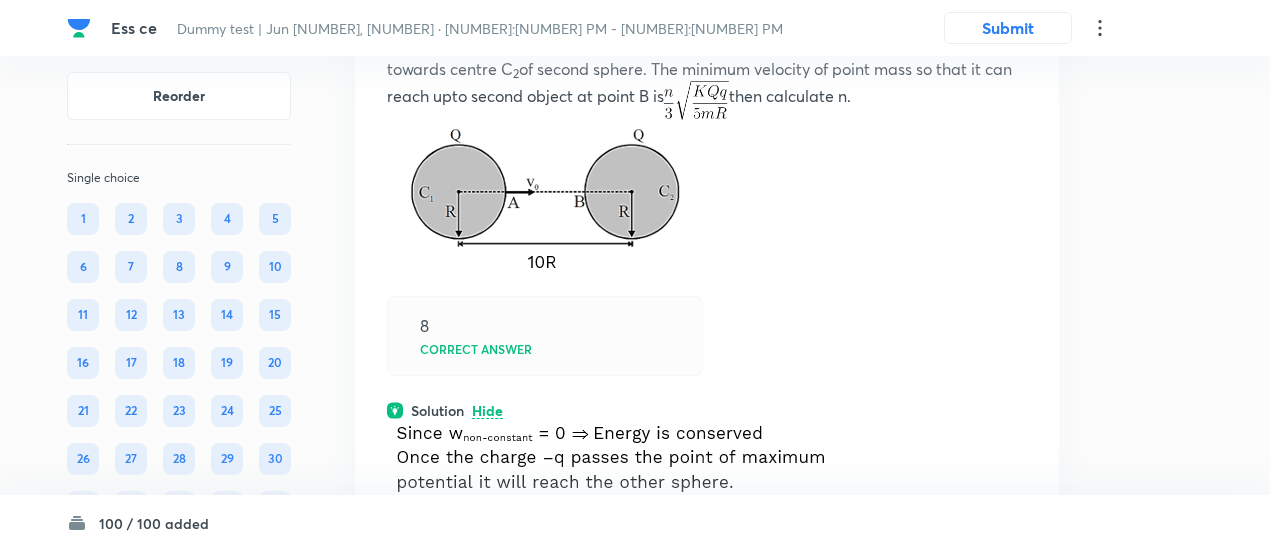 click on "View" at bounding box center (488, -682) 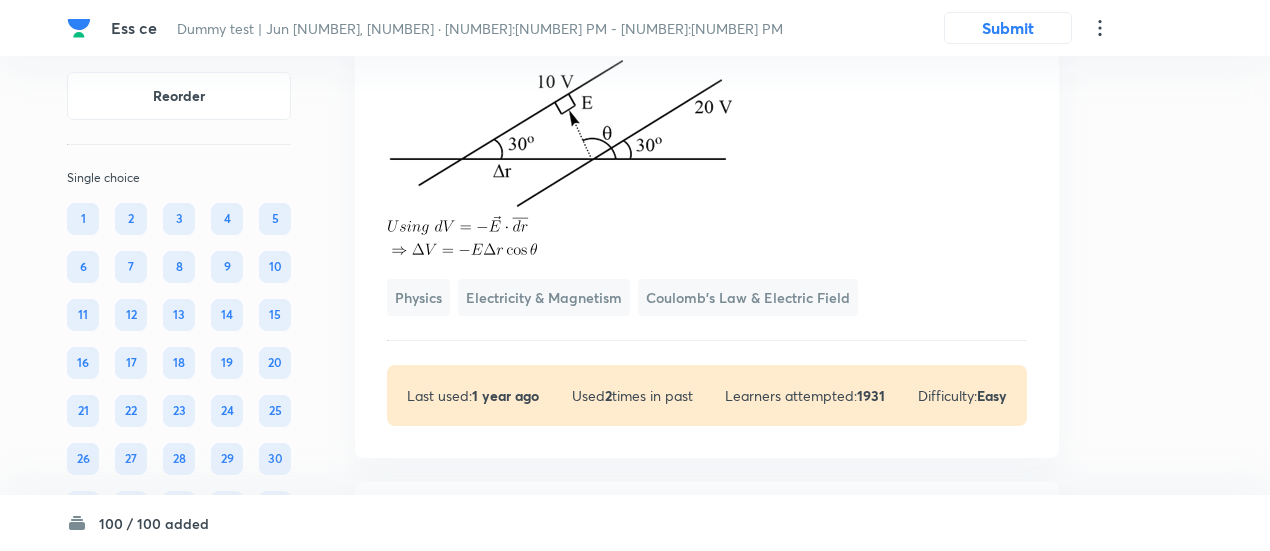 scroll, scrollTop: 47150, scrollLeft: 0, axis: vertical 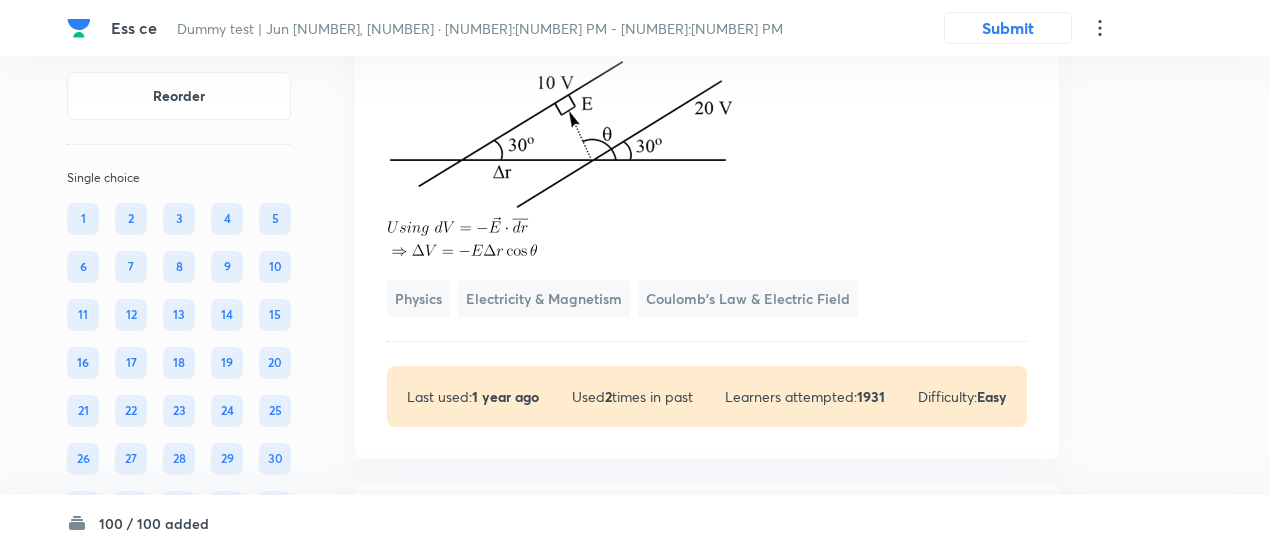 click on "View" at bounding box center (488, -663) 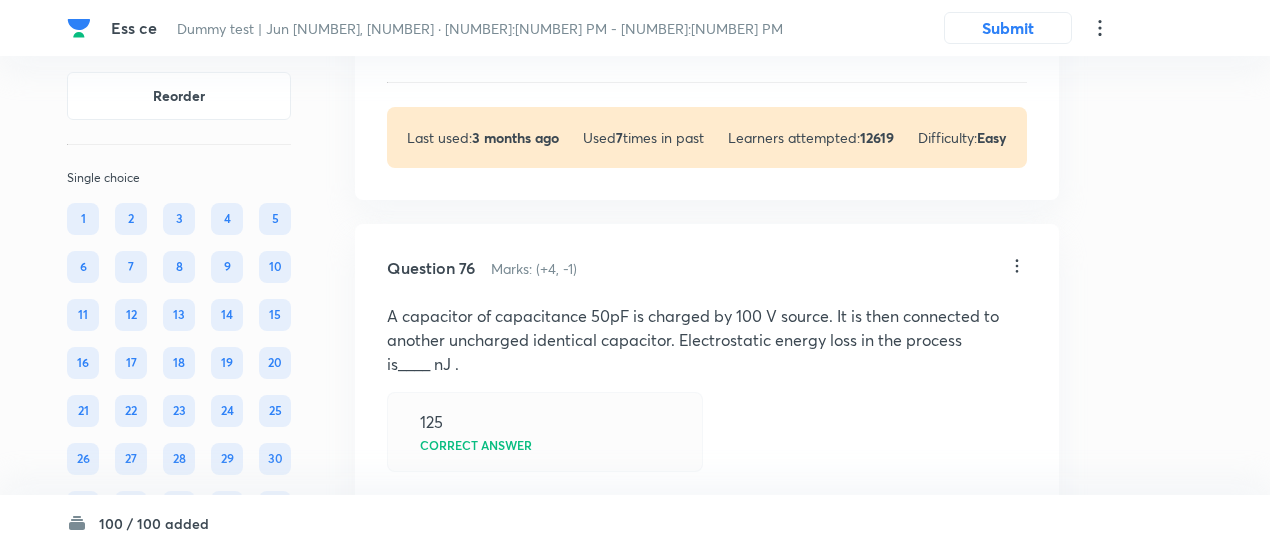 scroll, scrollTop: 50534, scrollLeft: 0, axis: vertical 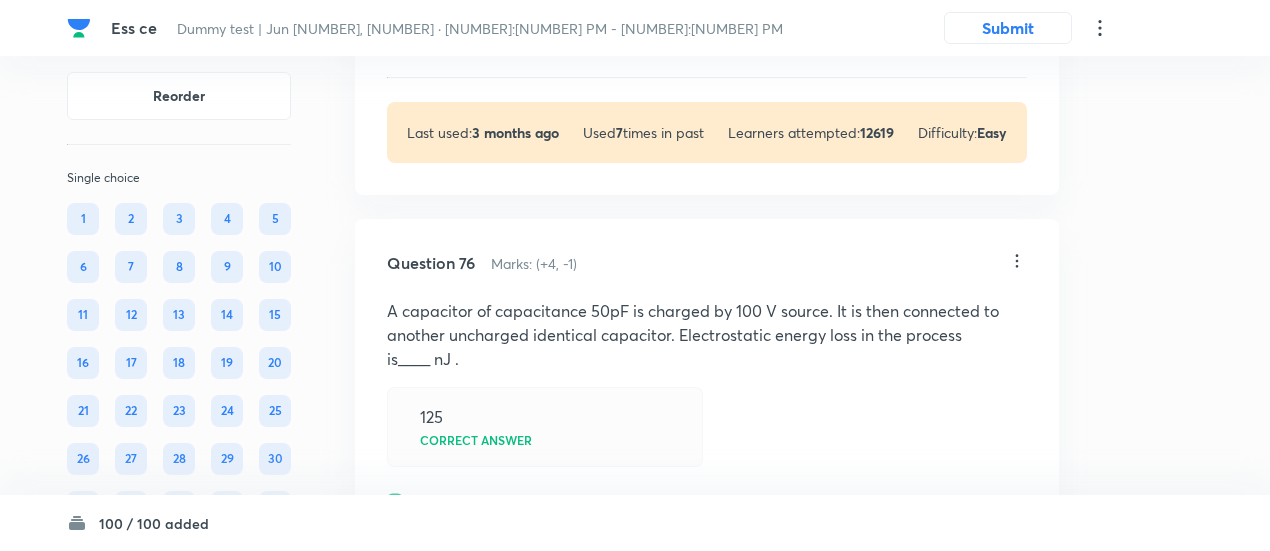 click on "View" at bounding box center [488, -755] 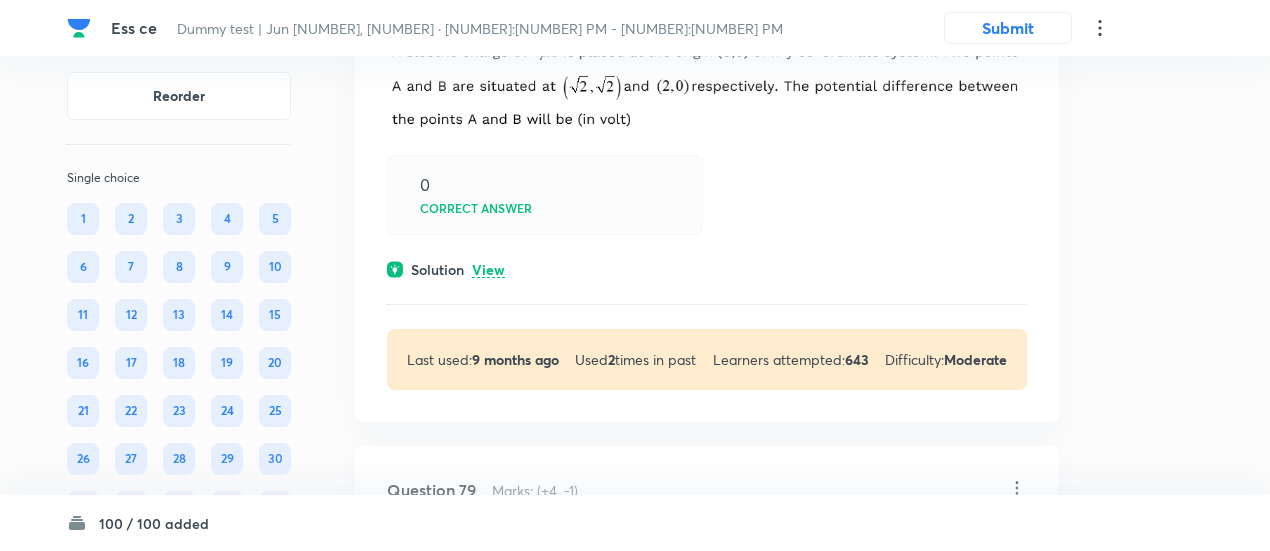 scroll, scrollTop: 51954, scrollLeft: 0, axis: vertical 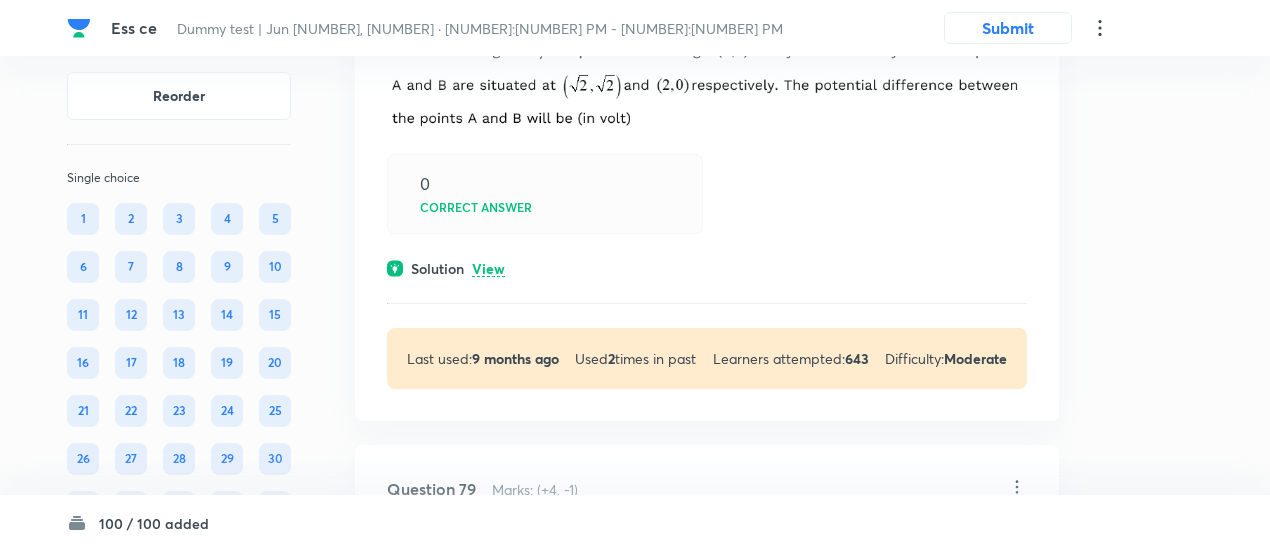click on "View" at bounding box center (488, -679) 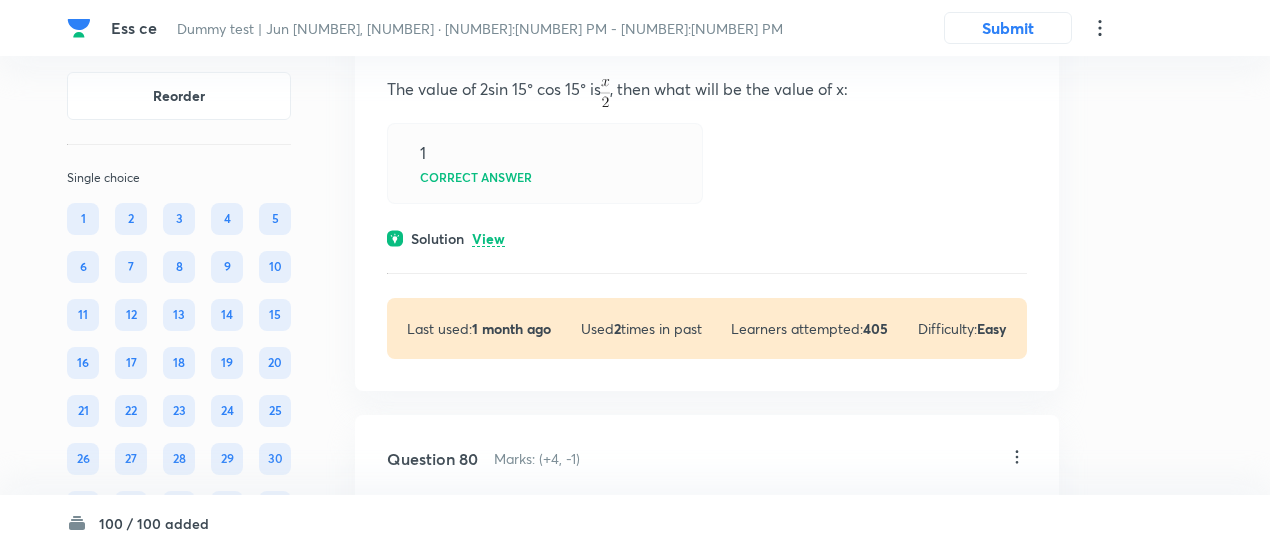 scroll, scrollTop: 52493, scrollLeft: 0, axis: vertical 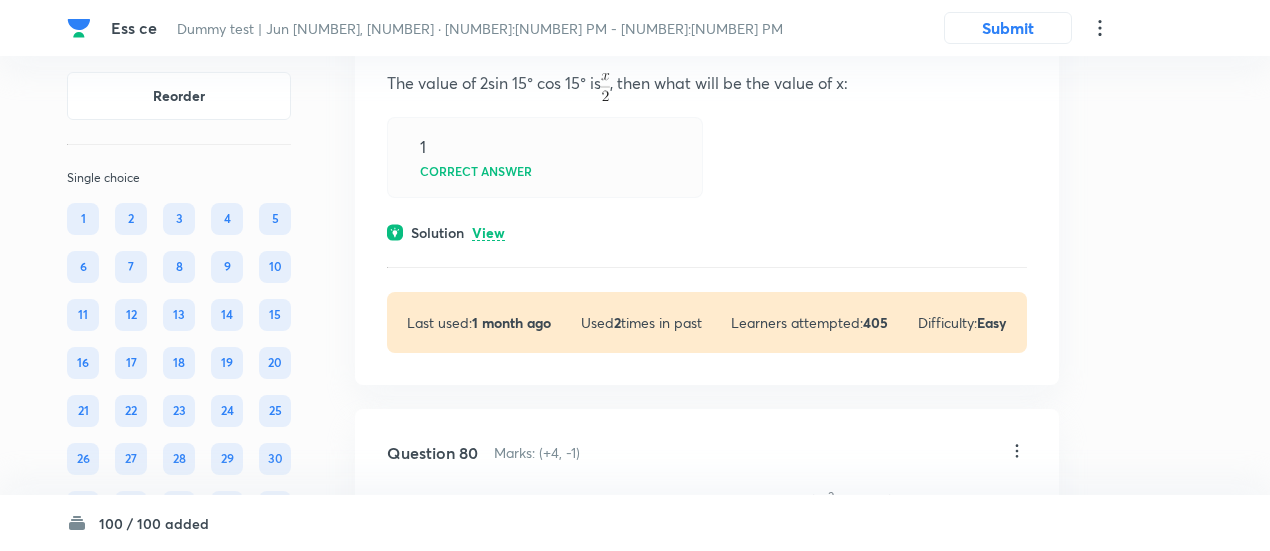 click on "View" at bounding box center [488, -673] 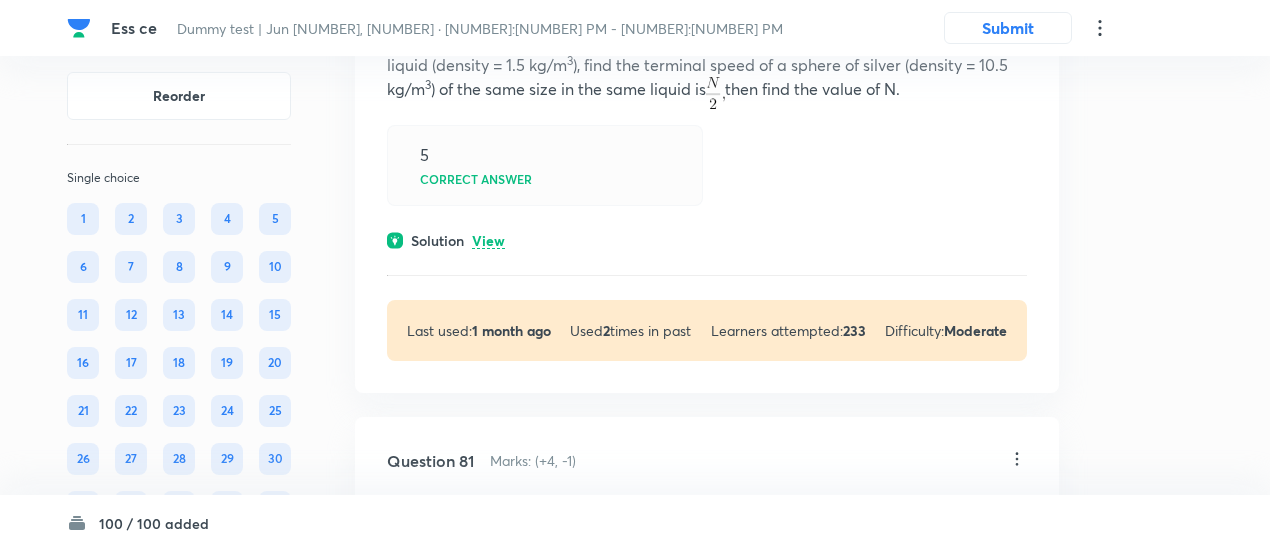 scroll, scrollTop: 53039, scrollLeft: 0, axis: vertical 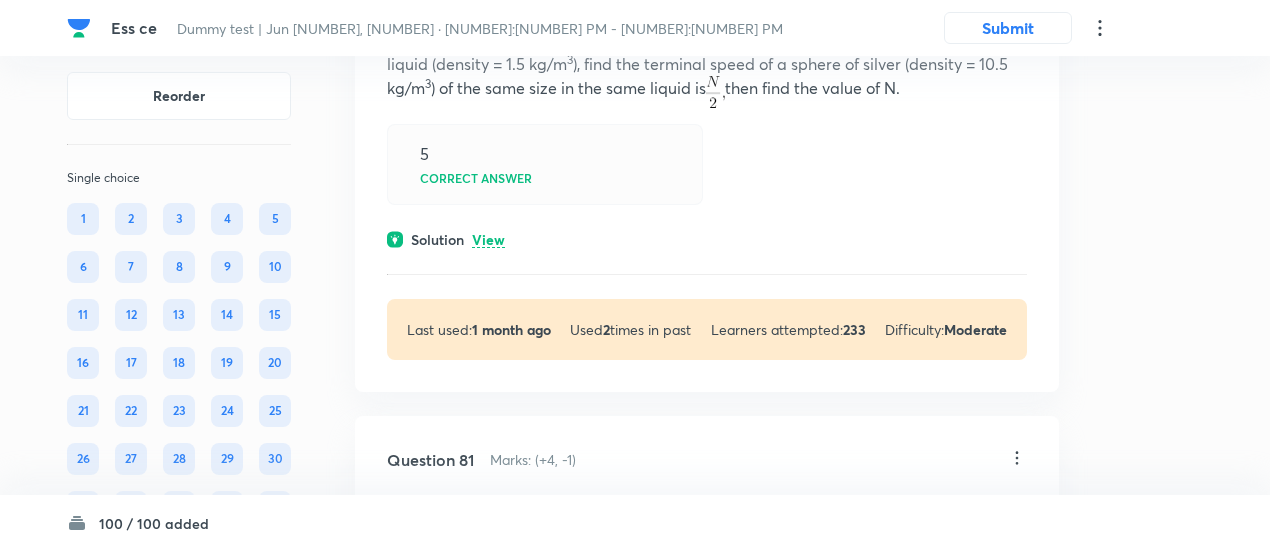 click on "View" at bounding box center (488, -646) 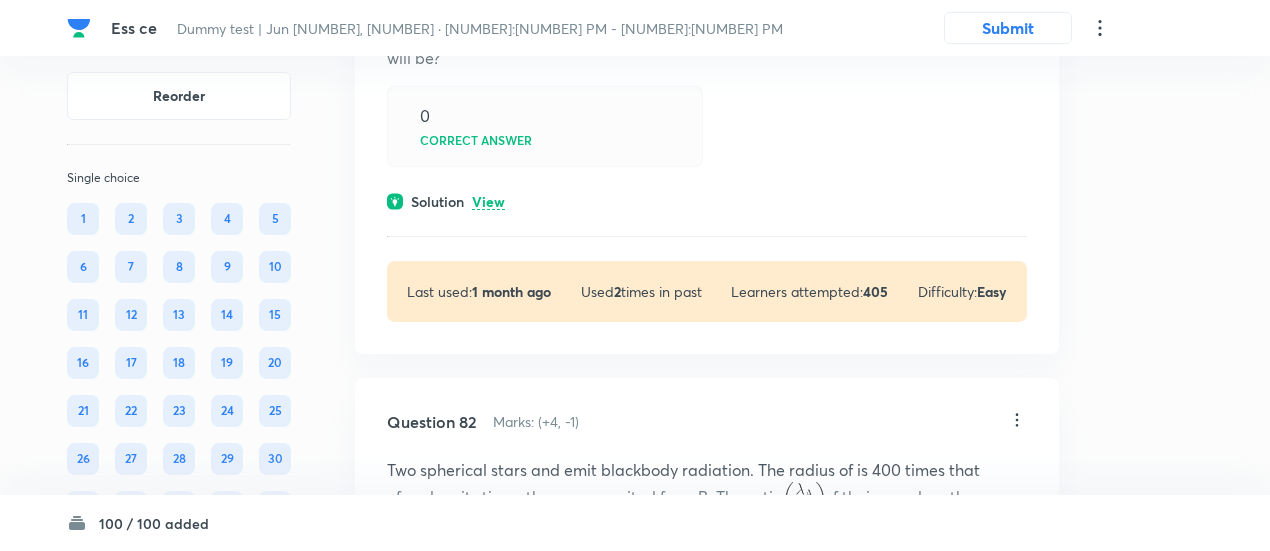 scroll, scrollTop: 53712, scrollLeft: 0, axis: vertical 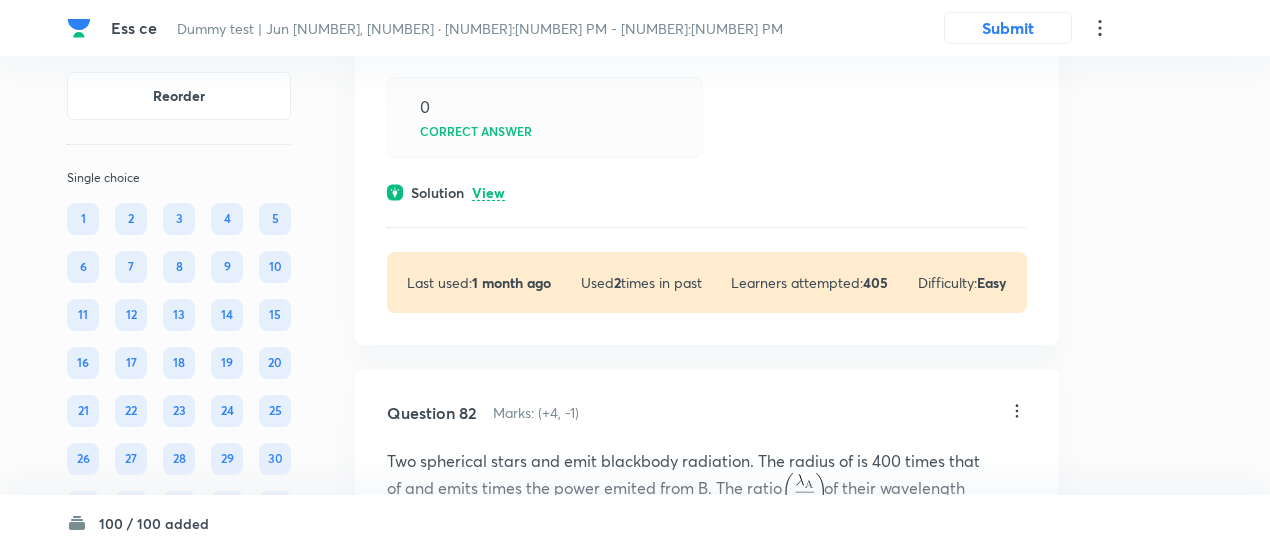 click on "View" at bounding box center [488, -720] 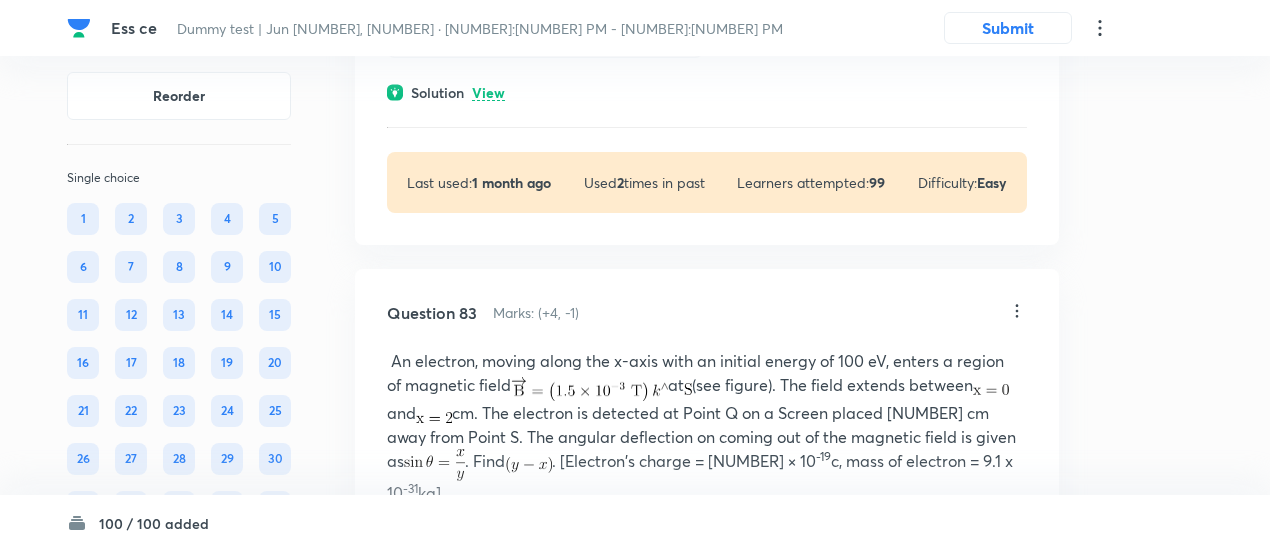 scroll, scrollTop: 54479, scrollLeft: 0, axis: vertical 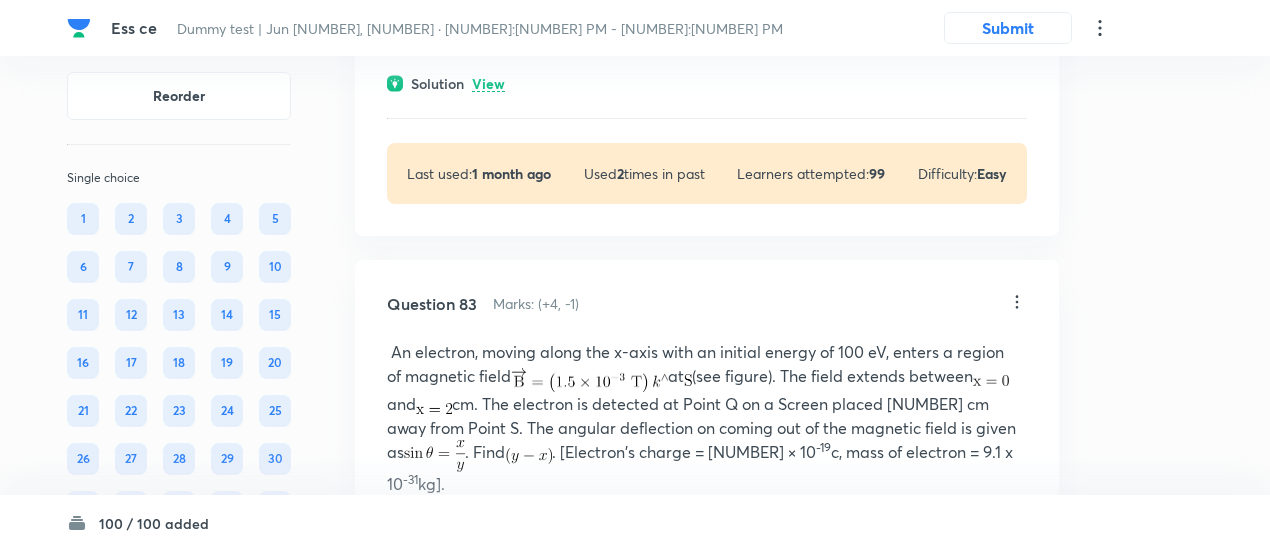 click on "View" at bounding box center (488, -834) 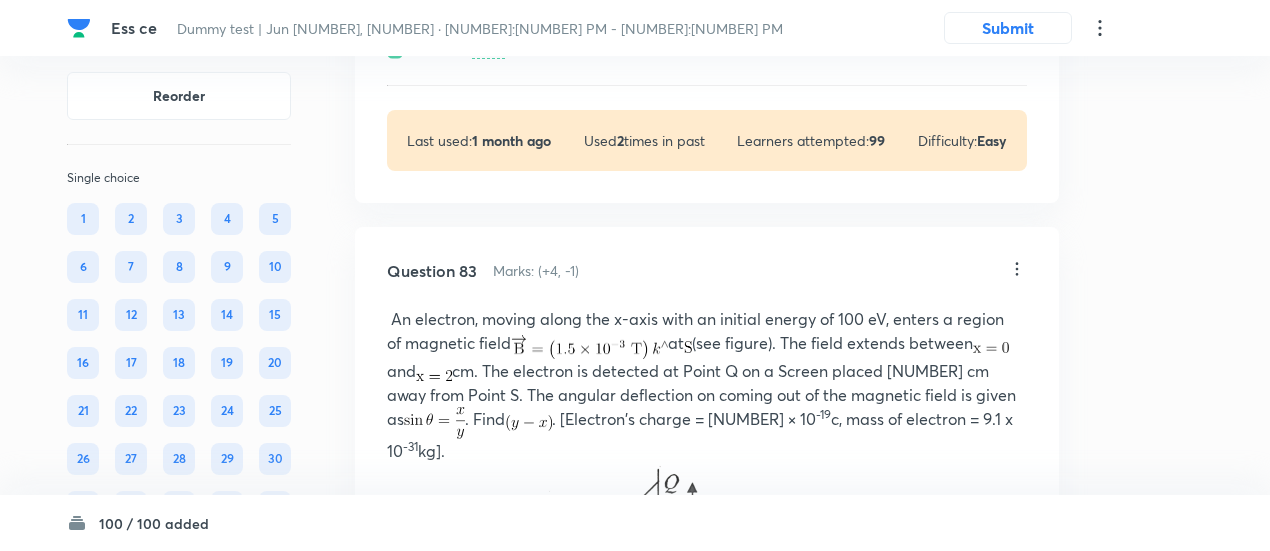 scroll, scrollTop: 54687, scrollLeft: 0, axis: vertical 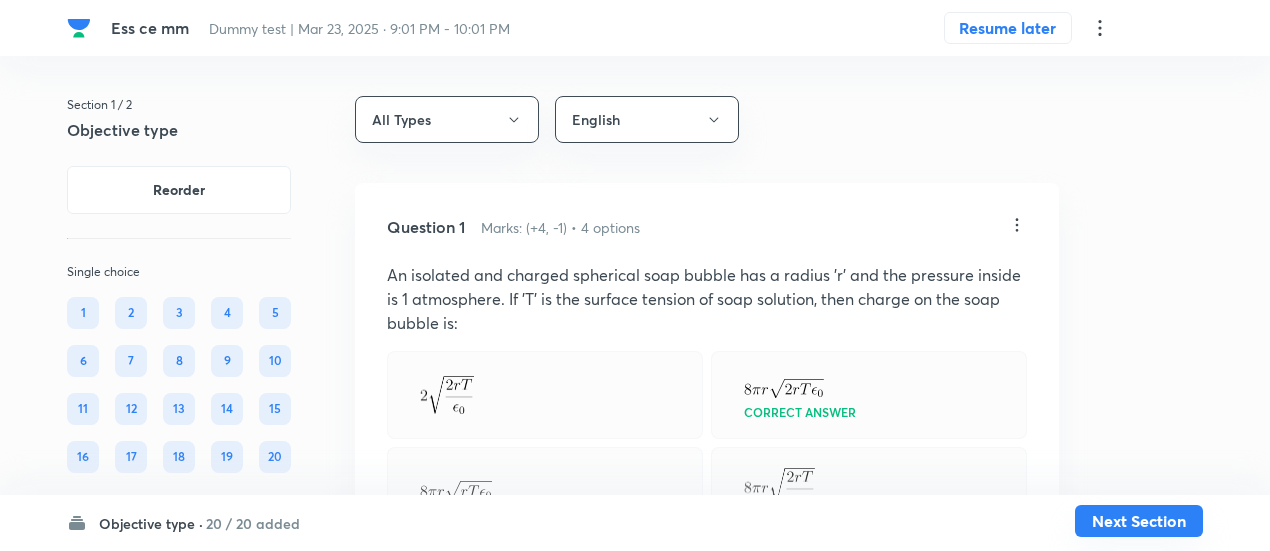 click on "Next Section" at bounding box center (1139, 521) 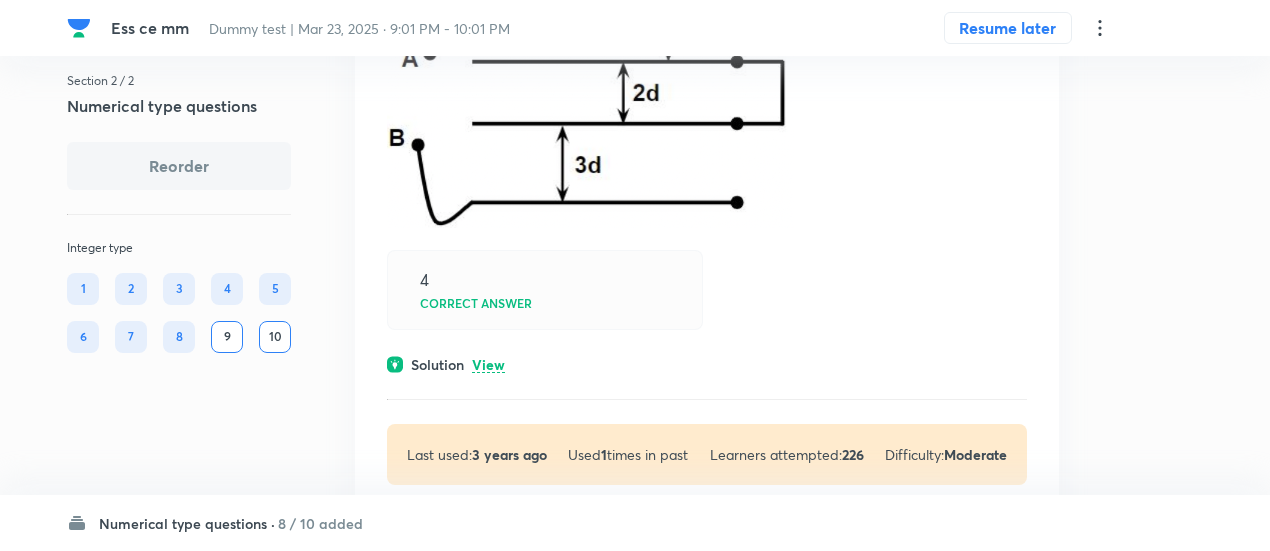 scroll, scrollTop: 422, scrollLeft: 0, axis: vertical 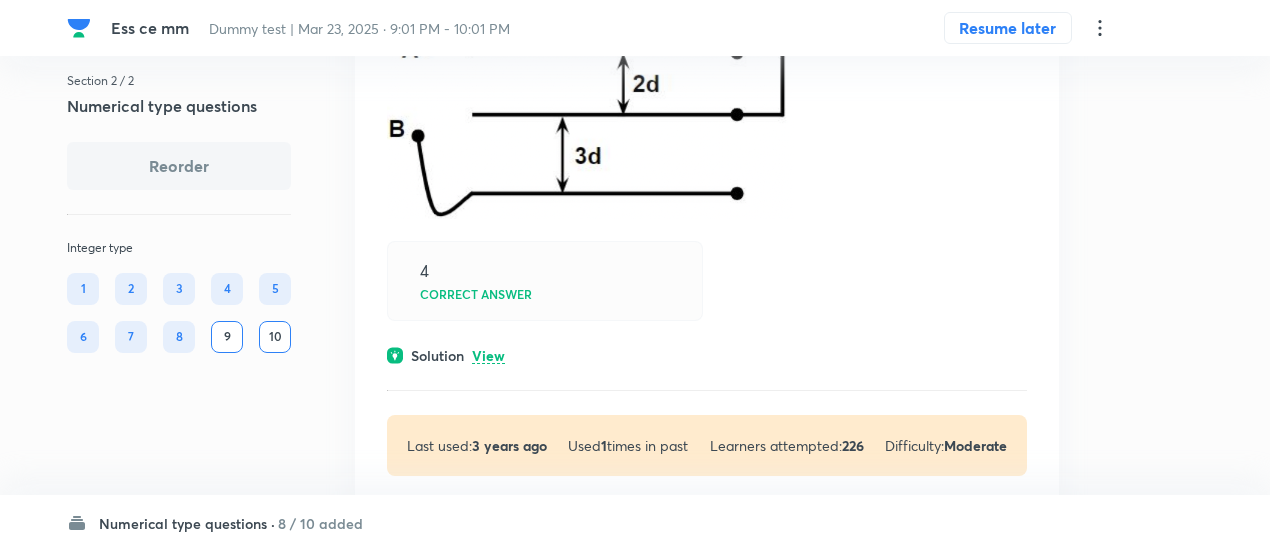 click on "View" at bounding box center (488, 356) 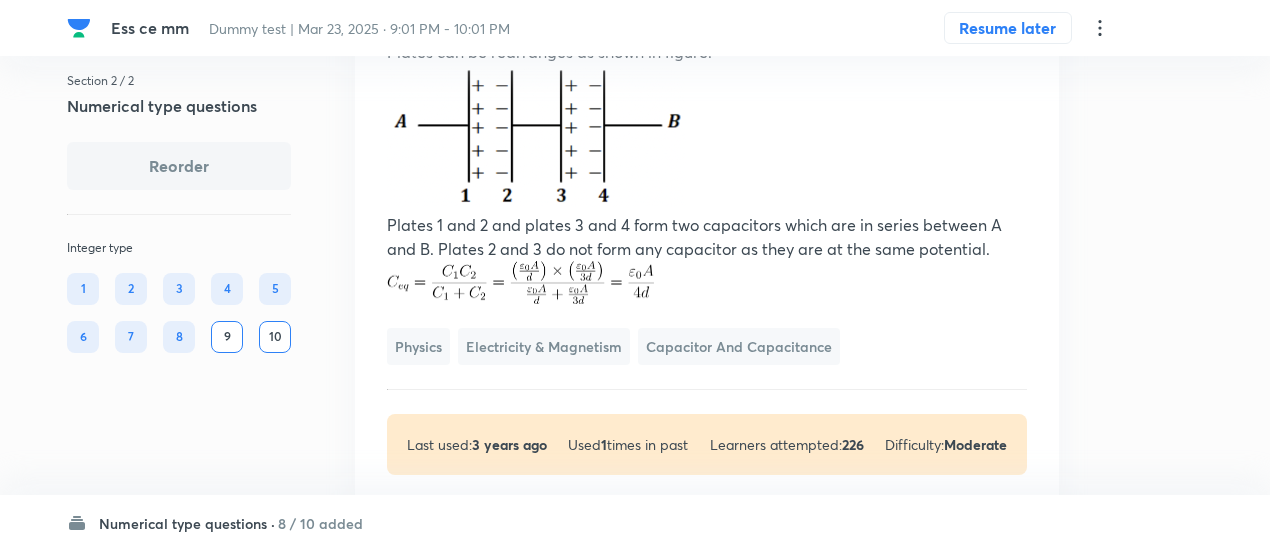 scroll, scrollTop: 756, scrollLeft: 0, axis: vertical 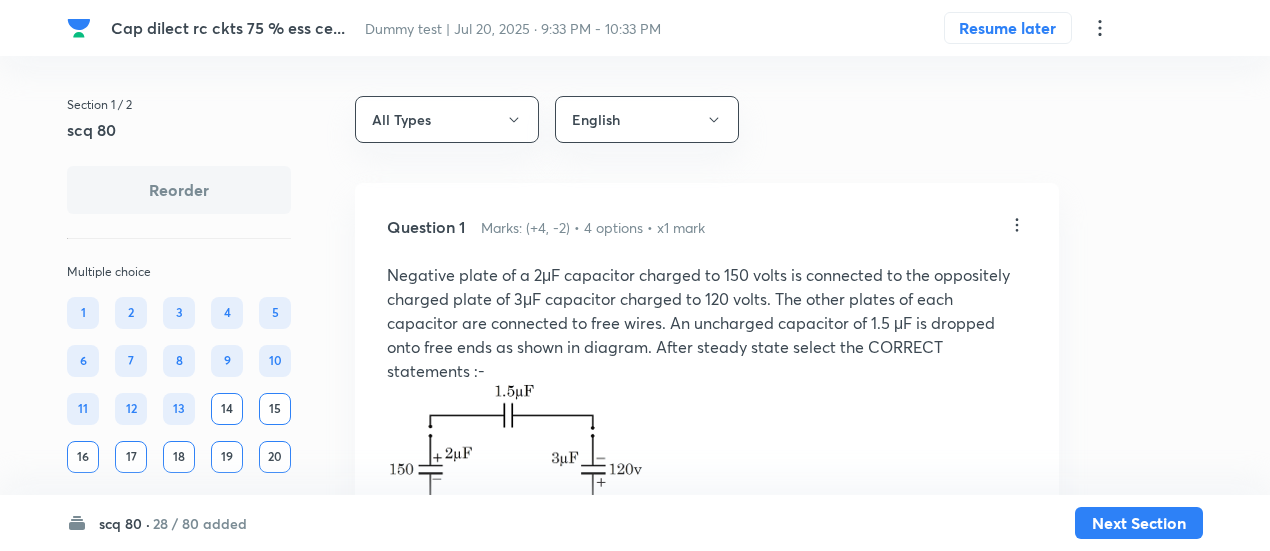 click on "Section 1 / 2 scq 80 Reorder Multiple choice 1 2 3 4 5 6 7 8 9 10 11 12 13 14 15 16 17 18 19 20 Single choice 21 22 23 24 25 26 27 28 29 30 31 32 33 34 35 36 37 38 39 40 41 42 43 44 45 46 47 48 49 50 Integer type 51 52 53 54 55 56 57 58 59 60 61 62 63 64 65 66 67 68 69 70 71 72 73 74 75 76 77 78 79 80 All Types English Question 1 Marks: (+4, -2) • 4 options • x1 mark Negative plate of a 2μF capacitor charged to 150 volts is connected to the oppositely charged plate of 3μF capacitor charged to 120 volts. The other plates of each capacitor are connected to free wires. An uncharged capacitor of 1.5 μF is dropped onto free ends as shown in diagram. After steady state select the CORRECT statements :- Potential drop across 2 μF capacitor is 60V Correct answer Potential drop across 1.5 μF capacitor is 120 V. Correct answer Potential drop across each capacitor is same and it is 90V. Charge on 2μF capacitor is 180 μC.  Solution View Last used:  2 years ago Used  1  times in past Learners attempted:  74 View" at bounding box center [635, 13735] 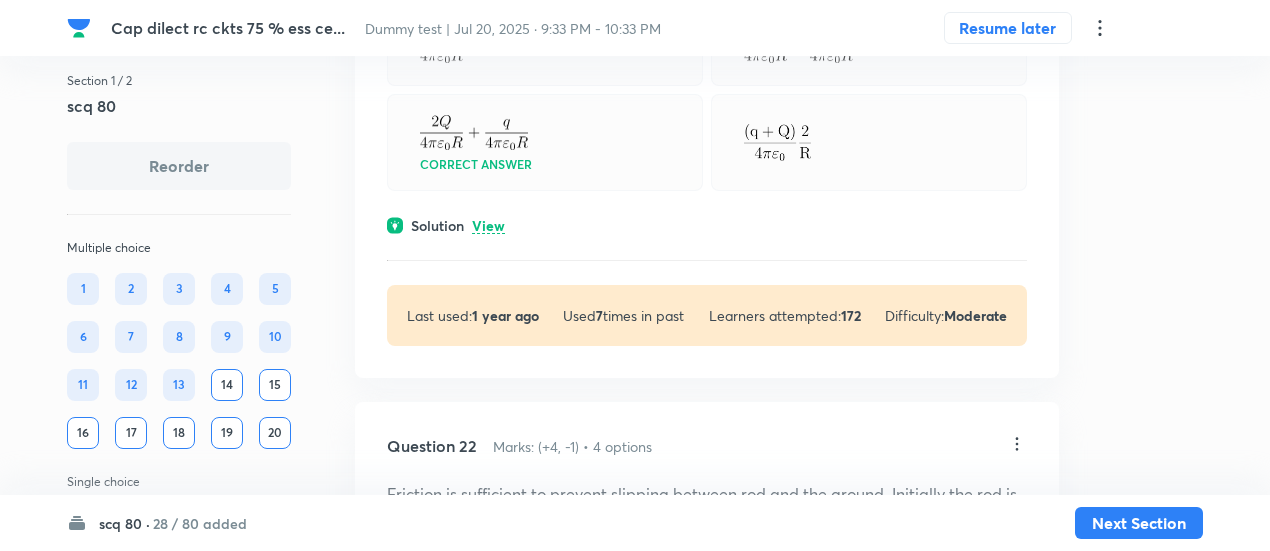 scroll, scrollTop: 11500, scrollLeft: 0, axis: vertical 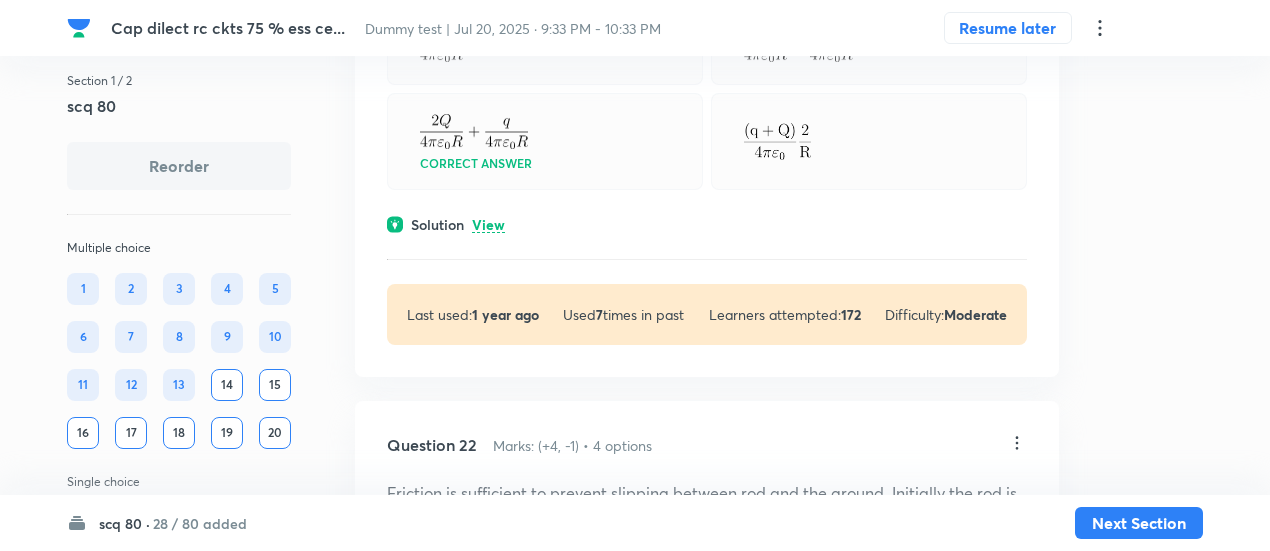 click on "View" at bounding box center [488, 225] 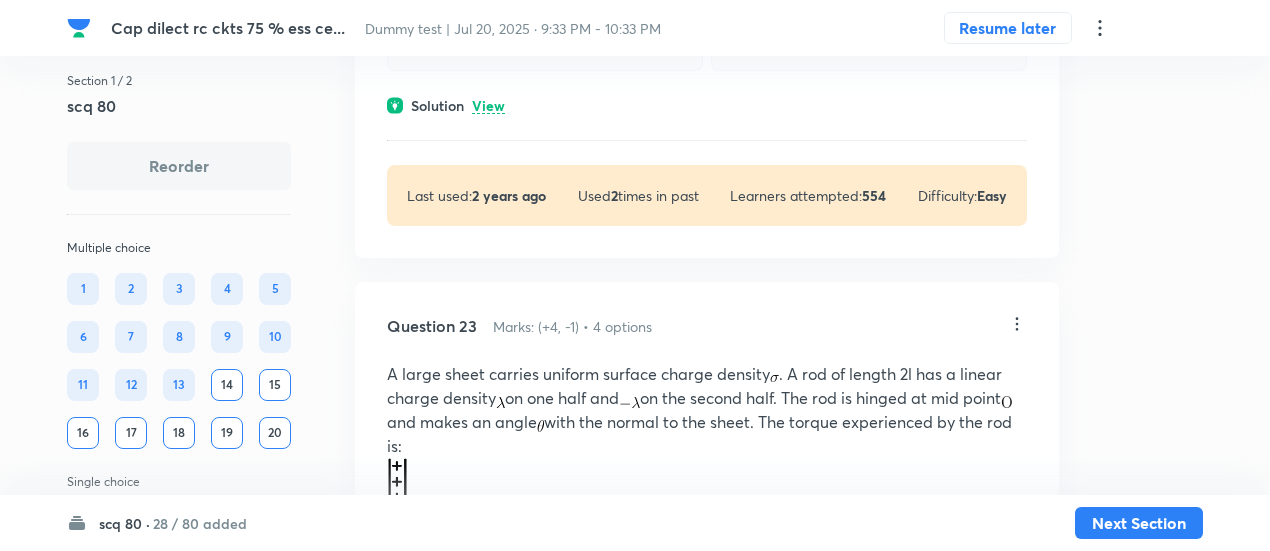 scroll, scrollTop: 12741, scrollLeft: 0, axis: vertical 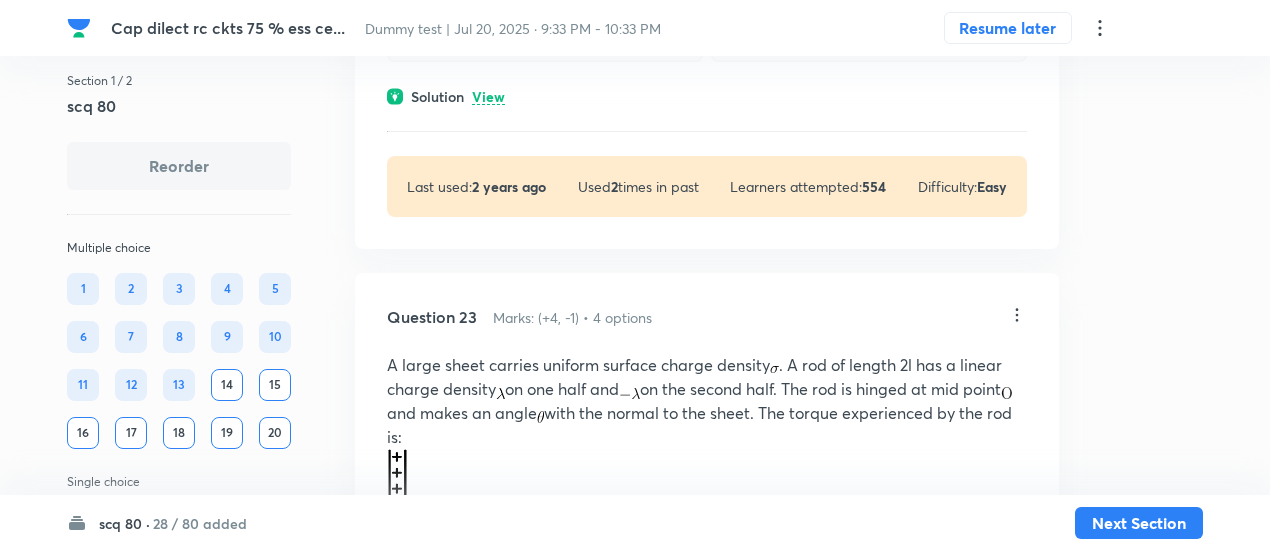 click on "View" at bounding box center [488, 97] 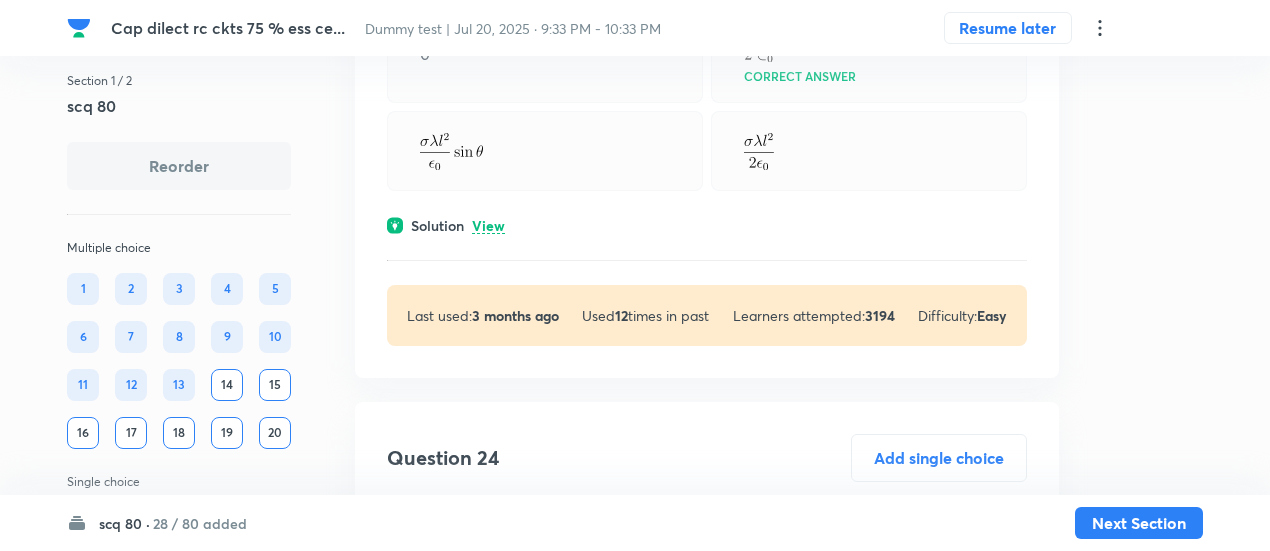 scroll, scrollTop: 13978, scrollLeft: 0, axis: vertical 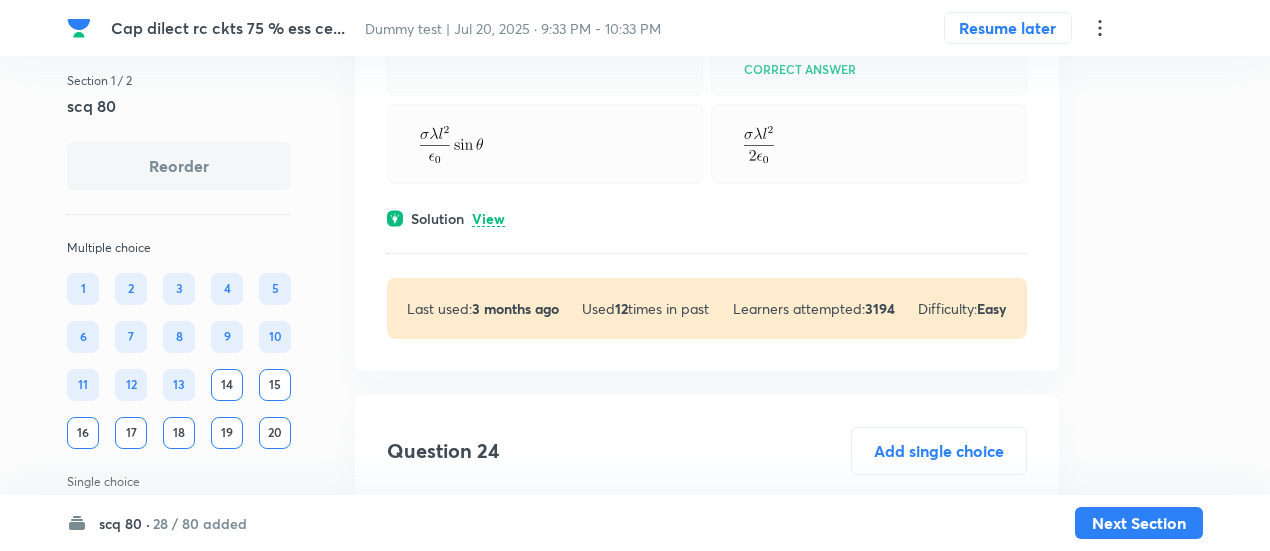 click on "View" at bounding box center [488, 219] 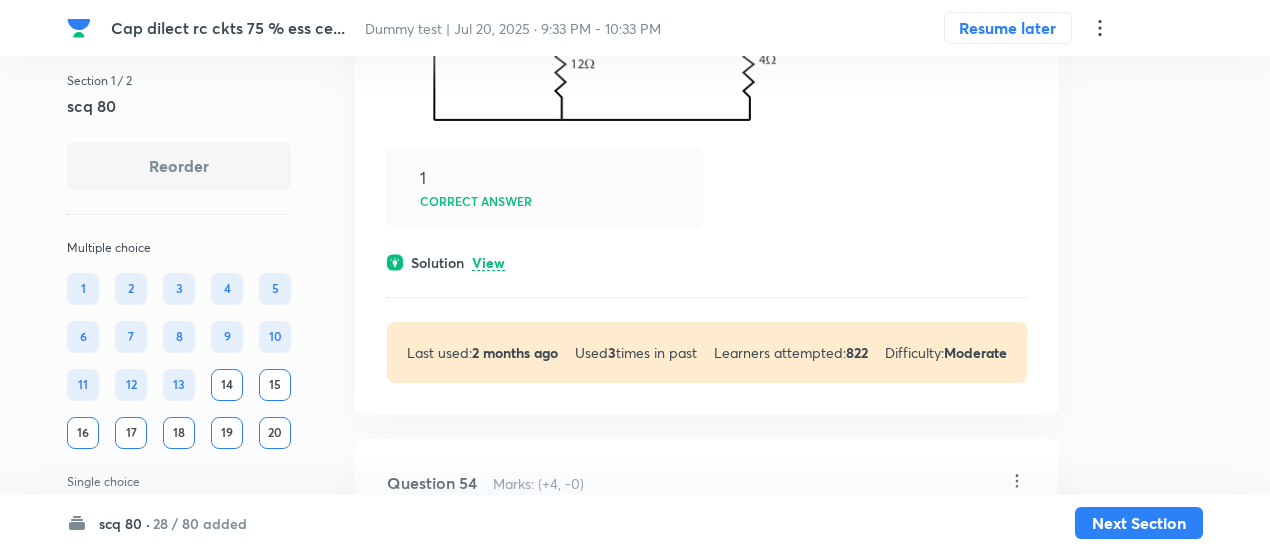 scroll, scrollTop: 20121, scrollLeft: 0, axis: vertical 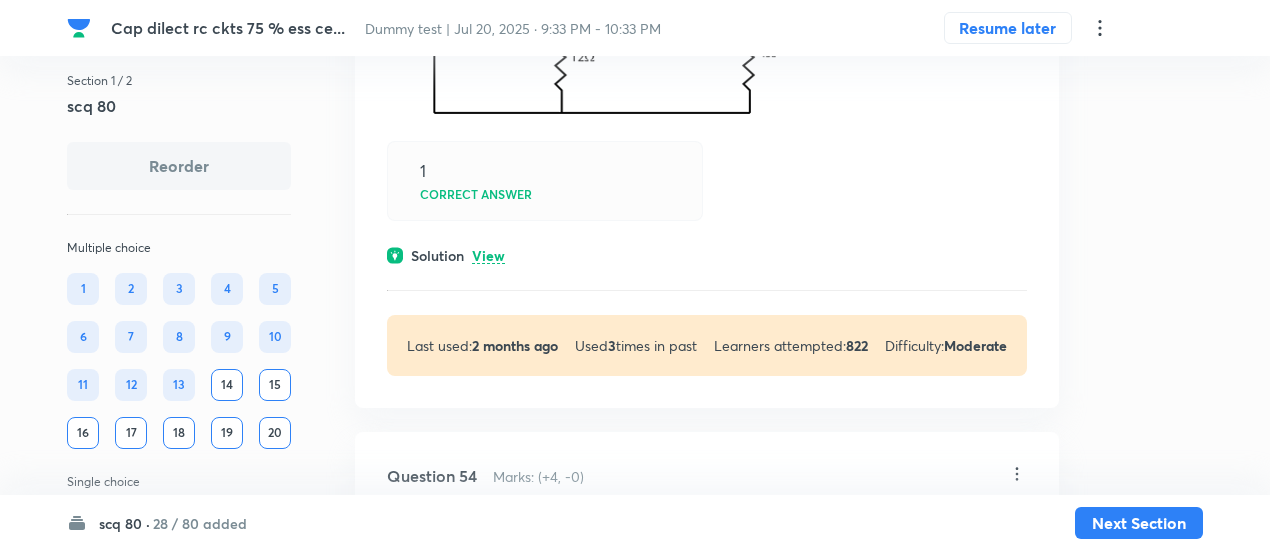 click on "View" at bounding box center [488, 256] 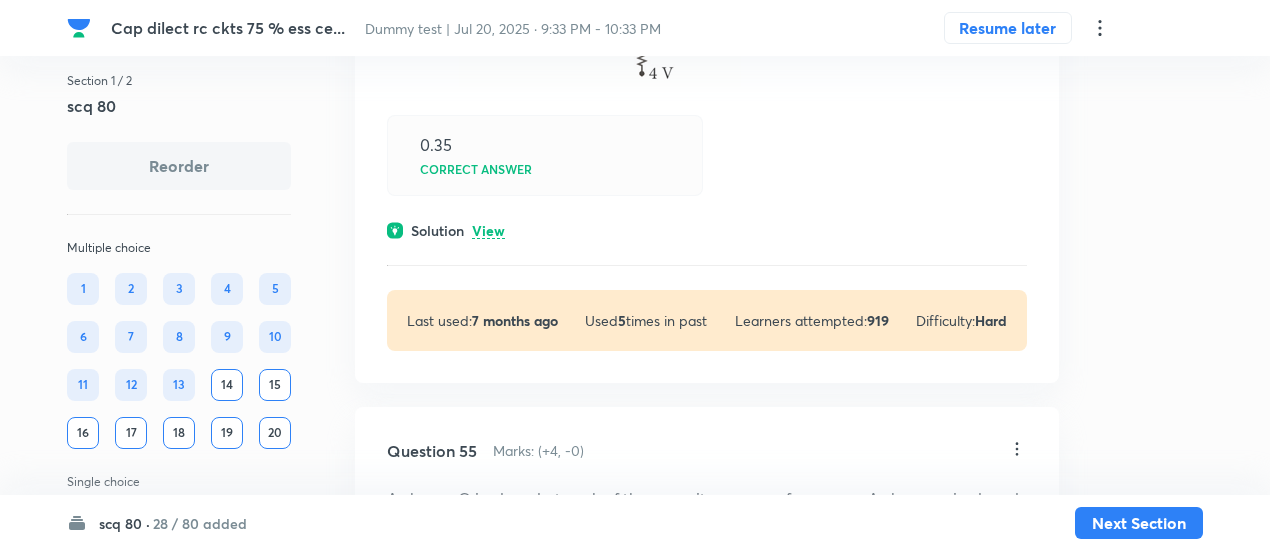 scroll, scrollTop: 21116, scrollLeft: 0, axis: vertical 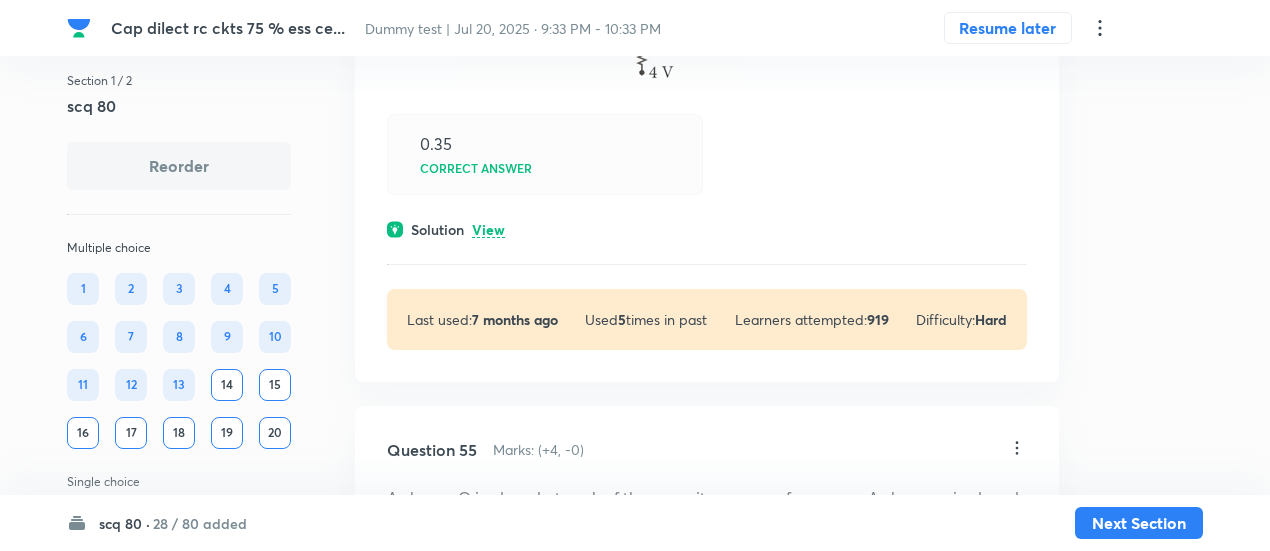 click on "View" at bounding box center (488, 230) 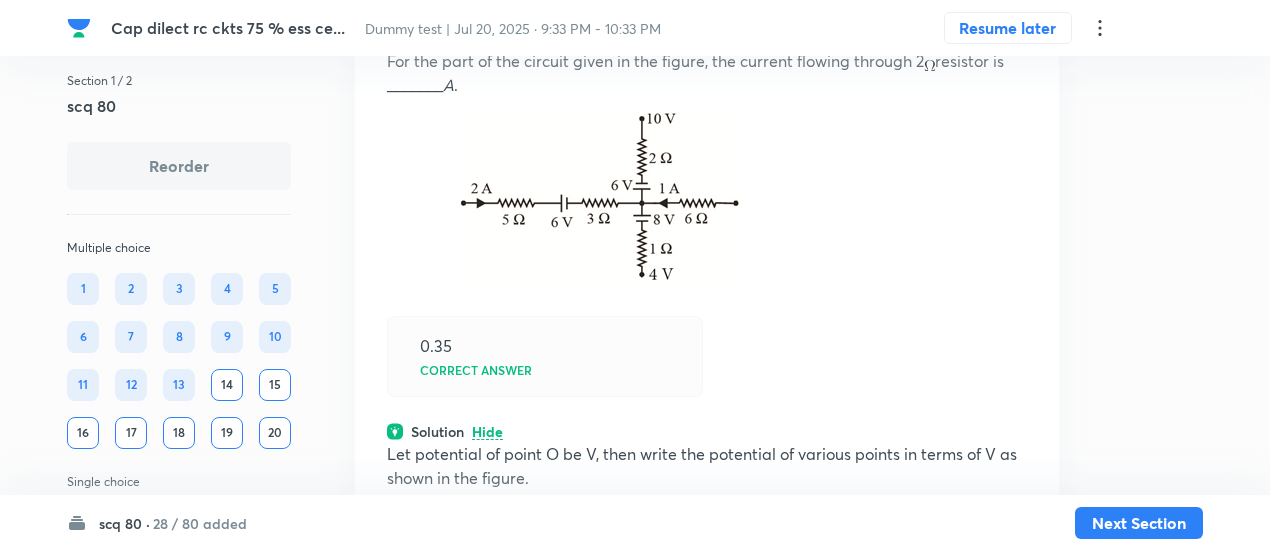 scroll, scrollTop: 20910, scrollLeft: 0, axis: vertical 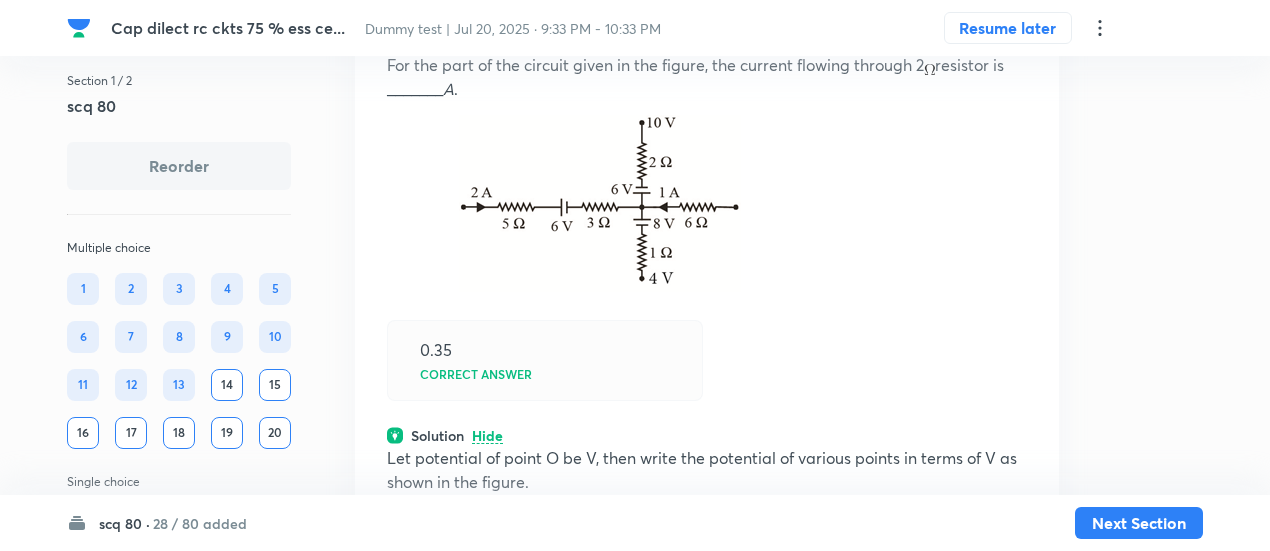 click on "Cap dilect rc ckts 75 % ess ce... Dummy test | [DATE] · [TIME] - [TIME] Resume later Section 1 / 2 scq 80 Reorder Multiple choice 1 2 3 4 5 6 7 8 9 10 11 12 13 14 15 16 17 18 19 20 Single choice 21 22 23 24 25 26 27 28 29 30 31 32 33 34 35 36 37 38 39 40 41 42 43 44 45 46 47 48 49 50 Integer type 51 52 53 54 55 56 57 58 59 60 61 62 63 64 65 66 67 68 69 70 71 72 73 74 75 76 77 78 79 80 All Types English Question 1 Marks: (+4, -2) • 4 options • x1 mark Negative plate of a 2μF capacitor charged to 150 volts is connected to the oppositely charged plate of 3μF capacitor charged to 120 volts. The other plates of each capacitor are connected to free wires. An uncharged capacitor of 1.5 μF is dropped onto free ends as shown in diagram. After steady state select the CORRECT statements :- Potential drop across 2 μF capacitor is 60V Correct answer Potential drop across 1.5 μF capacitor is 120 V. Correct answer Potential drop across each capacitor is same and it is 90V. Solution View Last used: Used" at bounding box center (635, -6113) 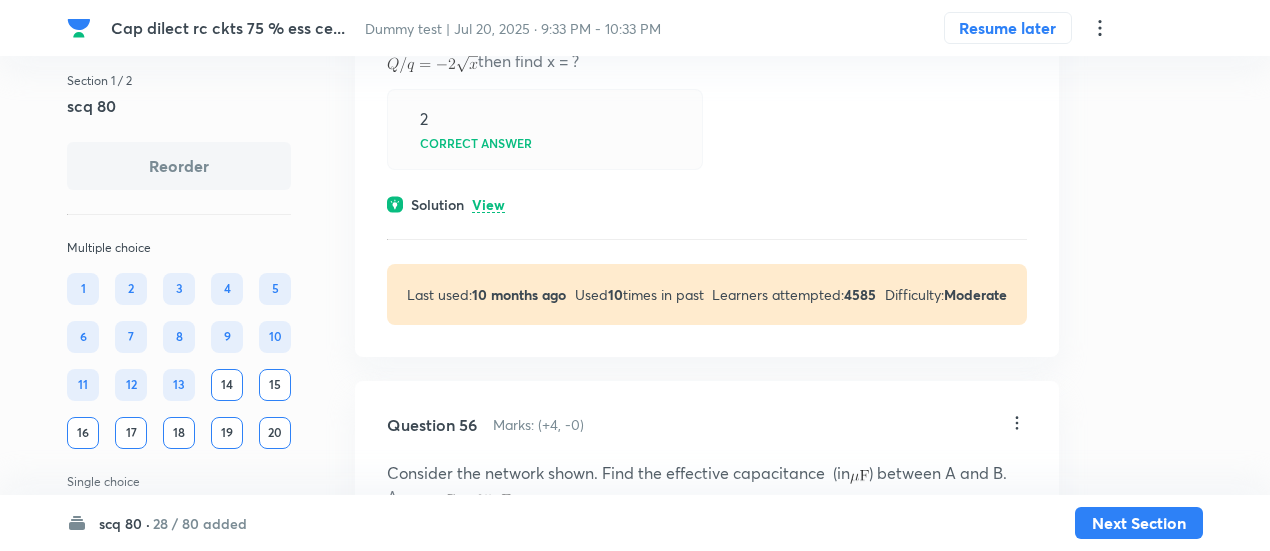 scroll, scrollTop: 22143, scrollLeft: 0, axis: vertical 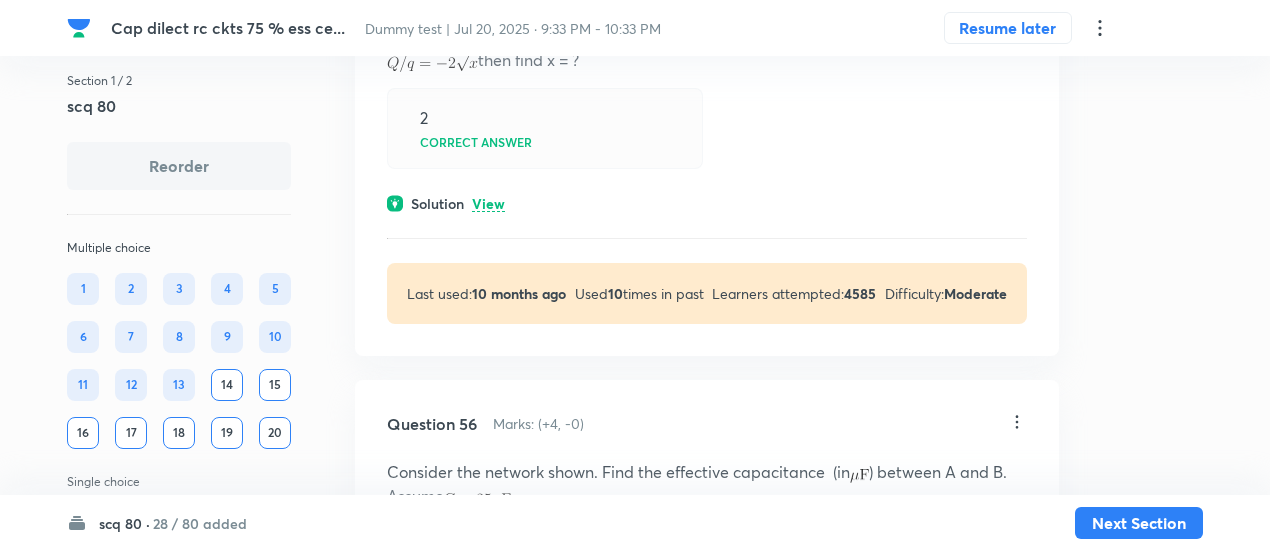 click on "Question 55 Marks: (+4, -0) A charge Q is placed at each of the opposite corners of a square. A charge q is placed at each of the other two corners. If the net electrical force on Q is zero, then    then find x = ?  2 Correct answer Solution View Last used:  10 months ago Used  10  times in past Learners attempted:  4585 Difficulty: Moderate" at bounding box center [707, 138] 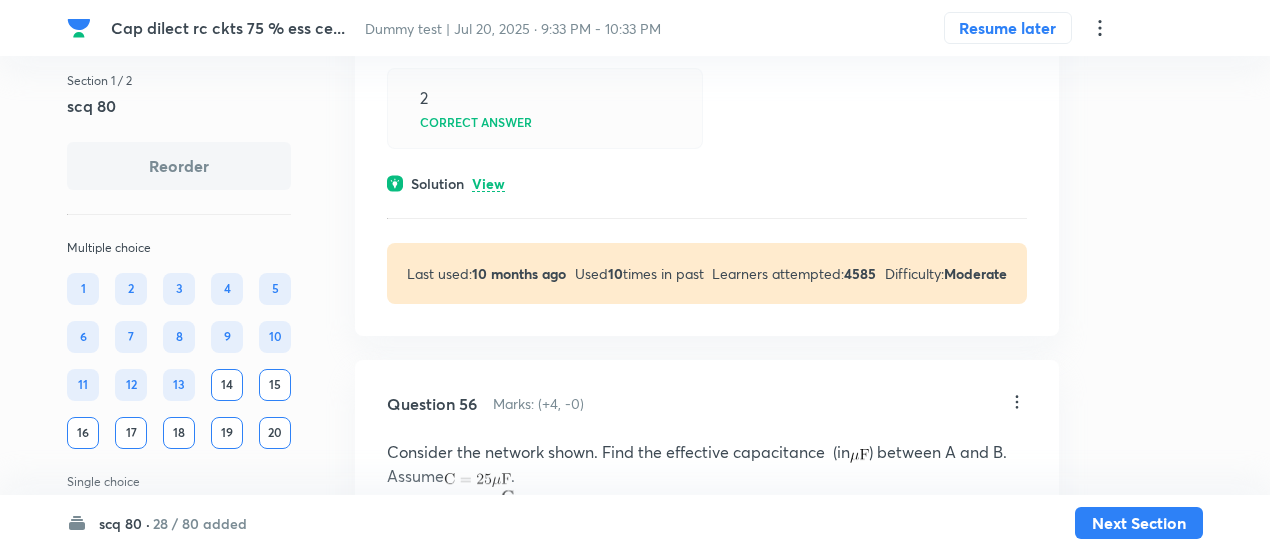 scroll, scrollTop: 22164, scrollLeft: 0, axis: vertical 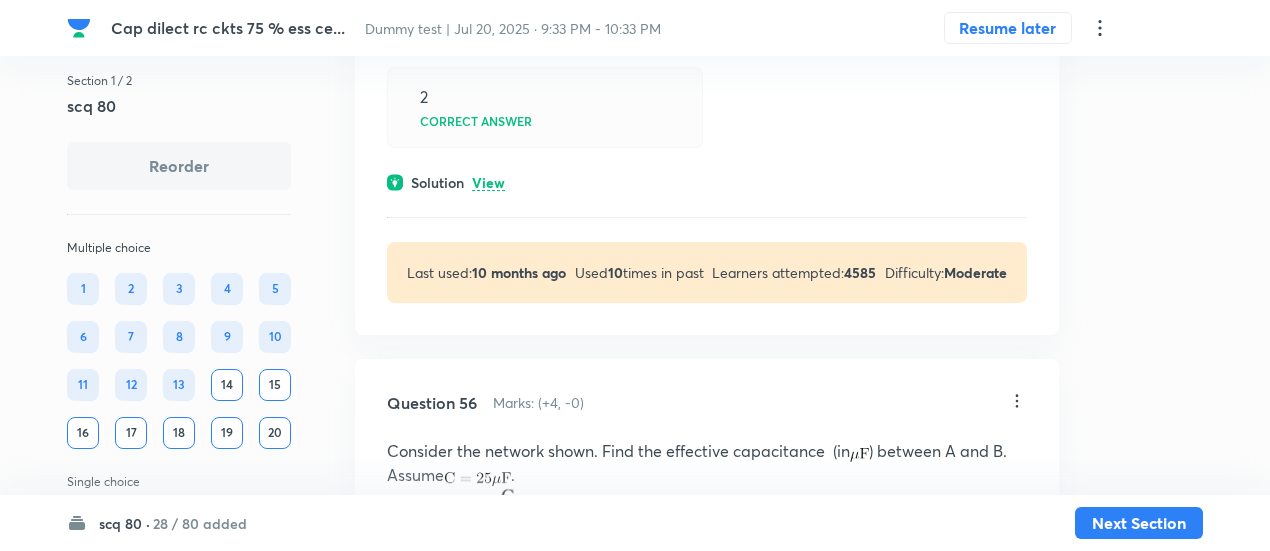 click on "View" at bounding box center (488, 183) 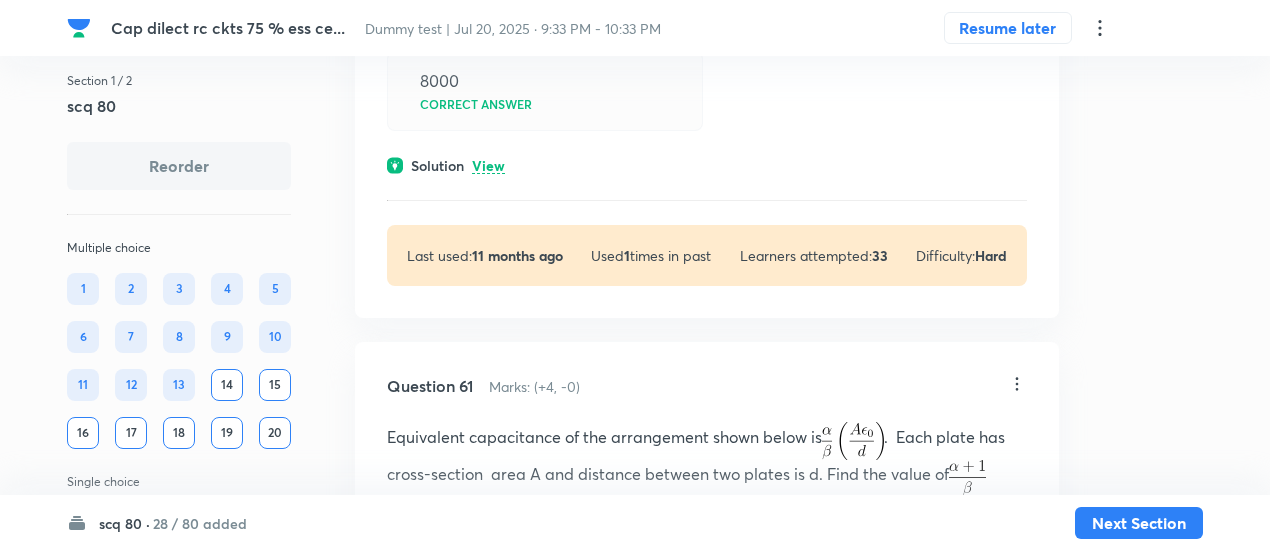 scroll, scrollTop: 26837, scrollLeft: 0, axis: vertical 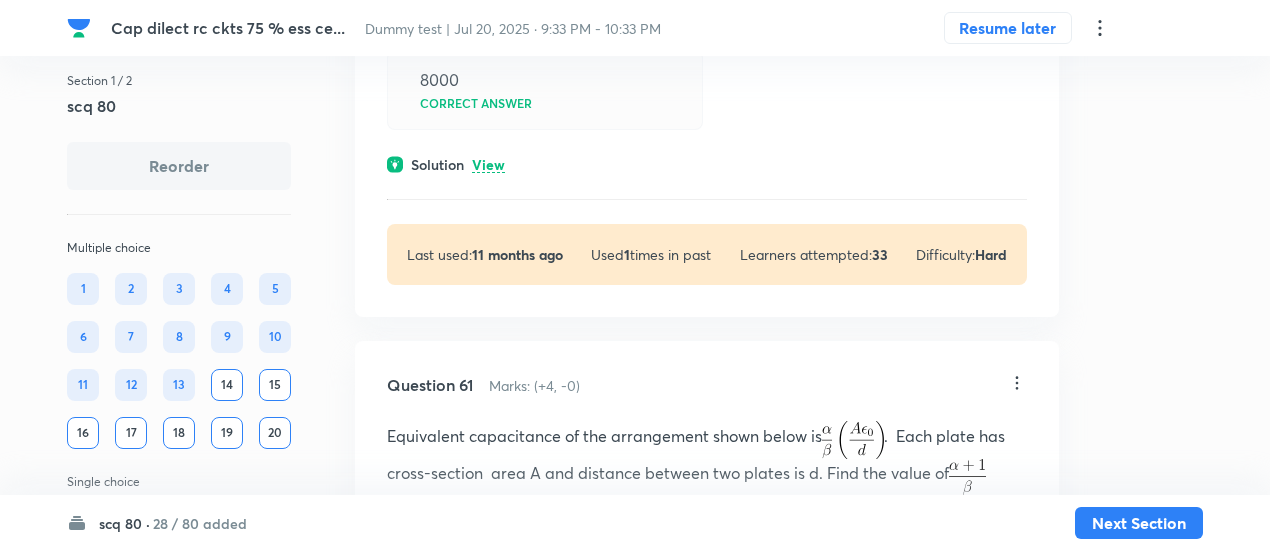 click on "View" at bounding box center [488, 165] 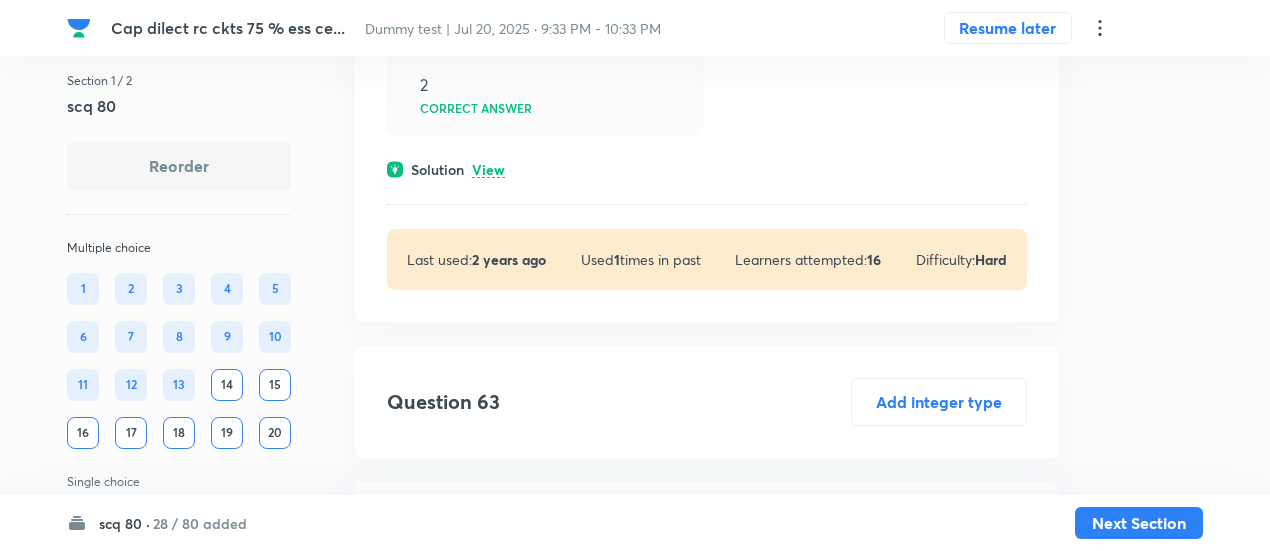 scroll, scrollTop: 28587, scrollLeft: 0, axis: vertical 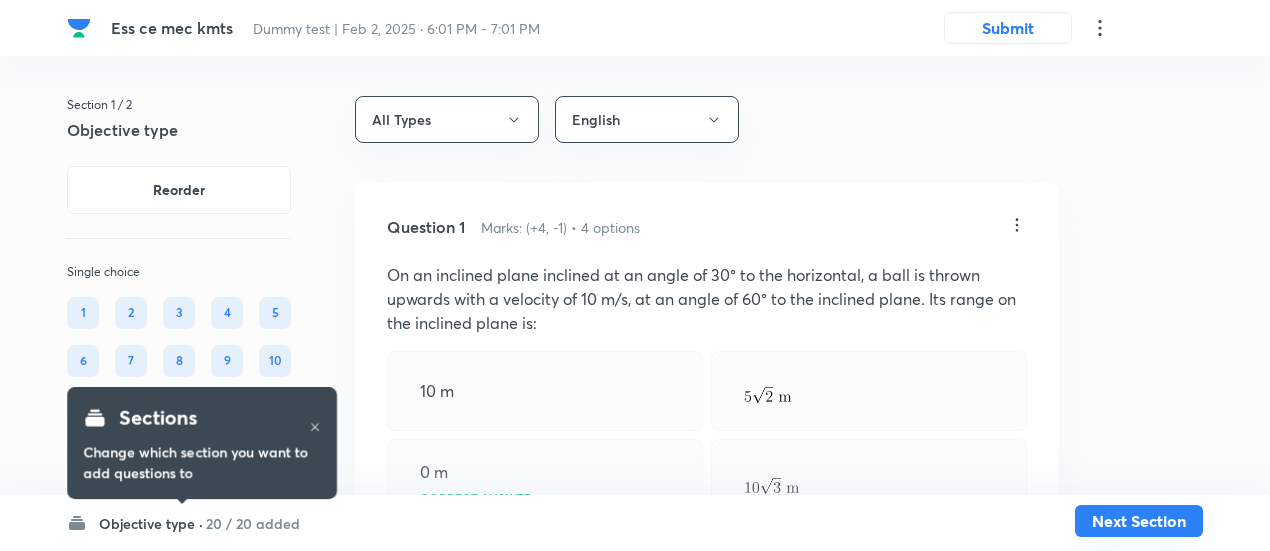 click on "Next Section" at bounding box center [1139, 521] 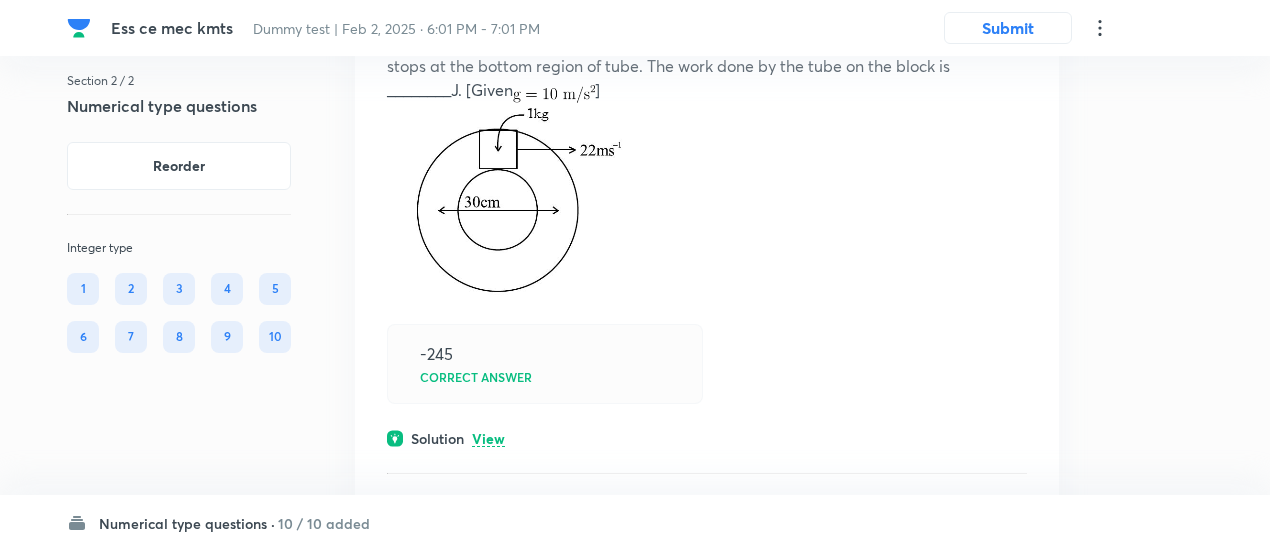 scroll, scrollTop: 331, scrollLeft: 0, axis: vertical 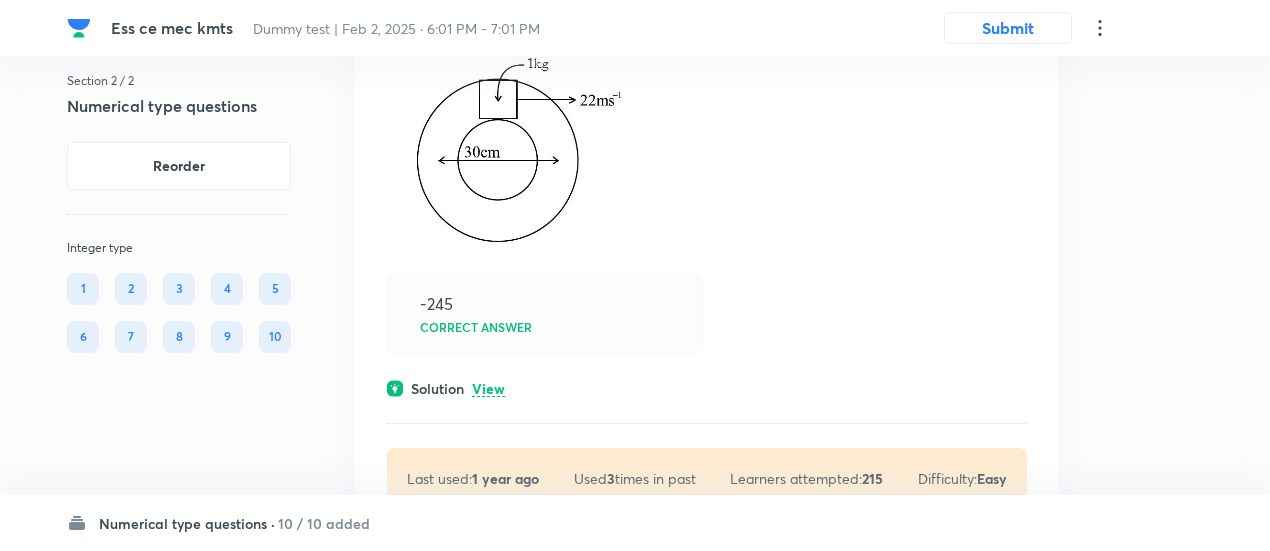 click on "View" at bounding box center [488, 389] 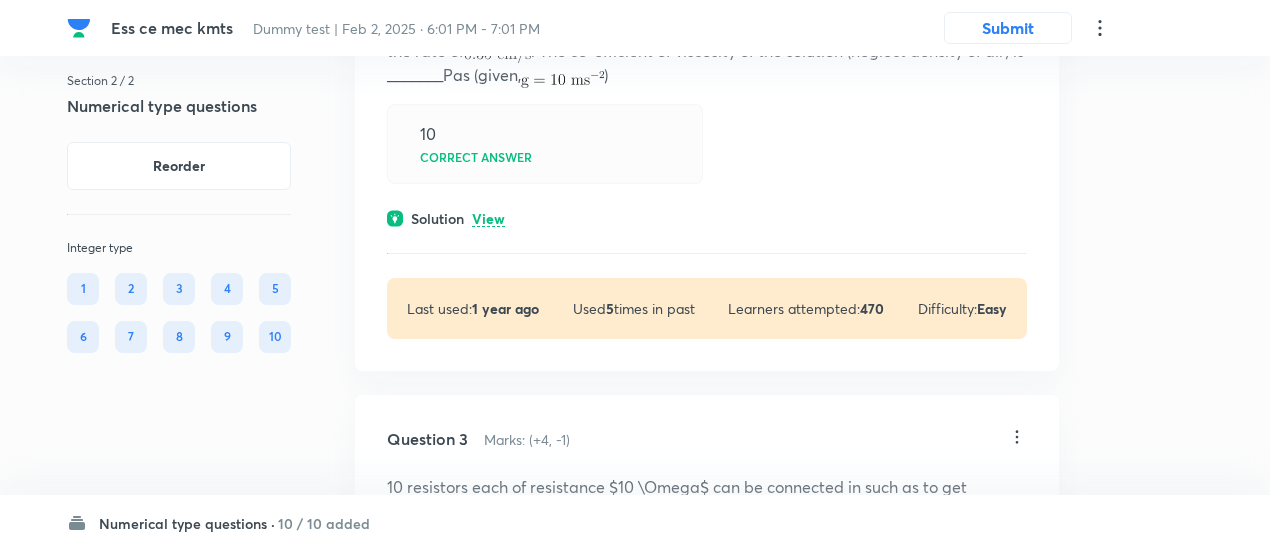 scroll, scrollTop: 1179, scrollLeft: 0, axis: vertical 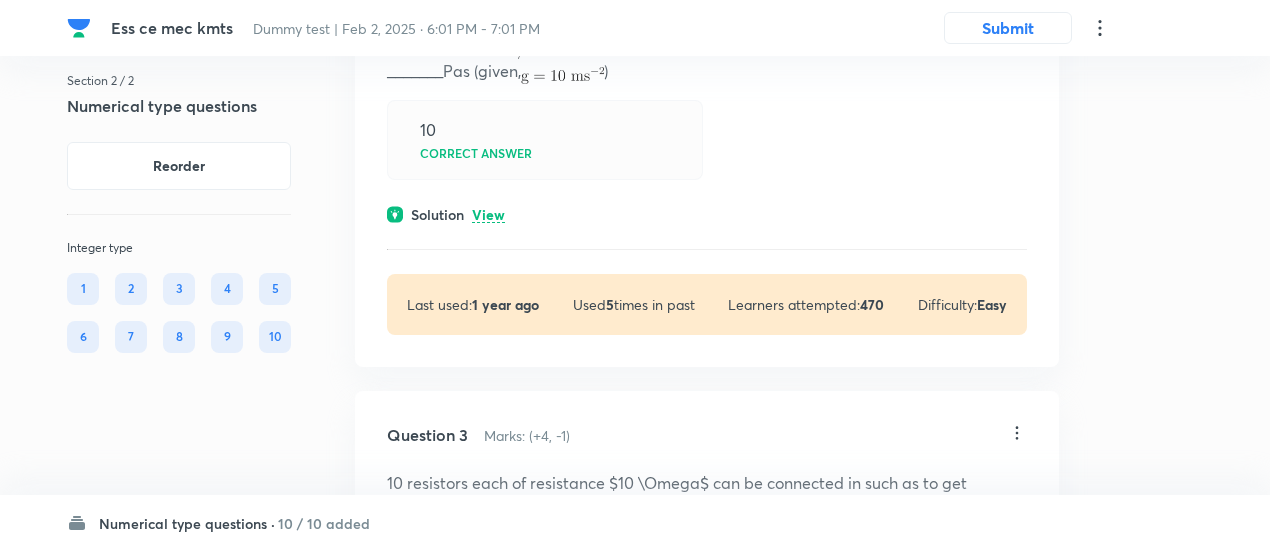 click on "View" at bounding box center [488, 215] 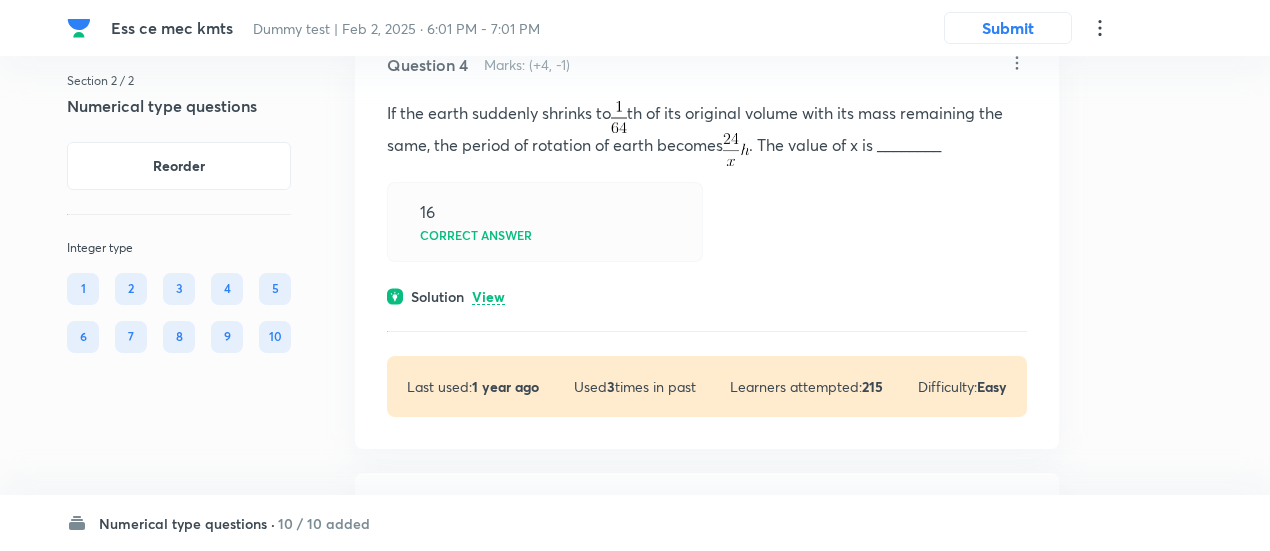 scroll, scrollTop: 2367, scrollLeft: 0, axis: vertical 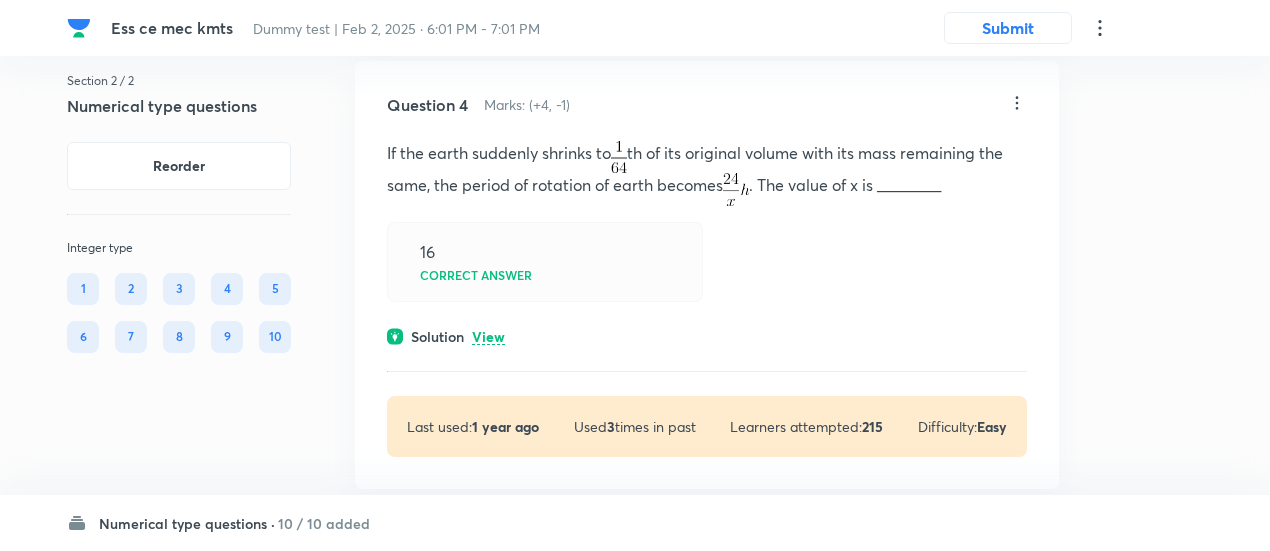 click on "View" at bounding box center (488, 337) 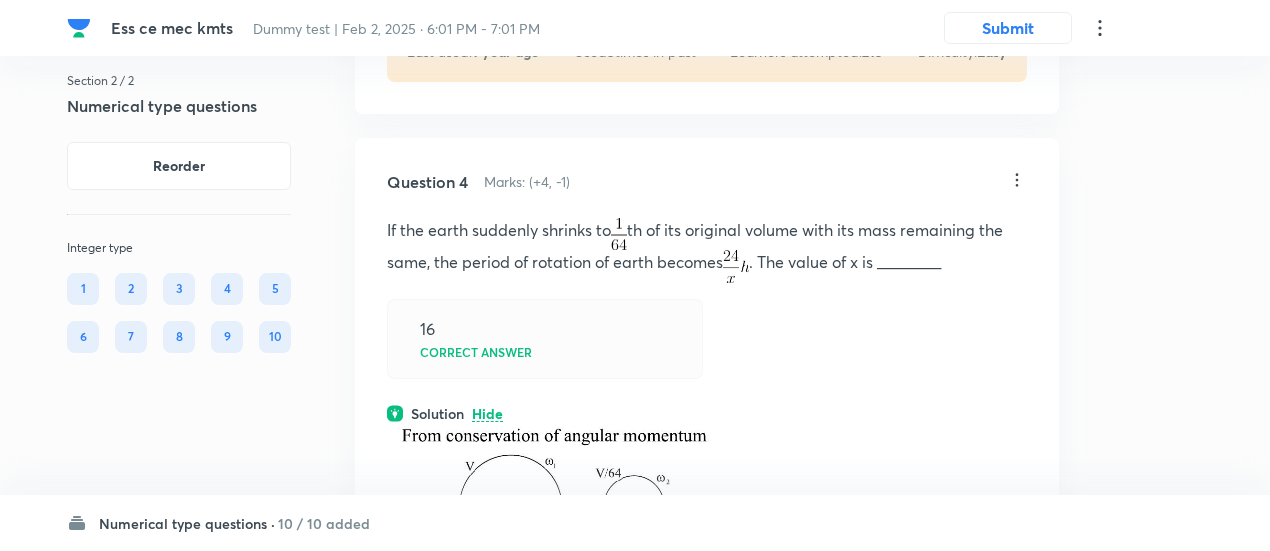 scroll, scrollTop: 2226, scrollLeft: 0, axis: vertical 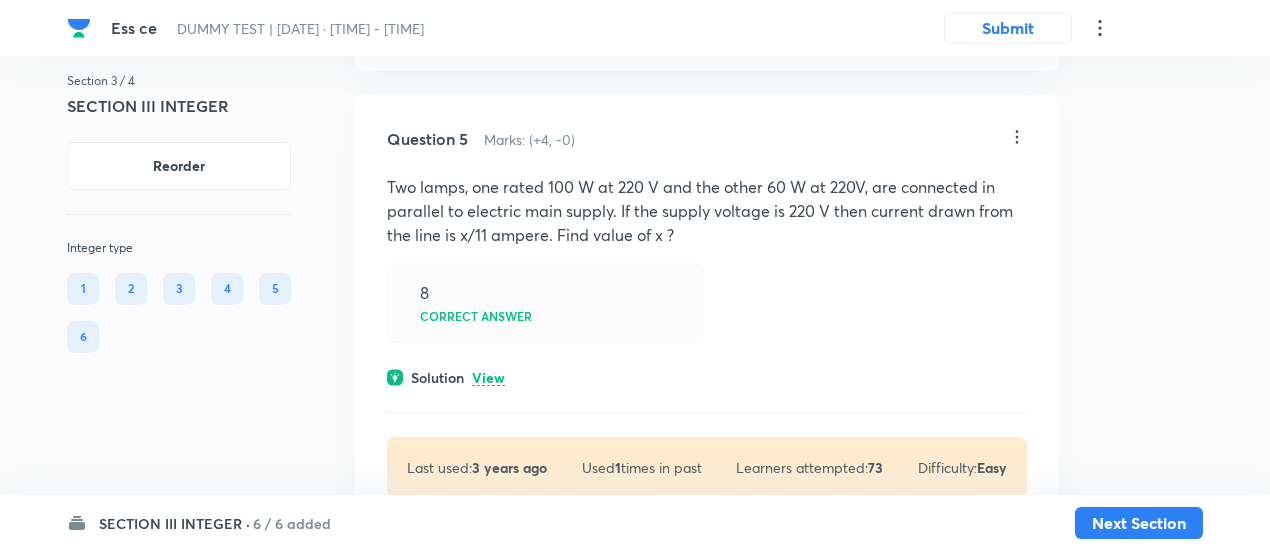 click on "6 / 6 added" at bounding box center [292, 523] 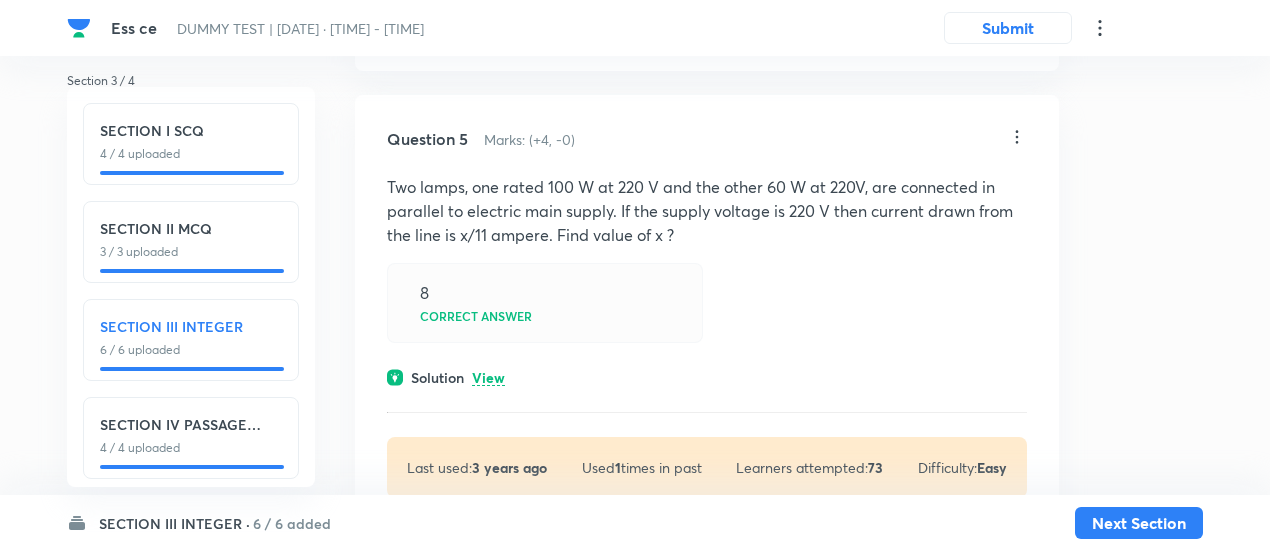 click on "SECTION IV PASSAGE INTEGER" at bounding box center (191, 424) 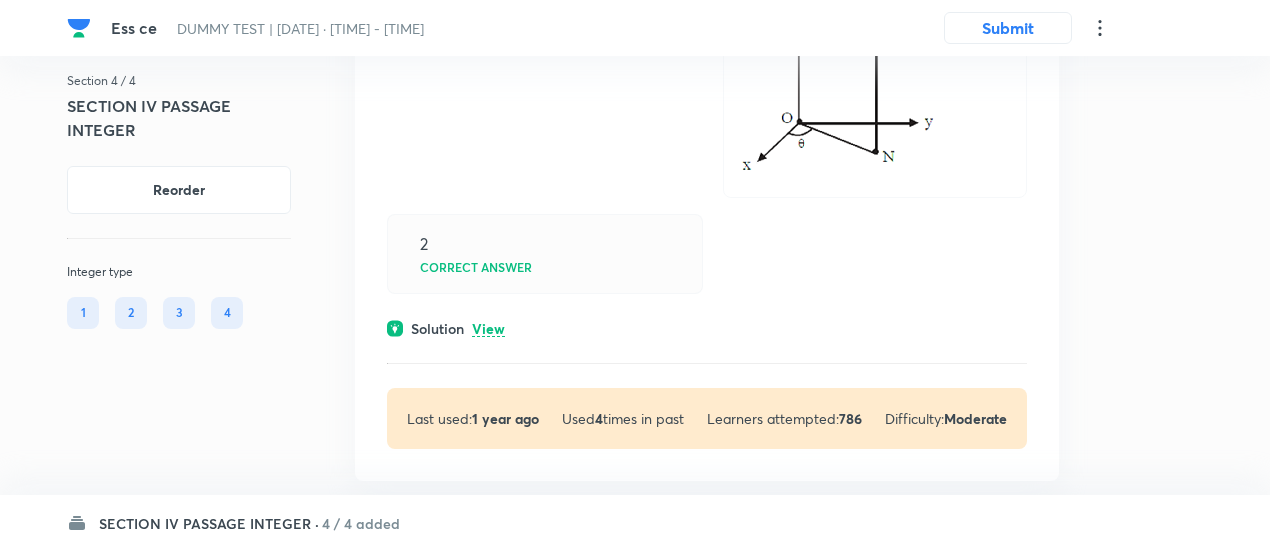 scroll, scrollTop: 524, scrollLeft: 0, axis: vertical 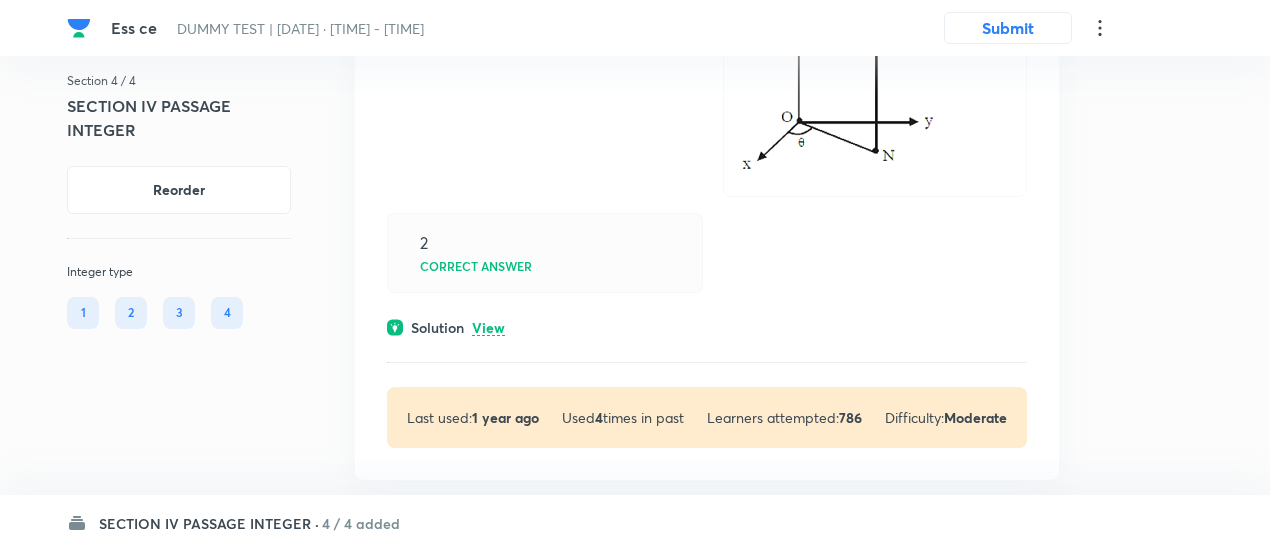 click on "View" at bounding box center [488, 328] 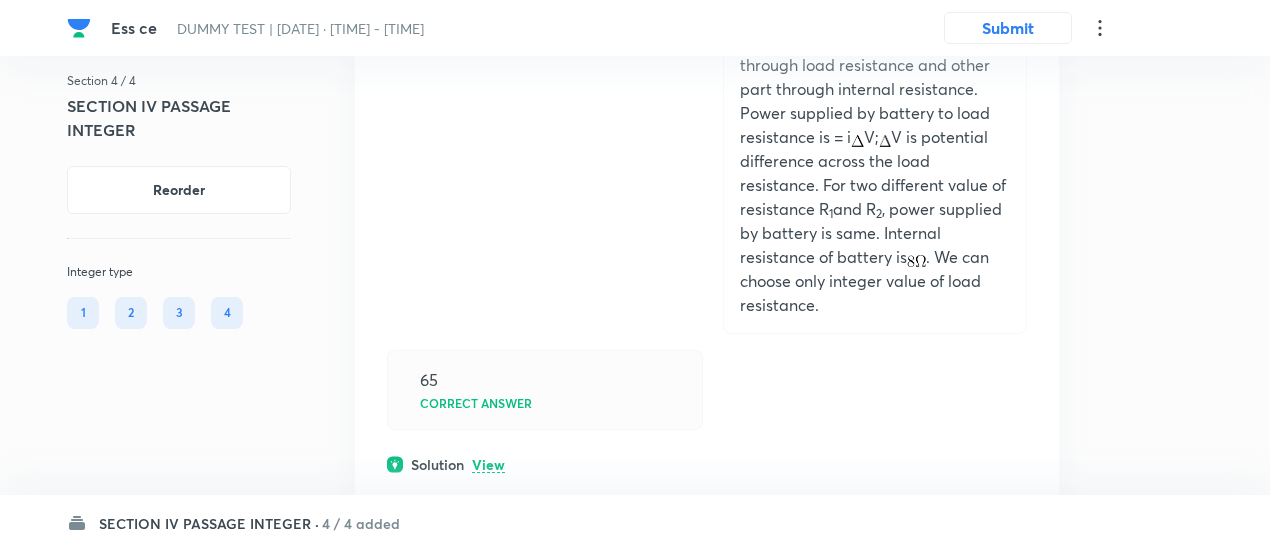 scroll, scrollTop: 2204, scrollLeft: 0, axis: vertical 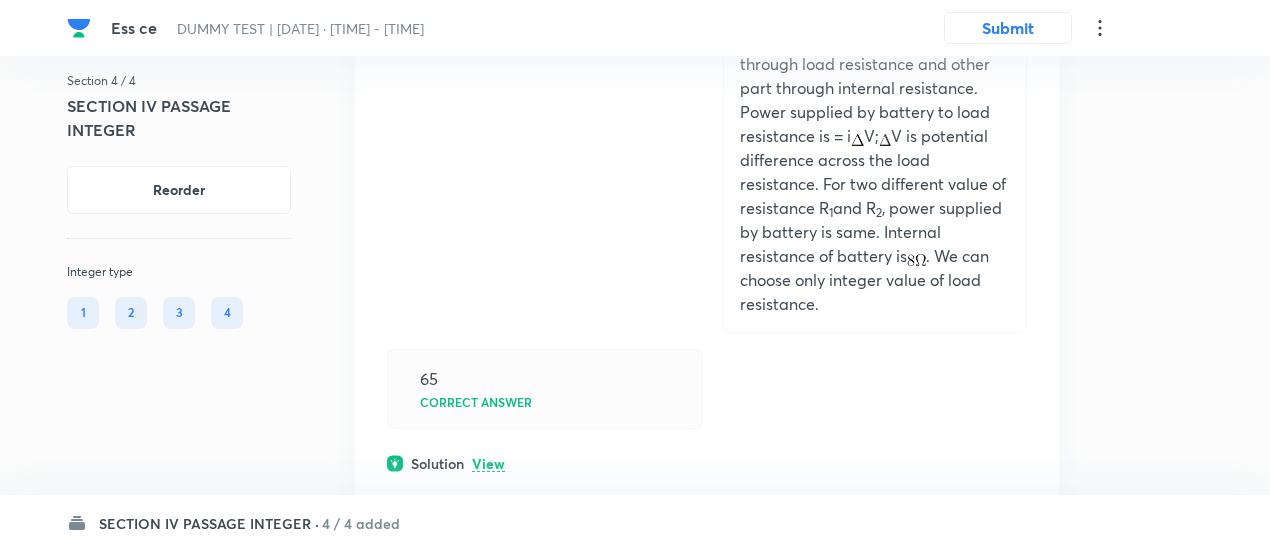 click on "View" at bounding box center (488, 464) 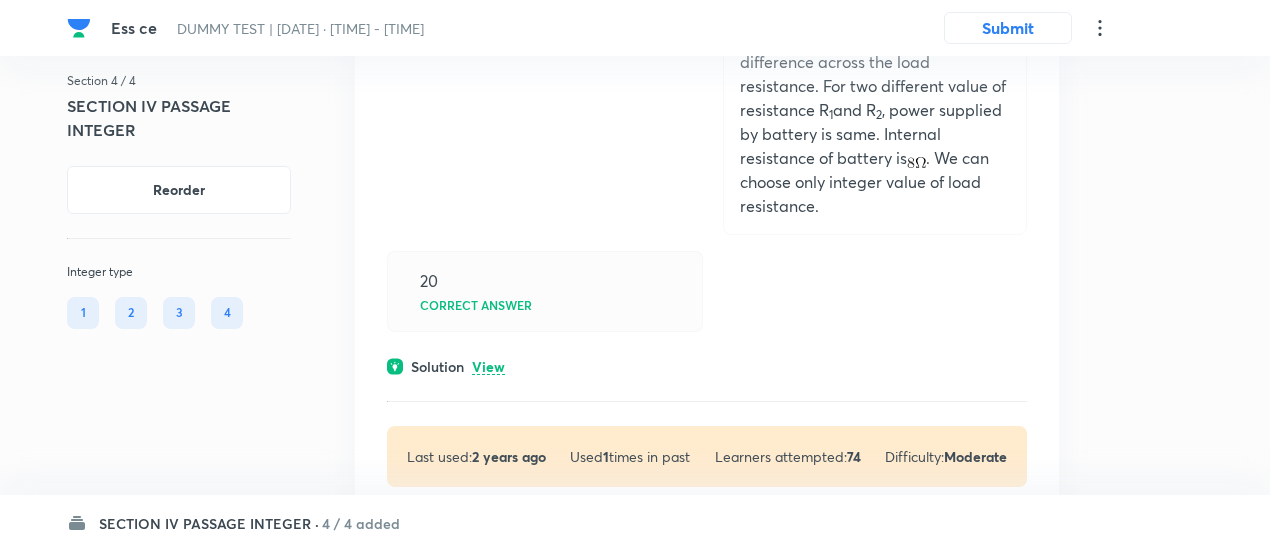 scroll, scrollTop: 3276, scrollLeft: 0, axis: vertical 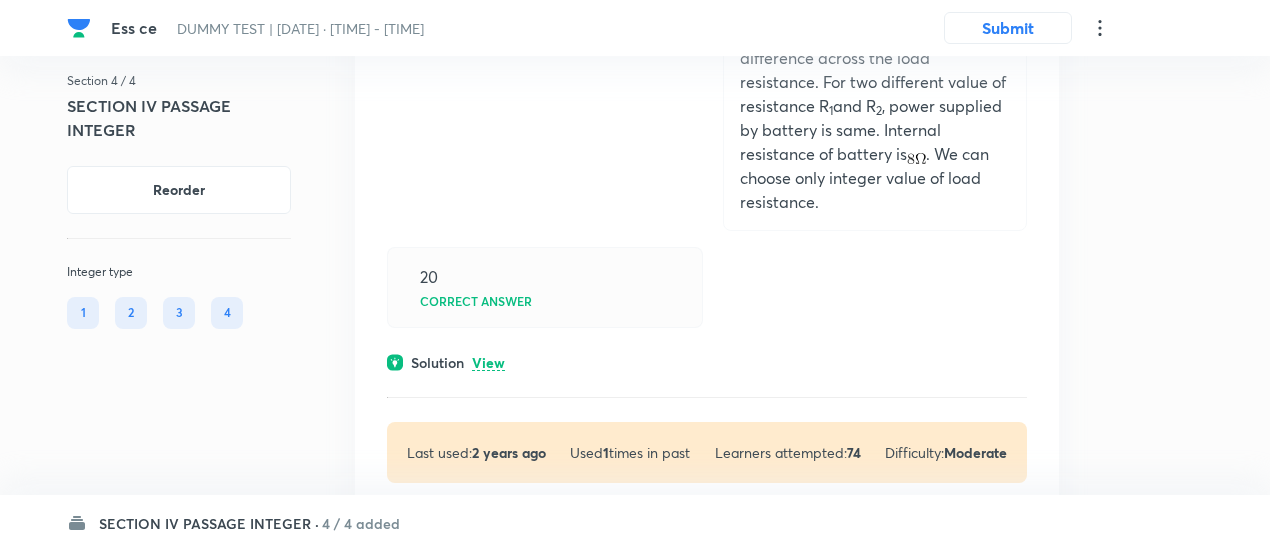 click on "View" at bounding box center (488, 363) 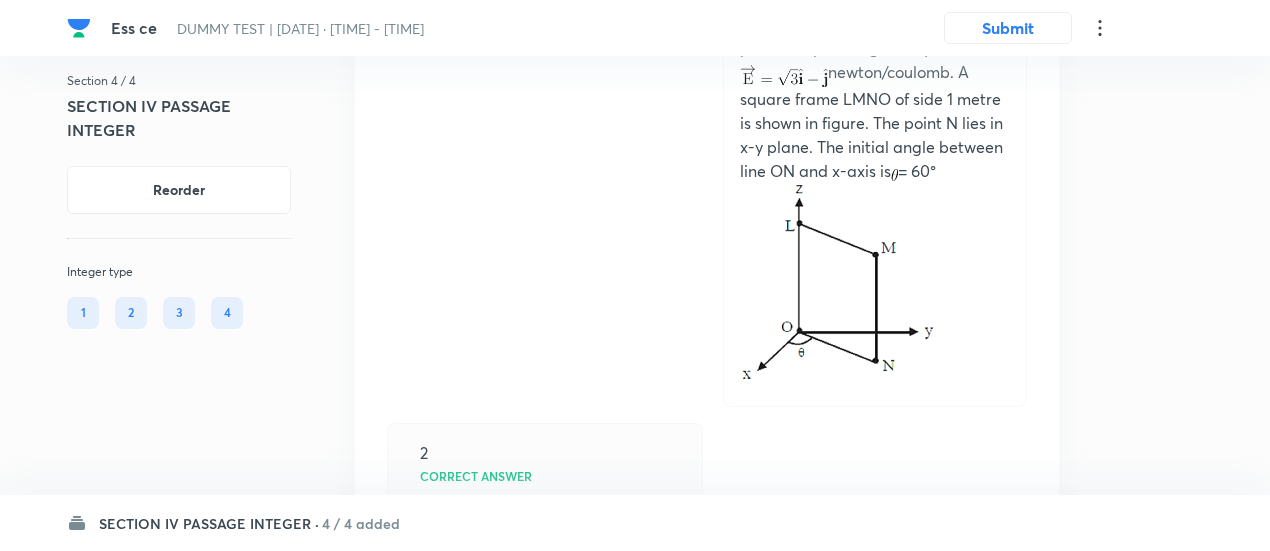 scroll, scrollTop: 313, scrollLeft: 0, axis: vertical 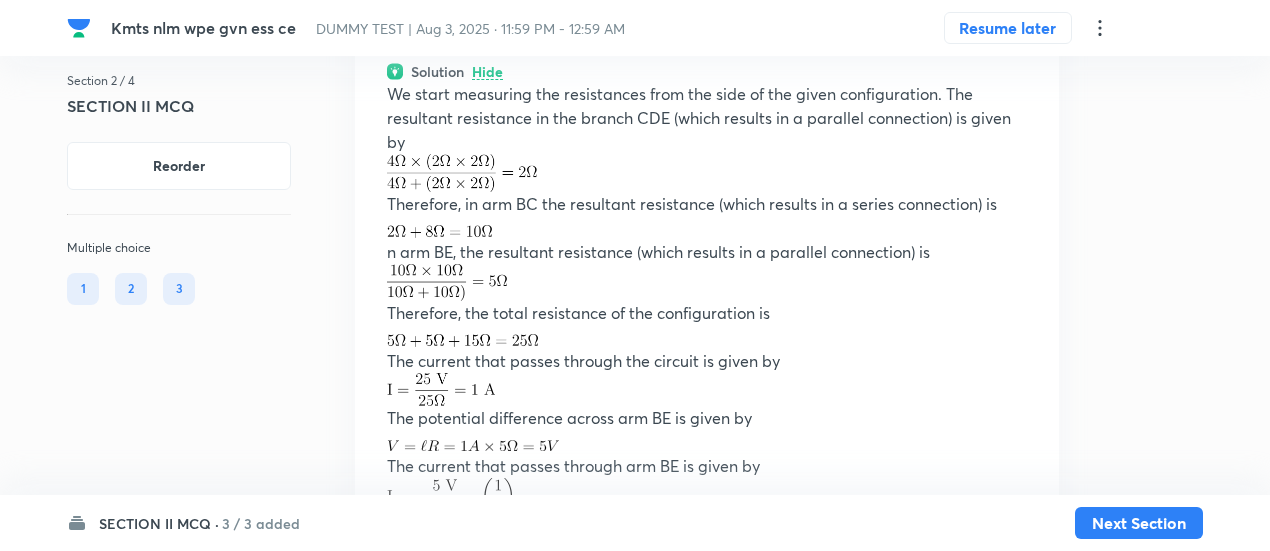 click on "3 / 3 added" at bounding box center (261, 523) 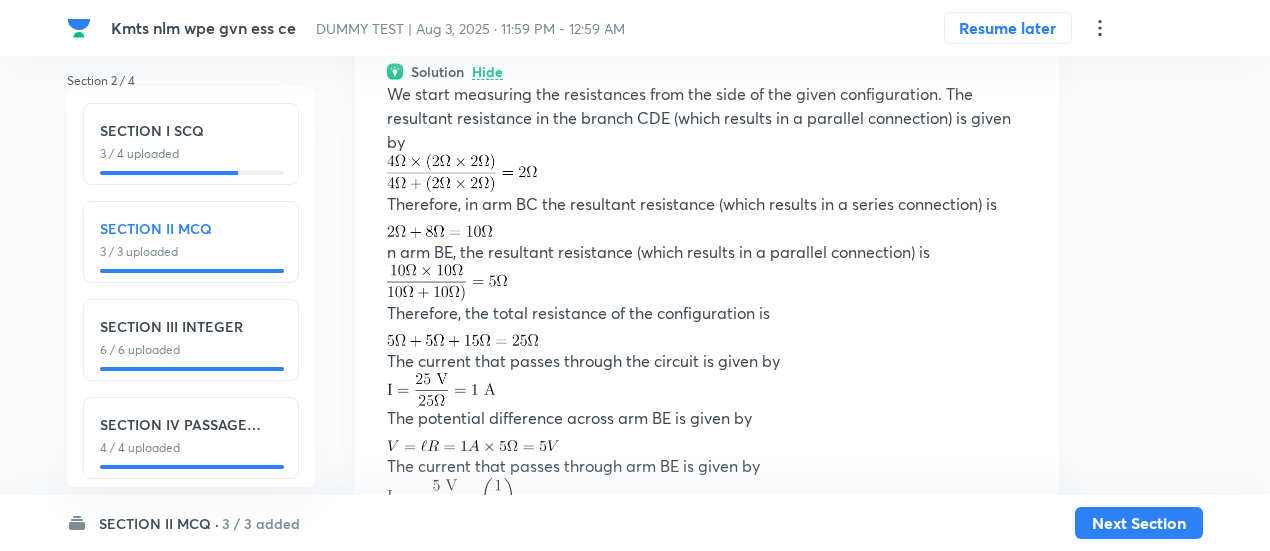 scroll, scrollTop: 23, scrollLeft: 0, axis: vertical 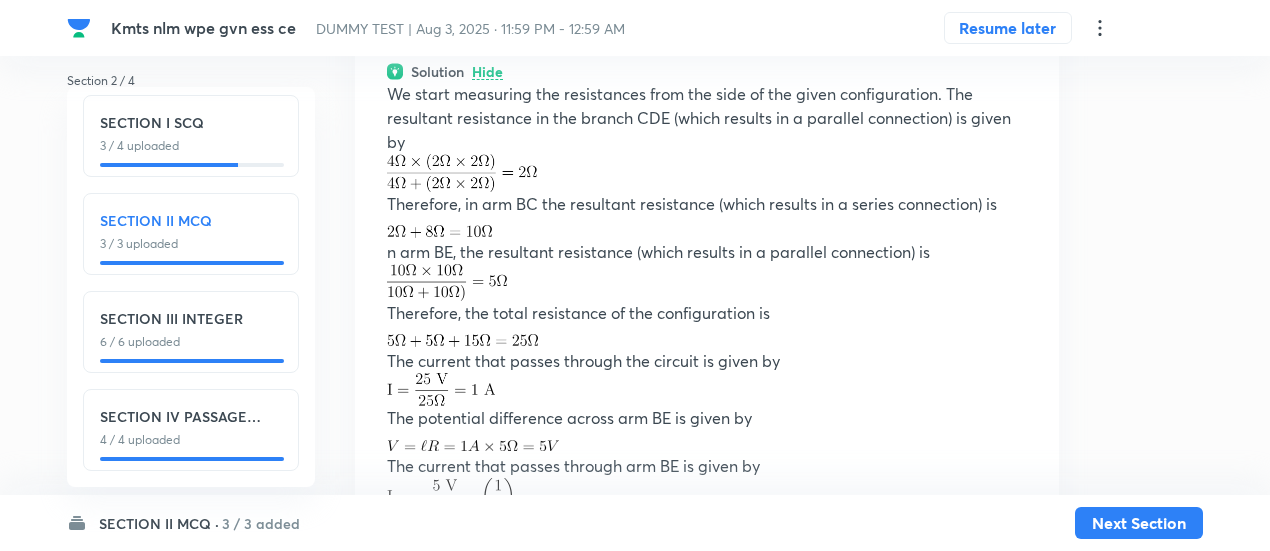 click on "4 / 4 uploaded" at bounding box center (191, 440) 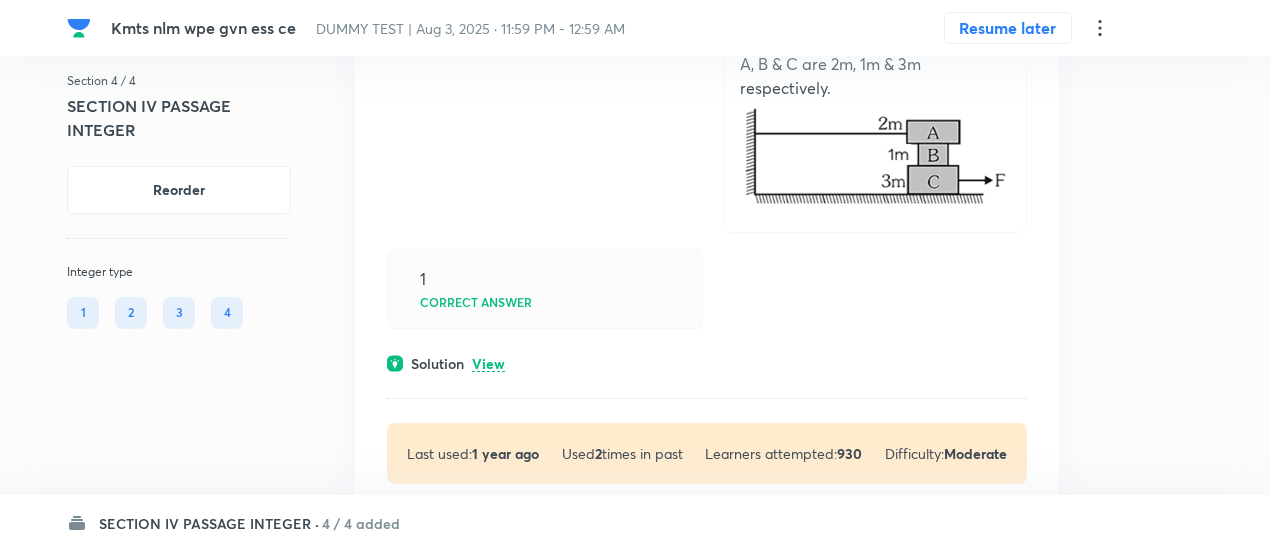 scroll, scrollTop: 540, scrollLeft: 0, axis: vertical 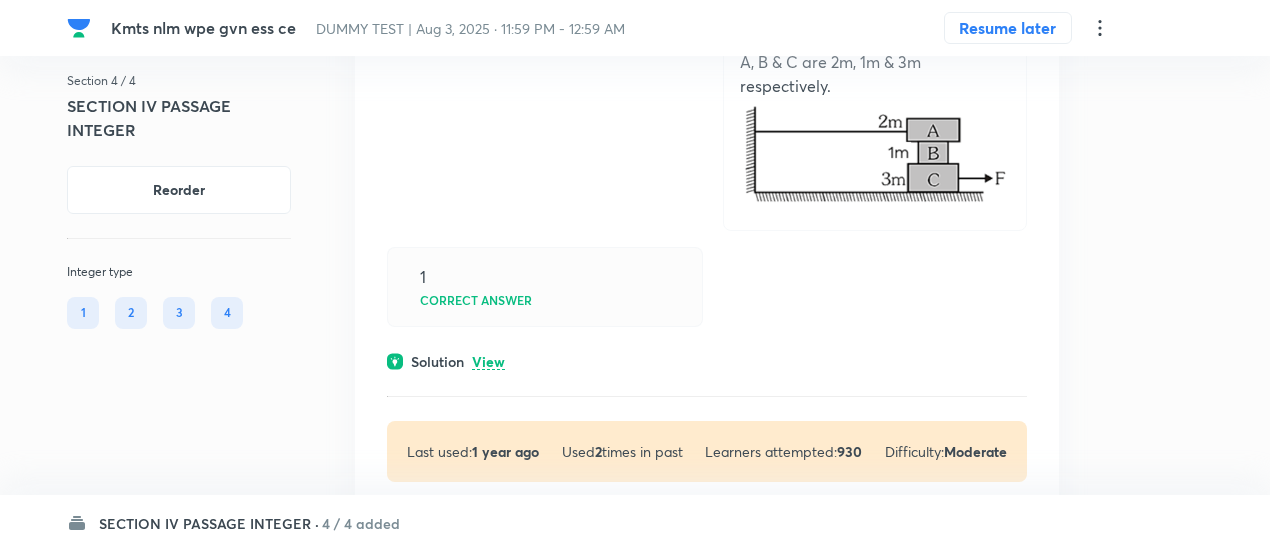 click on "View" at bounding box center (488, 362) 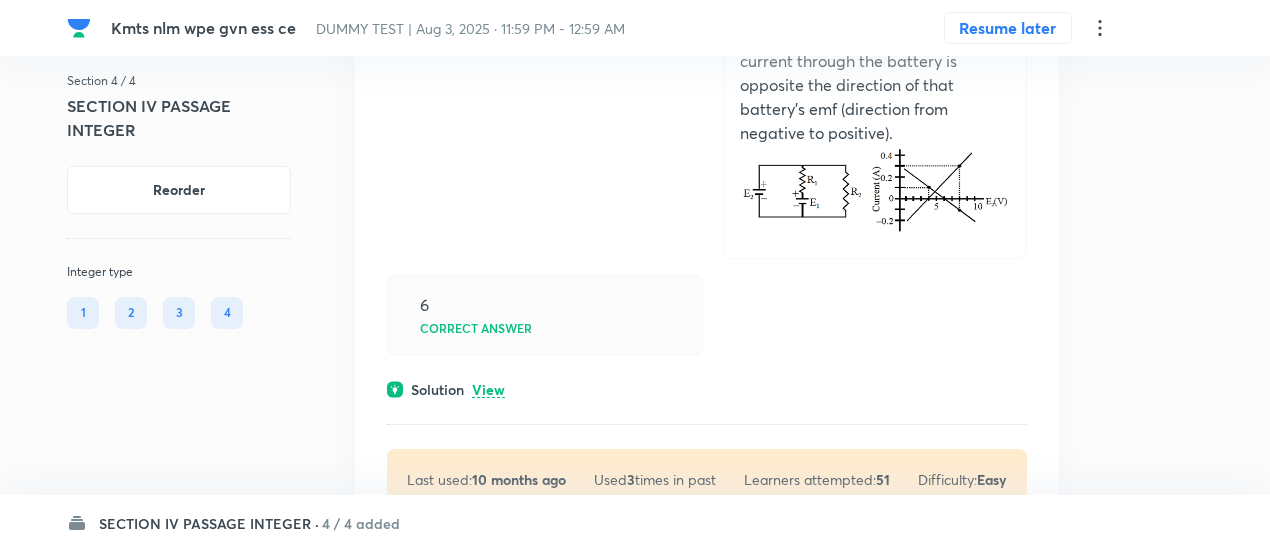 scroll, scrollTop: 2504, scrollLeft: 0, axis: vertical 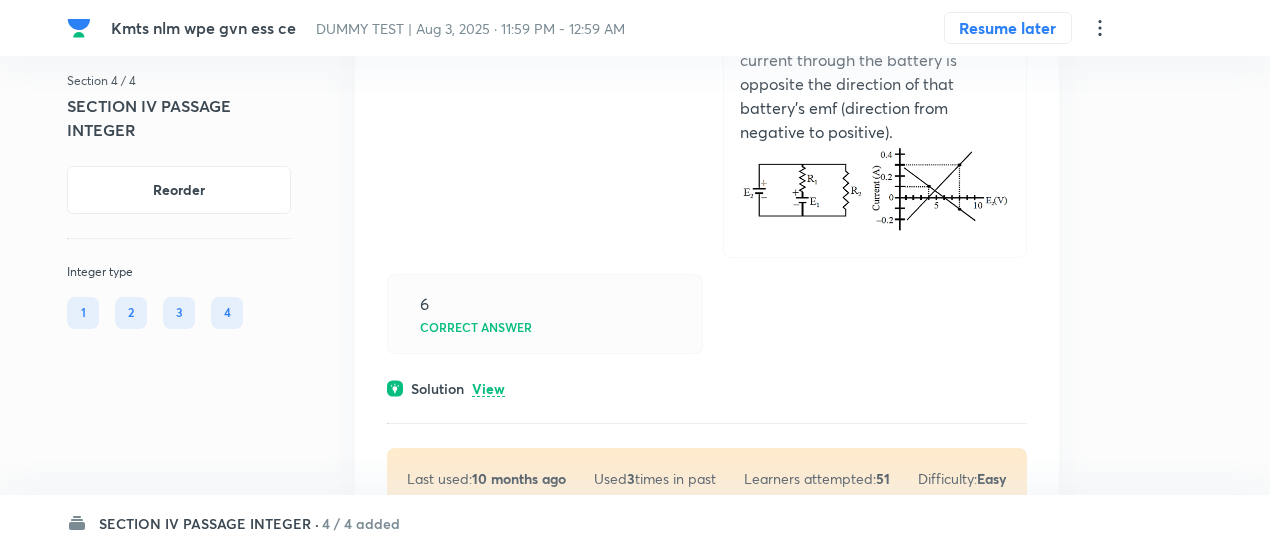 click on "View" at bounding box center [488, 389] 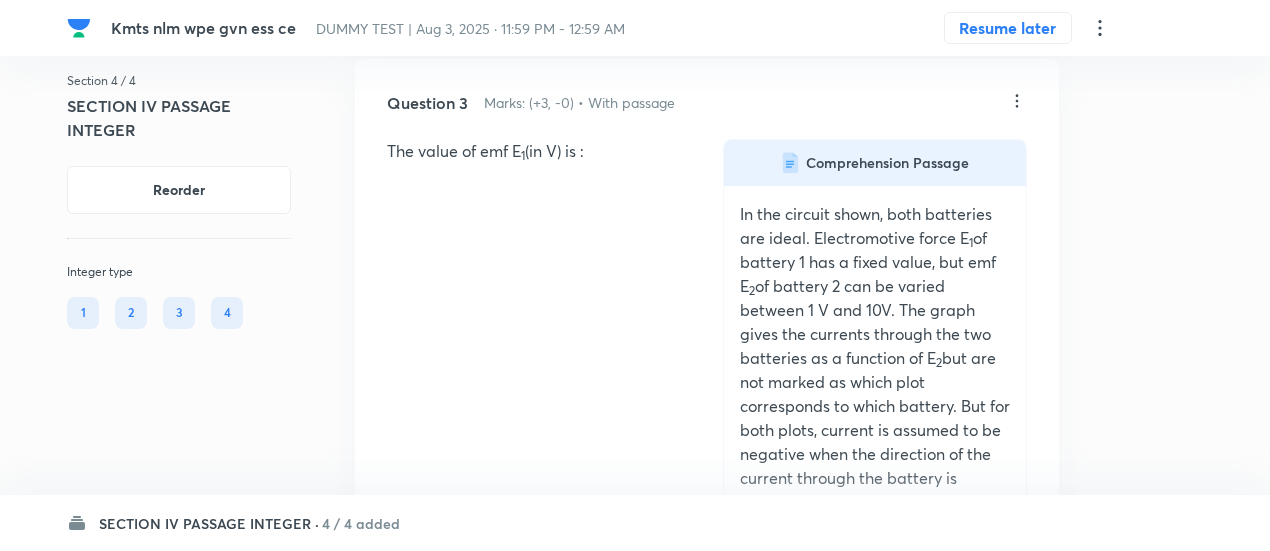 scroll, scrollTop: 2079, scrollLeft: 0, axis: vertical 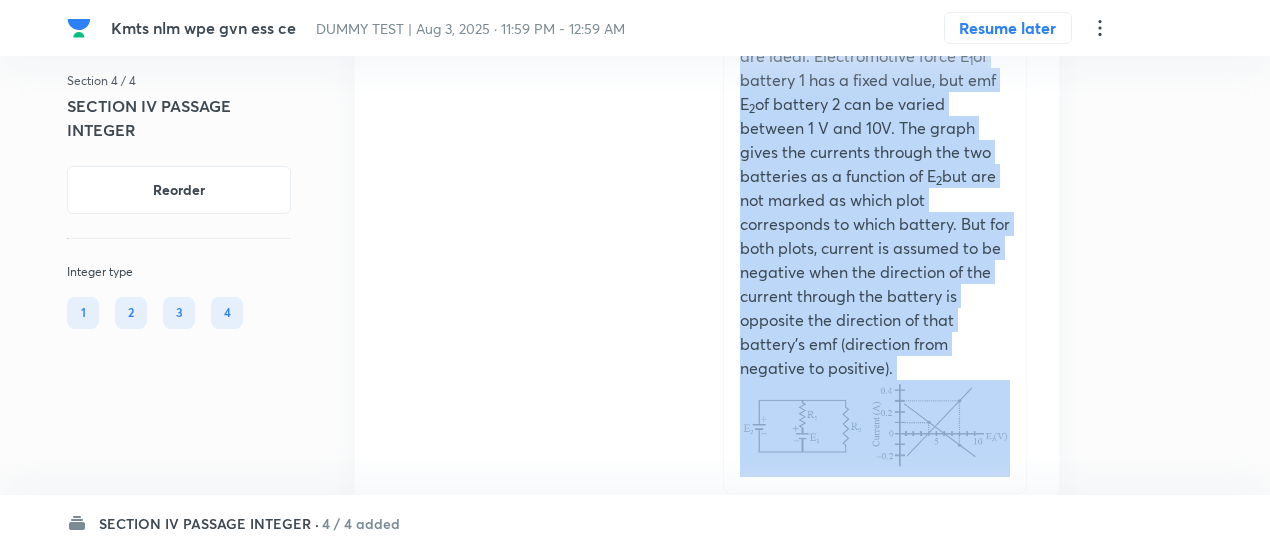 drag, startPoint x: 738, startPoint y: 215, endPoint x: 1011, endPoint y: 409, distance: 334.91043 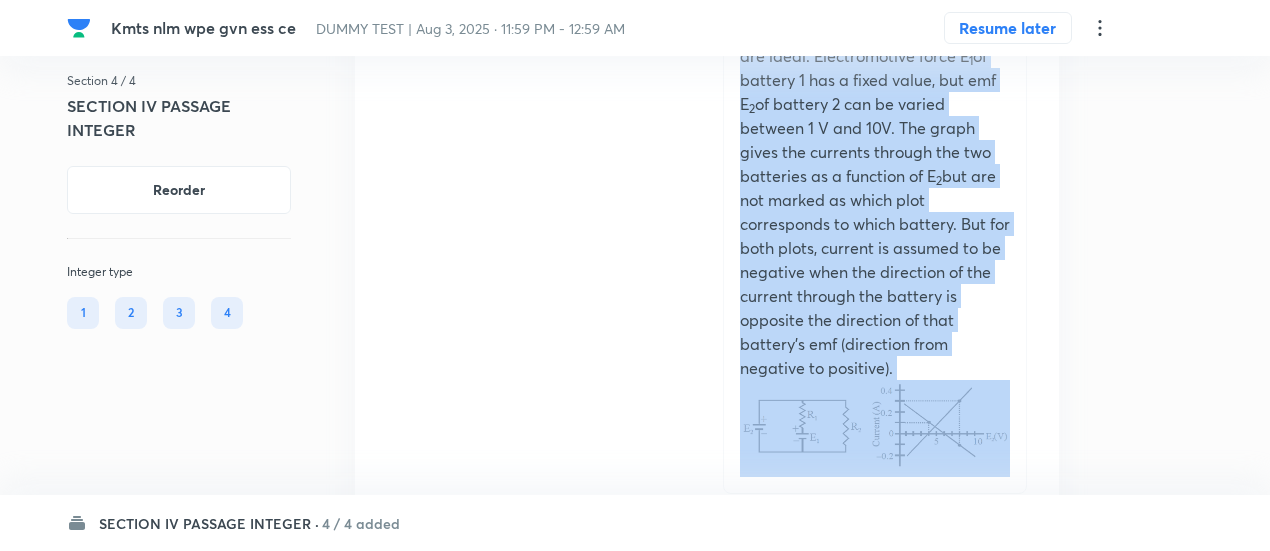 click on "In the circuit shown, both batteries are ideal. Electromotive force E 1  of battery 1 has a fixed value, but emf E 2  of battery 2 can be varied between 1 V and 10V. The graph gives the currents through the two batteries as a function of E 2  but are not marked as which plot corresponds to which battery. But for both plots, current is assumed to be negative when the direction of the current through the battery is opposite the direction of that battery's emf (direction from negative to positive)." at bounding box center [875, 200] 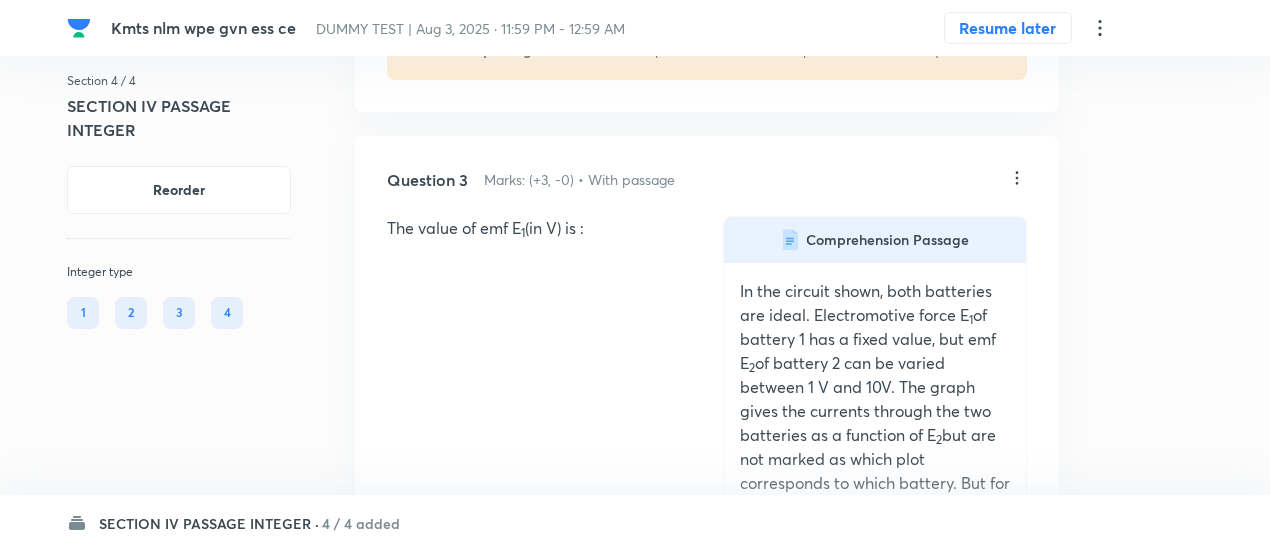 scroll, scrollTop: 2004, scrollLeft: 0, axis: vertical 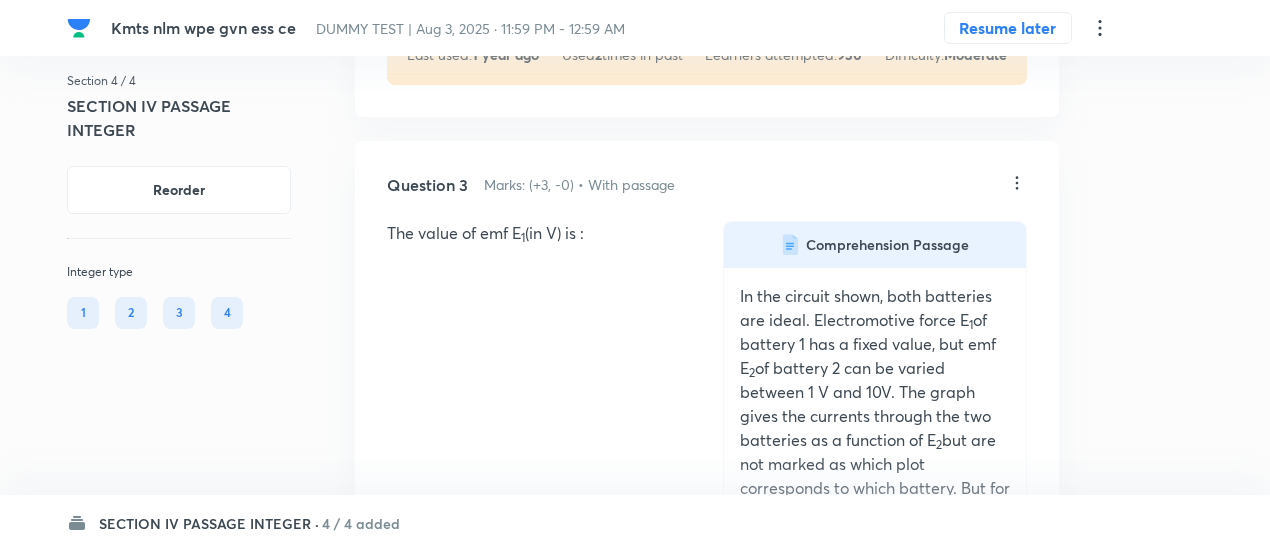 click on "The value of emf E 1  (in V) is :" at bounding box center (539, 233) 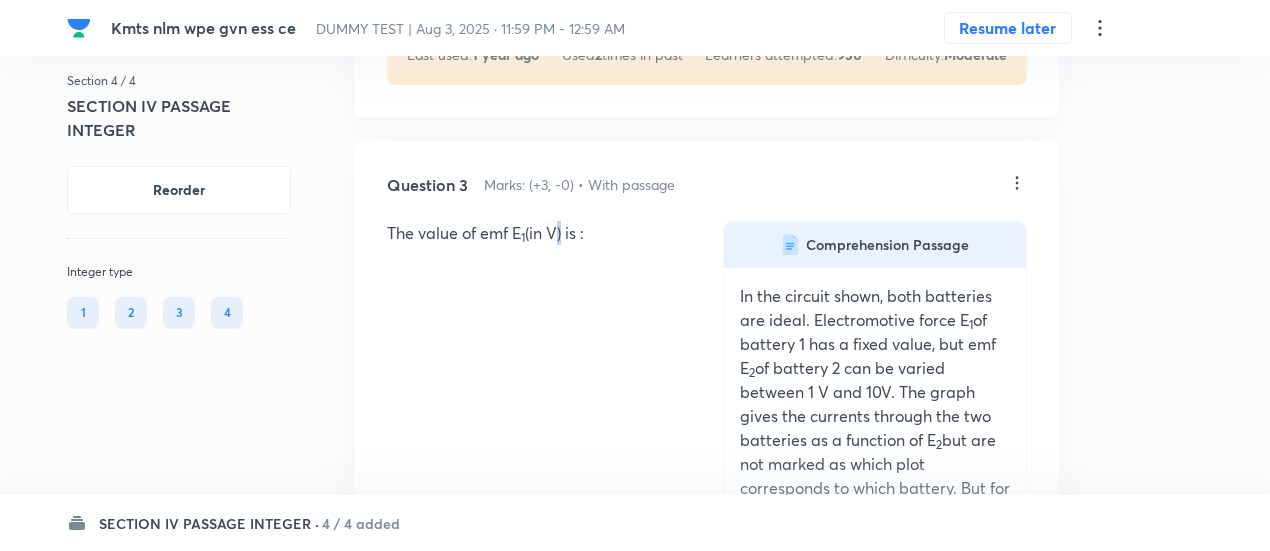 click on "The value of emf E 1  (in V) is :" at bounding box center (539, 233) 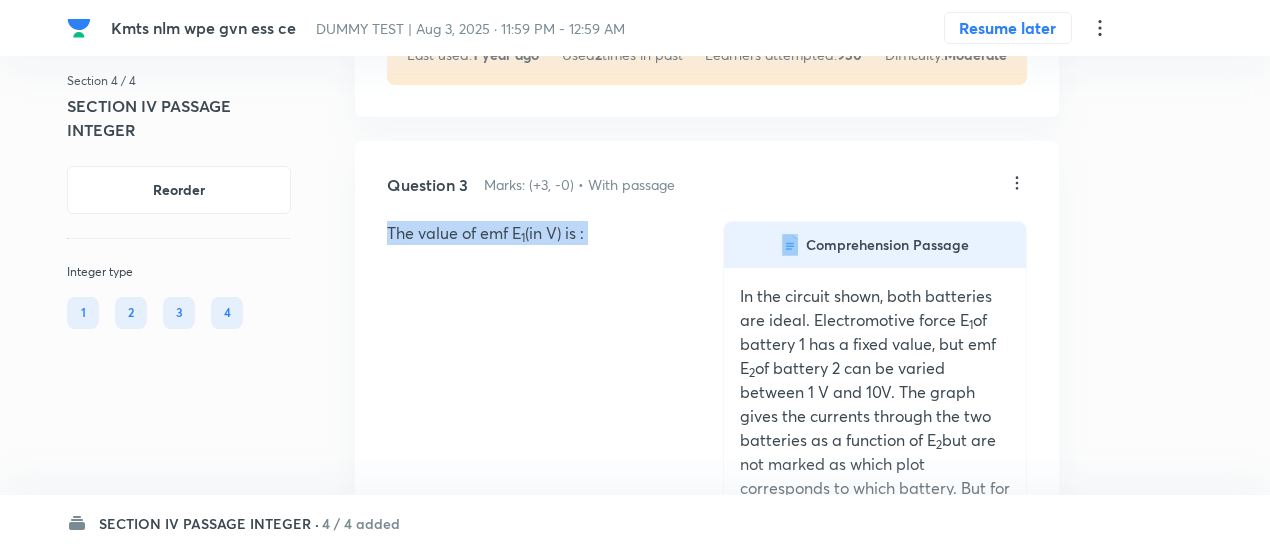 click on "The value of emf E 1  (in V) is :" at bounding box center [539, 233] 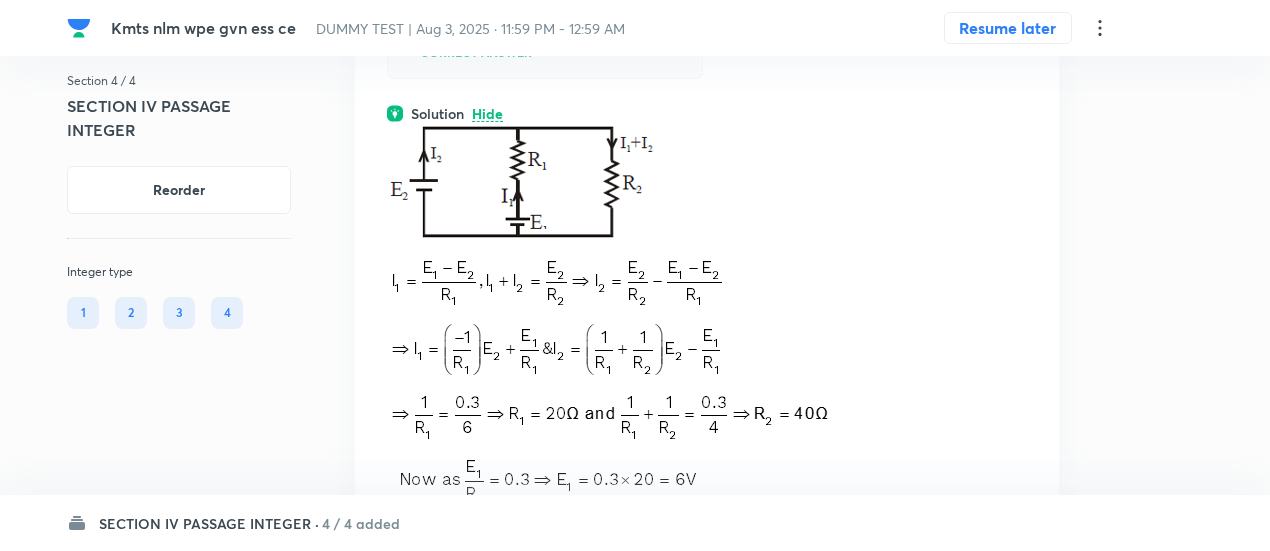 scroll, scrollTop: 2781, scrollLeft: 0, axis: vertical 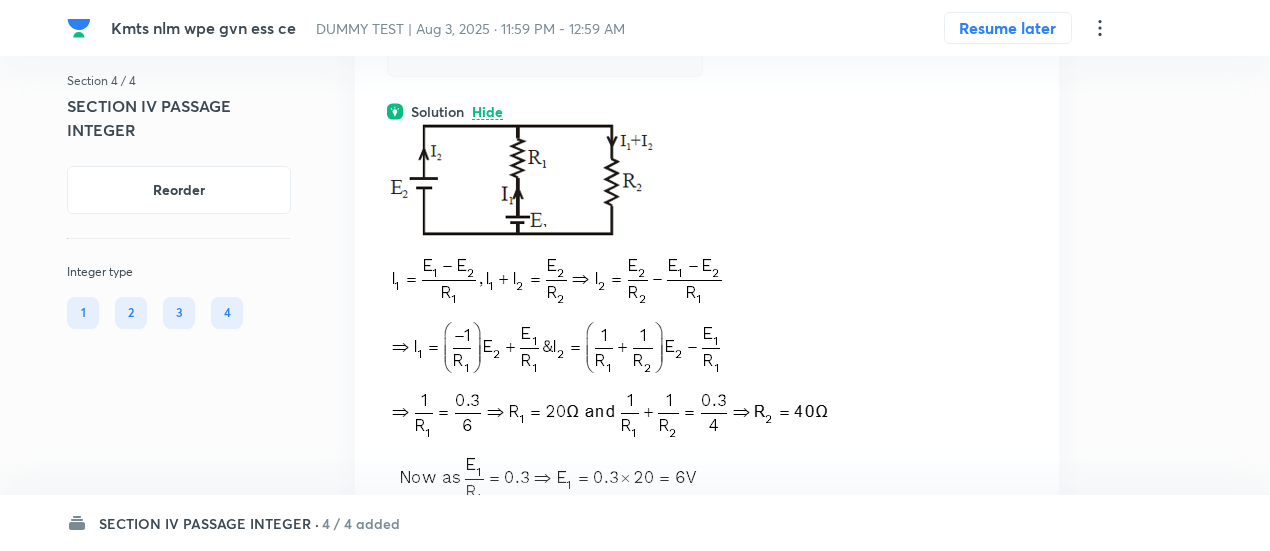 drag, startPoint x: 363, startPoint y: 141, endPoint x: 688, endPoint y: 384, distance: 405.80045 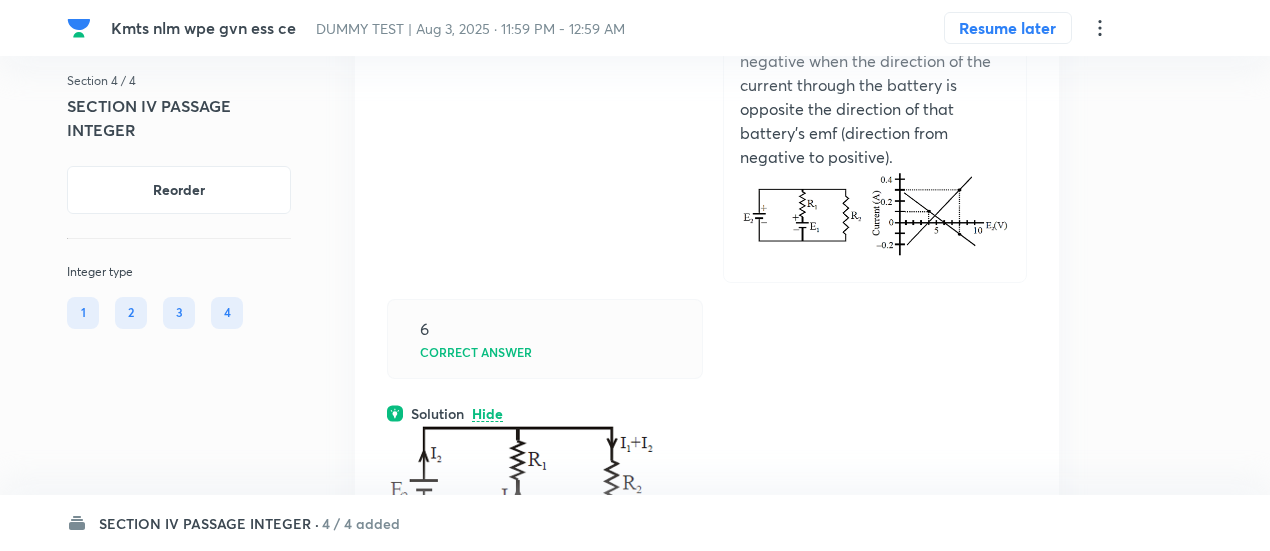 scroll, scrollTop: 2478, scrollLeft: 0, axis: vertical 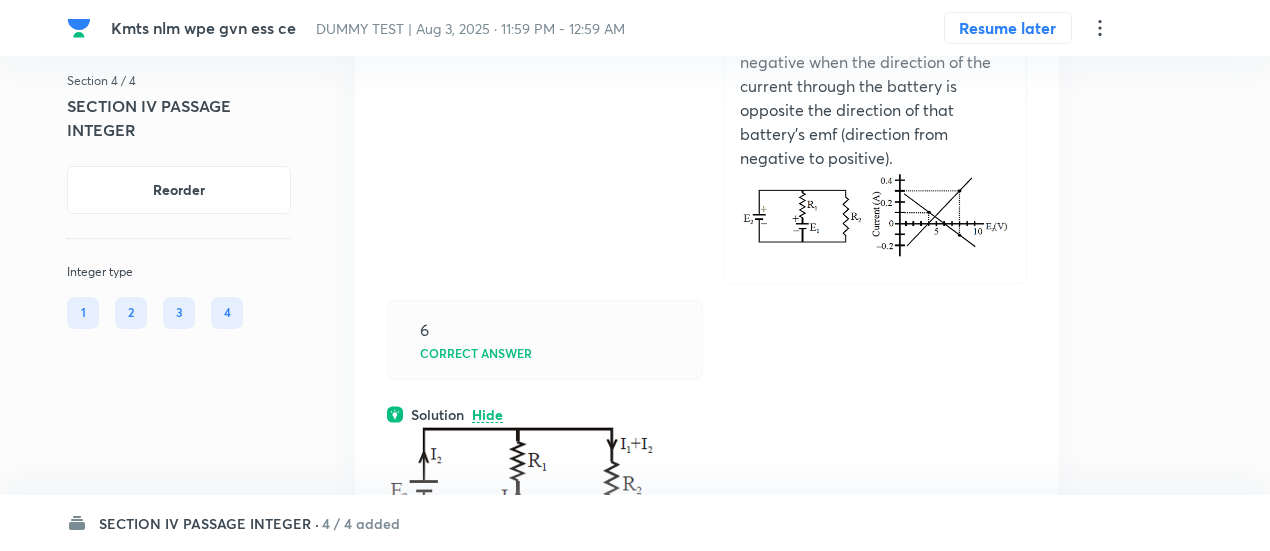 click on "6 Correct answer" at bounding box center (707, 340) 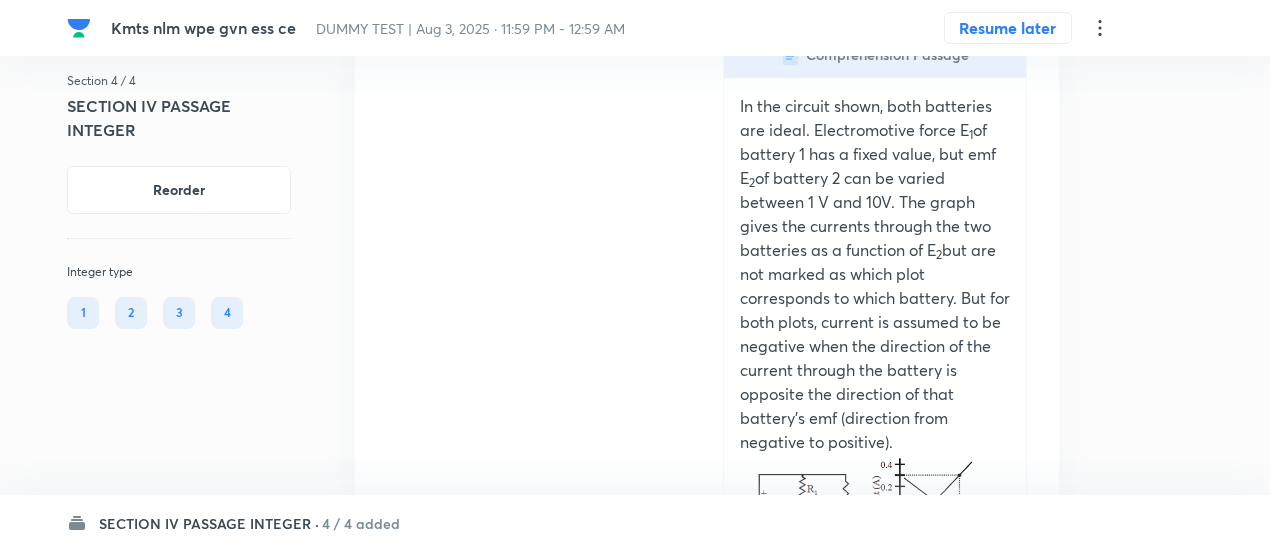 scroll, scrollTop: 3577, scrollLeft: 0, axis: vertical 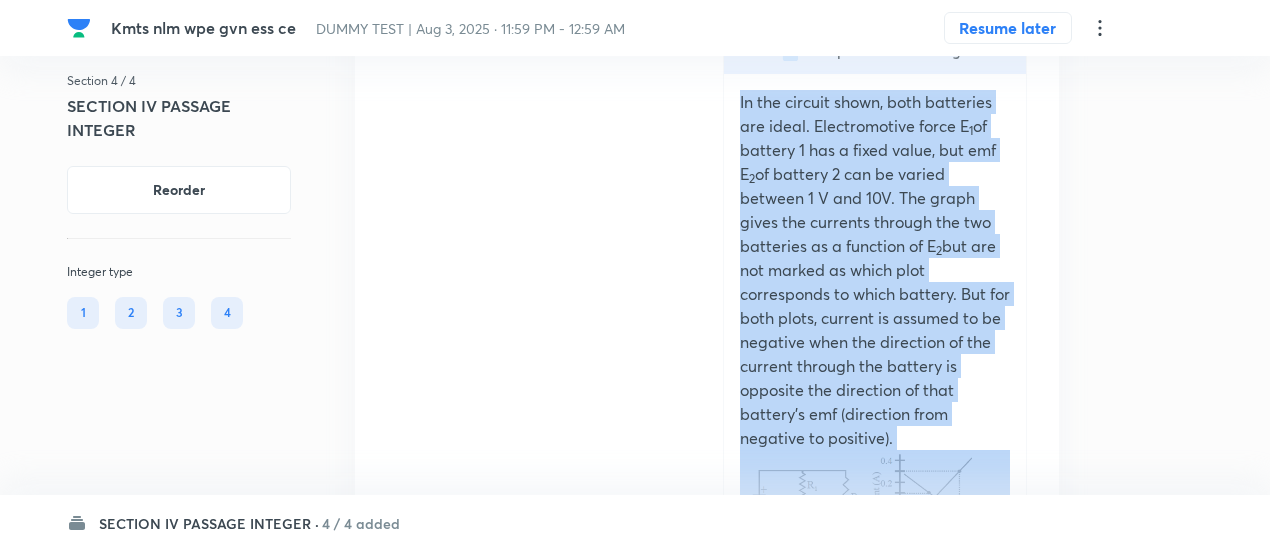 drag, startPoint x: 740, startPoint y: 97, endPoint x: 976, endPoint y: 473, distance: 443.92792 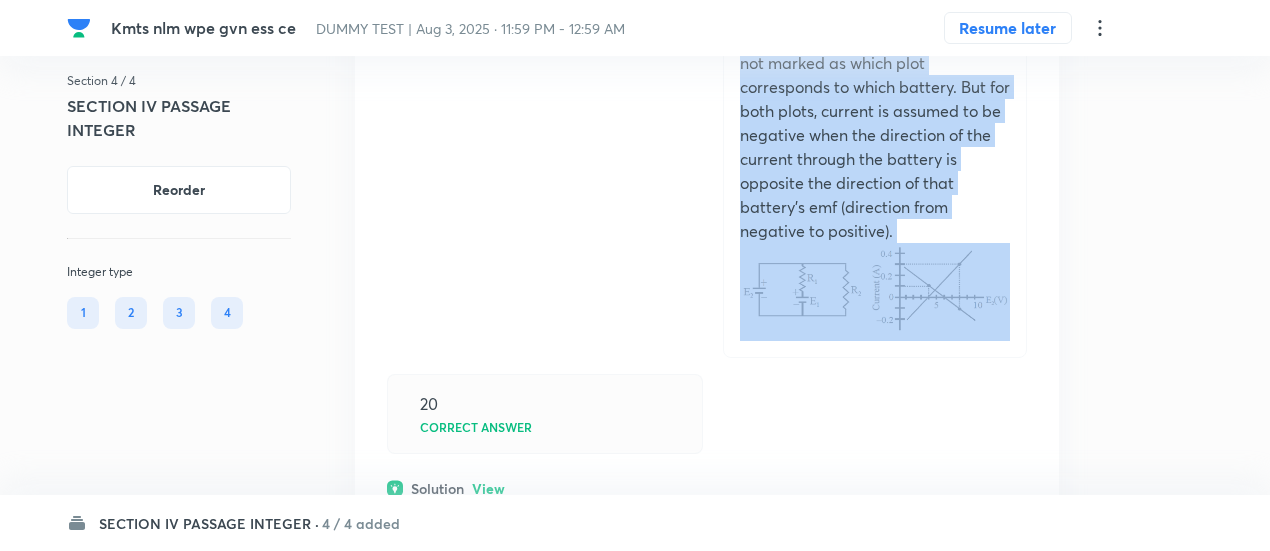 scroll, scrollTop: 3786, scrollLeft: 0, axis: vertical 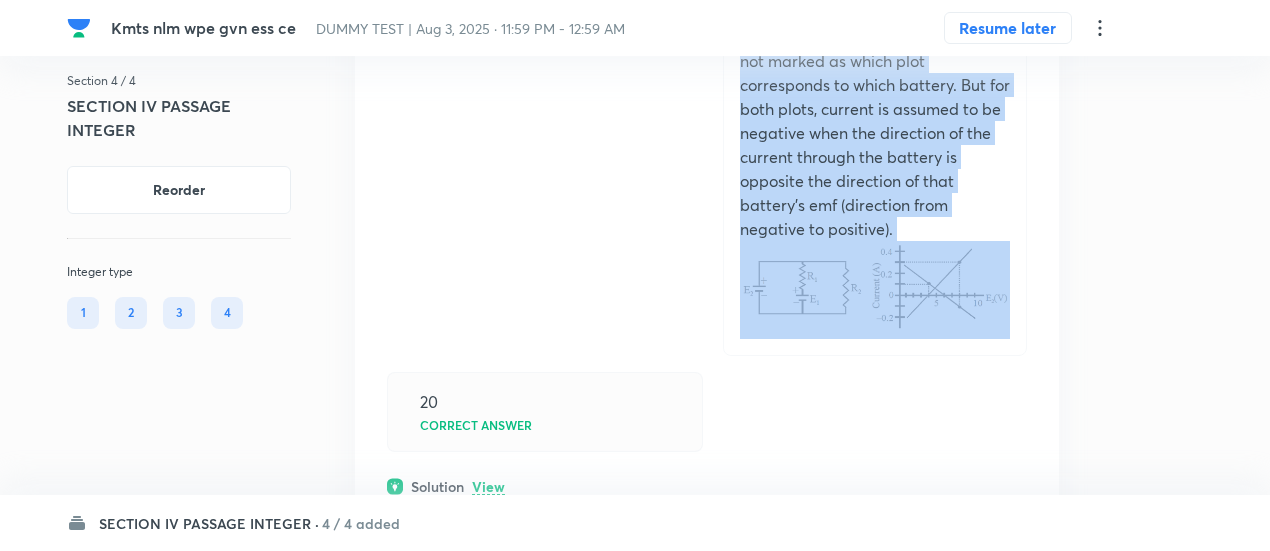 click at bounding box center [875, 286] 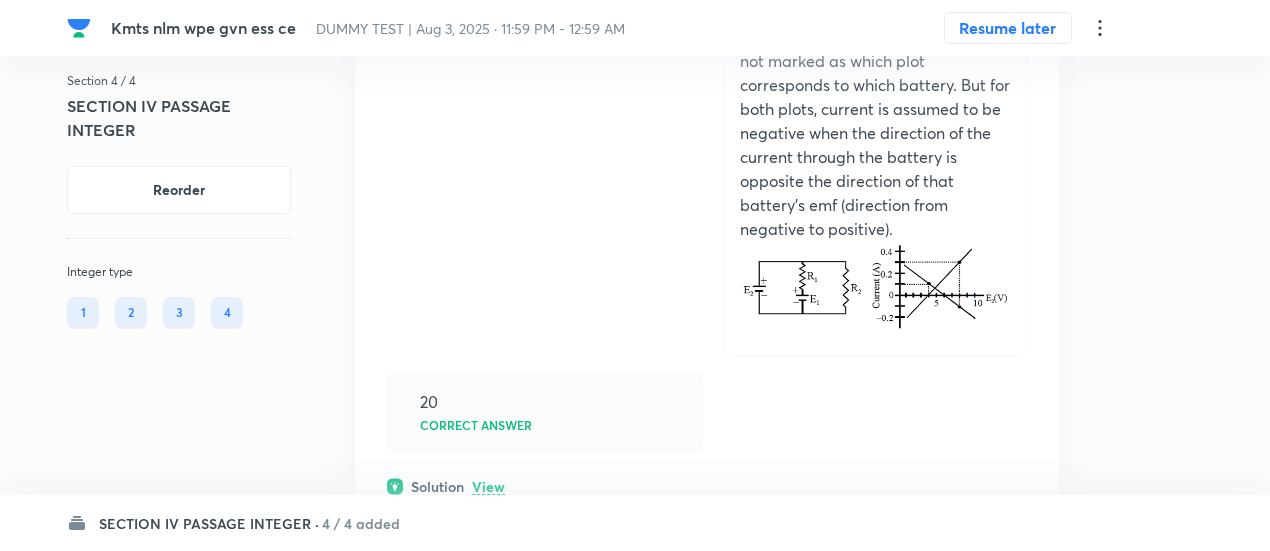 scroll, scrollTop: 3988, scrollLeft: 0, axis: vertical 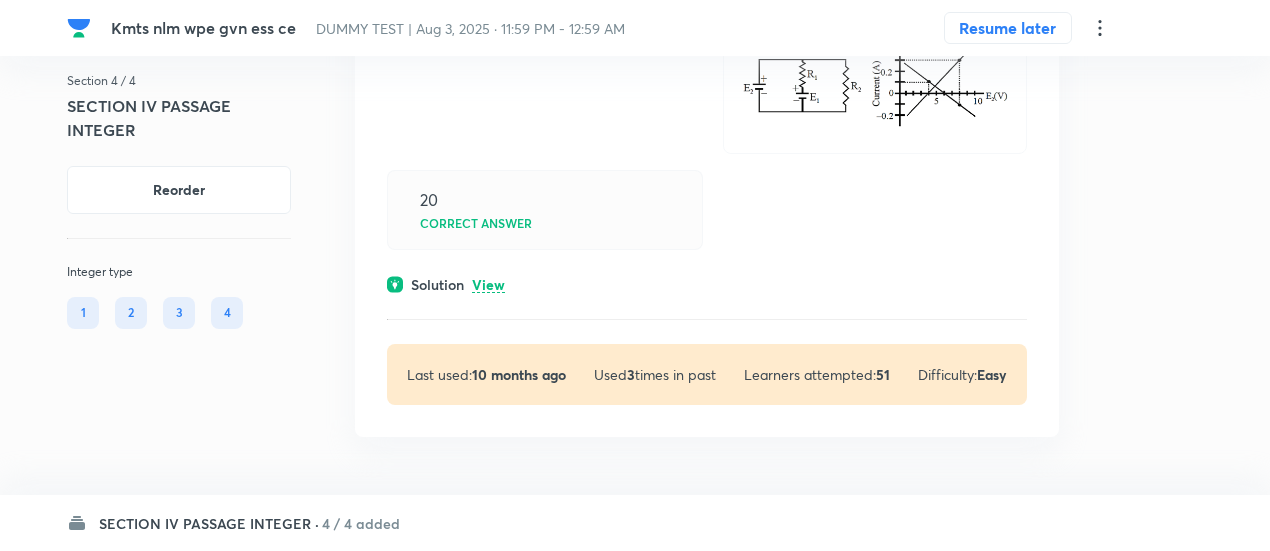click on "View" at bounding box center (488, 285) 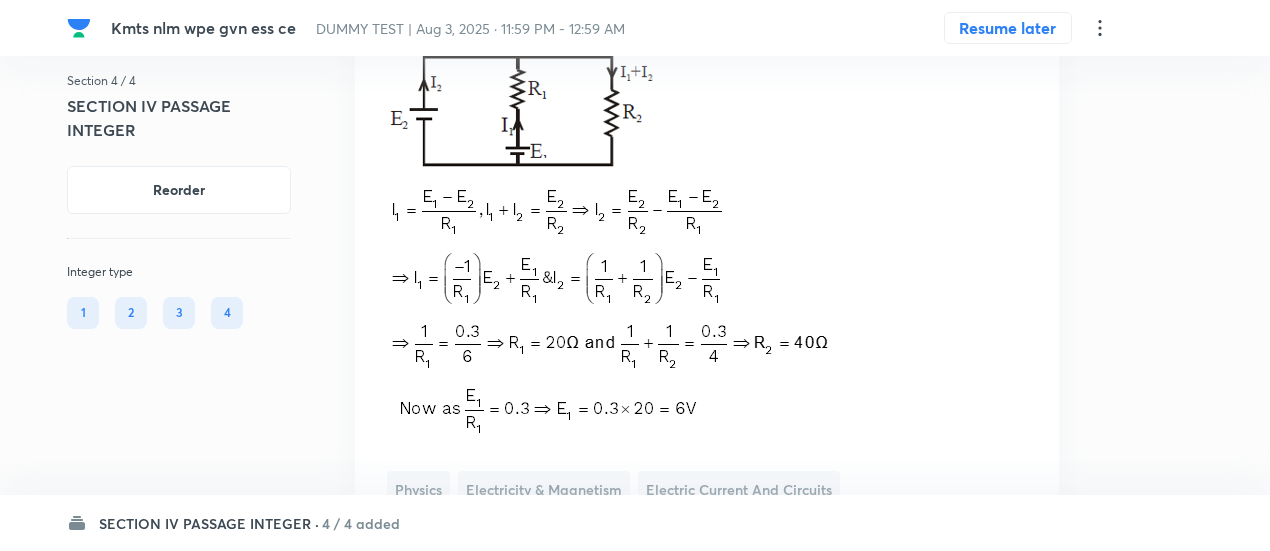 scroll, scrollTop: 4230, scrollLeft: 0, axis: vertical 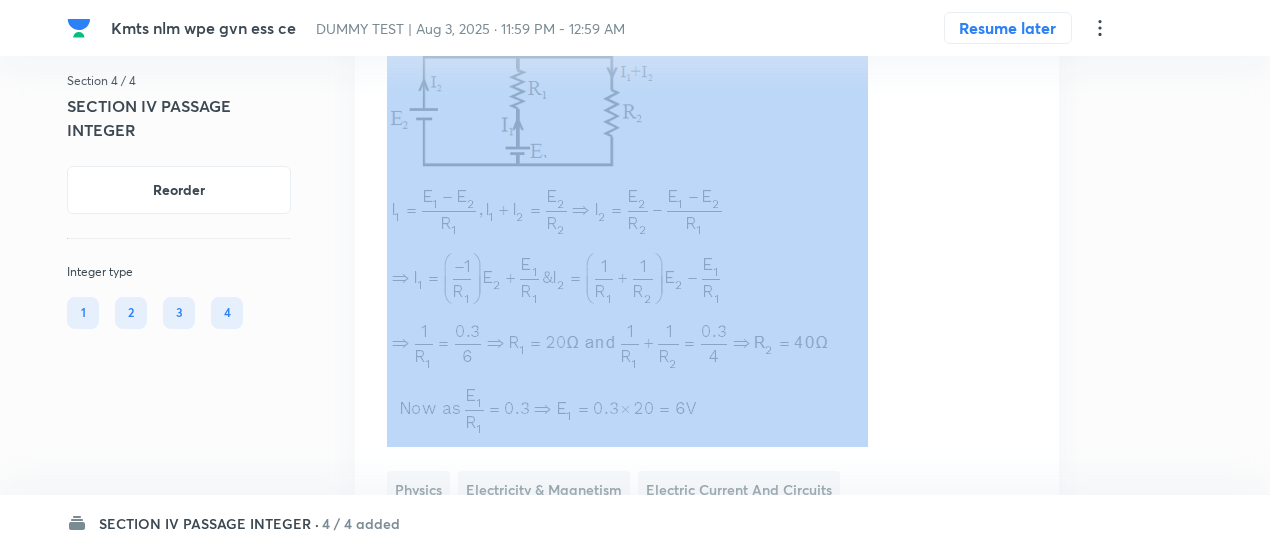 click at bounding box center [707, 250] 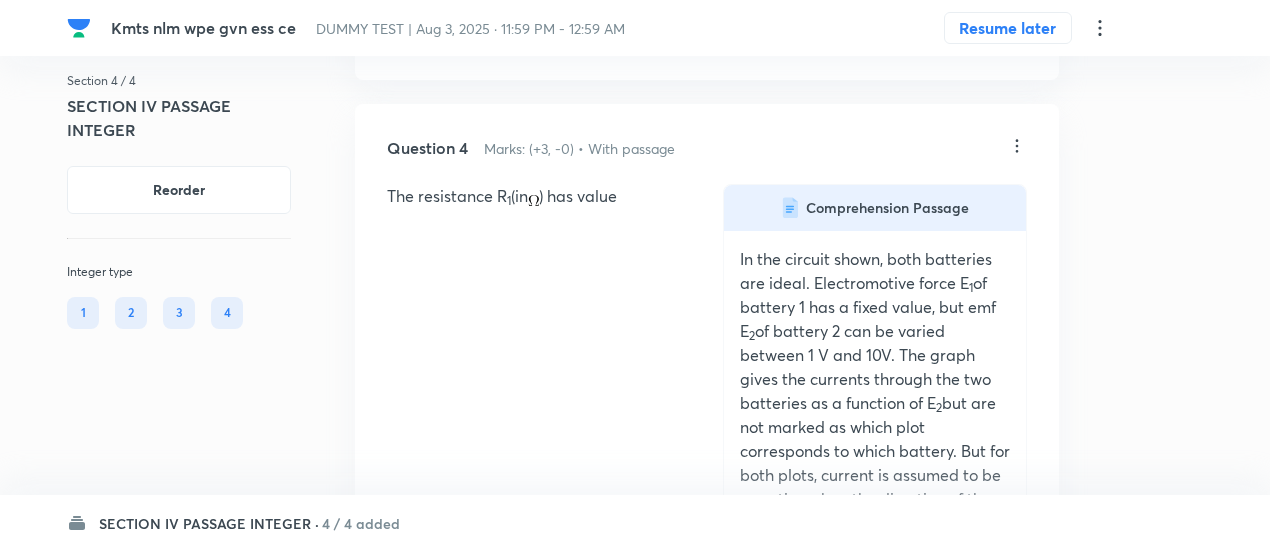 scroll, scrollTop: 3410, scrollLeft: 0, axis: vertical 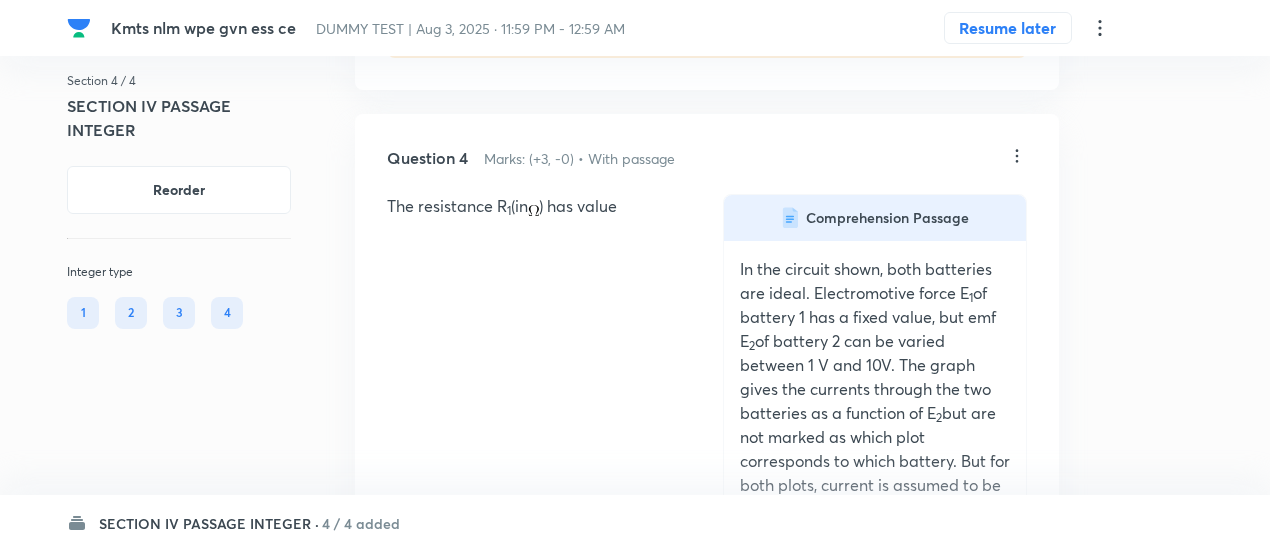 click on "Question 4 Marks: (+3, -0) • With passage The resistance R 1  (in  ) has value Comprehension Passage In the circuit shown, both batteries are ideal. Electromotive force E 1  of battery 1 has a fixed value, but emf E 2  of battery 2 can be varied between 1 V and 10V. The graph gives the currents through the two batteries as a function of E 2  but are not marked as which plot corresponds to which battery. But for both plots, current is assumed to be negative when the direction of the current through the battery is opposite the direction of that battery's emf (direction from negative to positive). 20 Correct answer Solution Hide Physics Electricity & Magnetism Electric Current and Circuits Last used:  10 months ago Used  3  times in past Learners attempted:  51 Difficulty: Easy" at bounding box center (707, 792) 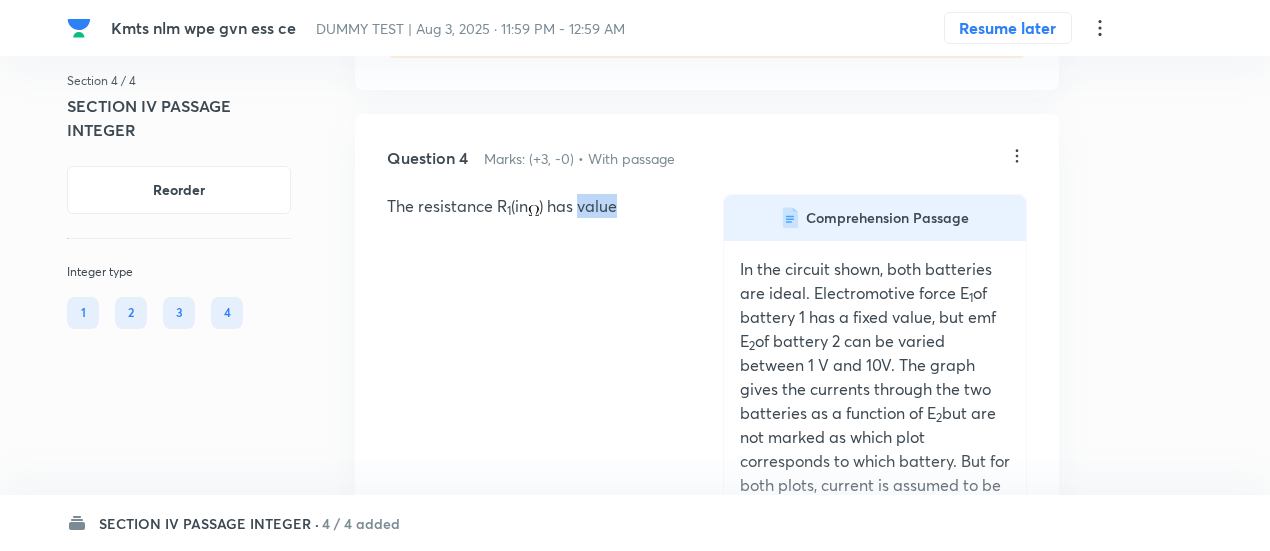 click on "Question 4 Marks: (+3, -0) • With passage The resistance R 1  (in  ) has value Comprehension Passage In the circuit shown, both batteries are ideal. Electromotive force E 1  of battery 1 has a fixed value, but emf E 2  of battery 2 can be varied between 1 V and 10V. The graph gives the currents through the two batteries as a function of E 2  but are not marked as which plot corresponds to which battery. But for both plots, current is assumed to be negative when the direction of the current through the battery is opposite the direction of that battery's emf (direction from negative to positive). 20 Correct answer Solution Hide Physics Electricity & Magnetism Electric Current and Circuits Last used:  10 months ago Used  3  times in past Learners attempted:  51 Difficulty: Easy" at bounding box center [707, 792] 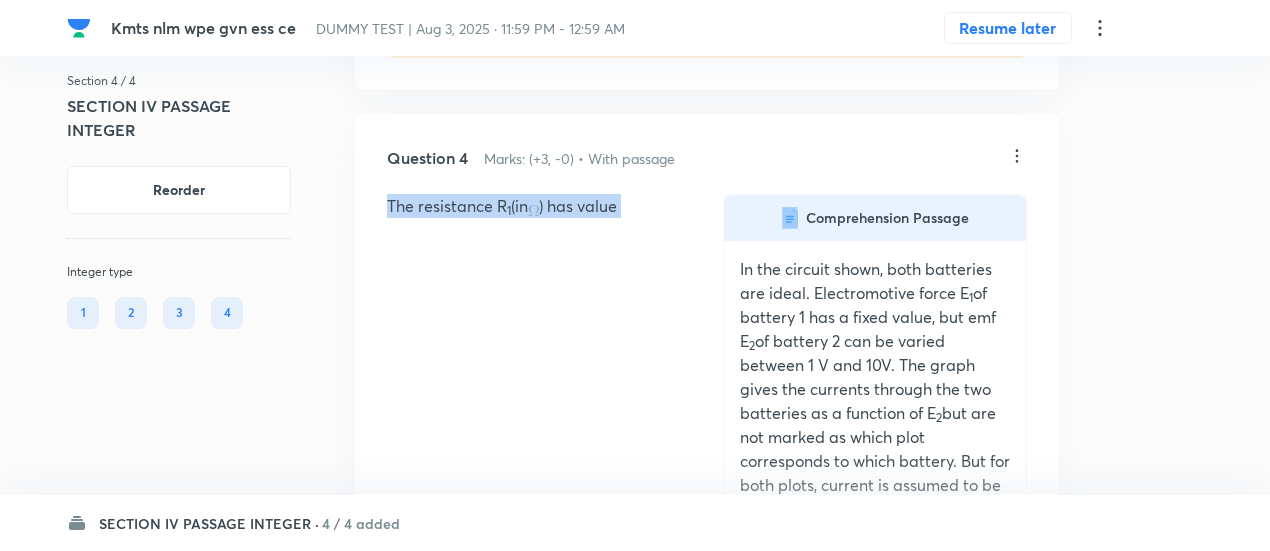 click on "Question 4 Marks: (+3, -0) • With passage The resistance R 1  (in  ) has value Comprehension Passage In the circuit shown, both batteries are ideal. Electromotive force E 1  of battery 1 has a fixed value, but emf E 2  of battery 2 can be varied between 1 V and 10V. The graph gives the currents through the two batteries as a function of E 2  but are not marked as which plot corresponds to which battery. But for both plots, current is assumed to be negative when the direction of the current through the battery is opposite the direction of that battery's emf (direction from negative to positive). 20 Correct answer Solution Hide Physics Electricity & Magnetism Electric Current and Circuits Last used:  10 months ago Used  3  times in past Learners attempted:  51 Difficulty: Easy" at bounding box center (707, 792) 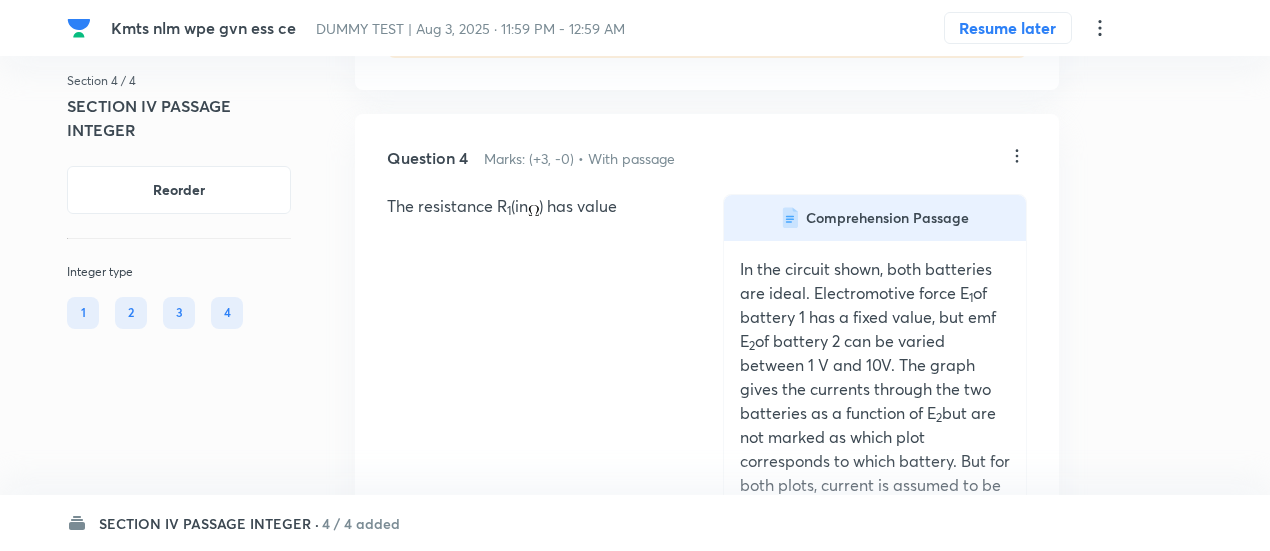 scroll, scrollTop: 3988, scrollLeft: 0, axis: vertical 